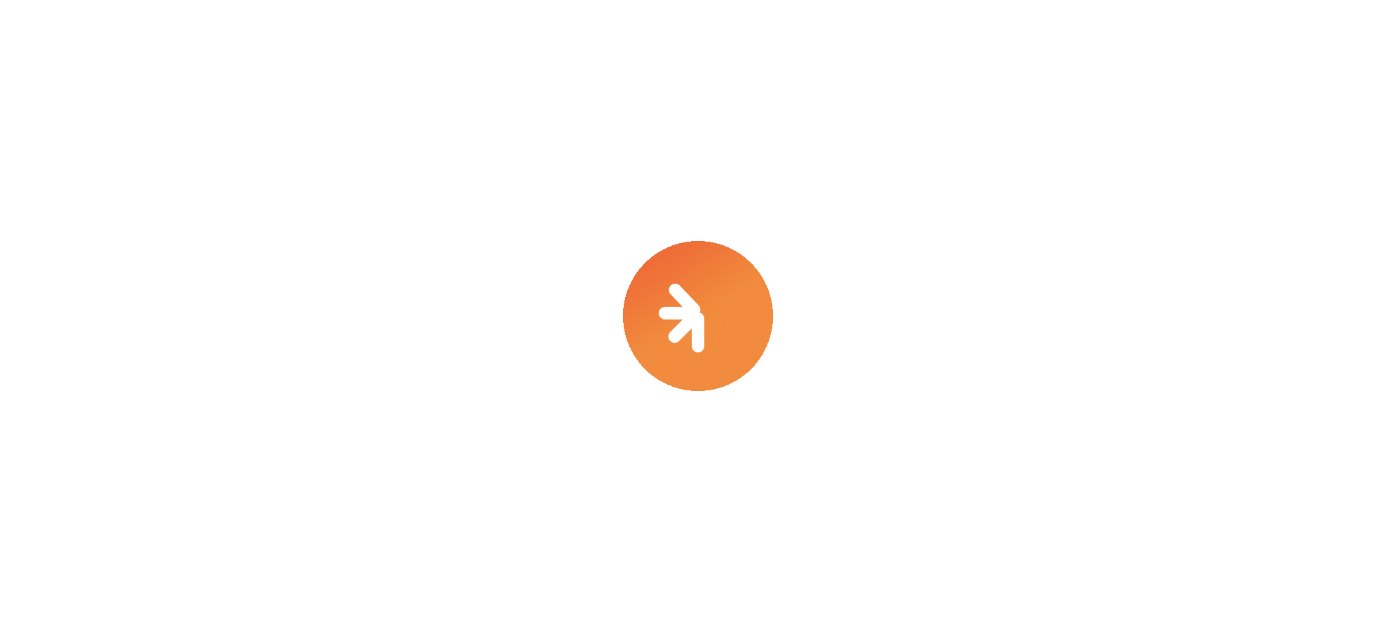 scroll, scrollTop: 0, scrollLeft: 0, axis: both 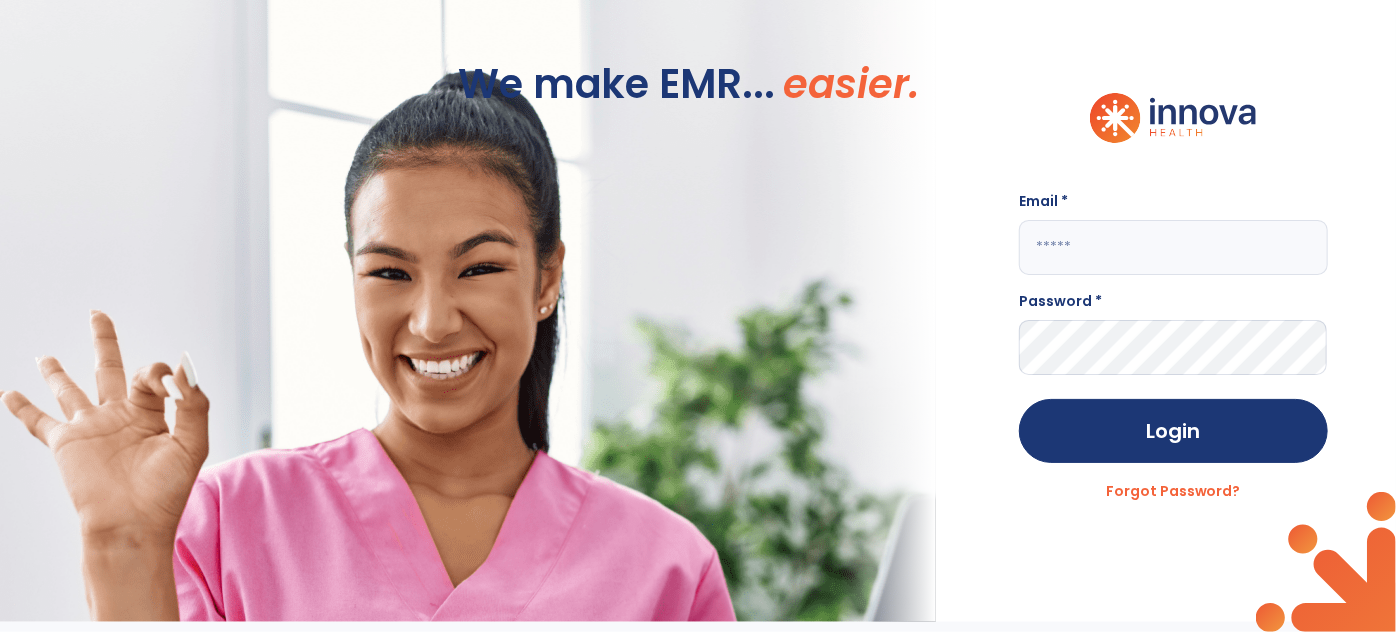 click 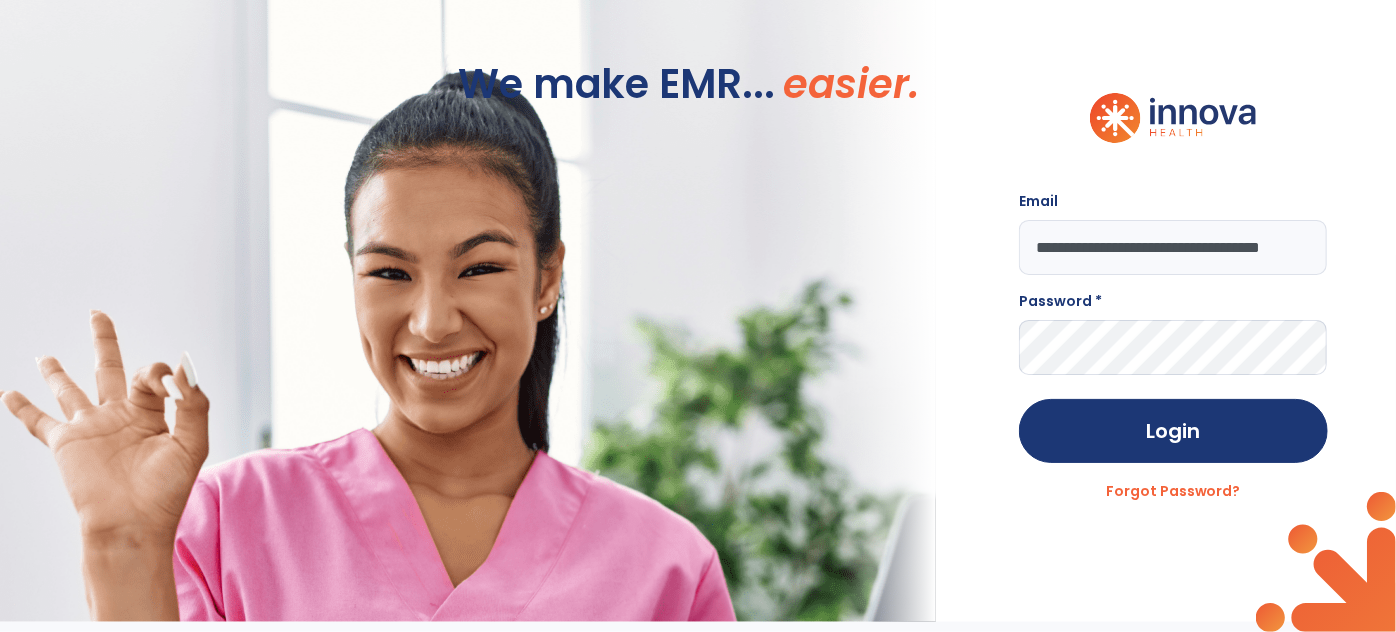 scroll, scrollTop: 0, scrollLeft: 22, axis: horizontal 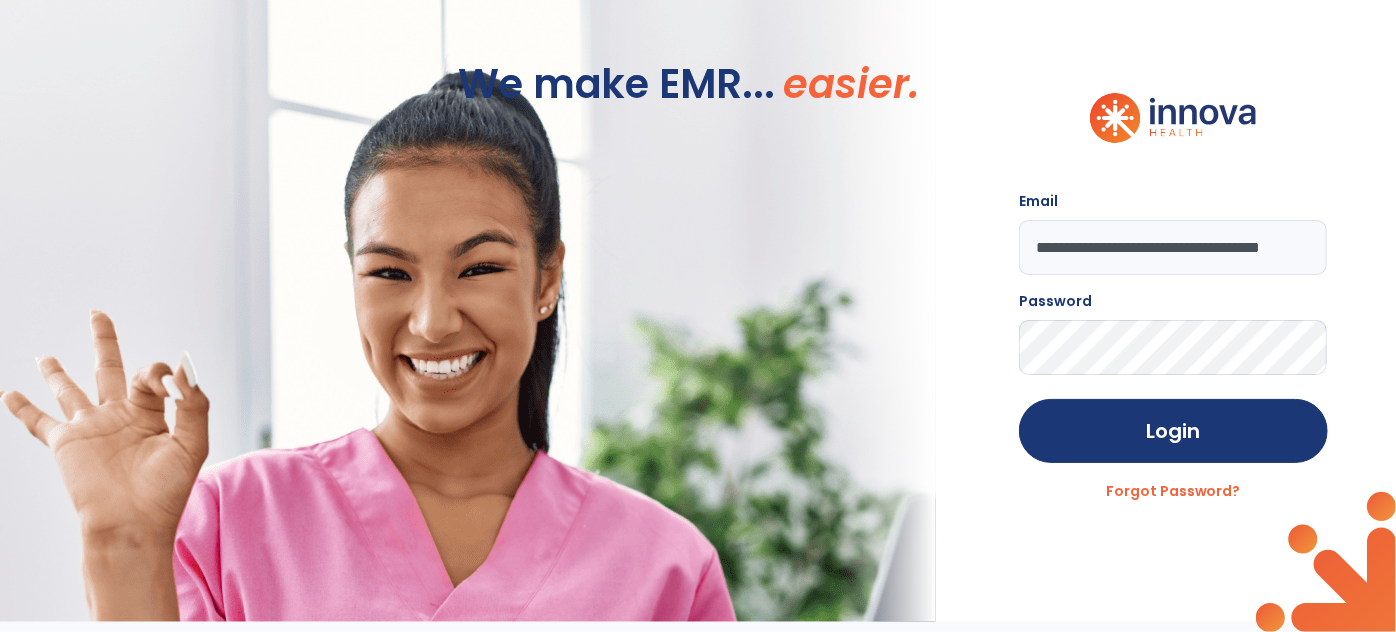 click on "Login" 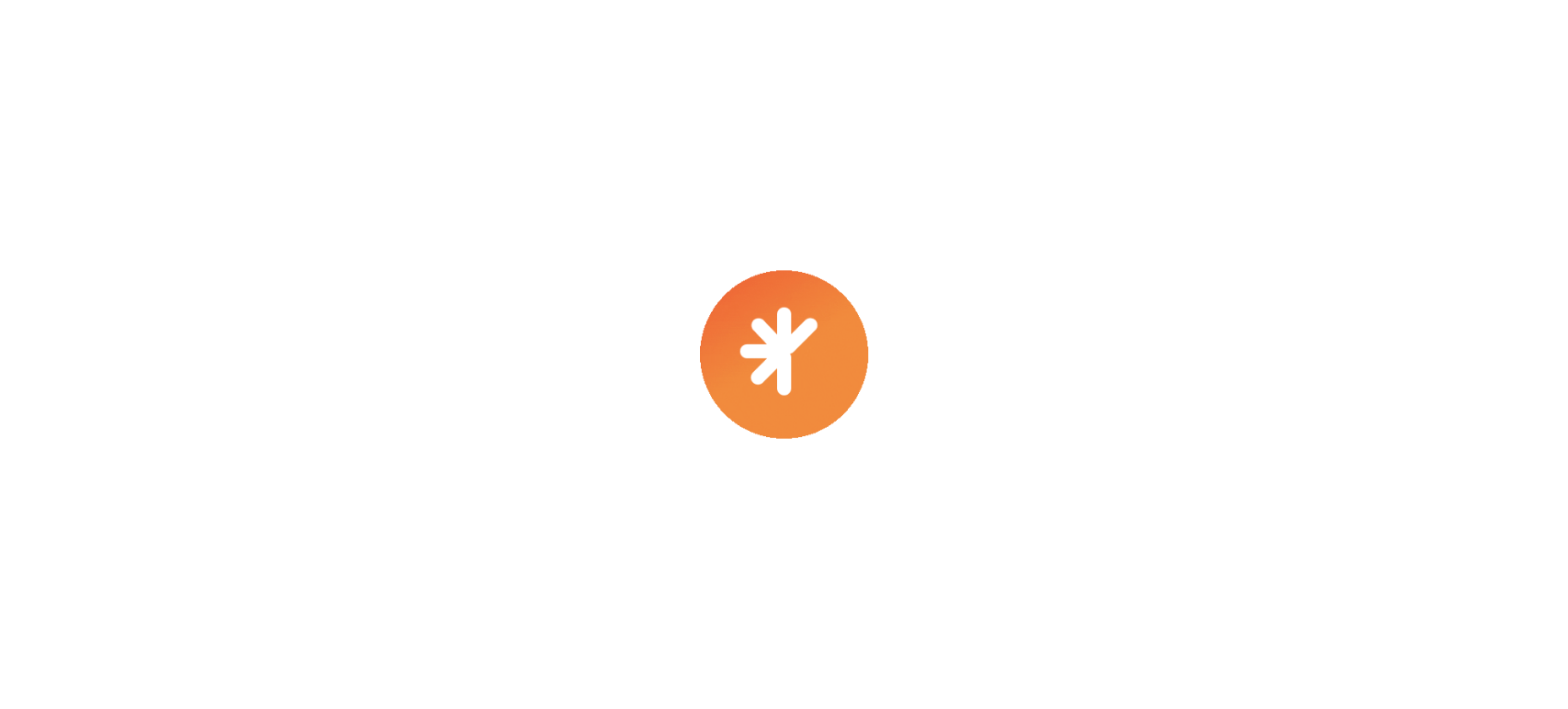 scroll, scrollTop: 0, scrollLeft: 0, axis: both 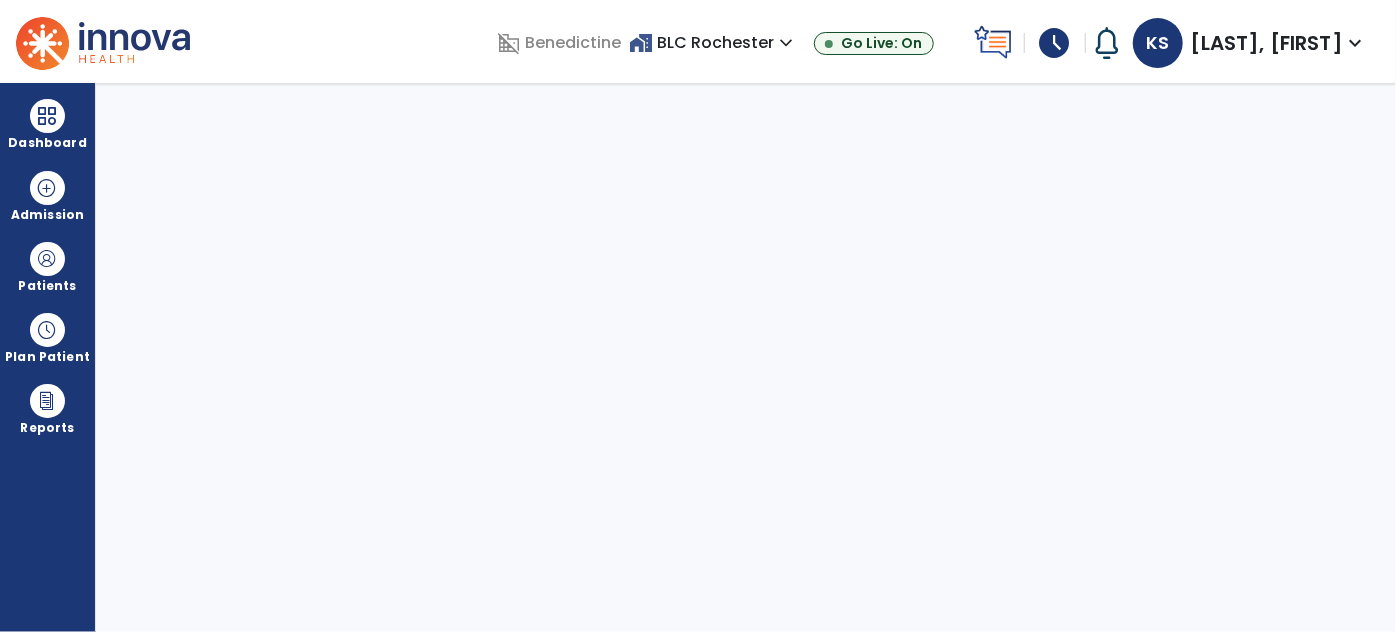 select on "****" 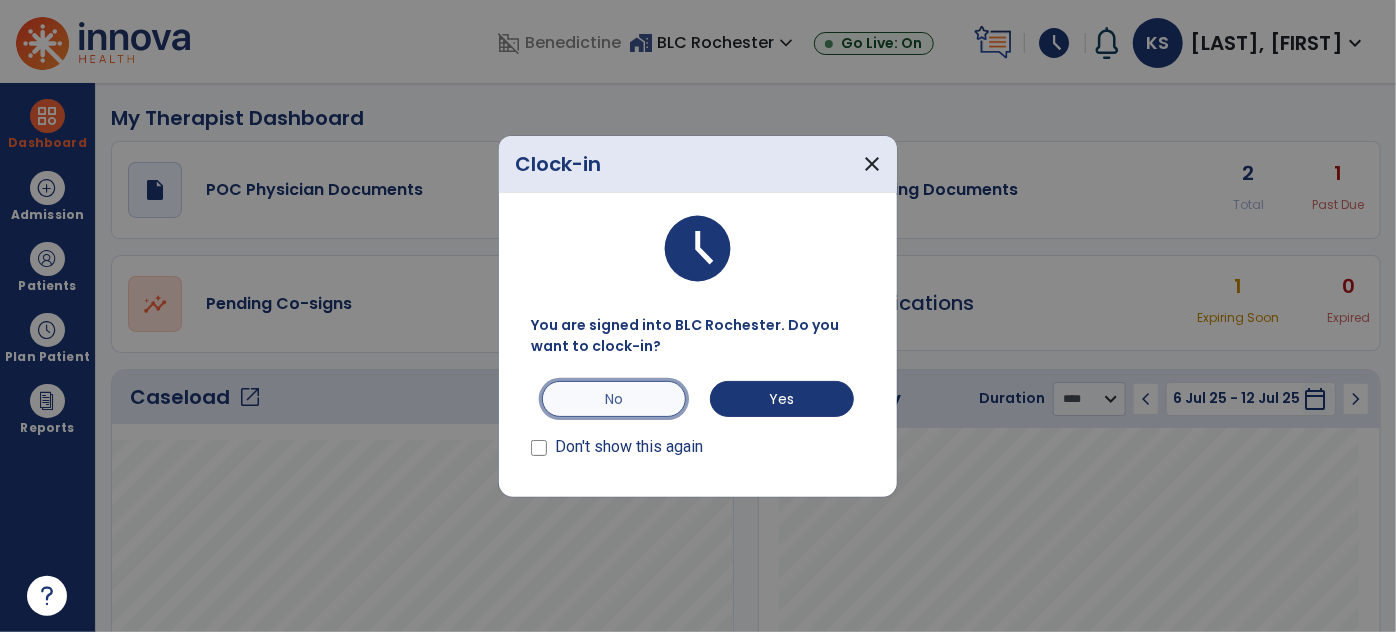 click on "No" at bounding box center [614, 399] 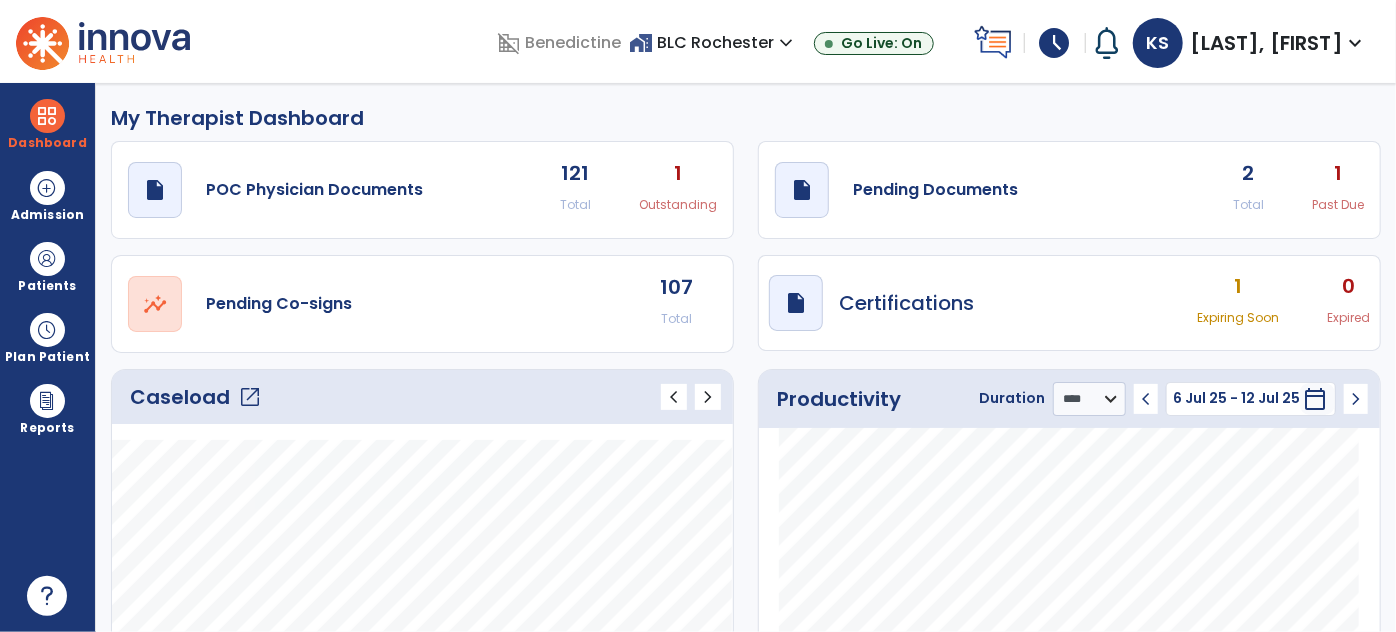 click on "Caseload   open_in_new" 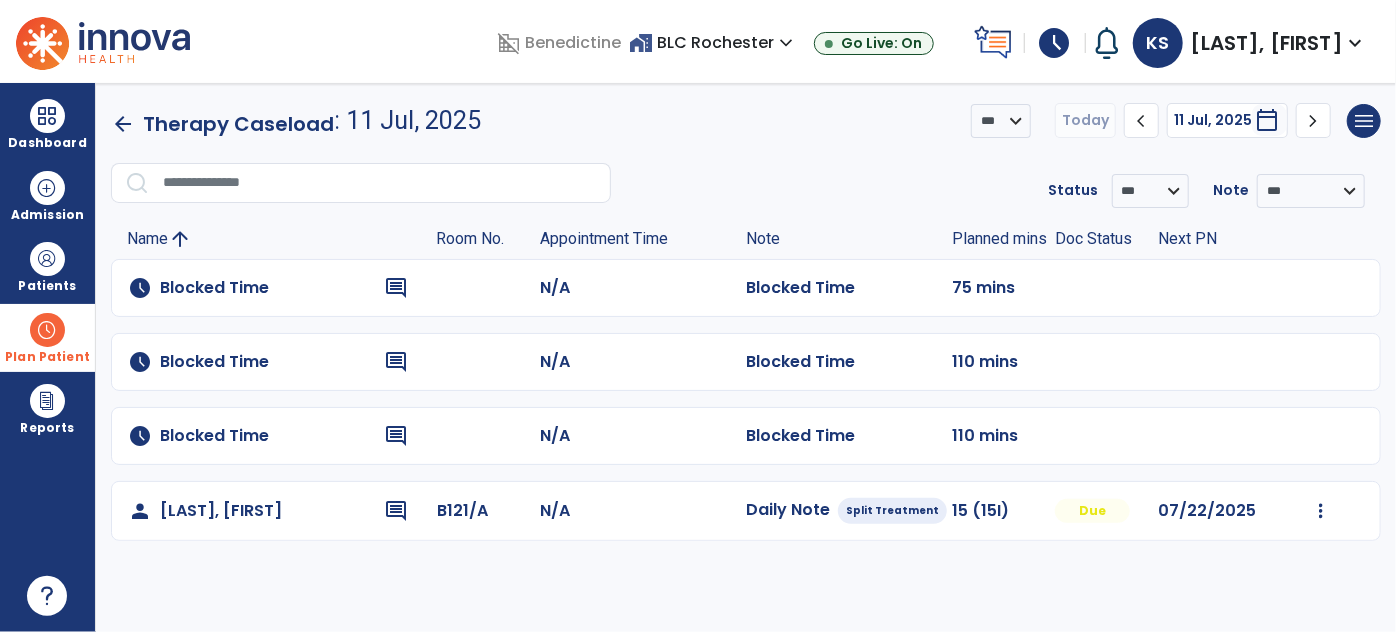 click on "Plan Patient" at bounding box center (47, 266) 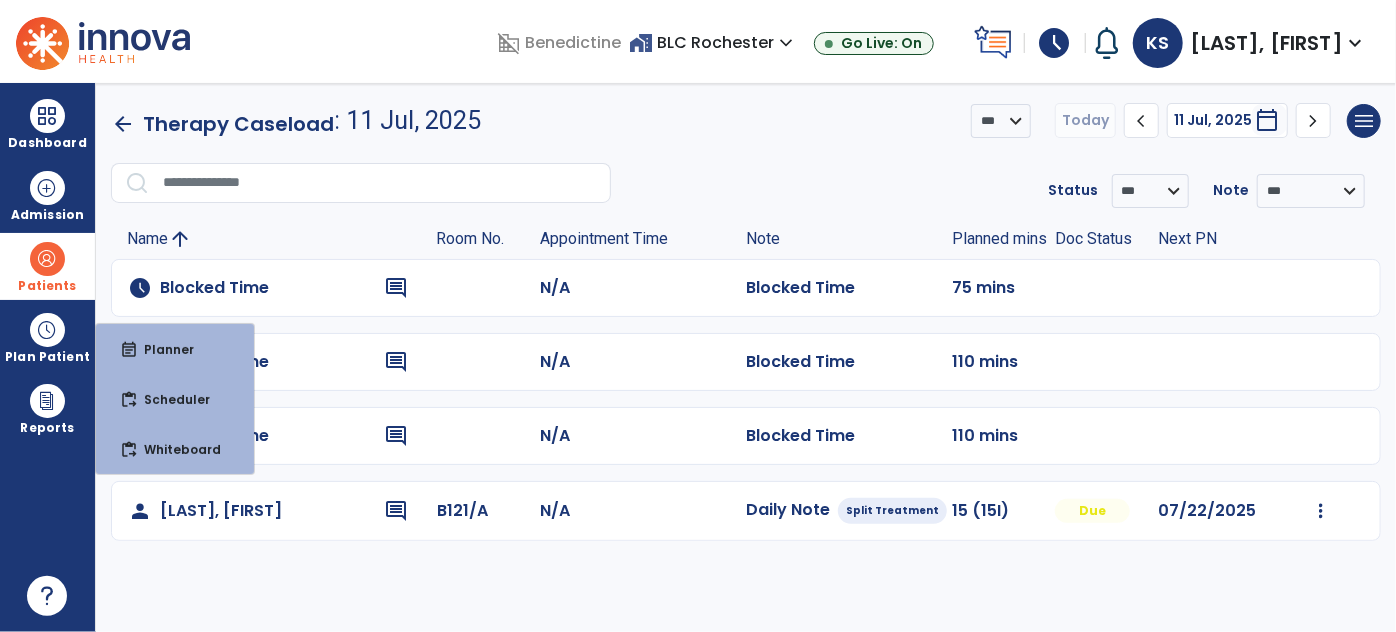 click at bounding box center [47, 259] 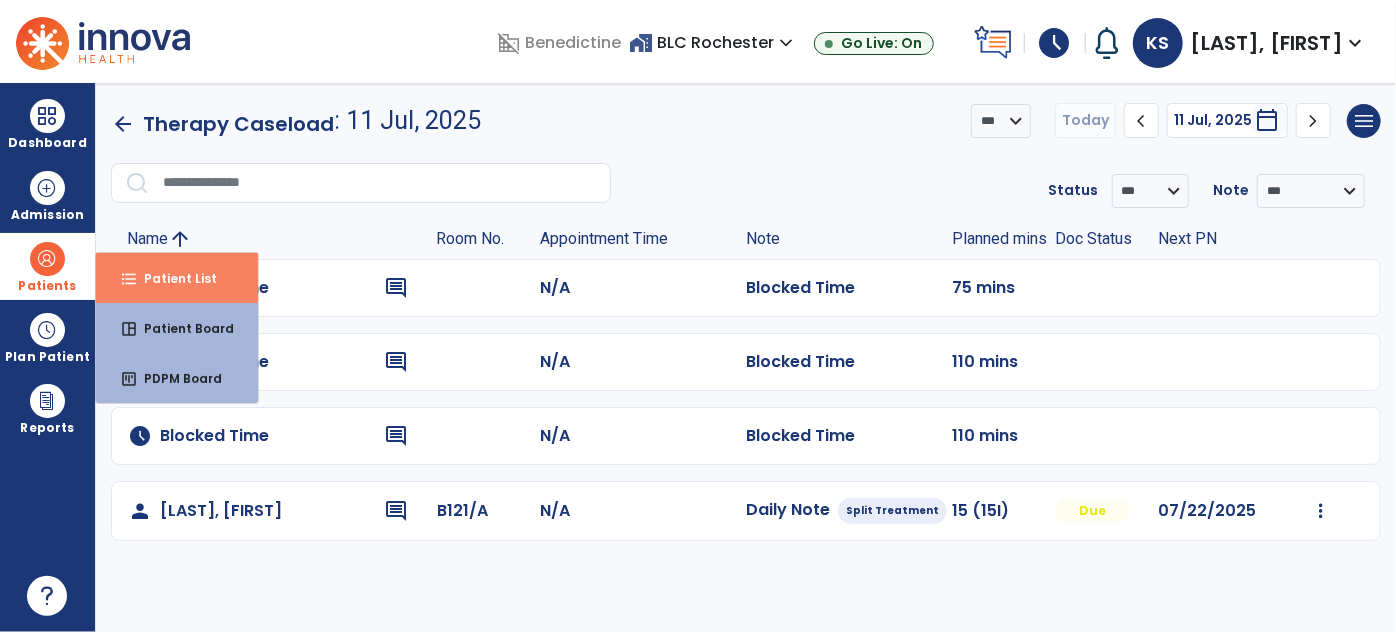 click on "format_list_bulleted  Patient List" at bounding box center (177, 278) 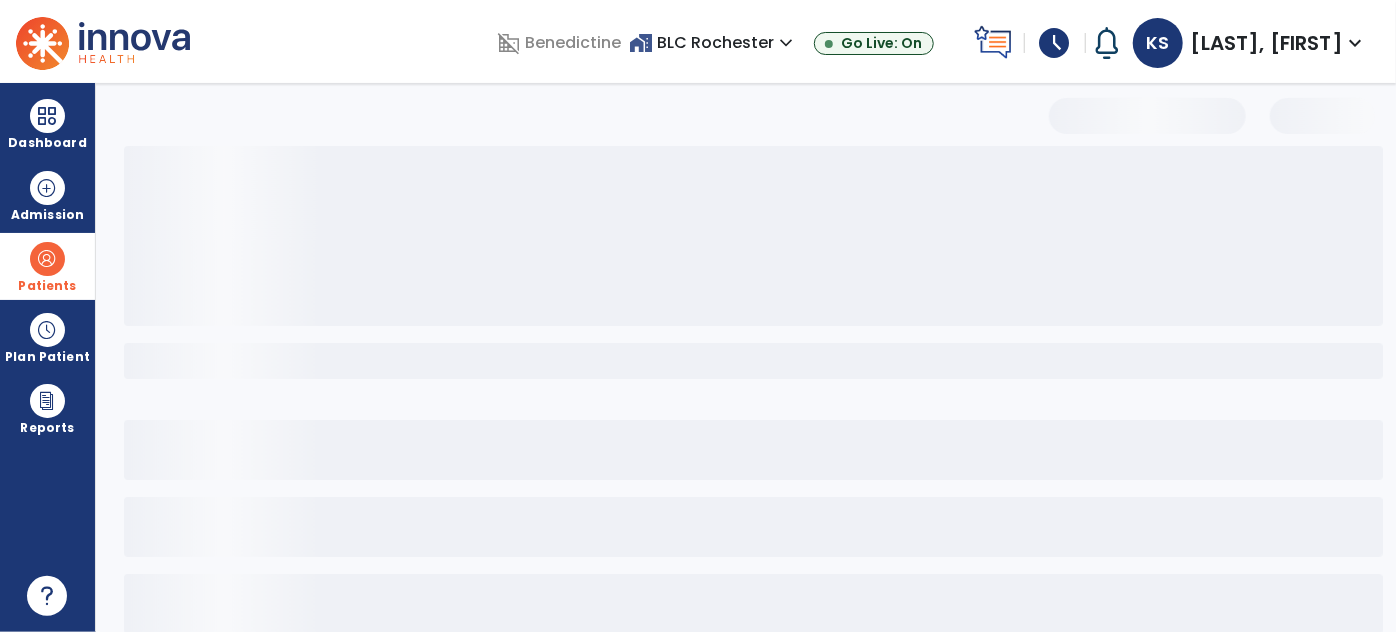 select on "***" 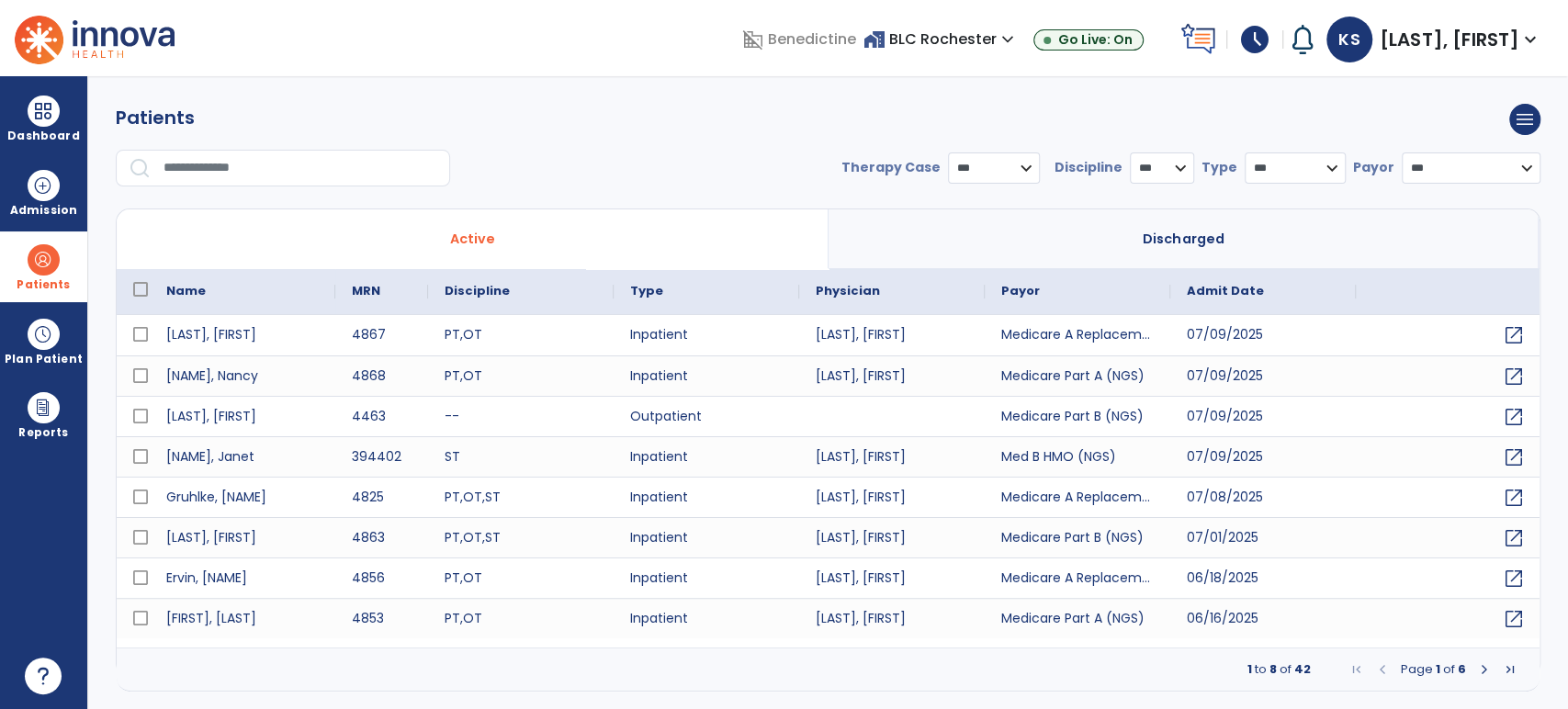 click at bounding box center (300, 168) 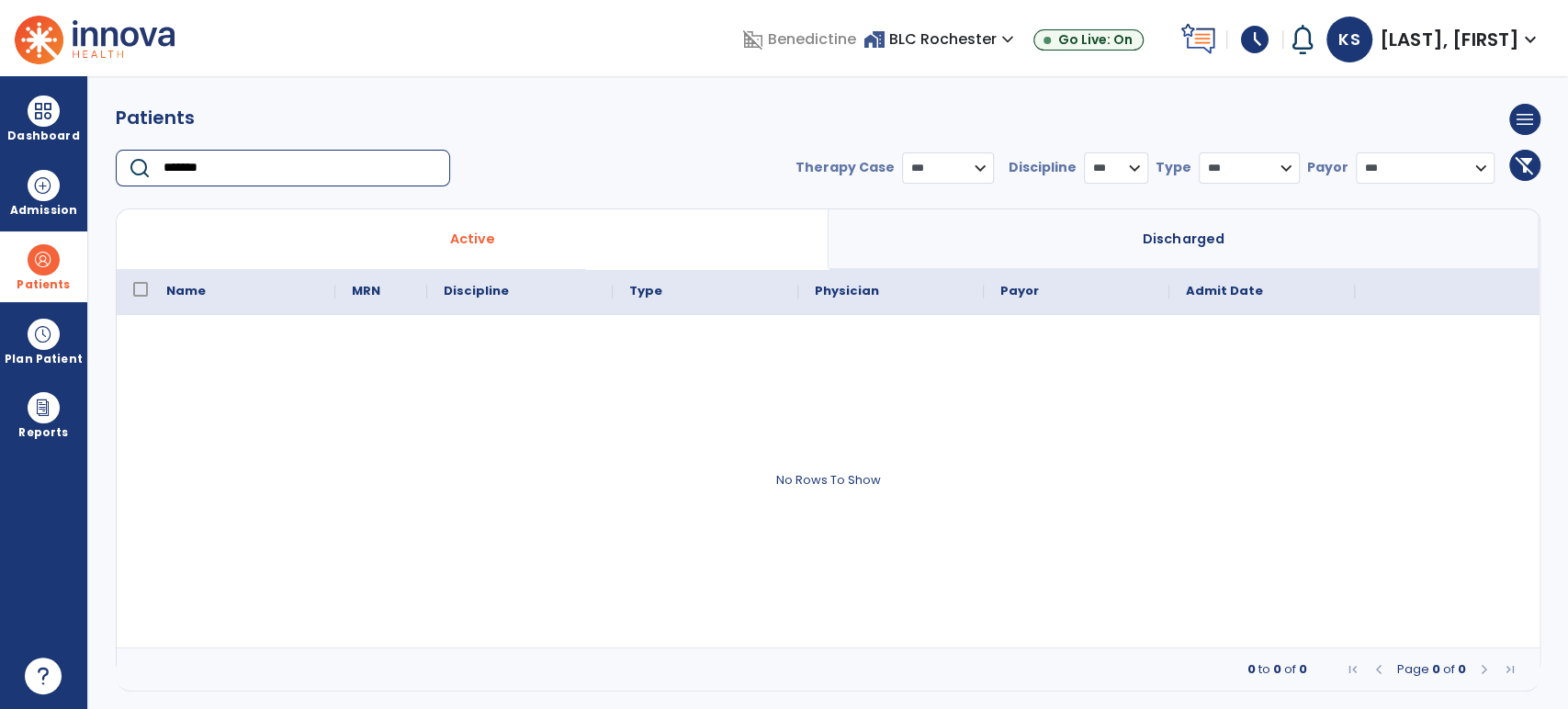 click on "*******" at bounding box center (300, 168) 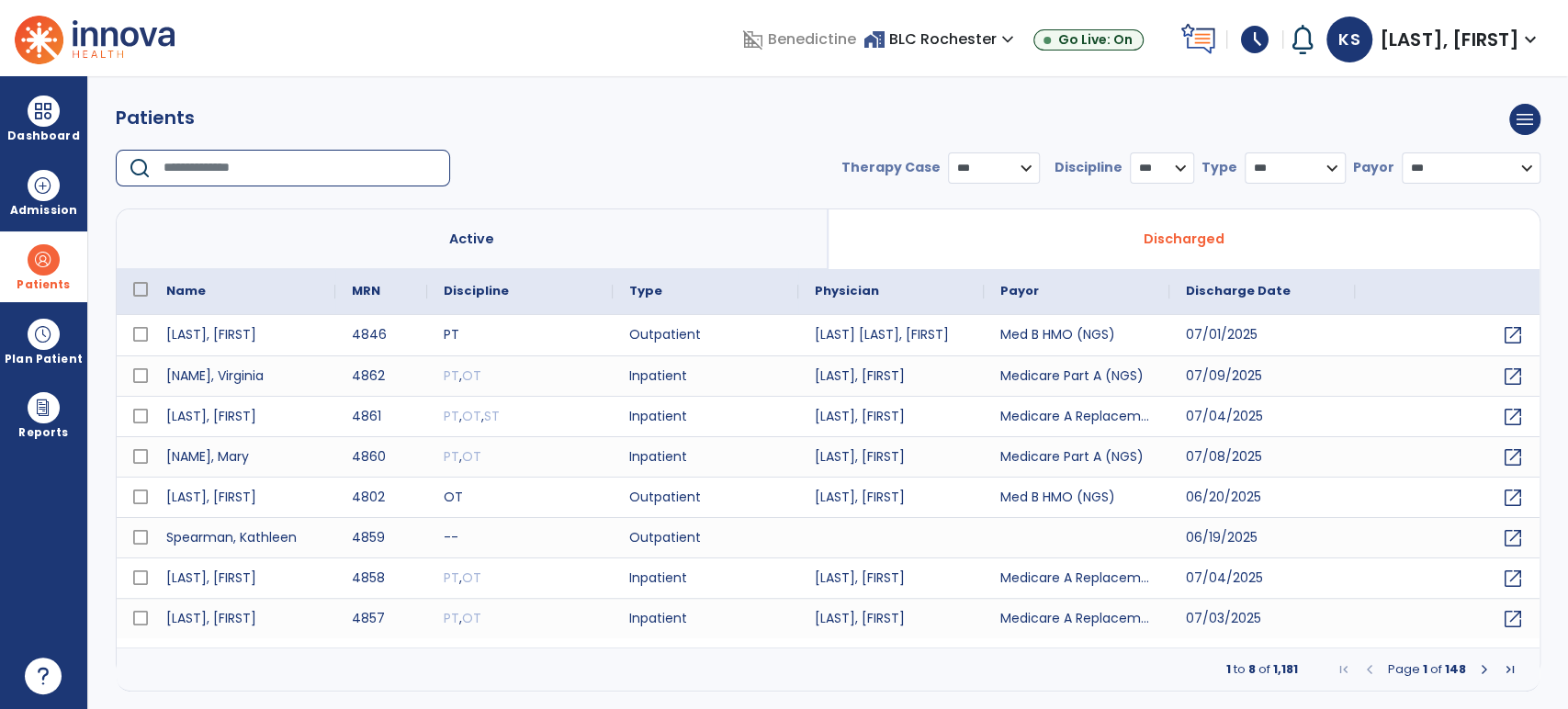click at bounding box center [300, 168] 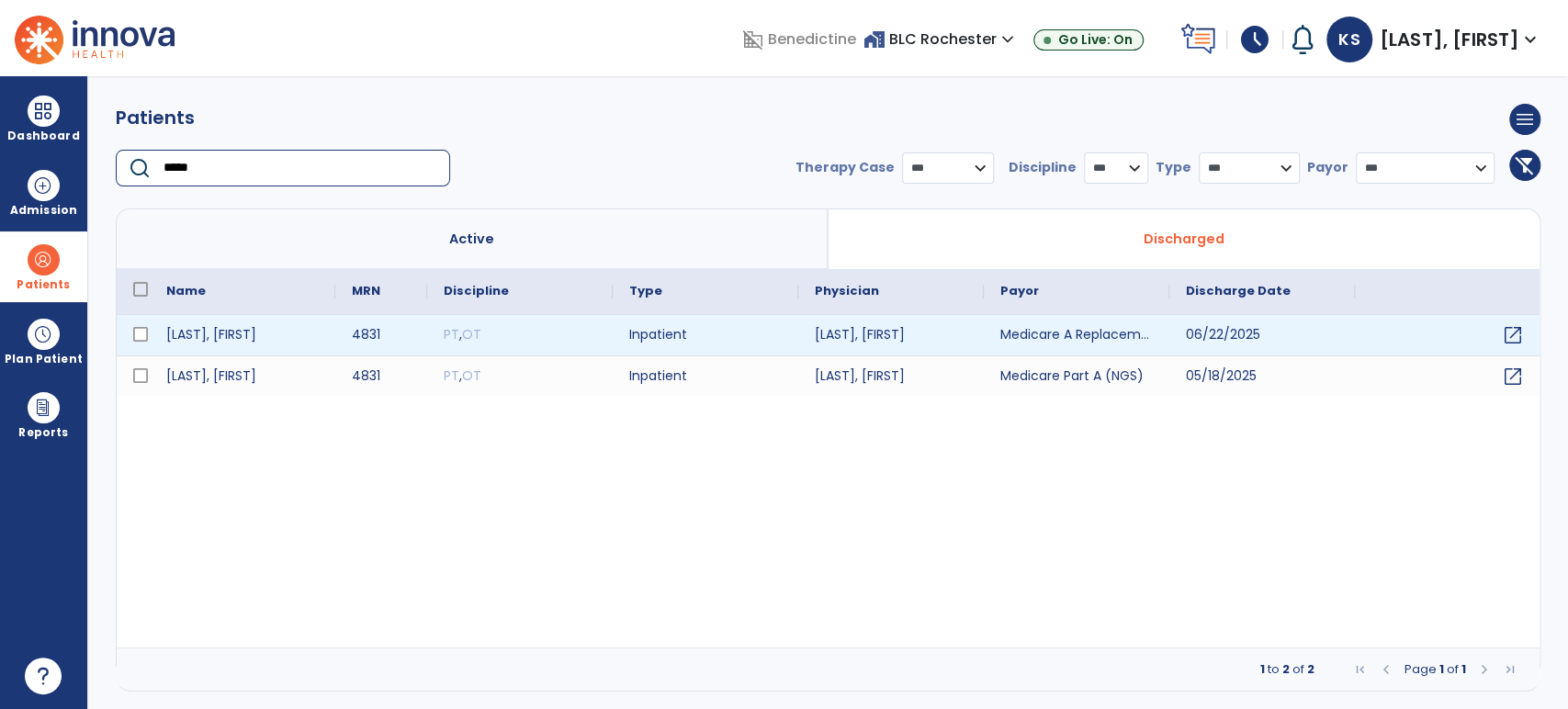 type on "*****" 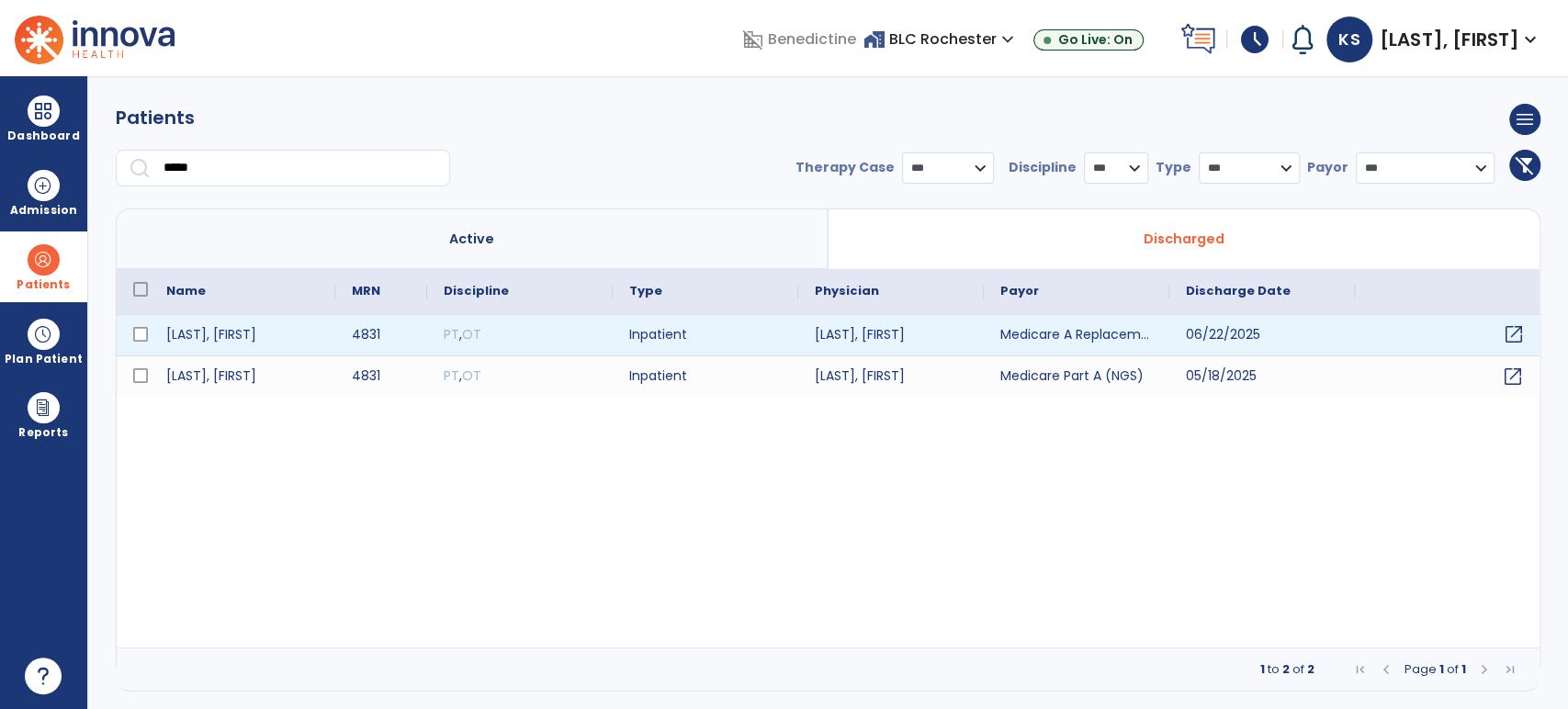 click on "open_in_new" at bounding box center (1514, 334) 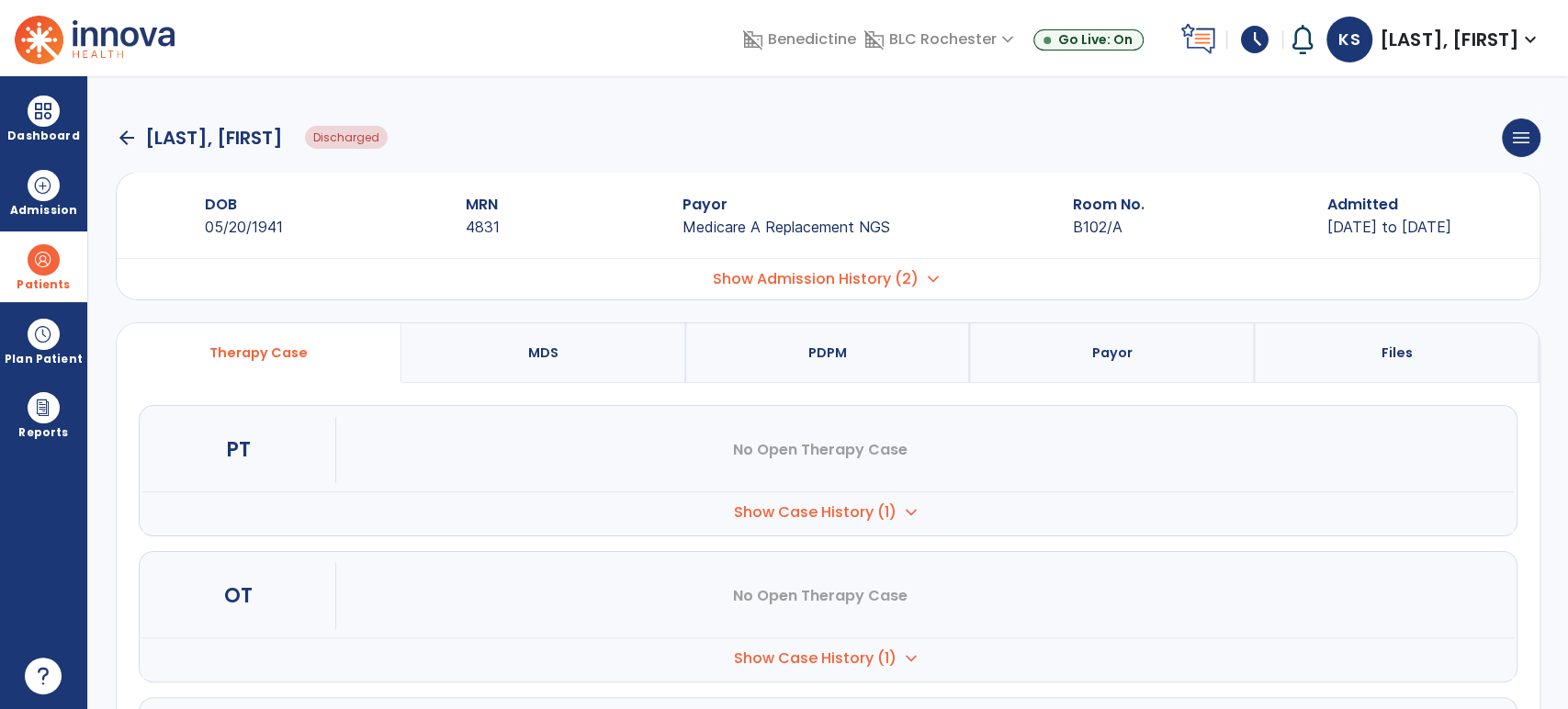click on "Show Case History (1)" at bounding box center [815, 512] 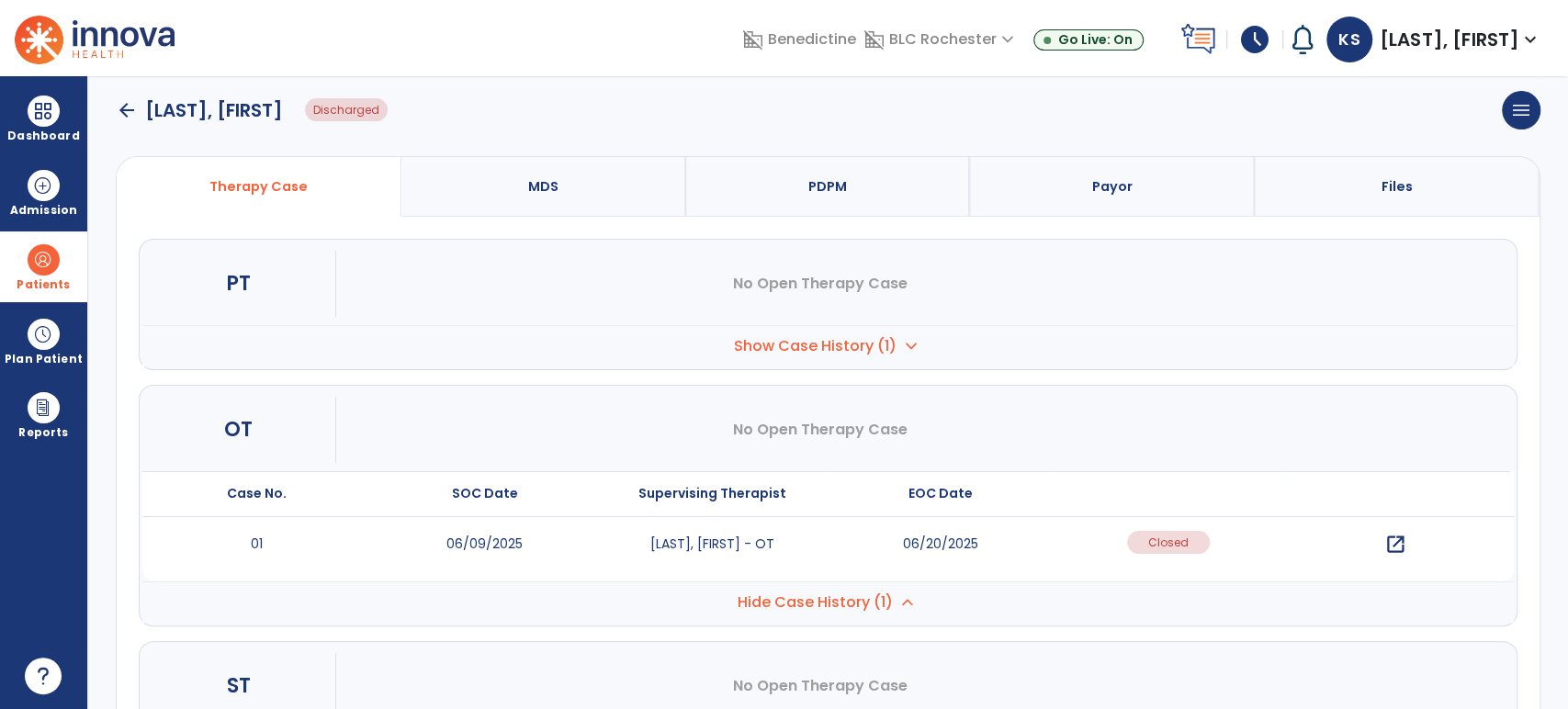 scroll, scrollTop: 204, scrollLeft: 0, axis: vertical 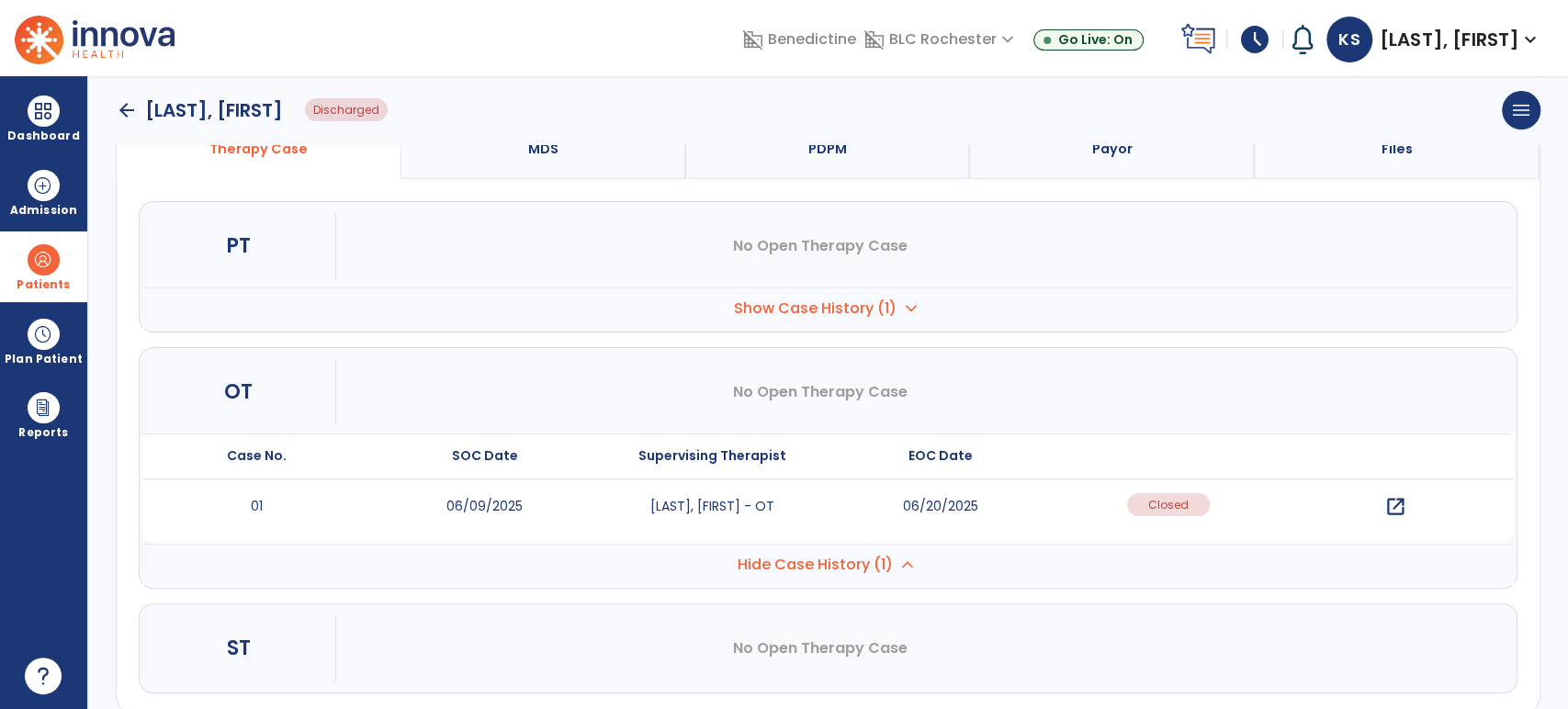 click on "open_in_new" at bounding box center [1395, 507] 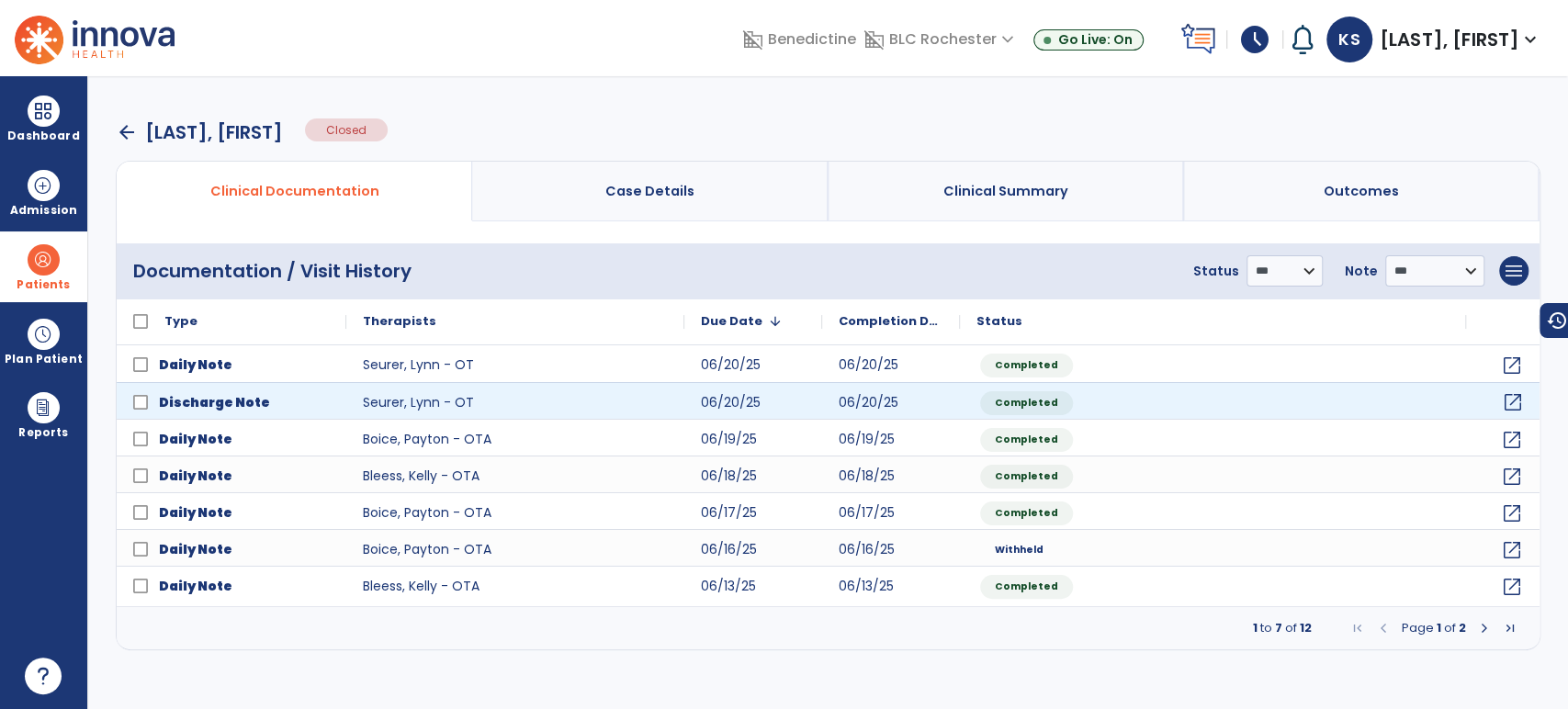 click on "open_in_new" 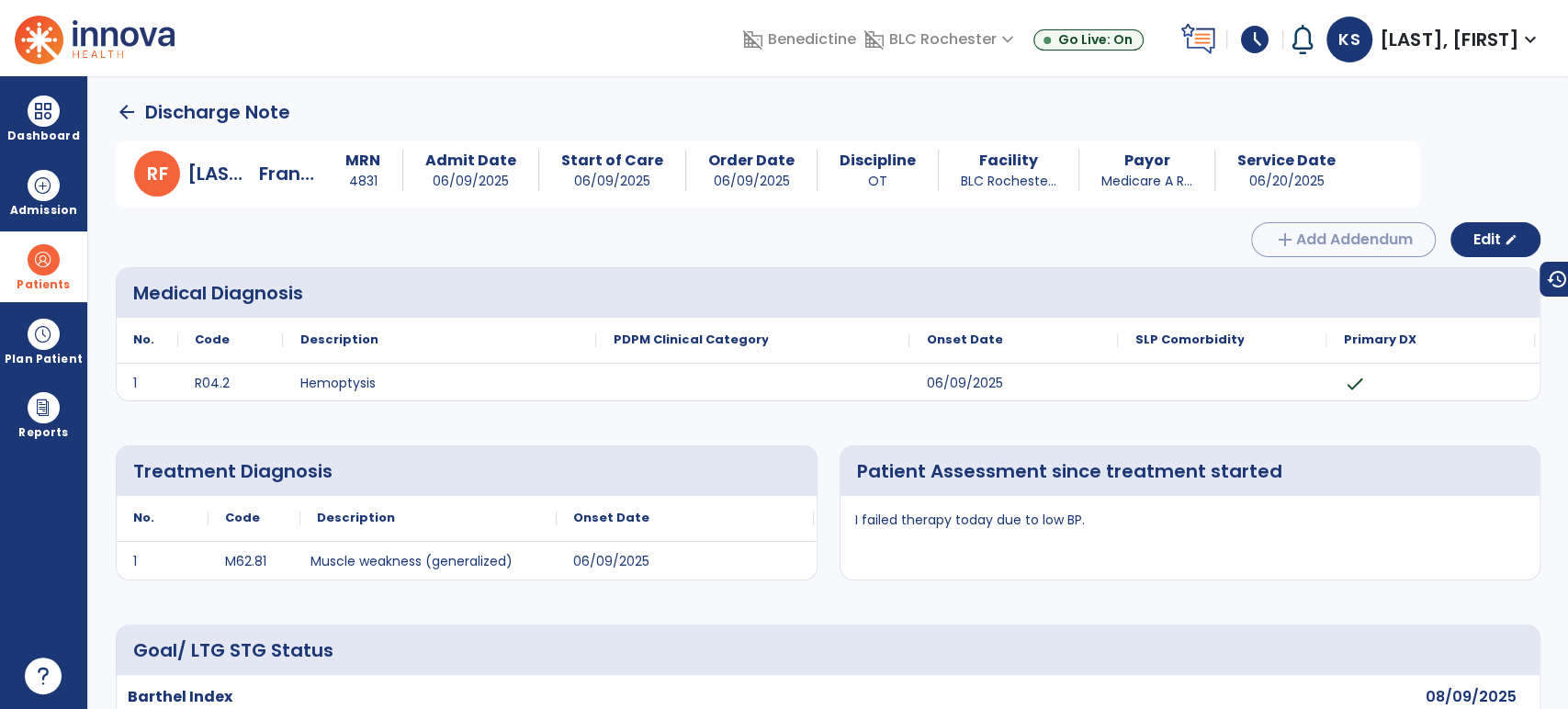 scroll, scrollTop: 0, scrollLeft: 0, axis: both 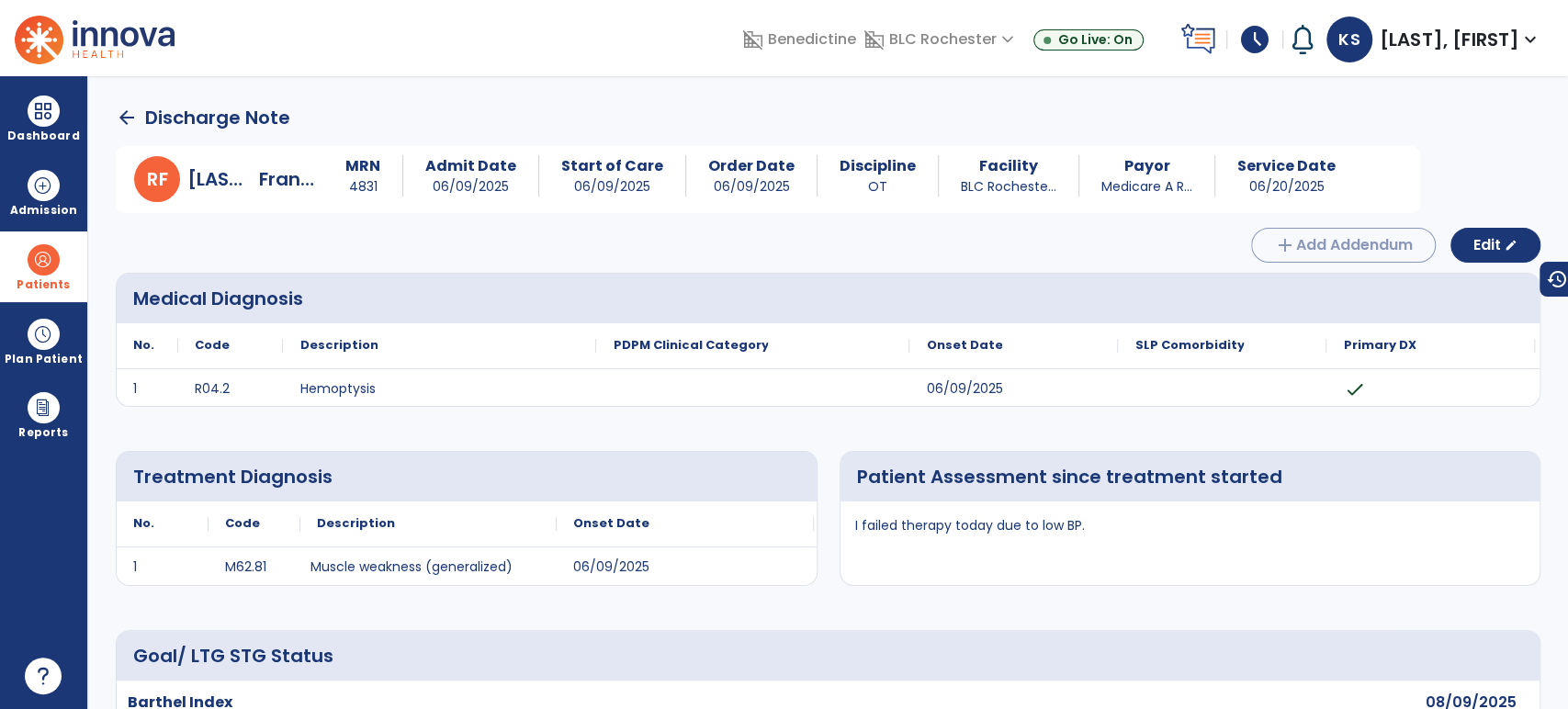 click on "arrow_back" 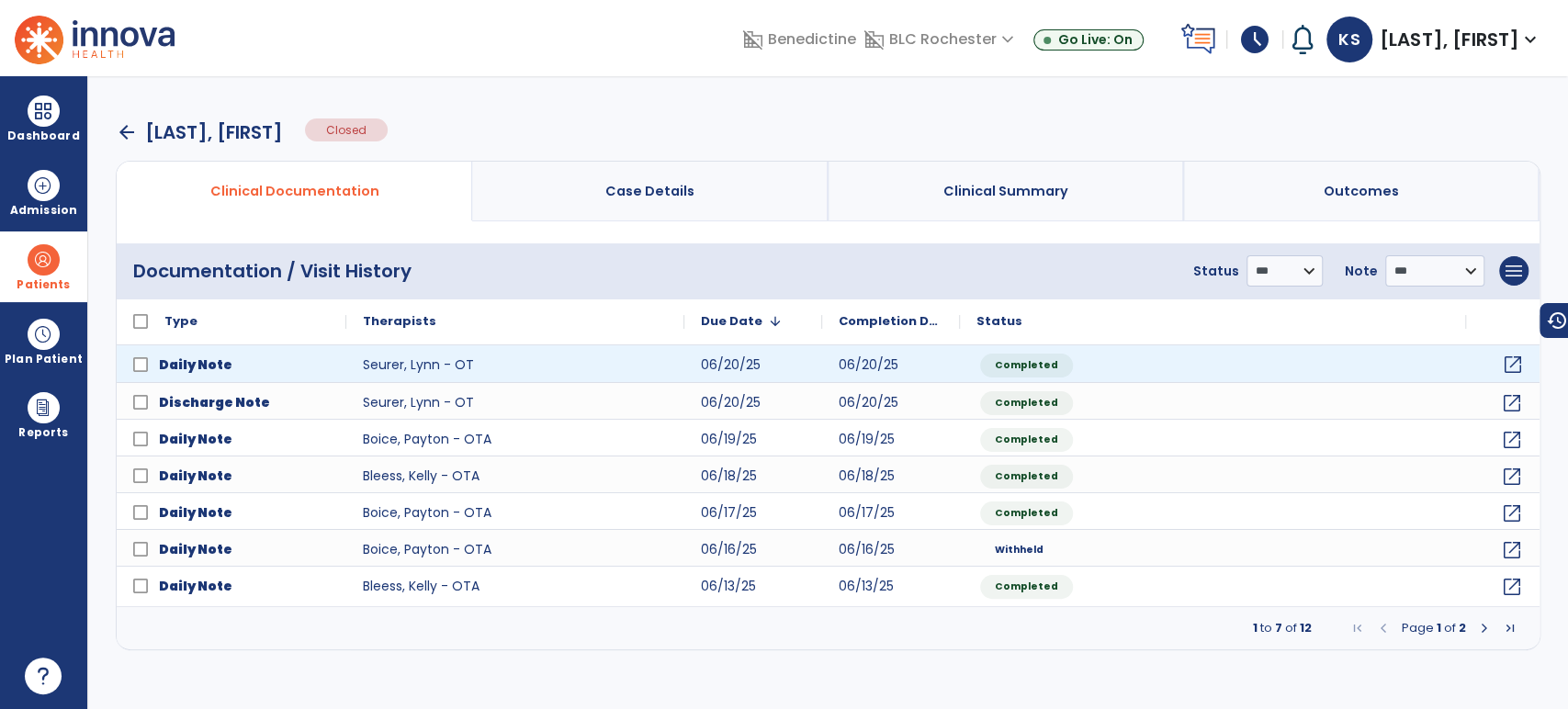 click on "open_in_new" 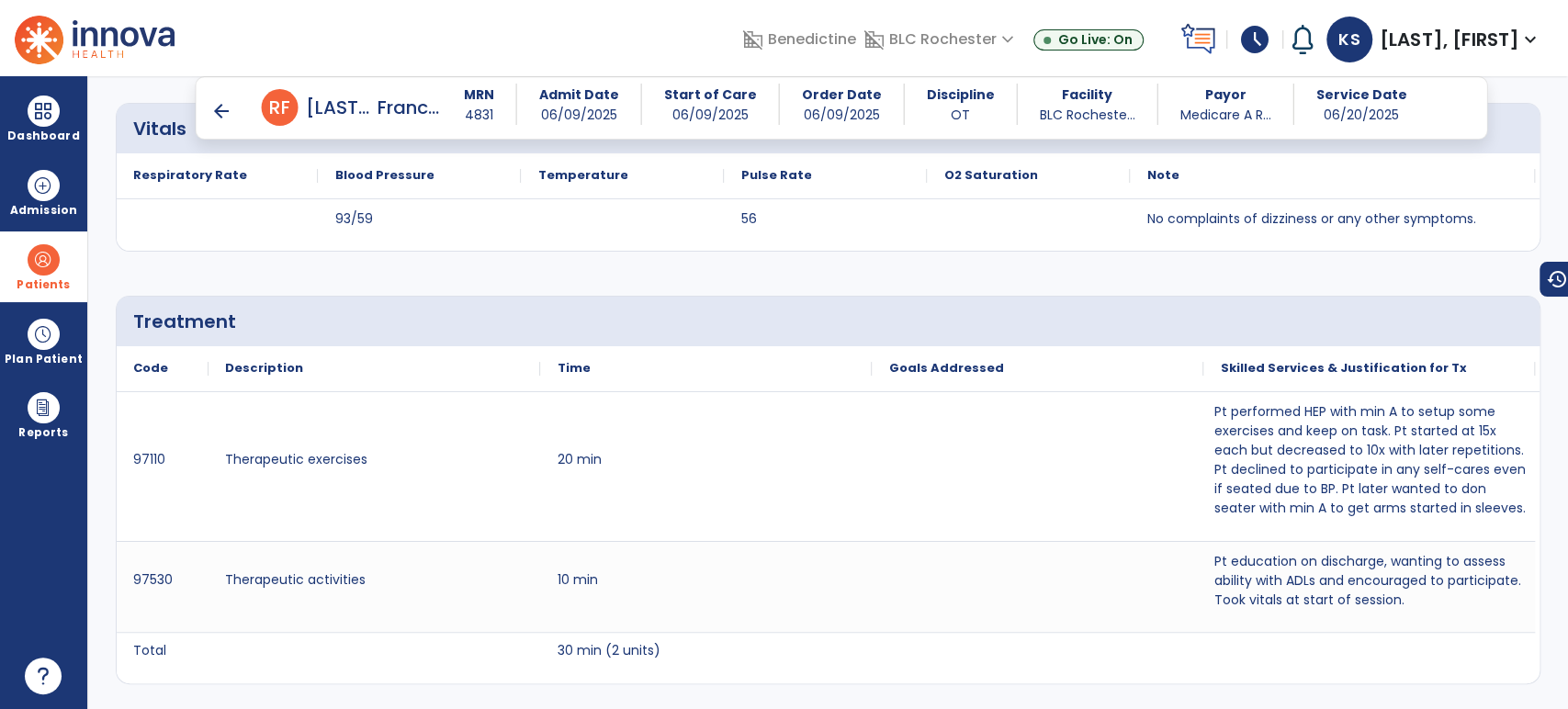 scroll, scrollTop: 918, scrollLeft: 0, axis: vertical 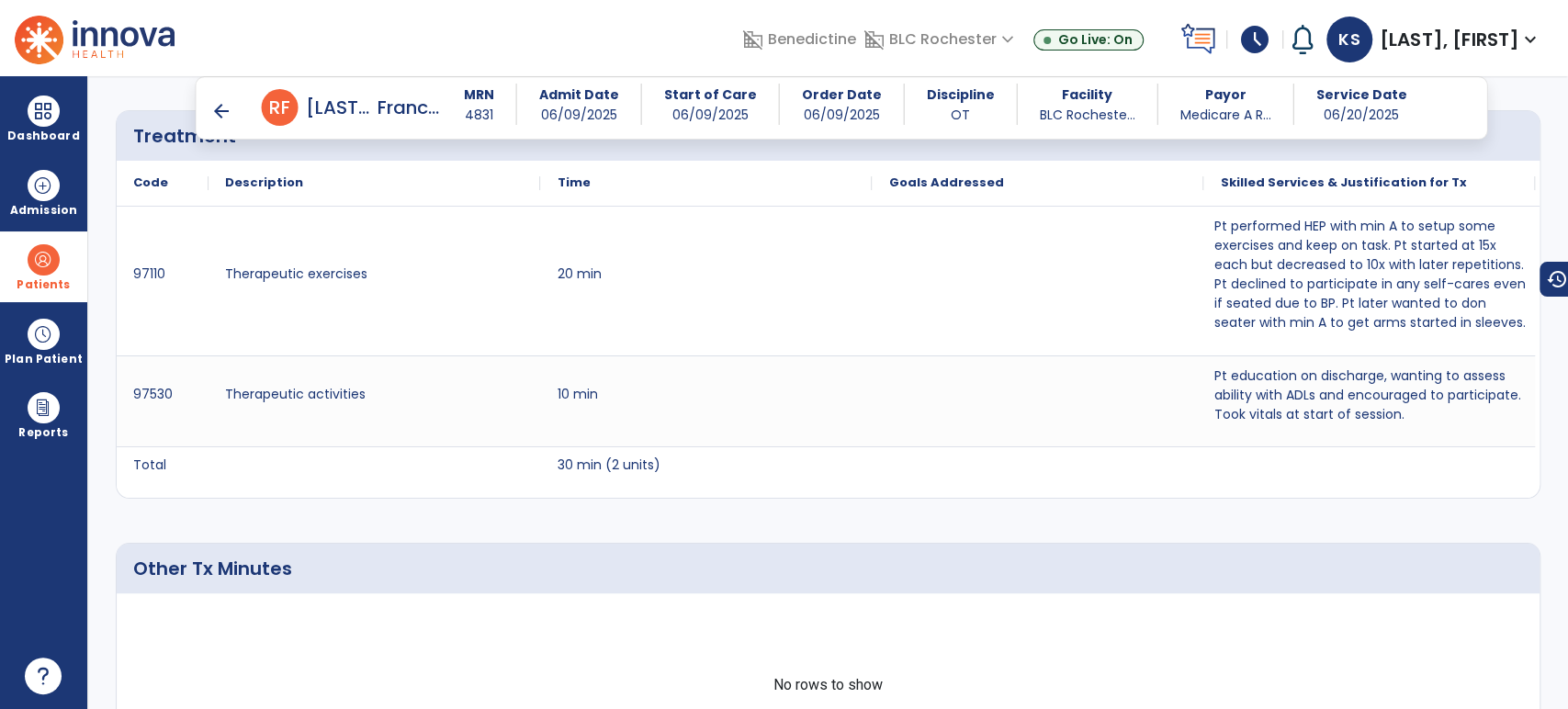 click on "arrow_back" at bounding box center [221, 111] 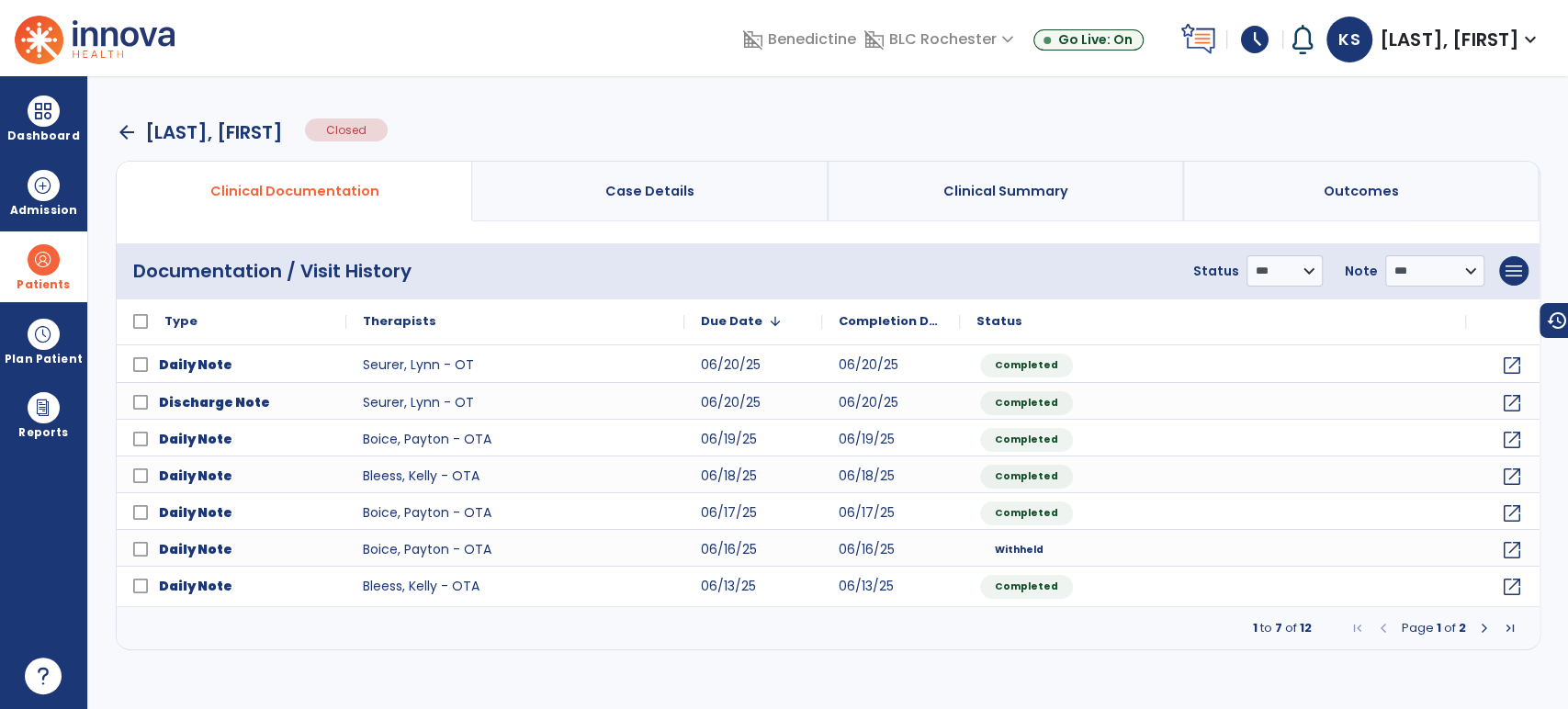 scroll, scrollTop: 0, scrollLeft: 0, axis: both 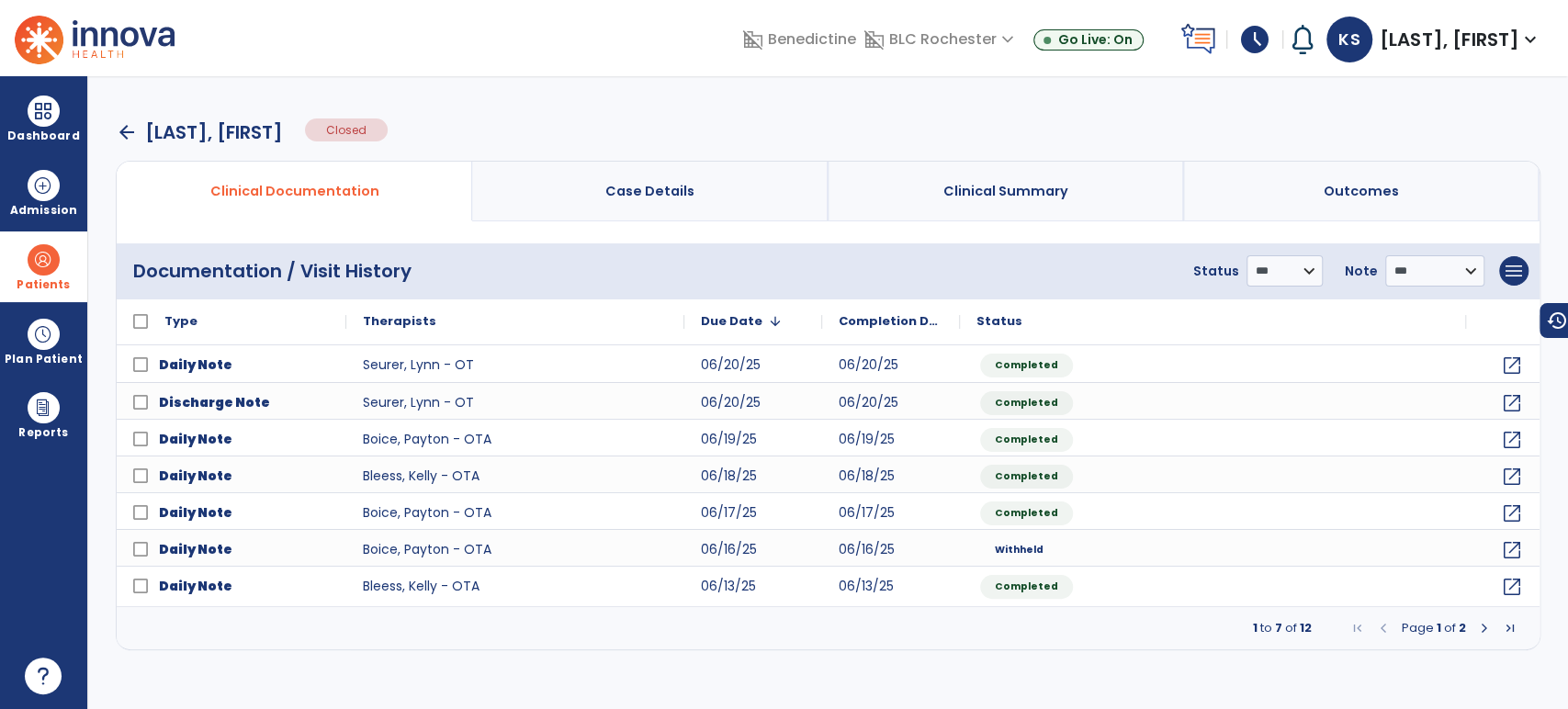 click on "arrow_back   [LAST], [FIRST]" at bounding box center [199, 132] 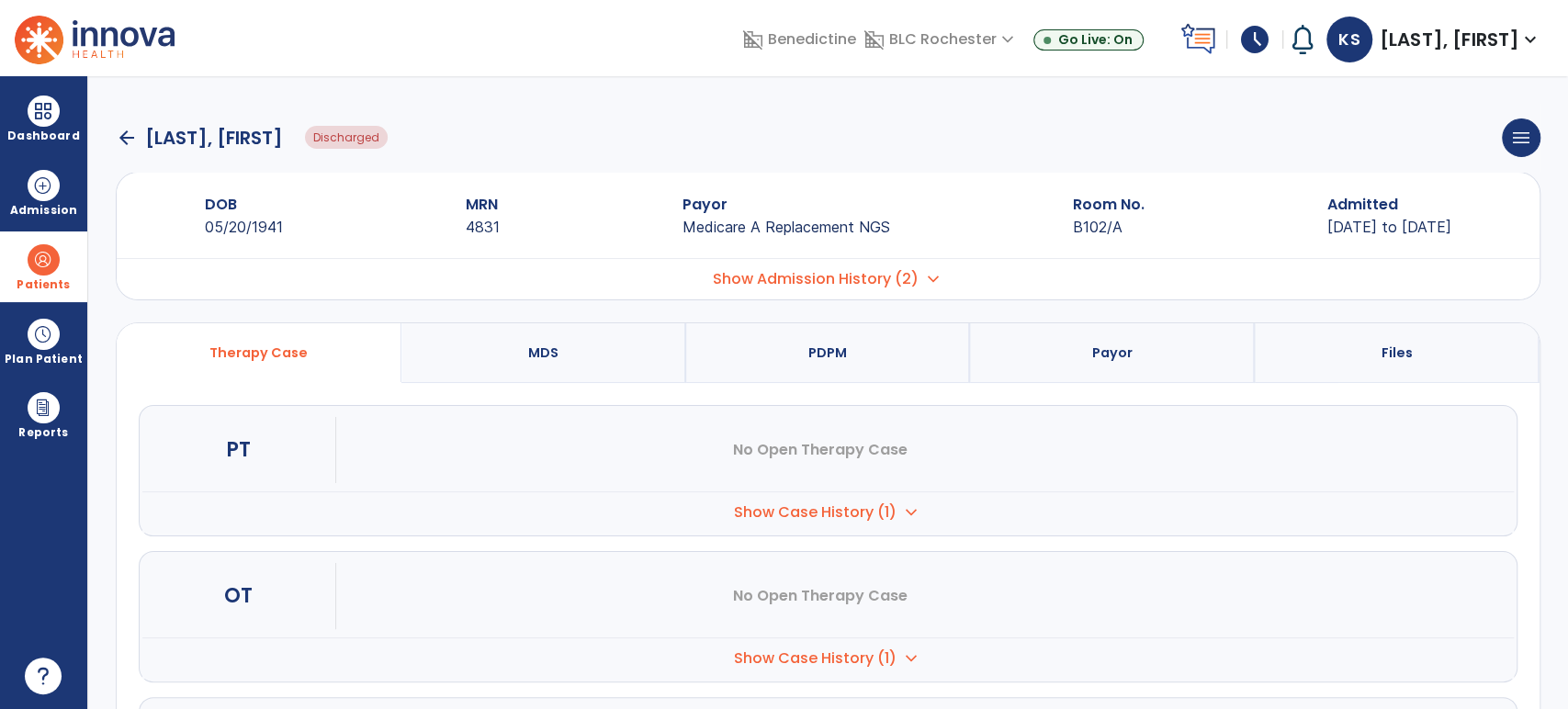 click on "Show Case History (1)" at bounding box center [815, 512] 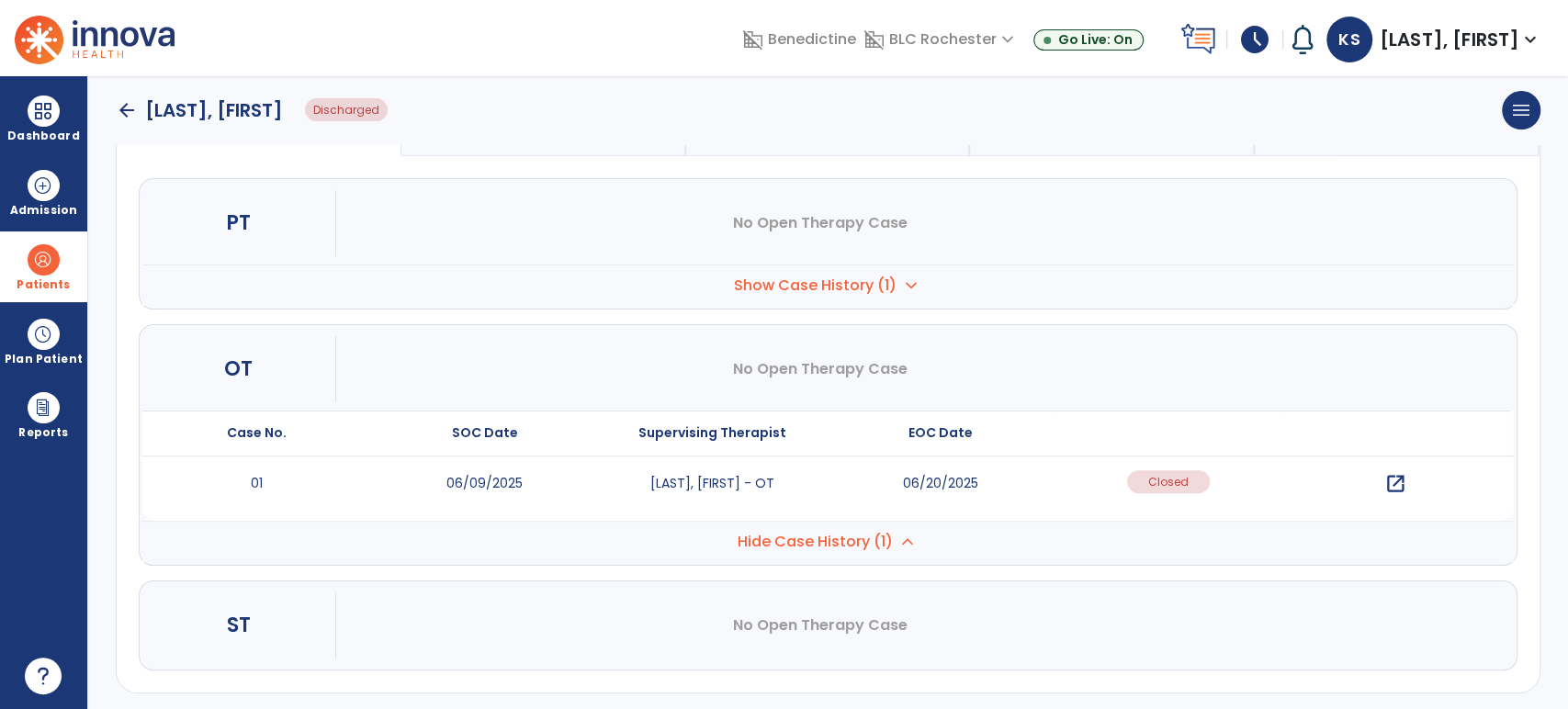 scroll, scrollTop: 231, scrollLeft: 0, axis: vertical 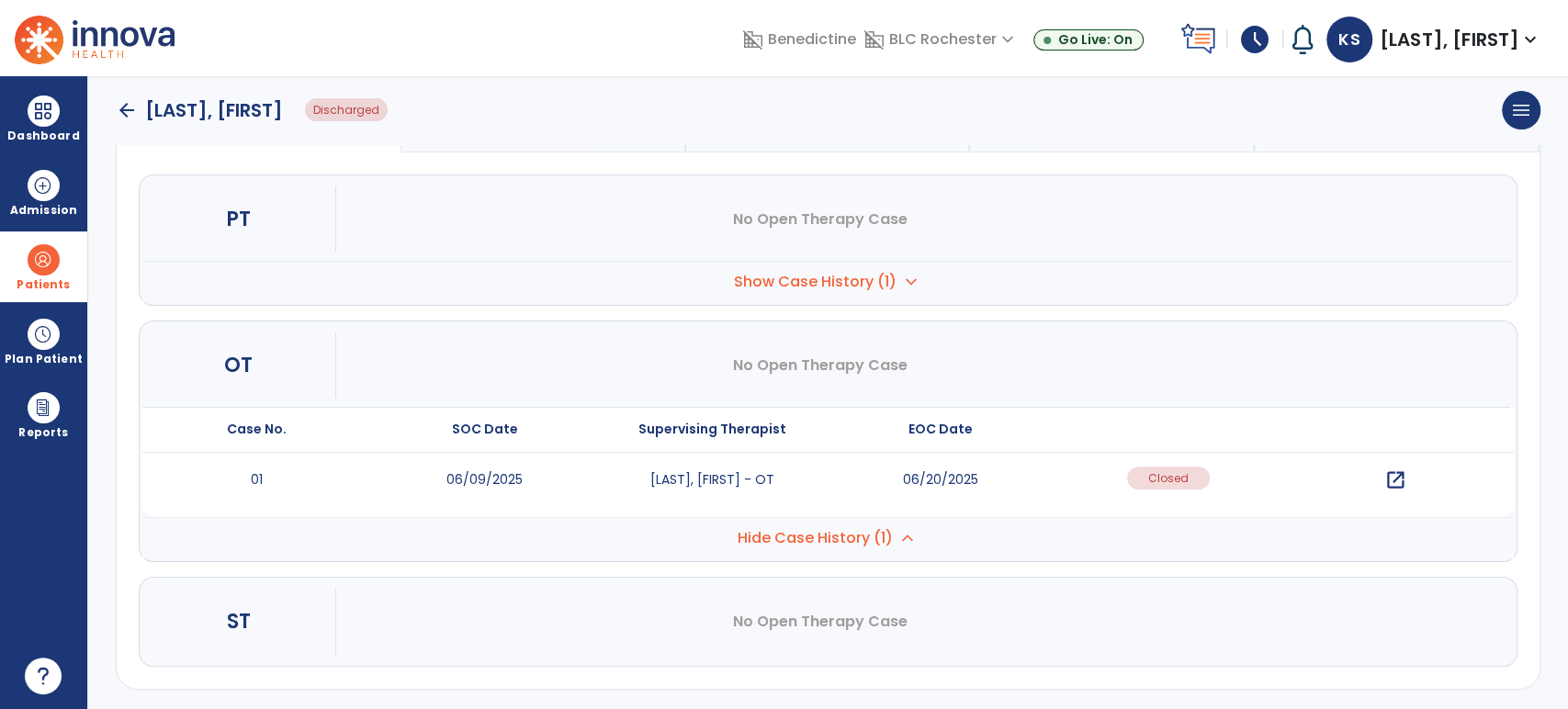 click on "open_in_new" at bounding box center [1395, 480] 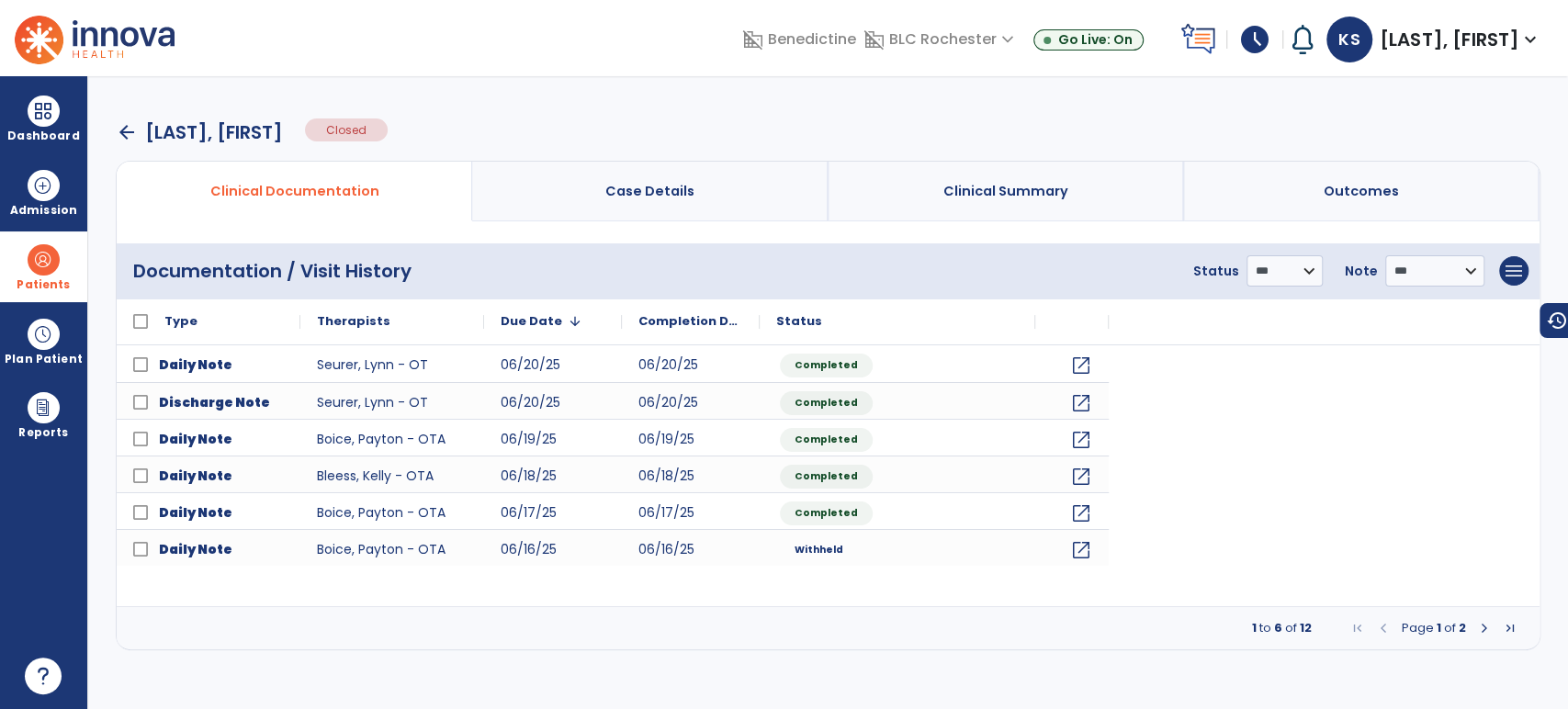 scroll, scrollTop: 0, scrollLeft: 0, axis: both 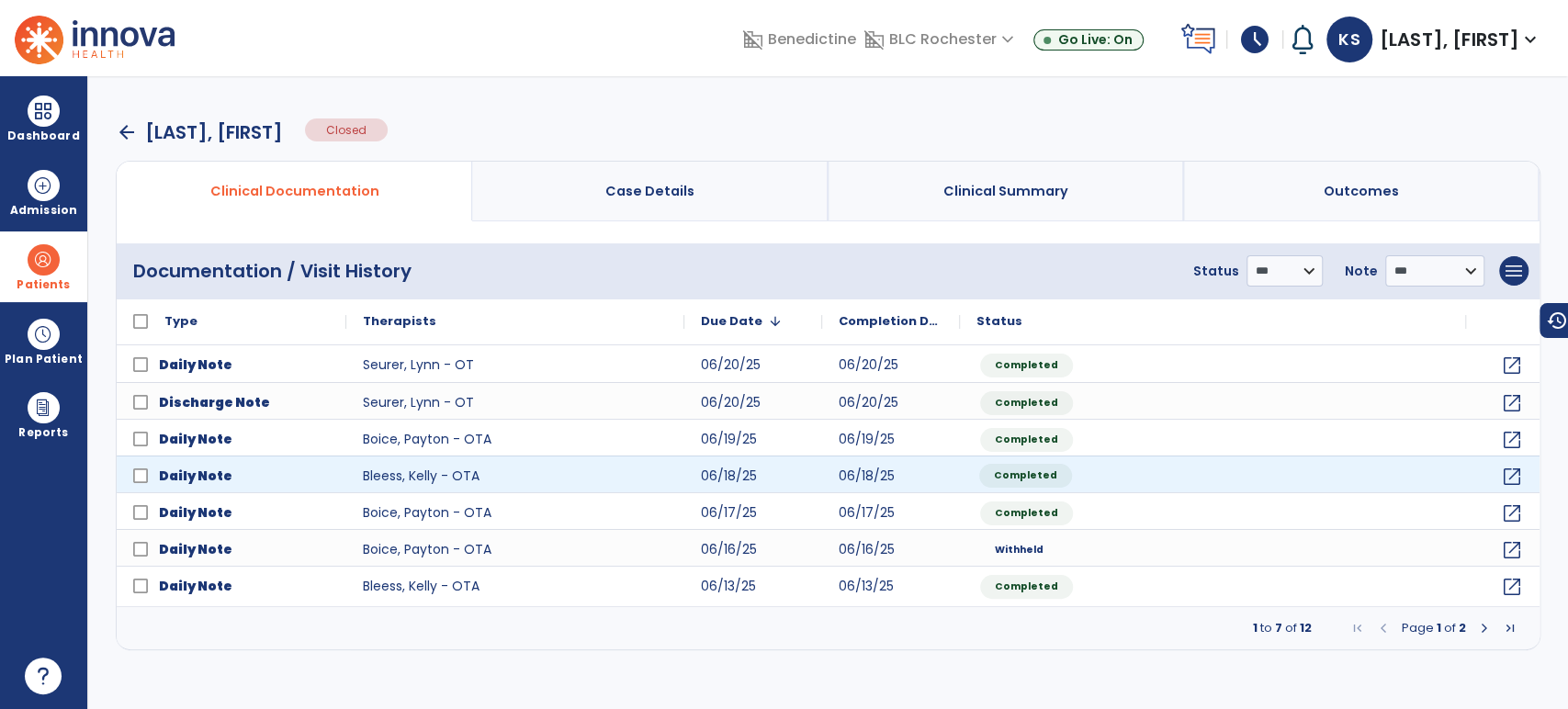 click on "Completed" 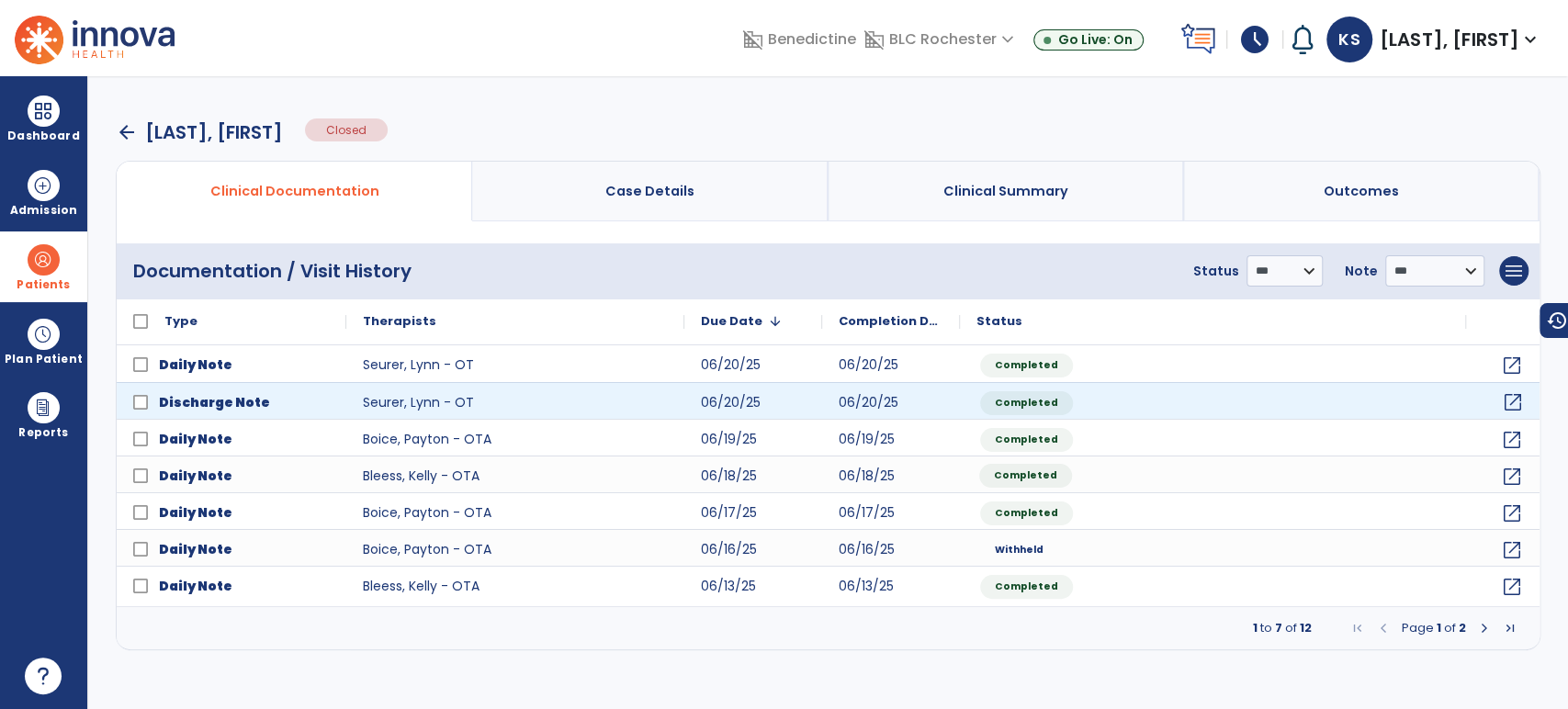 click on "open_in_new" 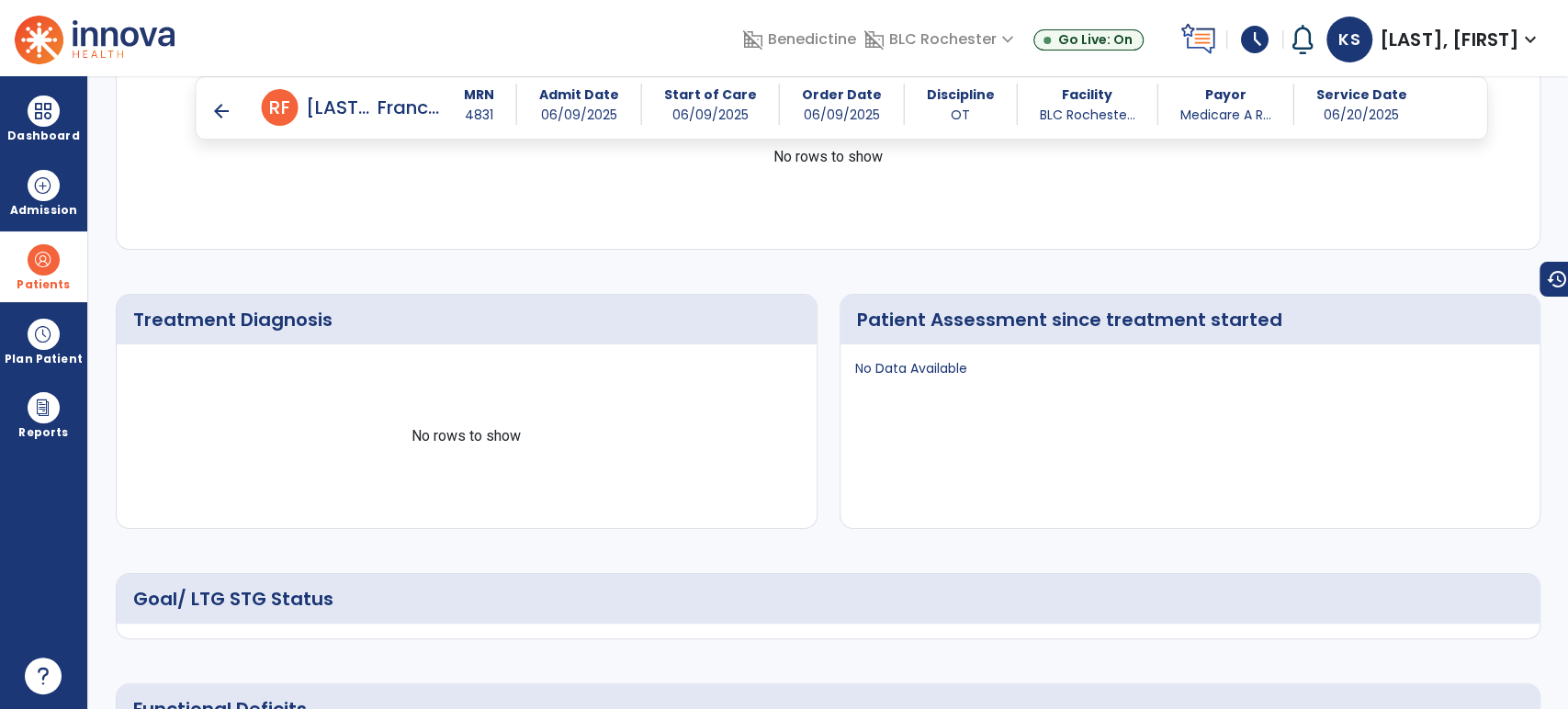 scroll, scrollTop: 0, scrollLeft: 0, axis: both 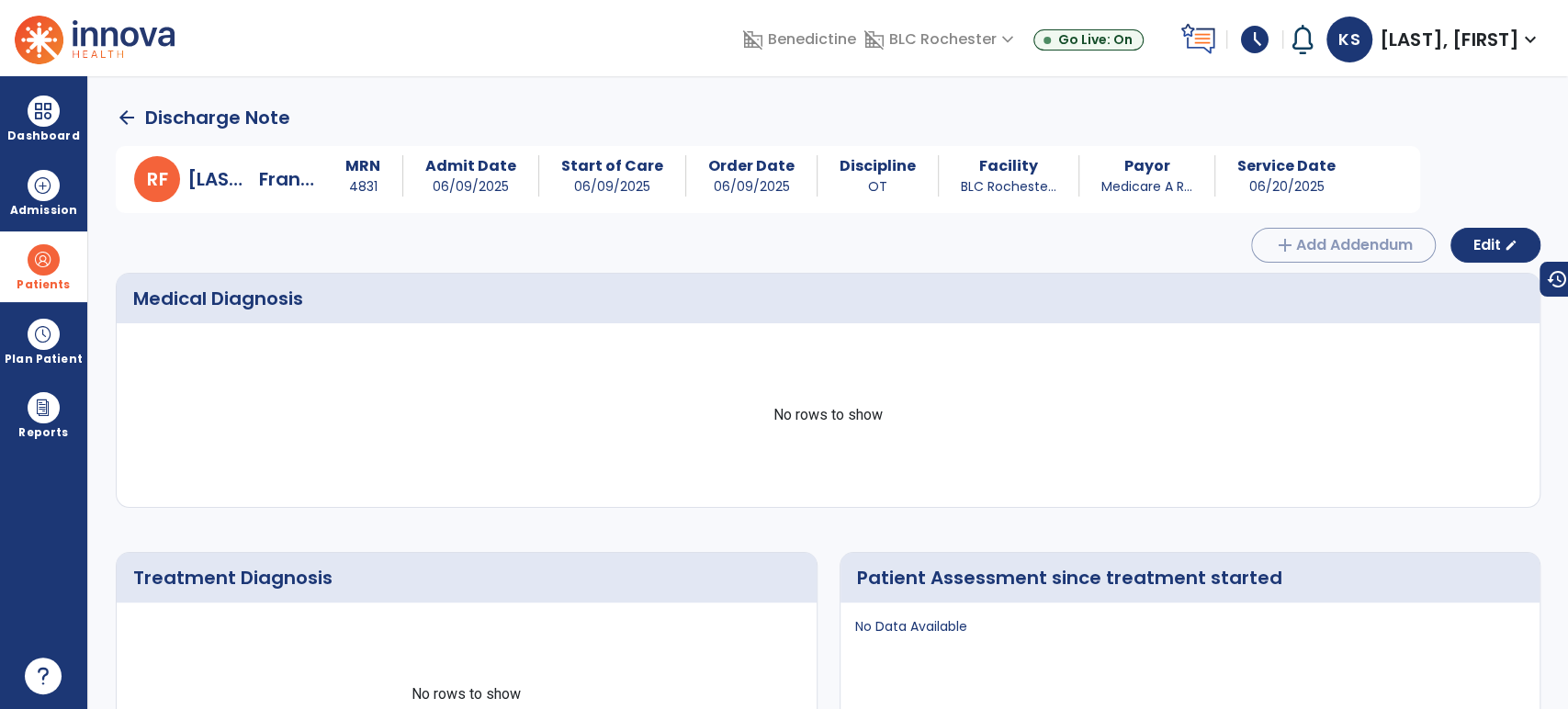 click on "arrow_back" 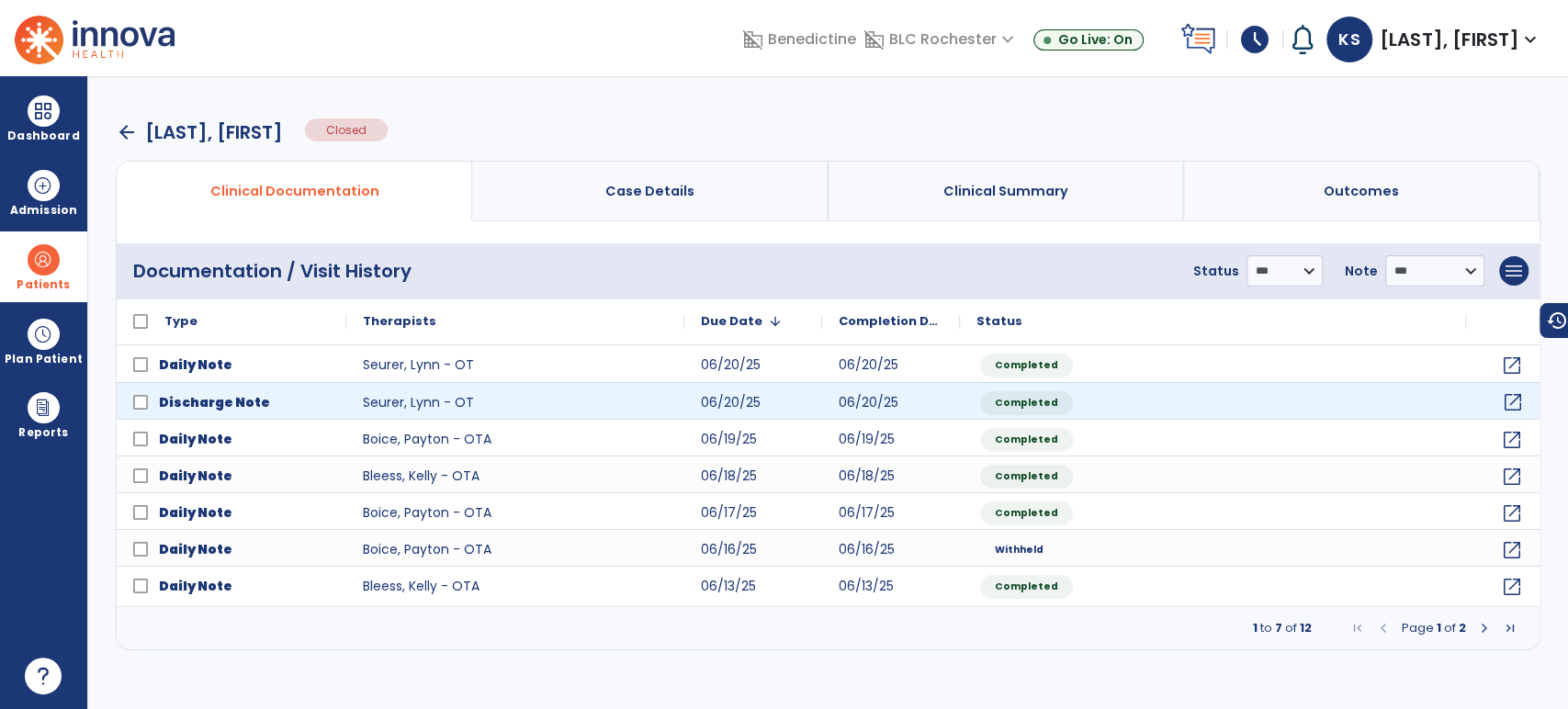 click on "open_in_new" 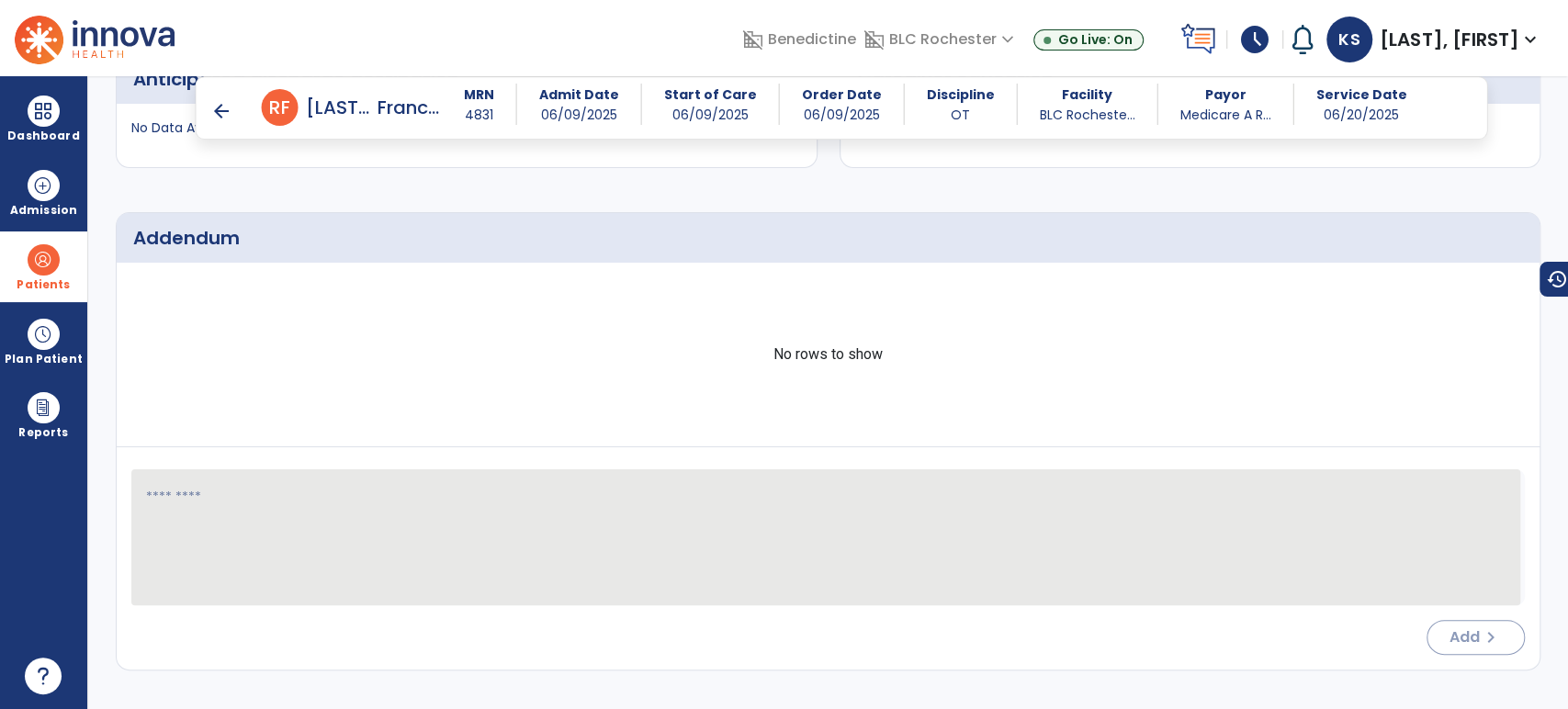 scroll, scrollTop: 1908, scrollLeft: 0, axis: vertical 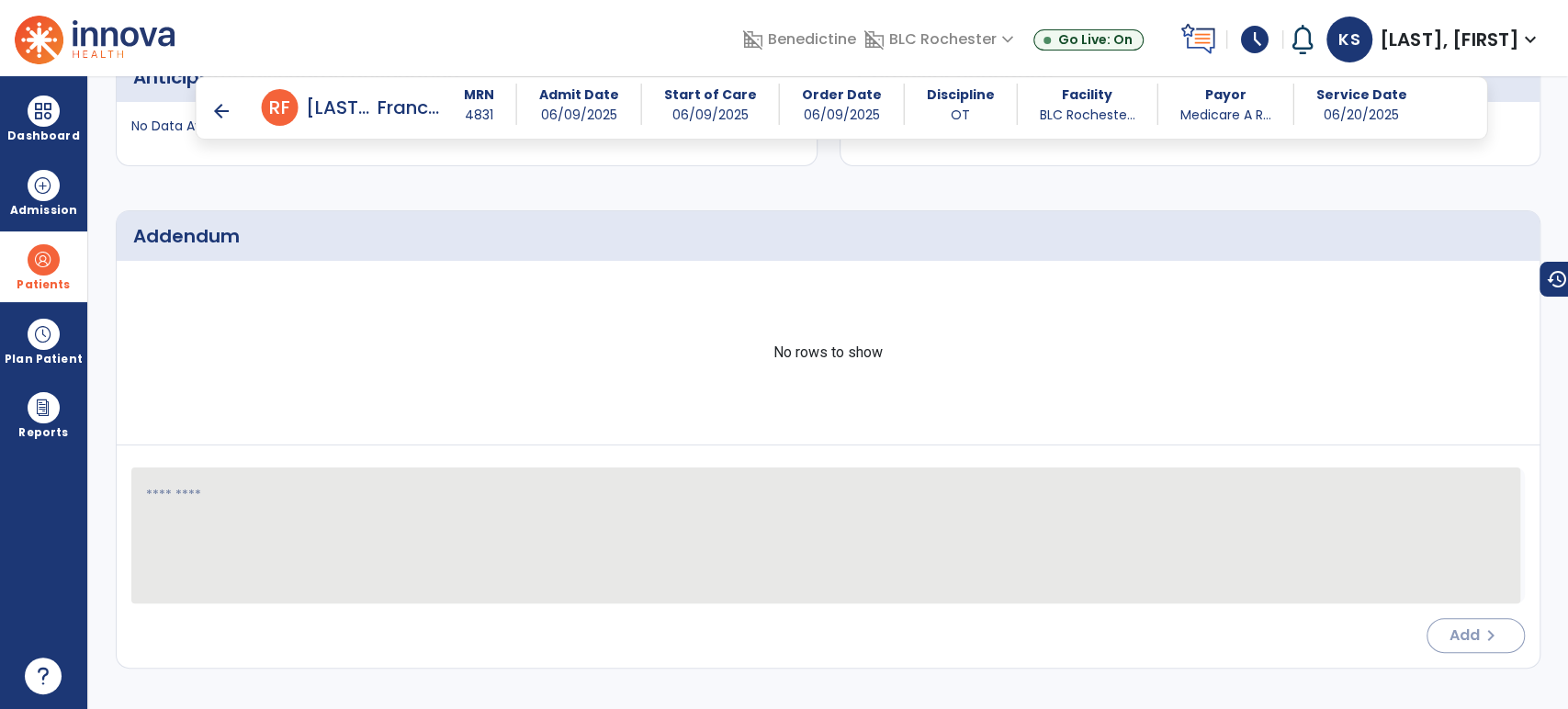 click on "arrow_back" at bounding box center [236, 107] 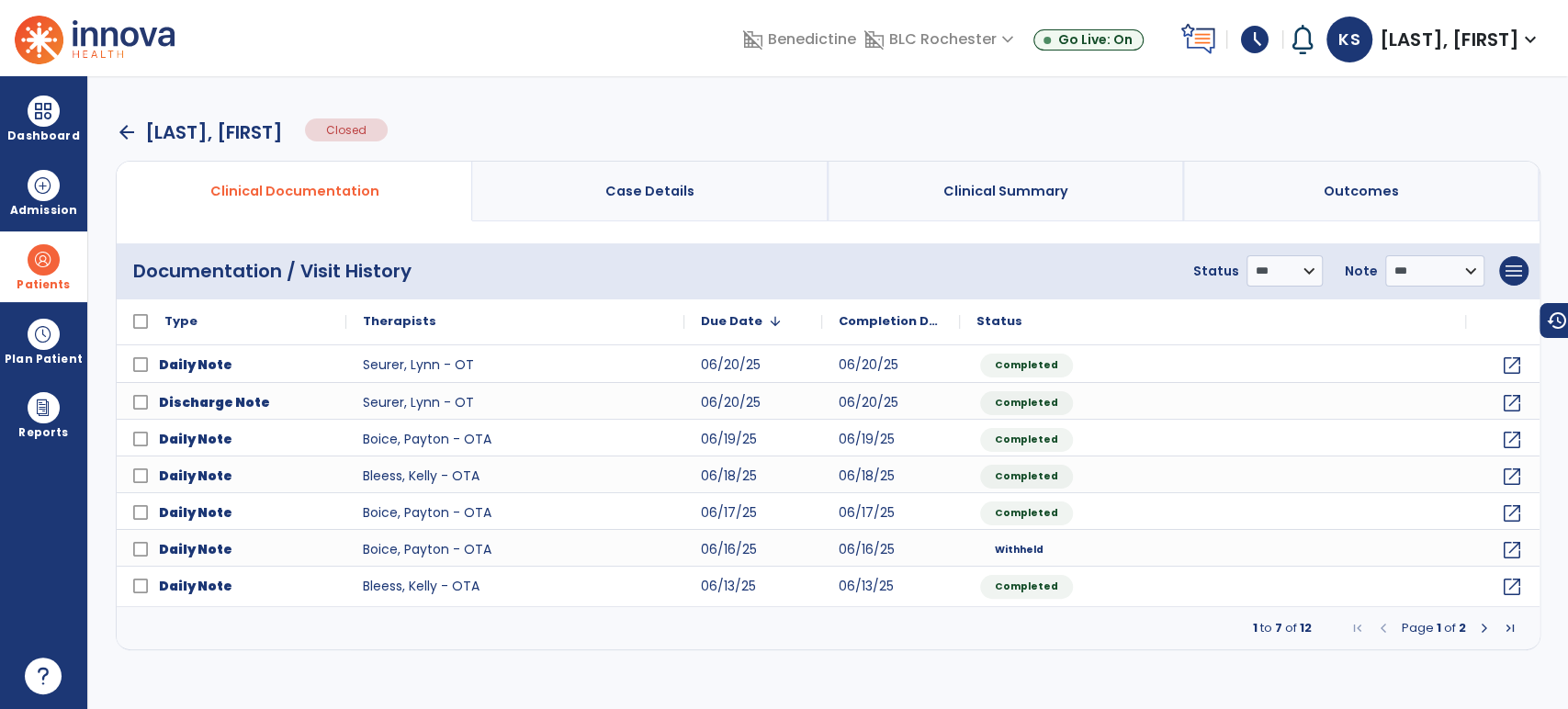 scroll, scrollTop: 0, scrollLeft: 0, axis: both 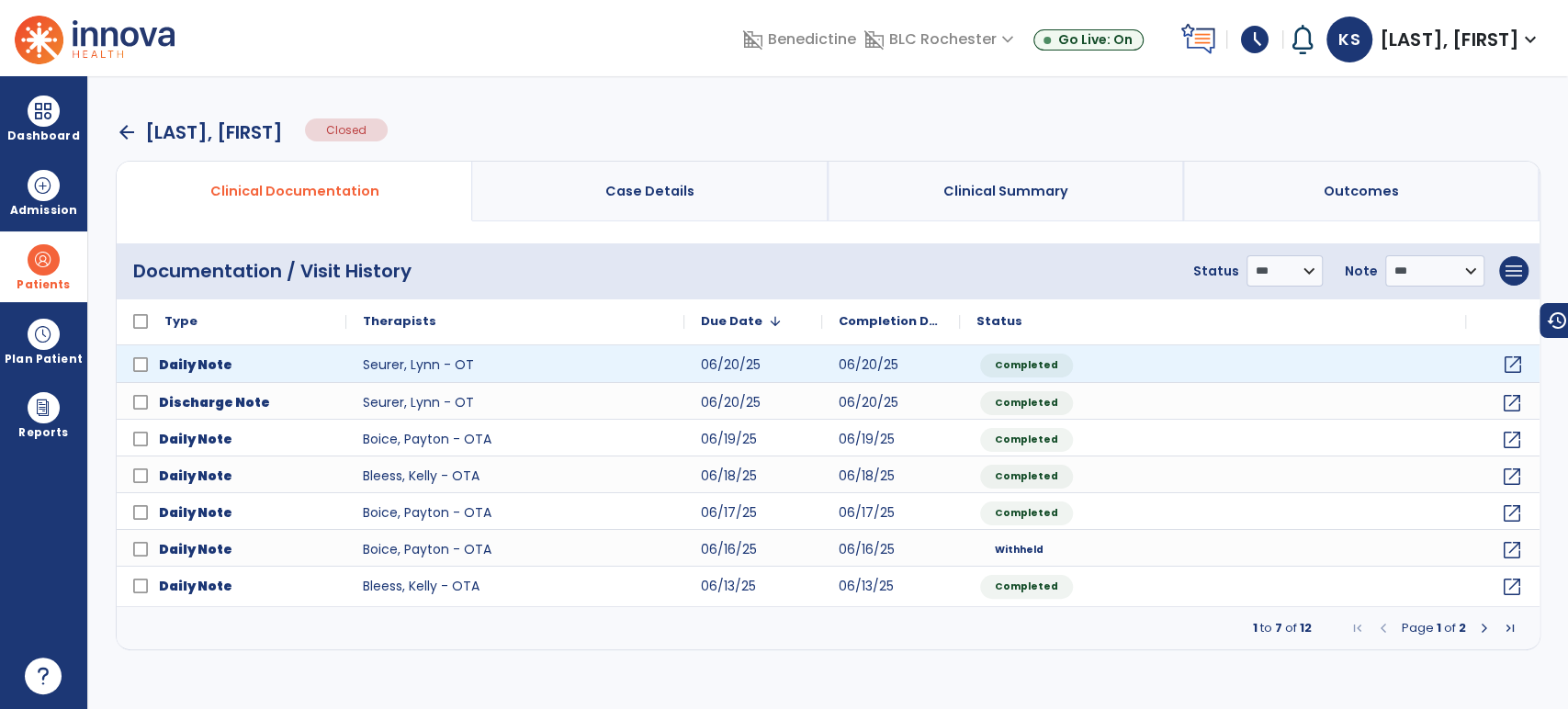click on "open_in_new" 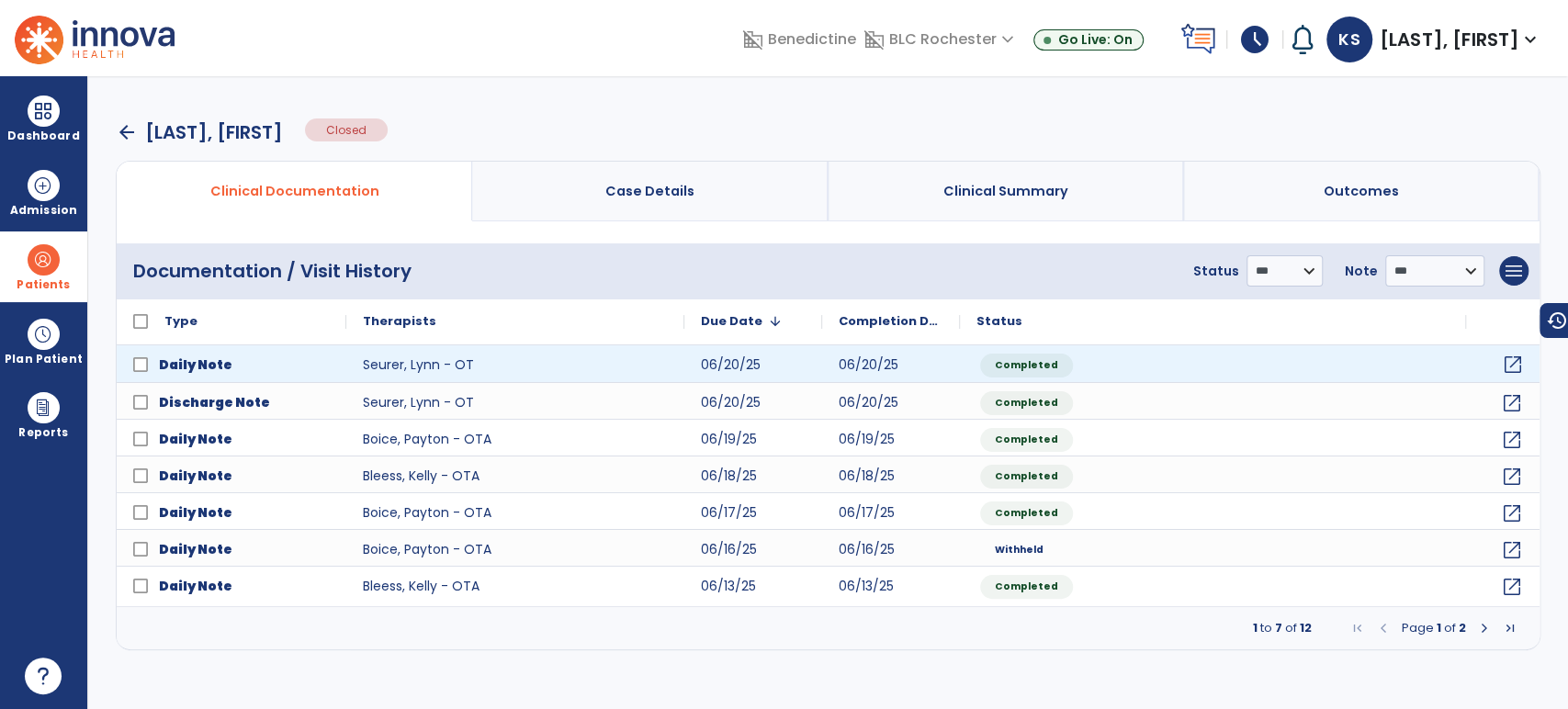 click on "open_in_new" 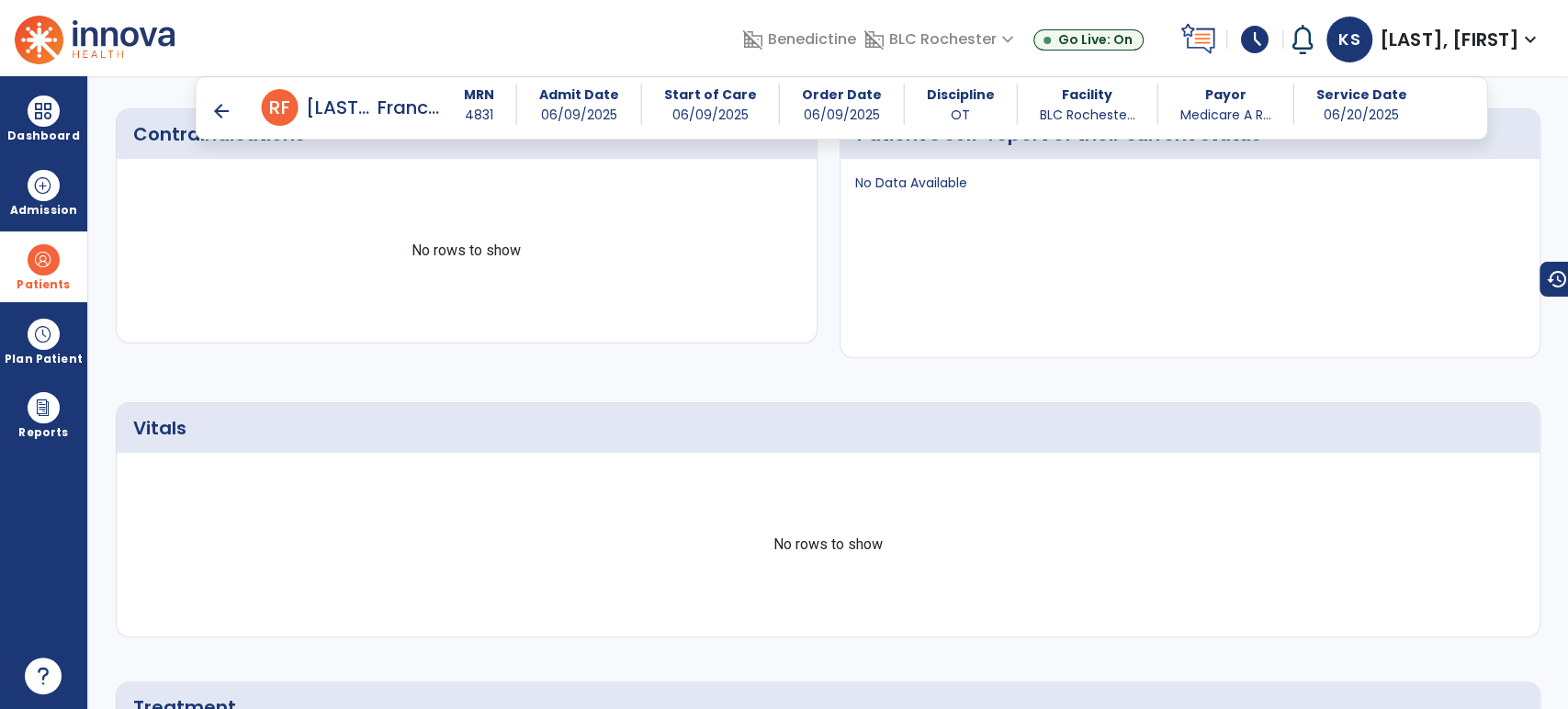 scroll, scrollTop: 816, scrollLeft: 0, axis: vertical 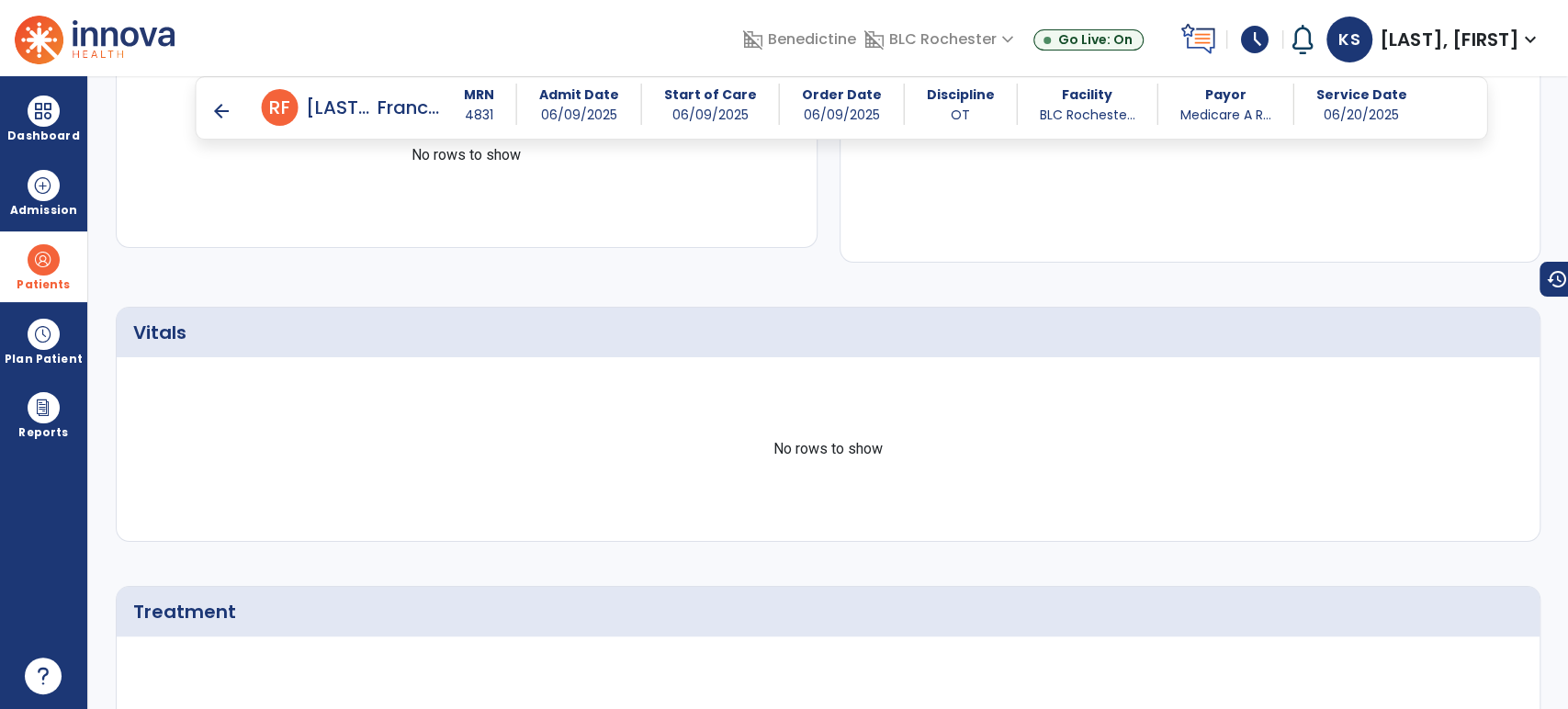 click on "arrow_back" at bounding box center (221, 111) 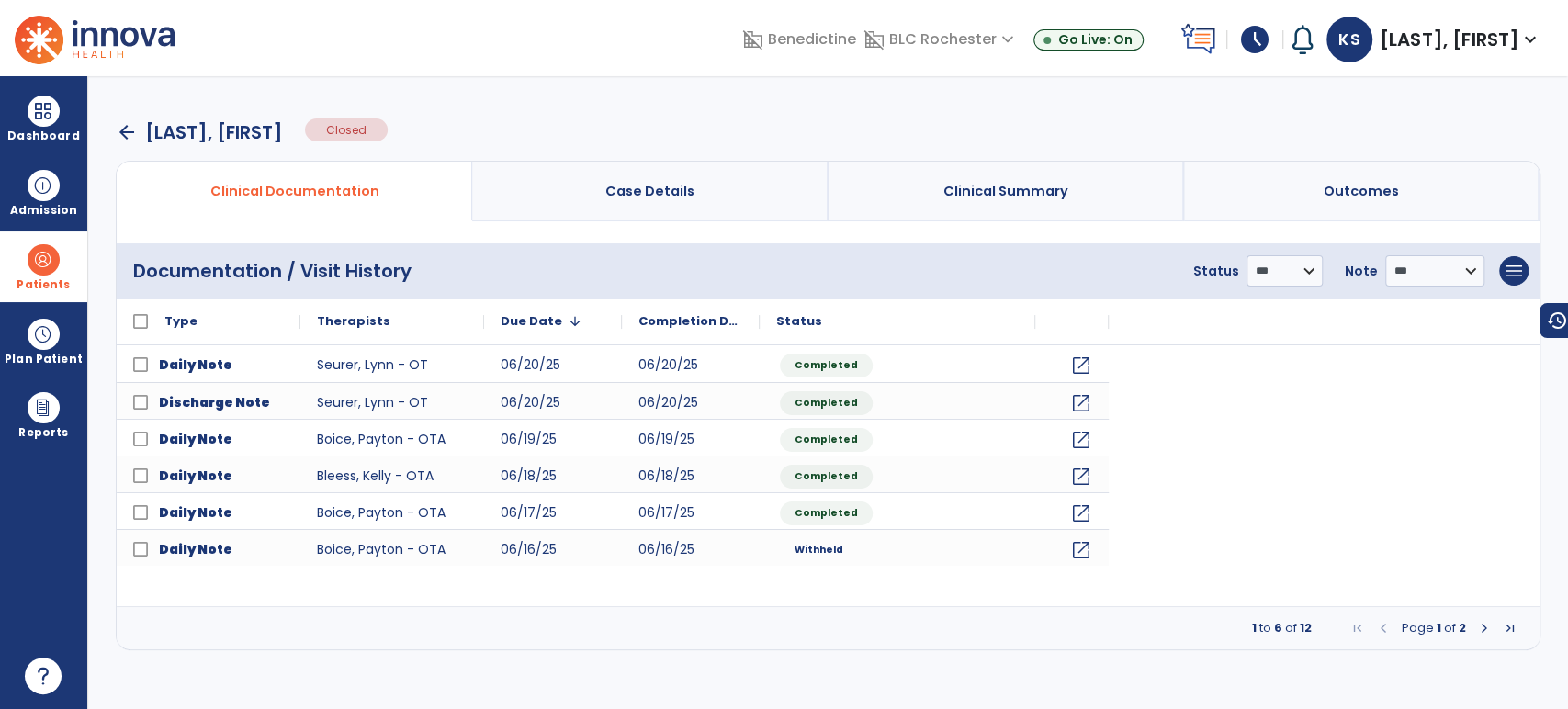 scroll, scrollTop: 0, scrollLeft: 0, axis: both 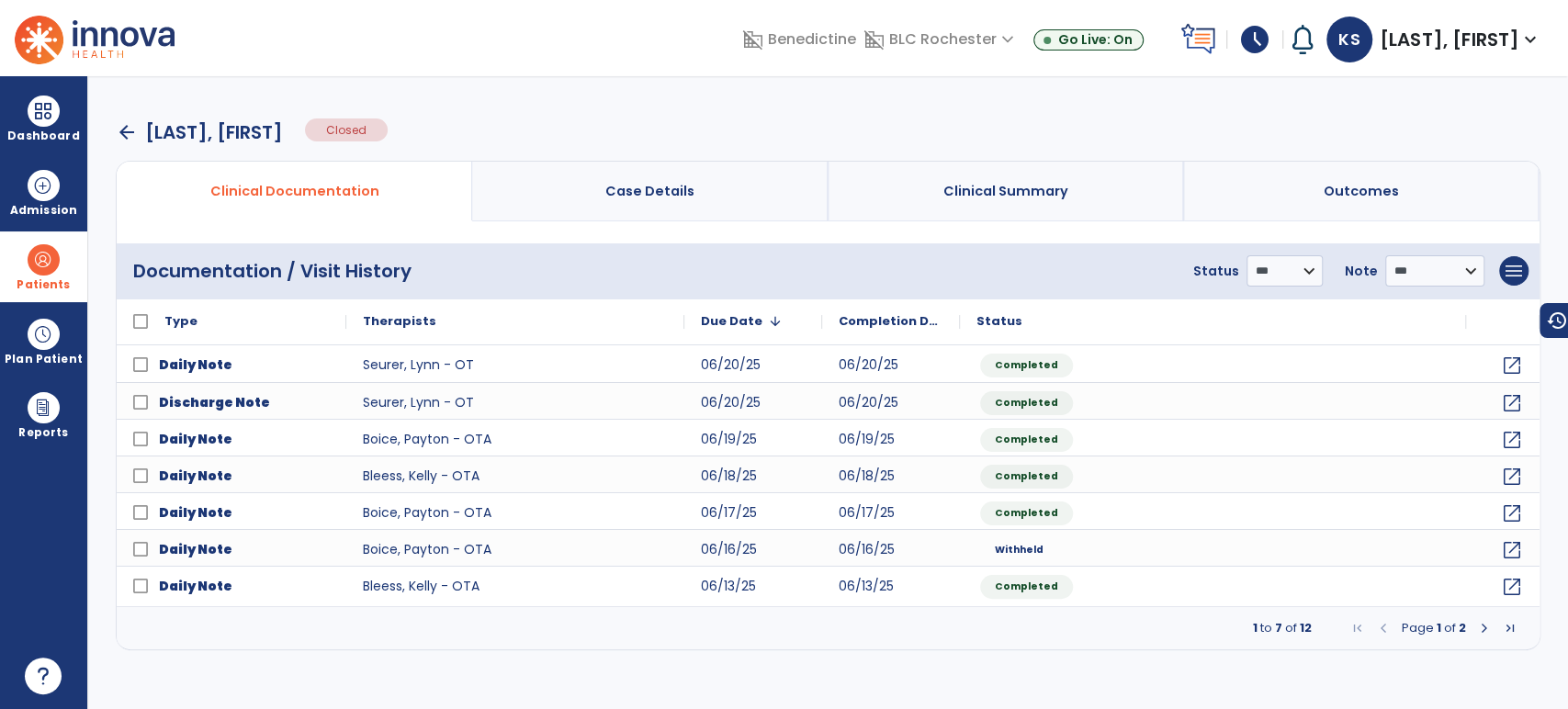 click on "arrow_back" at bounding box center [127, 132] 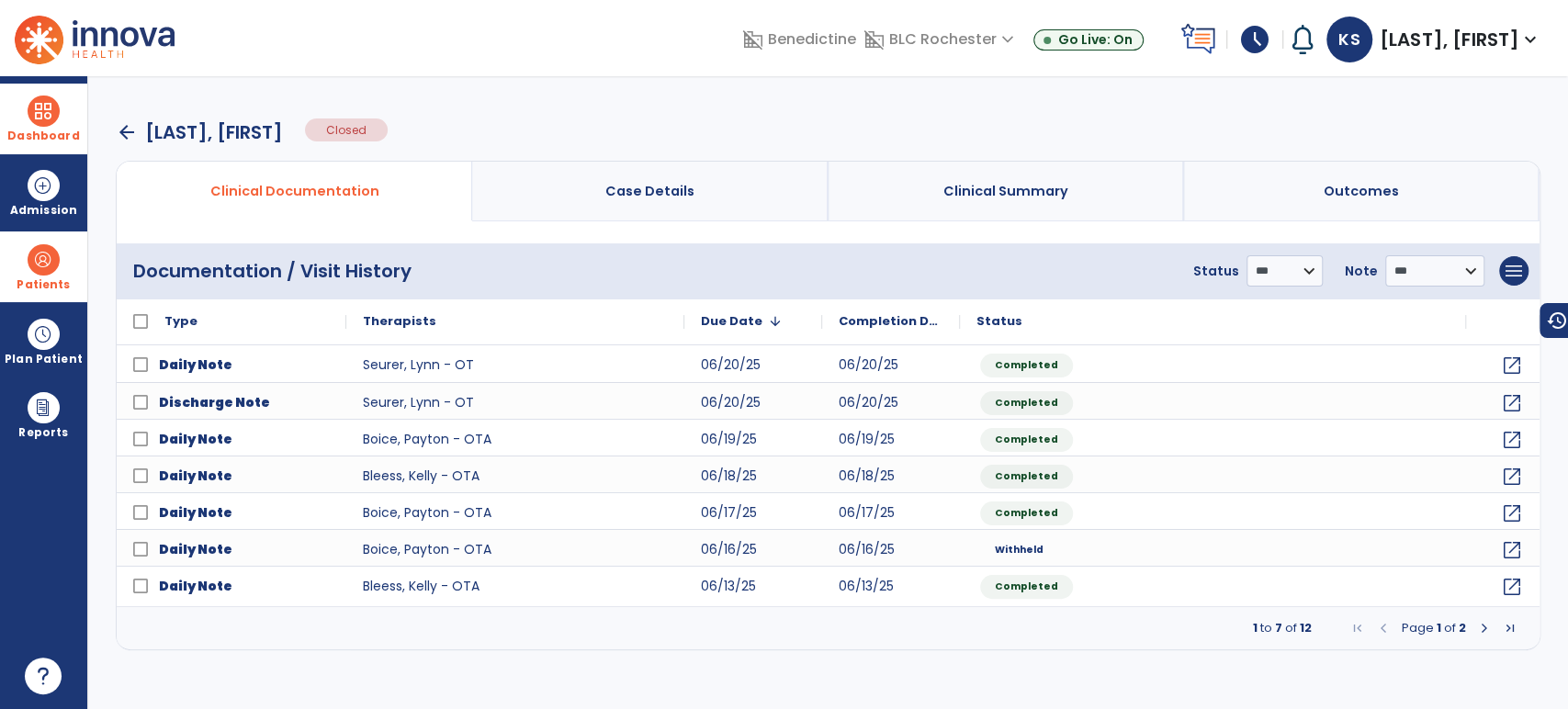 click at bounding box center [43, 111] 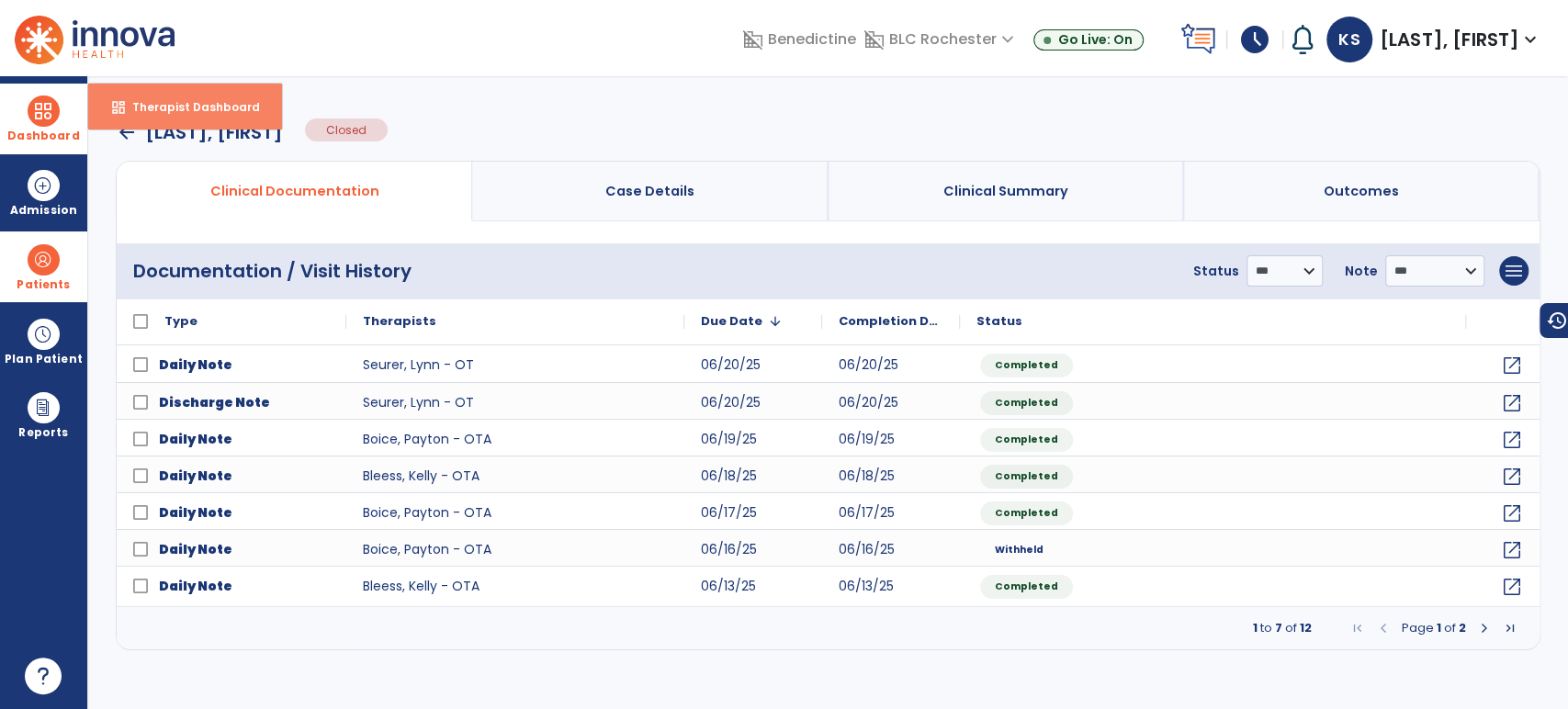 click on "Therapist Dashboard" at bounding box center (188, 107) 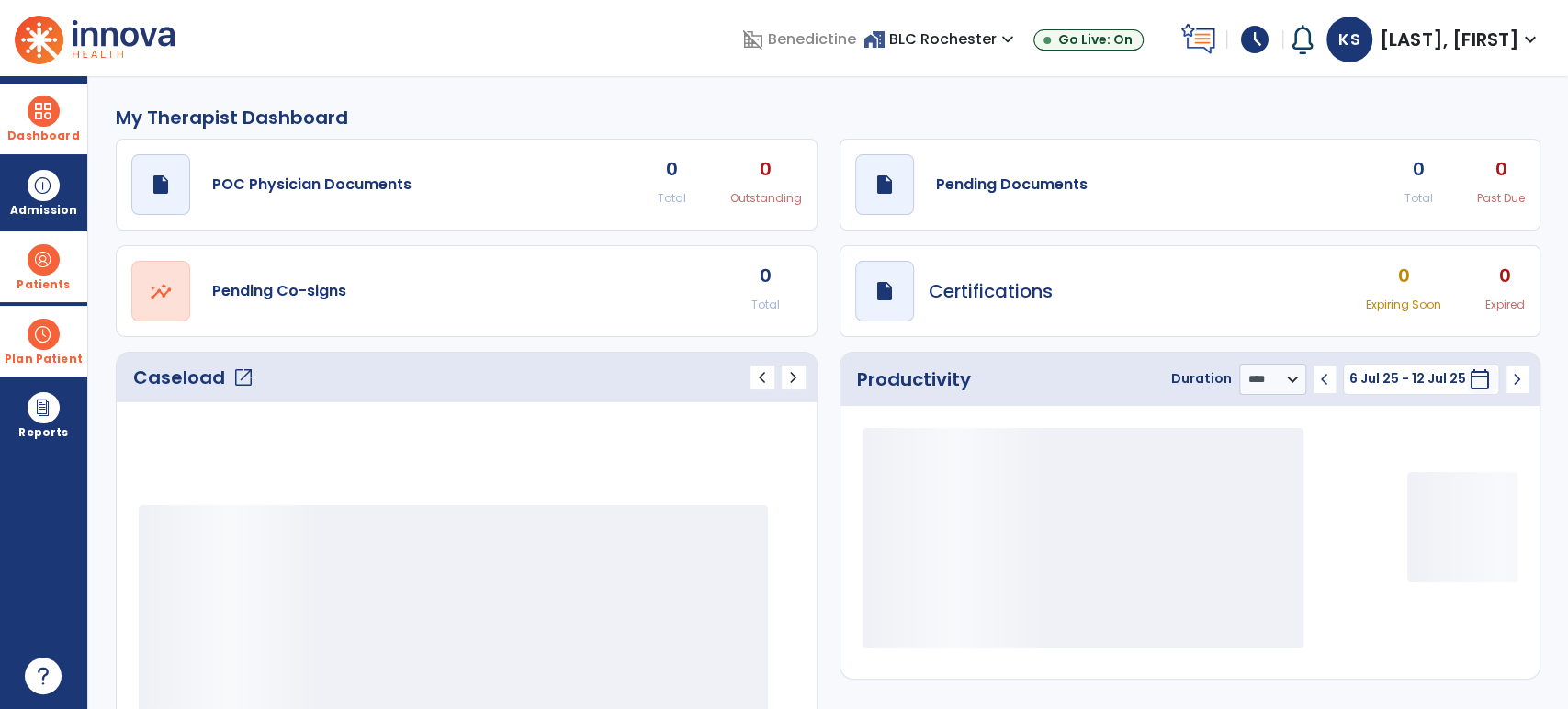 click on "Plan Patient" at bounding box center (43, 266) 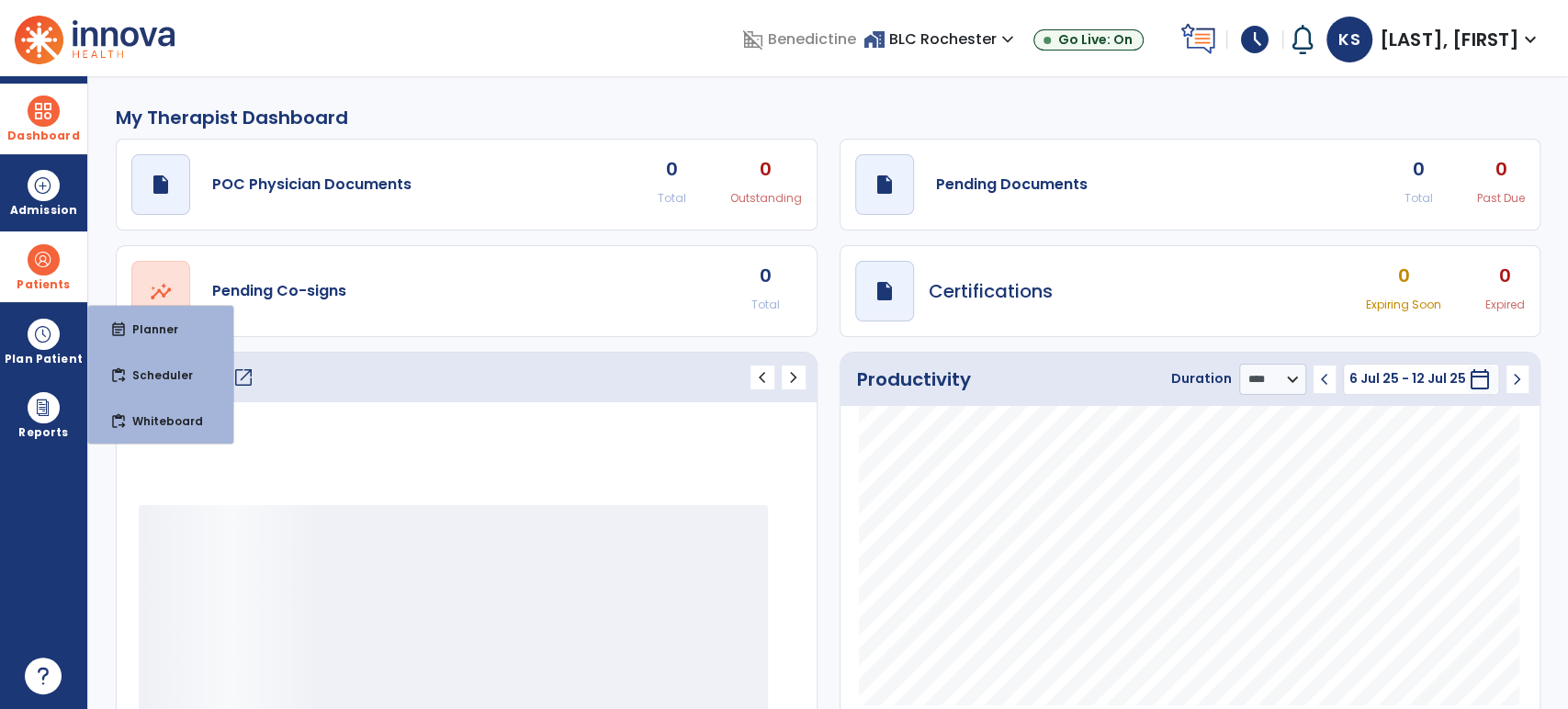 click on "Patients  format_list_bulleted  Patient List  space_dashboard  Patient Board  insert_chart  PDPM Board" at bounding box center (43, 266) 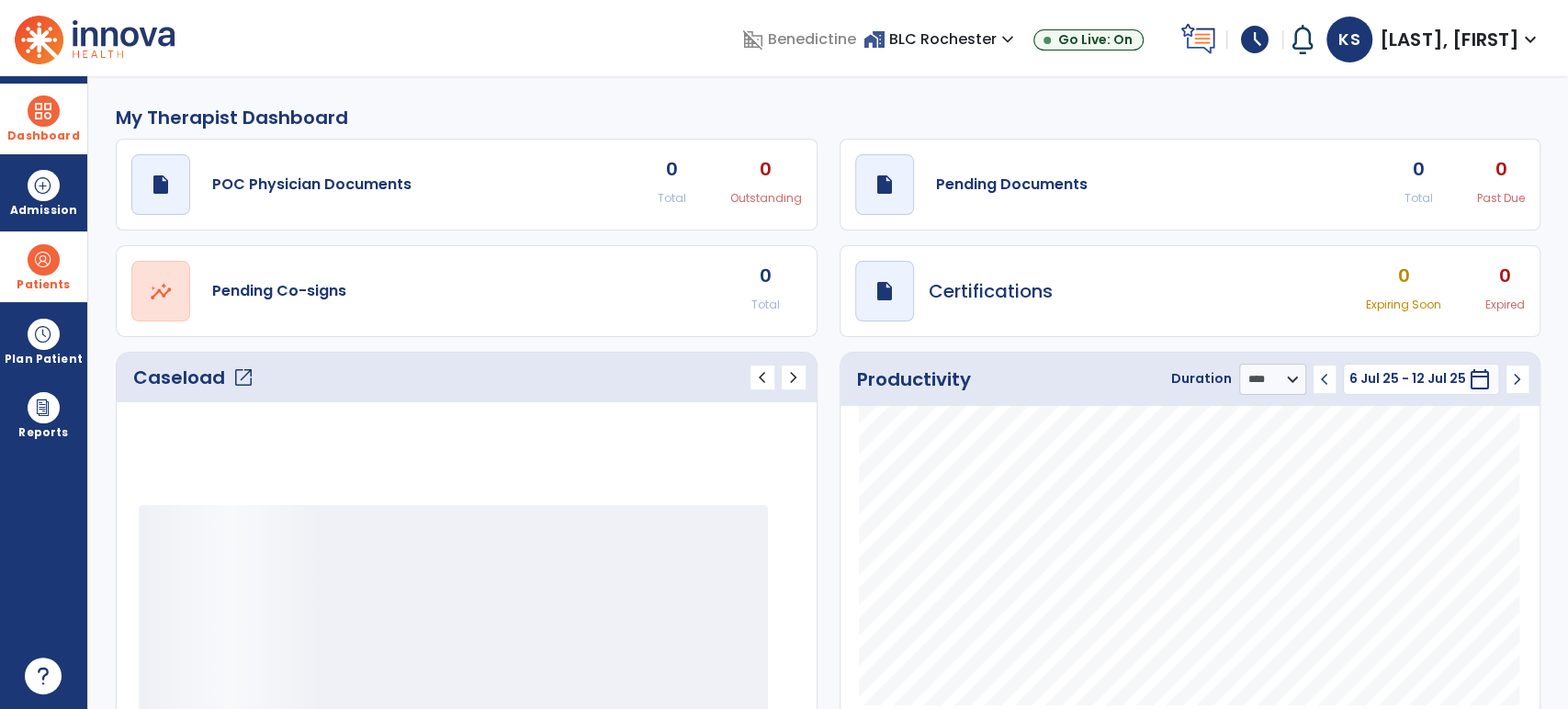 click on "Patients" at bounding box center [43, 266] 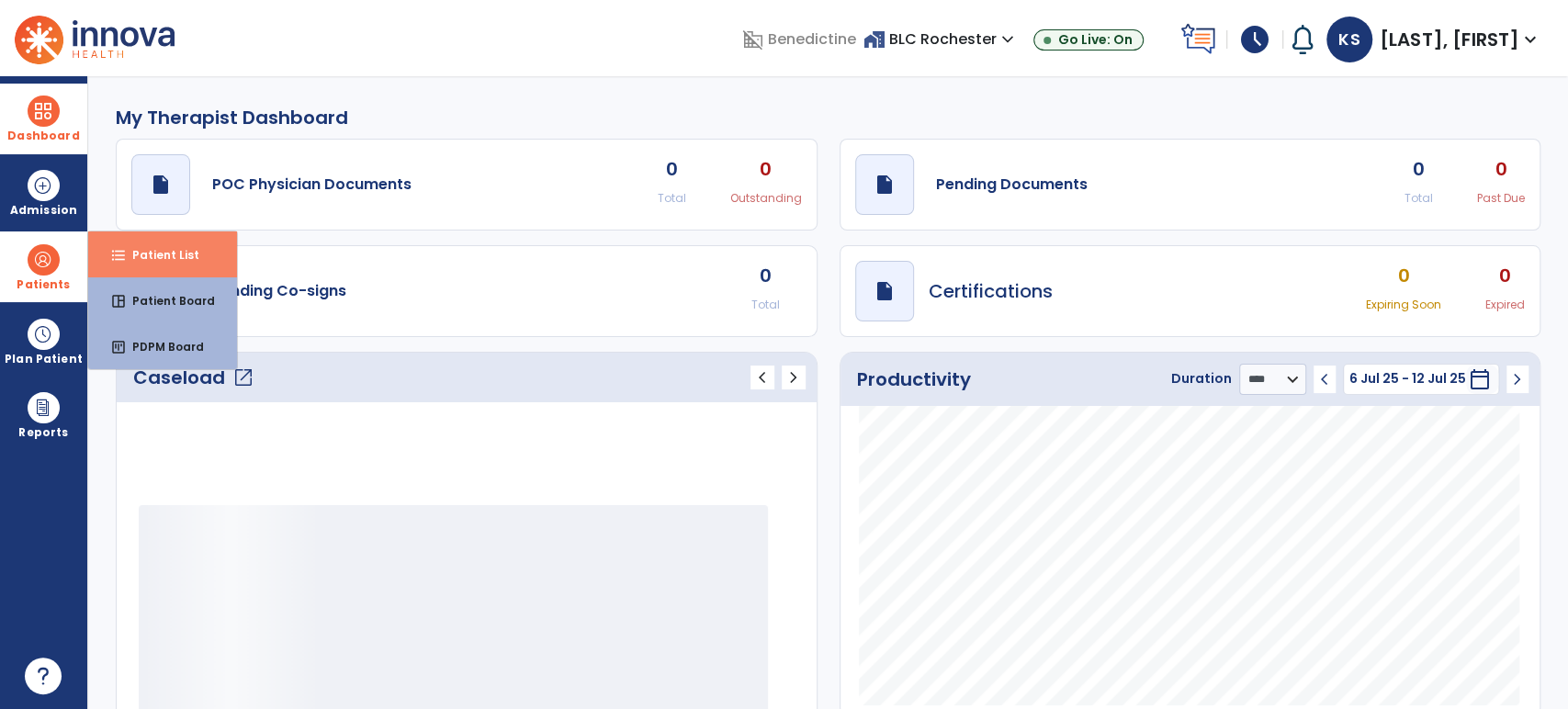 click on "format_list_bulleted  Patient List" at bounding box center (163, 254) 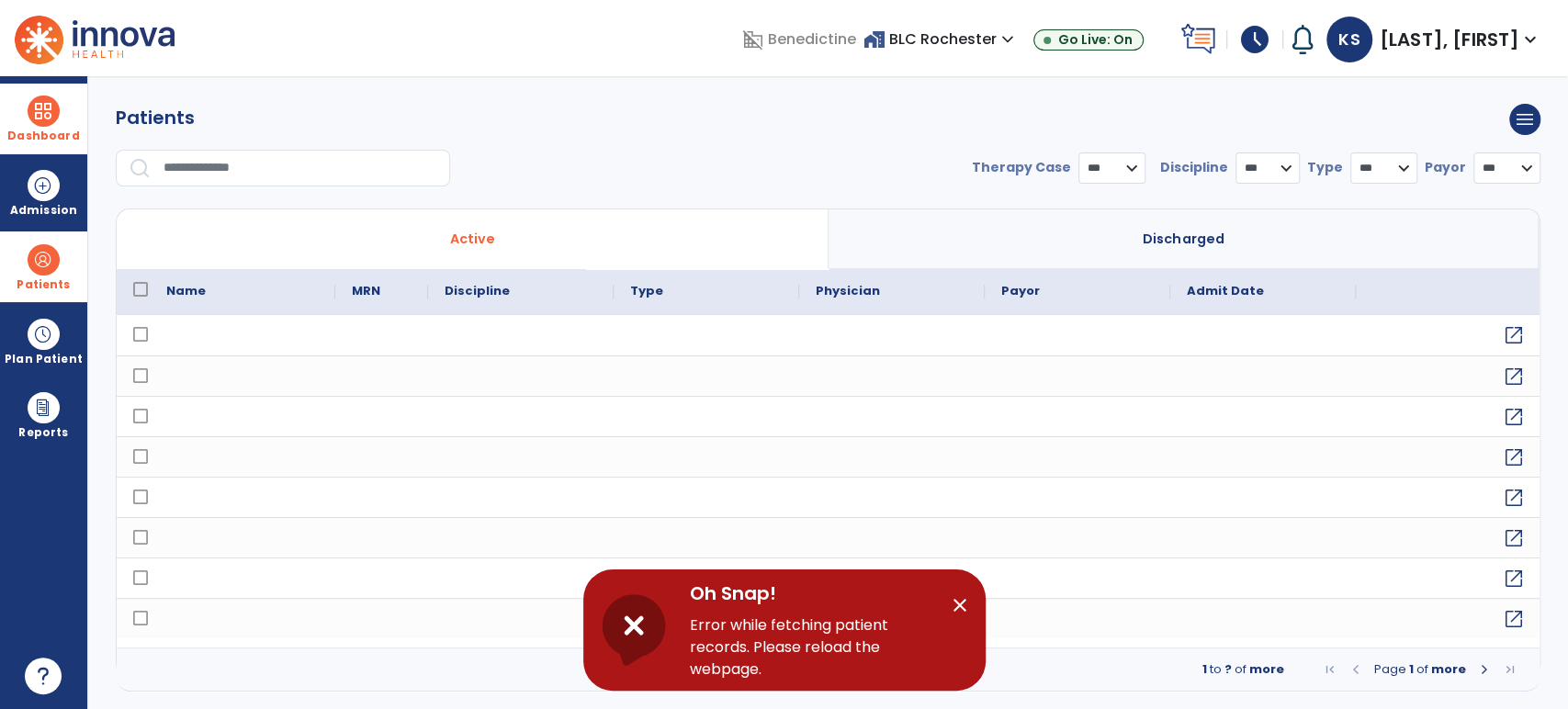 click on "close" at bounding box center (960, 605) 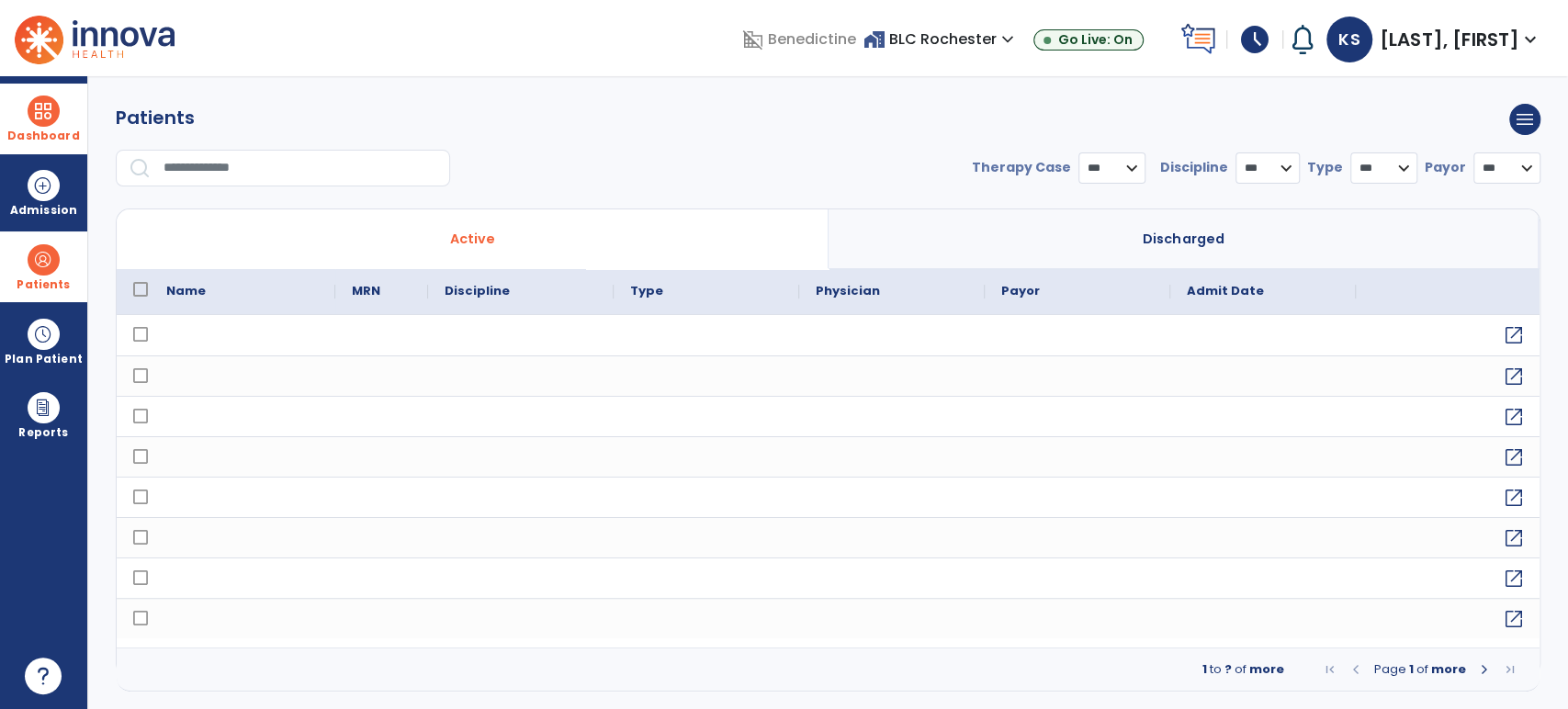 click on "Discharged" at bounding box center [1184, 239] 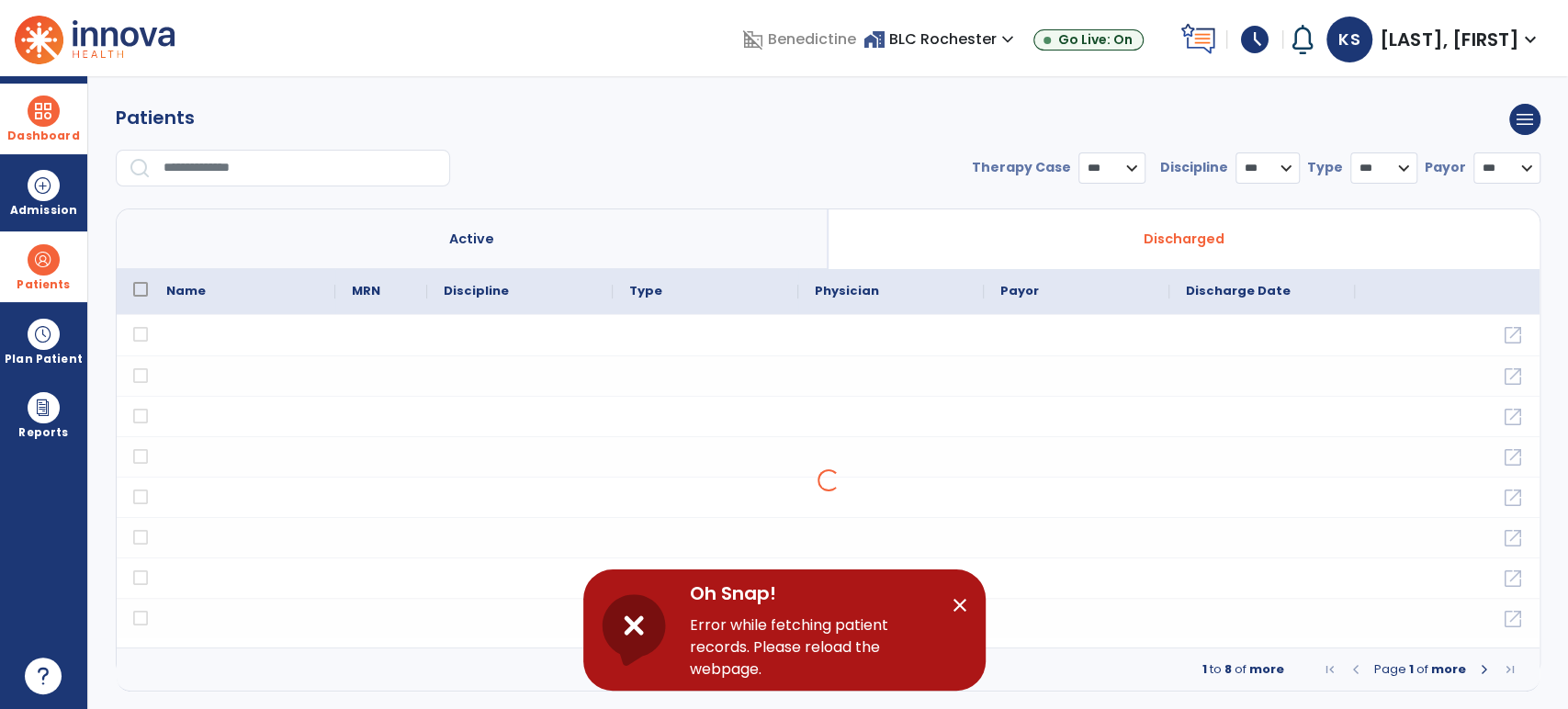 click on "close" at bounding box center [960, 605] 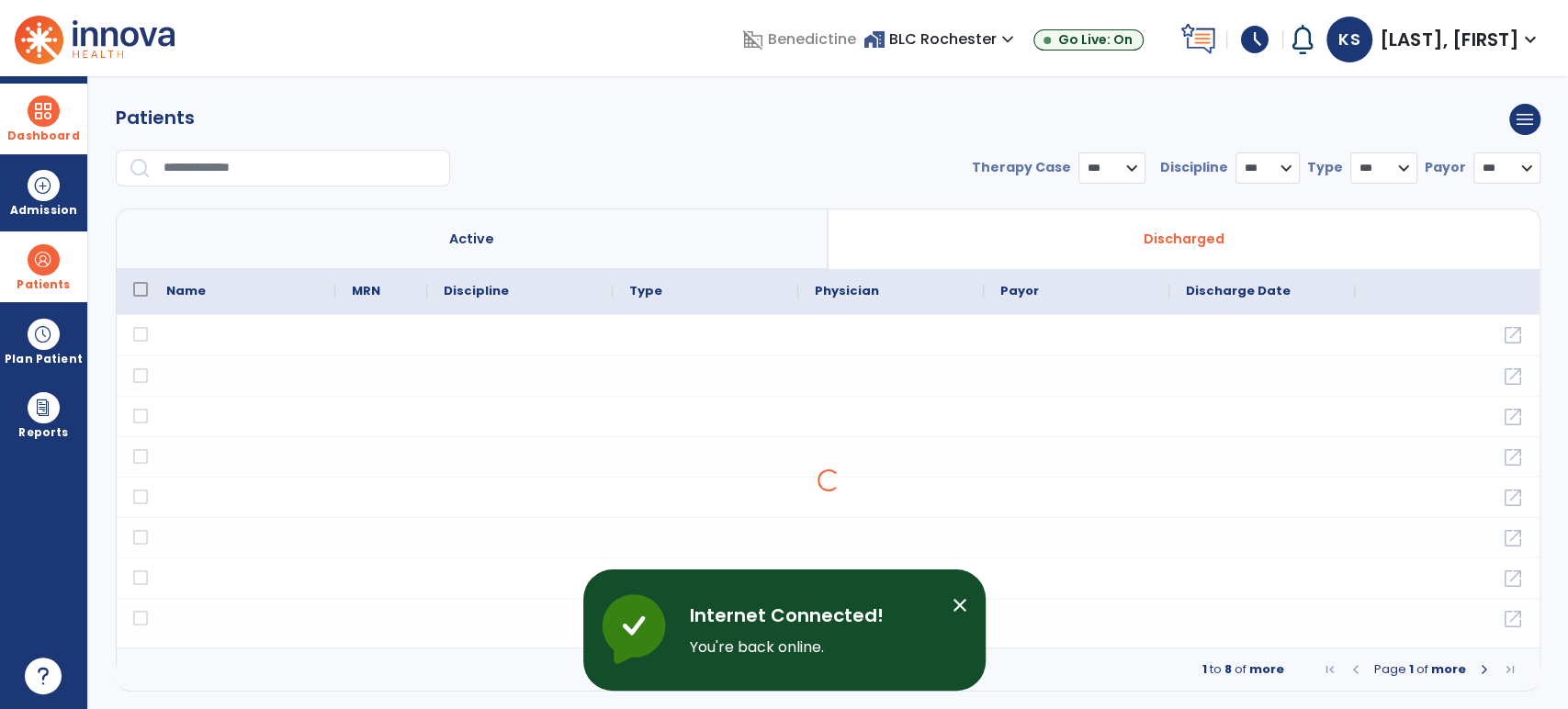 click on "**********" at bounding box center (828, 175) 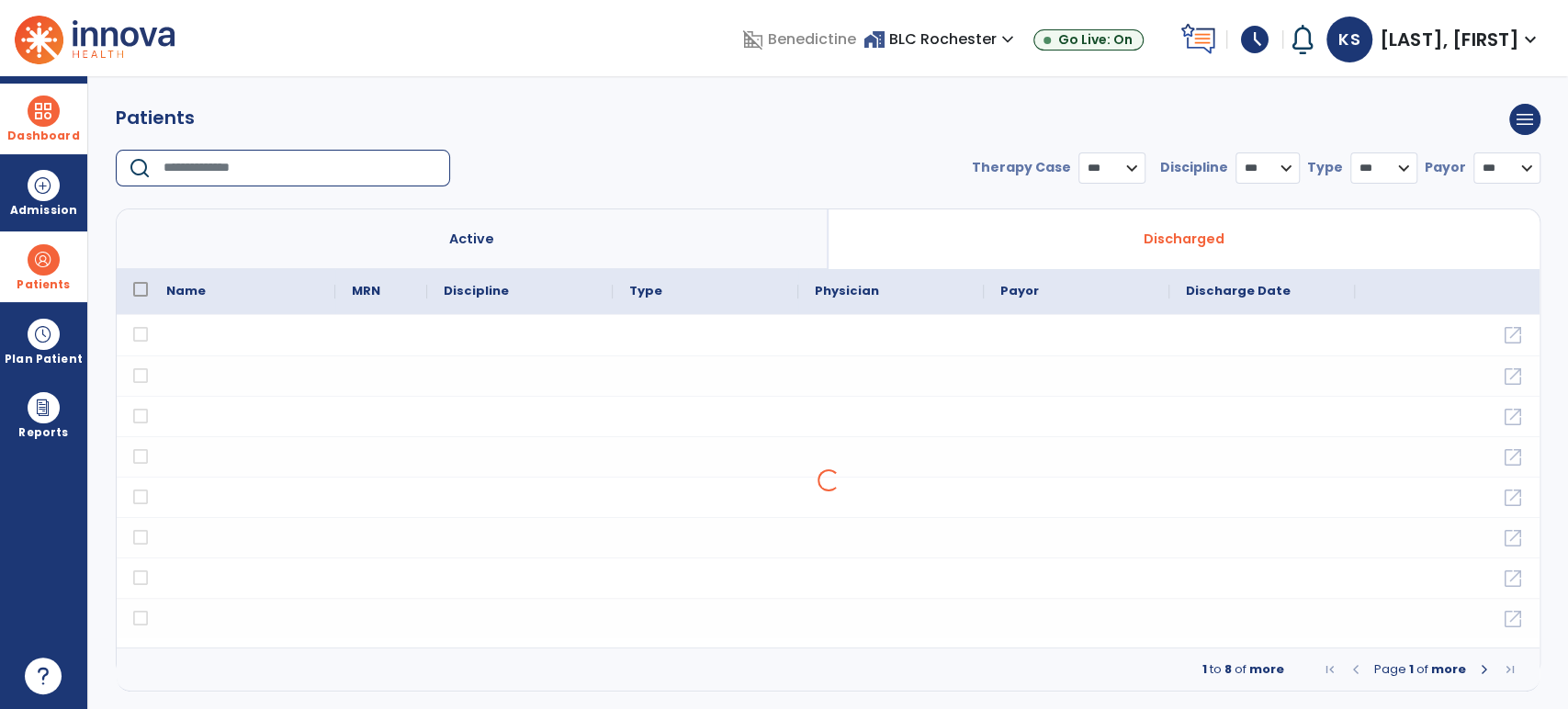 click at bounding box center [300, 168] 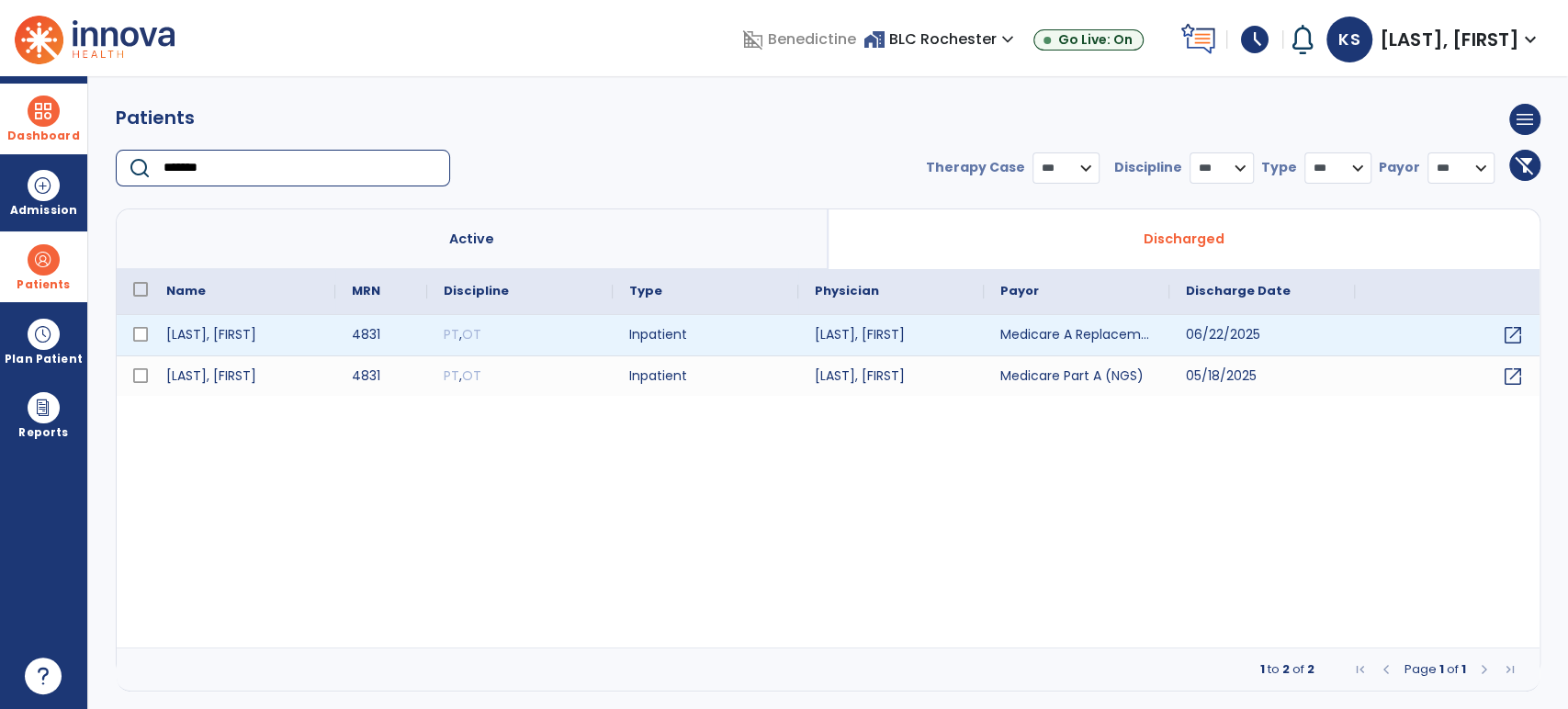 type on "*******" 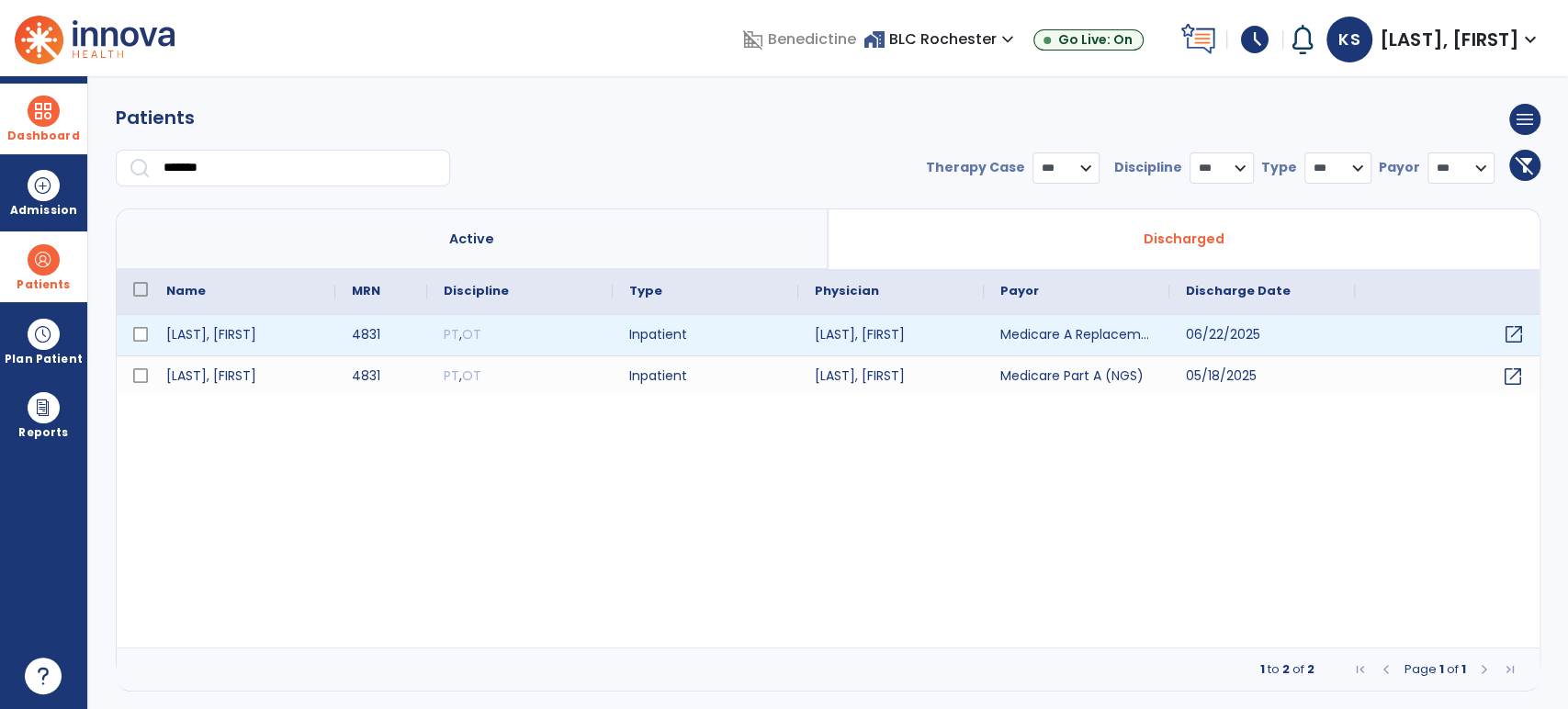 click on "open_in_new" at bounding box center (1448, 335) 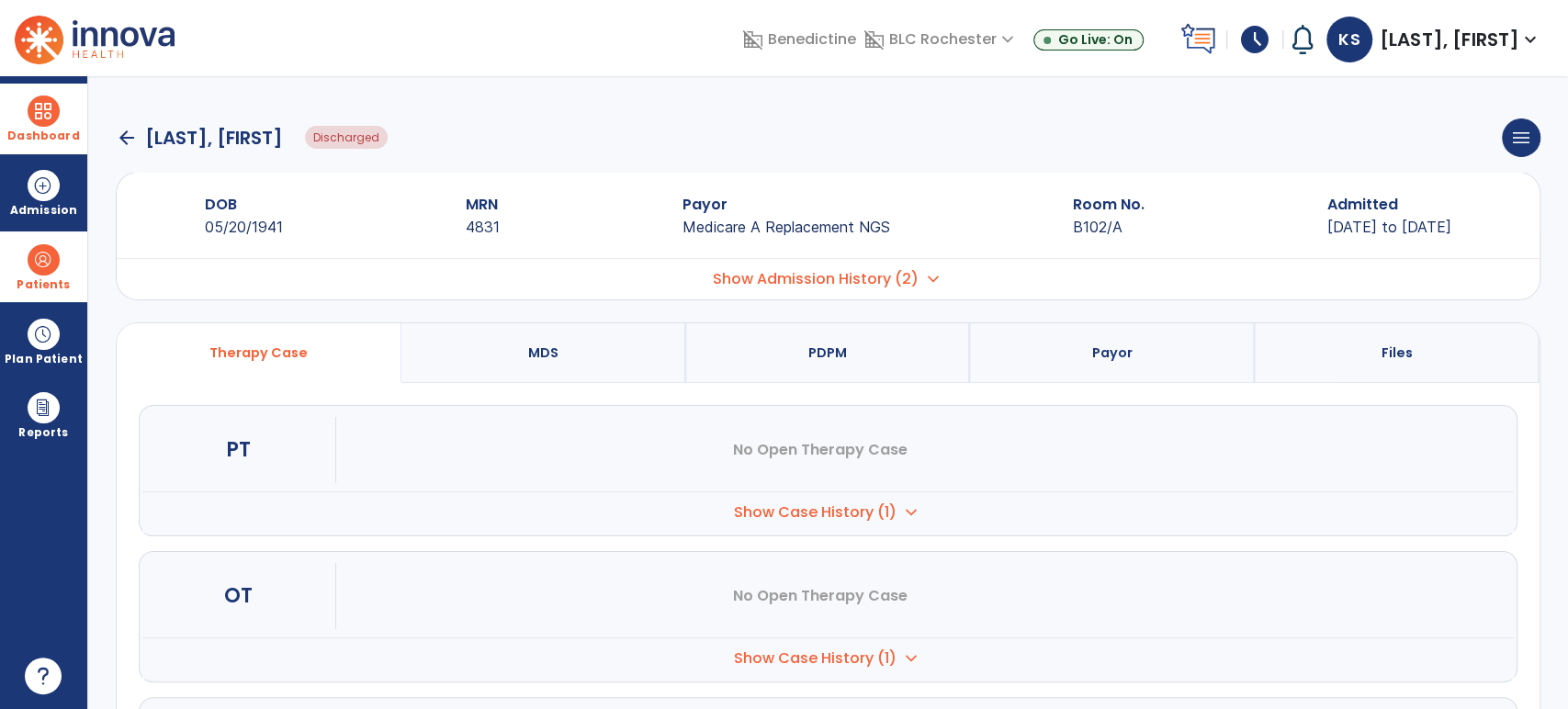 click on "Show Case History (1)" at bounding box center [815, 512] 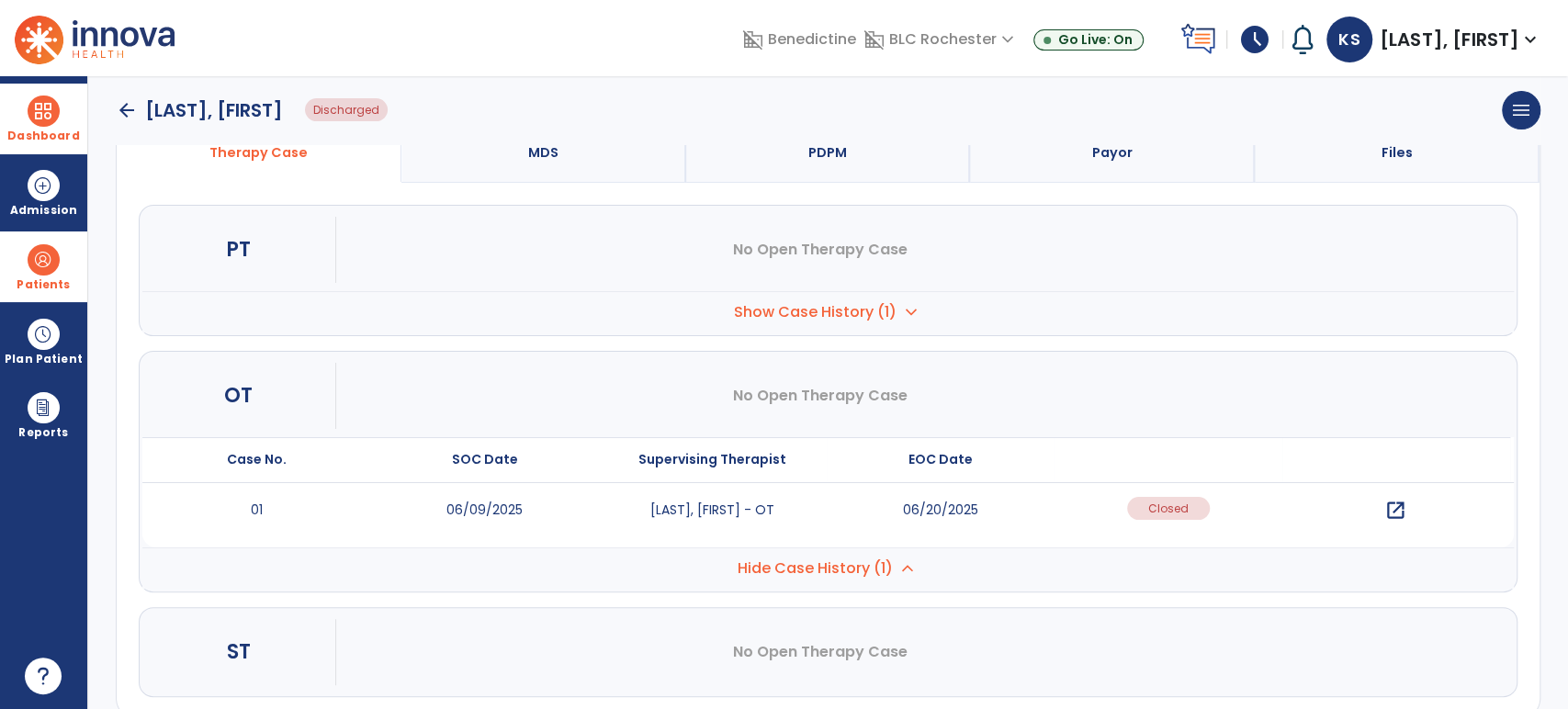 scroll, scrollTop: 204, scrollLeft: 0, axis: vertical 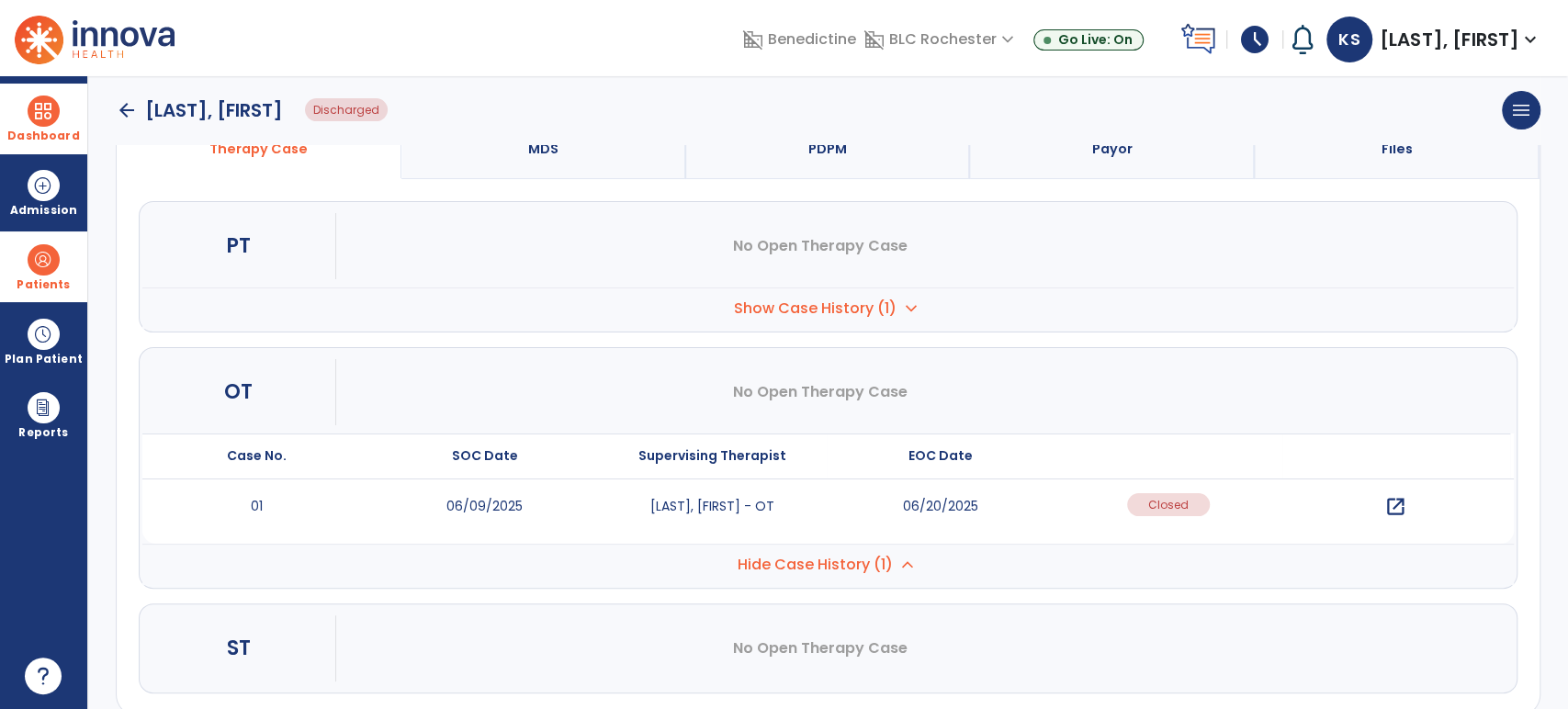 click on "open_in_new" at bounding box center (1395, 507) 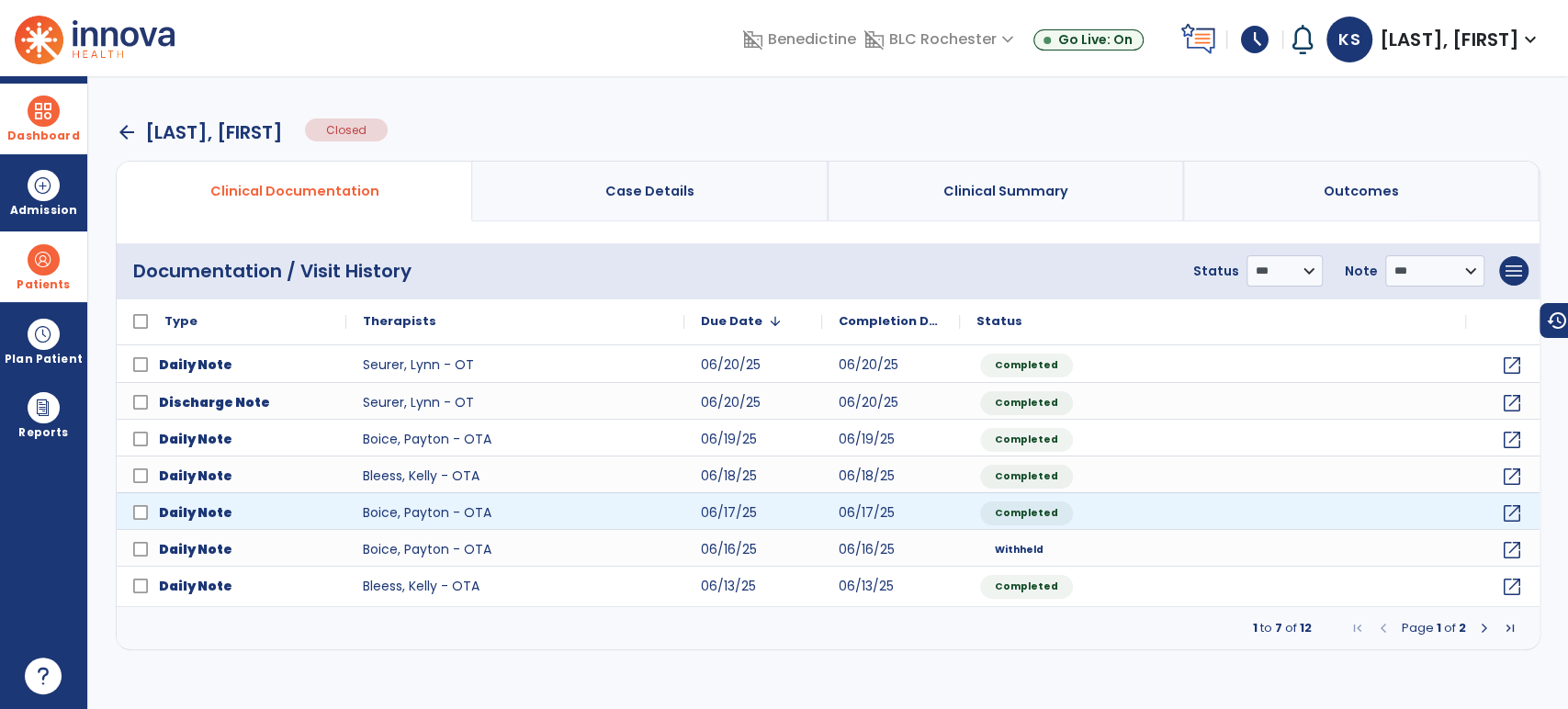 scroll, scrollTop: 0, scrollLeft: 0, axis: both 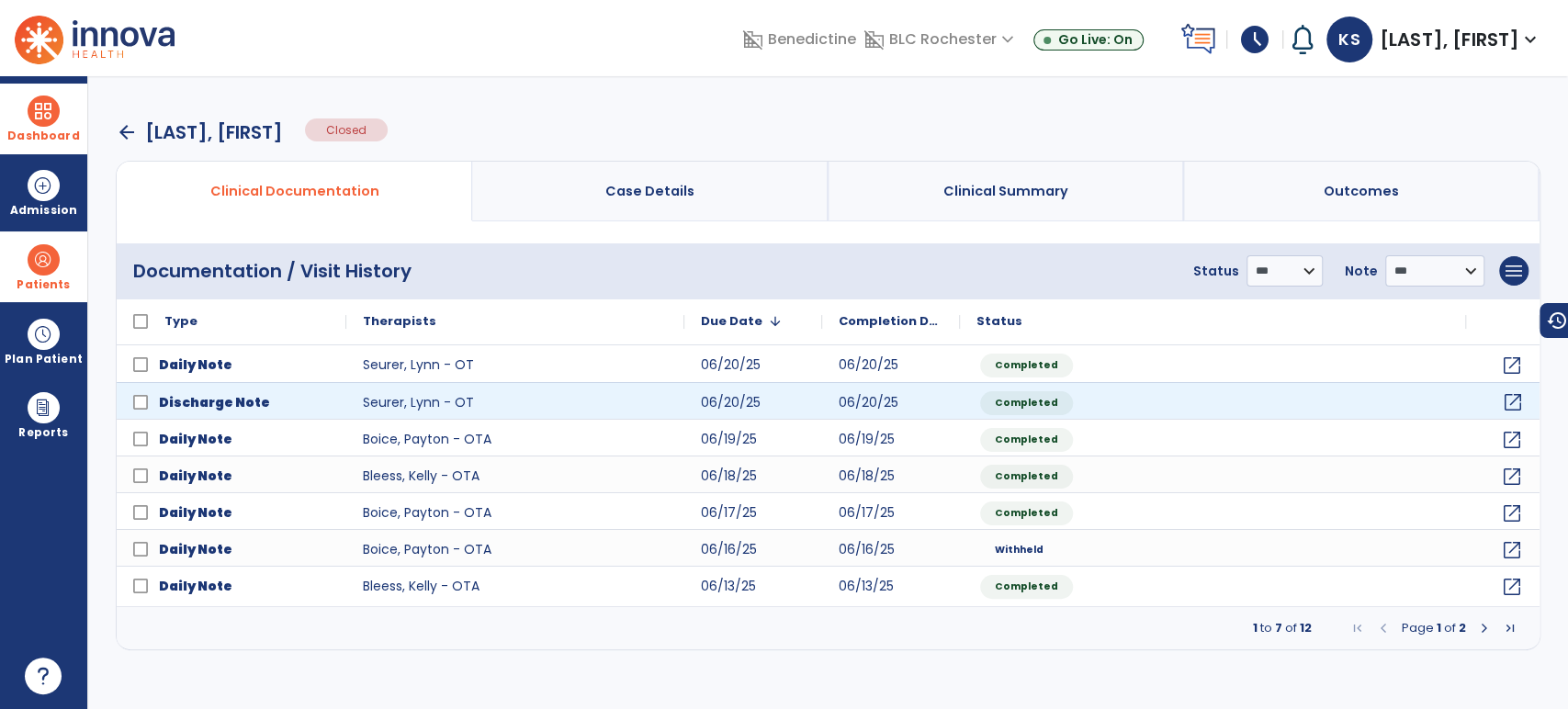 click on "open_in_new" 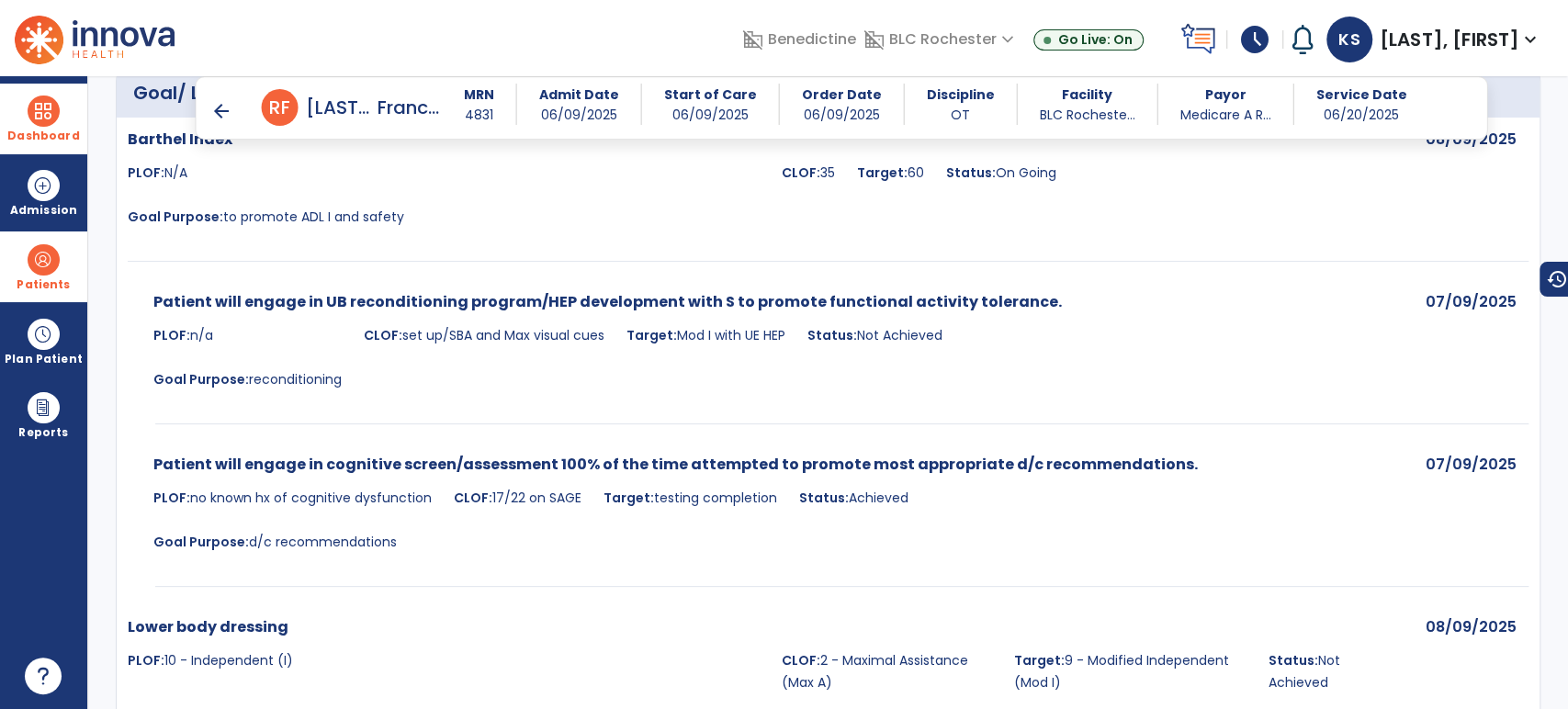 scroll, scrollTop: 496, scrollLeft: 0, axis: vertical 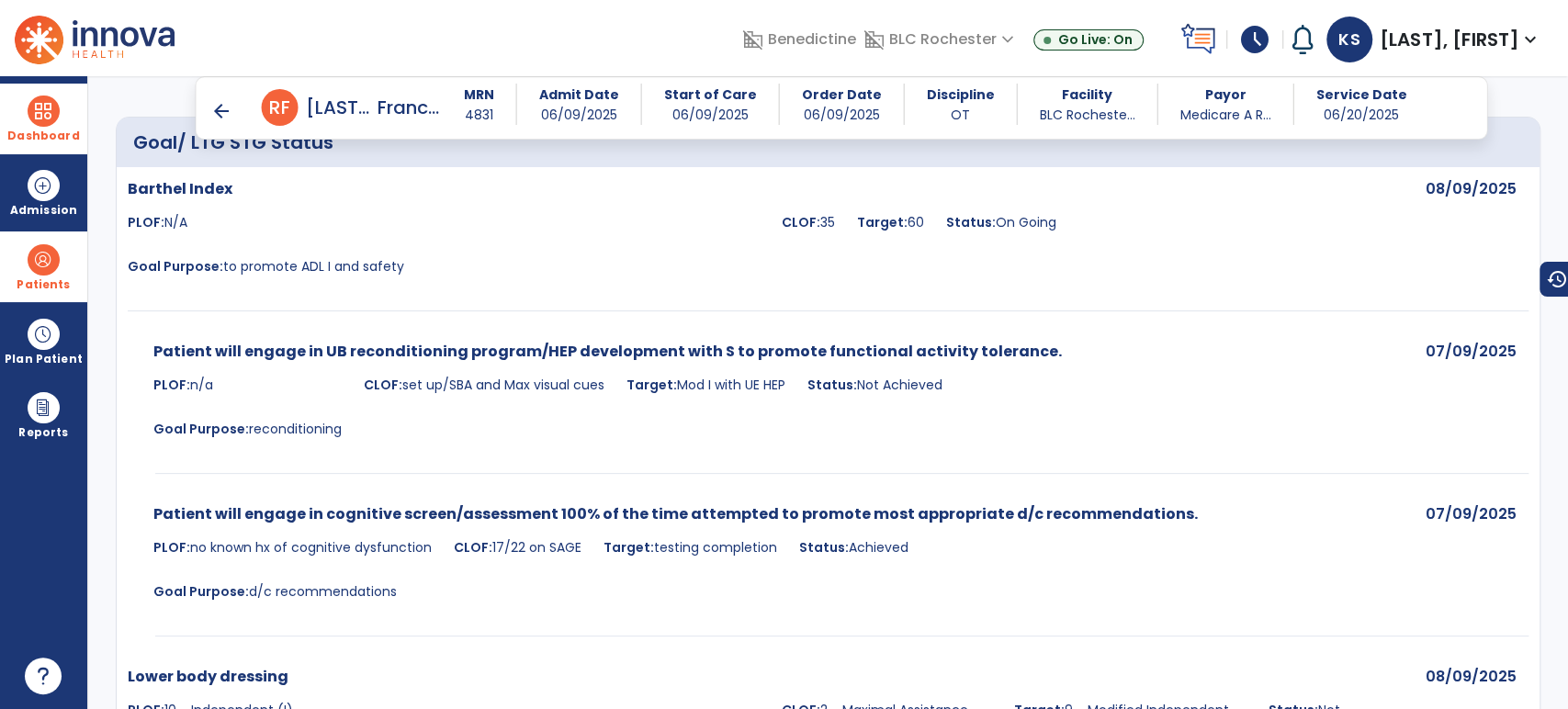 click on "arrow_back" at bounding box center (221, 111) 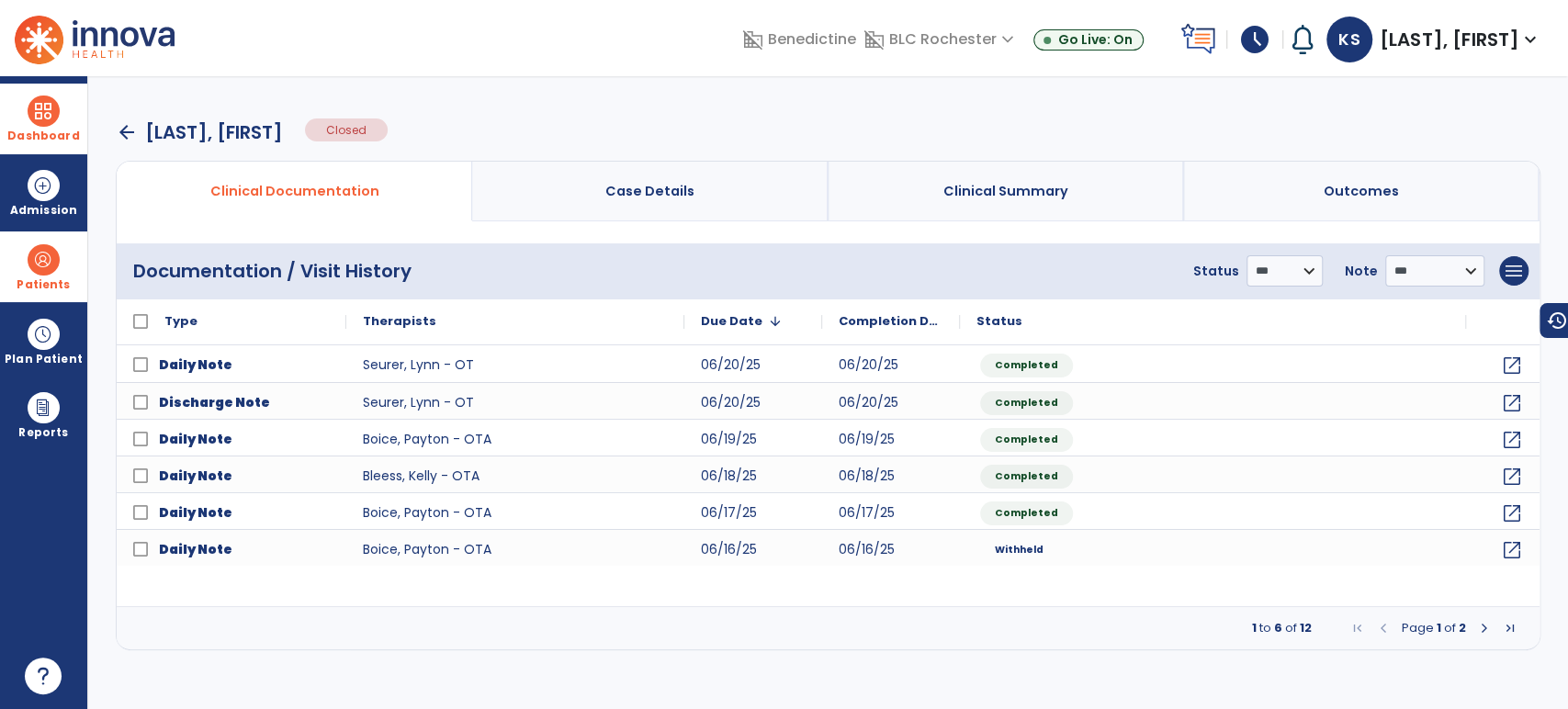 scroll, scrollTop: 0, scrollLeft: 0, axis: both 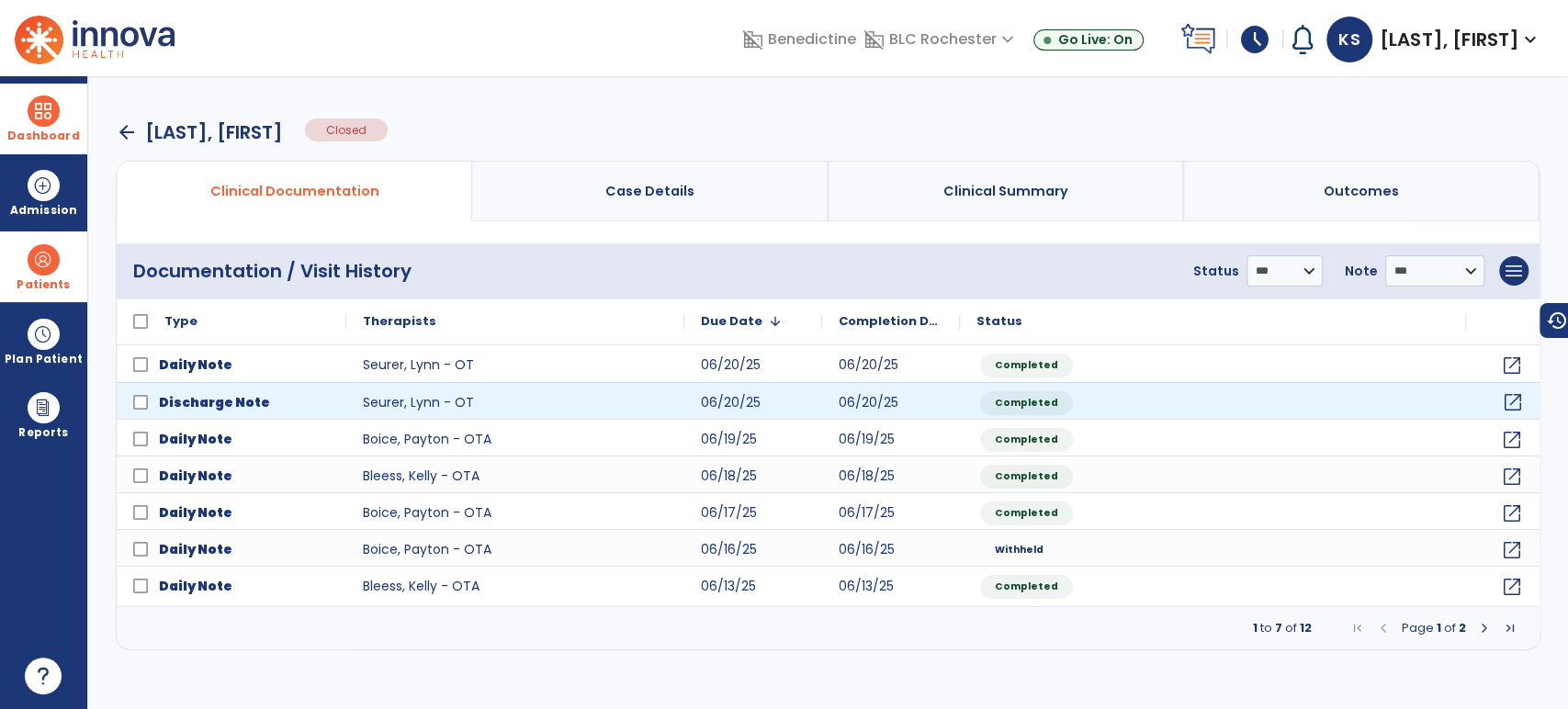 click on "open_in_new" 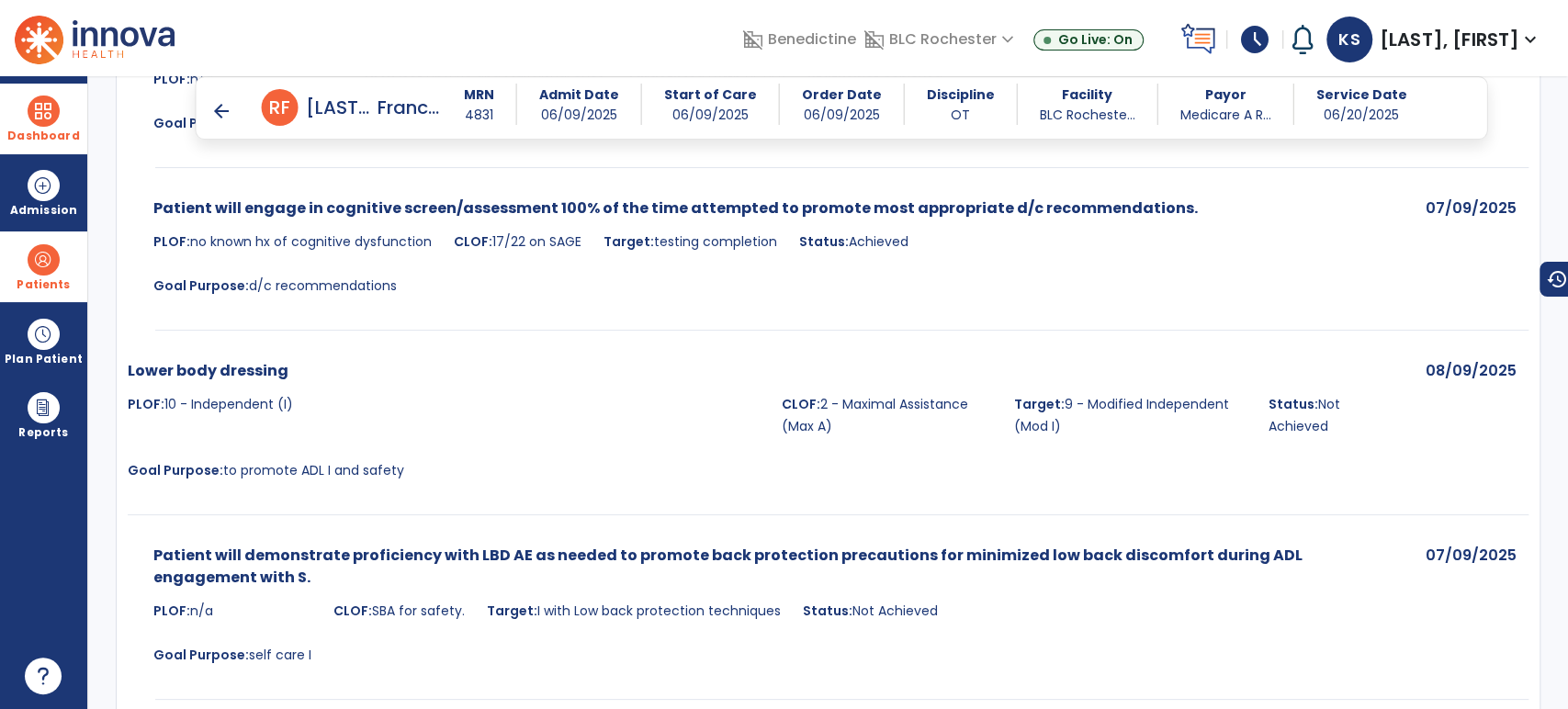 scroll, scrollTop: 918, scrollLeft: 0, axis: vertical 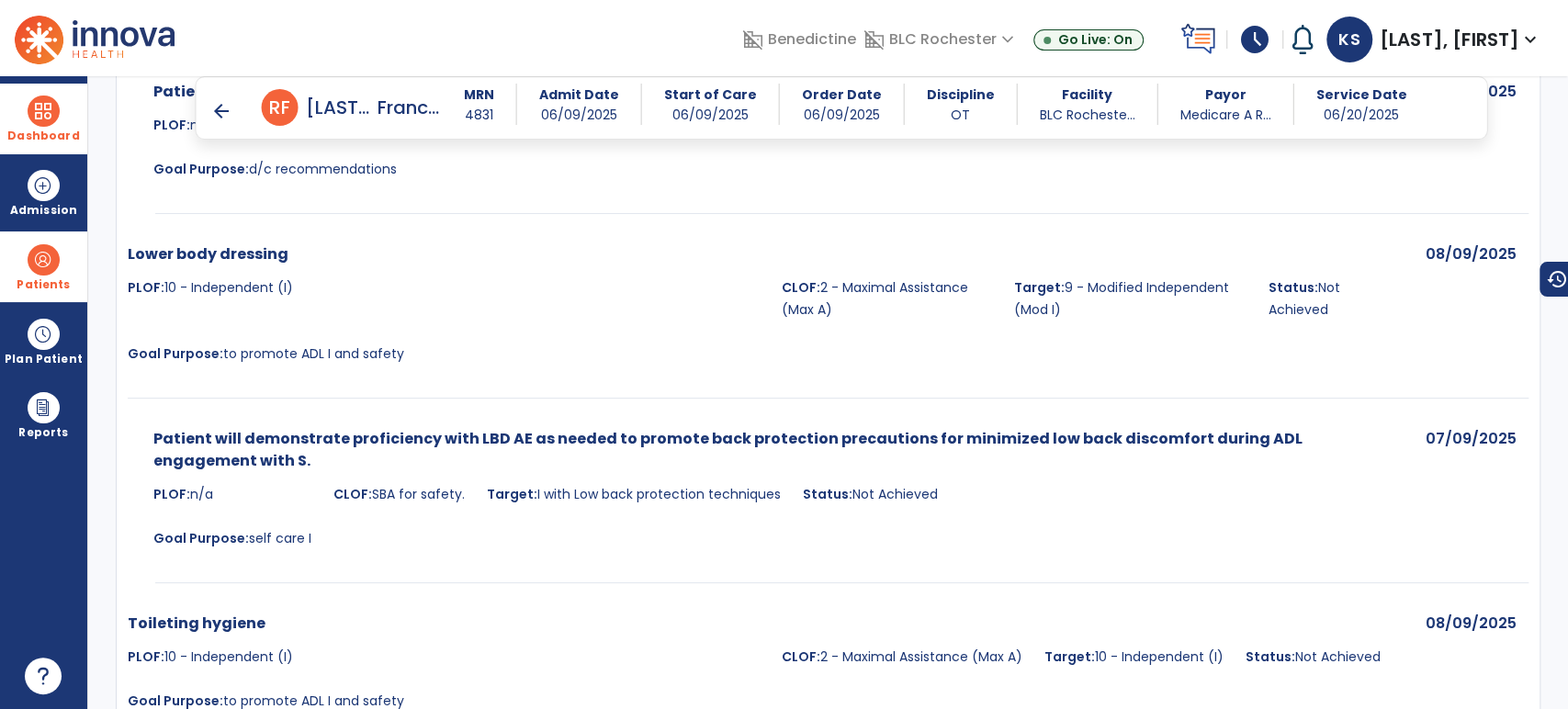 click on "arrow_back" at bounding box center (221, 111) 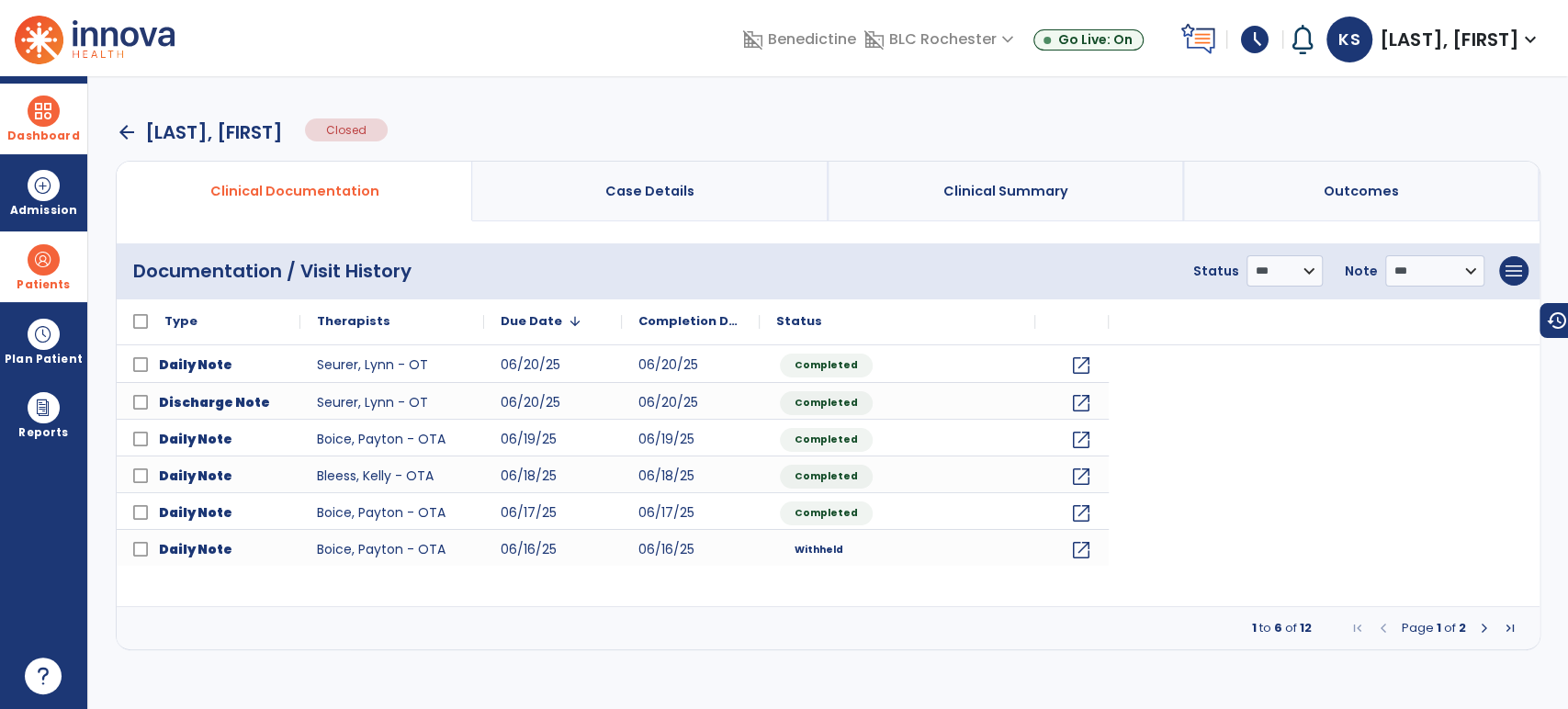 scroll, scrollTop: 0, scrollLeft: 0, axis: both 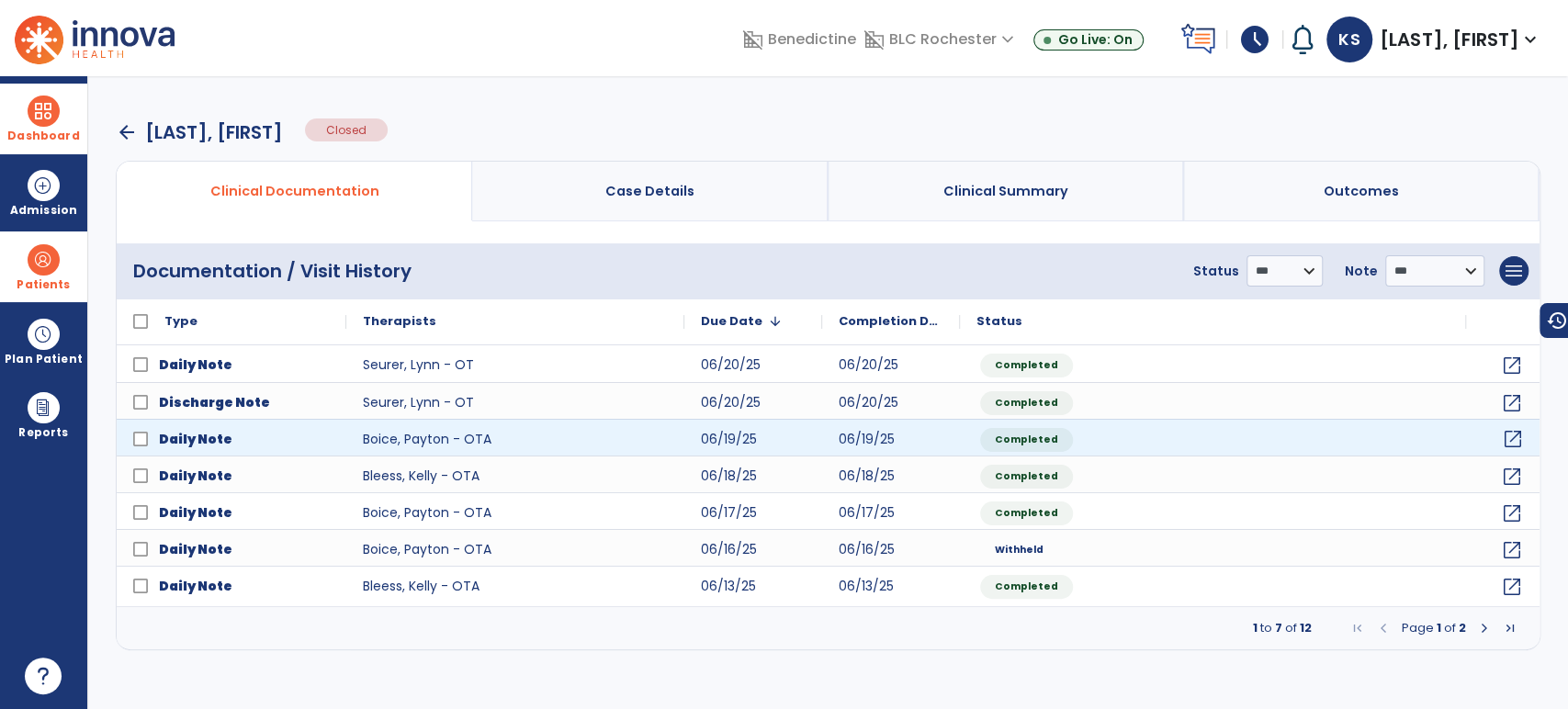click on "open_in_new" 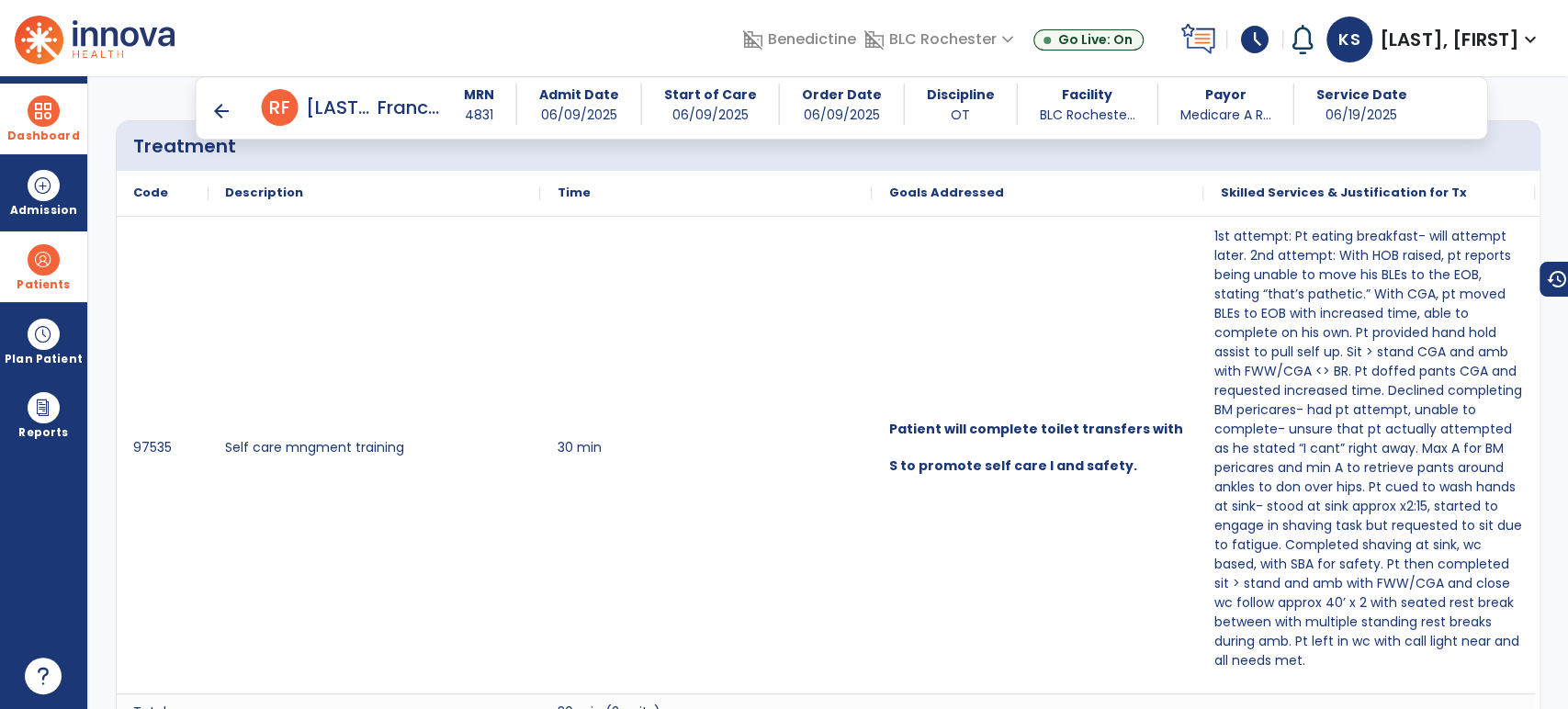 scroll, scrollTop: 1020, scrollLeft: 0, axis: vertical 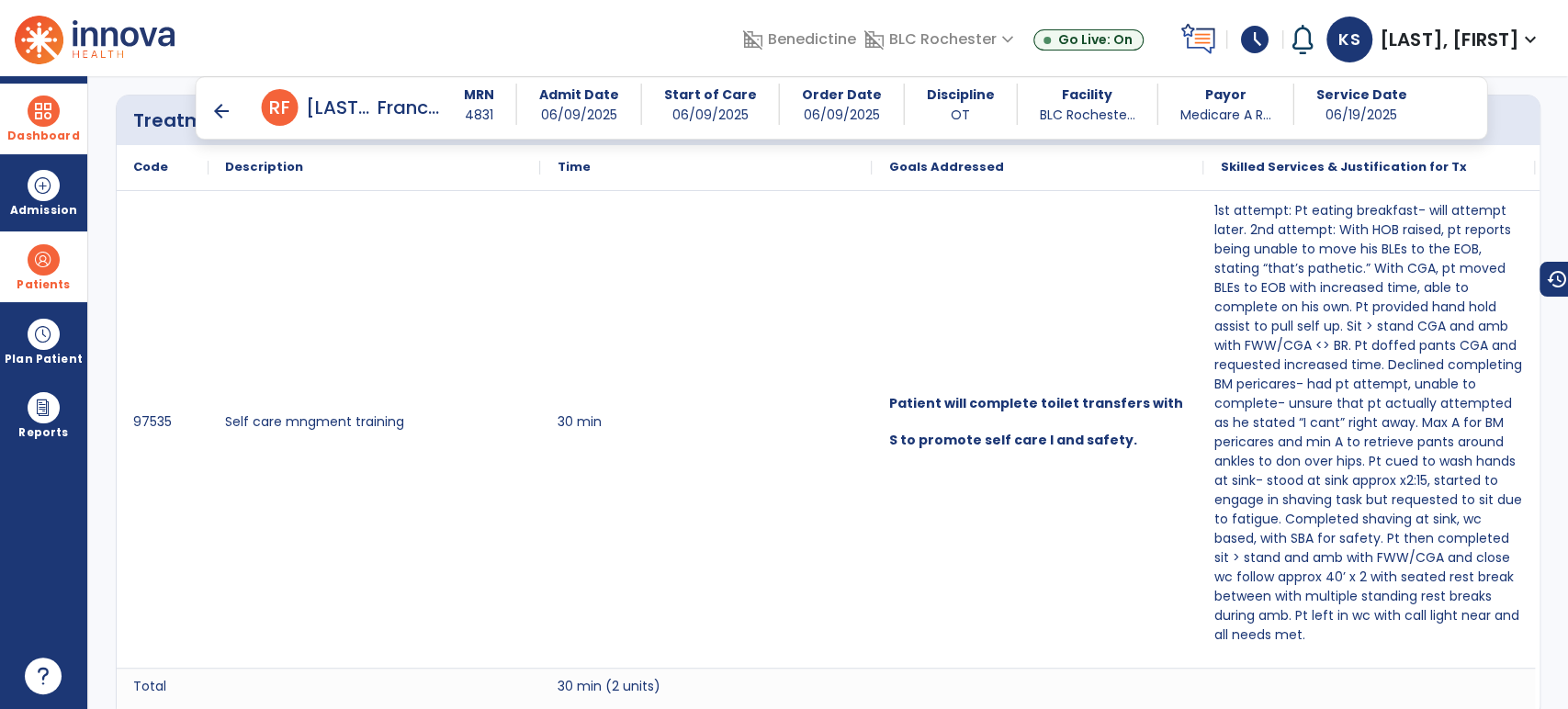 click on "arrow_back" at bounding box center (221, 111) 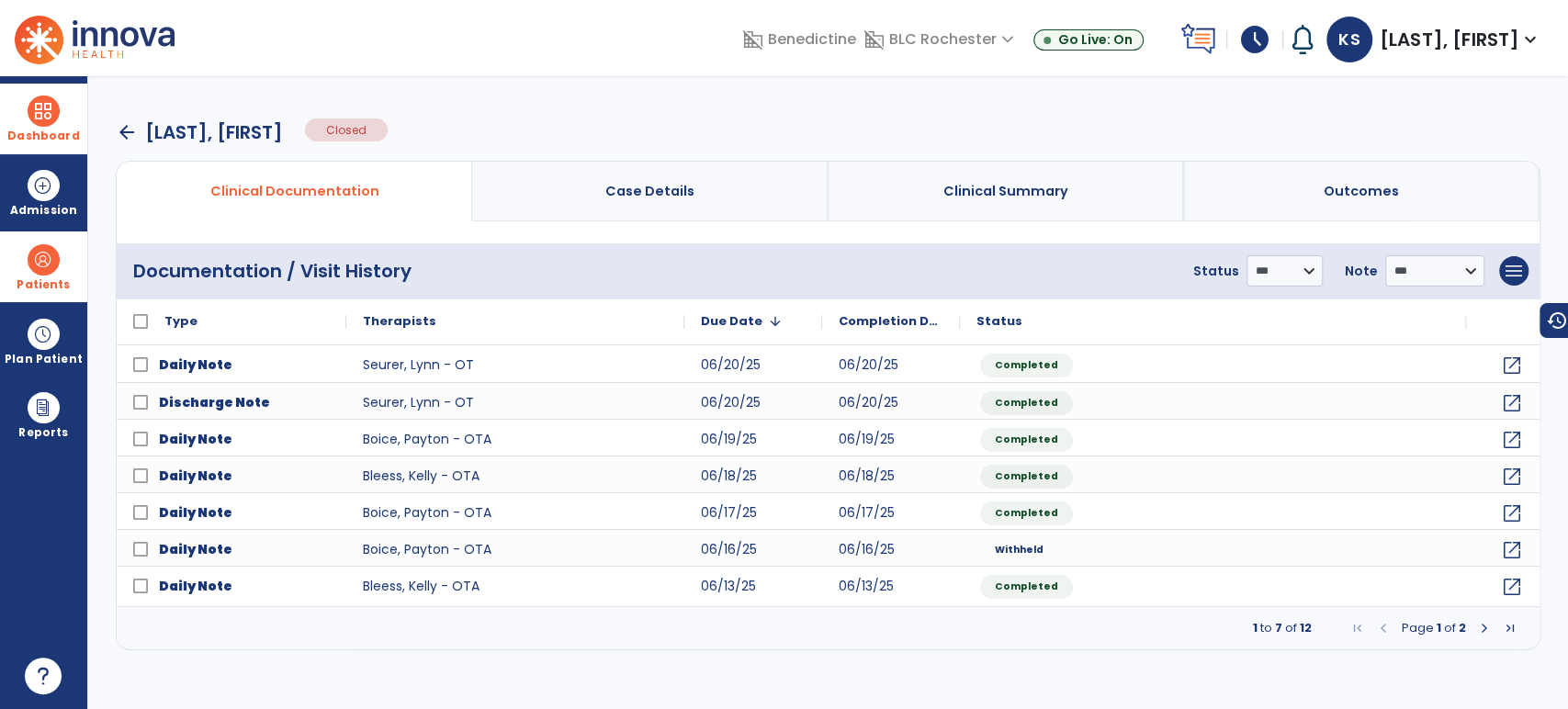 click on "arrow_back" at bounding box center (127, 132) 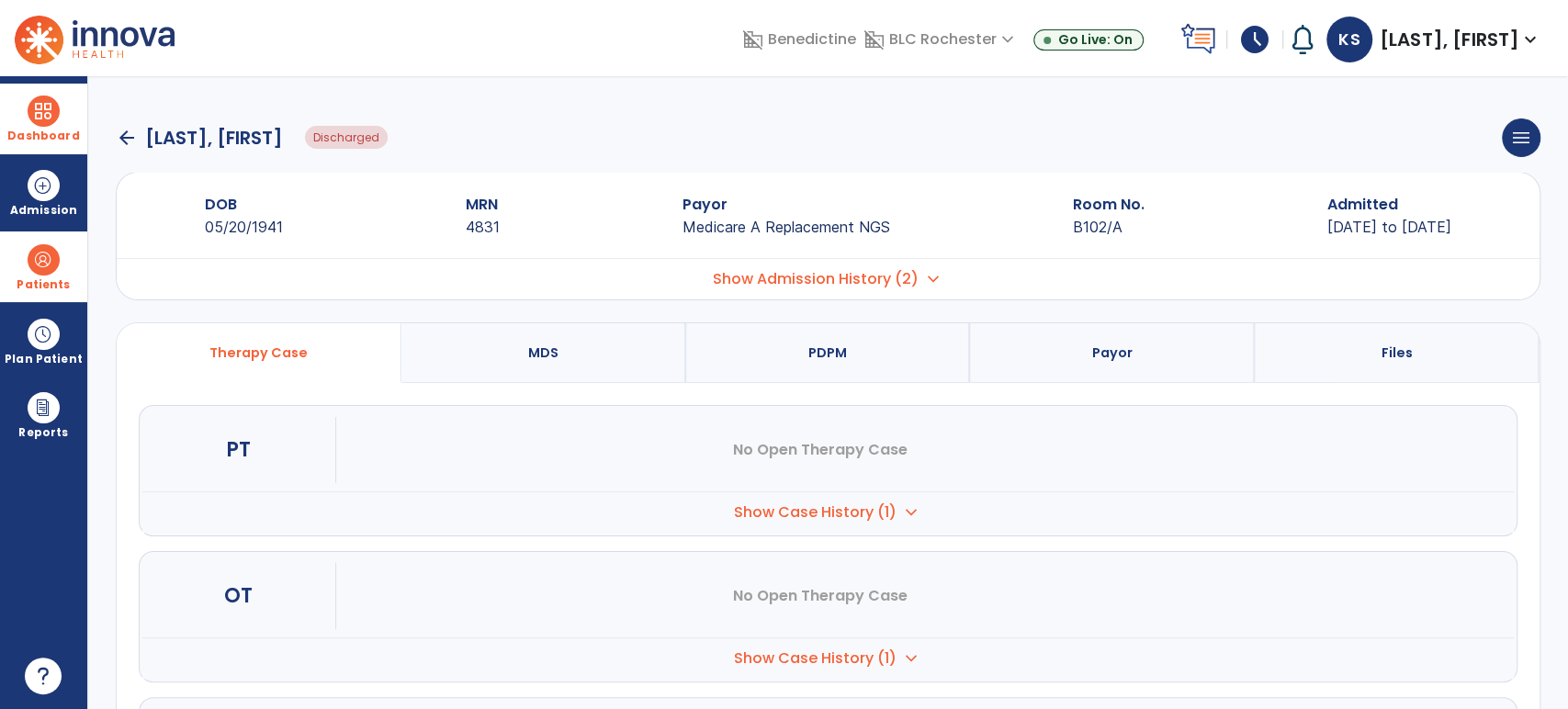 click on "arrow_back" 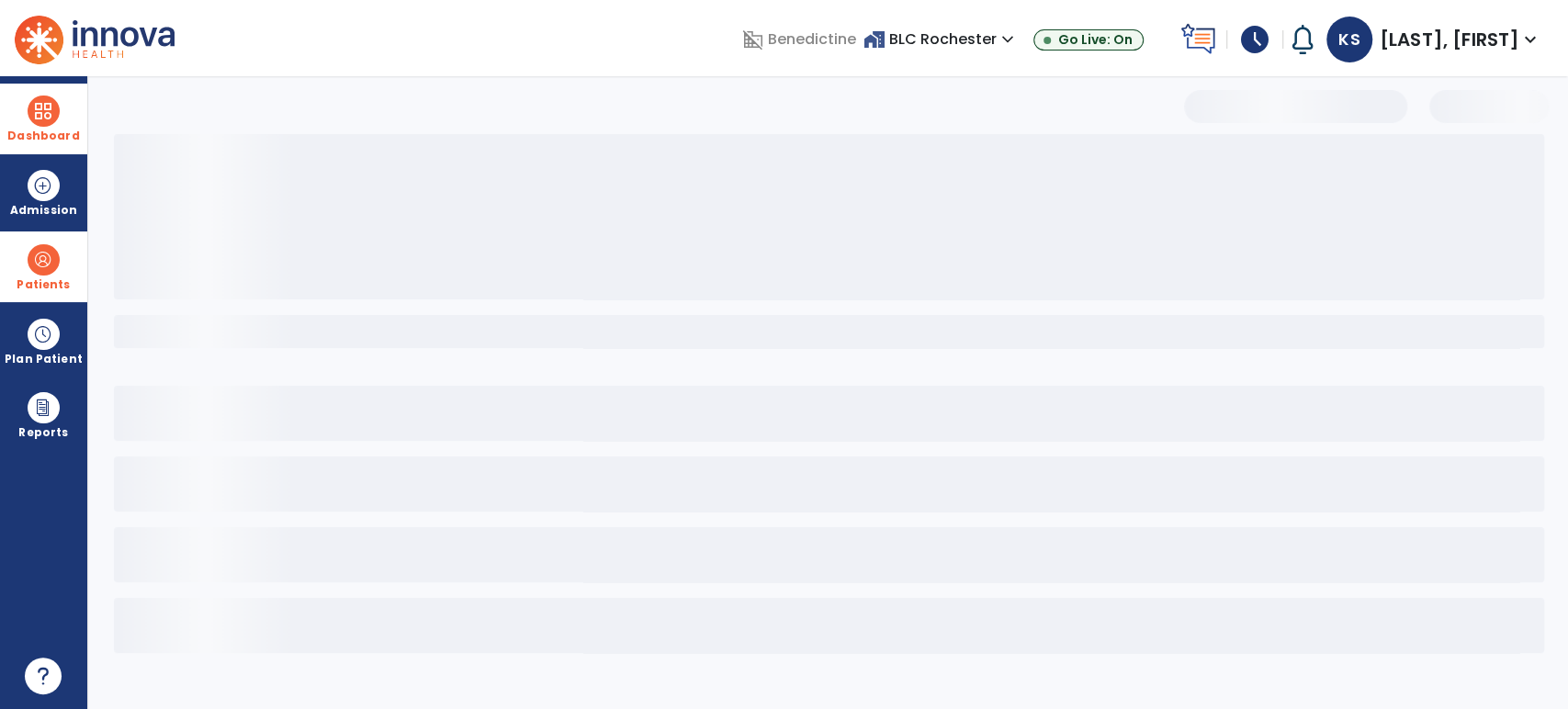 select on "***" 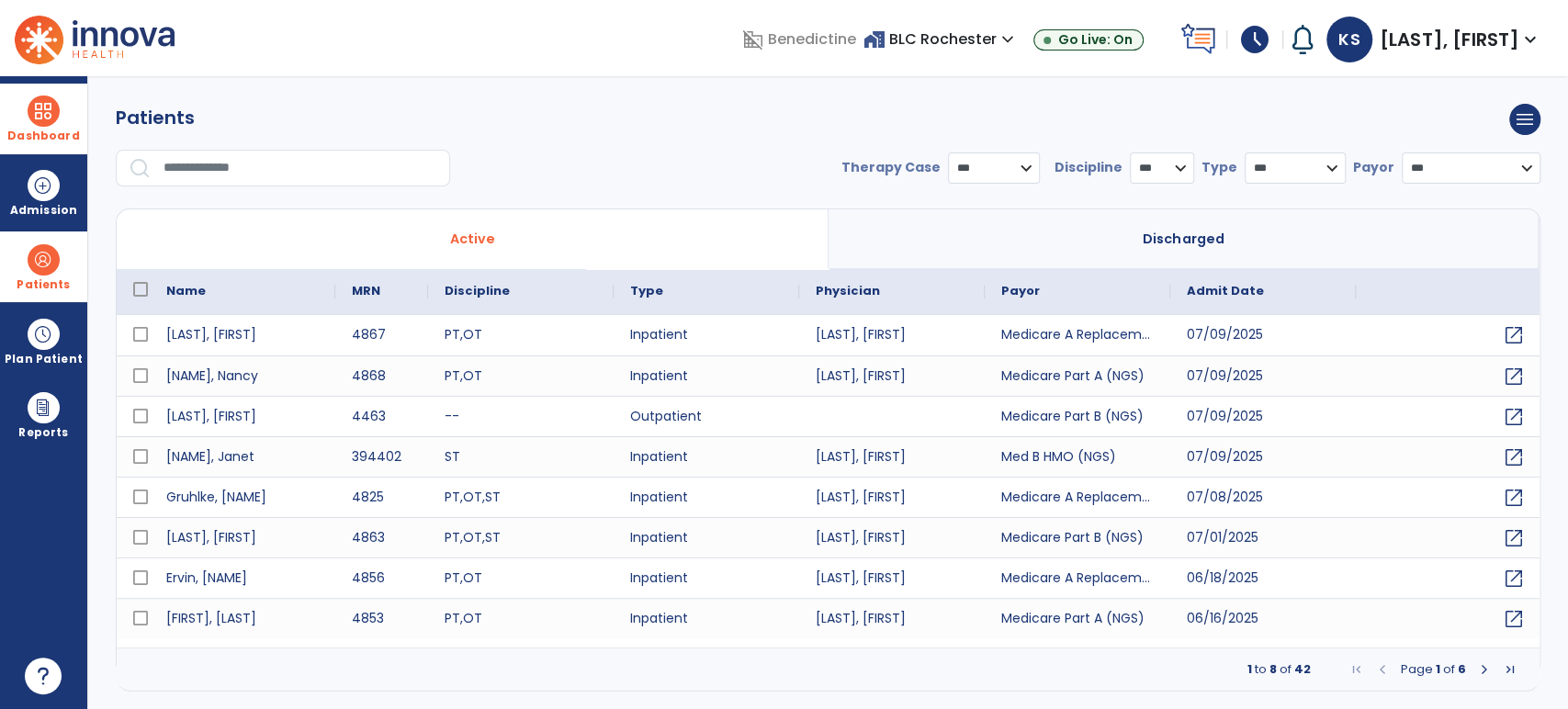 click on "Patients" at bounding box center [43, 285] 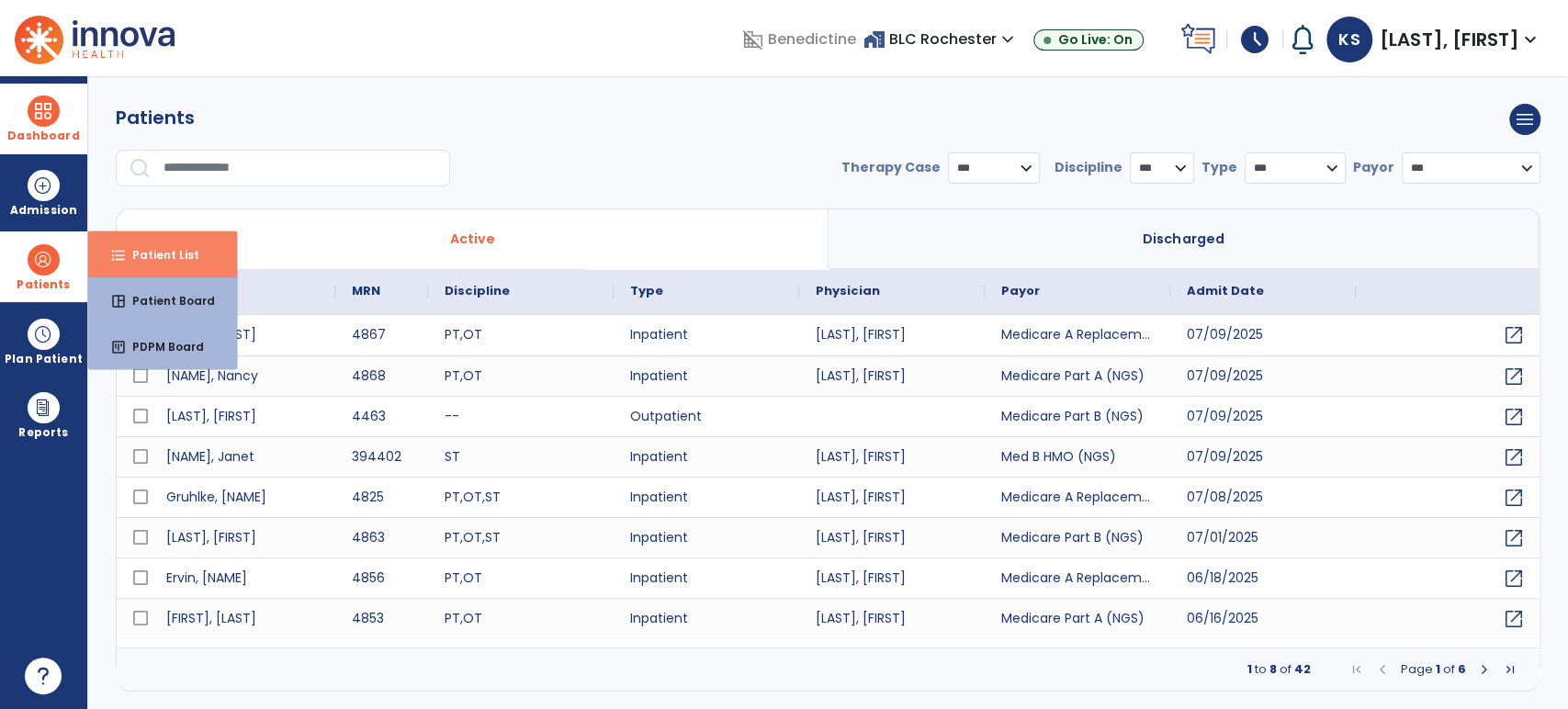click on "Patient List" at bounding box center (158, 254) 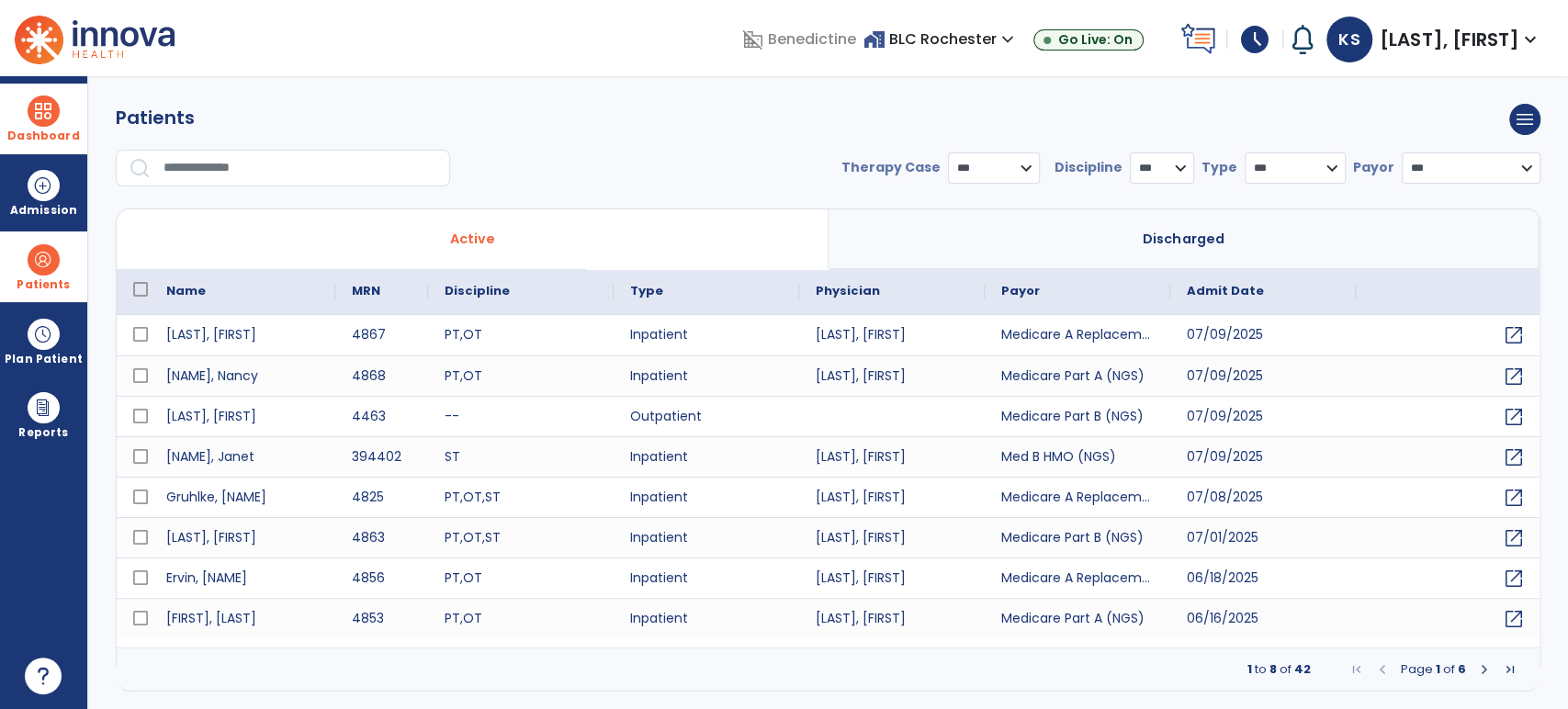 click at bounding box center [300, 168] 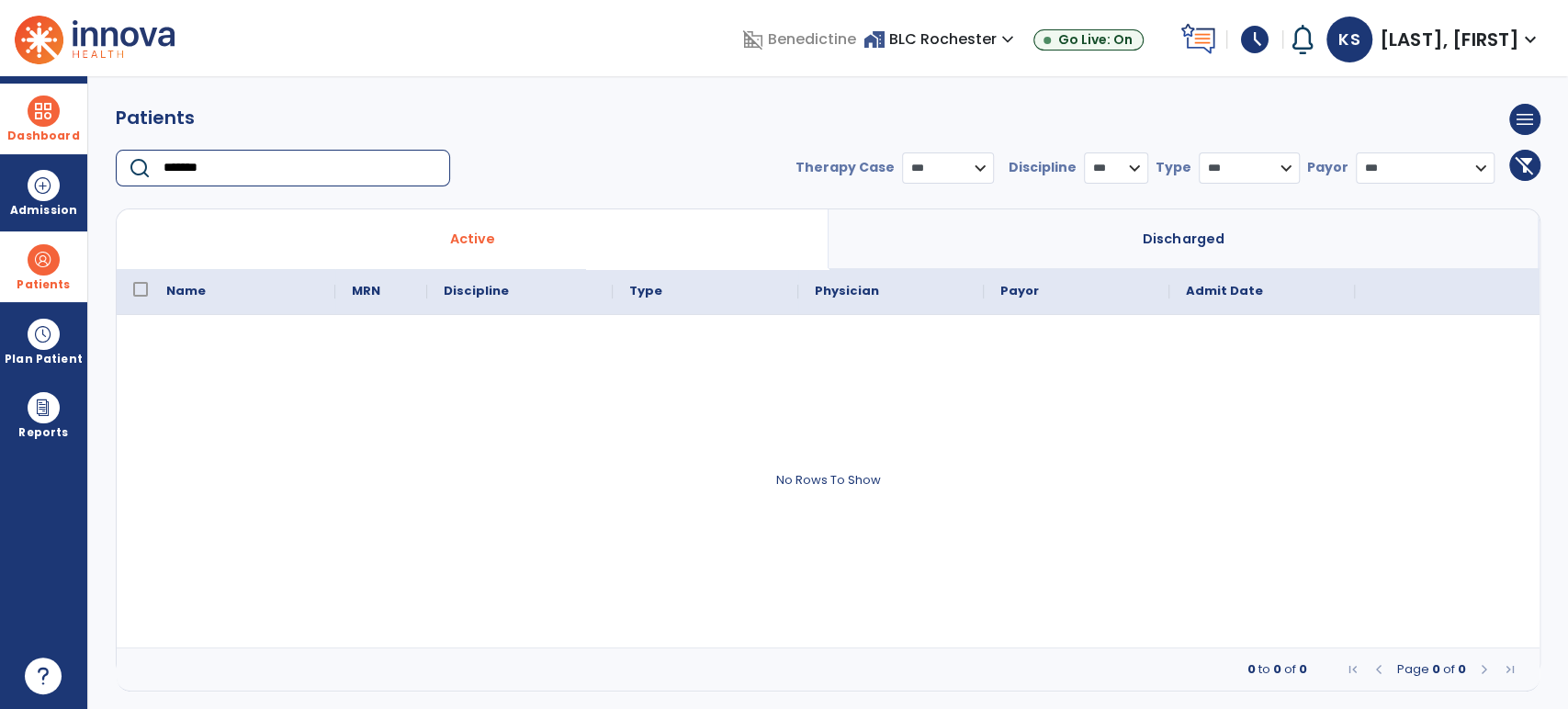 type on "*******" 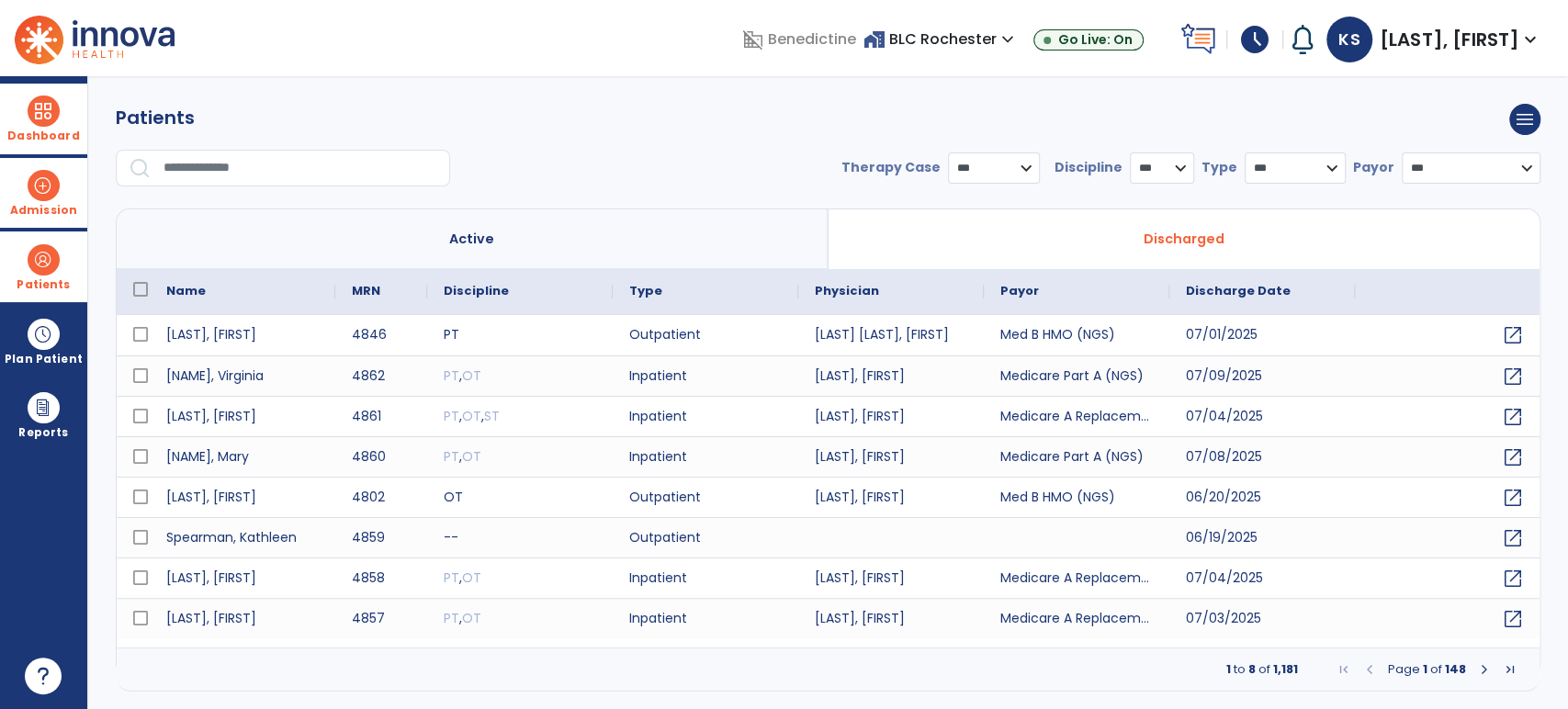 click at bounding box center [43, 186] 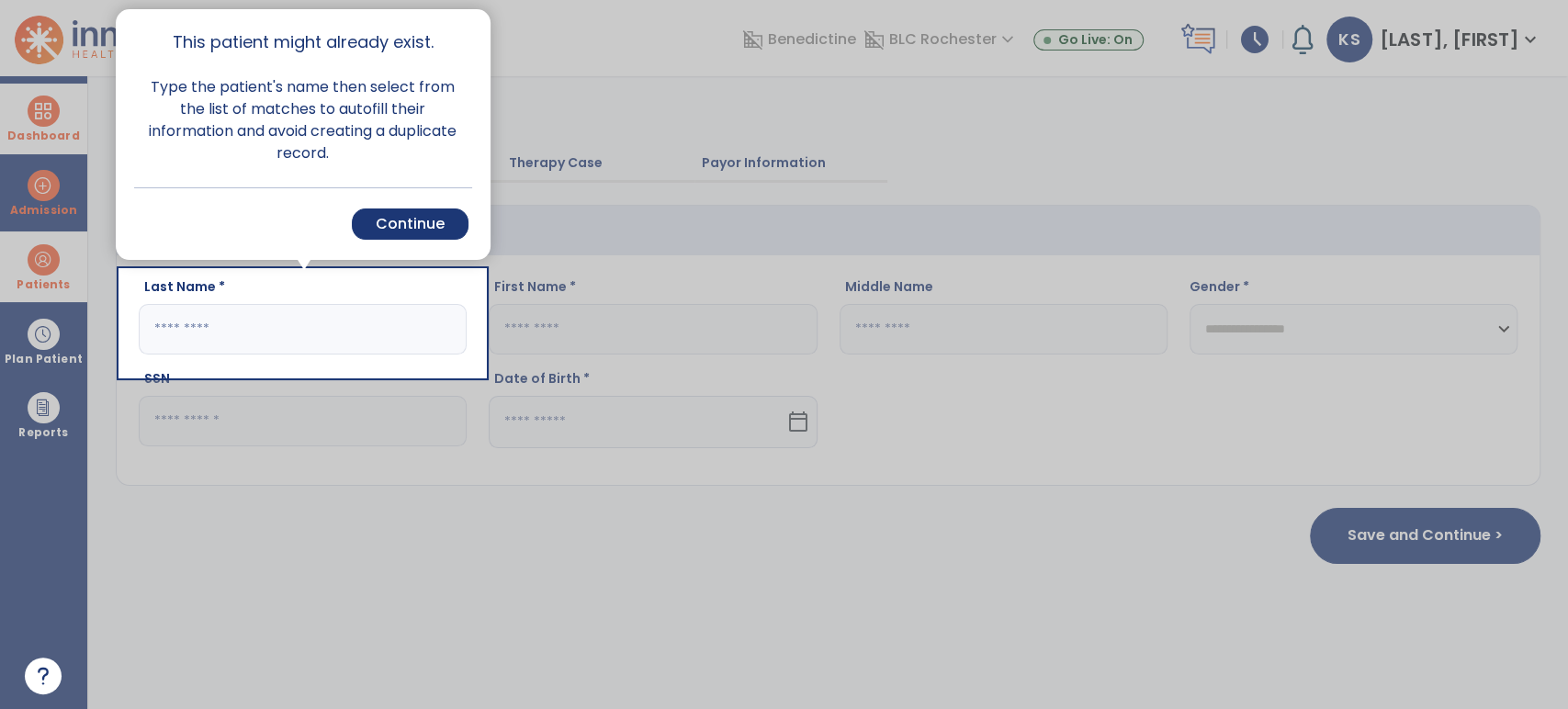 click on "Continue" at bounding box center (410, 224) 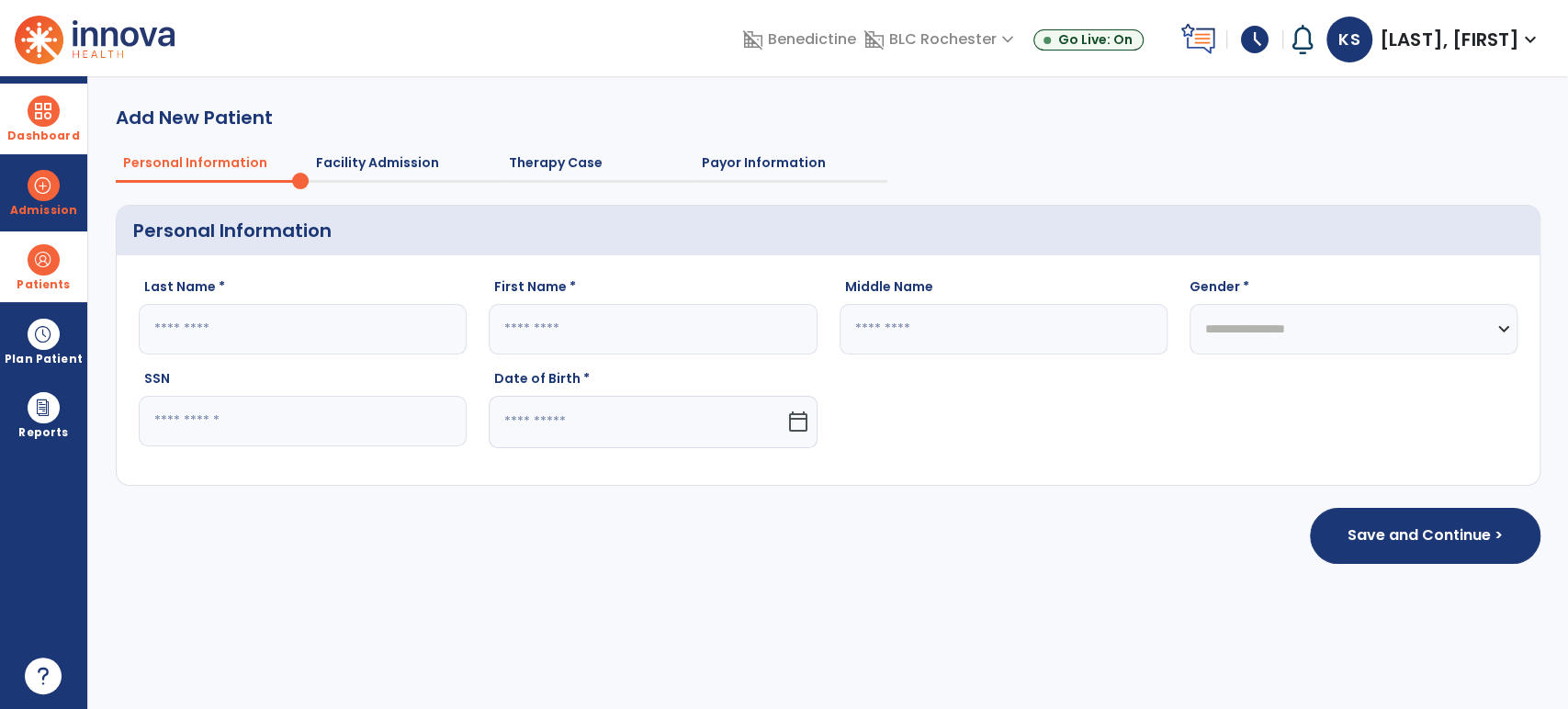 click 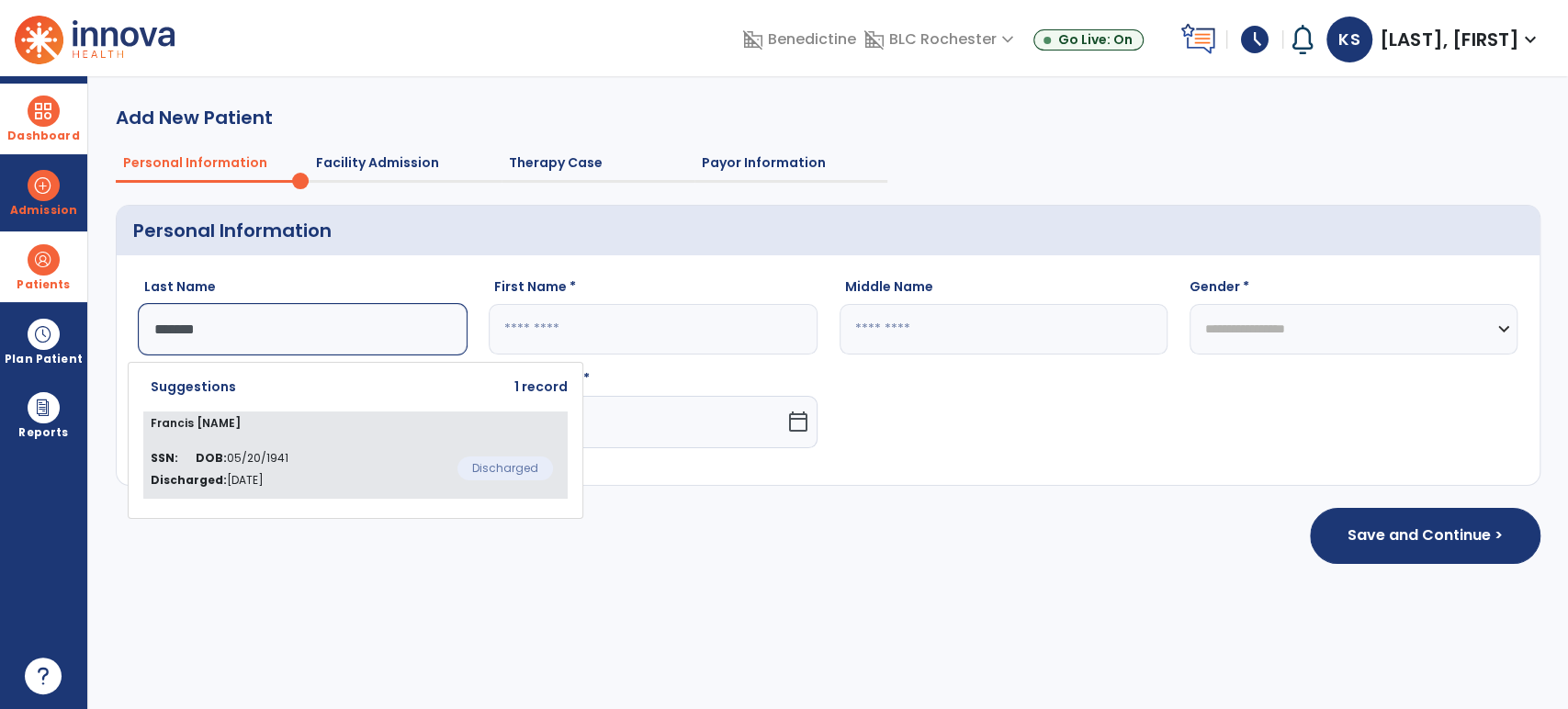 click on "SSN:   DOB:  [DATE] Discharged:  Jun 22, 2025" 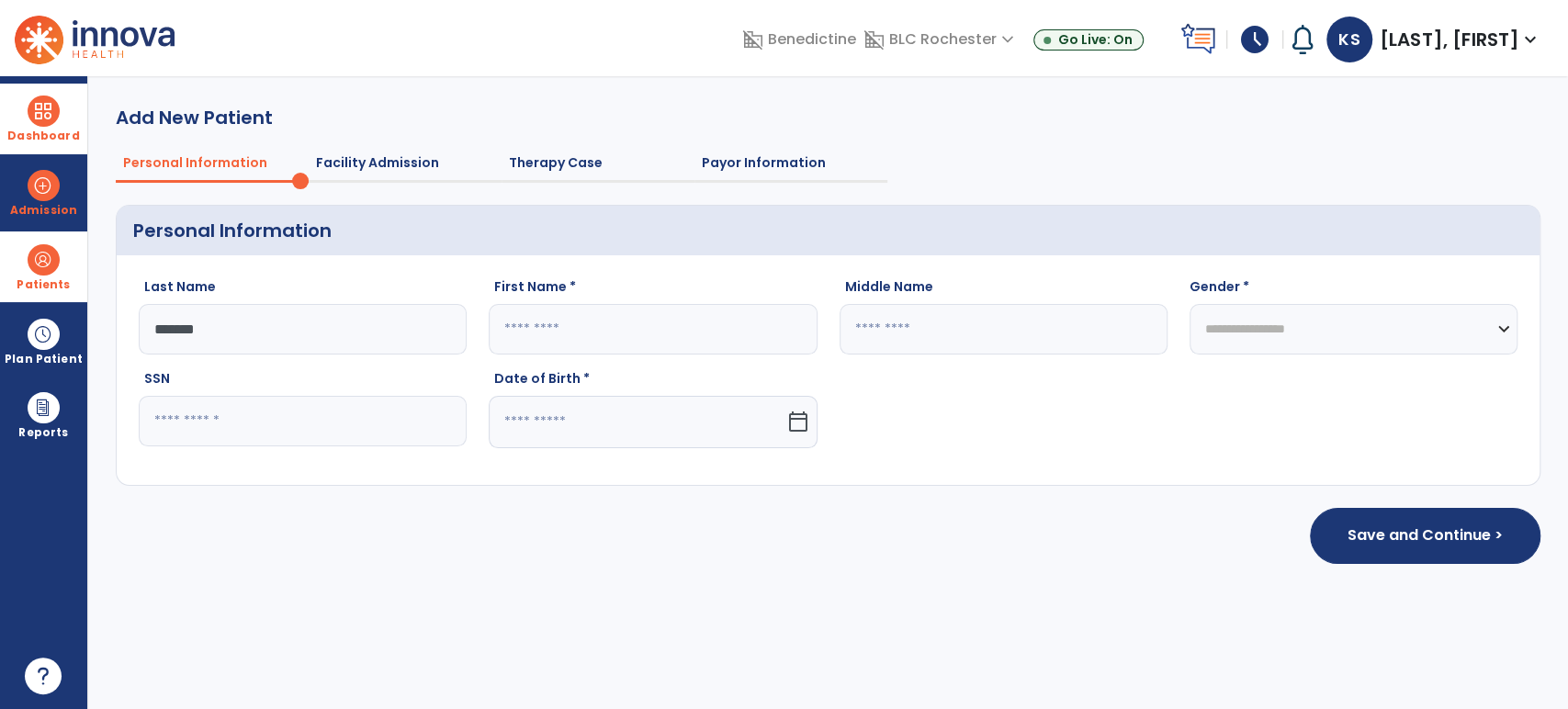 type on "*******" 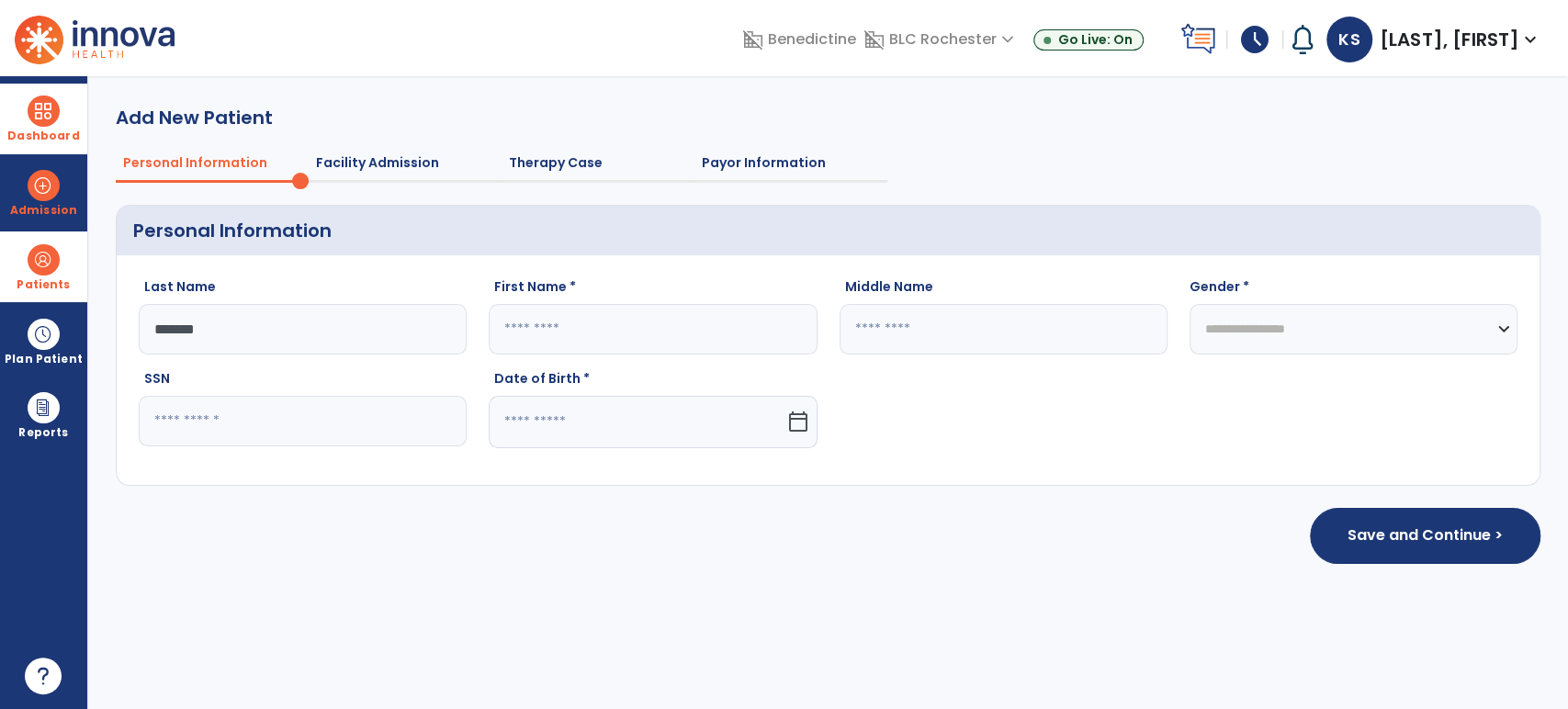 type on "*******" 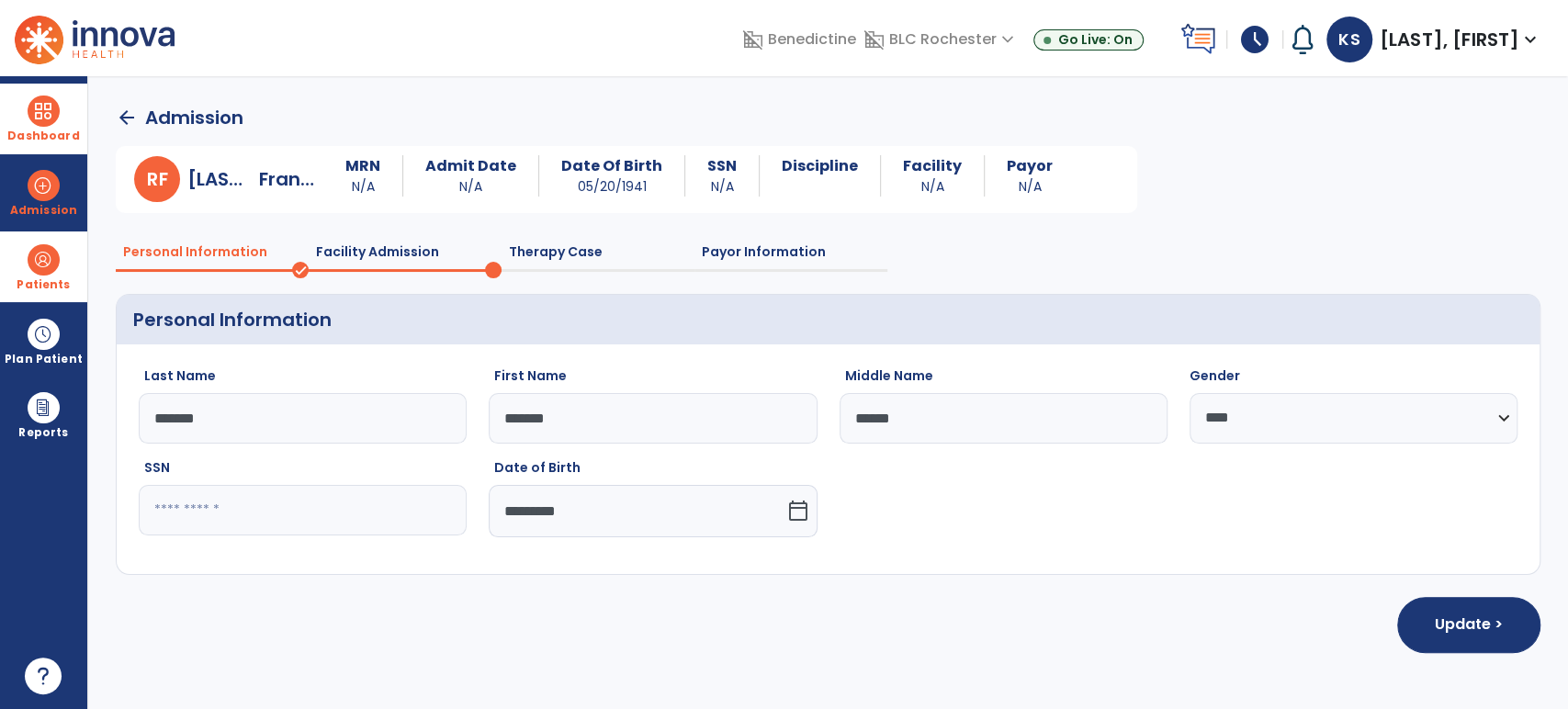 click on "Last Name [LAST] First Name [FIRST] Middle Name [MIDDLE] Gender [GENDER] [DATE] [DATE] [DATE] SSN [SSN] Date of Birth [DATE] calendar_today" 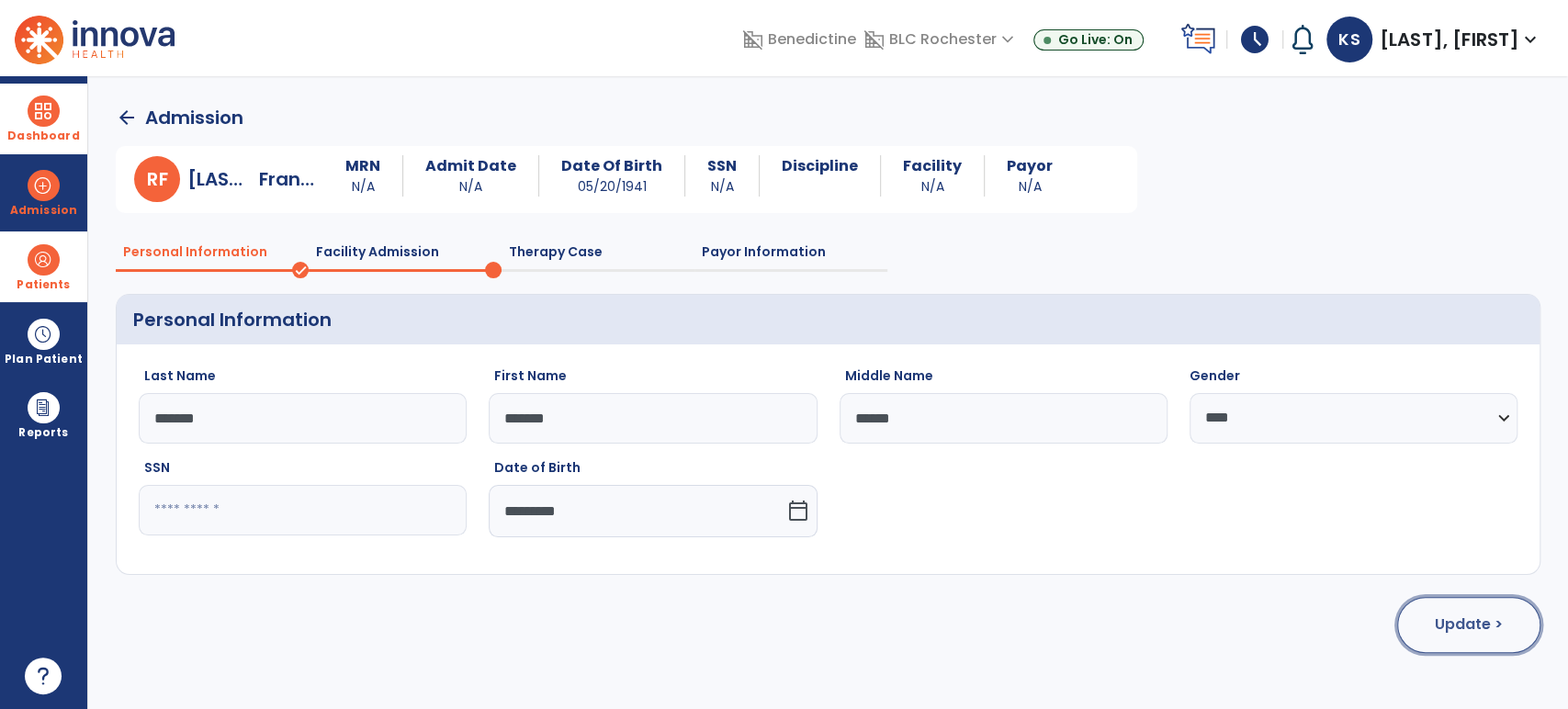 click on "Update >" 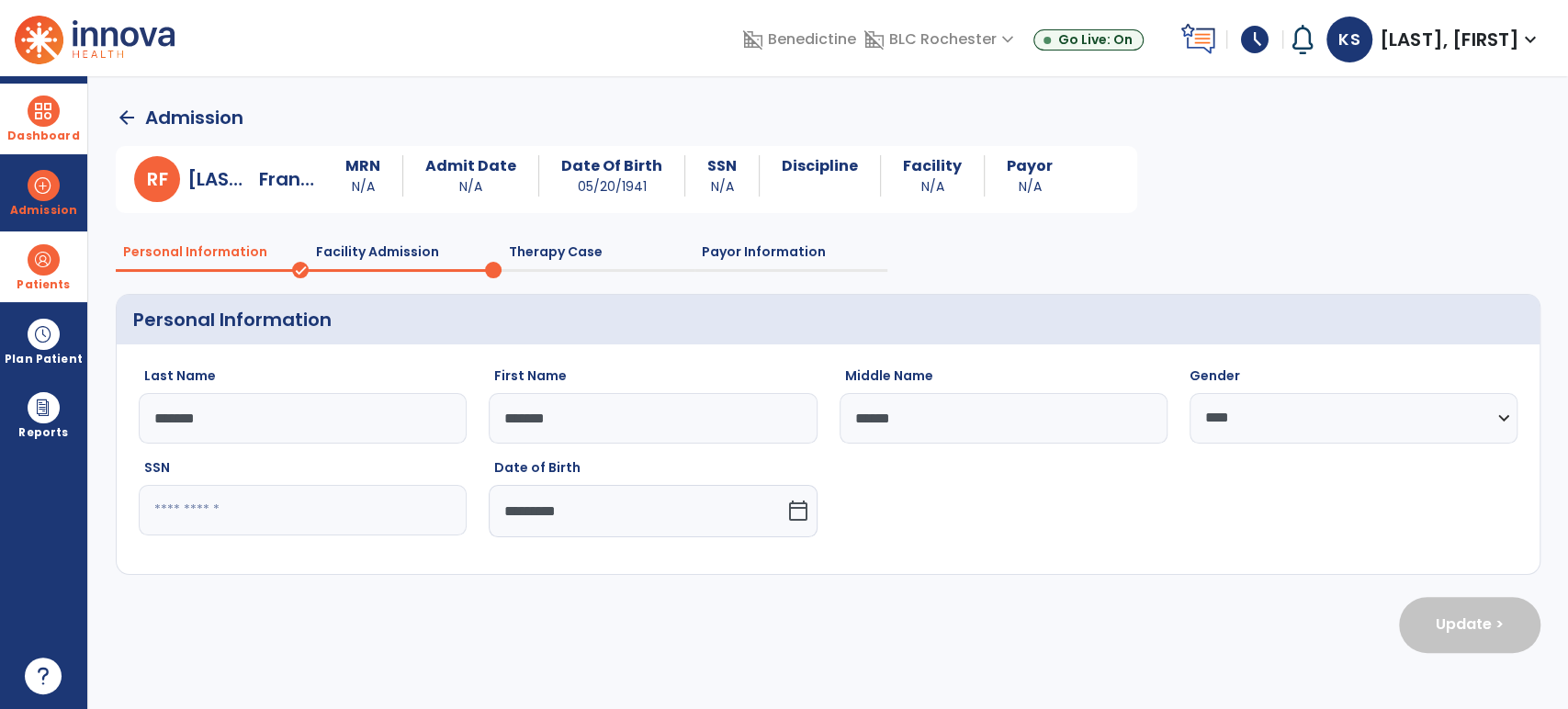 select on "**********" 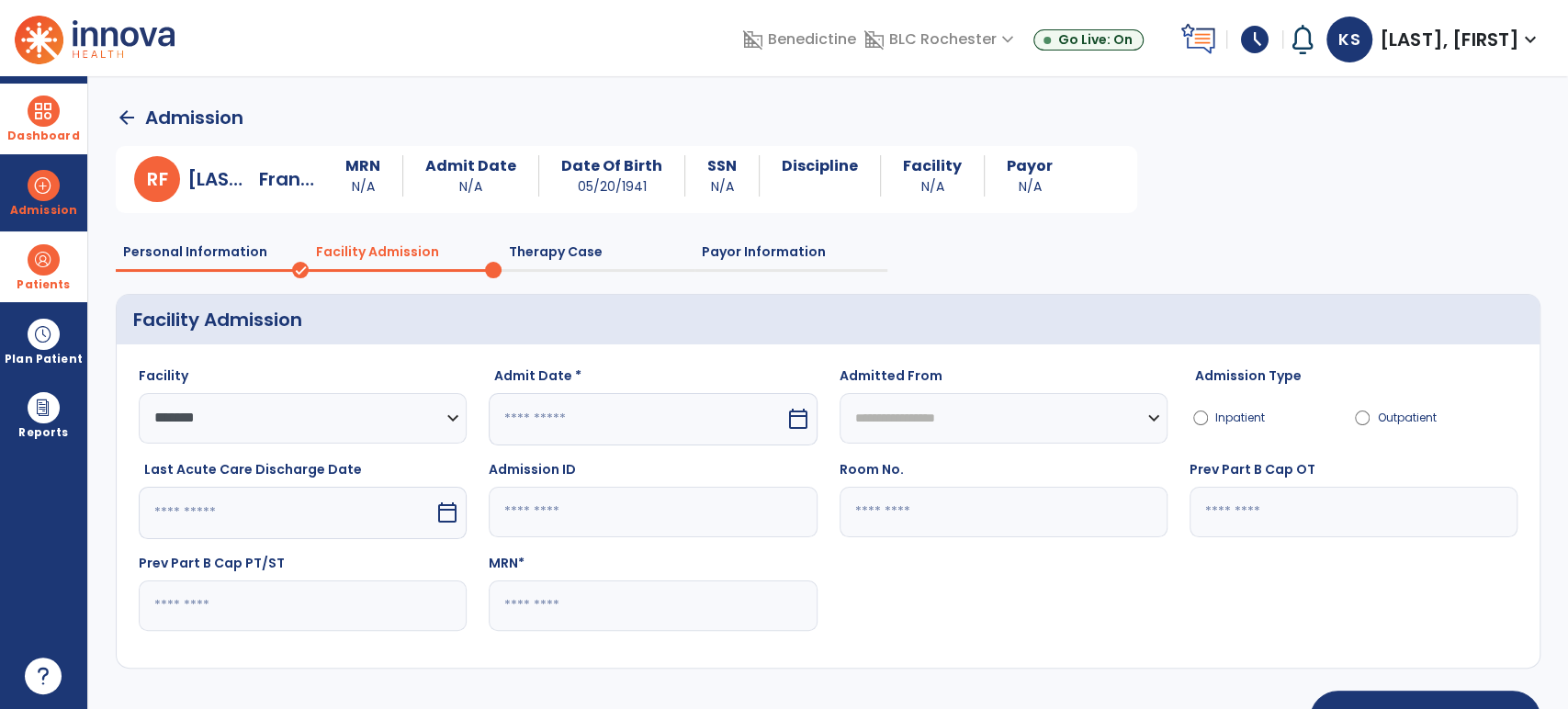 click at bounding box center (637, 419) 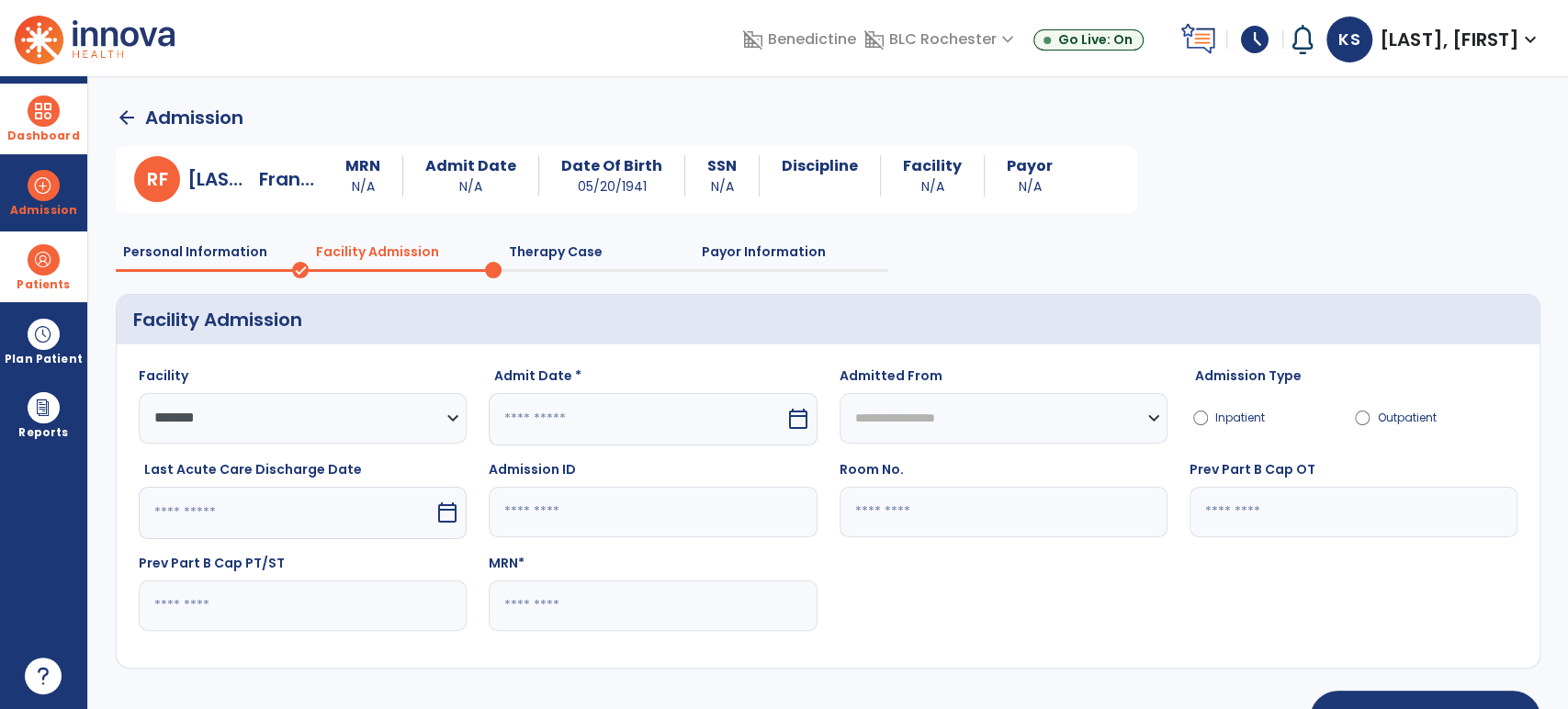 select on "*" 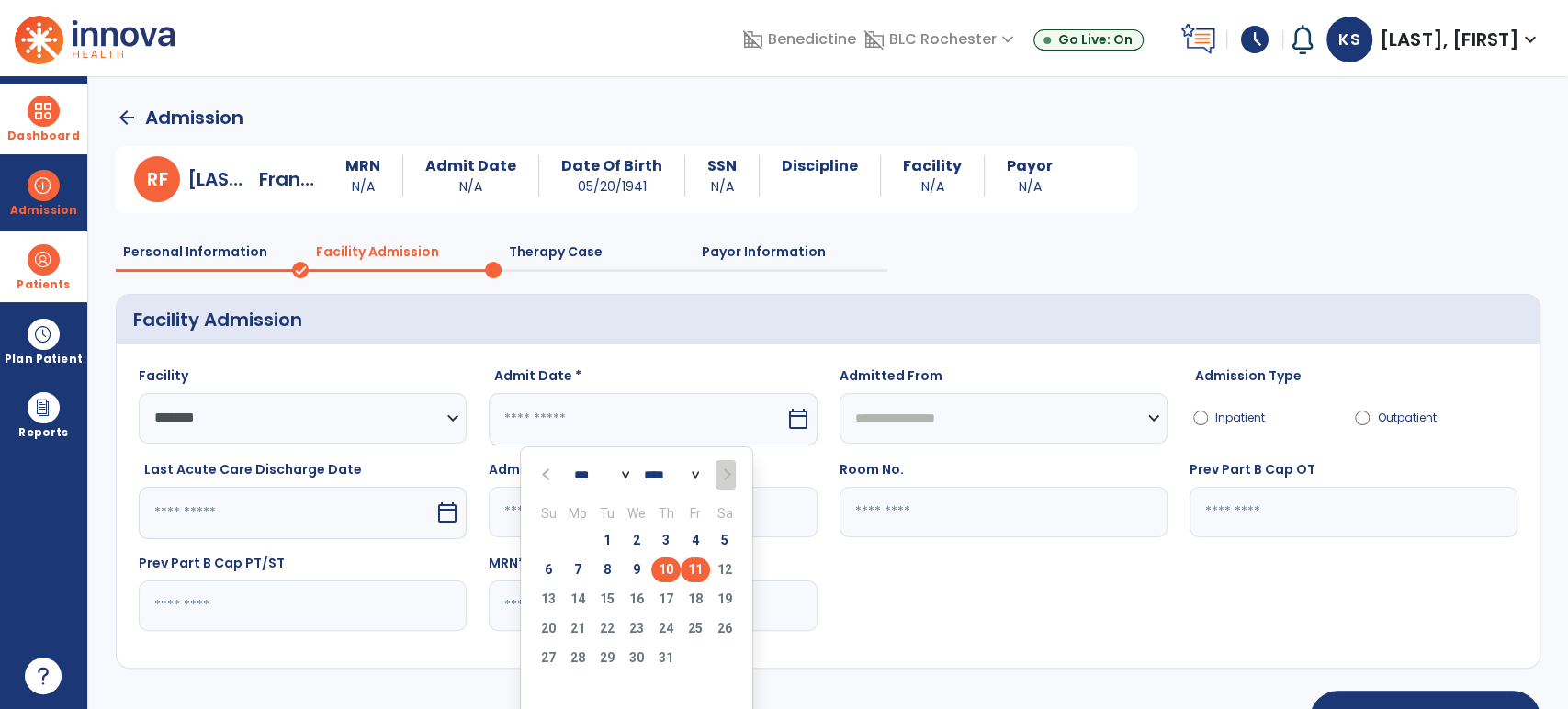 click on "10" at bounding box center [666, 569] 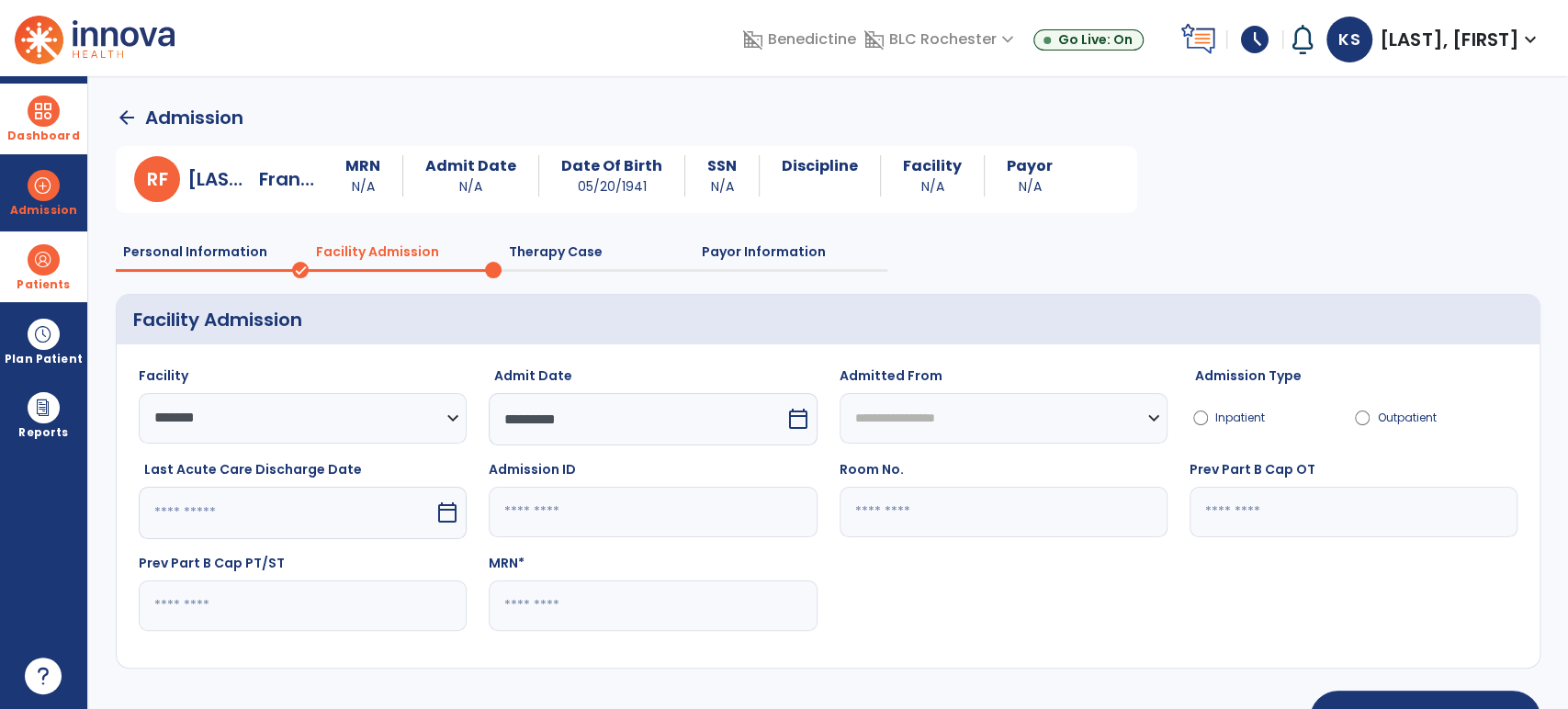 click on "**********" 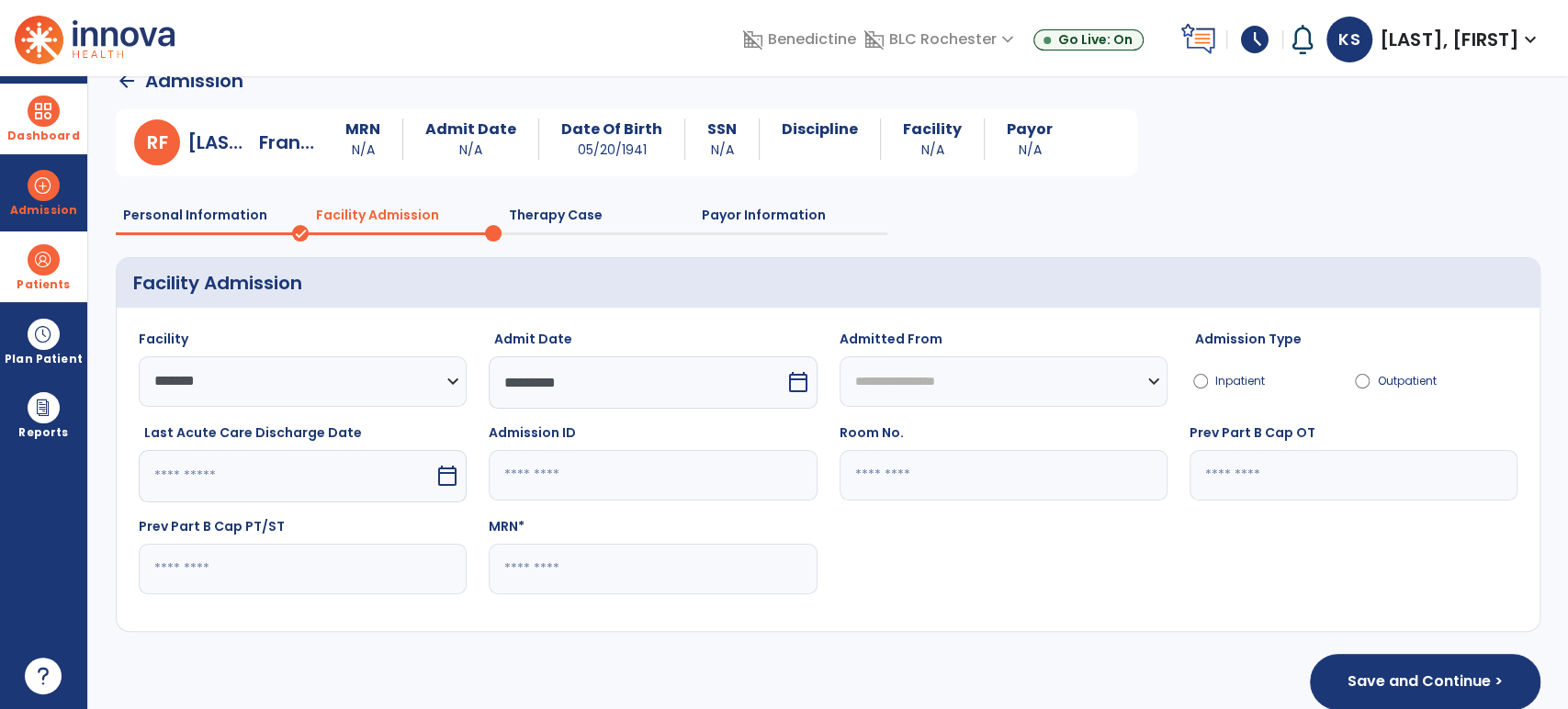 scroll, scrollTop: 59, scrollLeft: 0, axis: vertical 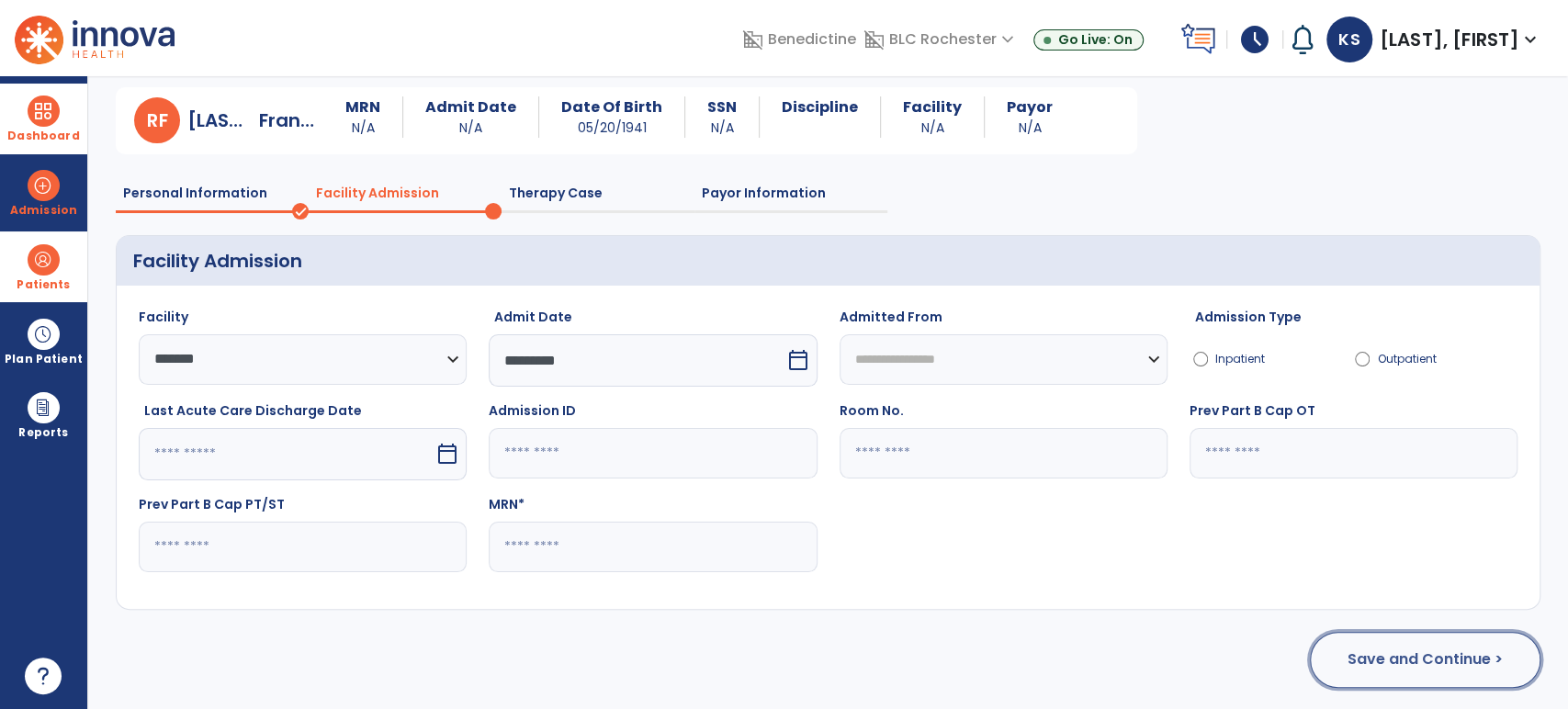 click on "Save and Continue >" 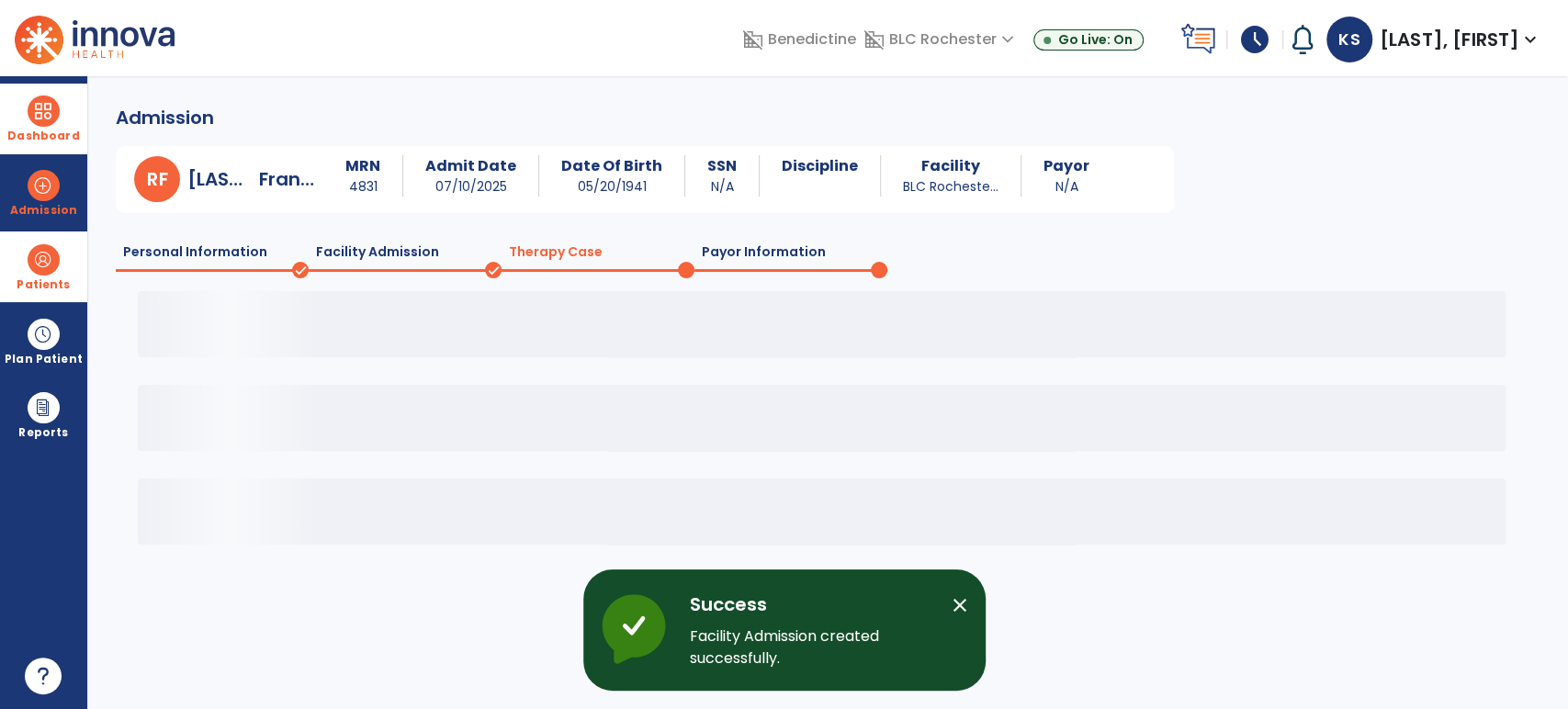 scroll, scrollTop: 0, scrollLeft: 0, axis: both 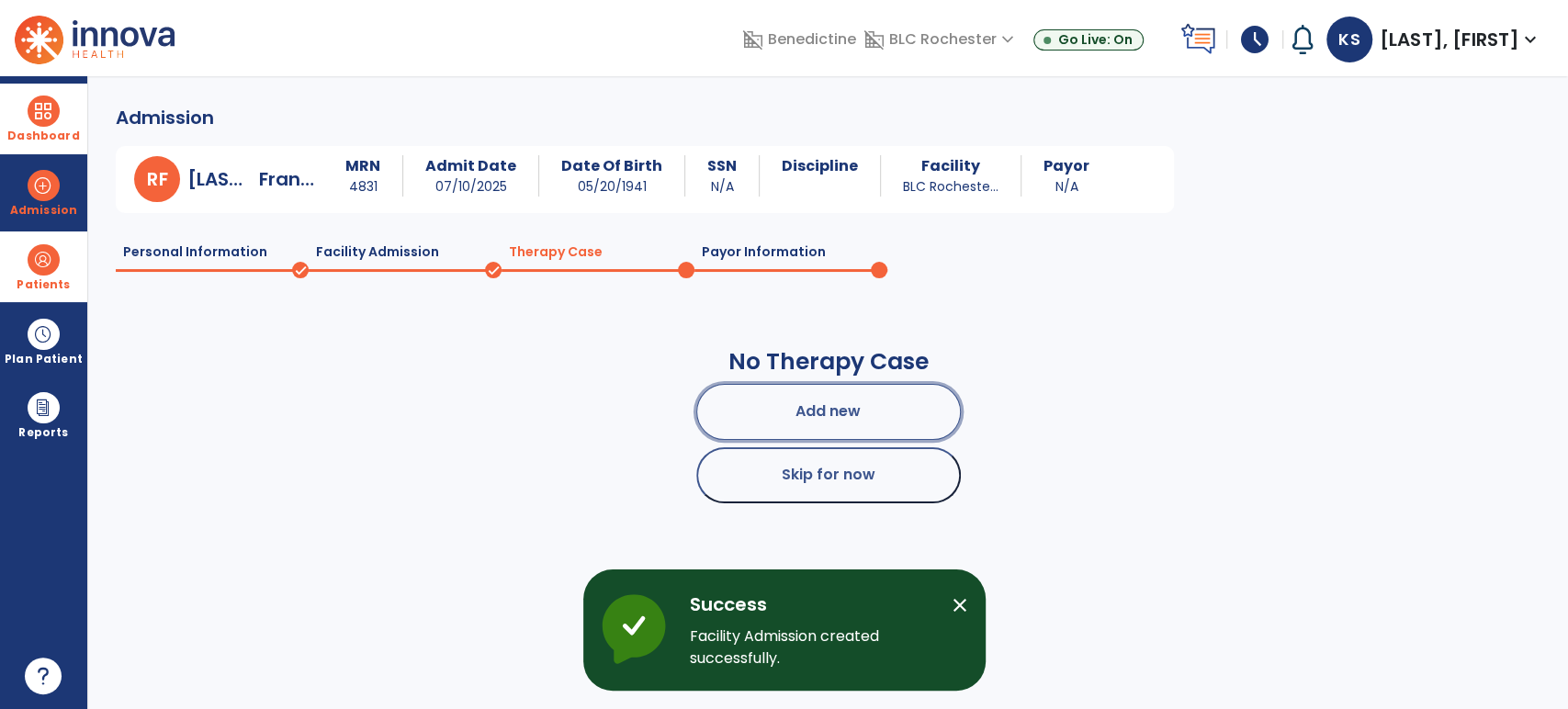 click on "Add new" at bounding box center [829, 411] 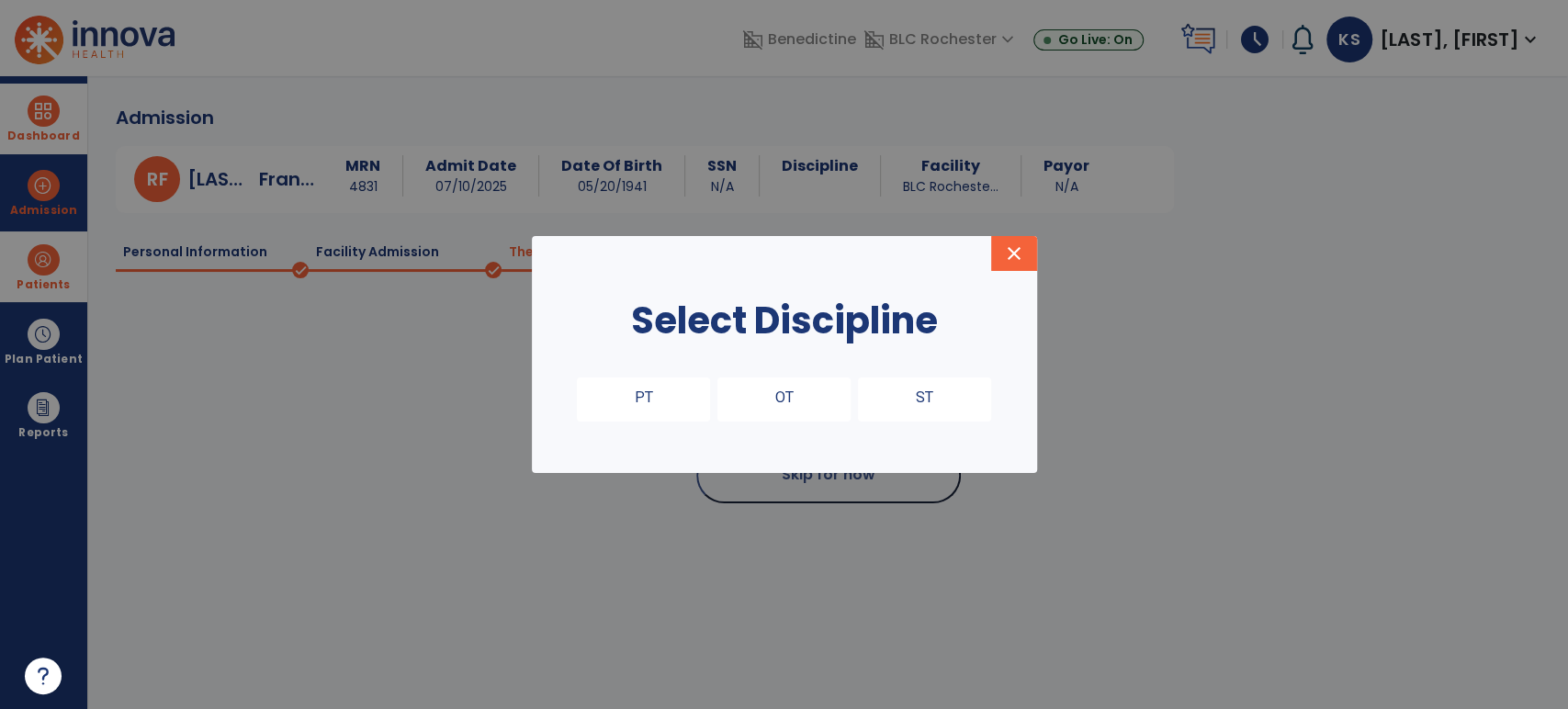 click on "OT" at bounding box center (784, 400) 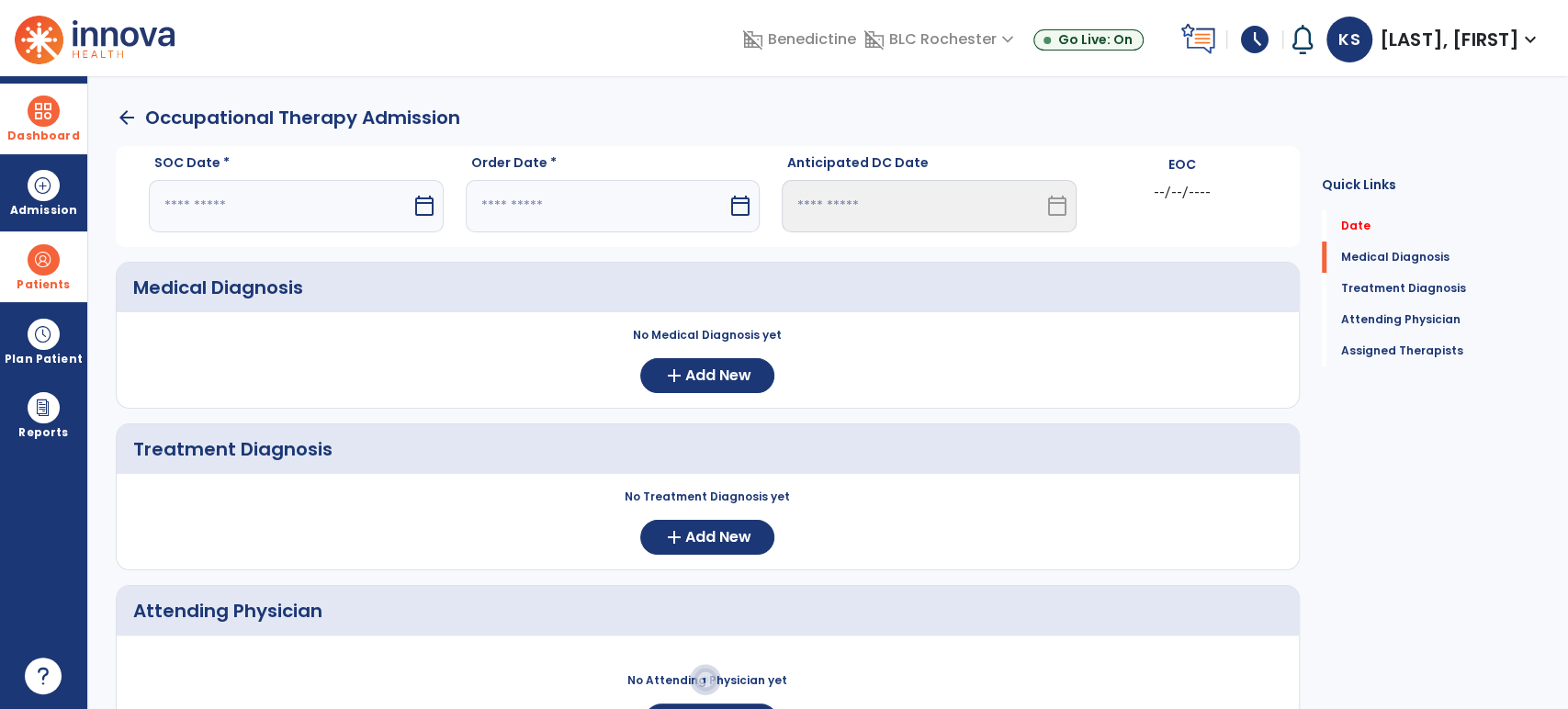 click at bounding box center [280, 206] 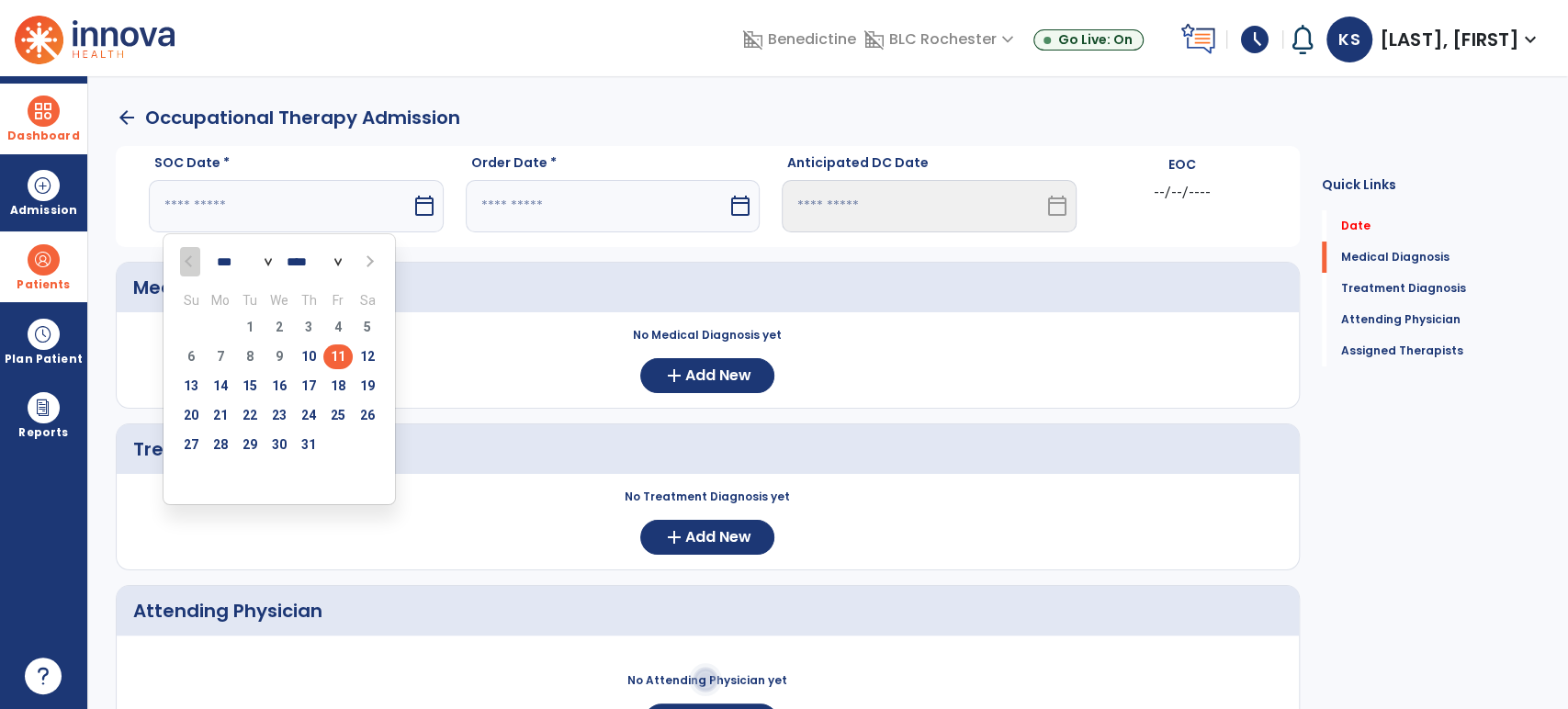 click on "11" at bounding box center [338, 356] 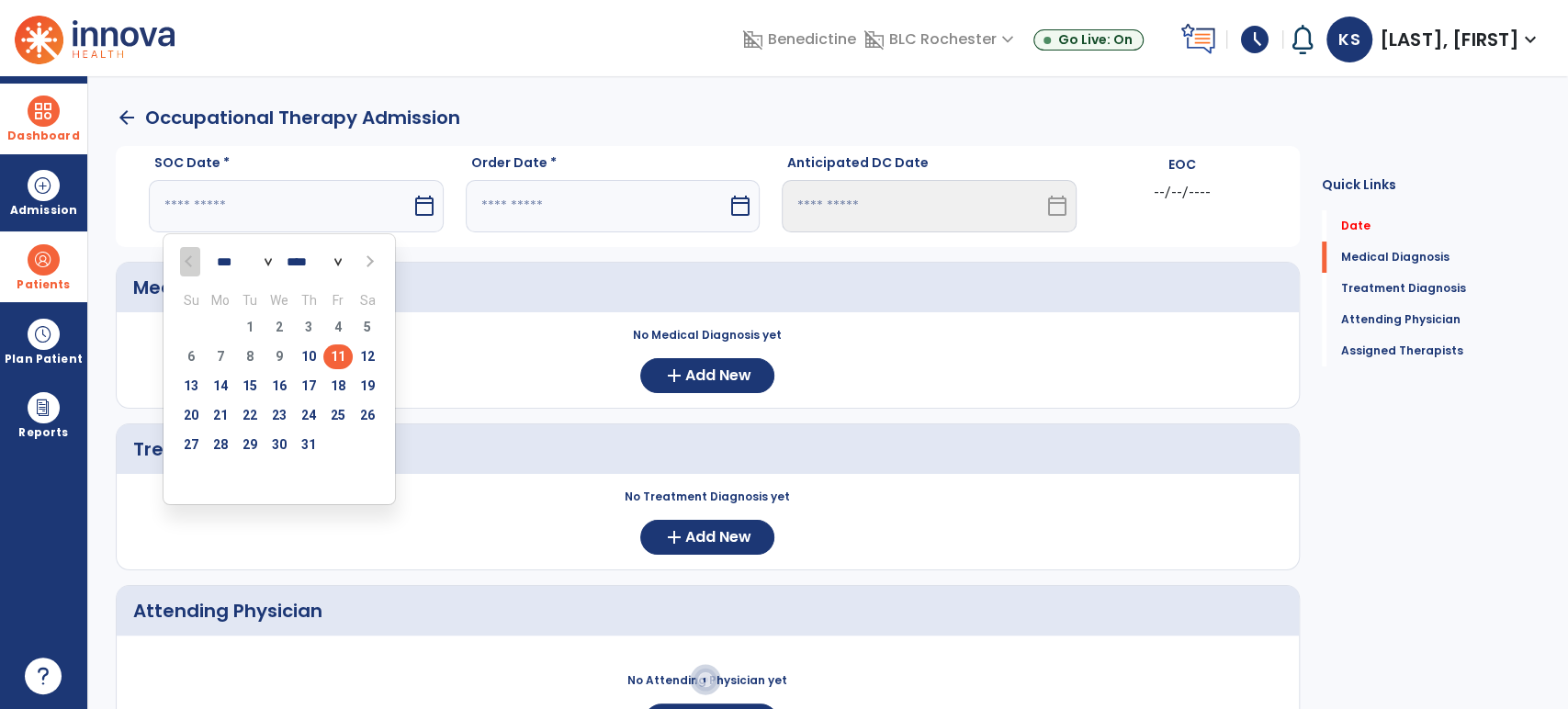 type on "*********" 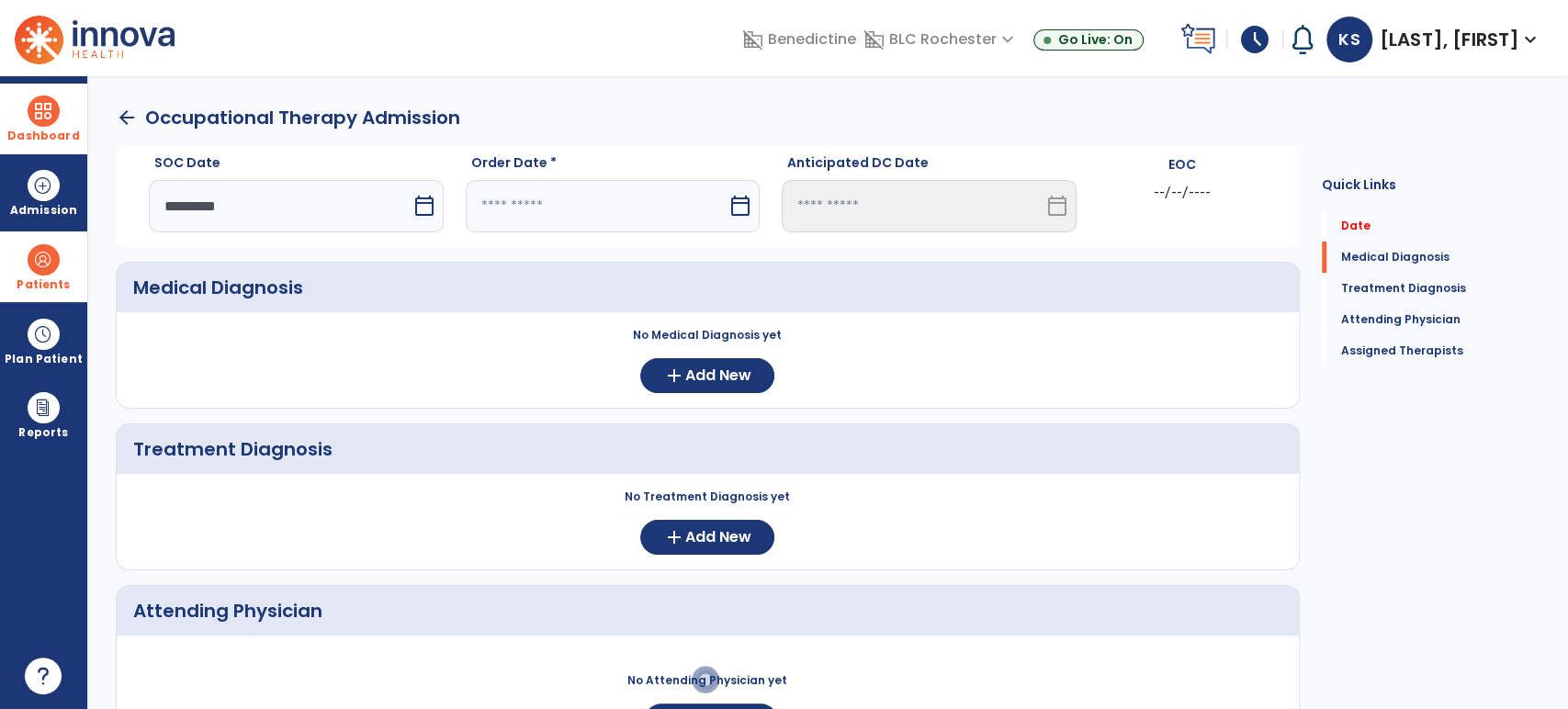 click at bounding box center (597, 206) 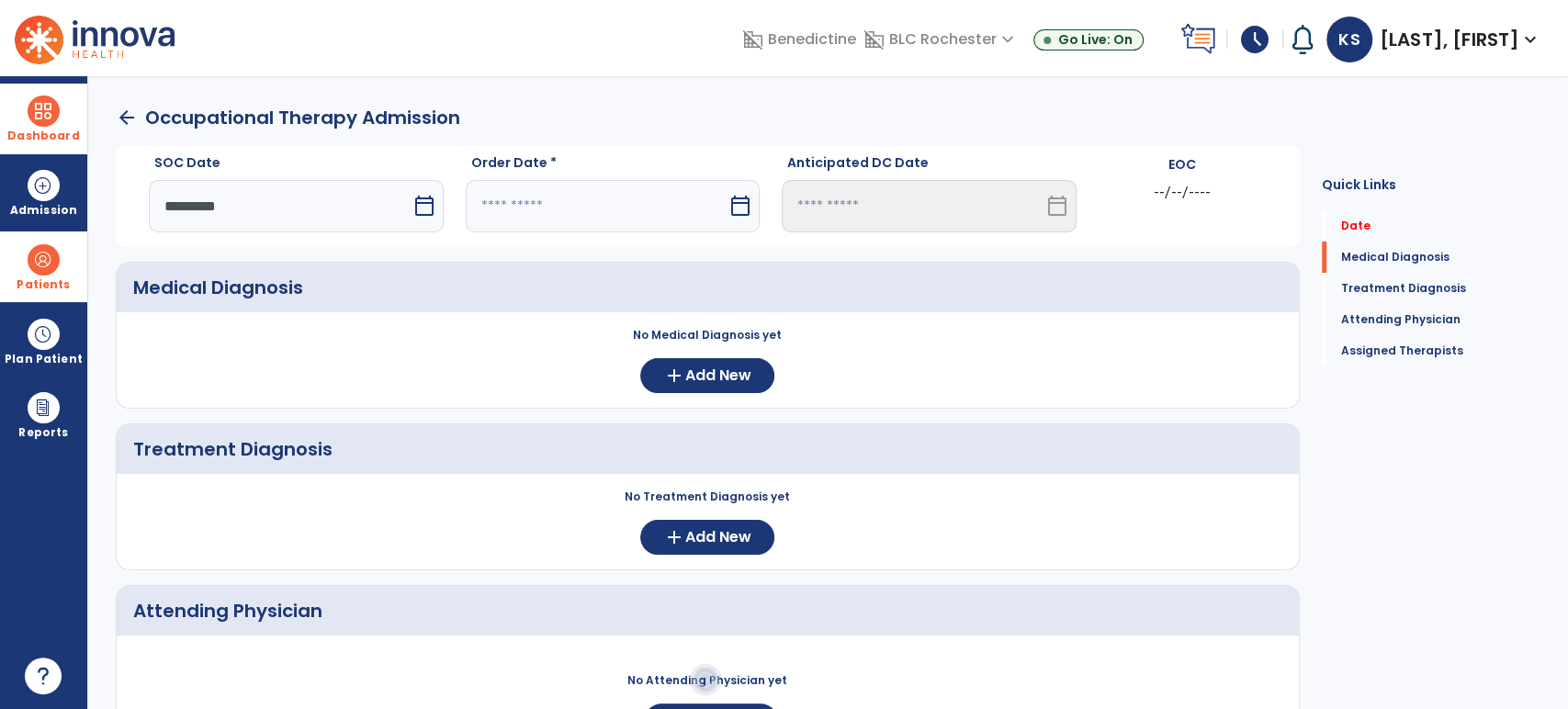 select on "*" 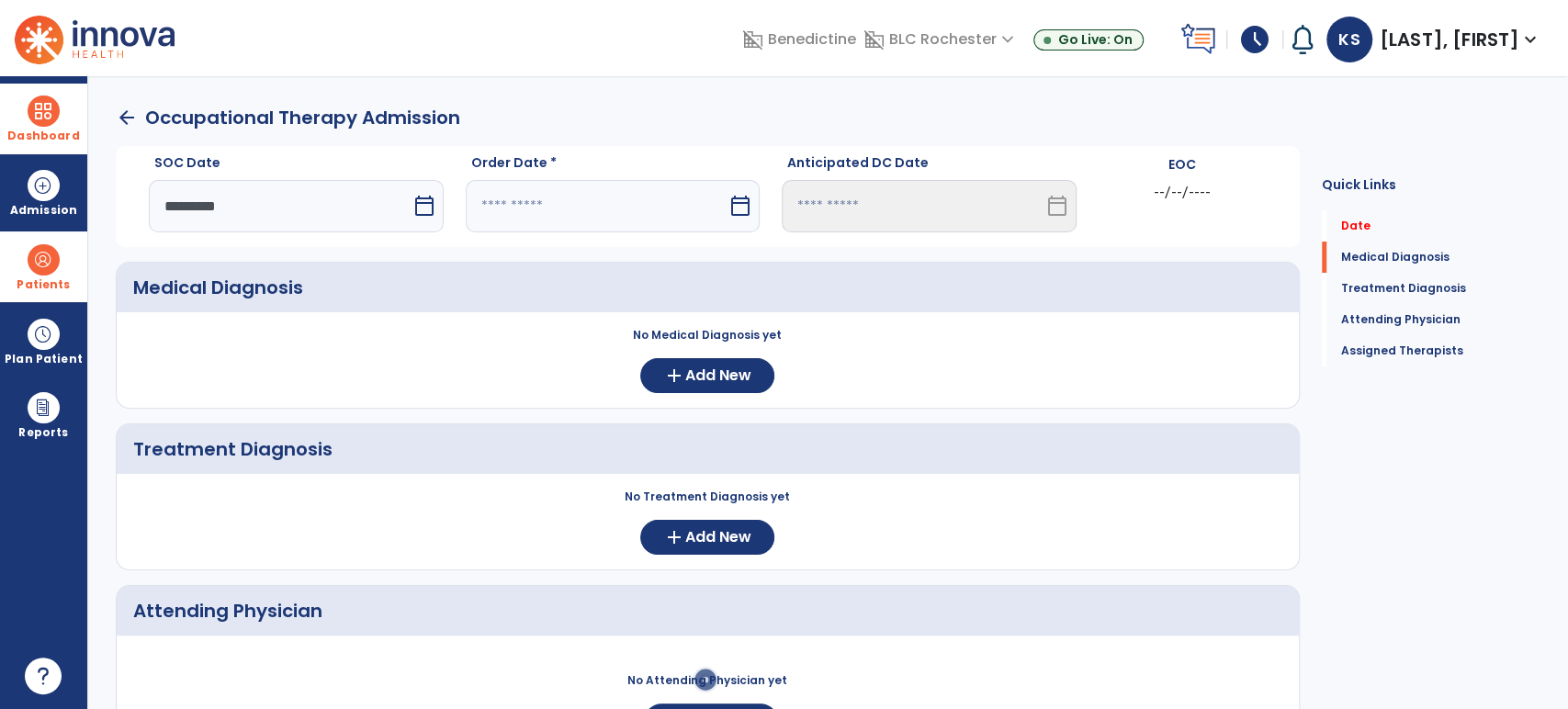 select on "****" 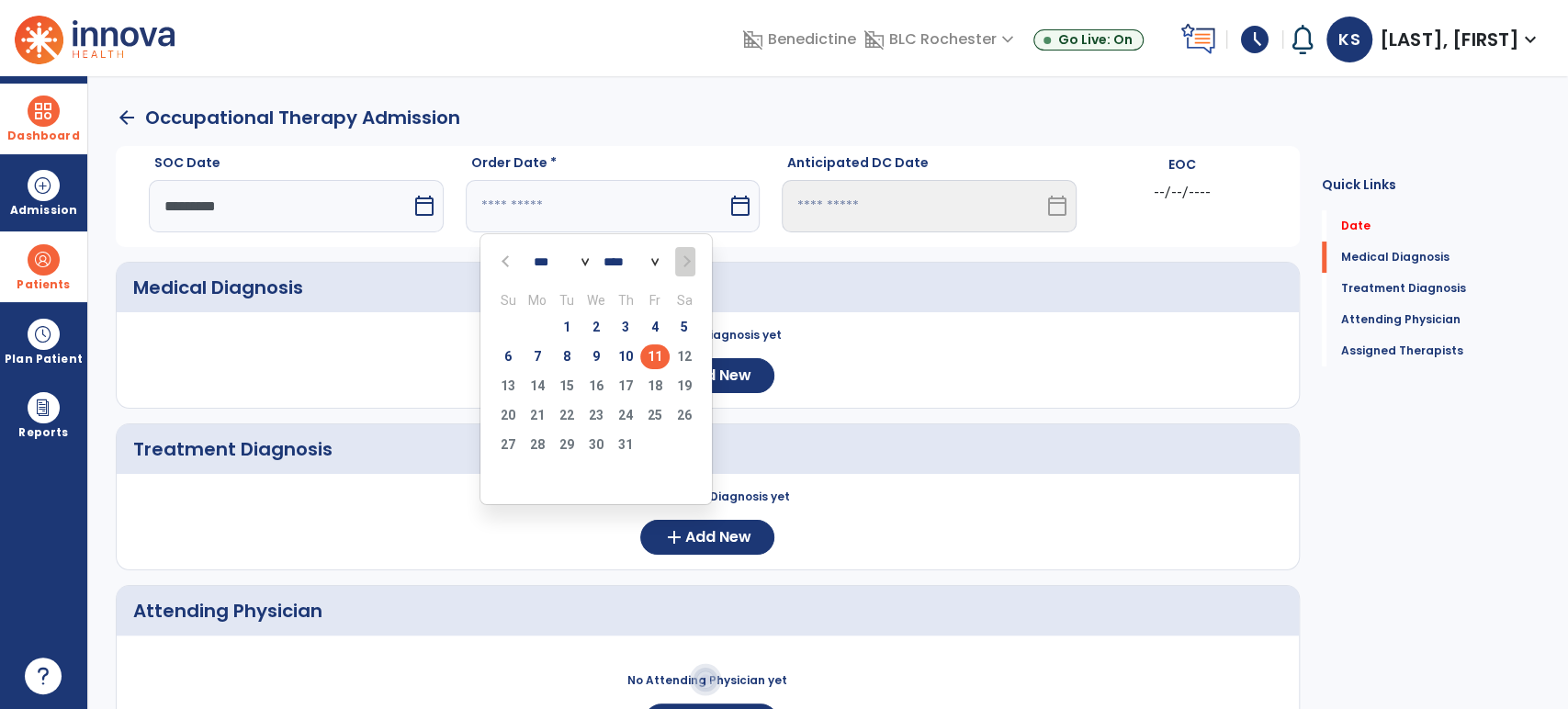 click on "11" at bounding box center [655, 356] 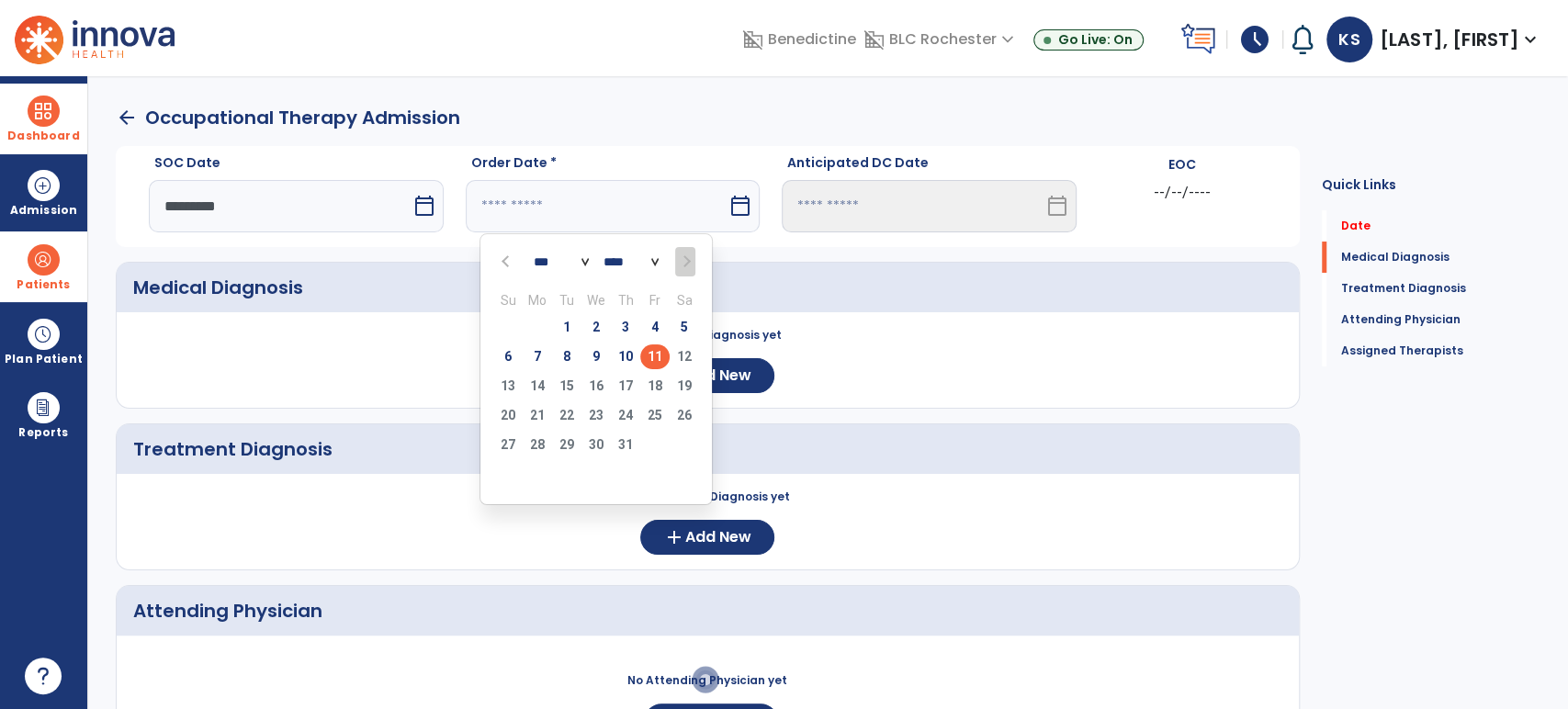 type on "*********" 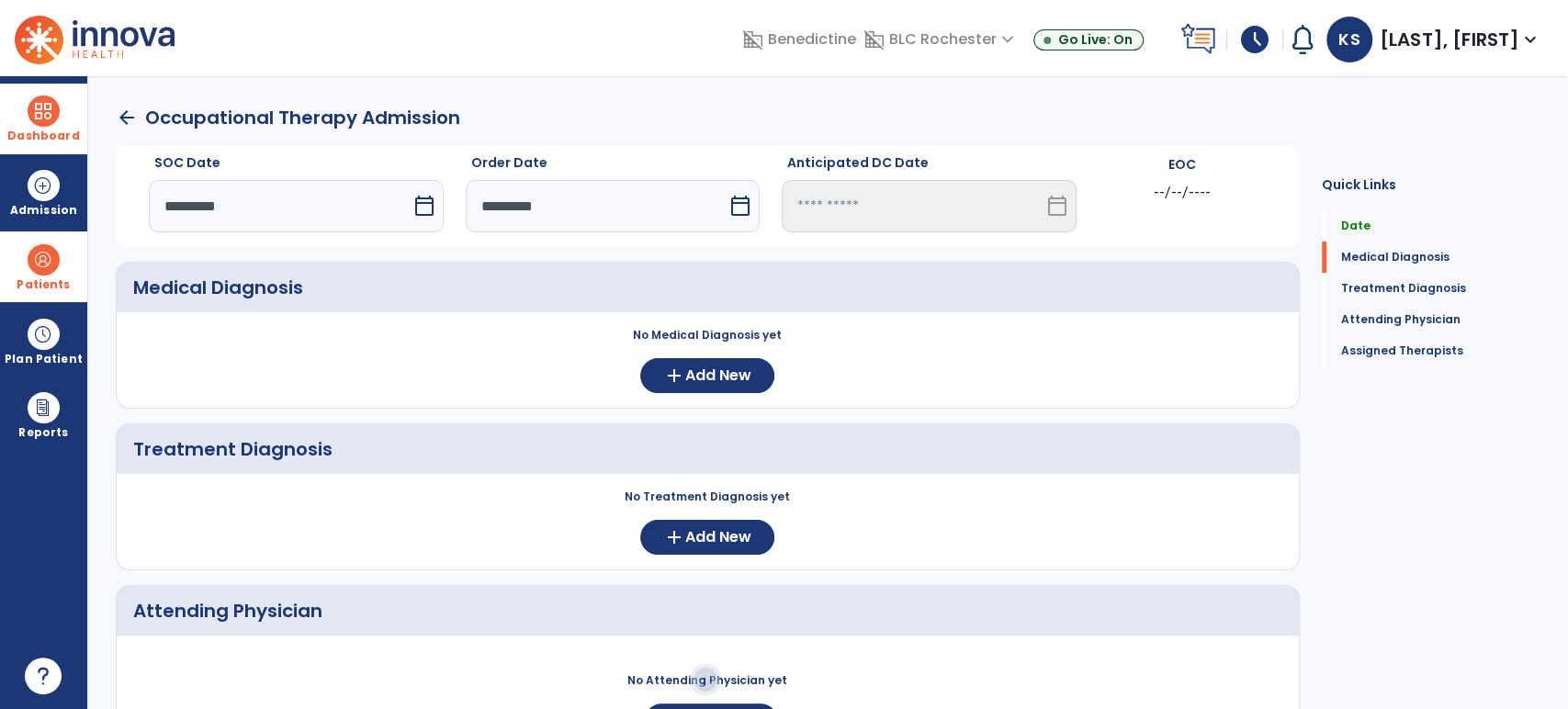 click on "No Medical Diagnosis yet  add  Add New" 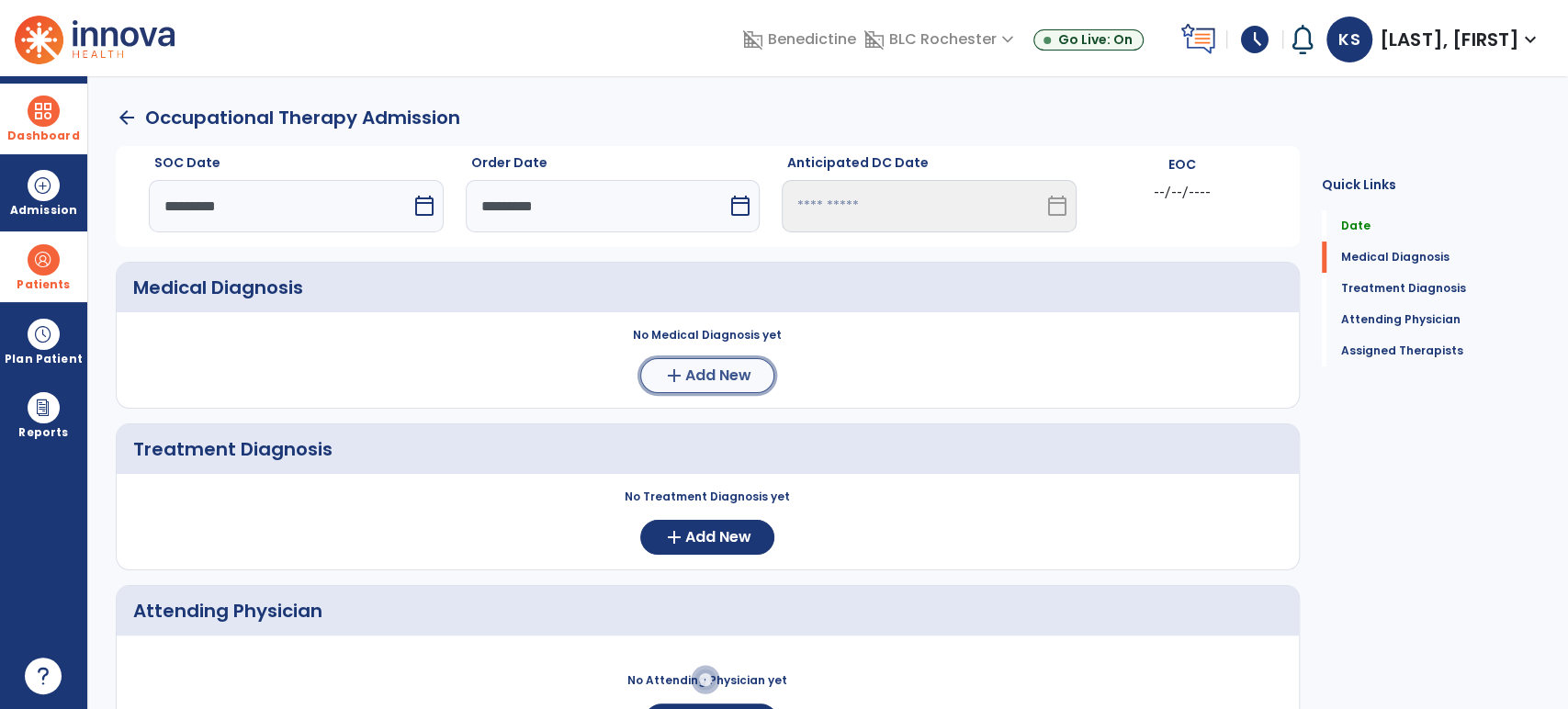 click on "Add New" 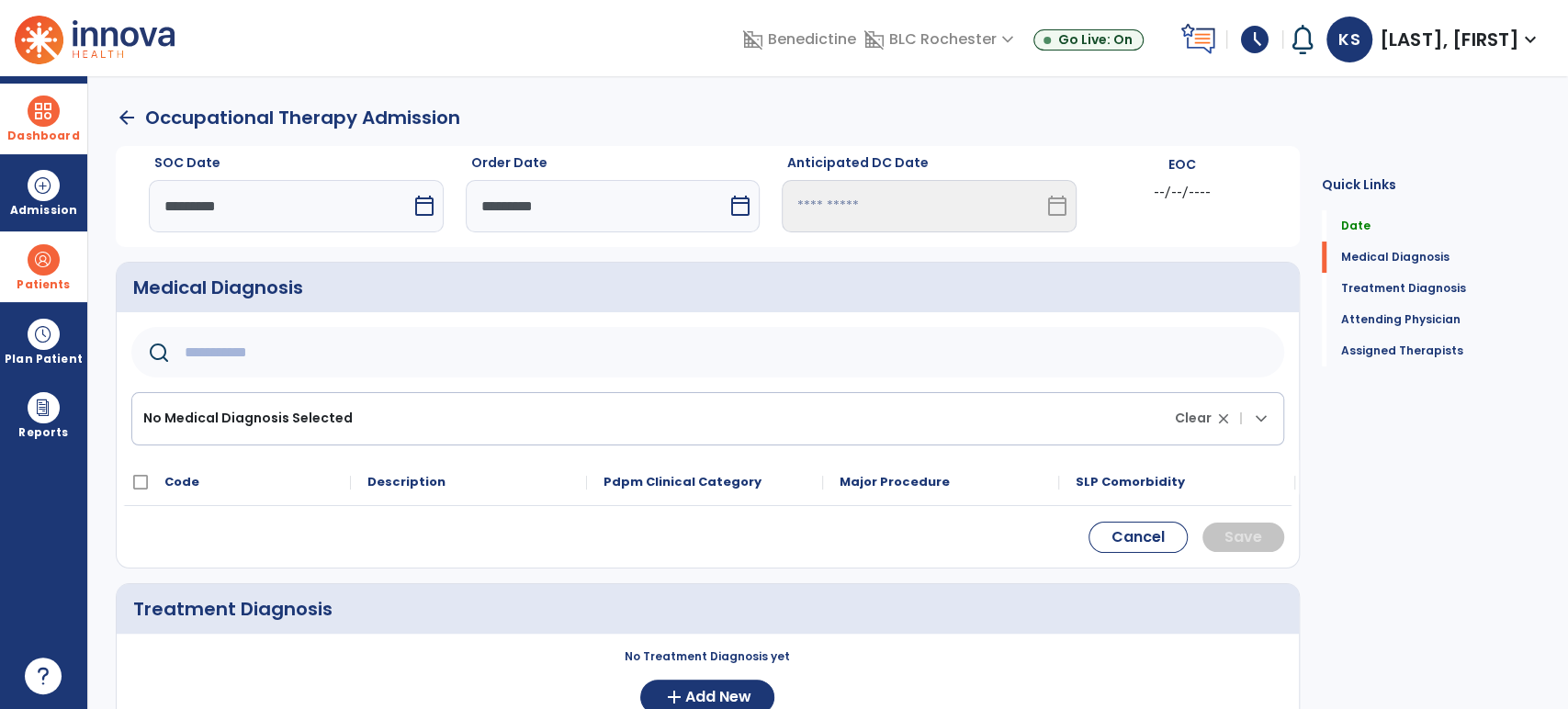 click 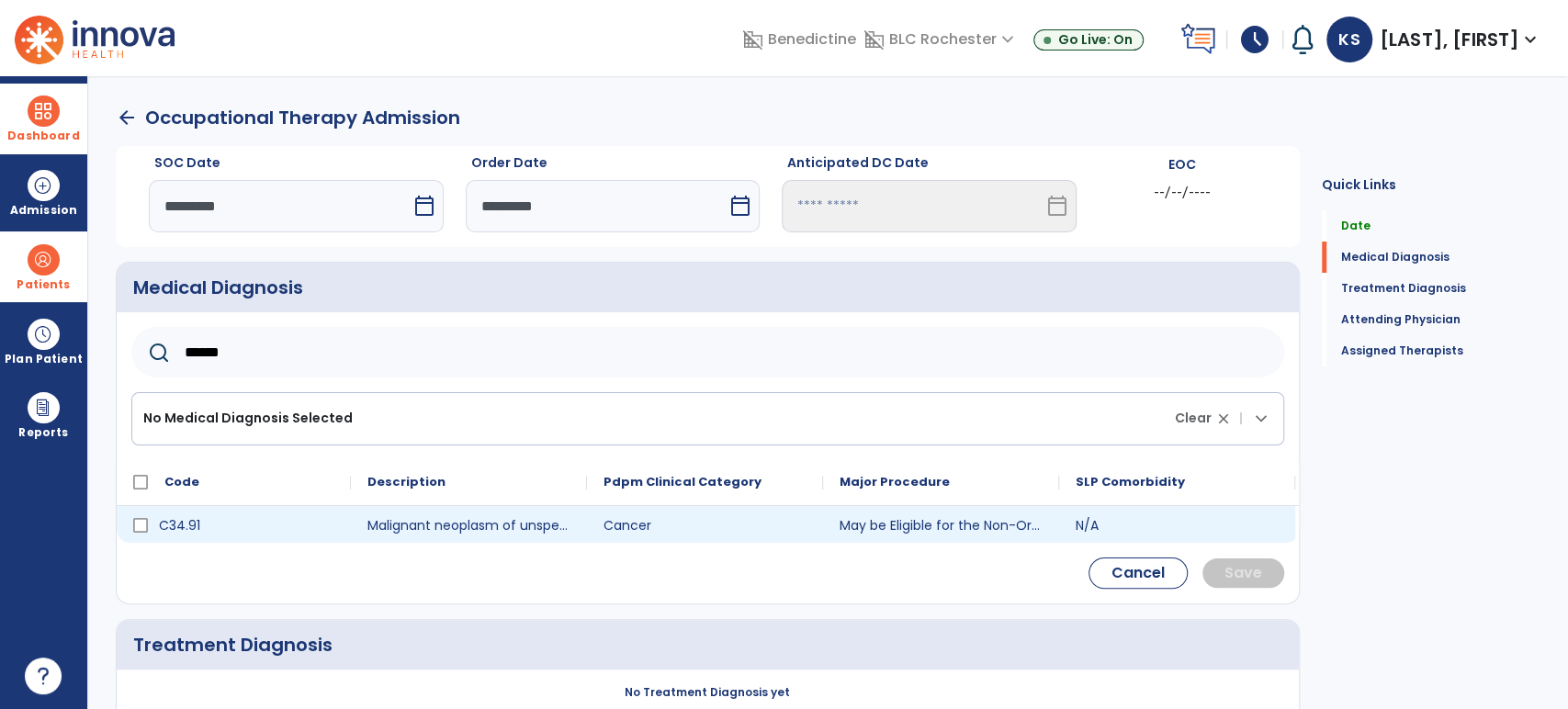 type on "******" 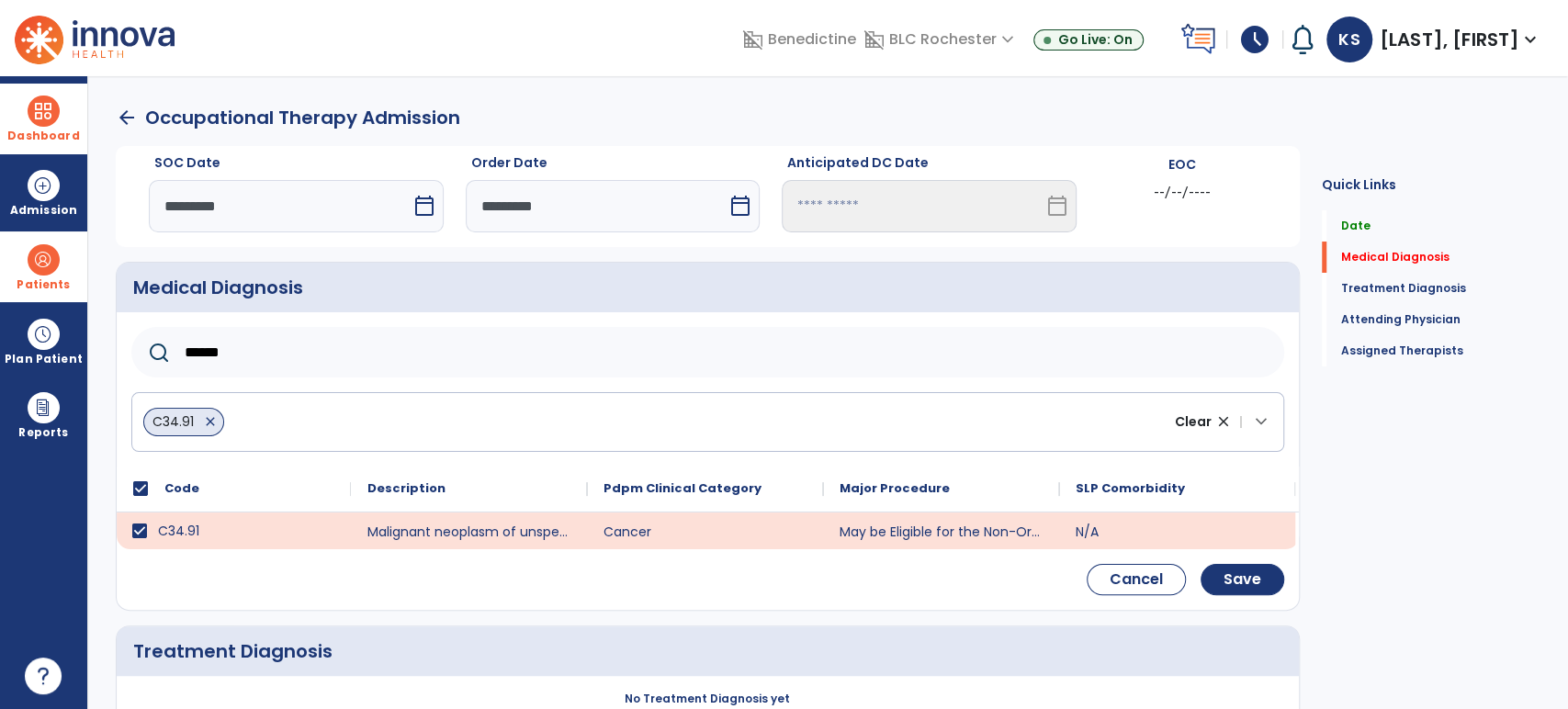 drag, startPoint x: 253, startPoint y: 347, endPoint x: 121, endPoint y: 326, distance: 133.66002 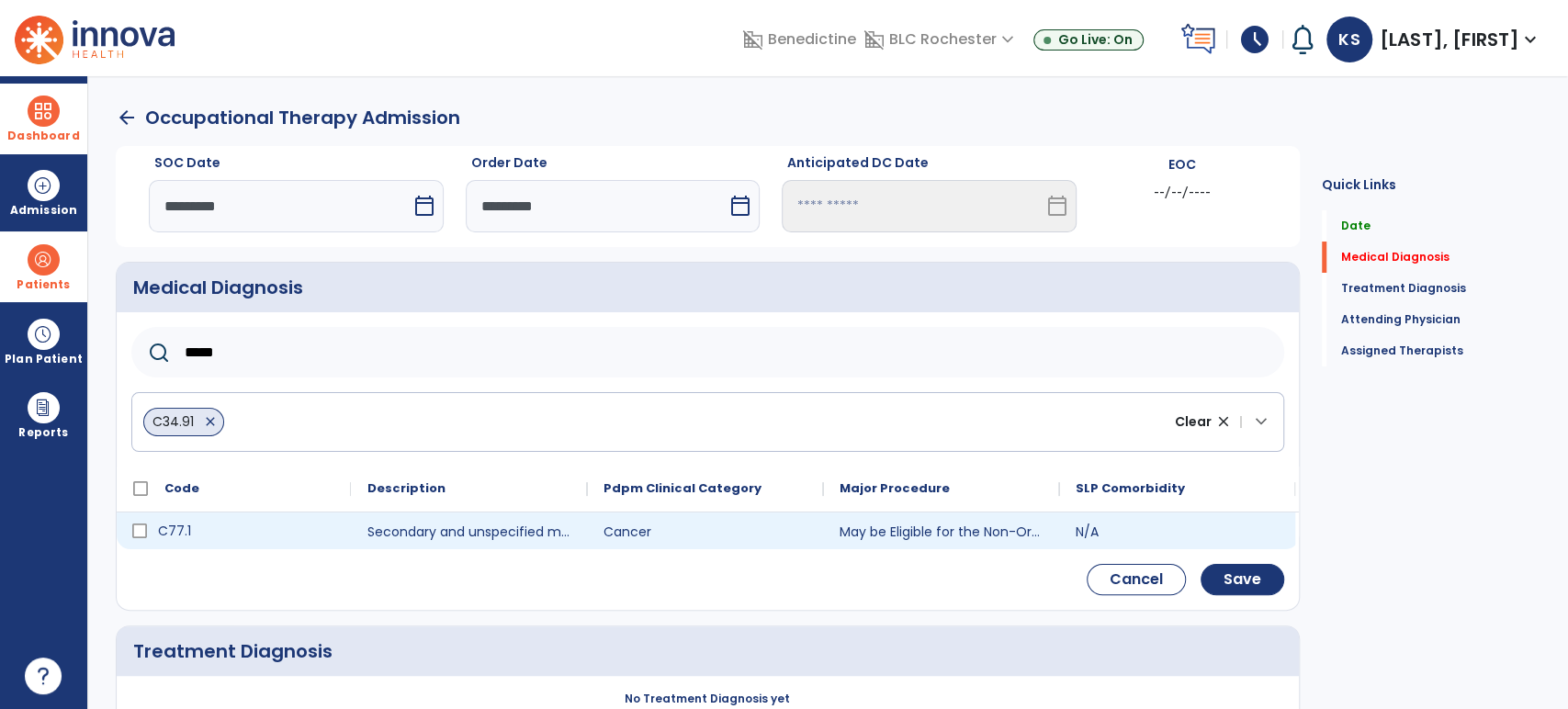 type on "*****" 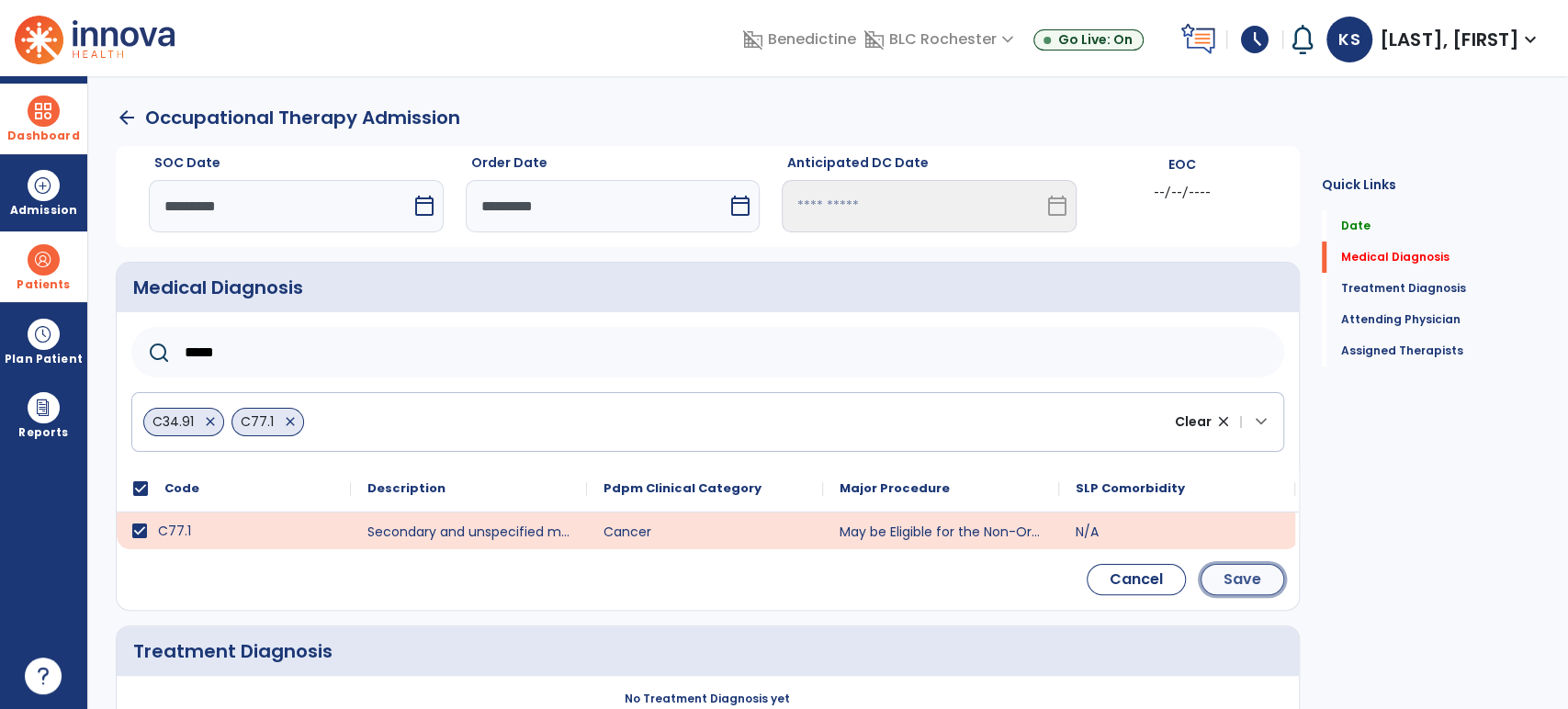 click on "Save" 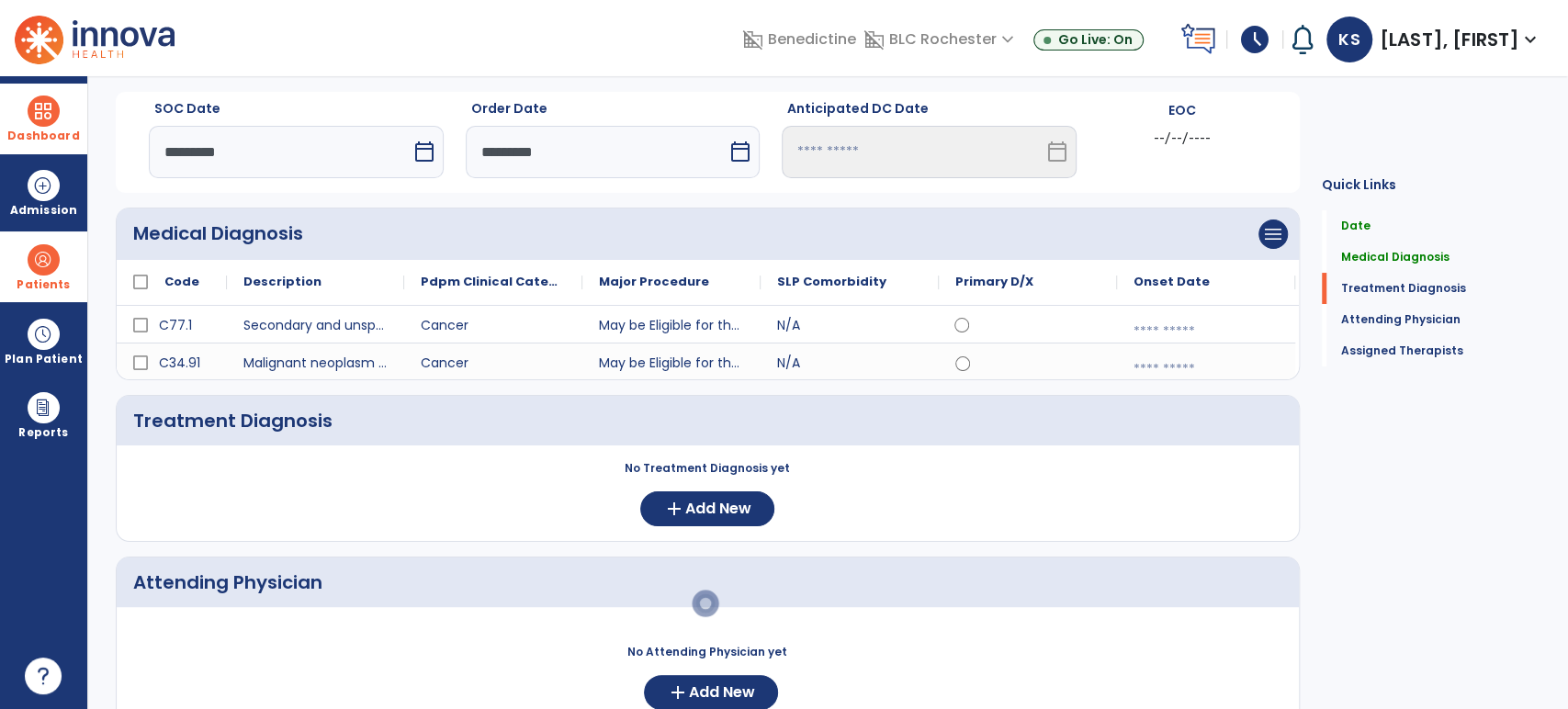 scroll, scrollTop: 102, scrollLeft: 0, axis: vertical 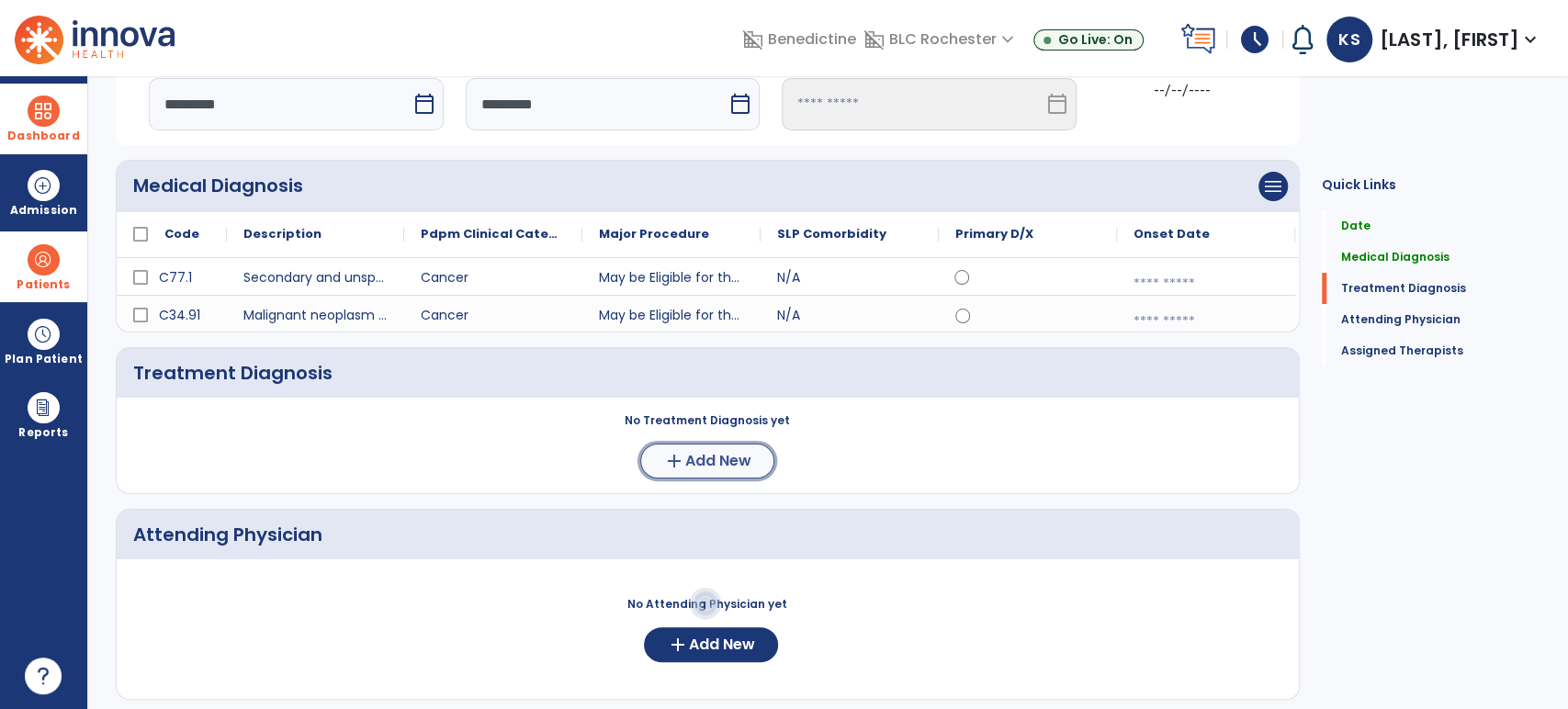 click on "add" 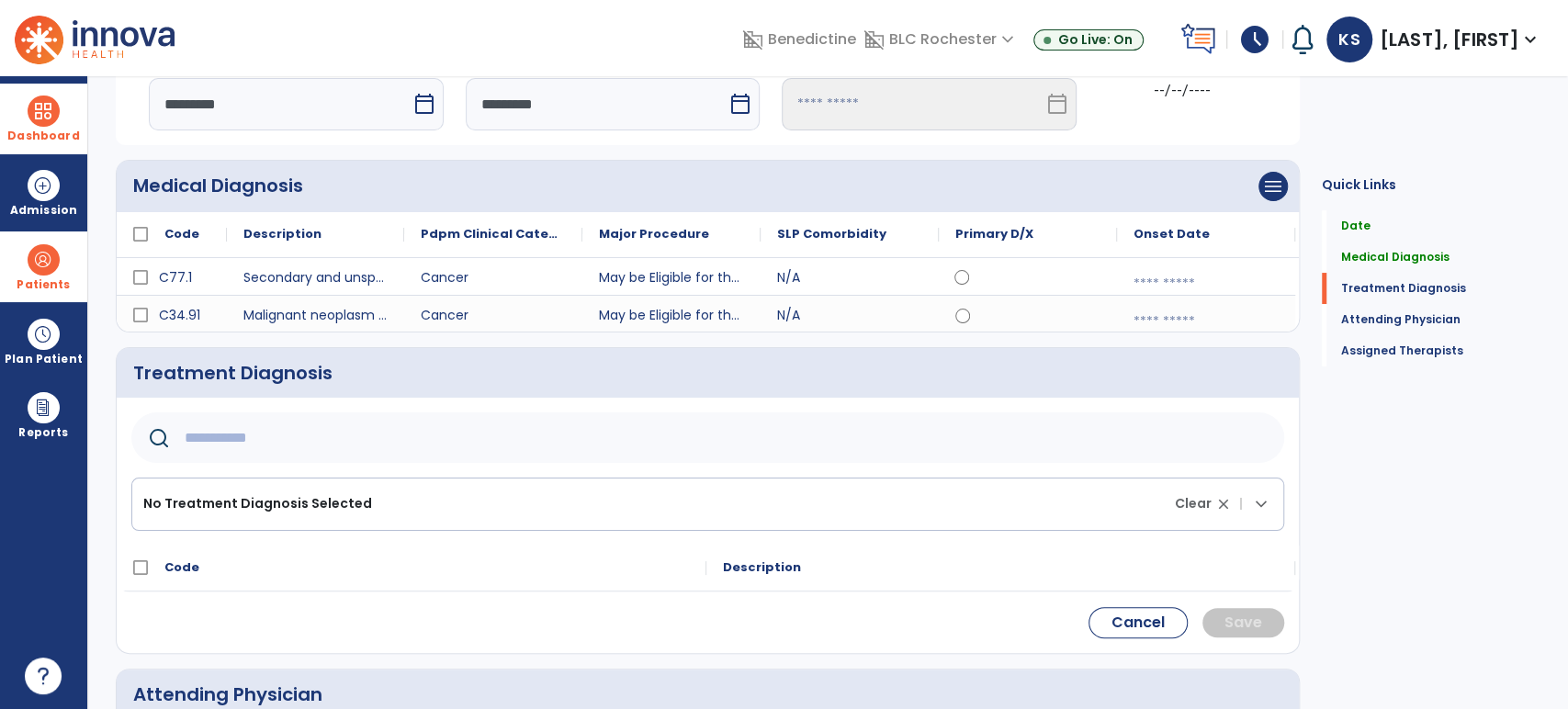 click 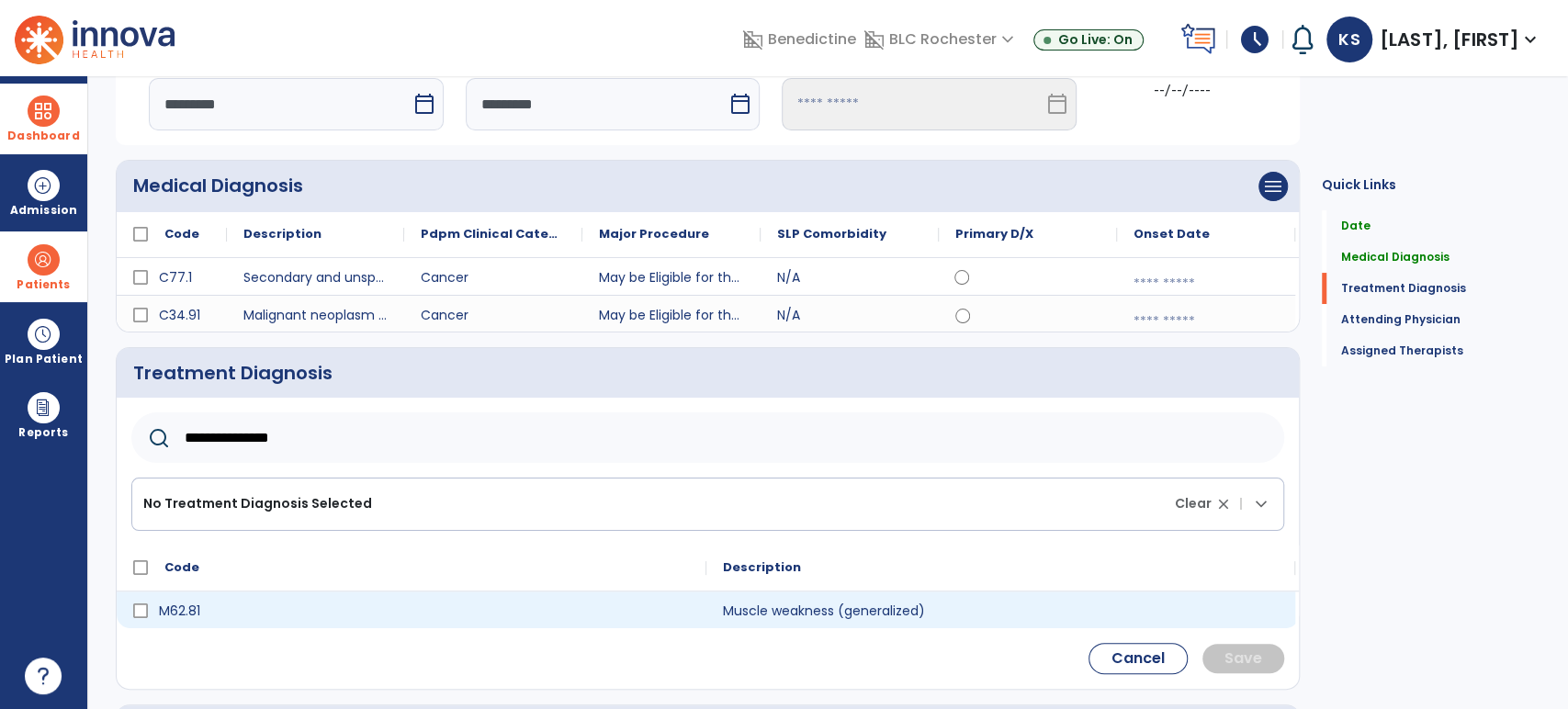 type on "**********" 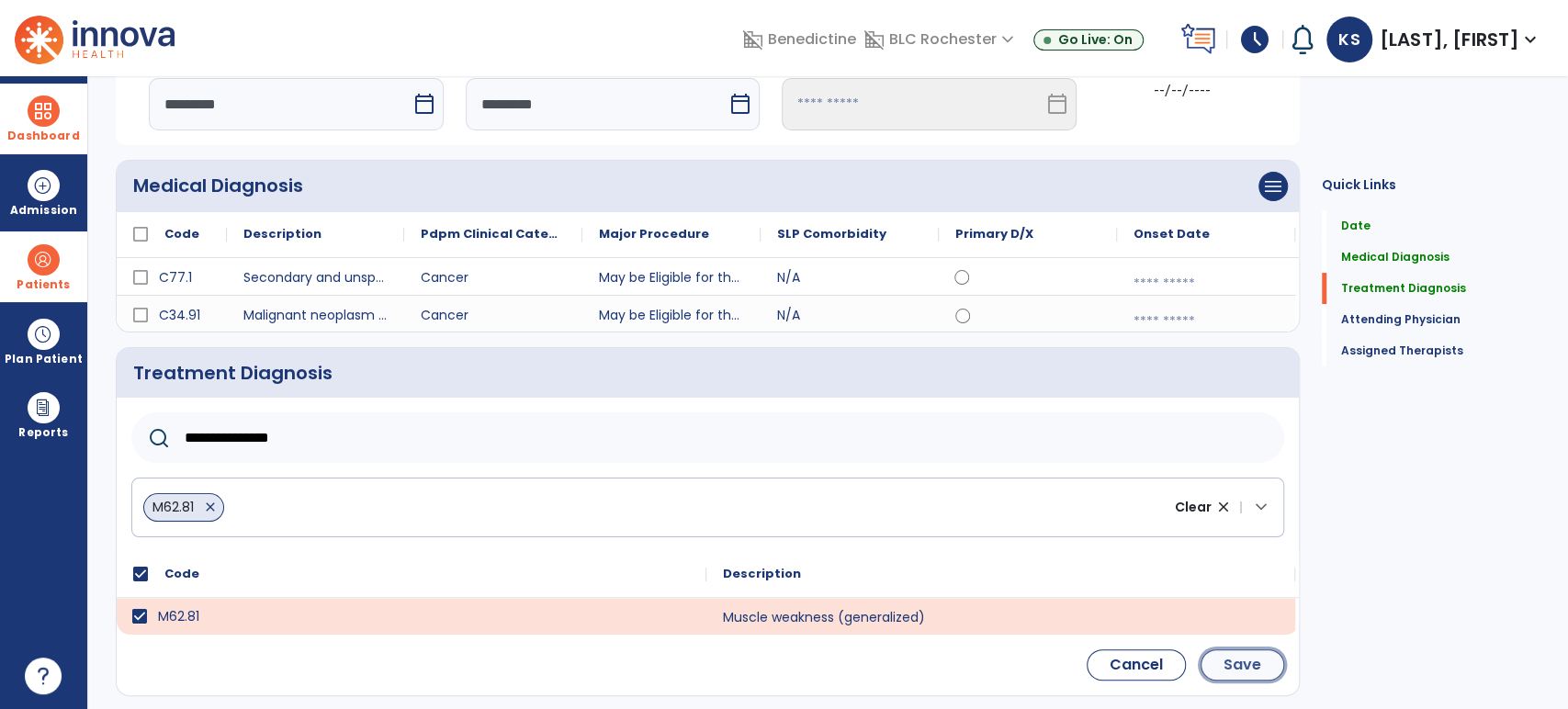 click on "Save" 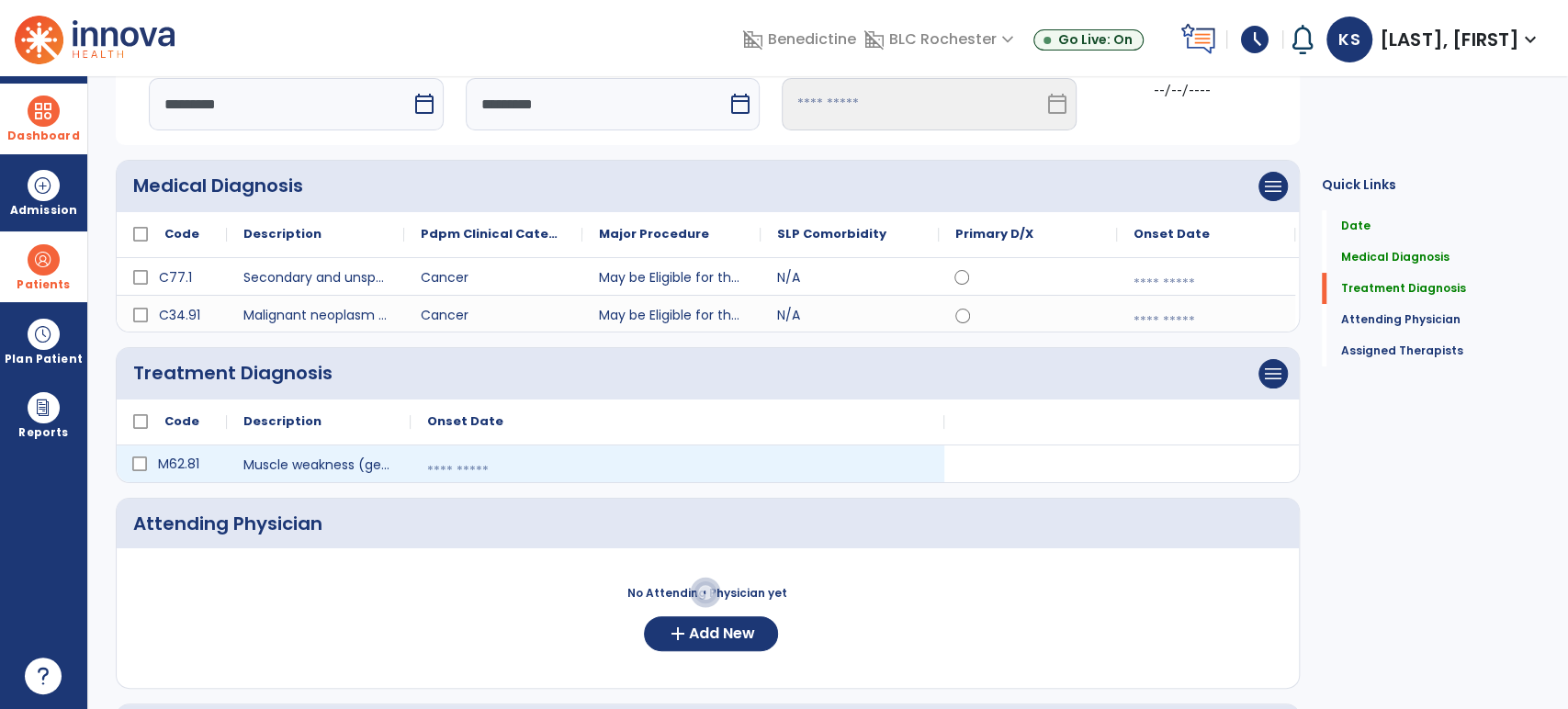 click at bounding box center (677, 471) 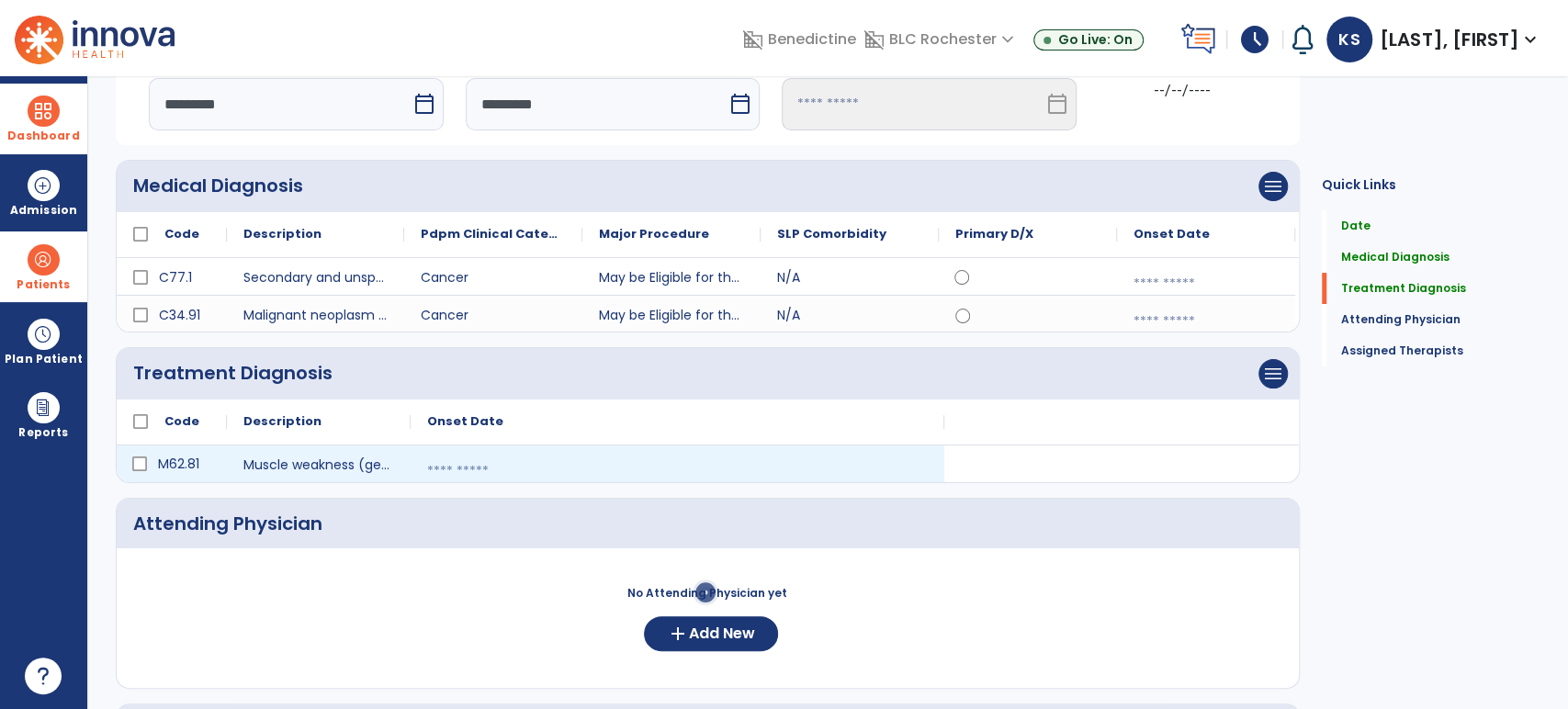 select on "*" 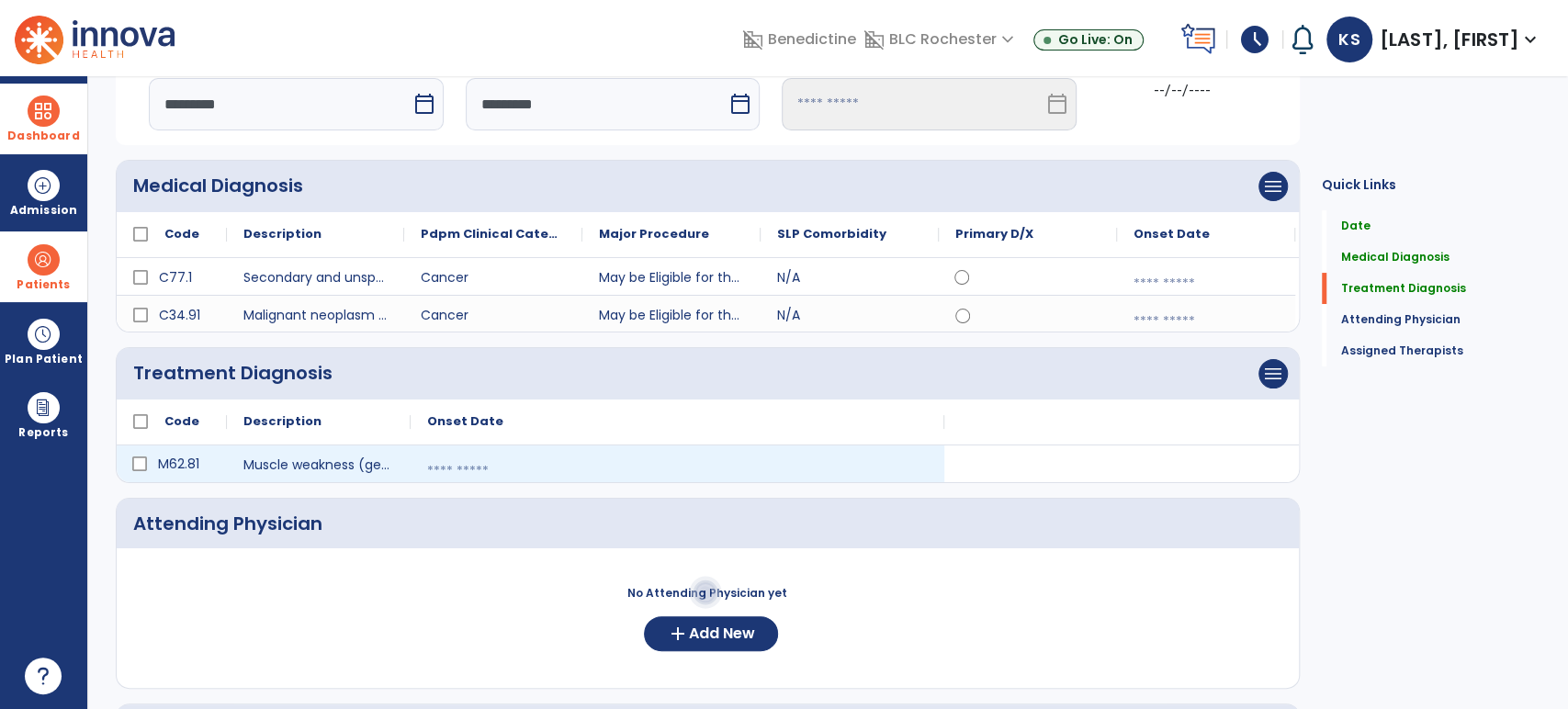 select on "****" 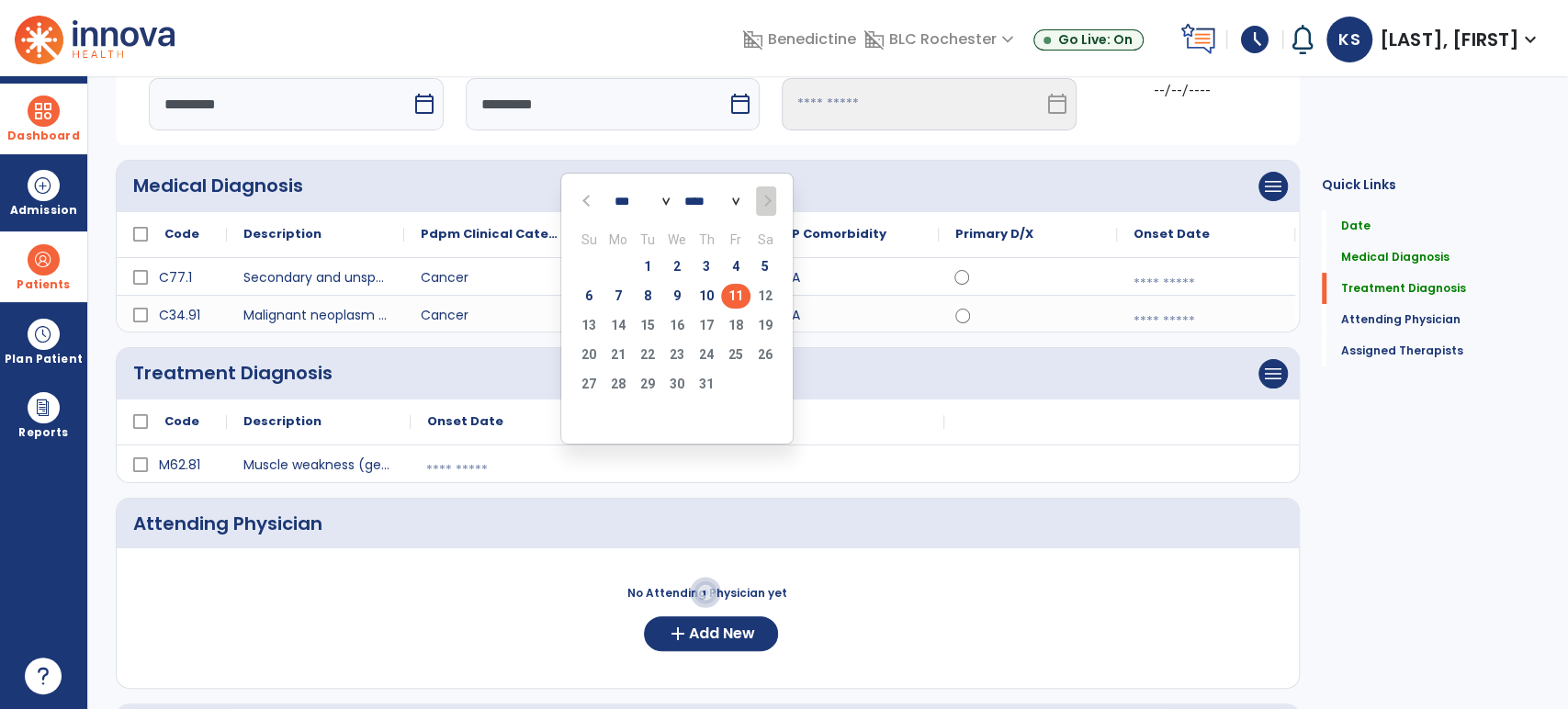 click on "11" 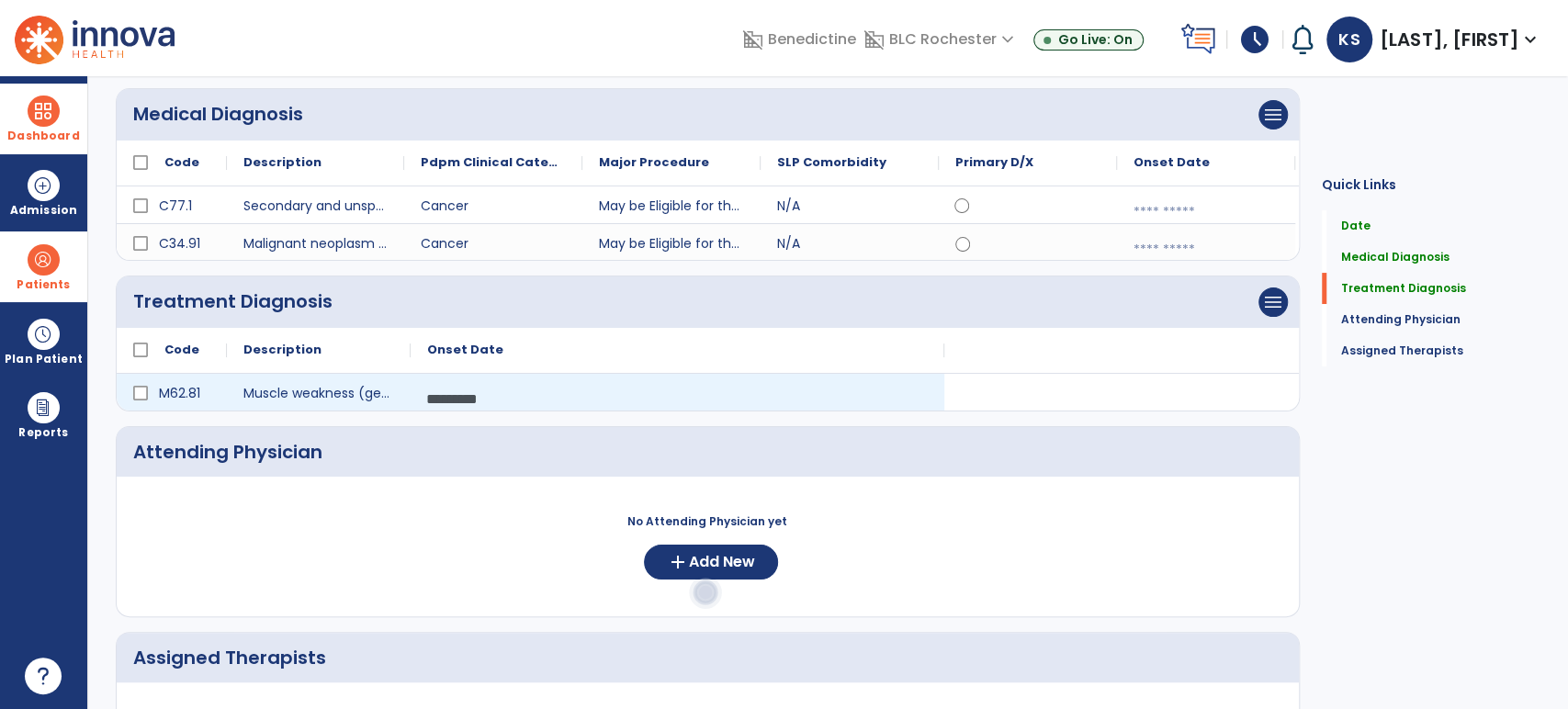 scroll, scrollTop: 204, scrollLeft: 0, axis: vertical 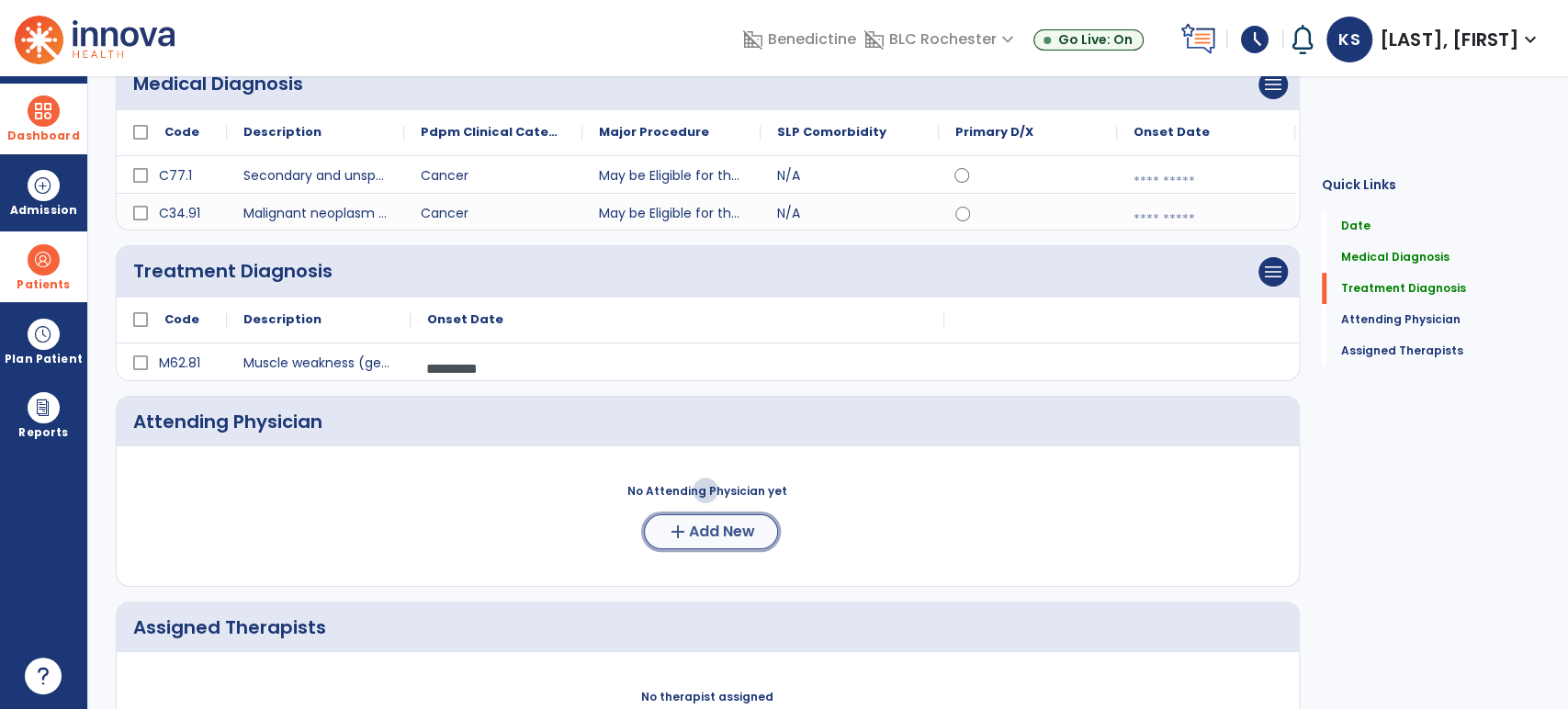 click on "Add New" 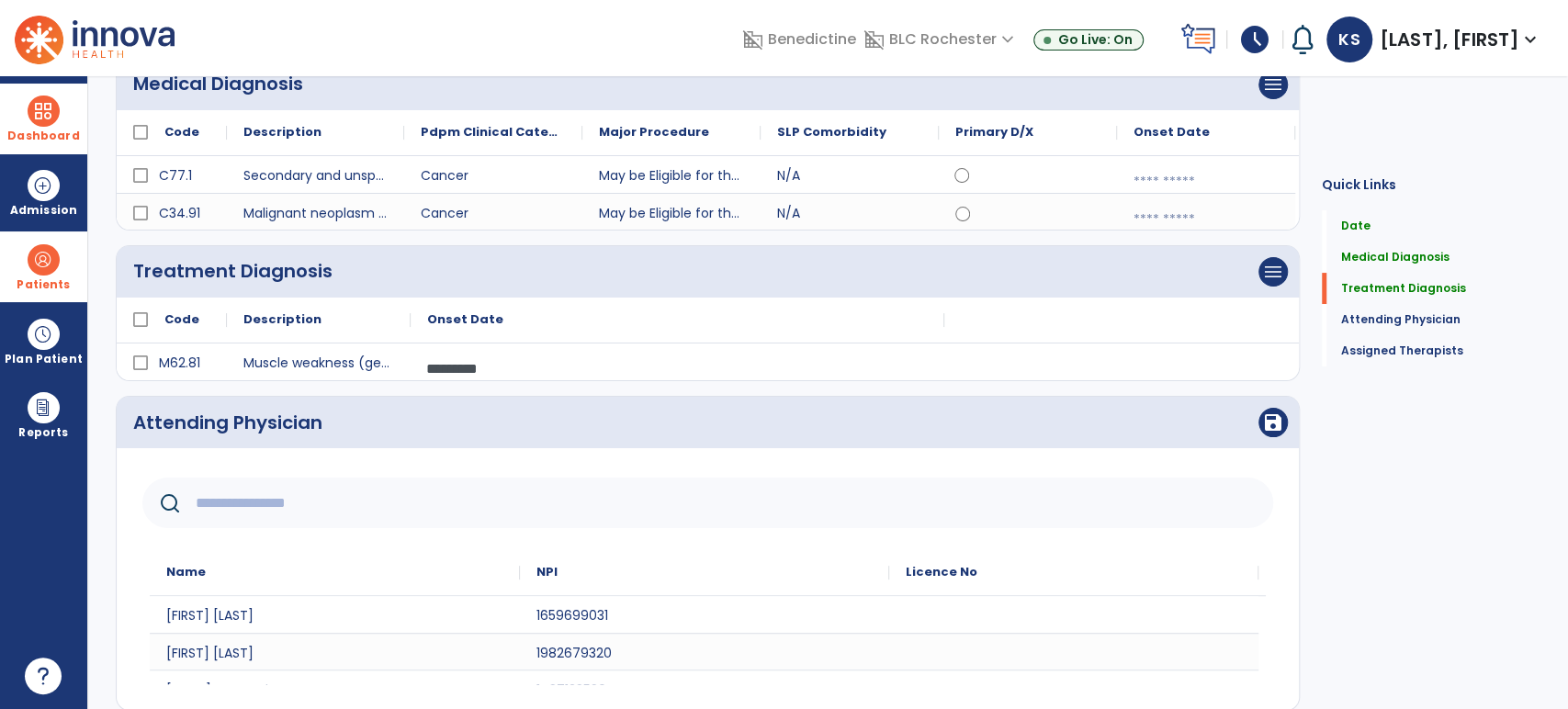 click 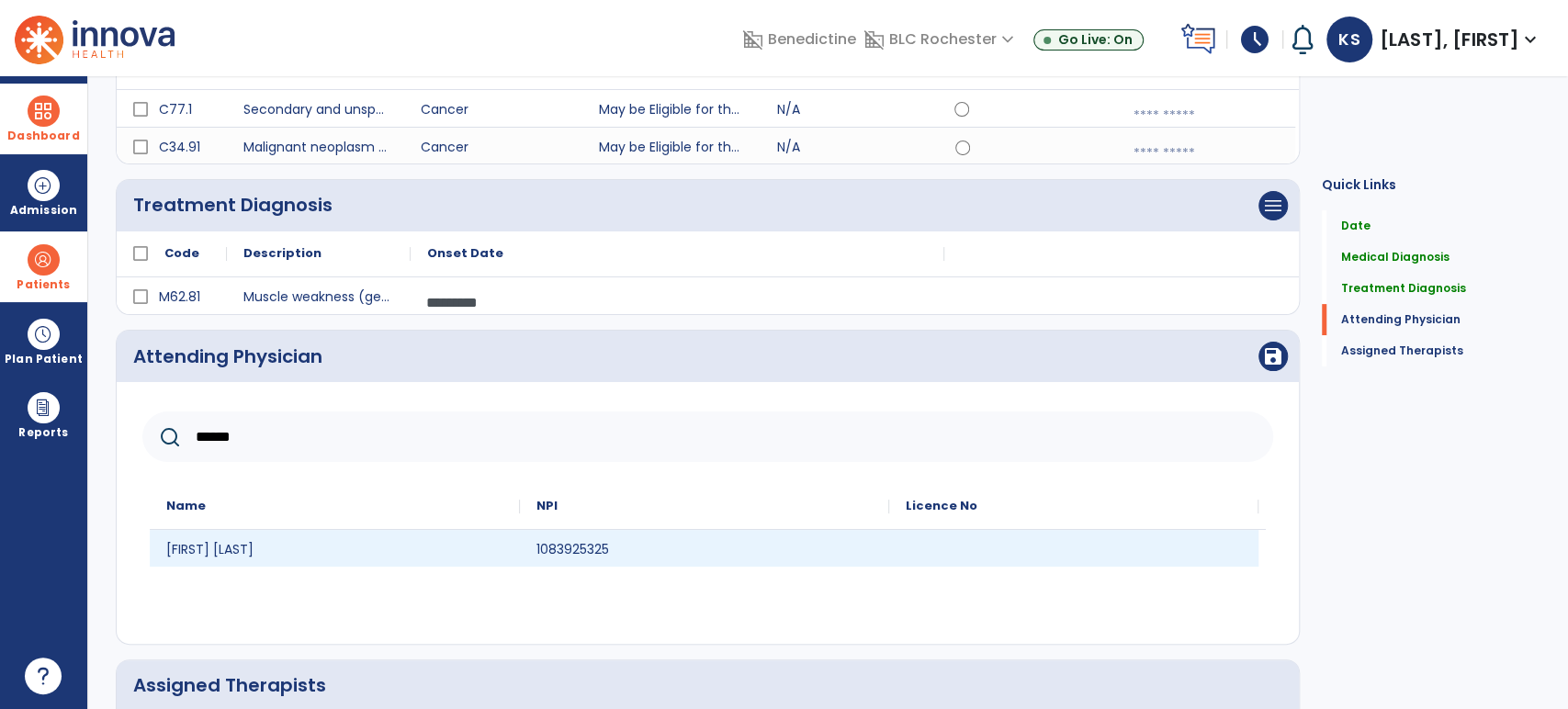 scroll, scrollTop: 306, scrollLeft: 0, axis: vertical 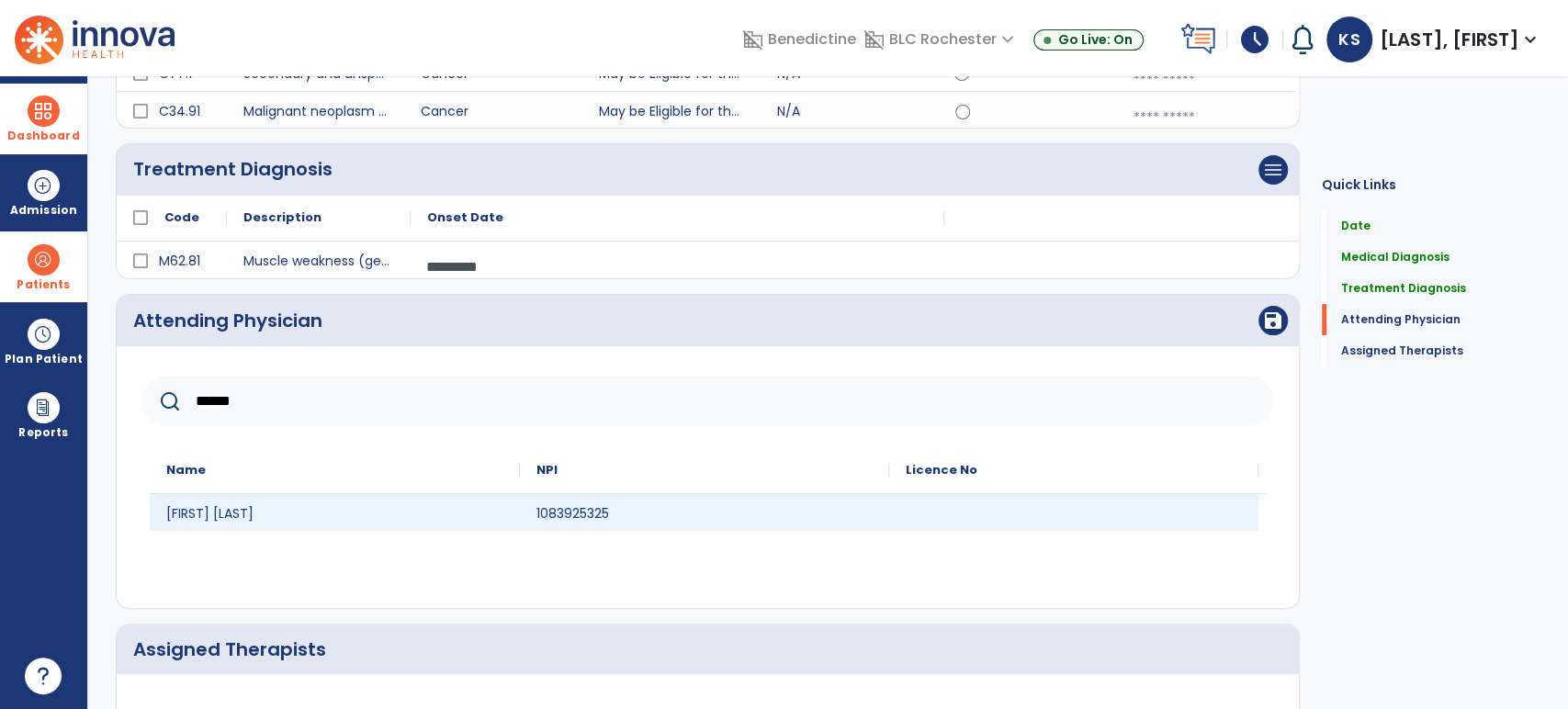 type on "******" 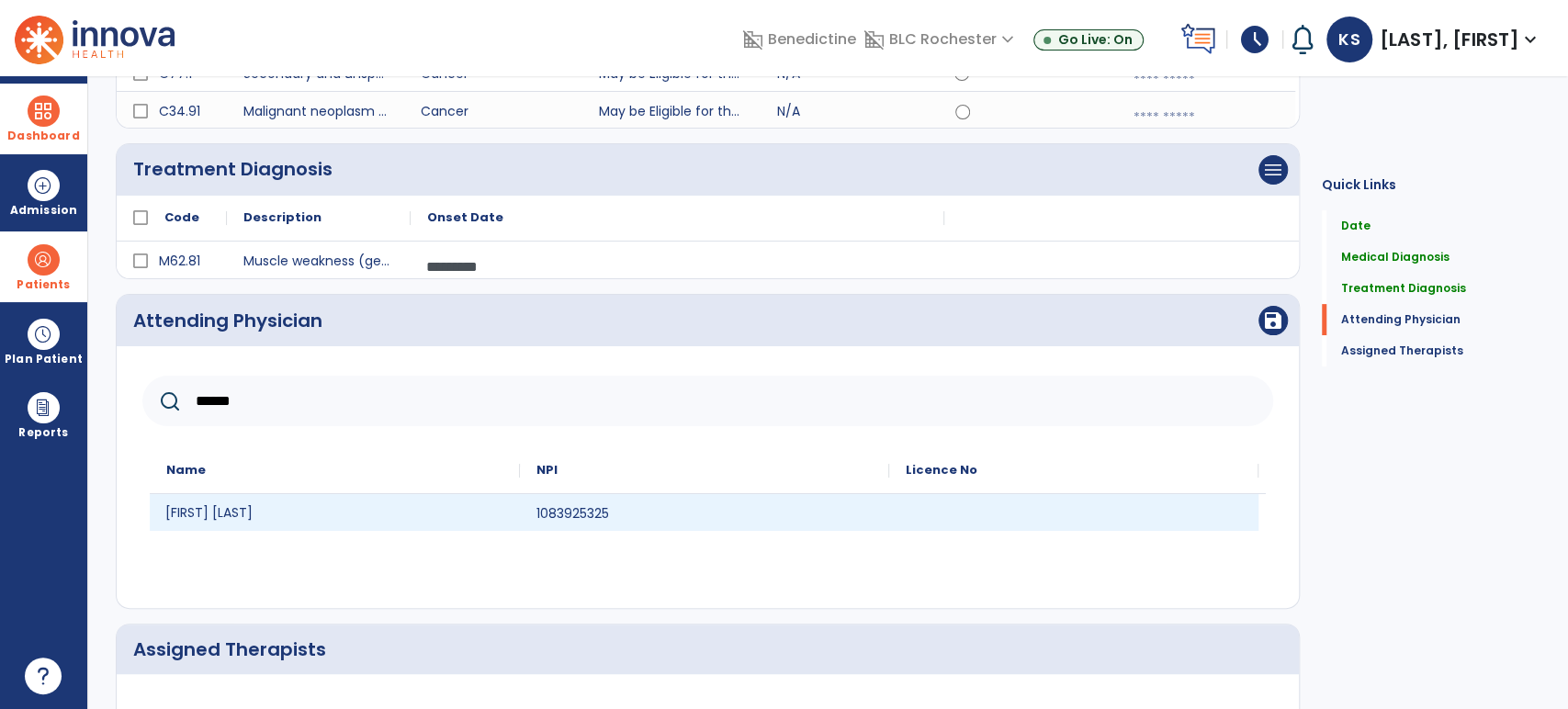 click on "[FIRST] [LAST]" 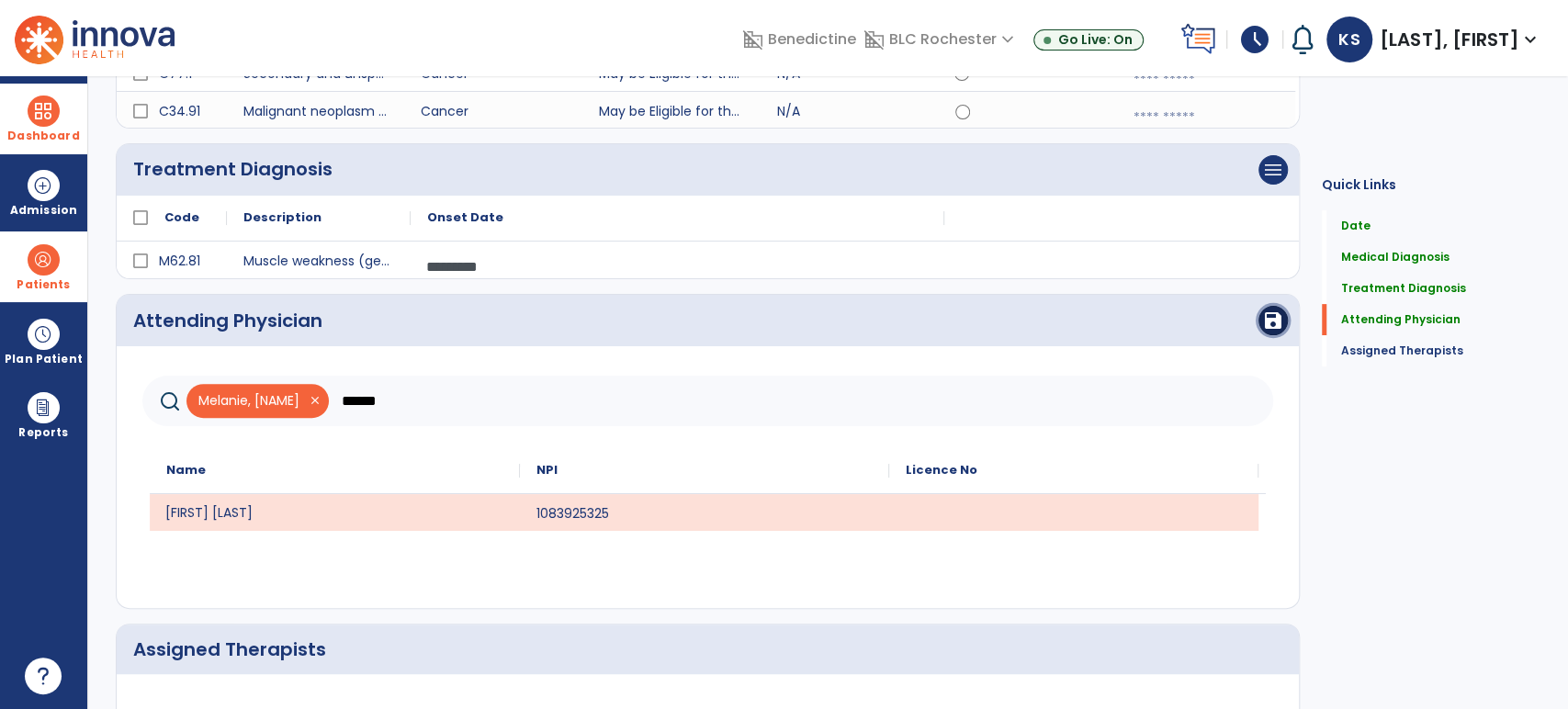 drag, startPoint x: 1271, startPoint y: 321, endPoint x: 1271, endPoint y: 291, distance: 30 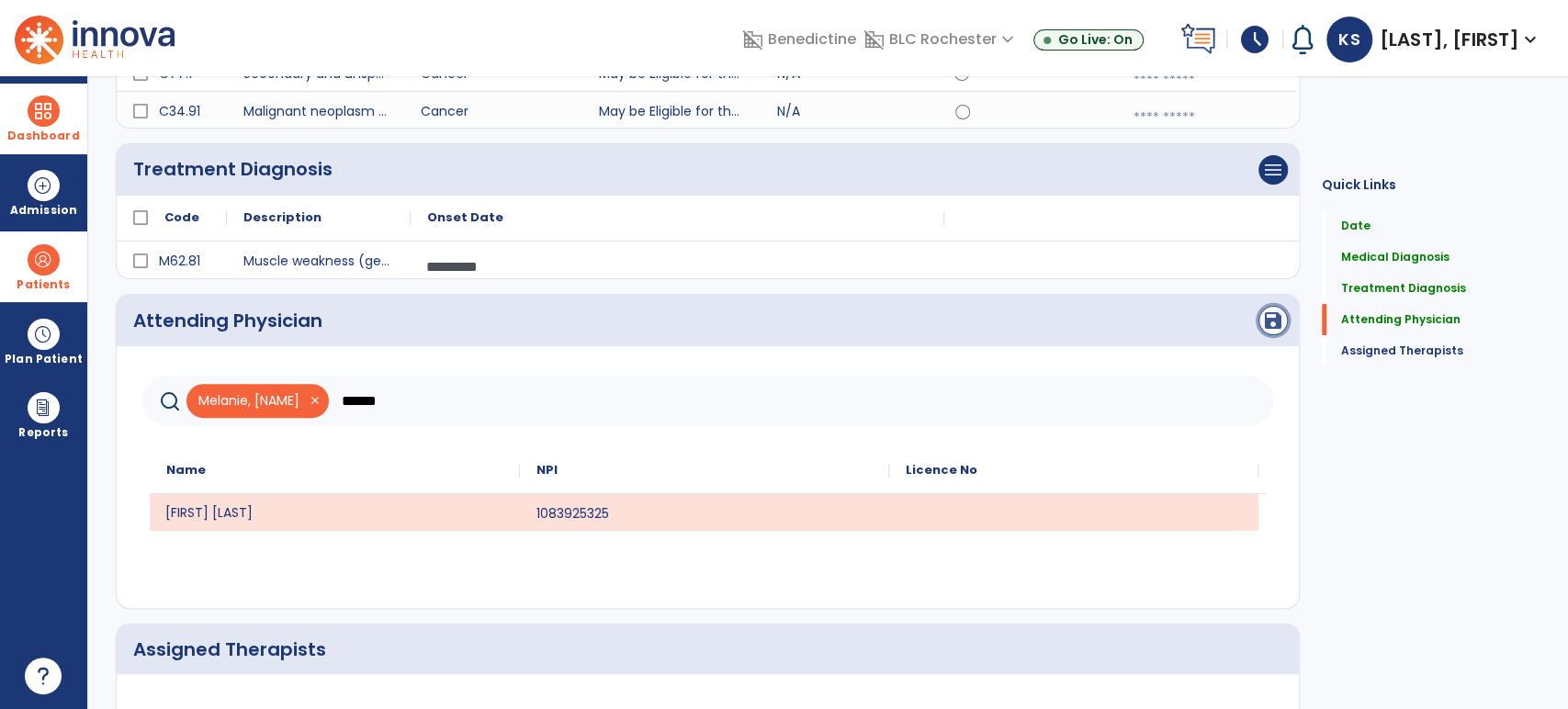 click on "save" 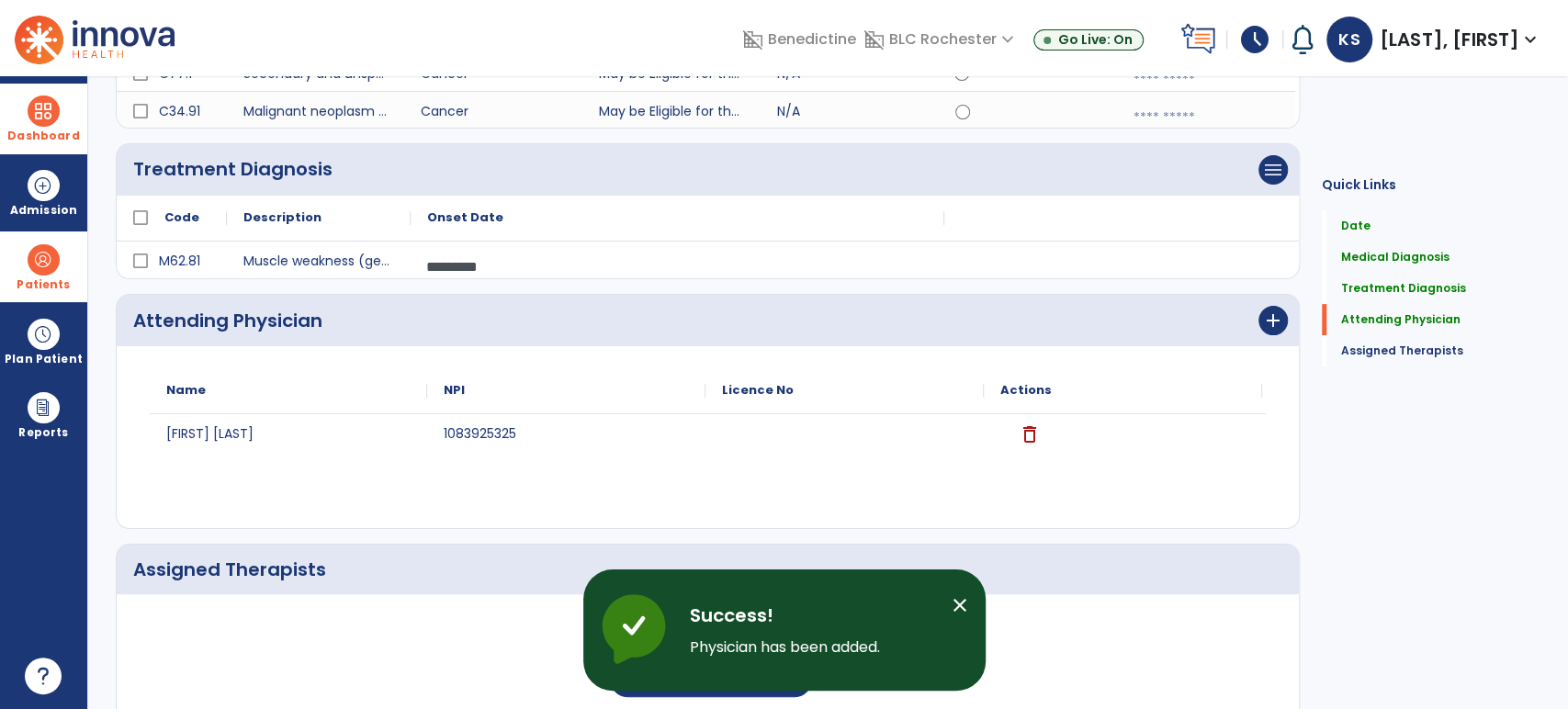 scroll, scrollTop: 414, scrollLeft: 0, axis: vertical 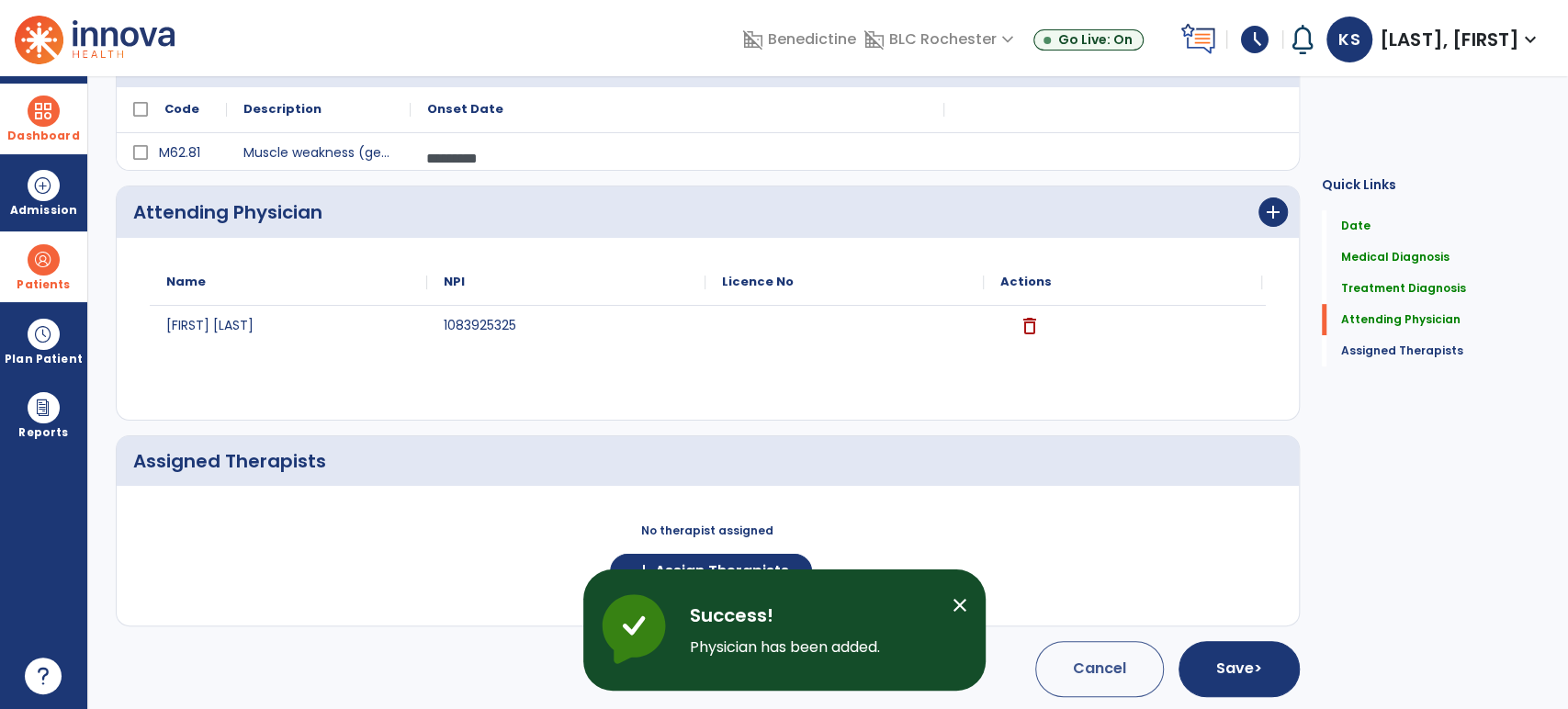 click on "close" at bounding box center (960, 605) 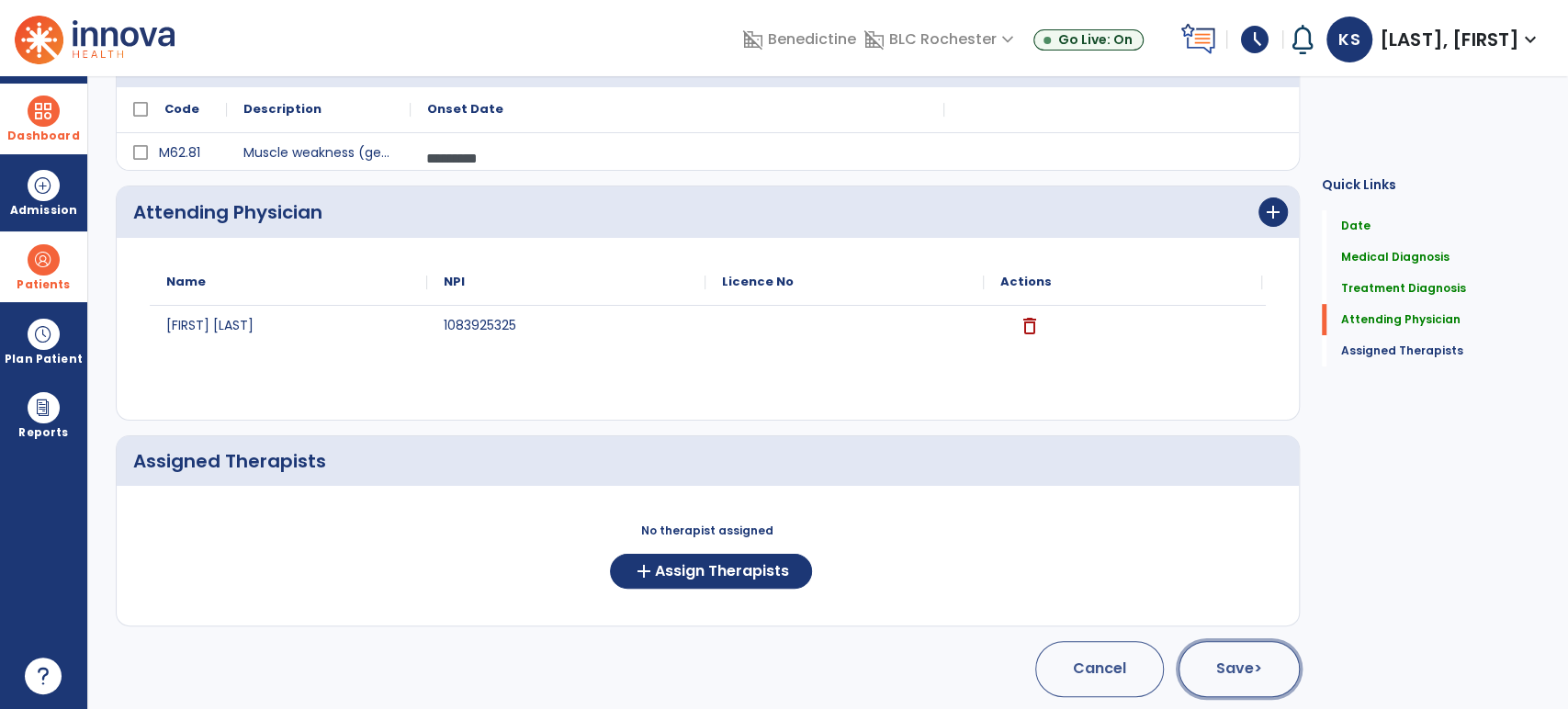 click on "Save  >" 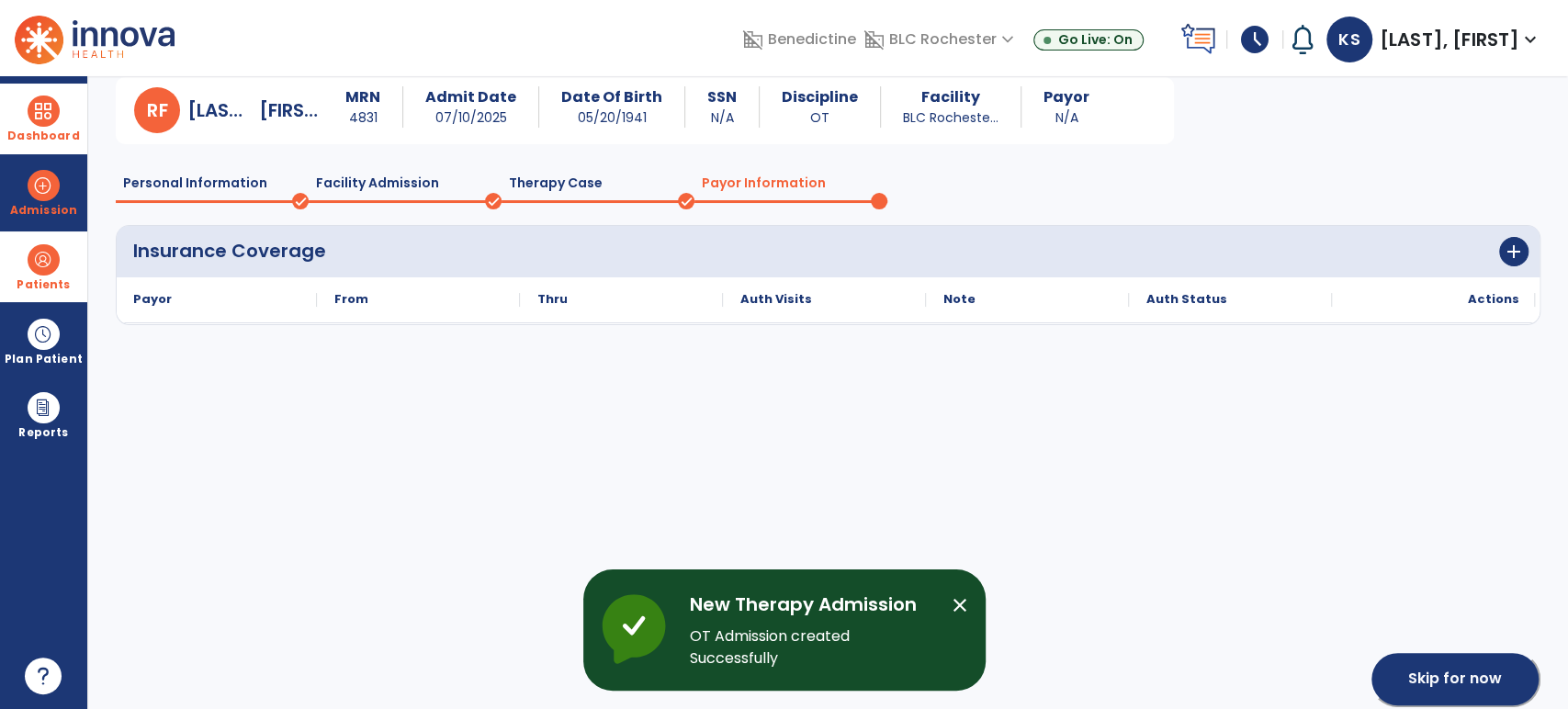 scroll, scrollTop: 88, scrollLeft: 0, axis: vertical 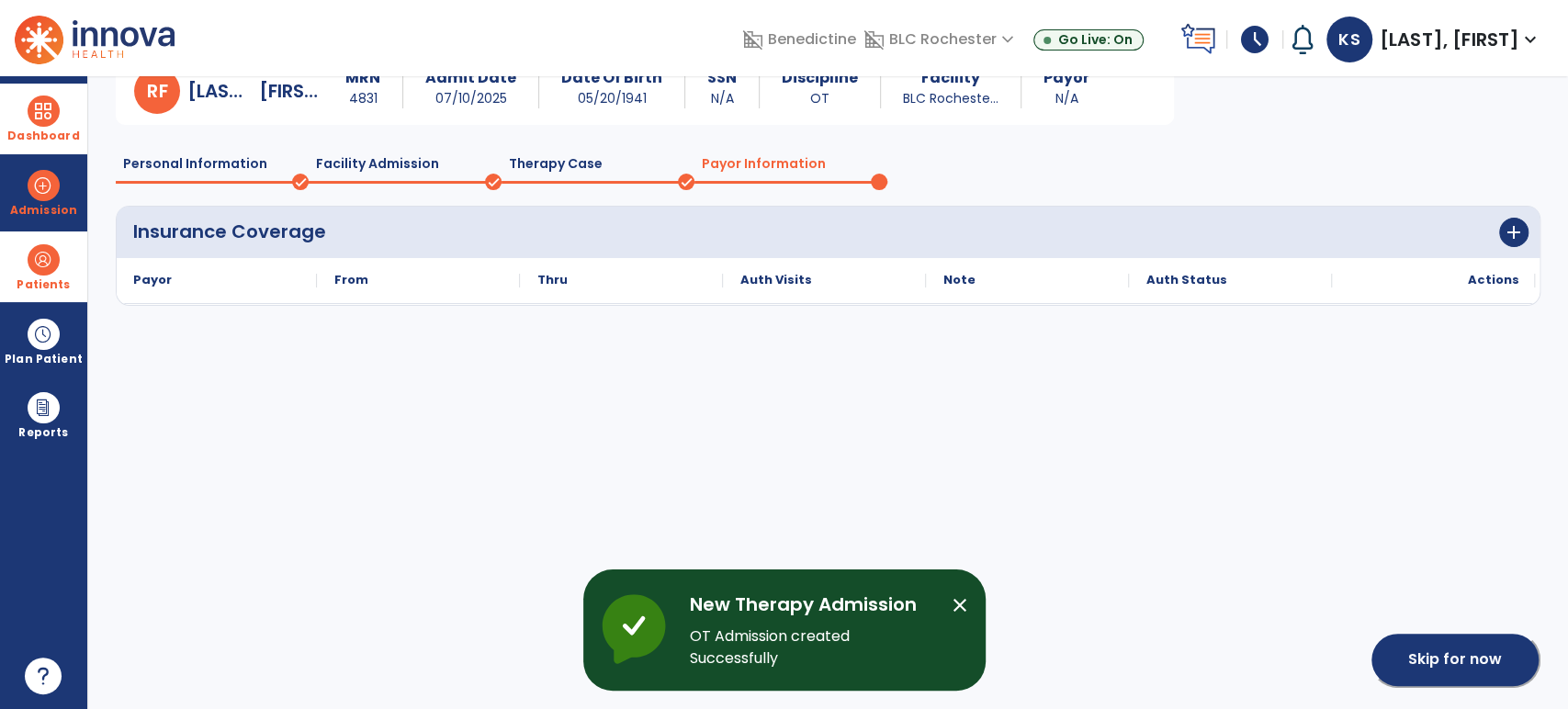 click on "Skip for now" 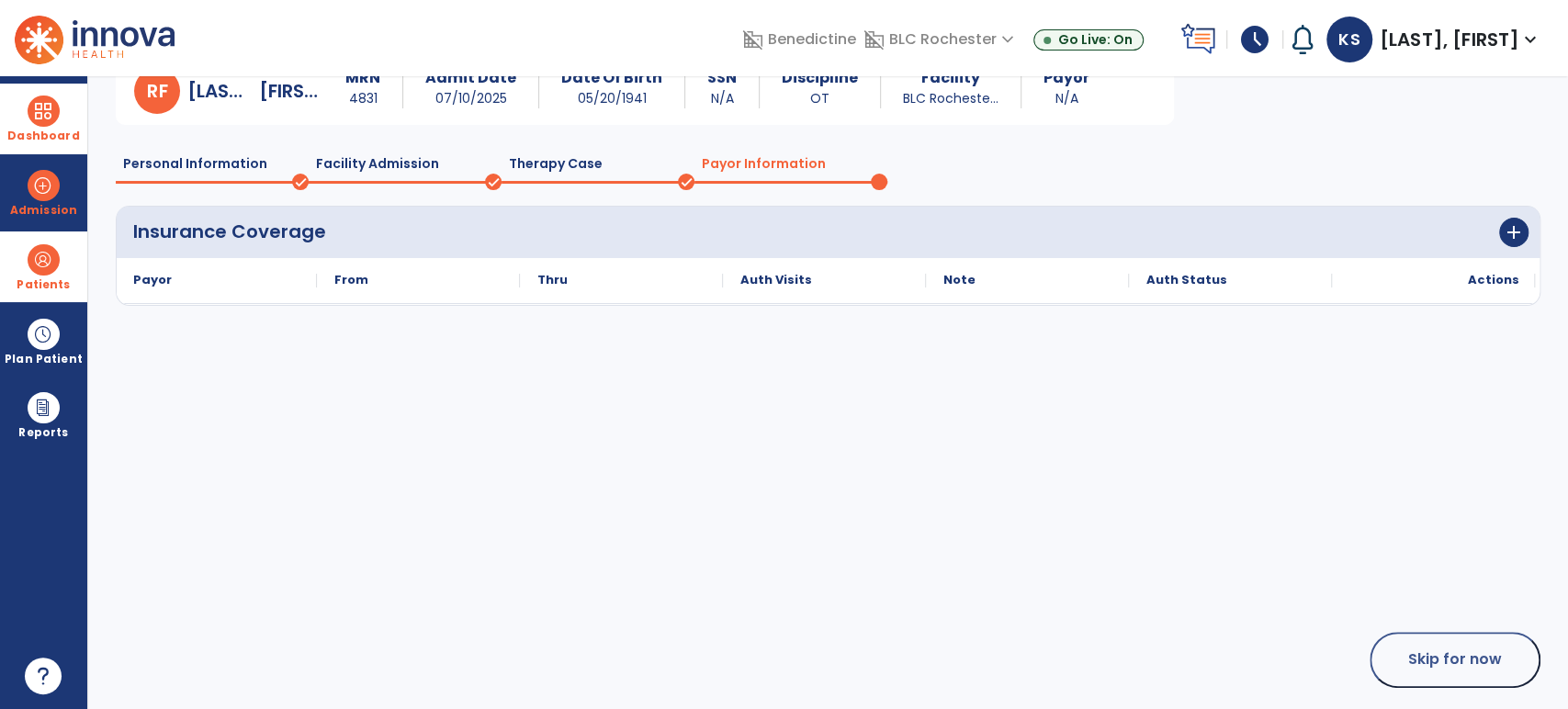 scroll, scrollTop: 0, scrollLeft: 0, axis: both 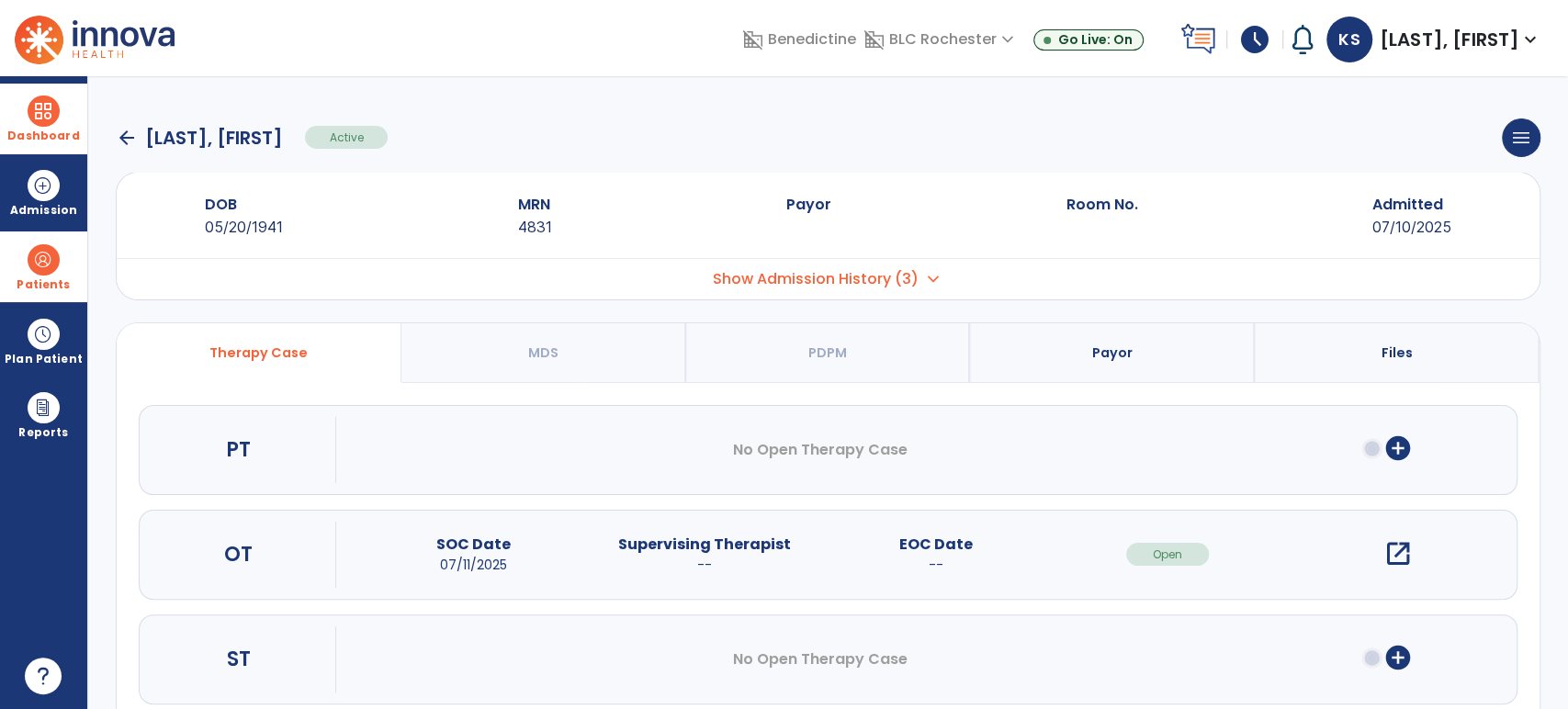 click on "open_in_new" at bounding box center (1398, 554) 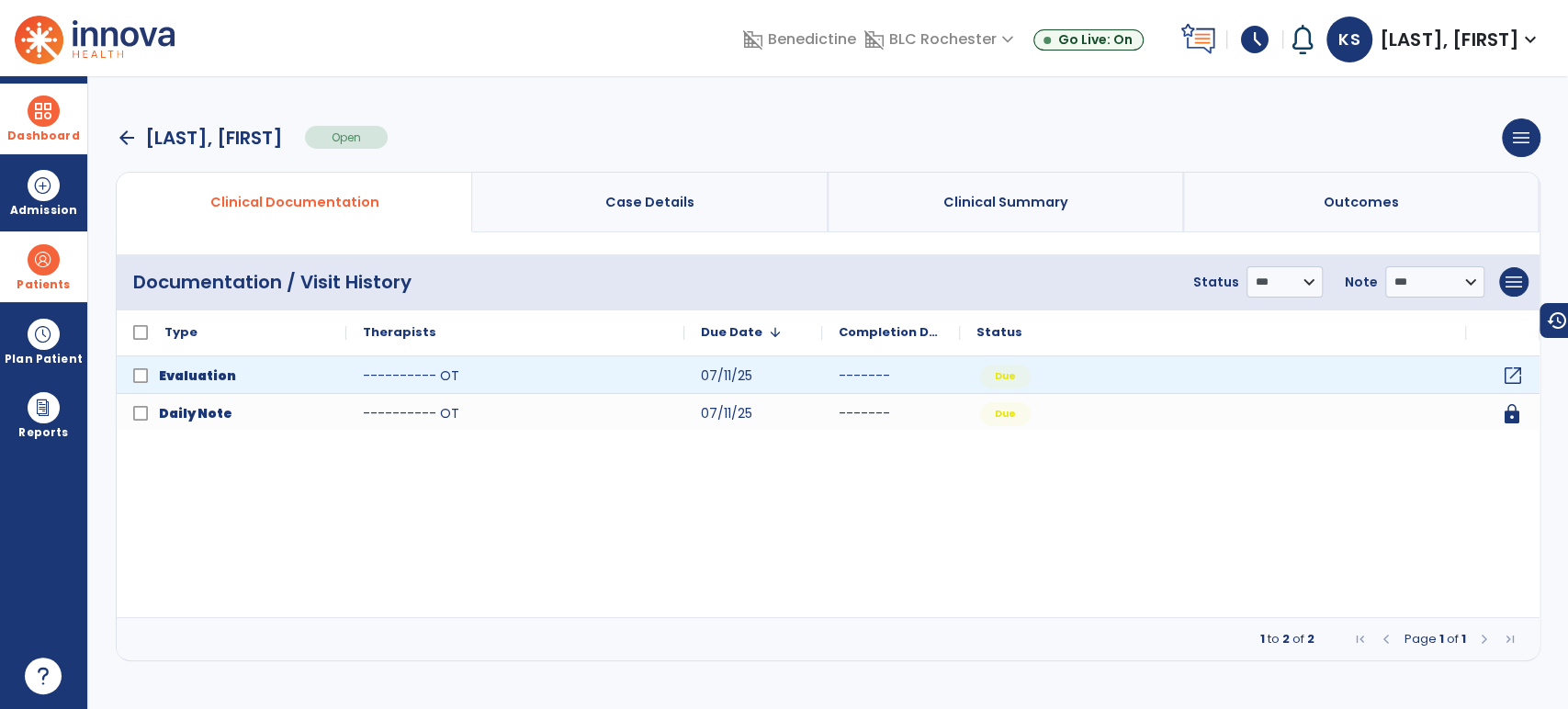 click on "open_in_new" 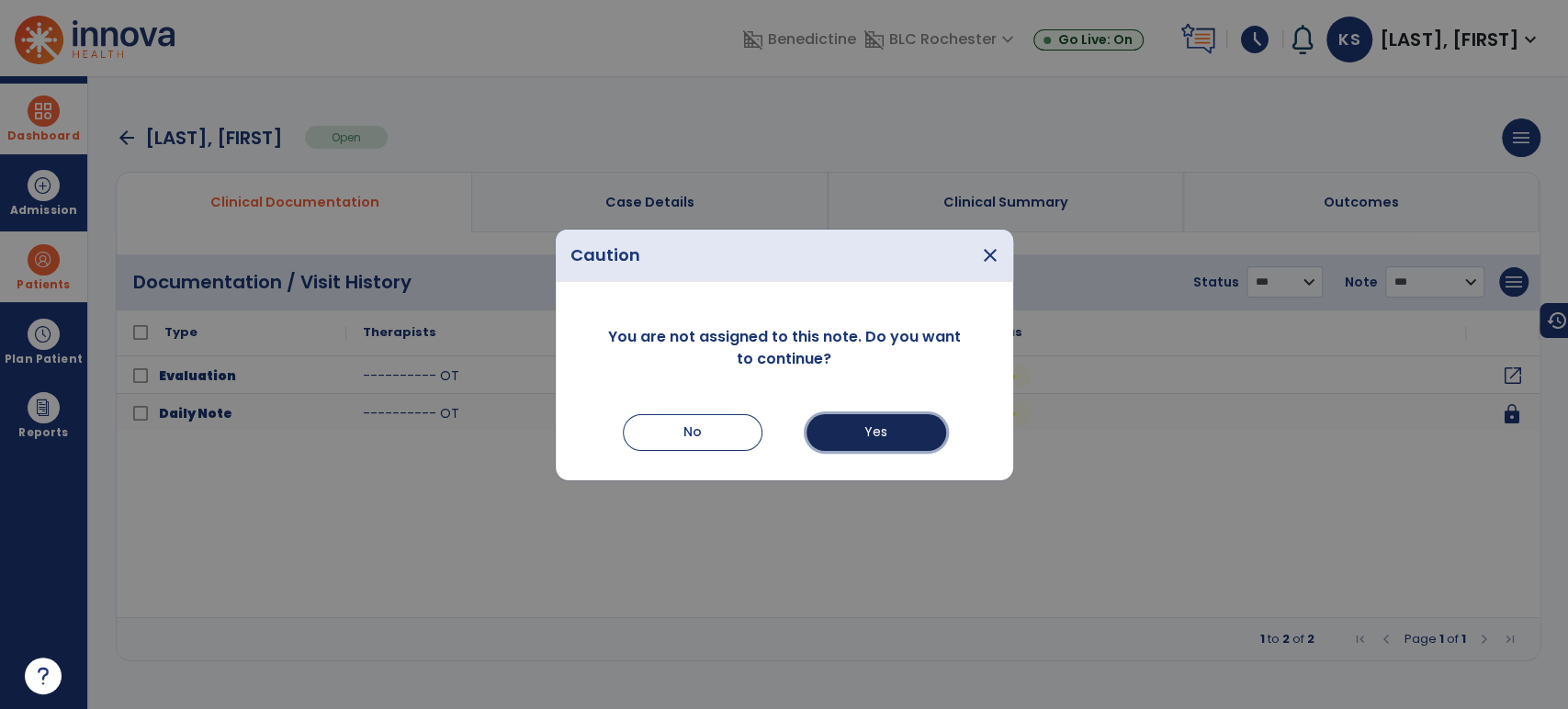 click on "Yes" at bounding box center [876, 433] 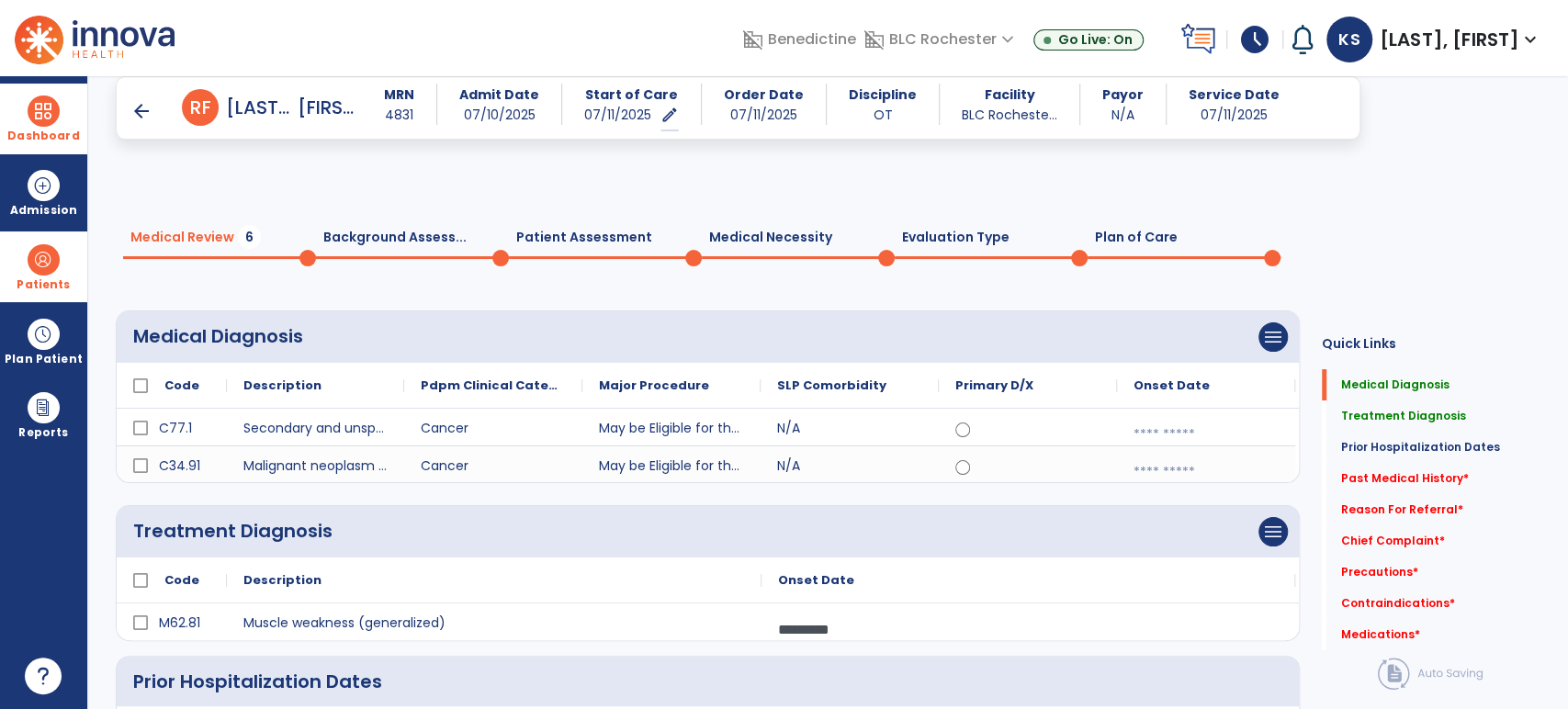 scroll, scrollTop: 306, scrollLeft: 0, axis: vertical 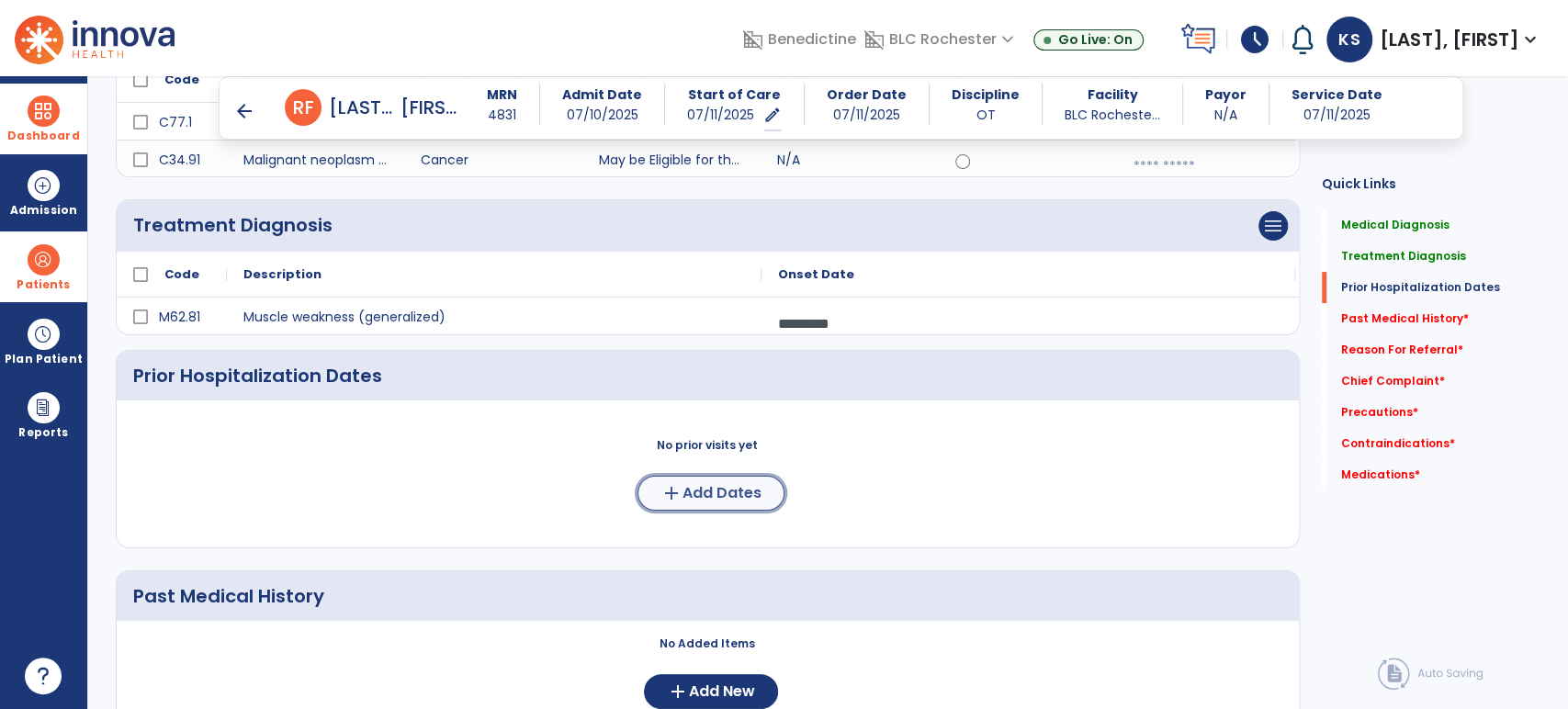 click on "Add Dates" 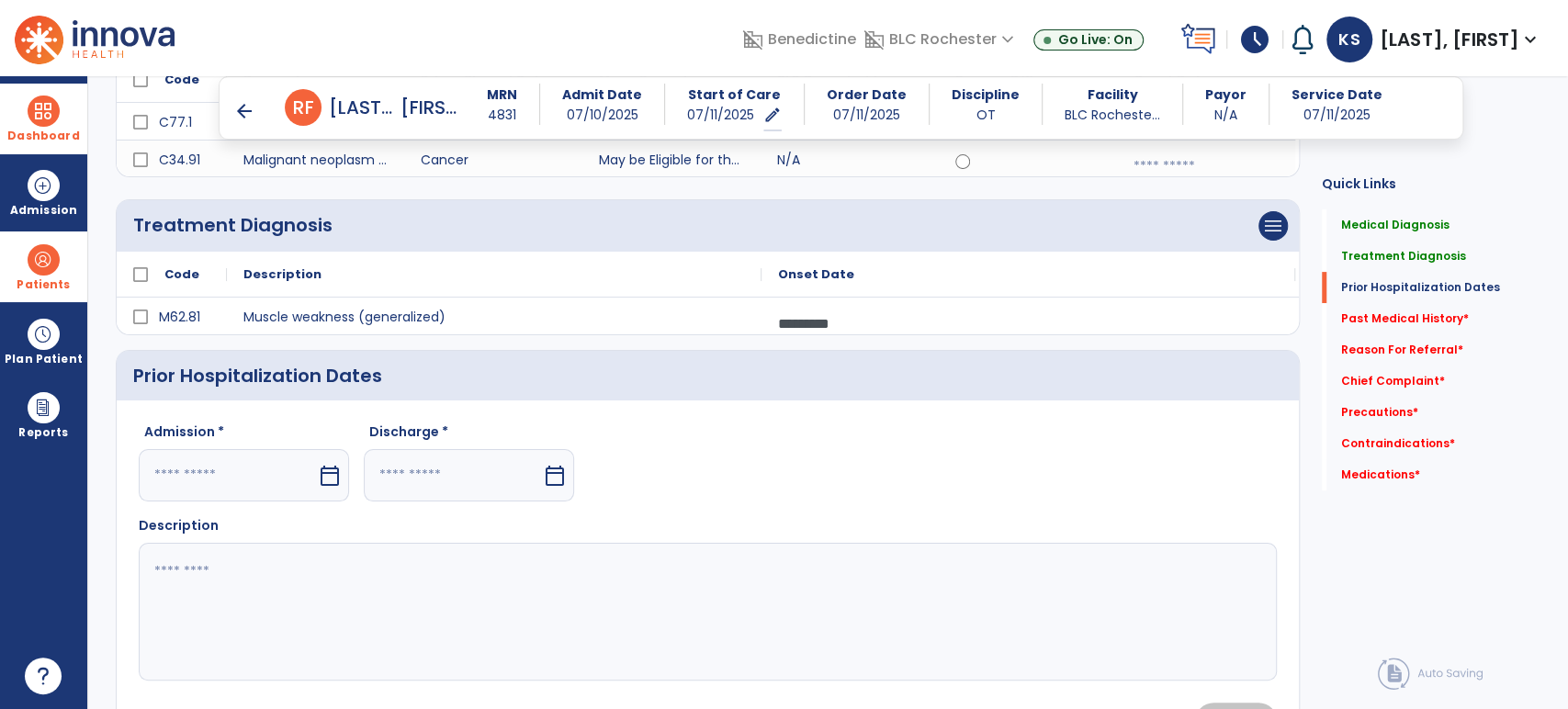 click at bounding box center (228, 475) 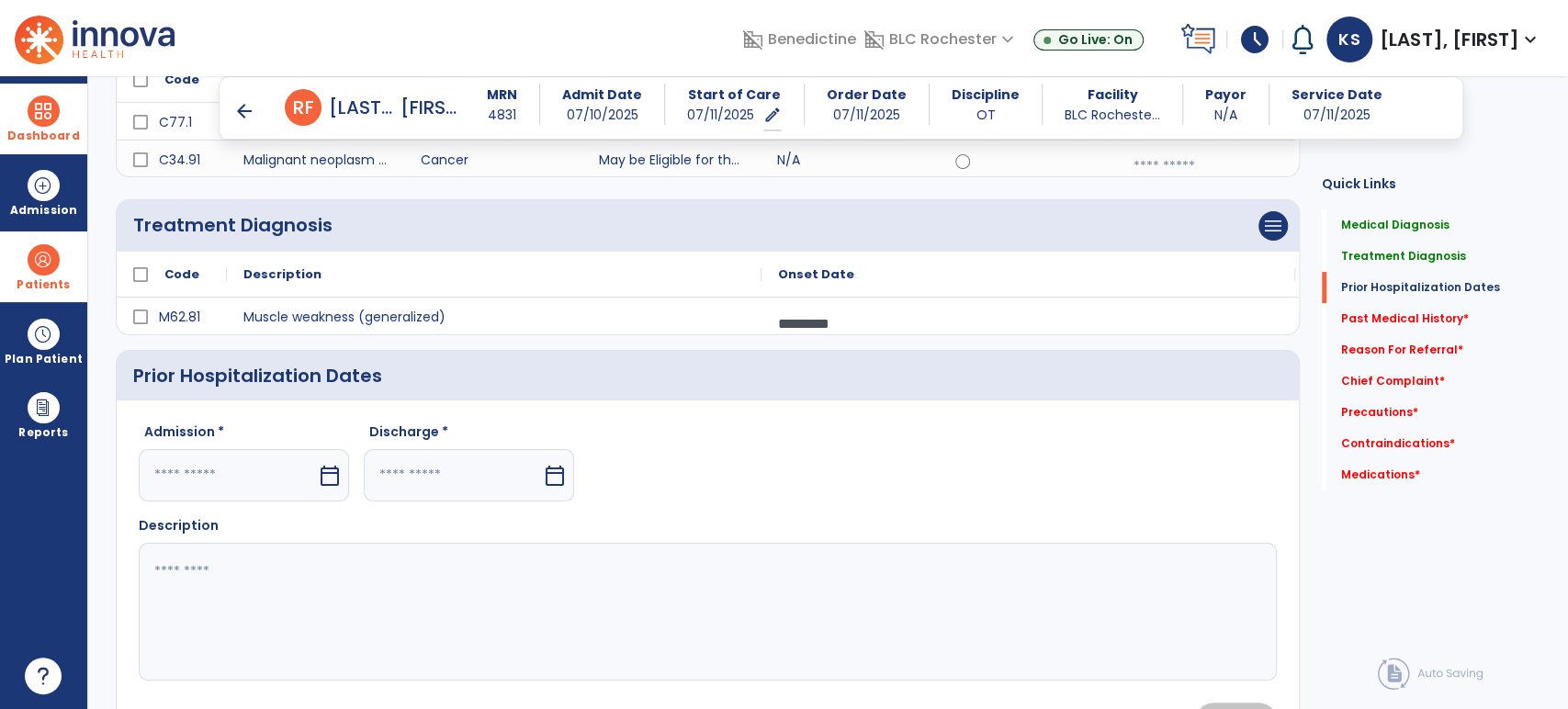 select on "*" 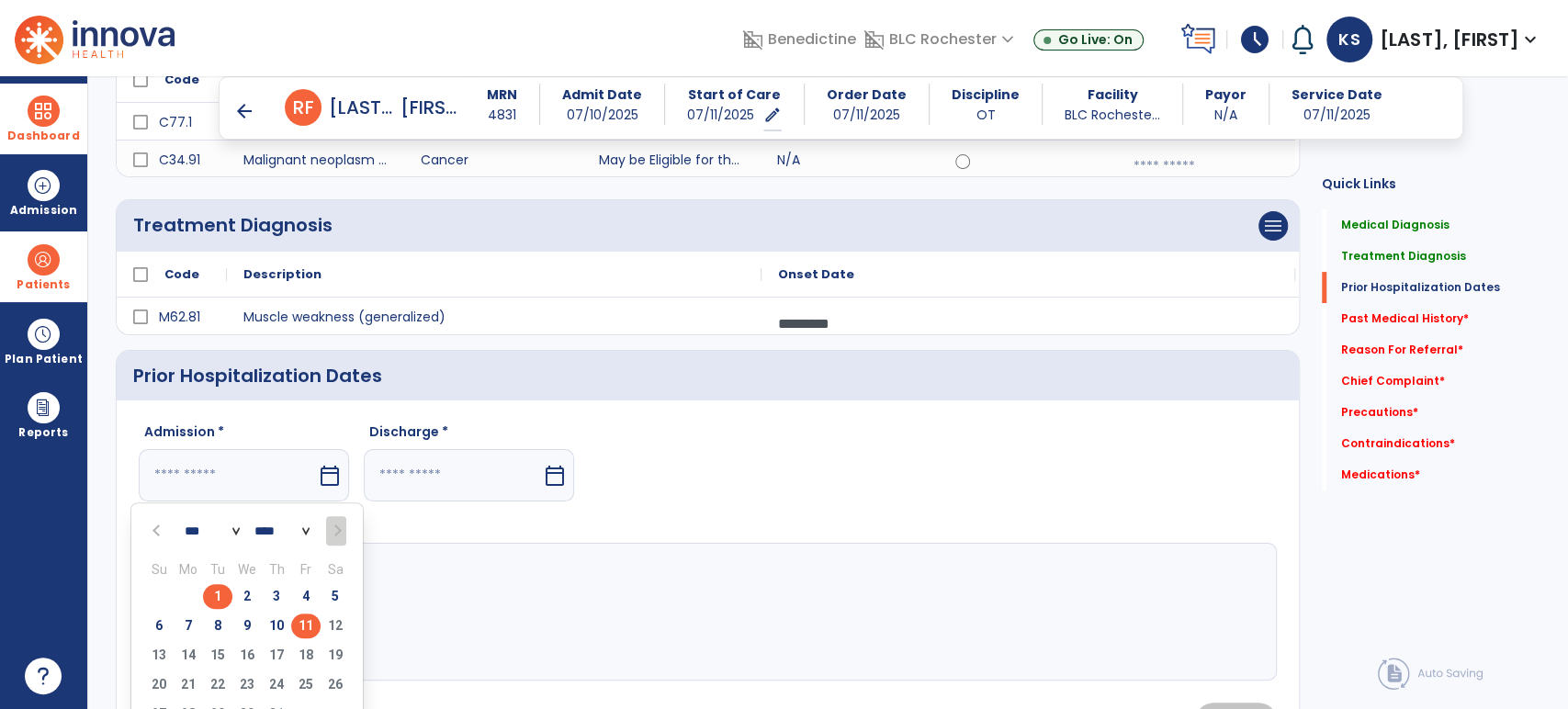 click on "1" at bounding box center [218, 596] 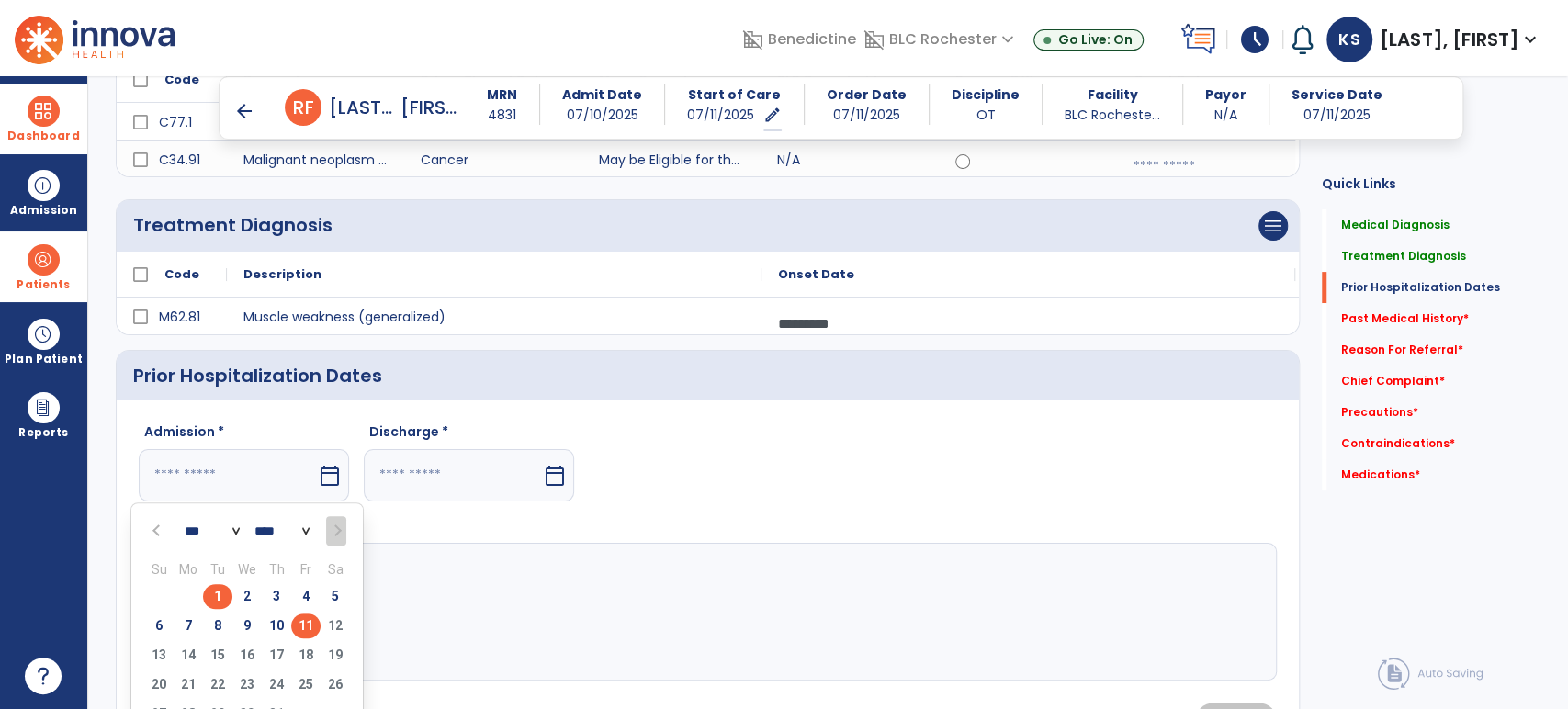 type on "********" 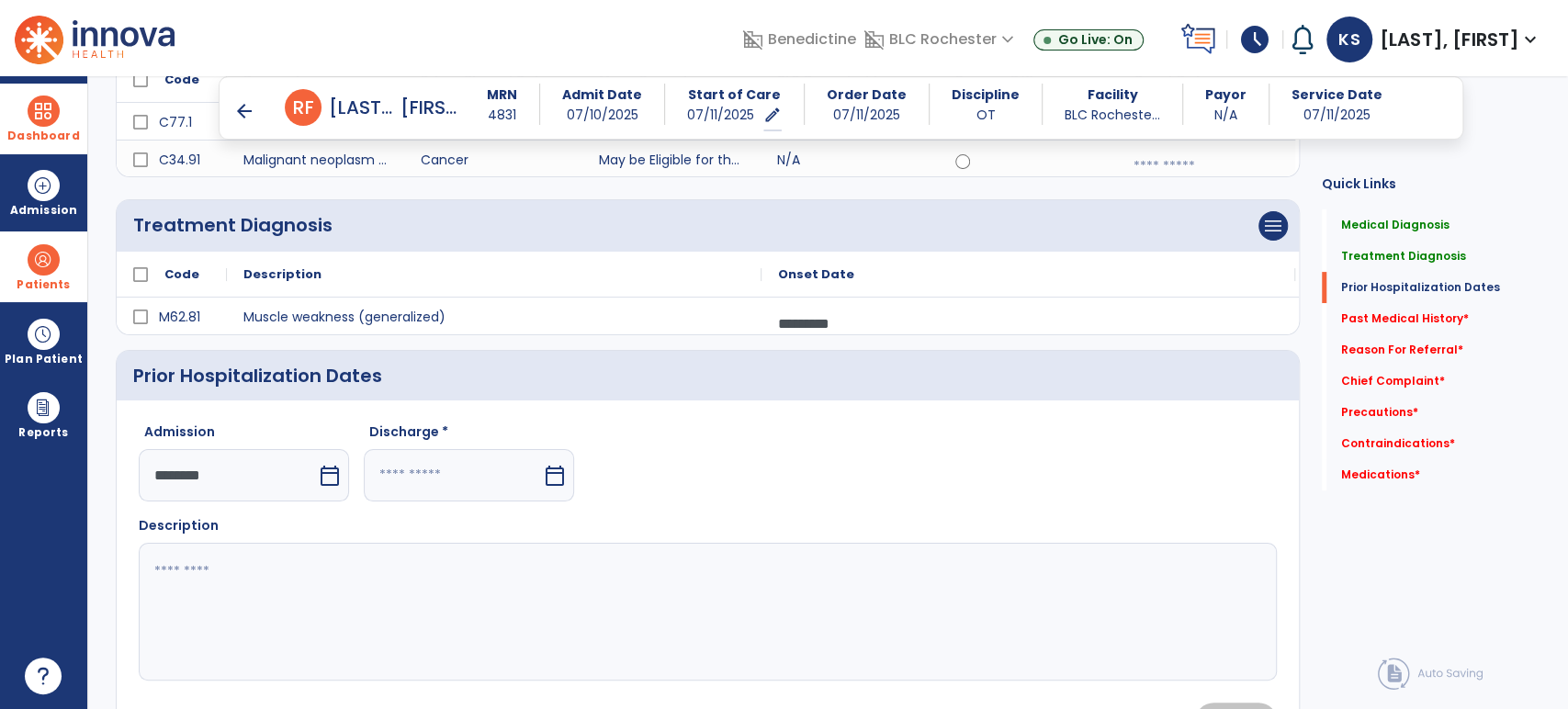 click at bounding box center [453, 475] 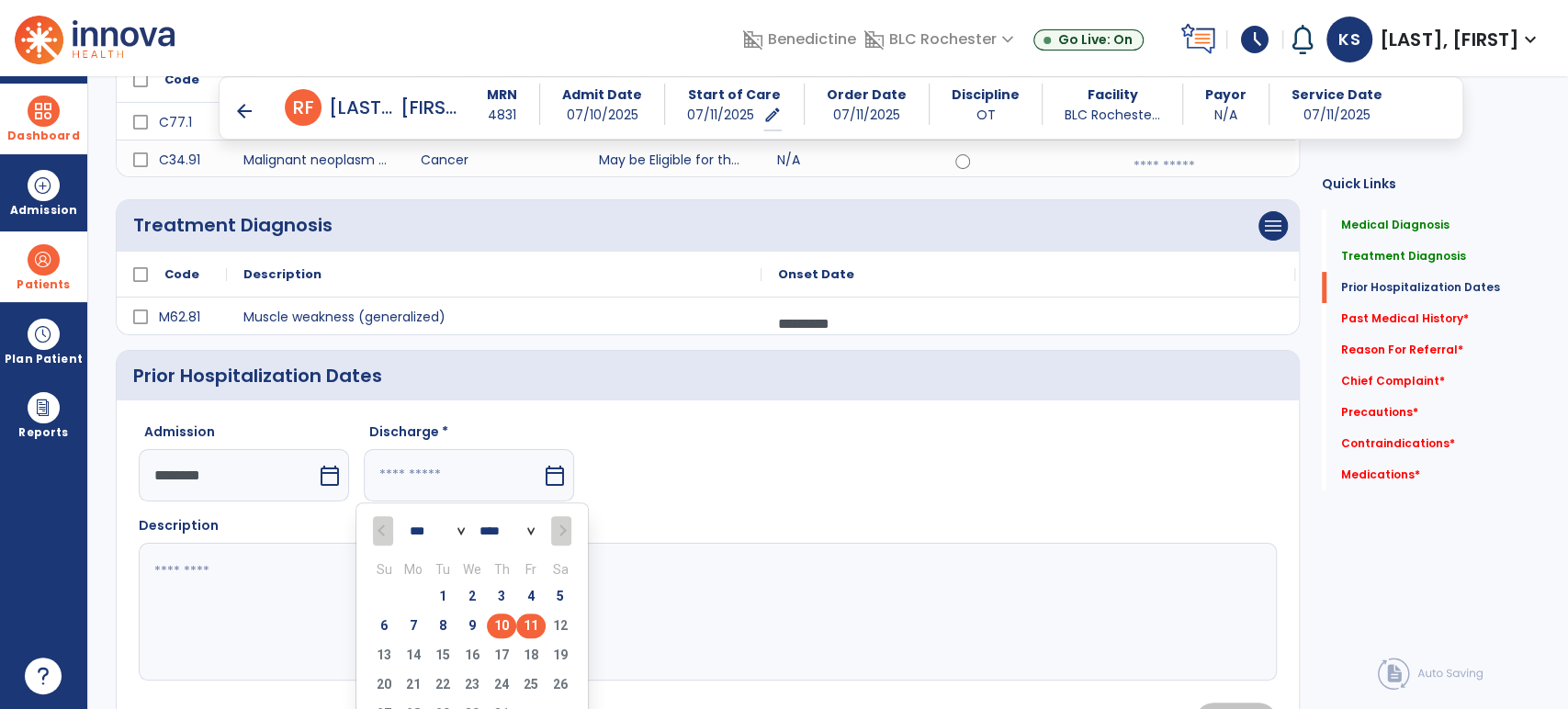 click on "10" at bounding box center [502, 625] 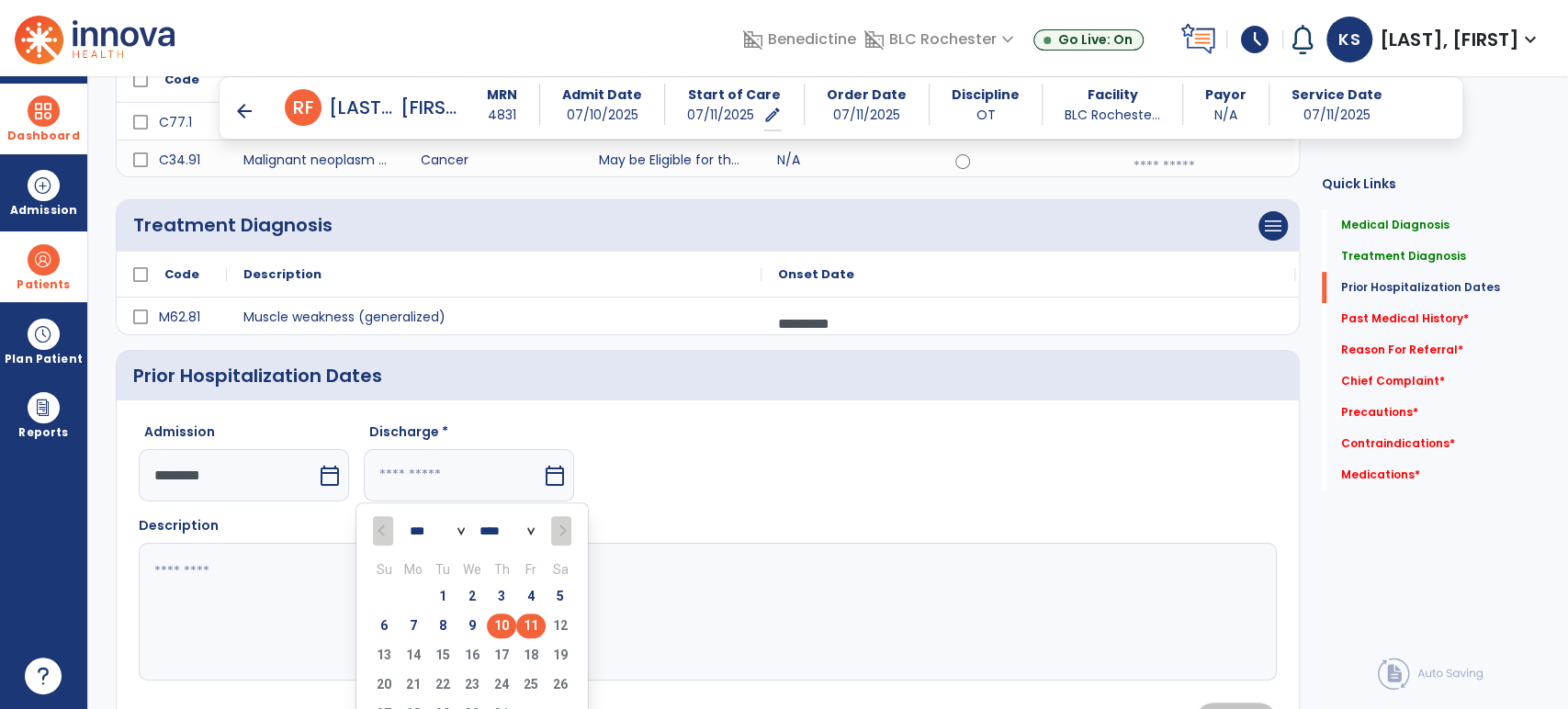 type on "*********" 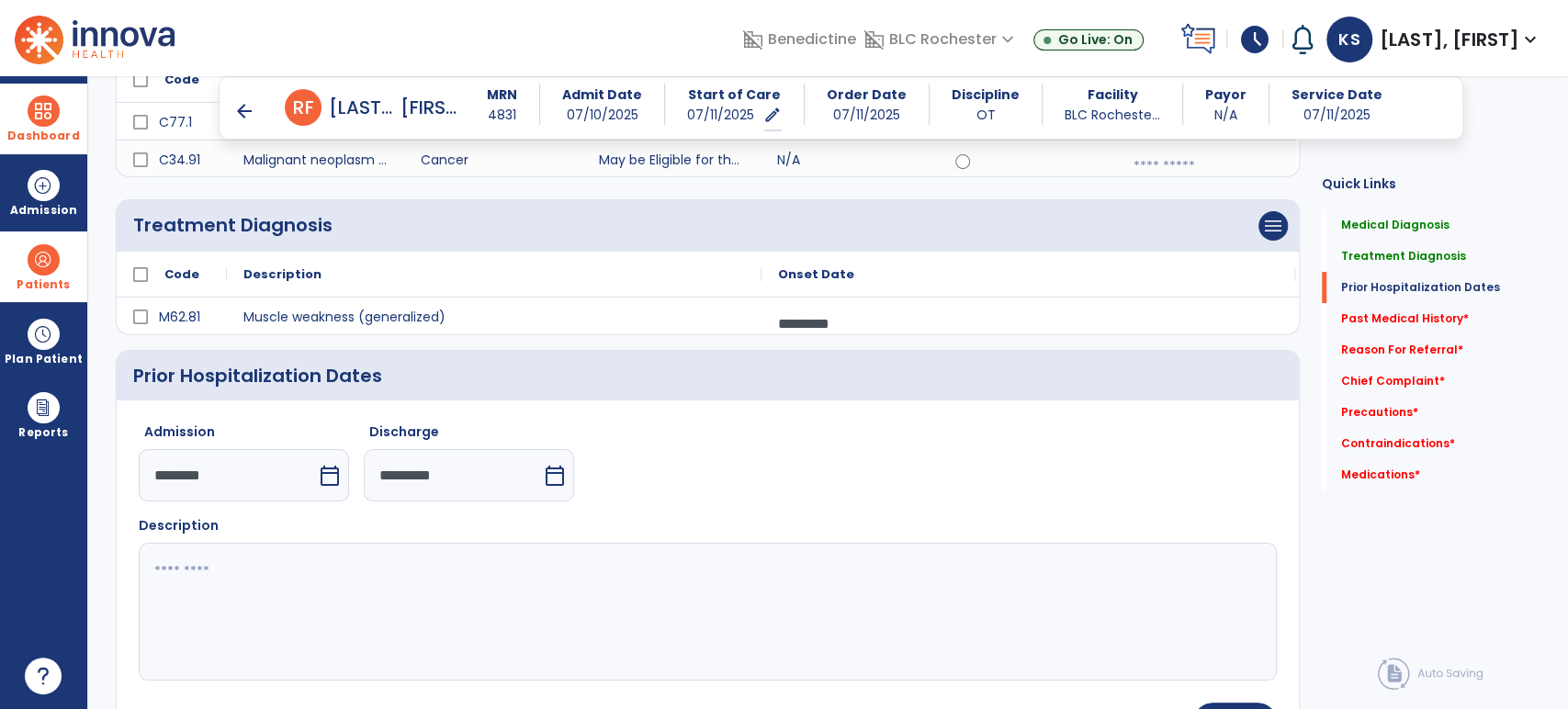 click 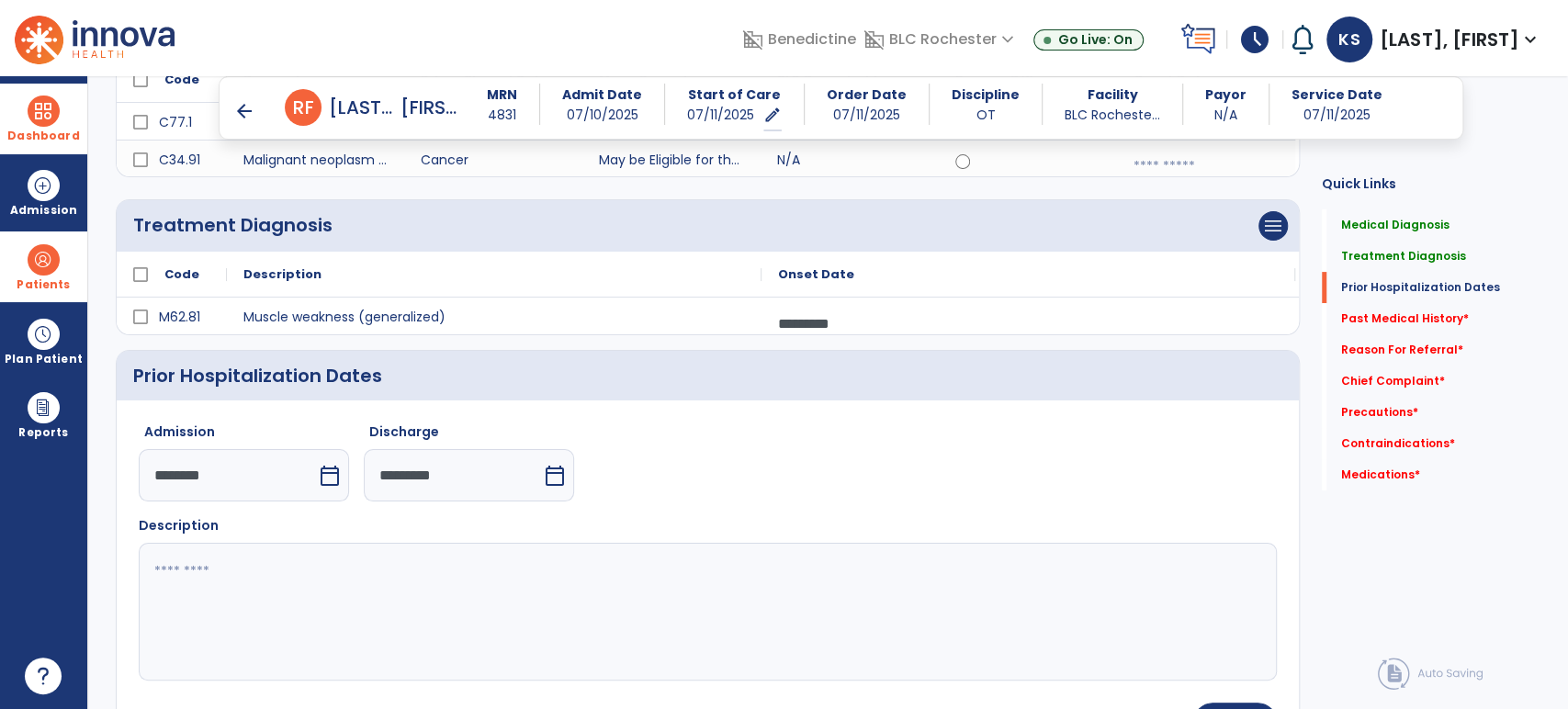 drag, startPoint x: 497, startPoint y: 589, endPoint x: 496, endPoint y: 551, distance: 38.01316 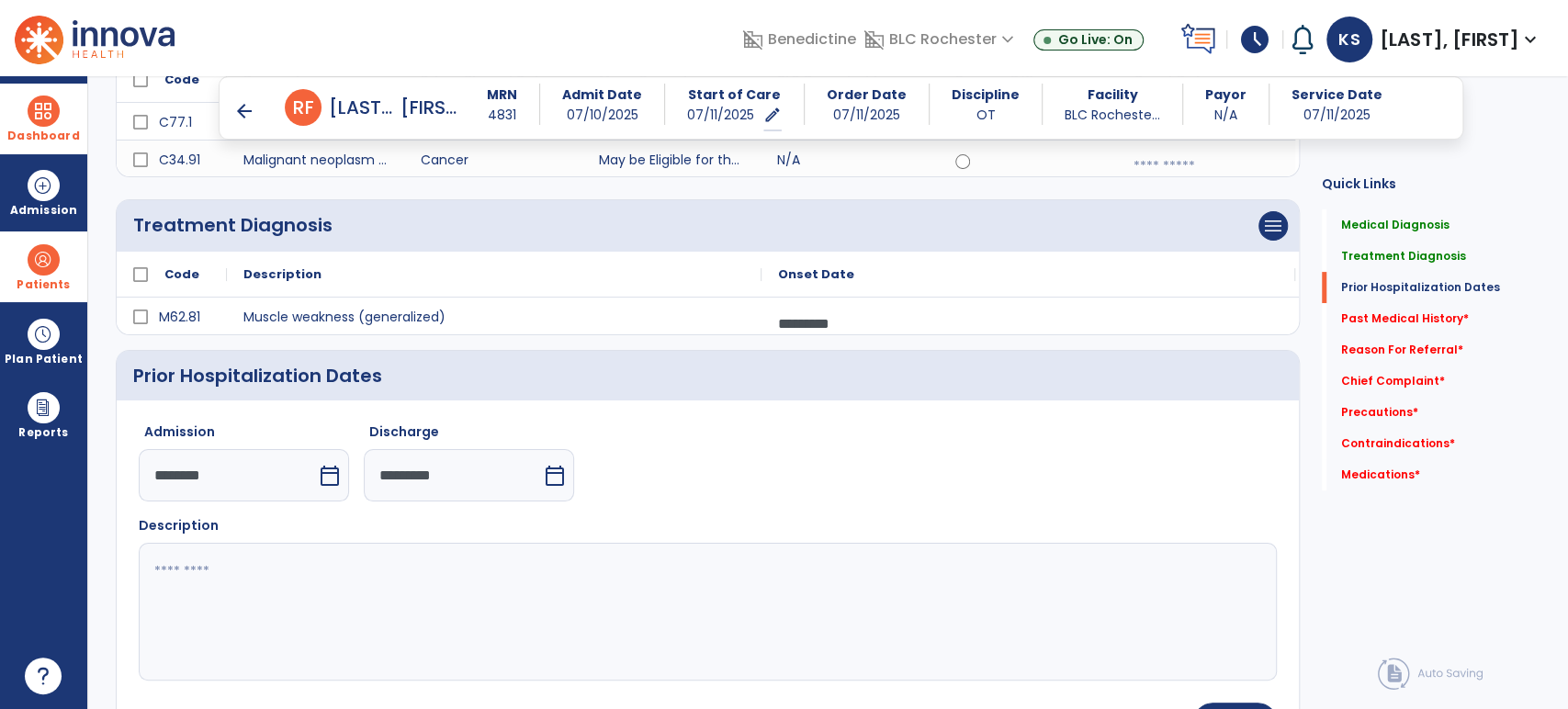 type on "*" 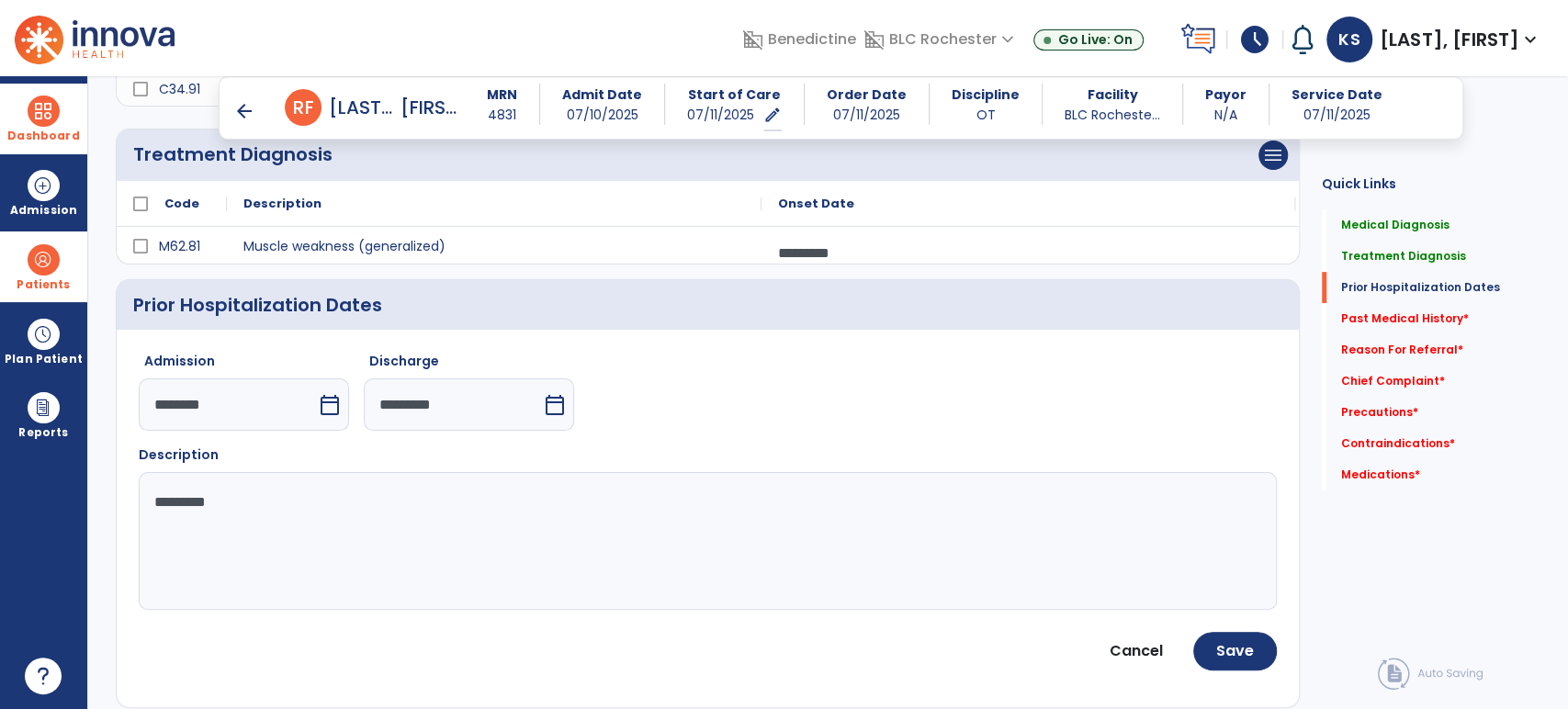 scroll, scrollTop: 510, scrollLeft: 0, axis: vertical 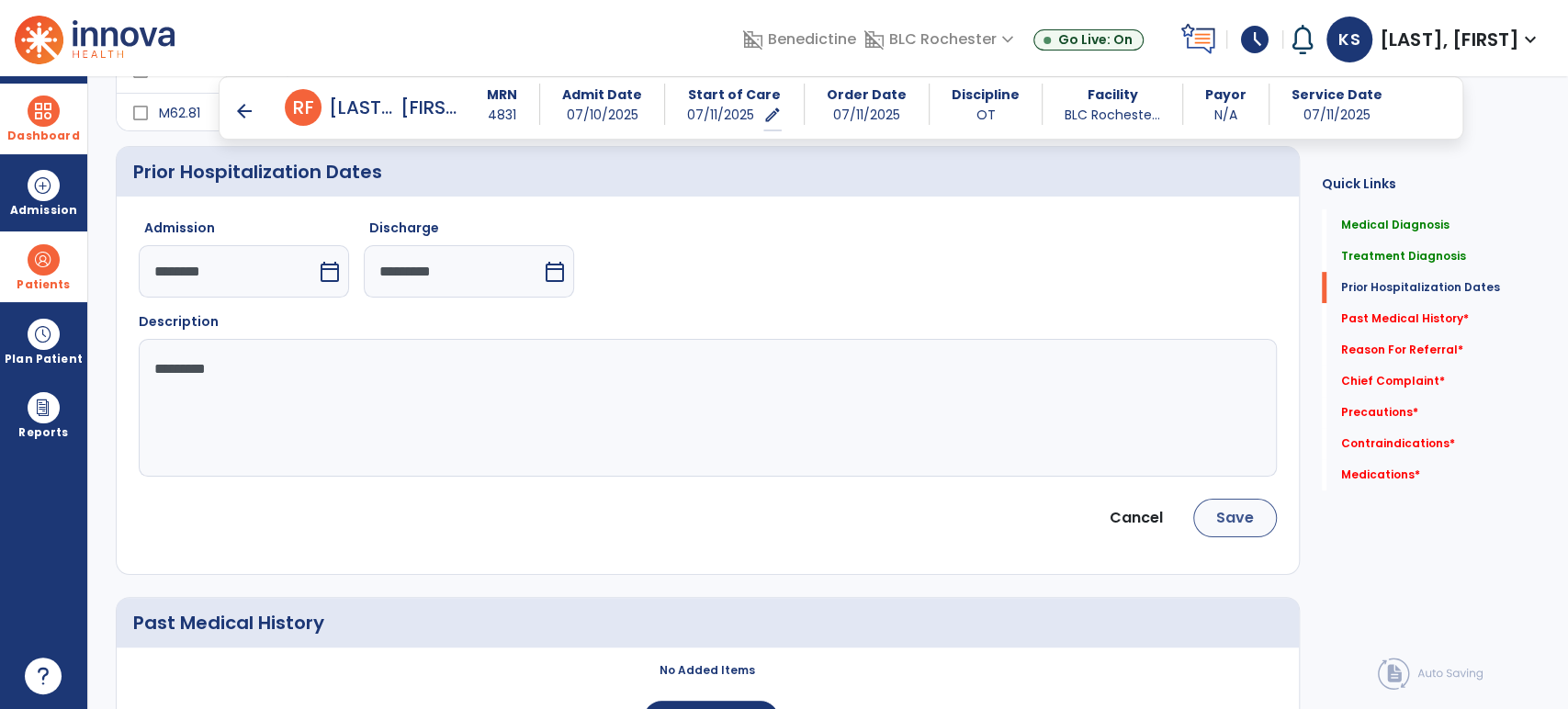 type on "*********" 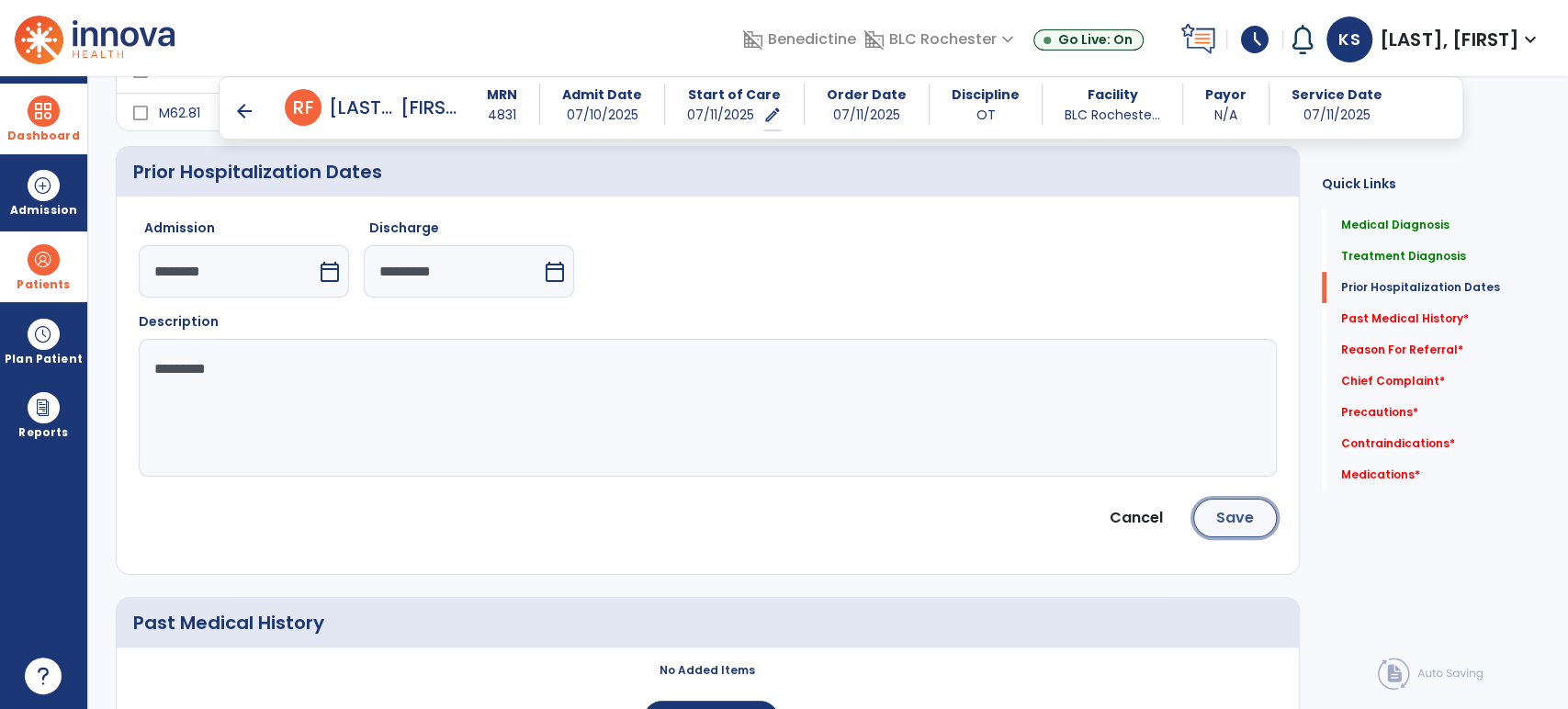 click on "Save" 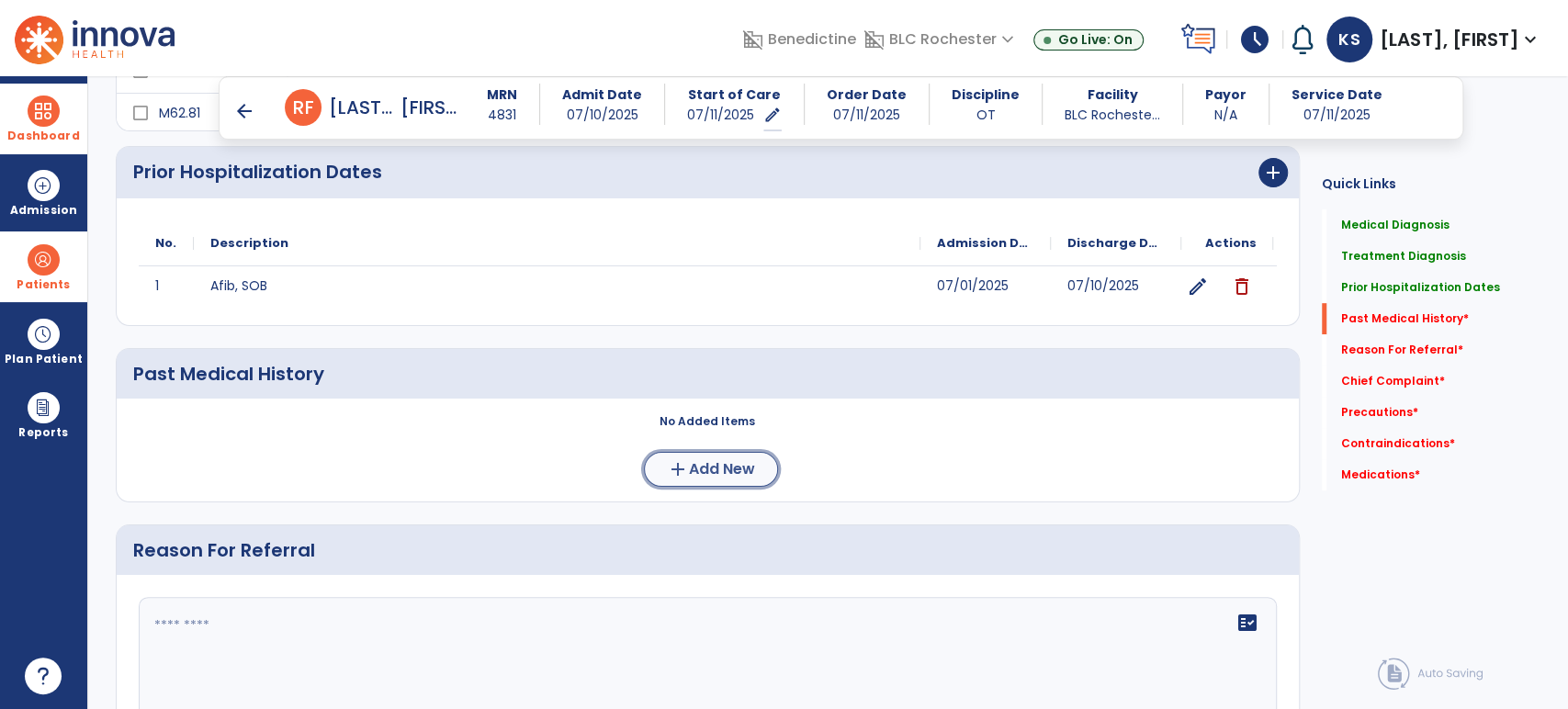 click on "Add New" 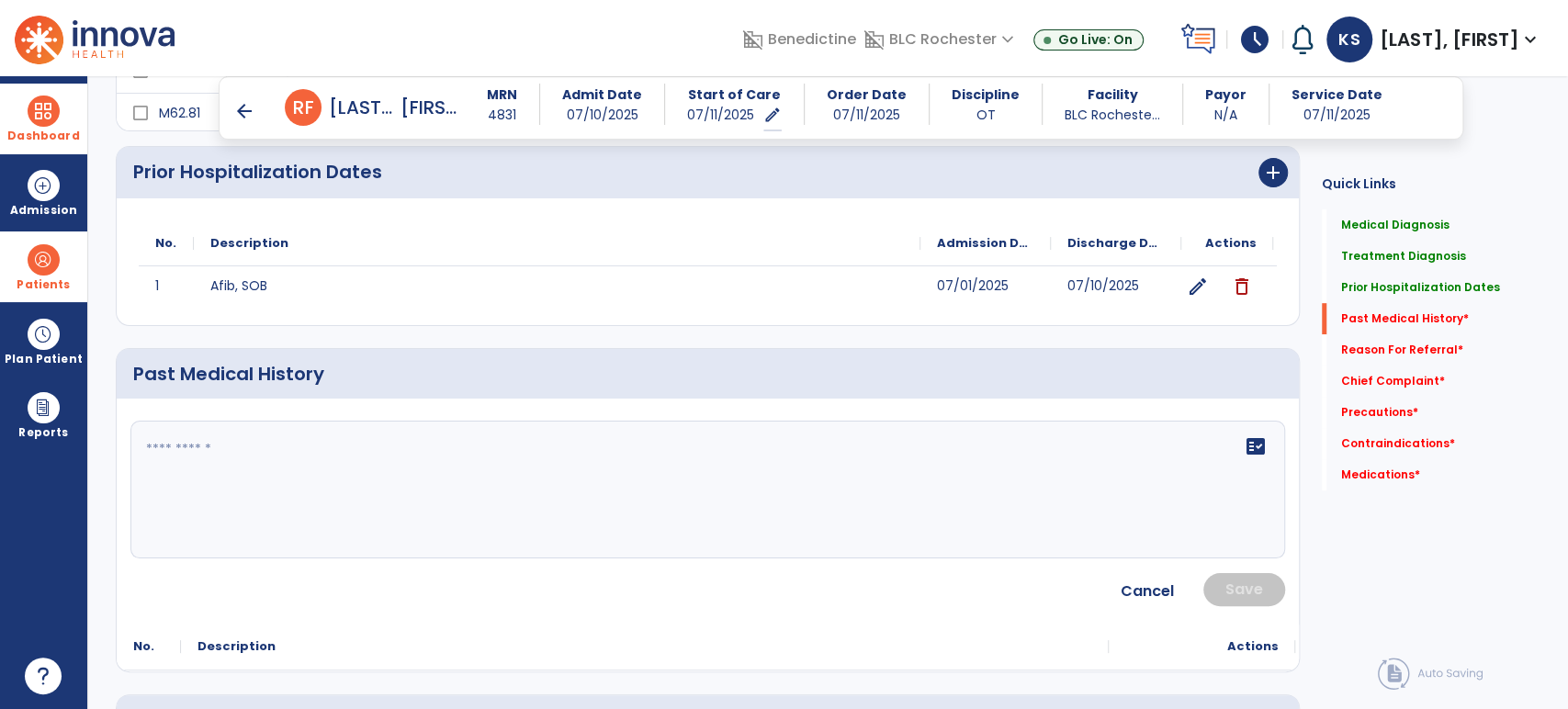 click on "fact_check" 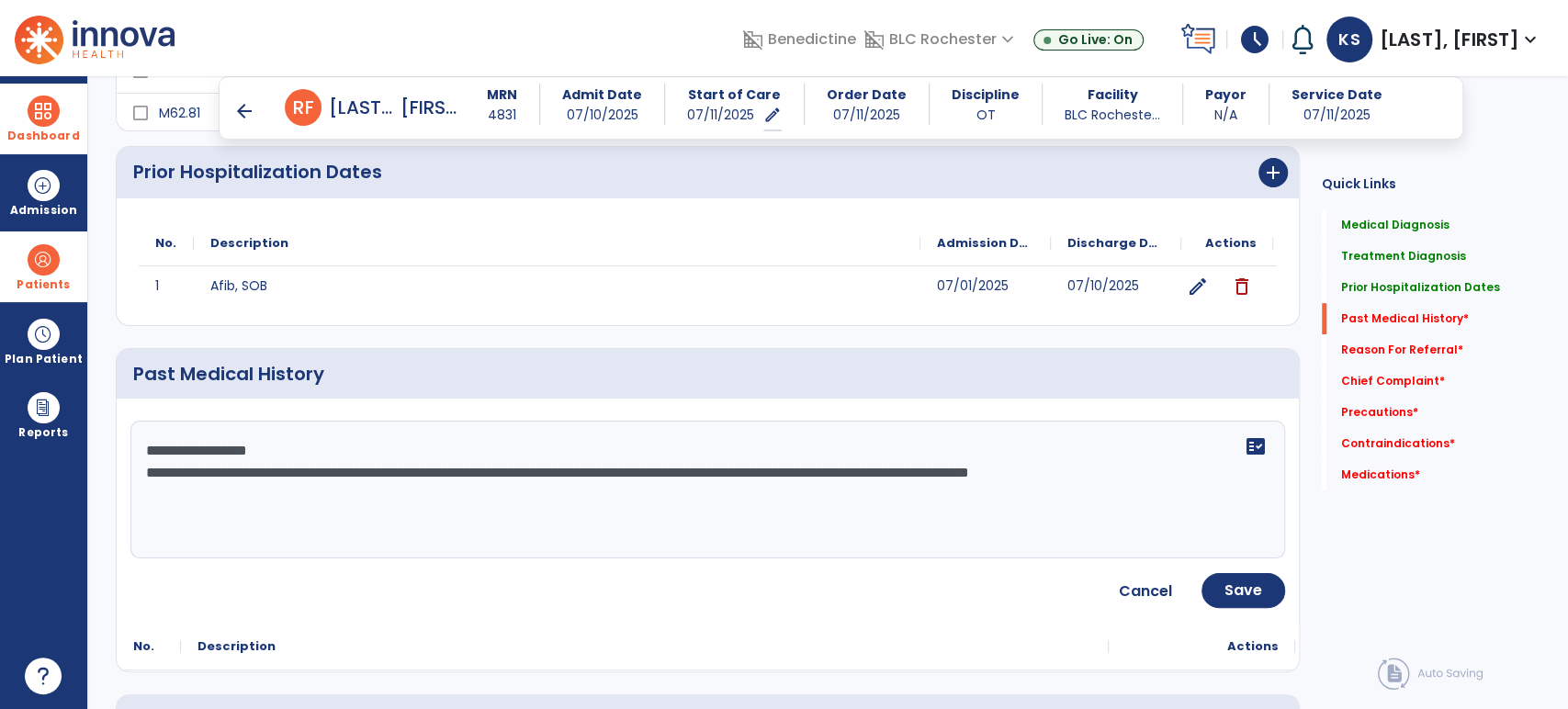 click on "**********" 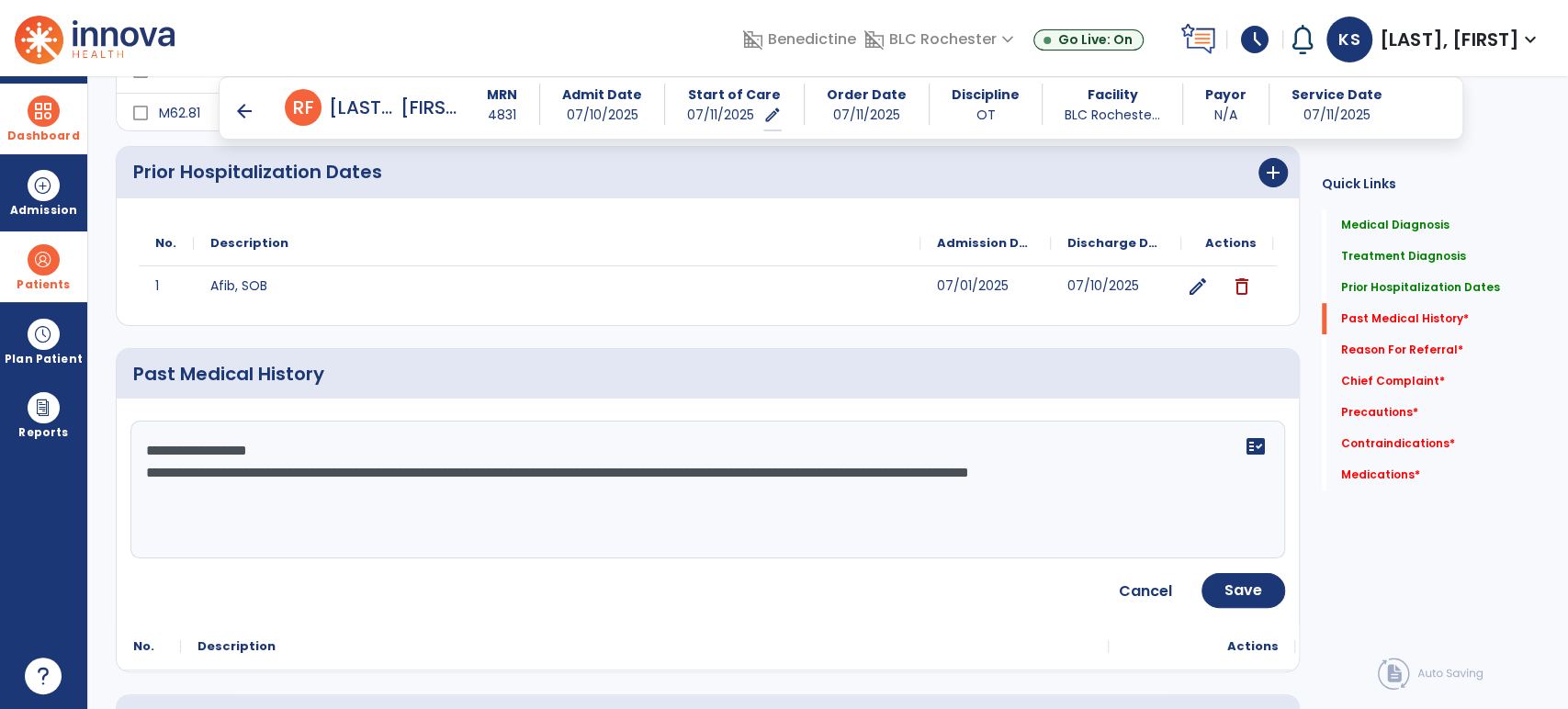 click on "**********" 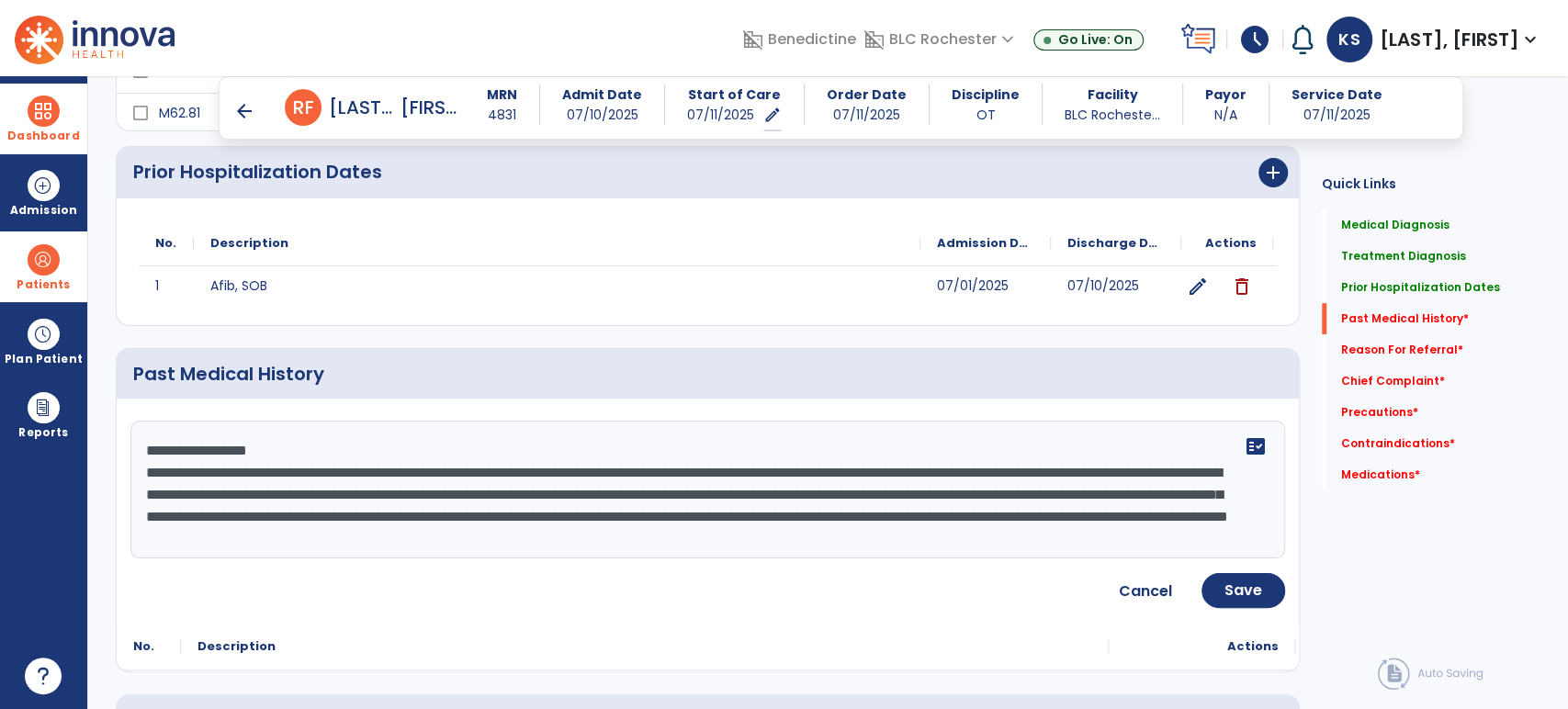 scroll, scrollTop: 14, scrollLeft: 0, axis: vertical 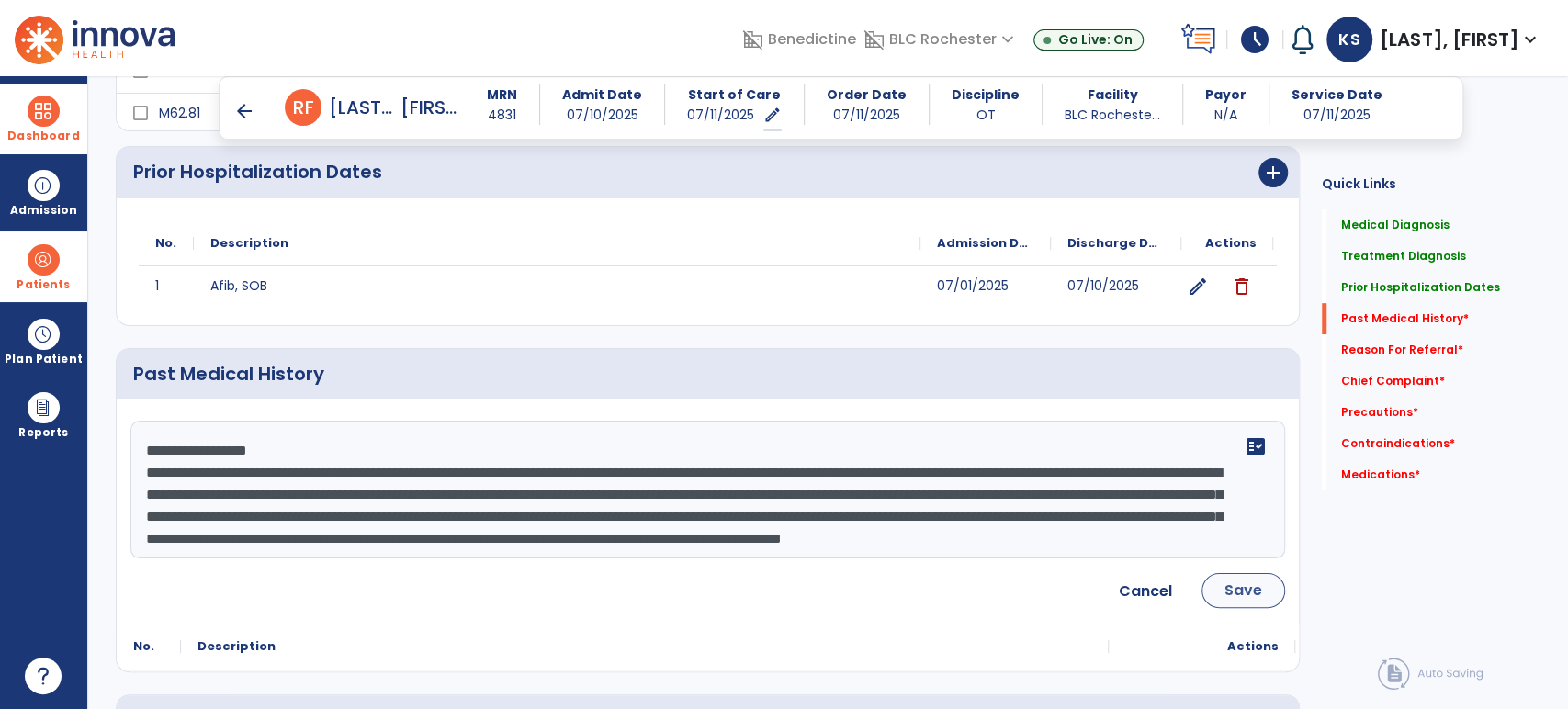 type on "**********" 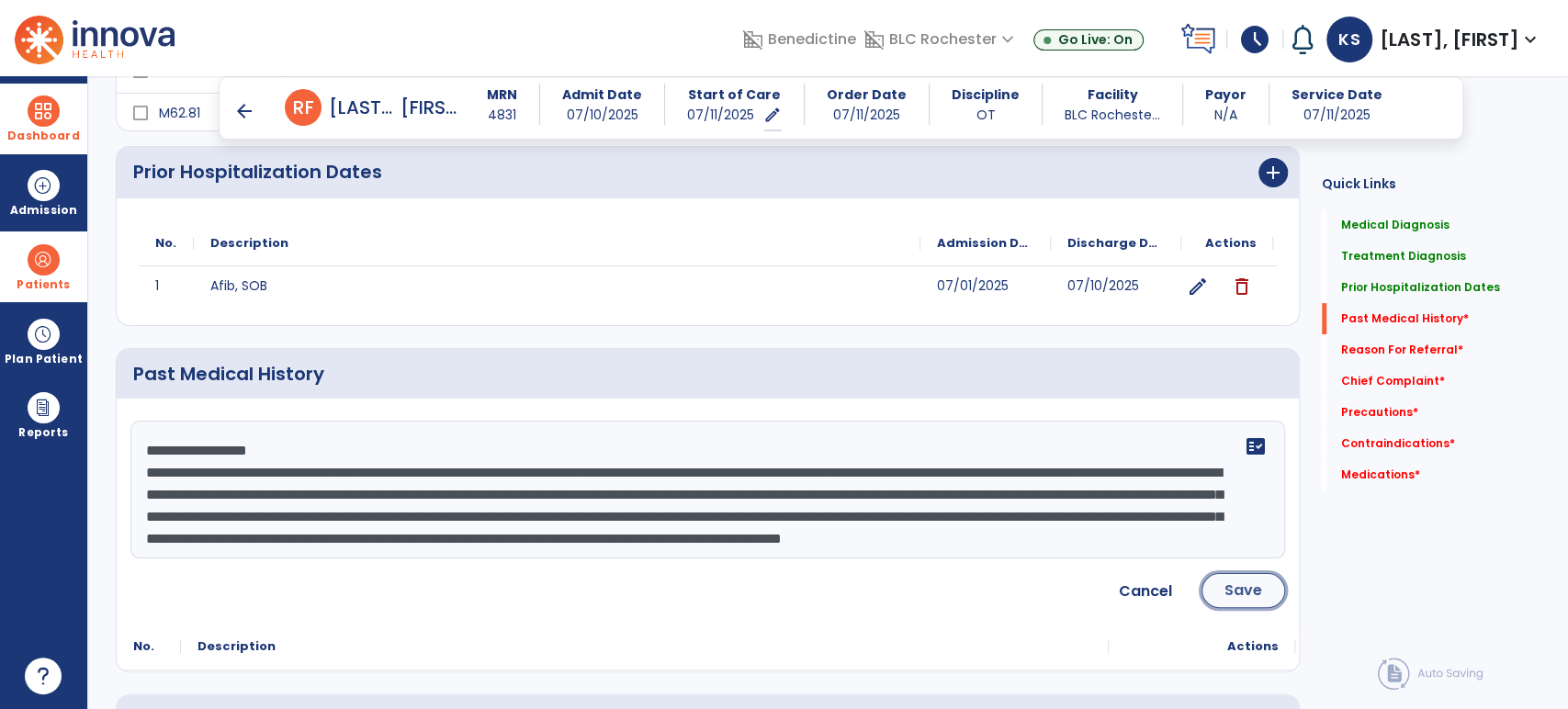 click on "Save" 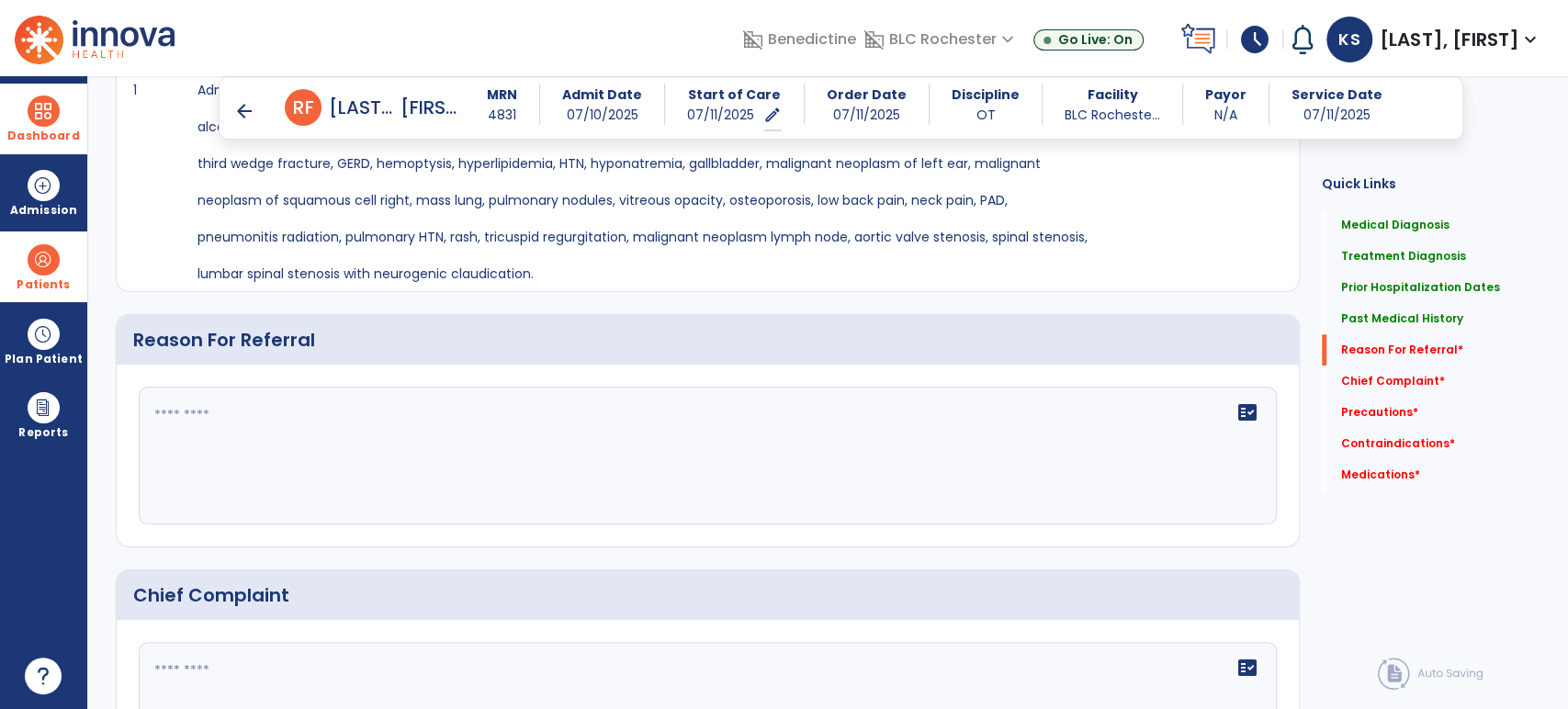 scroll, scrollTop: 918, scrollLeft: 0, axis: vertical 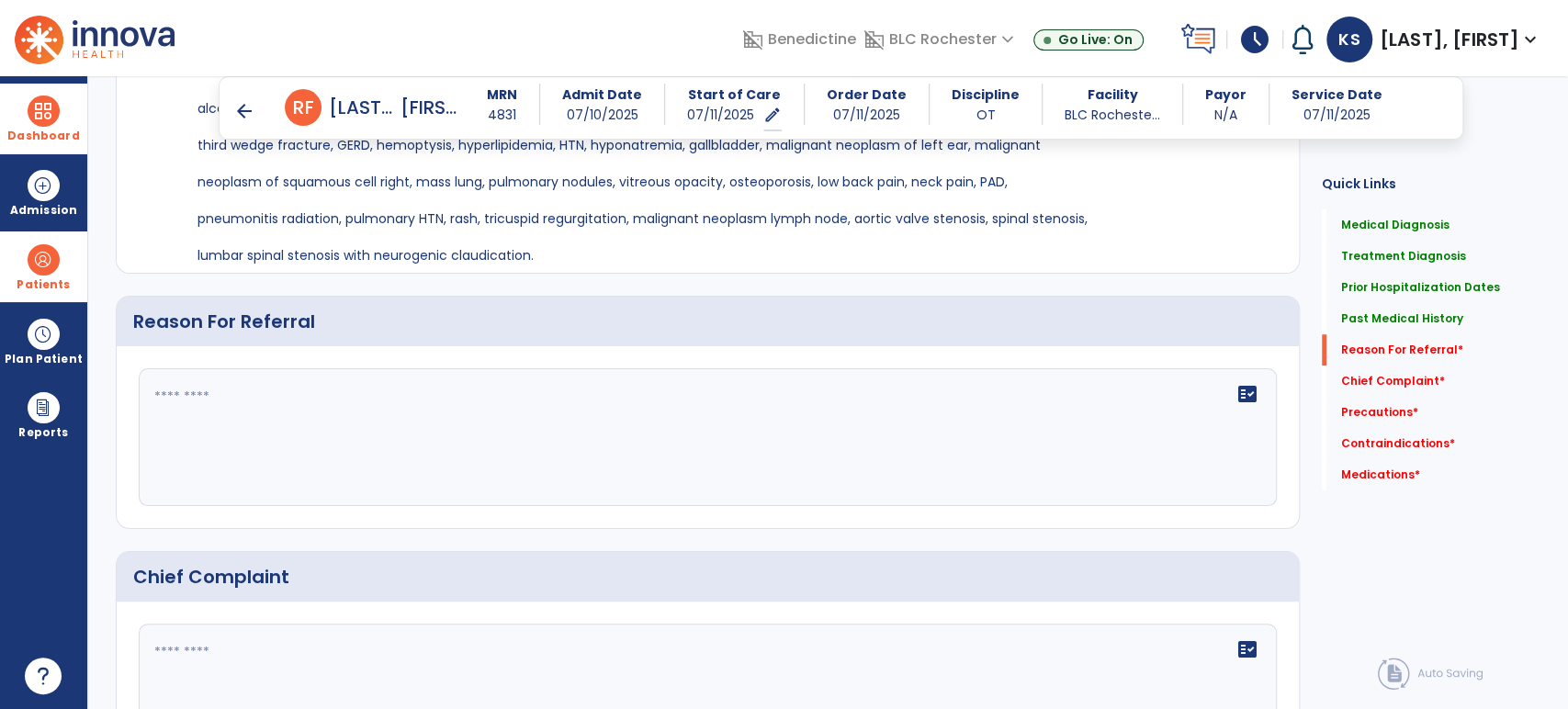 click on "fact_check" 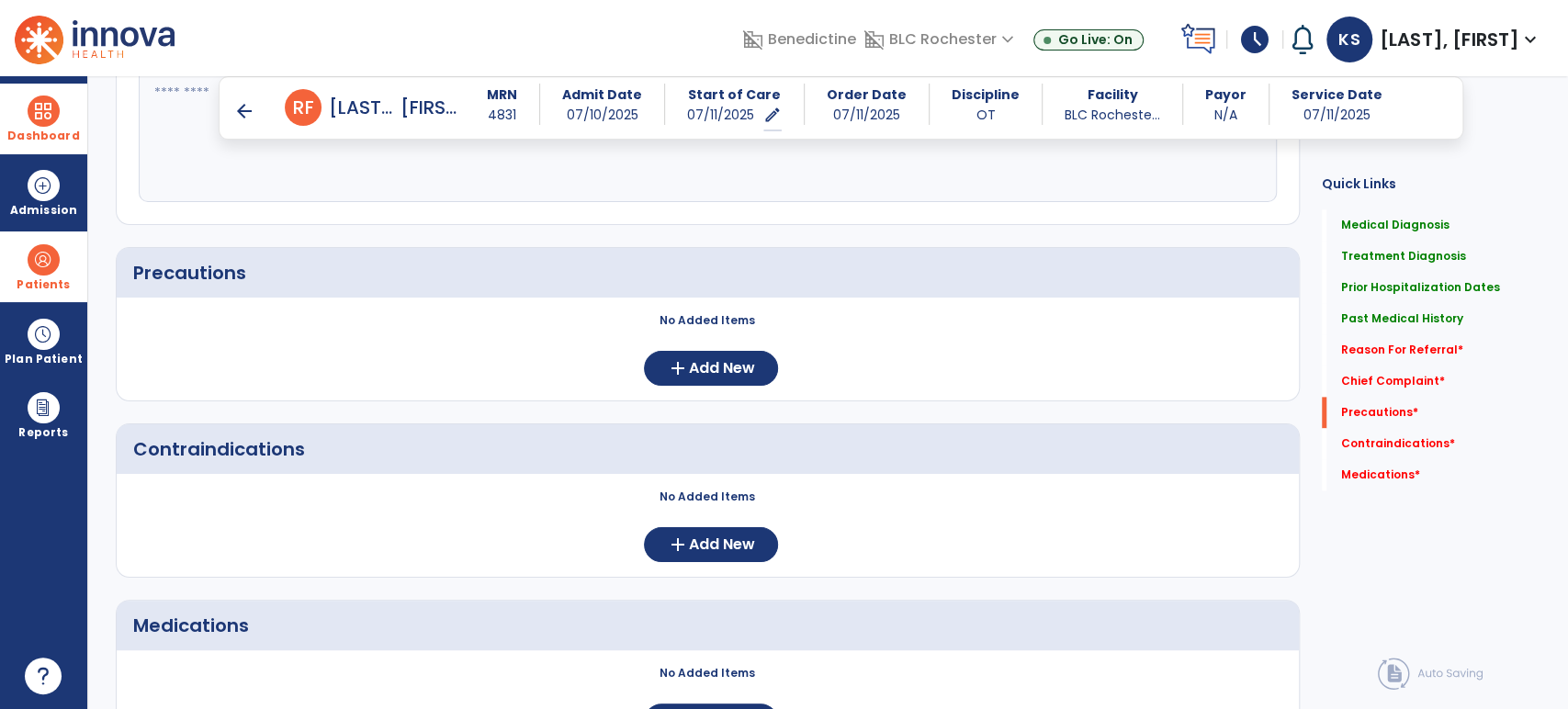 scroll, scrollTop: 1530, scrollLeft: 0, axis: vertical 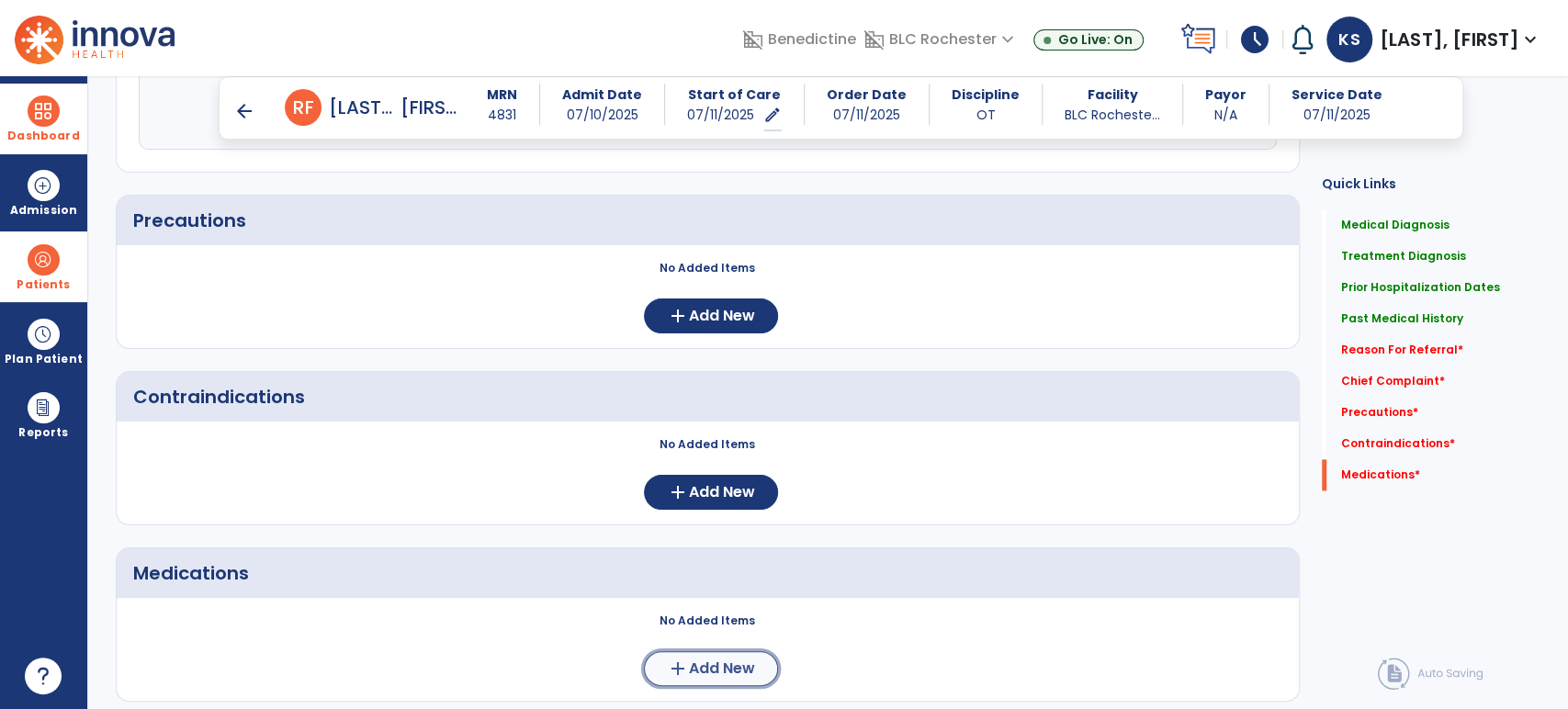 click on "Add New" 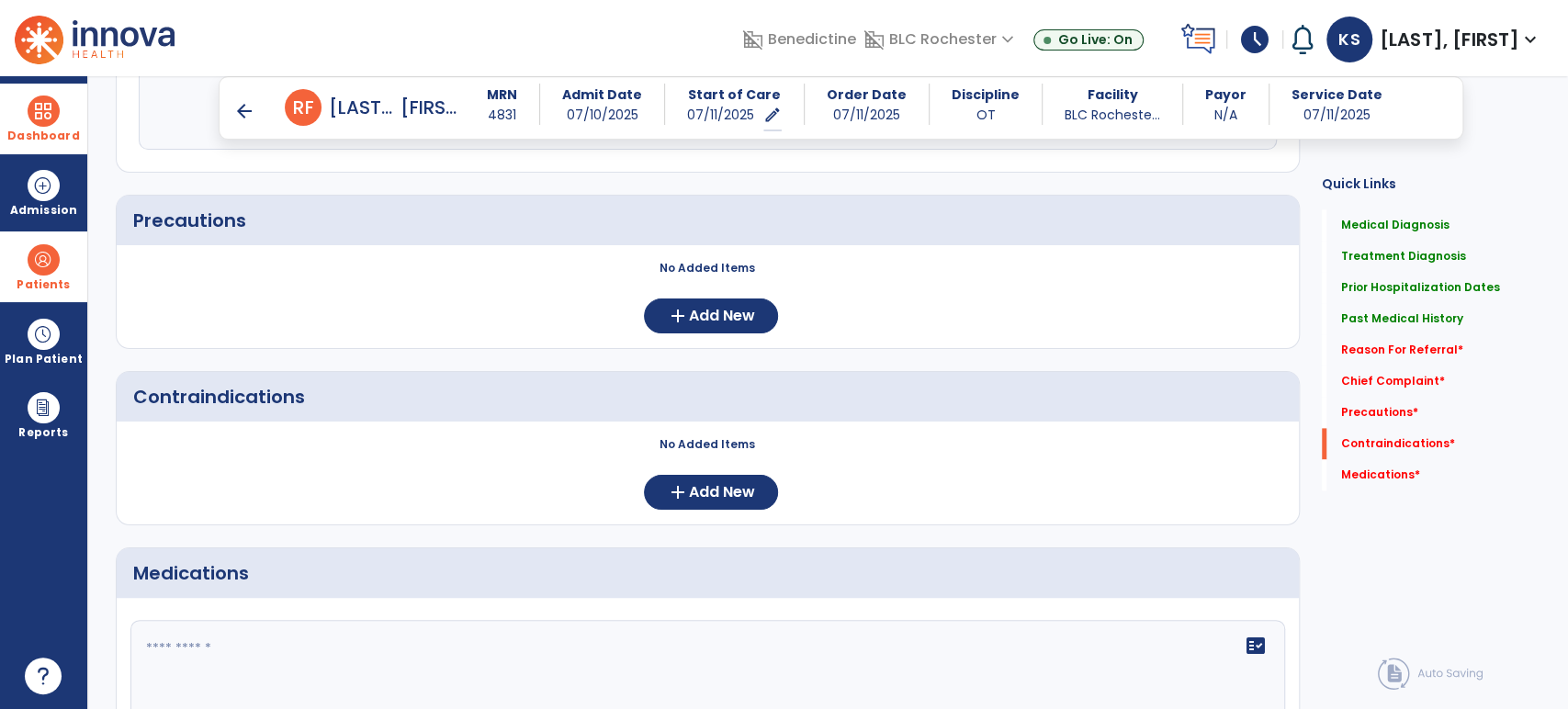 scroll, scrollTop: 1734, scrollLeft: 0, axis: vertical 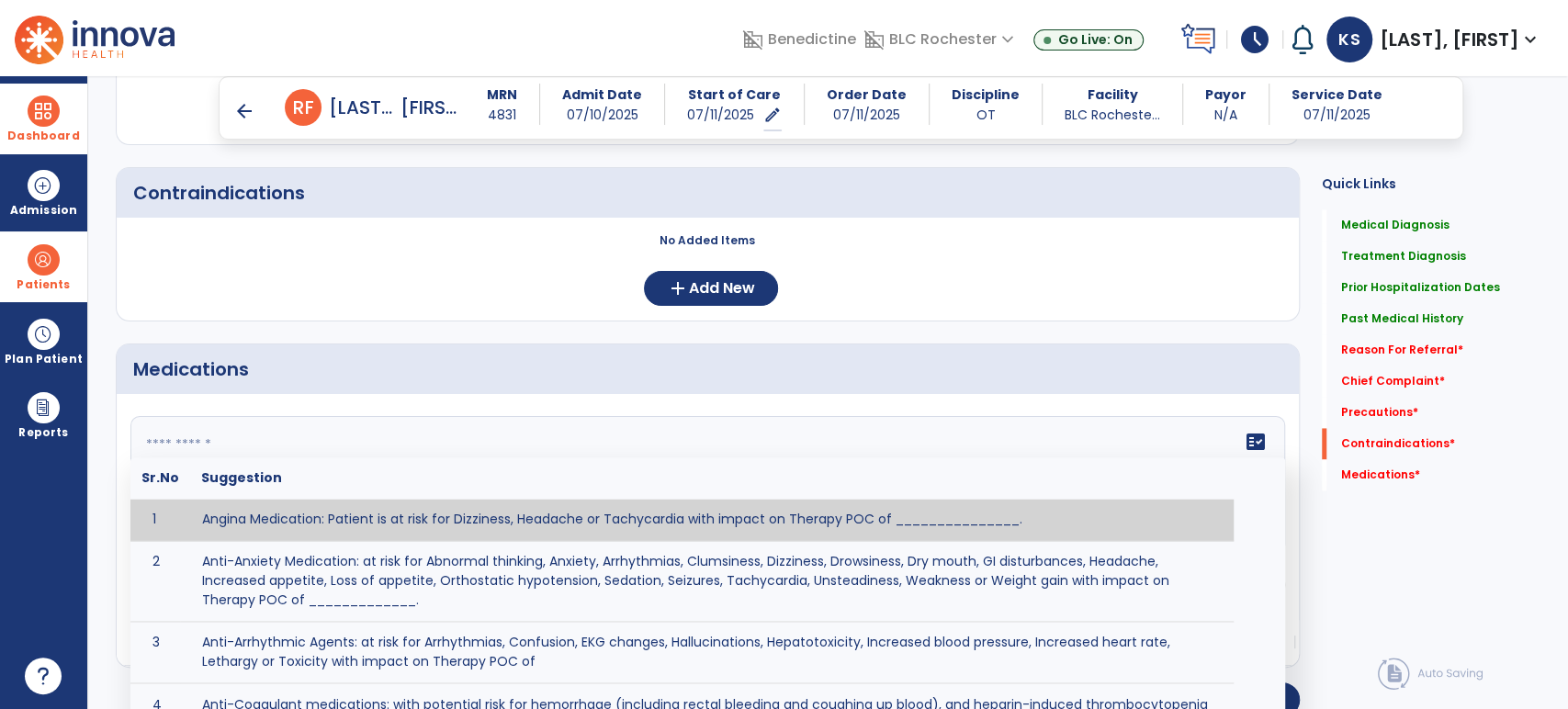 click on "fact_check  Sr.No Suggestion 1 Angina Medication: Patient is at risk for Dizziness, Headache or Tachycardia with impact on Therapy POC of _______________. 2 Anti-Anxiety Medication: at risk for Abnormal thinking, Anxiety, Arrhythmias, Clumsiness, Dizziness, Drowsiness, Dry mouth, GI disturbances, Headache, Increased appetite, Loss of appetite, Orthostatic hypotension, Sedation, Seizures, Tachycardia, Unsteadiness, Weakness or Weight gain with impact on Therapy POC of _____________. 3 Anti-Arrhythmic Agents: at risk for Arrhythmias, Confusion, EKG changes, Hallucinations, Hepatotoxicity, Increased blood pressure, Increased heart rate, Lethargy or Toxicity with impact on Therapy POC of 4 Anti-Coagulant medications: with potential risk for hemorrhage (including rectal bleeding and coughing up blood), and heparin-induced thrombocytopenia (HIT syndrome). Potential impact on therapy progress includes _________. 5 6 7 8 Aspirin for ______________. 9 10 11 12 13 14 15 16 17 18 19 20 21 22 23 24" 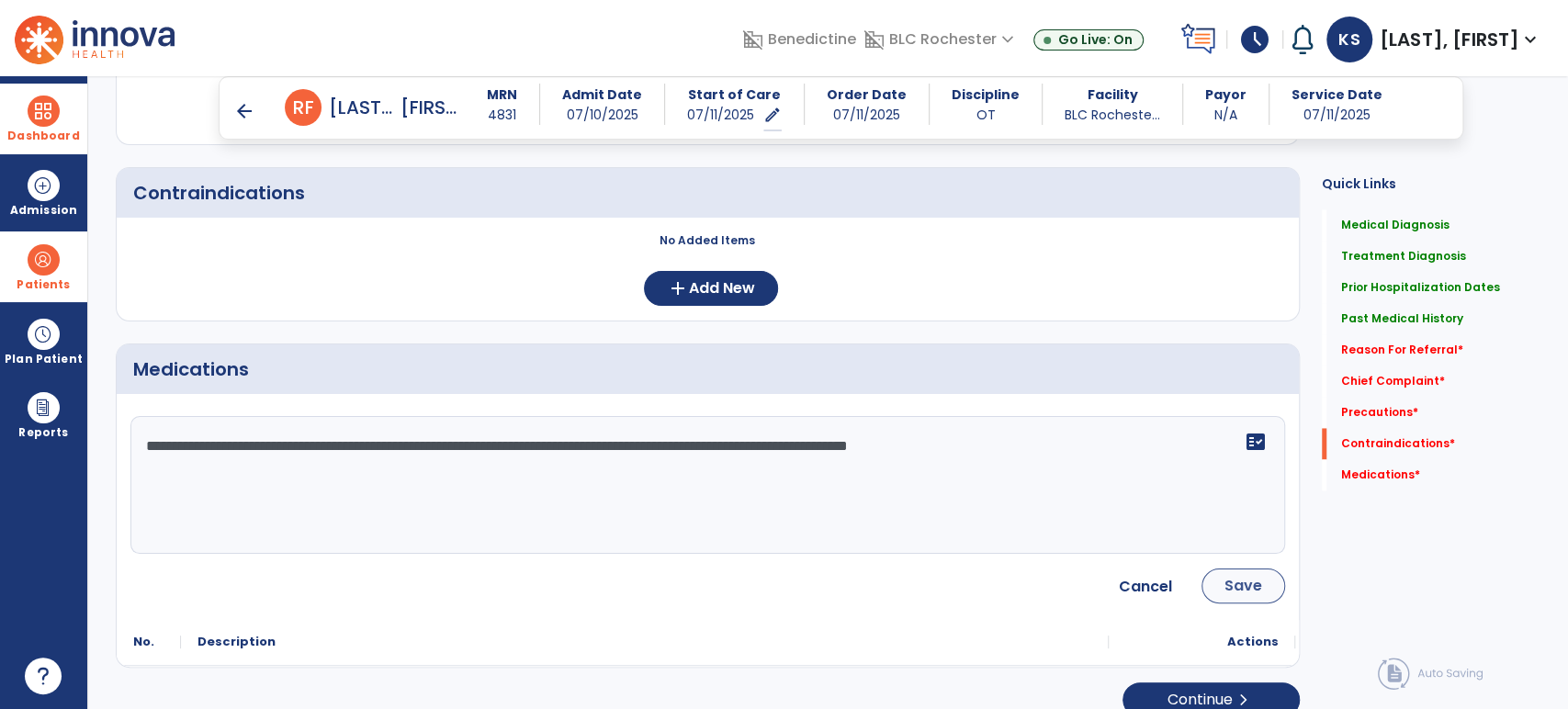 type on "**********" 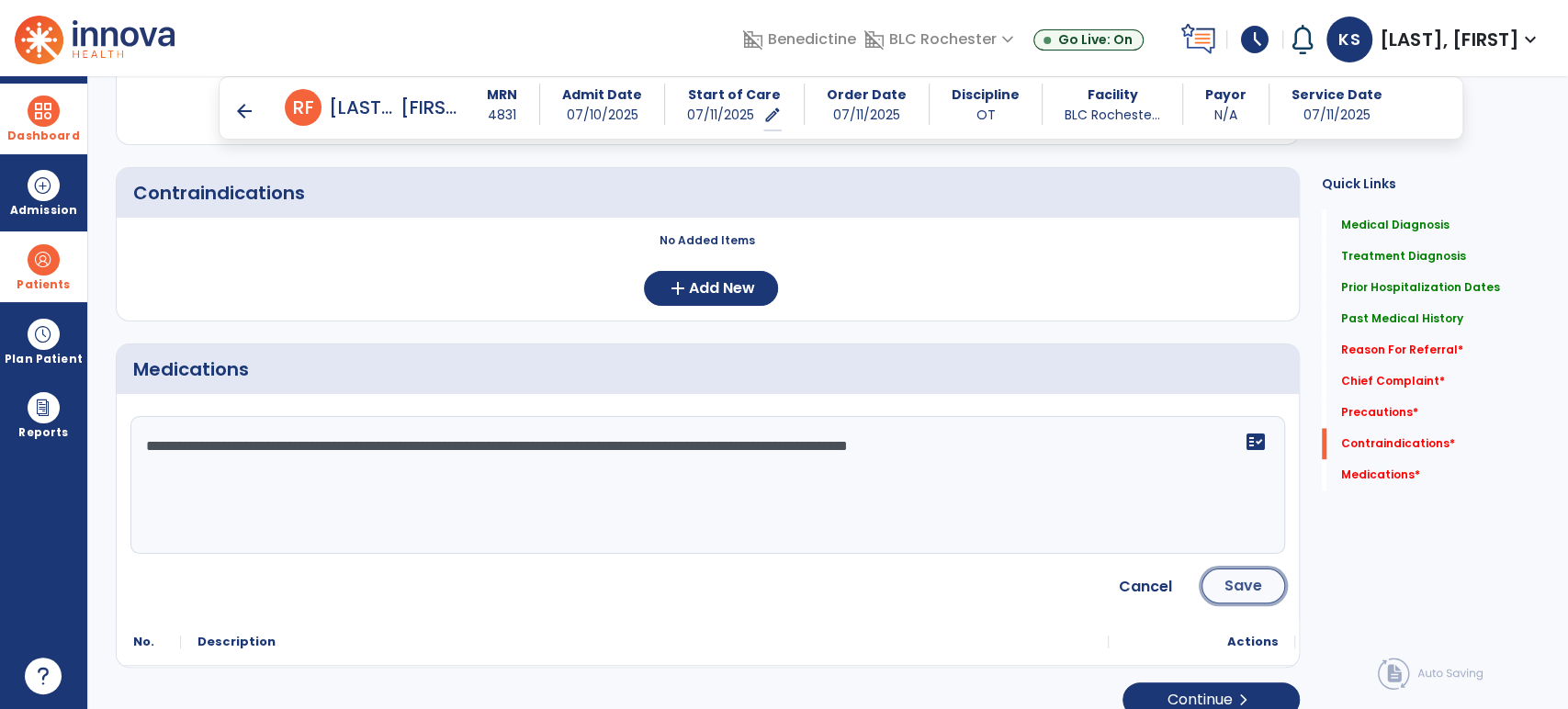 click on "Save" 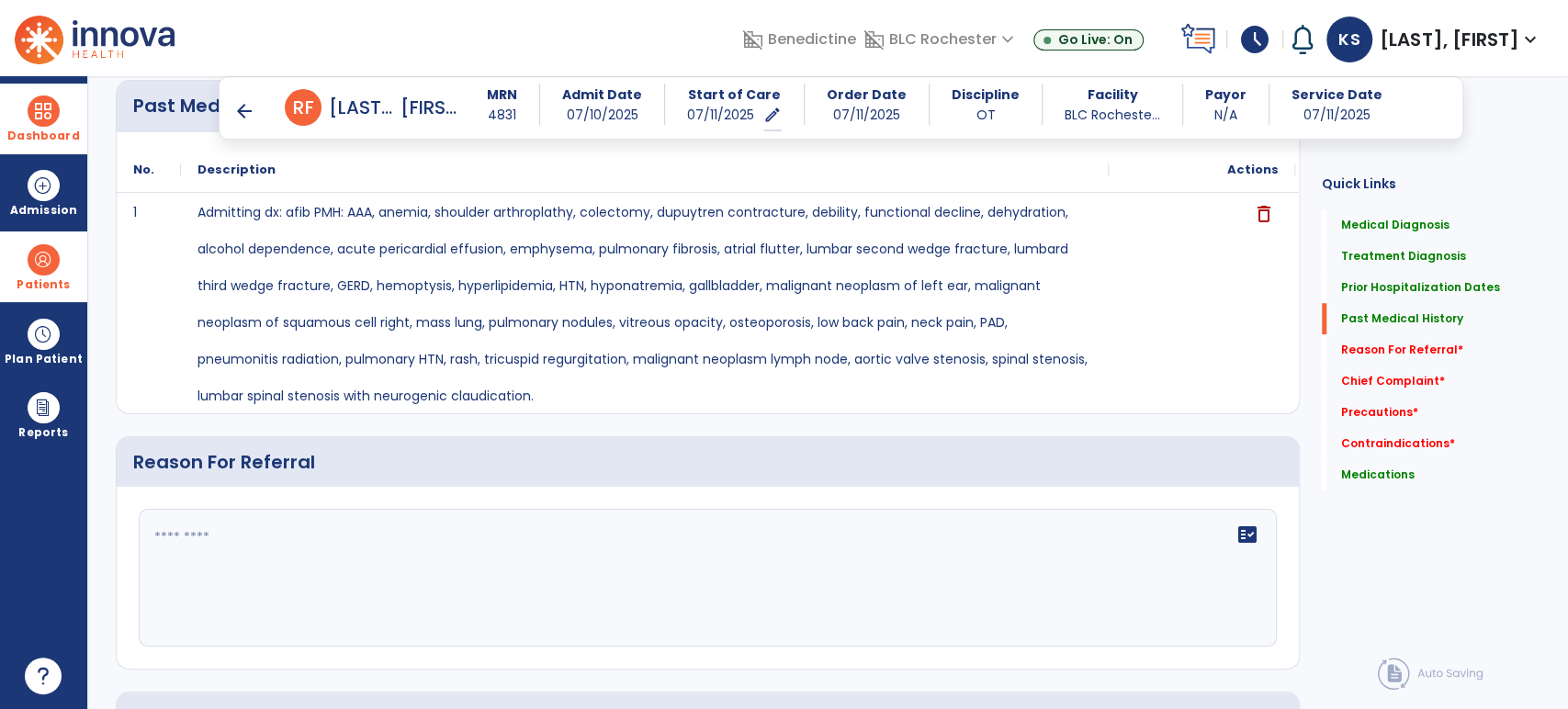 scroll, scrollTop: 764, scrollLeft: 0, axis: vertical 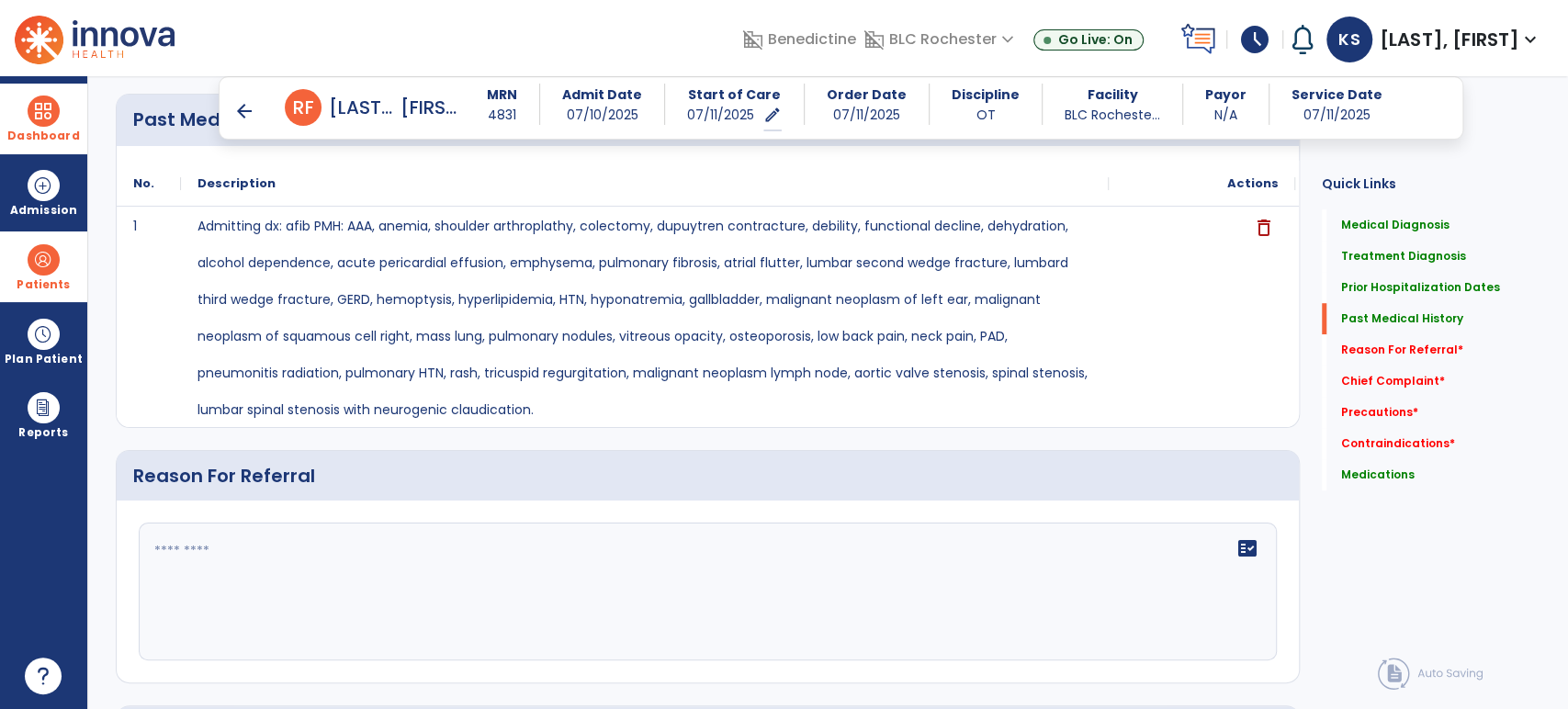 click 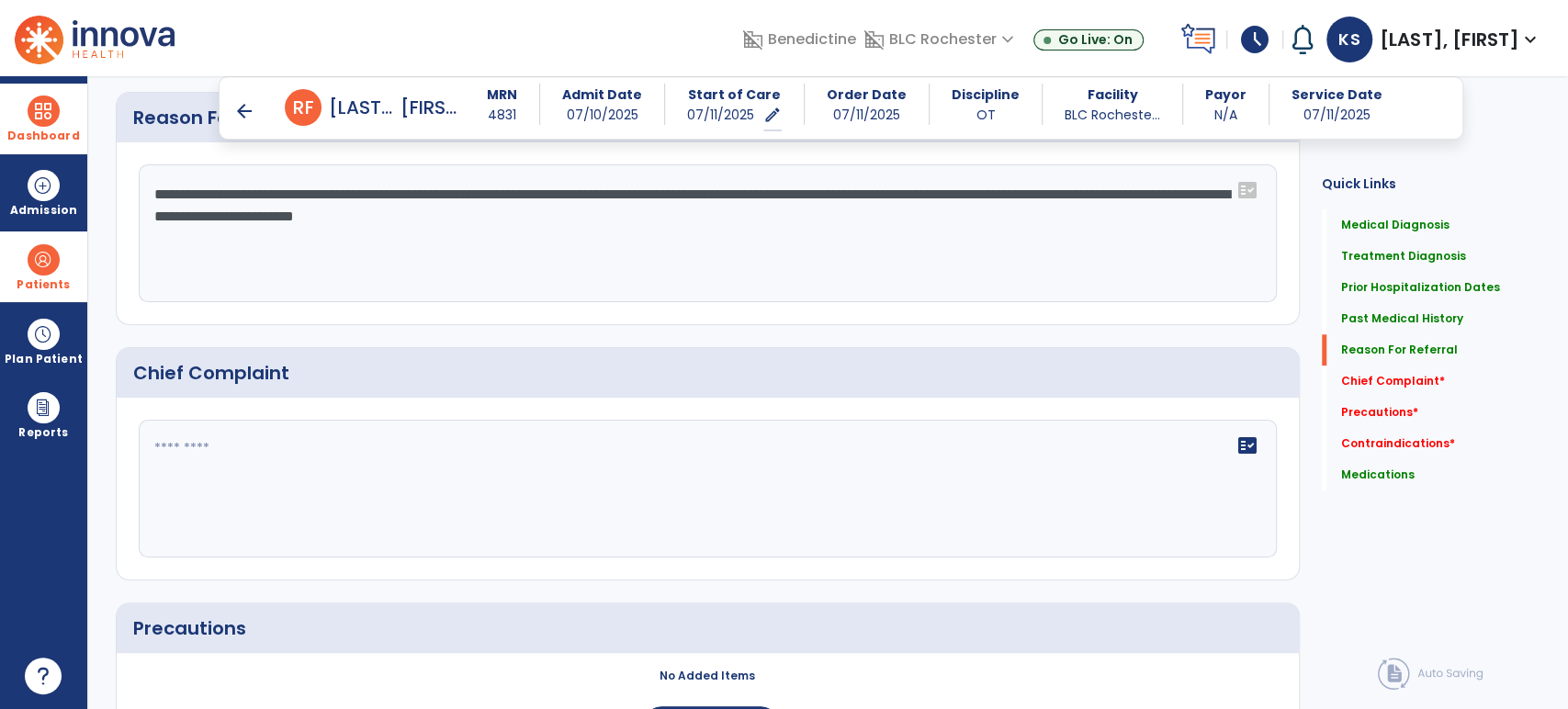 scroll, scrollTop: 1172, scrollLeft: 0, axis: vertical 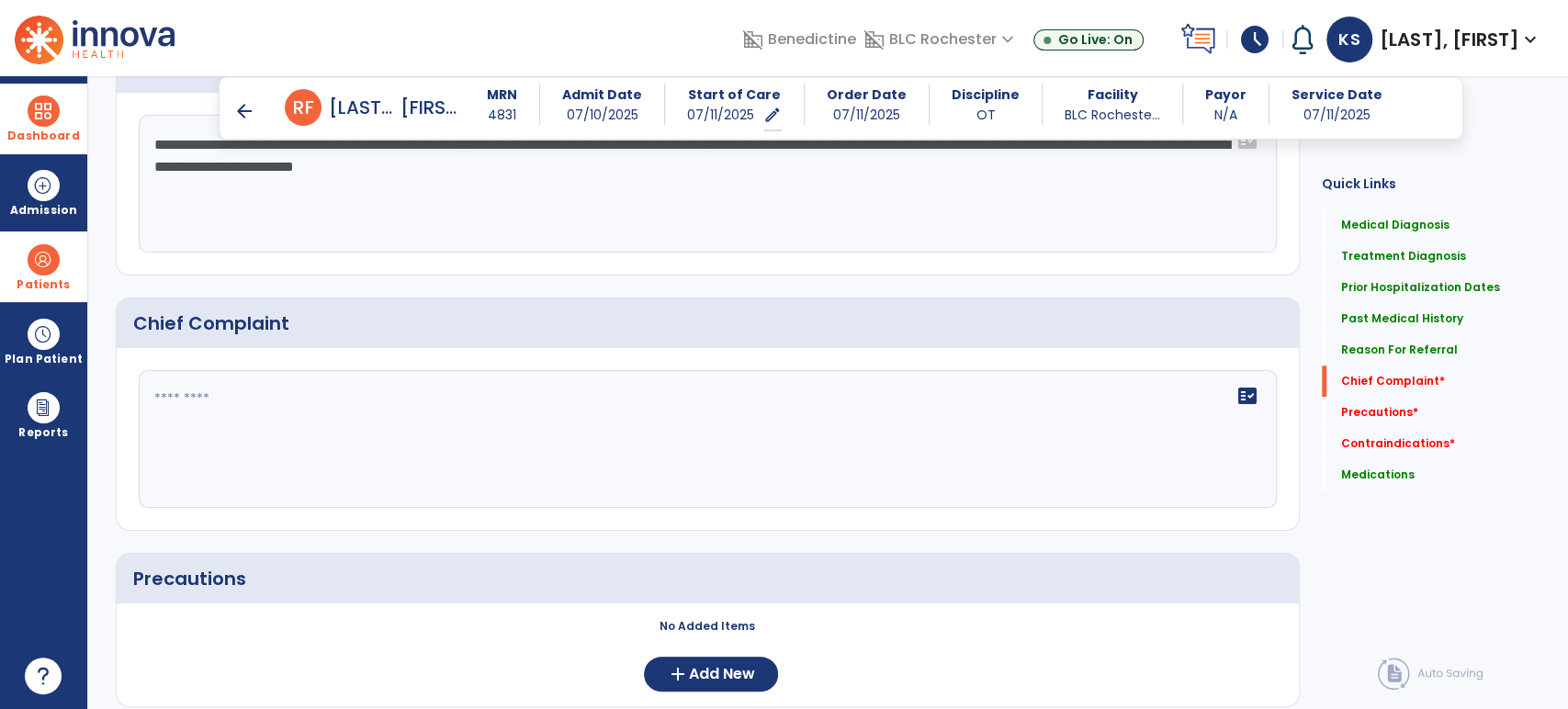 type on "**********" 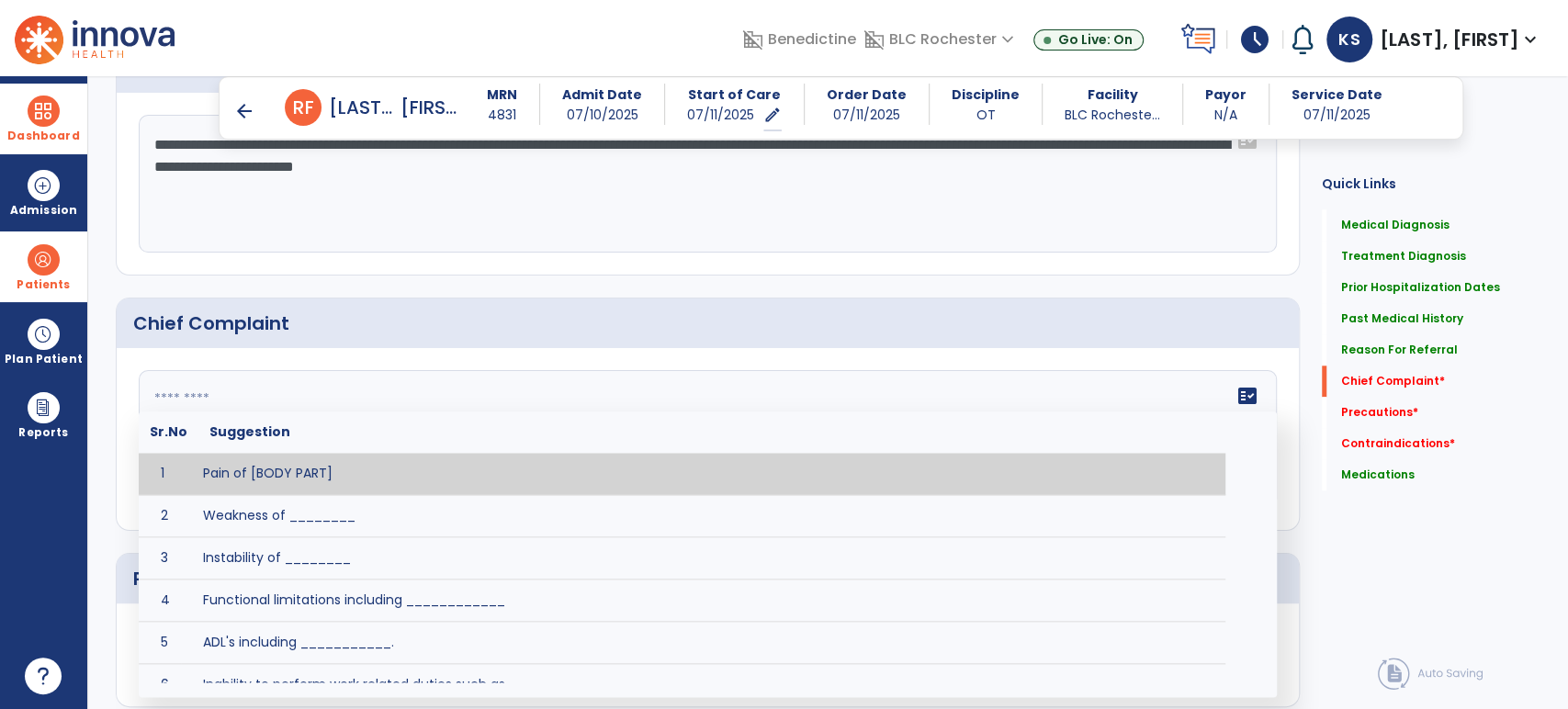 click on "Chief Complaint" 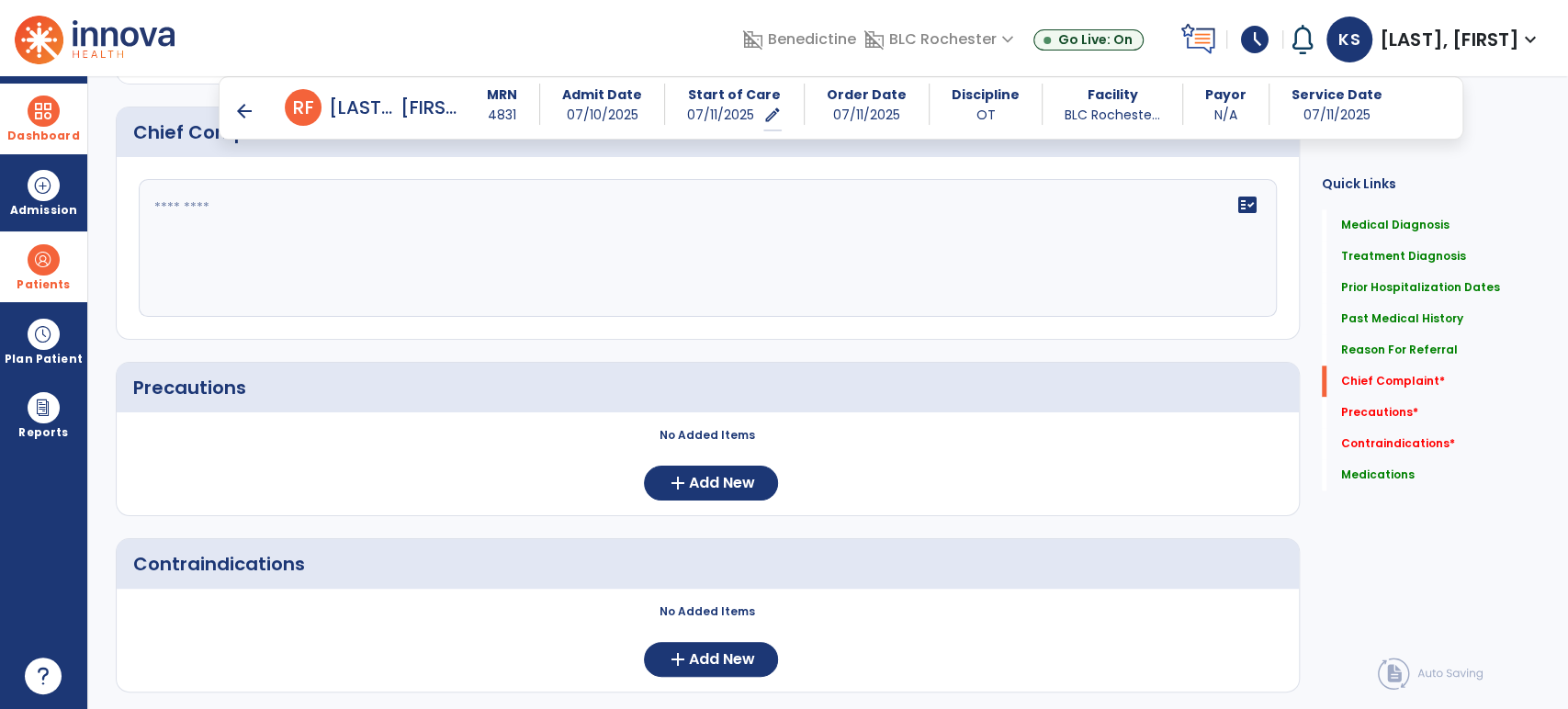 scroll, scrollTop: 1376, scrollLeft: 0, axis: vertical 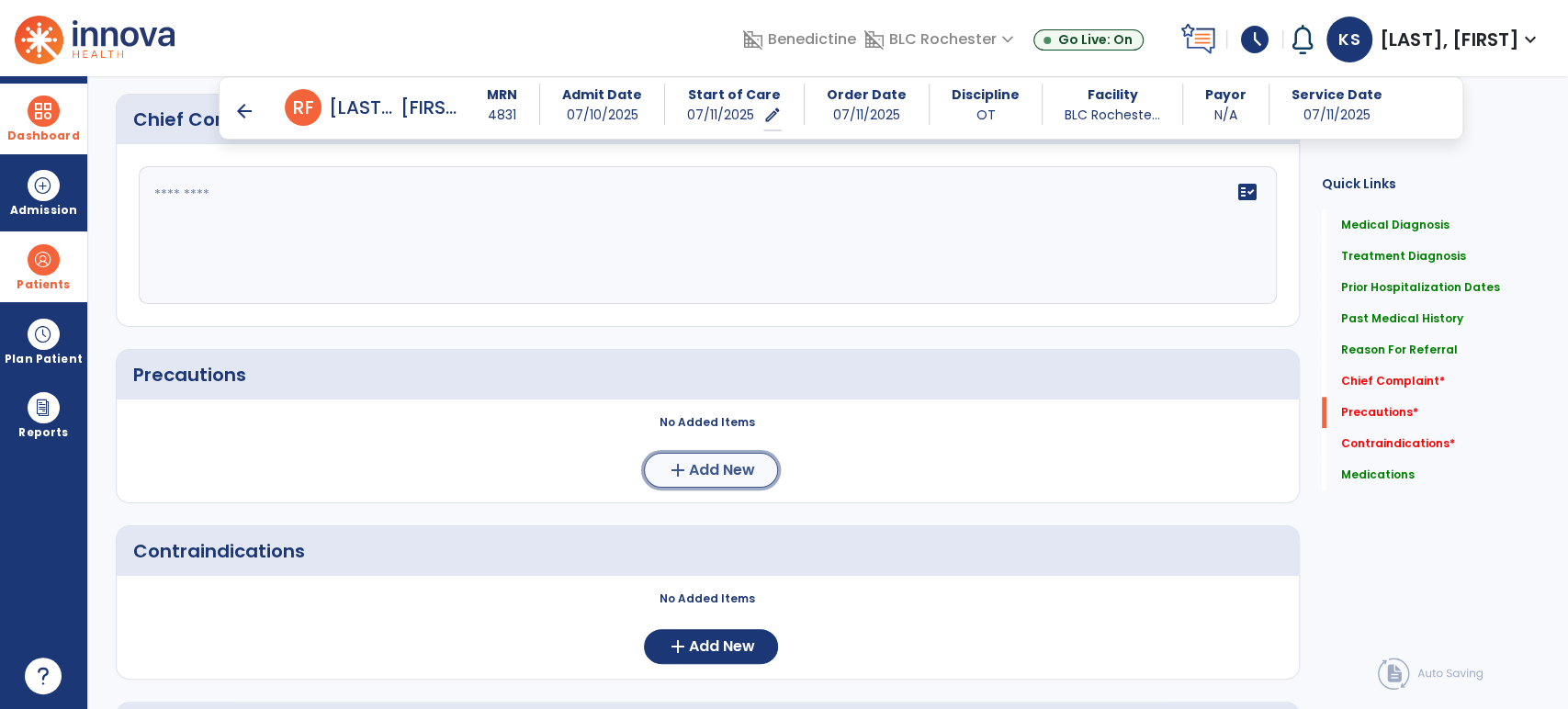 click on "add  Add New" 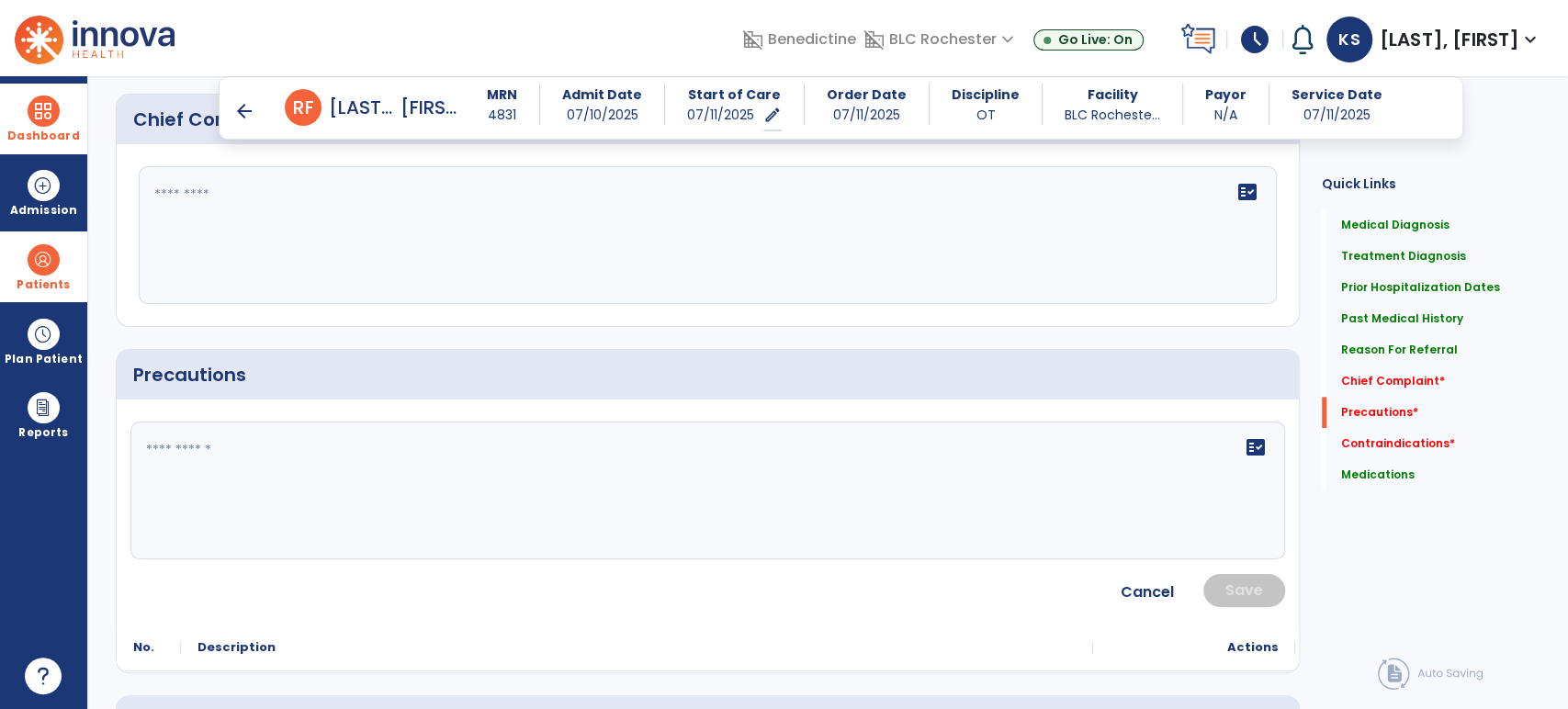 click on "fact_check" 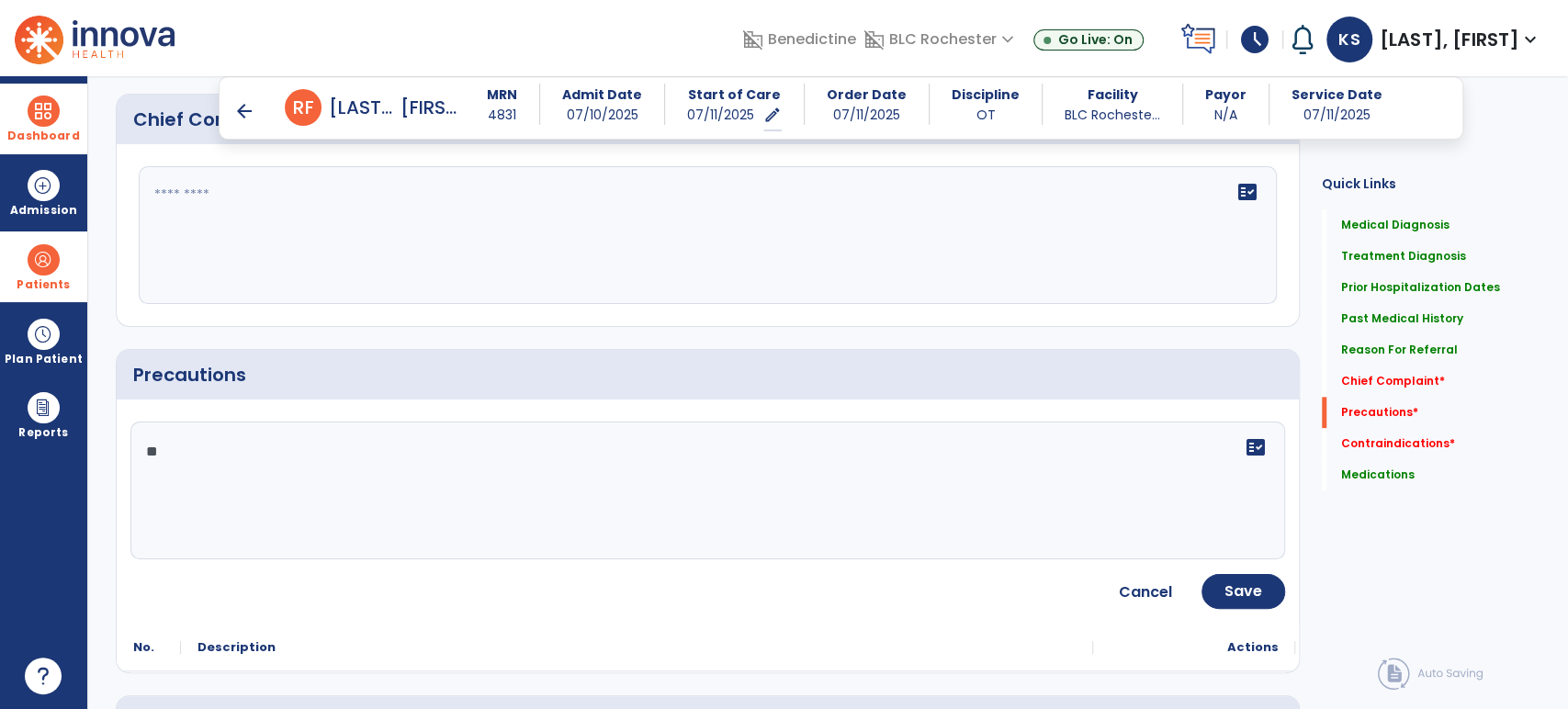 type on "*" 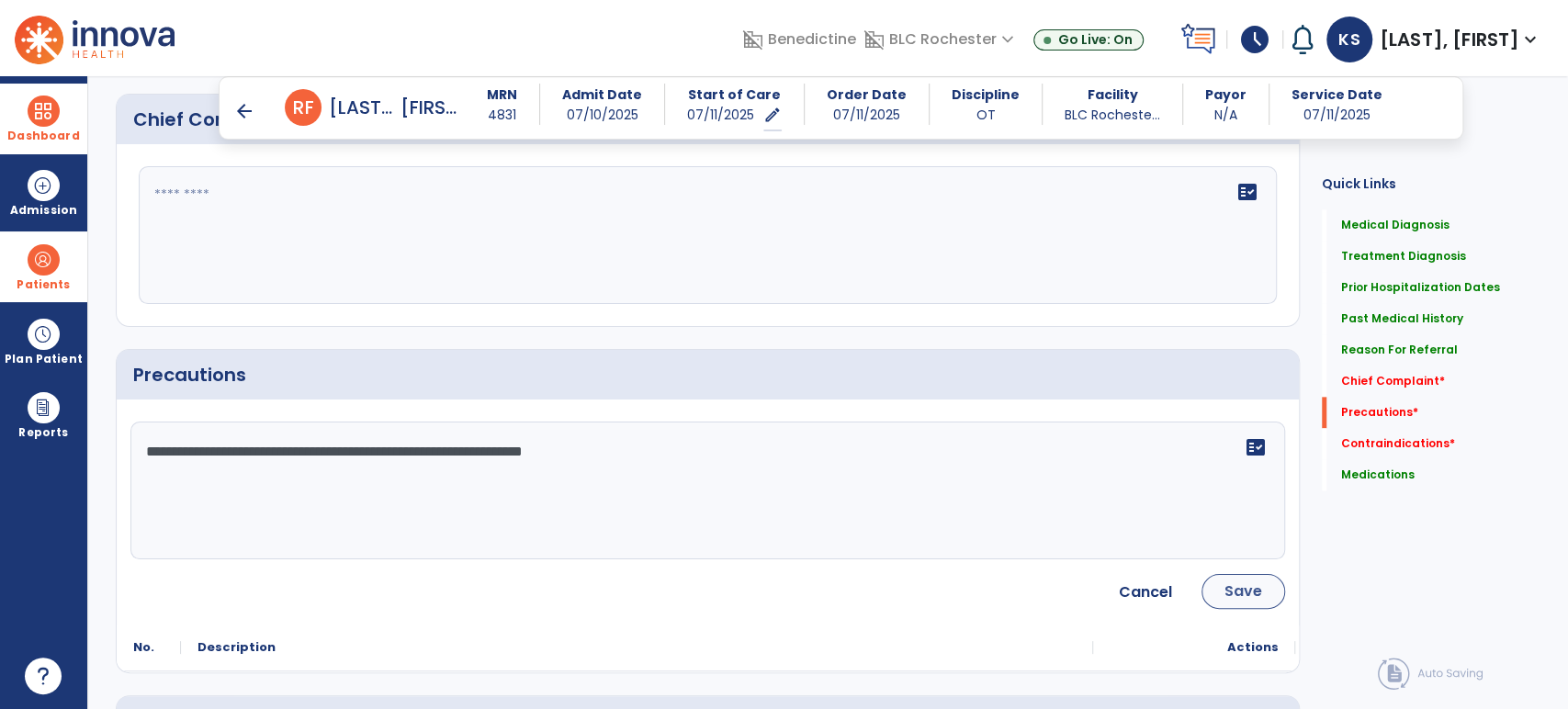 type on "**********" 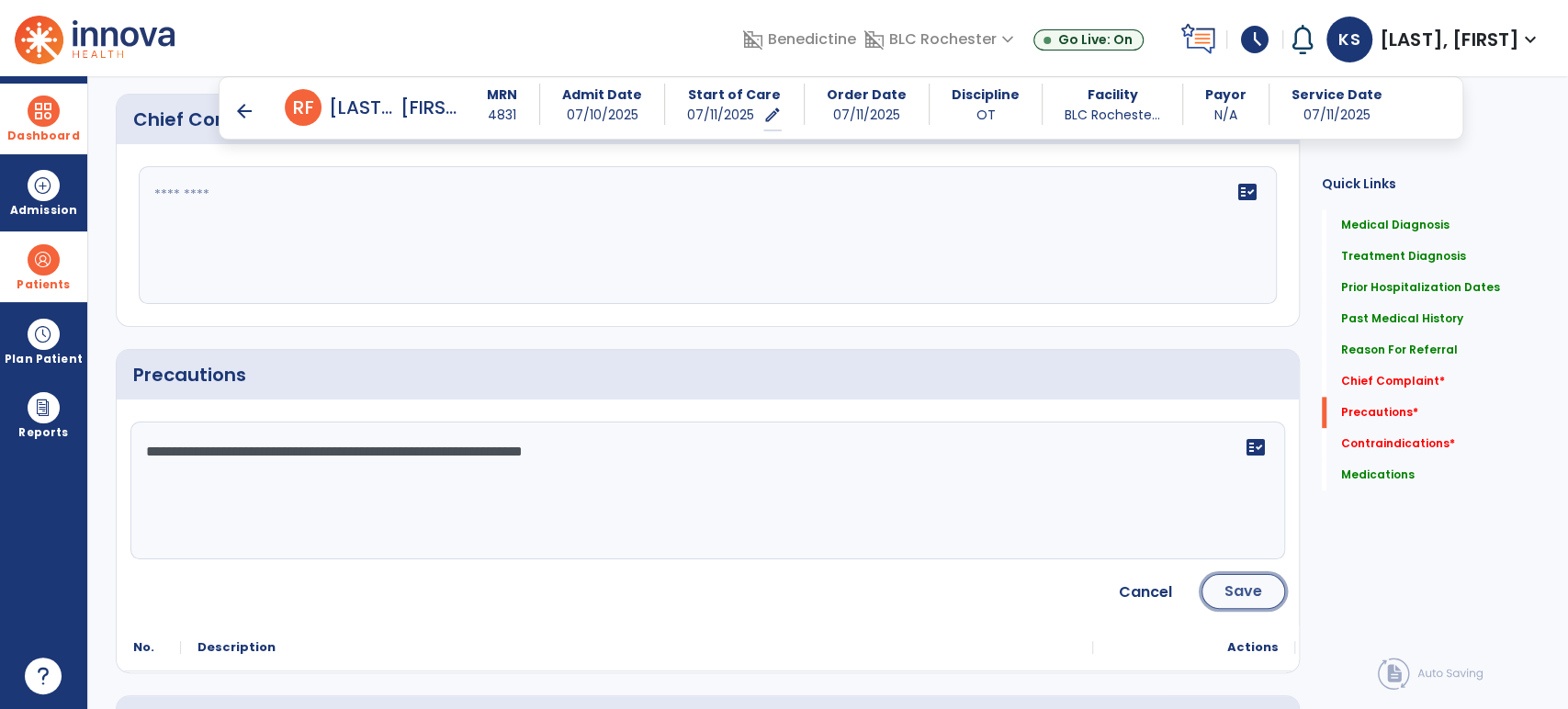click on "Save" 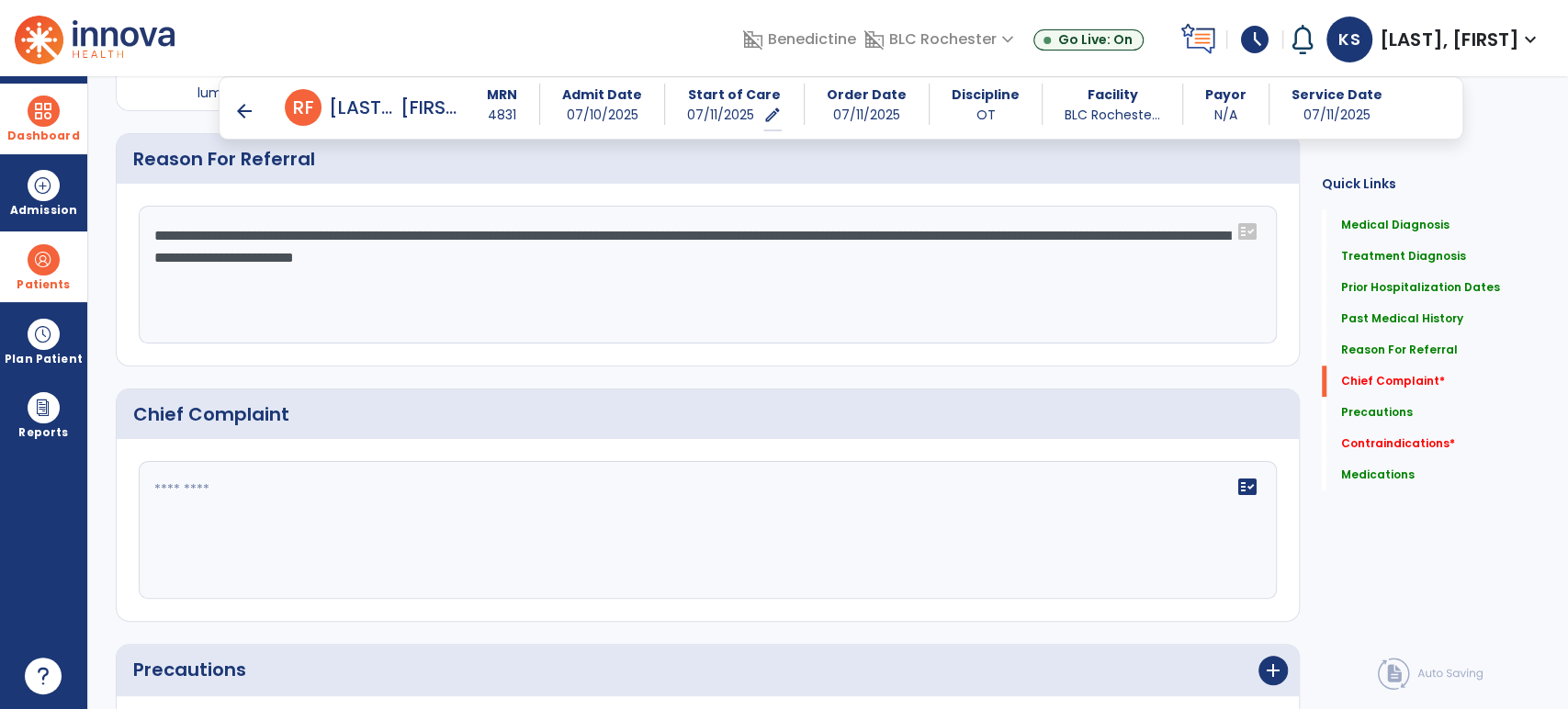scroll, scrollTop: 1068, scrollLeft: 0, axis: vertical 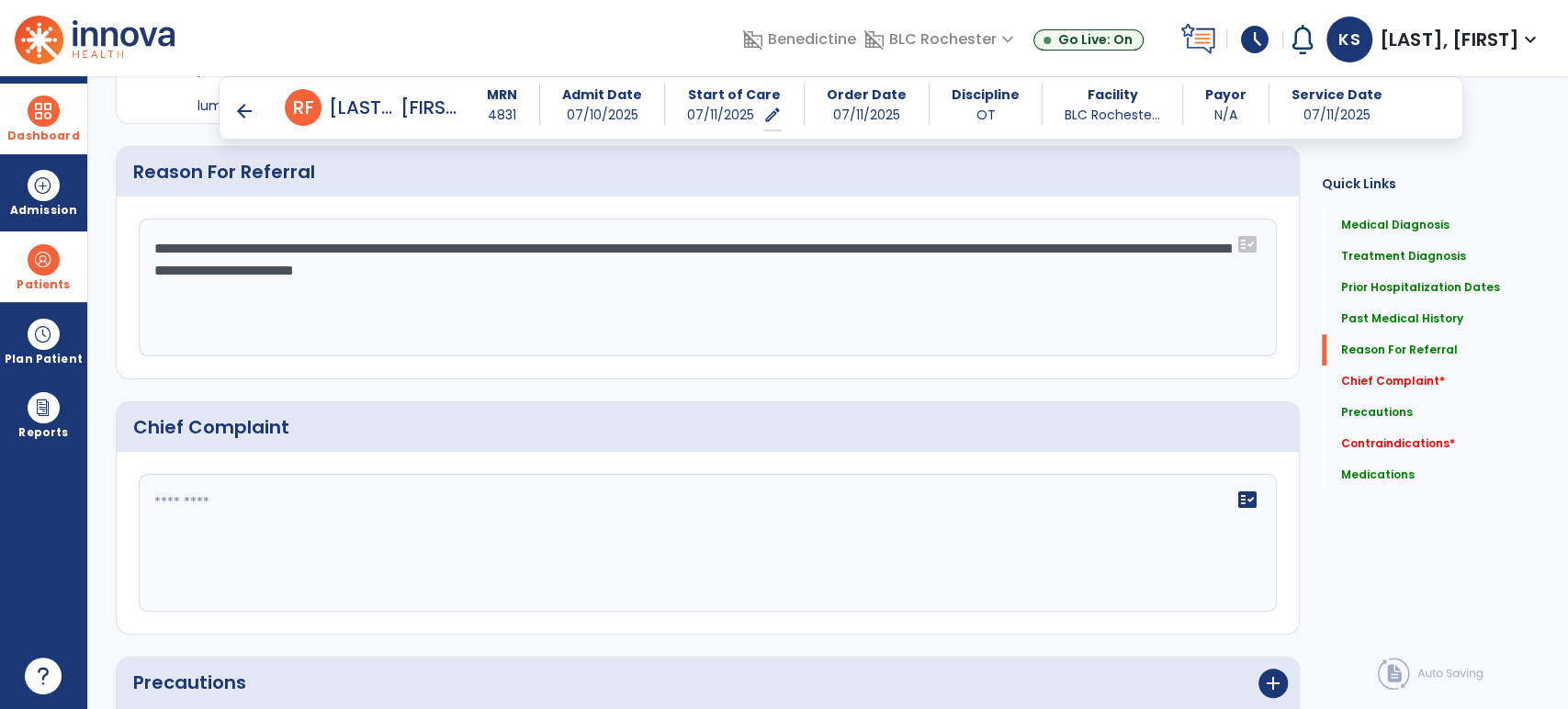 drag, startPoint x: 378, startPoint y: 509, endPoint x: 419, endPoint y: 492, distance: 44.384682 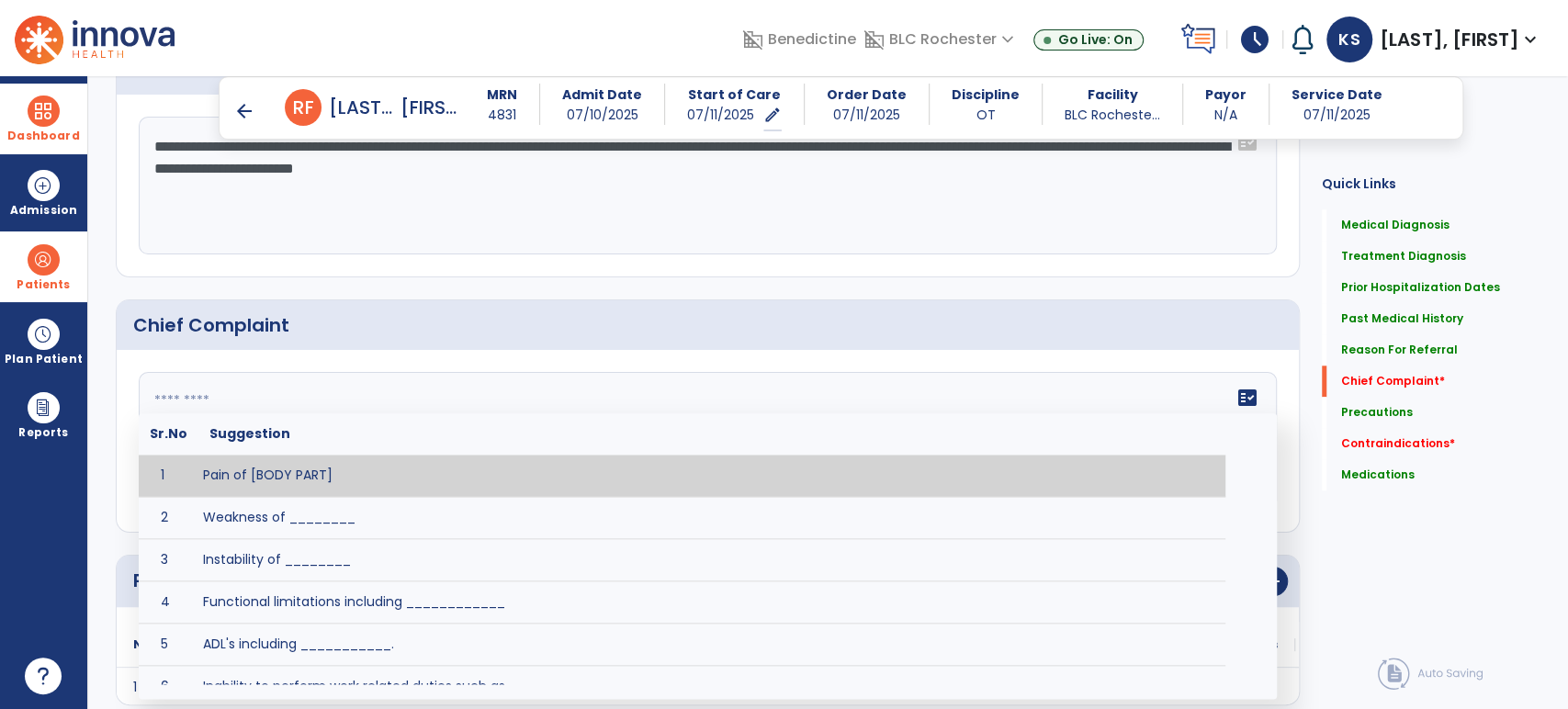 click on "Medical Diagnosis      menu   Add Medical Diagnosis   Delete Medical Diagnosis
Code
Description
Pdpm Clinical Category" 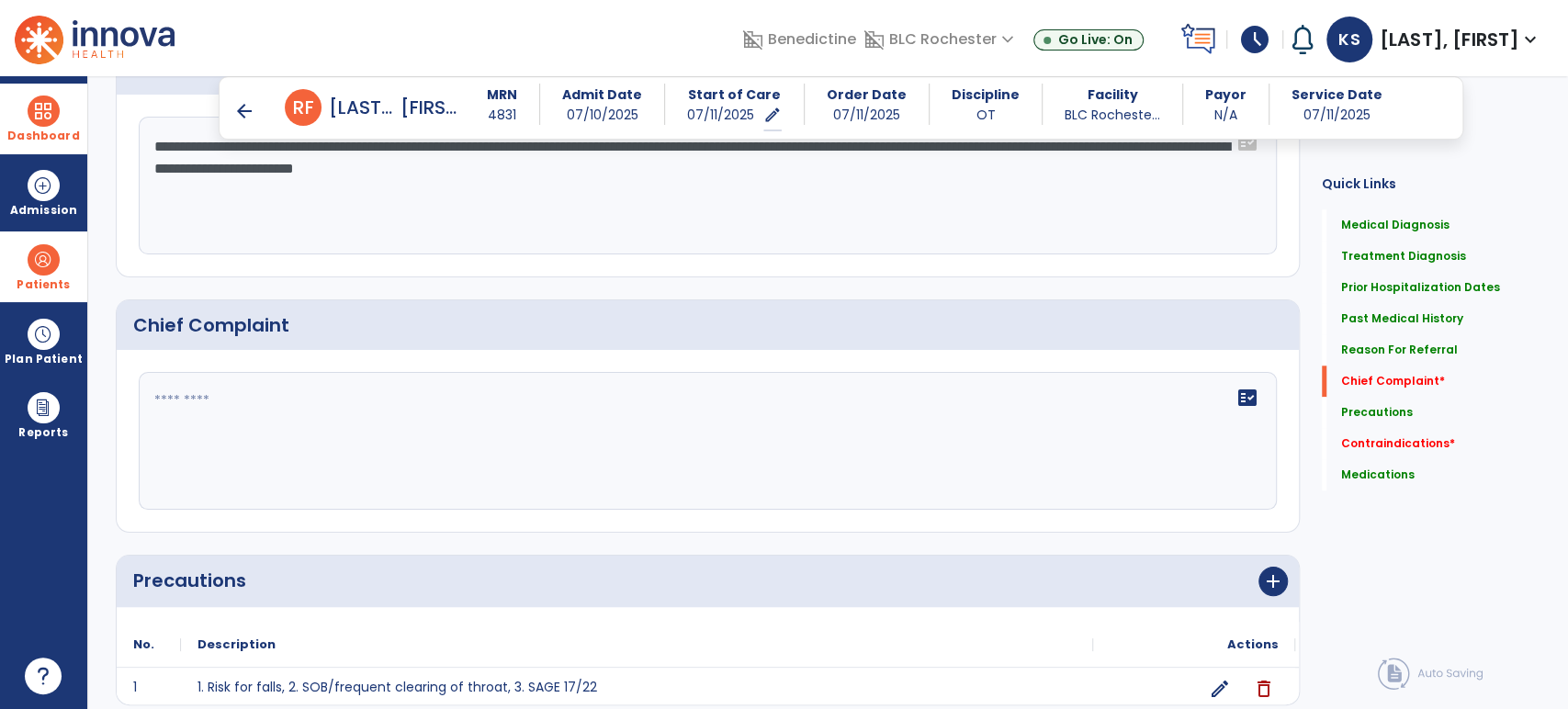 scroll, scrollTop: 1577, scrollLeft: 0, axis: vertical 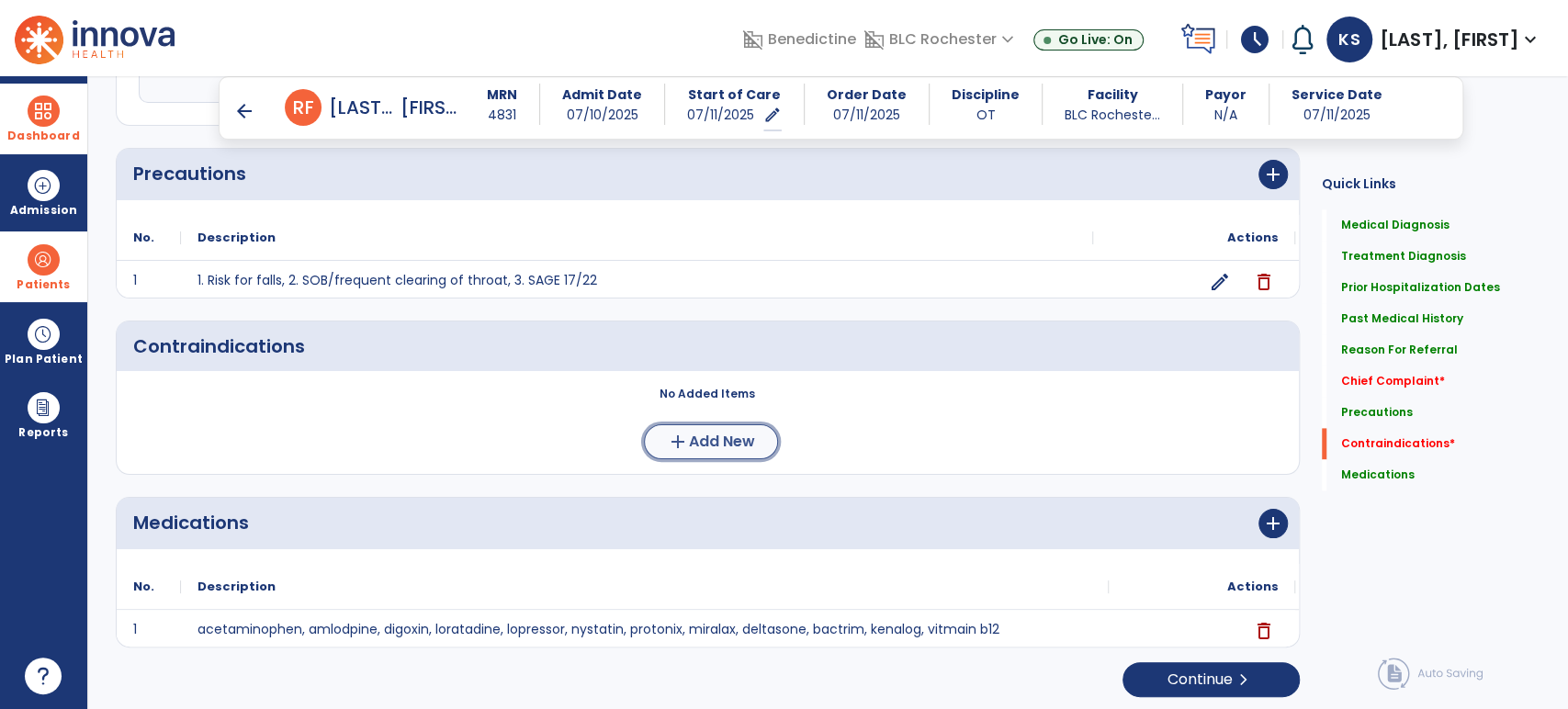 click on "add  Add New" 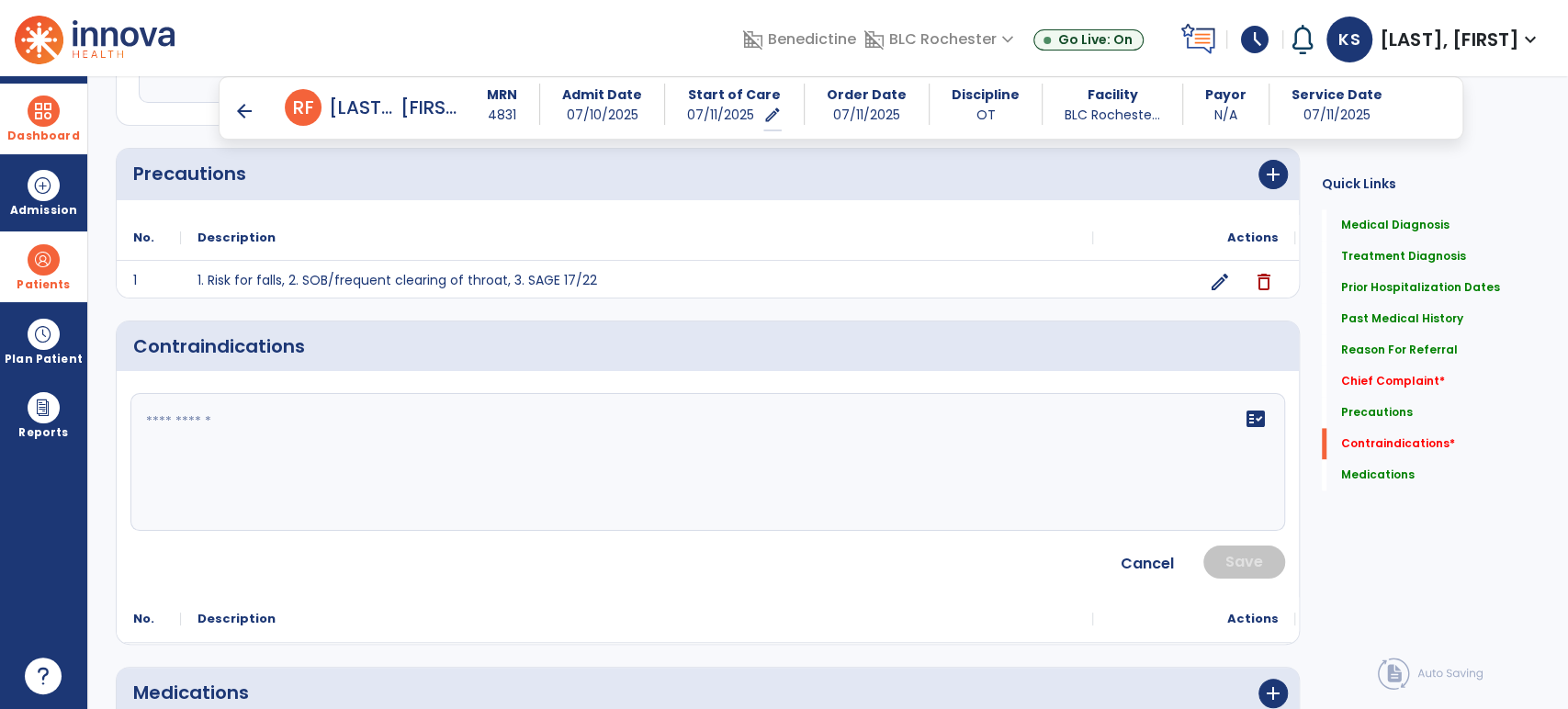 click on "fact_check" 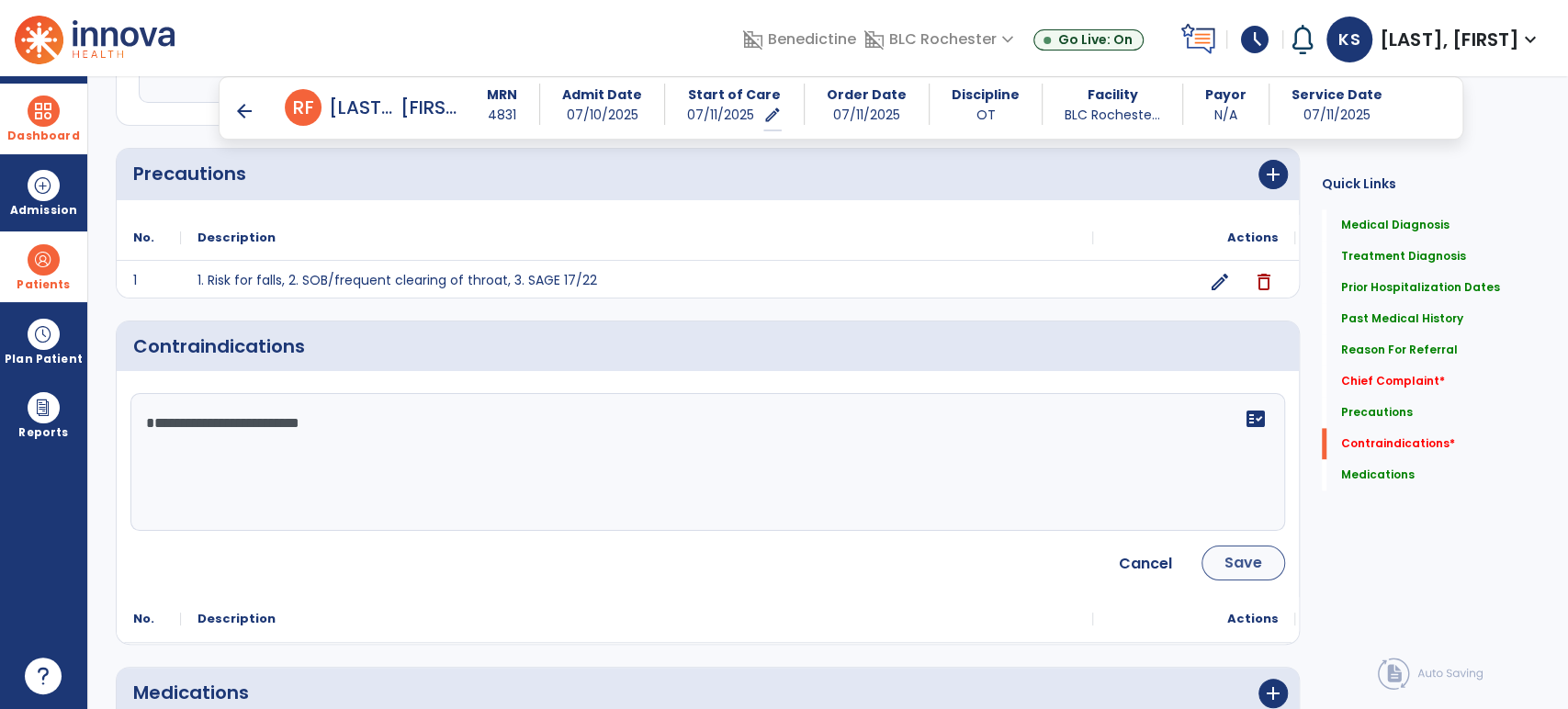 type on "**********" 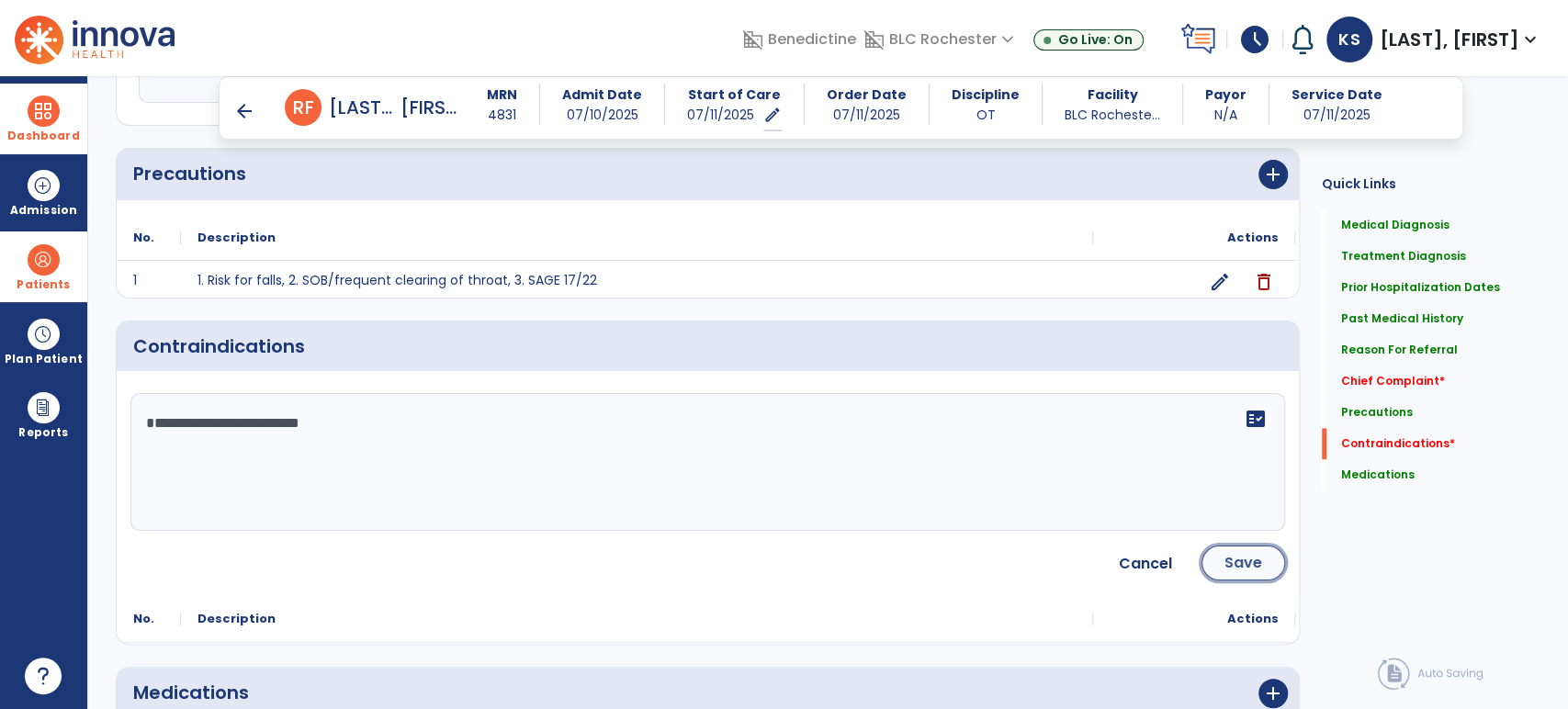 click on "Save" 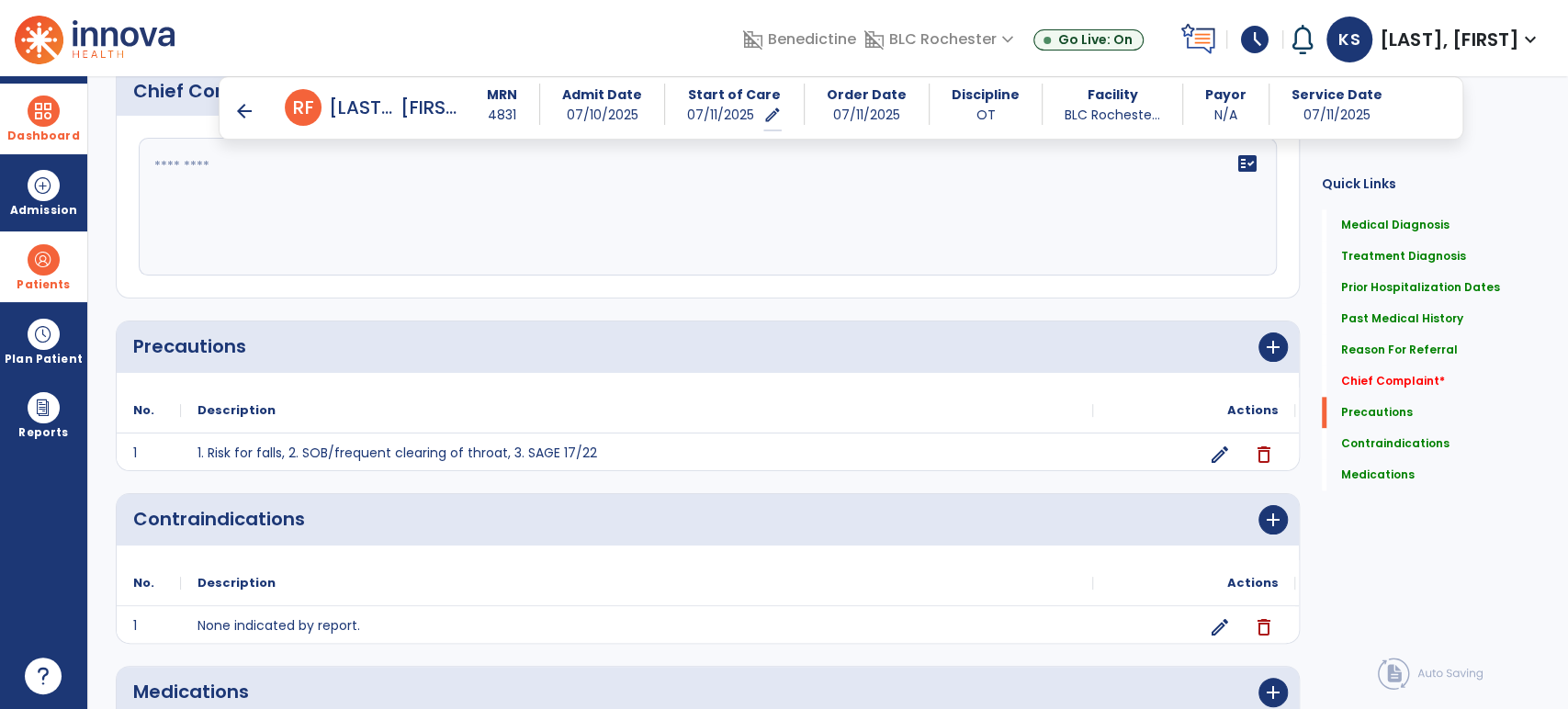 scroll, scrollTop: 1368, scrollLeft: 0, axis: vertical 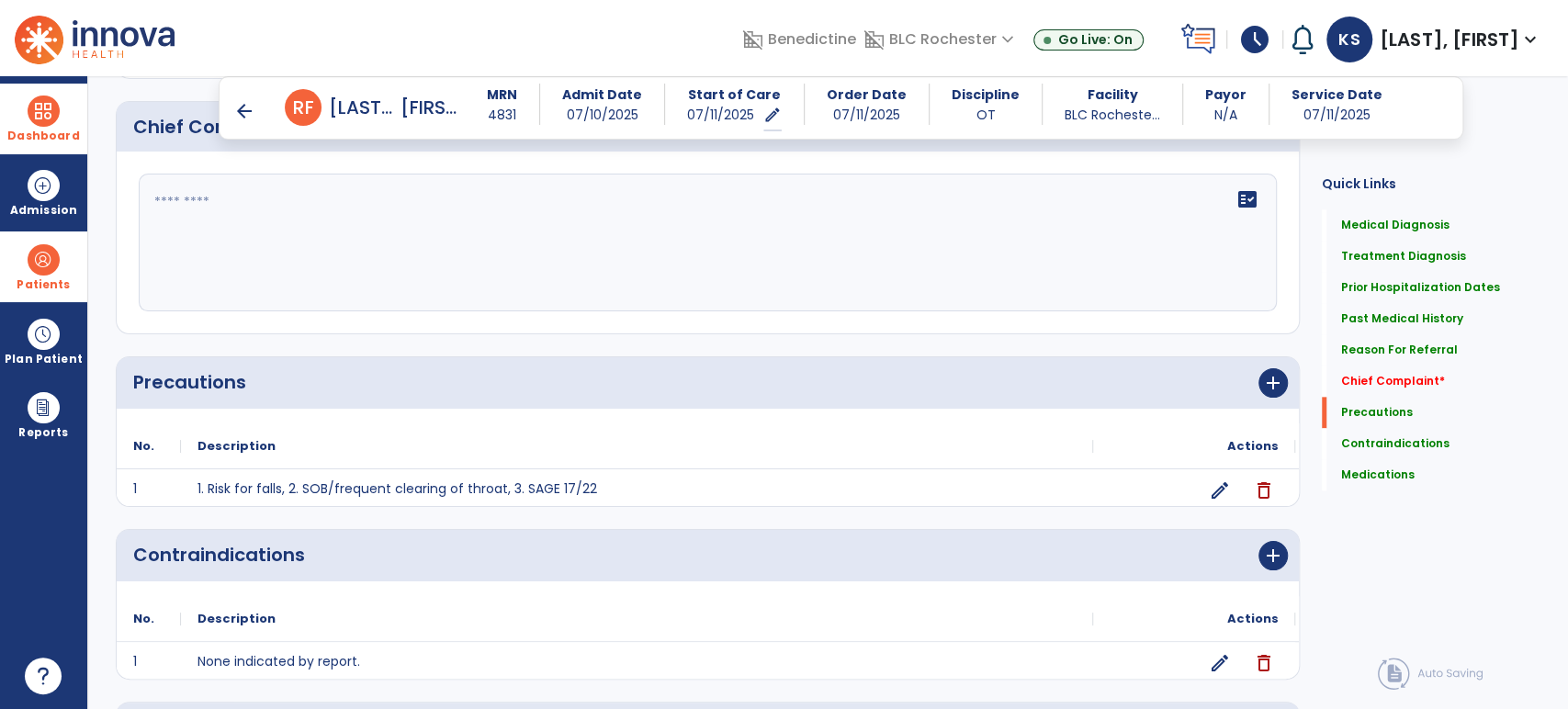 click on "fact_check" 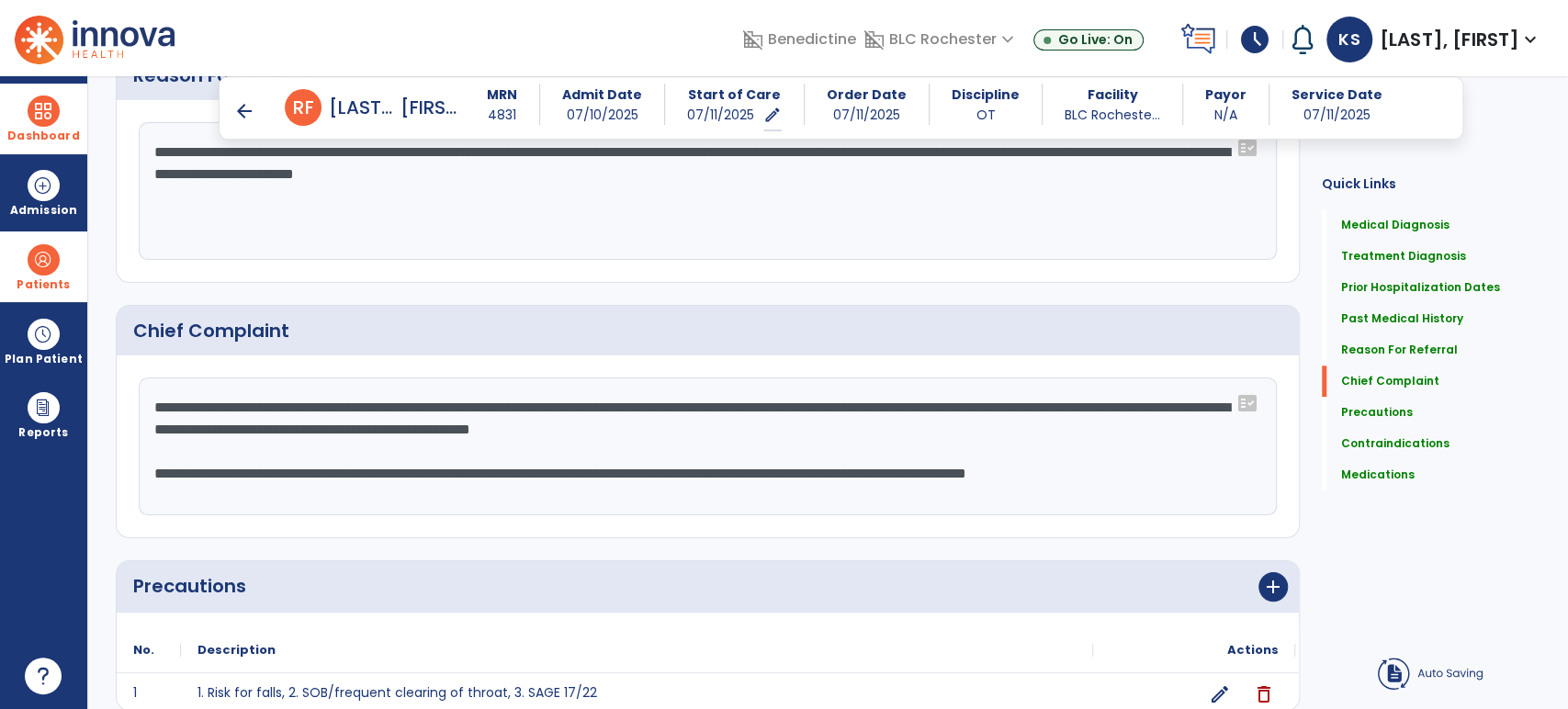 scroll, scrollTop: 1165, scrollLeft: 0, axis: vertical 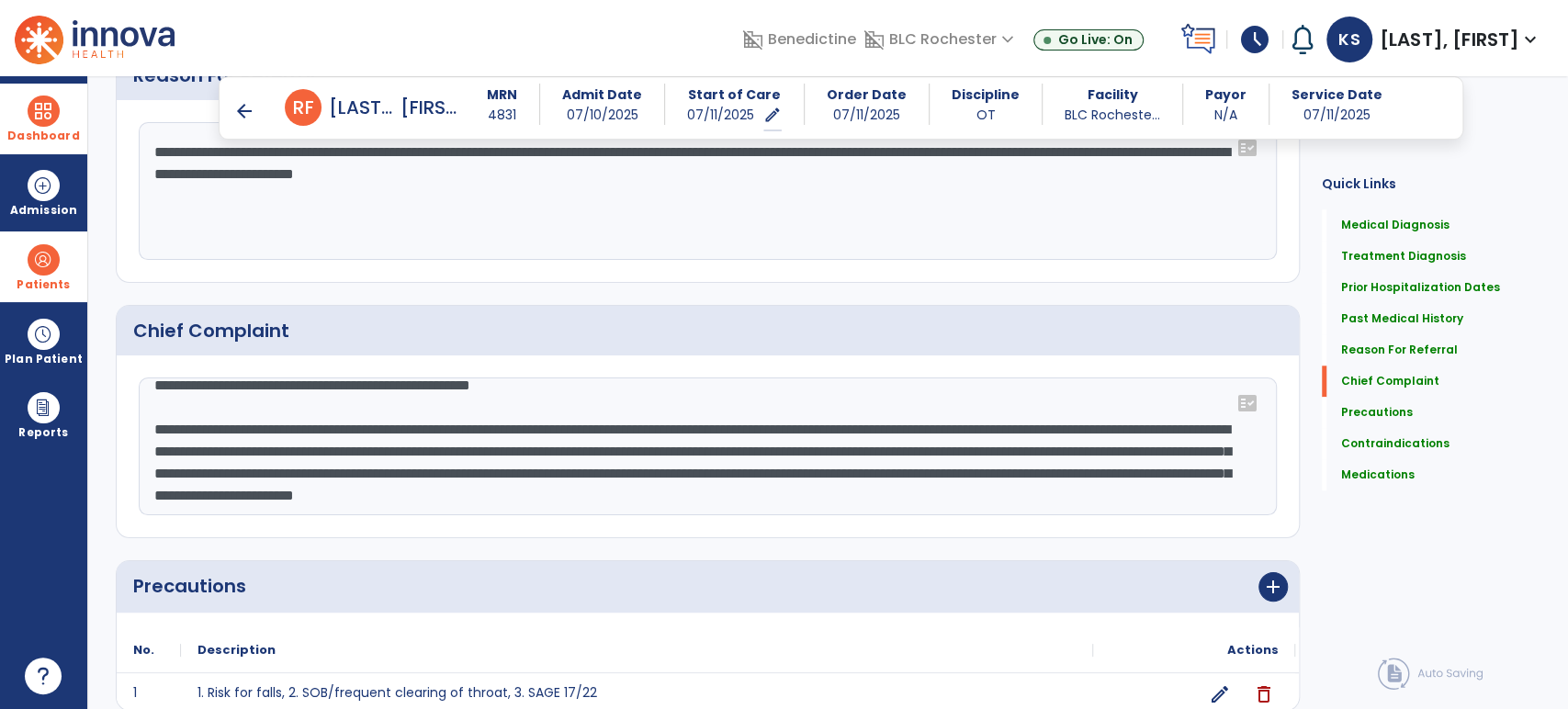click on "**********" 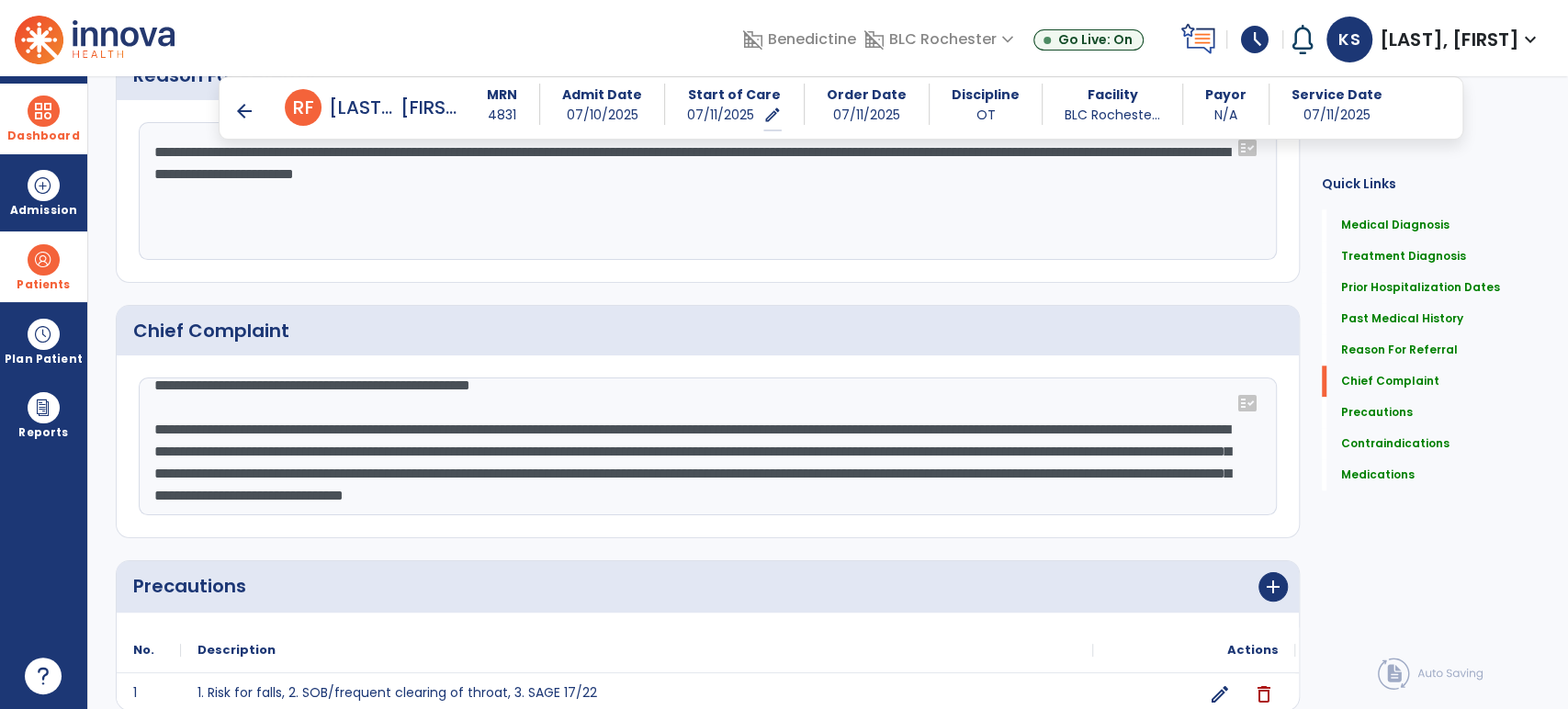 click on "**********" 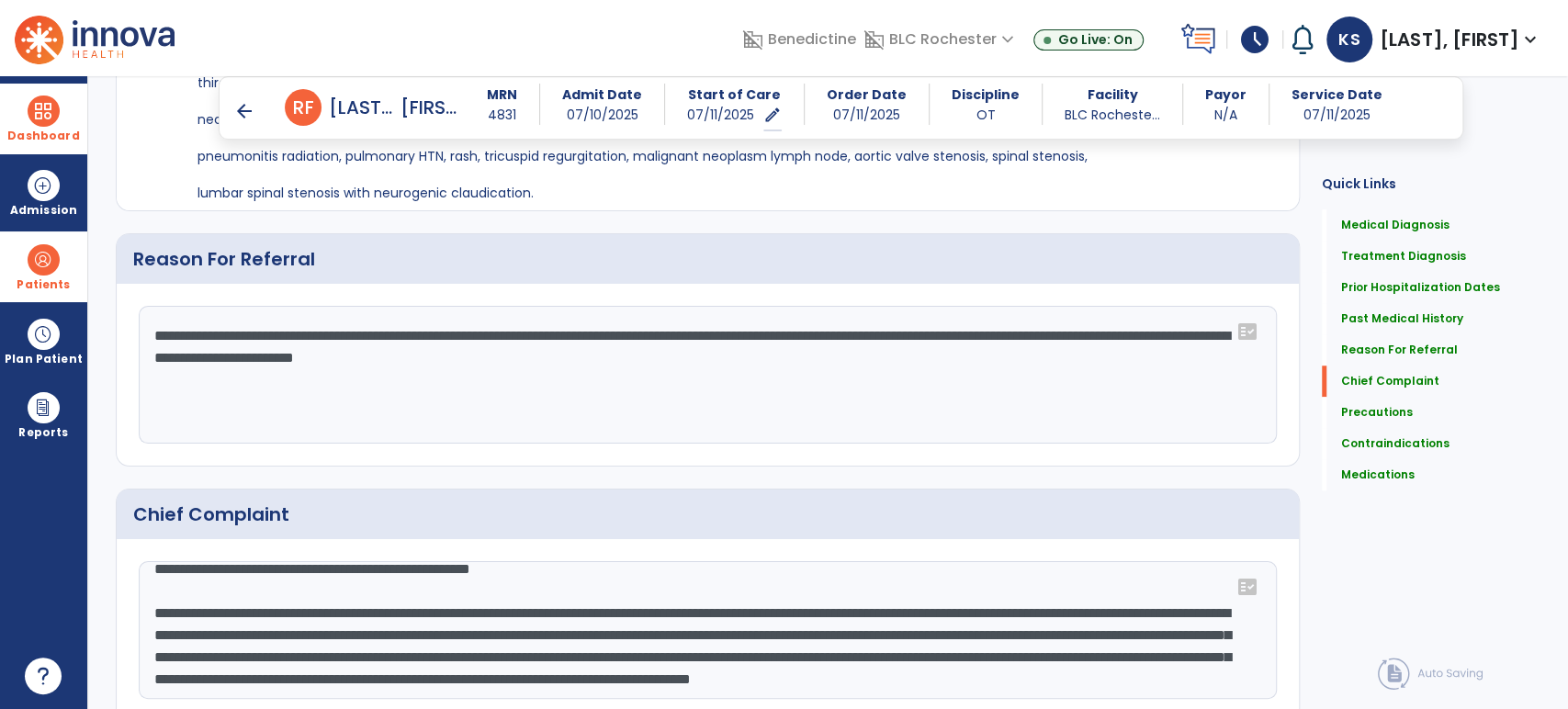 scroll, scrollTop: 1165, scrollLeft: 0, axis: vertical 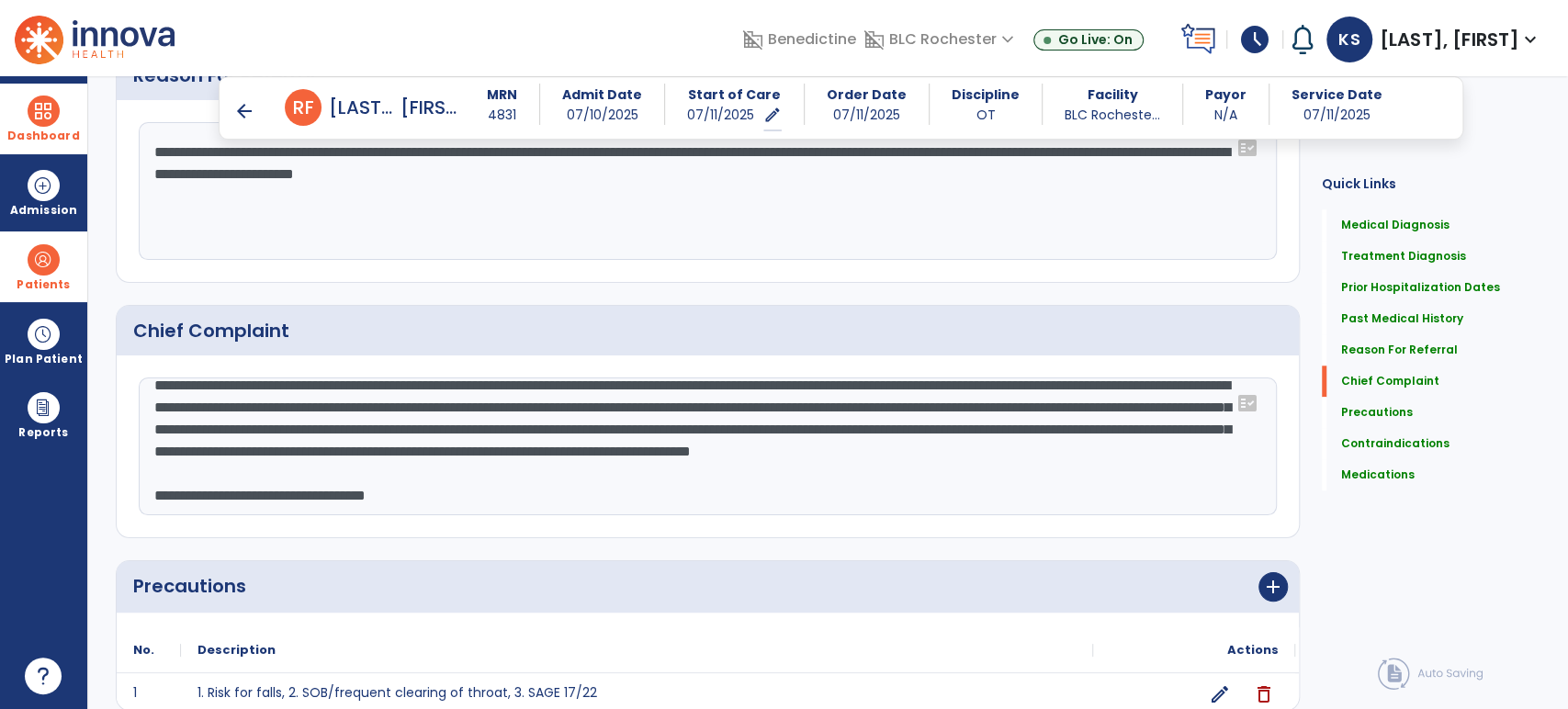 click on "**********" 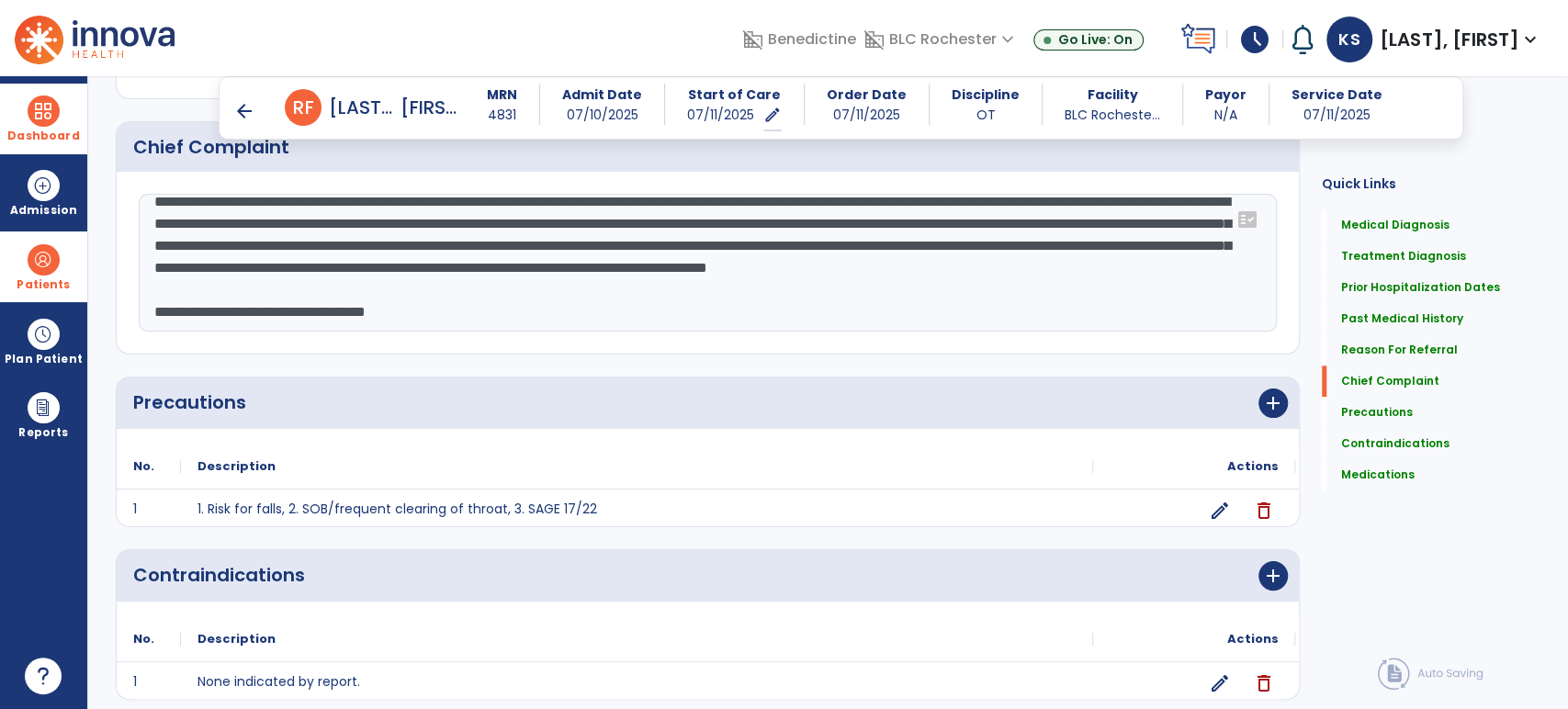 scroll, scrollTop: 1165, scrollLeft: 0, axis: vertical 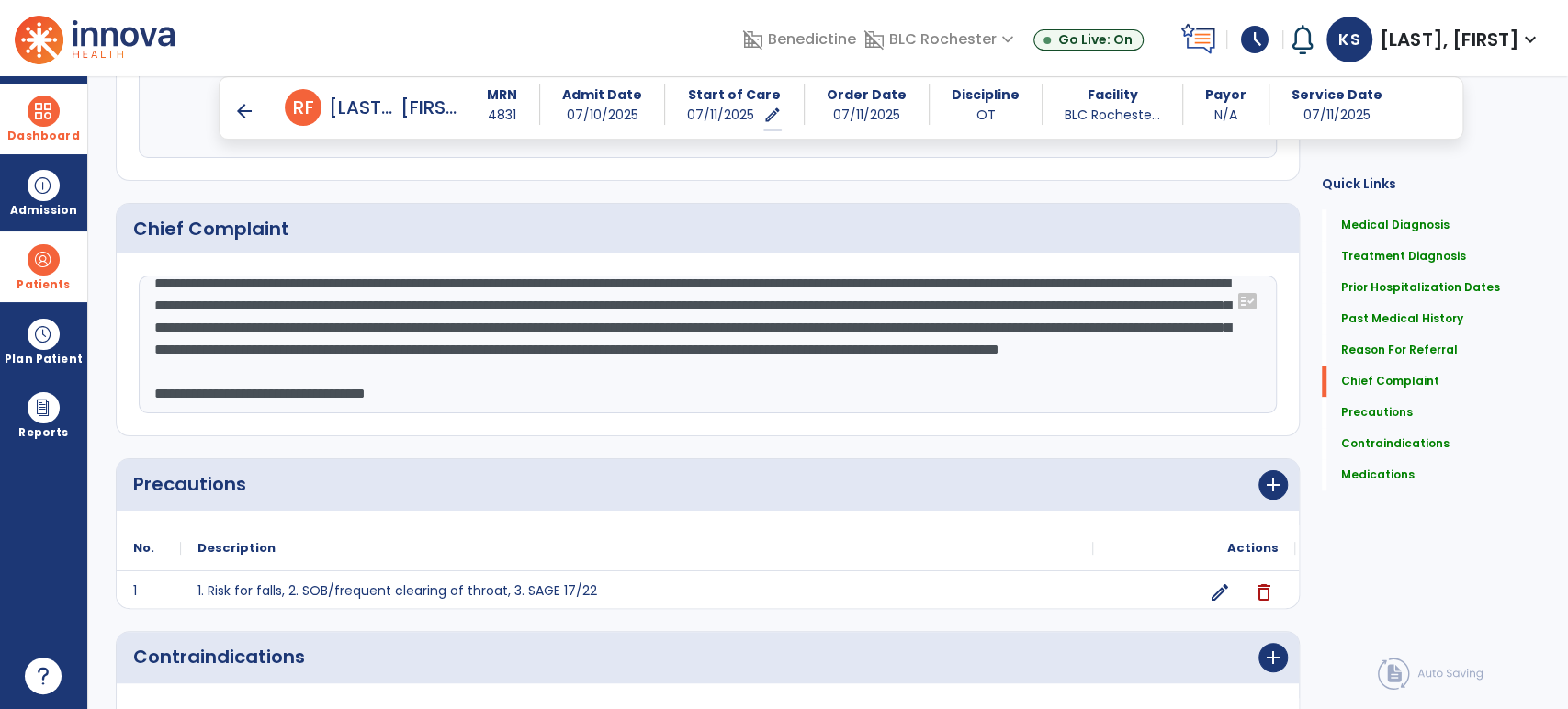 click 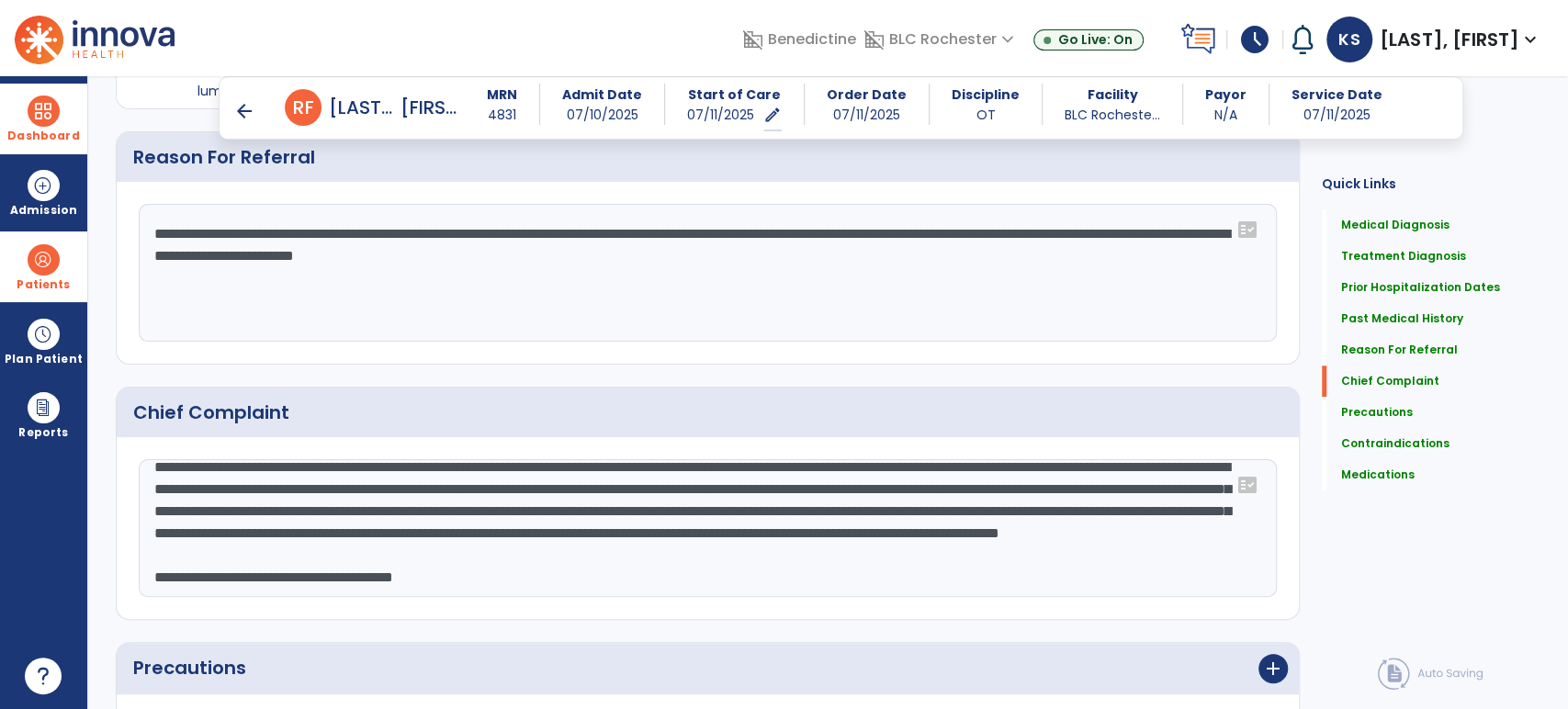scroll, scrollTop: 1266, scrollLeft: 0, axis: vertical 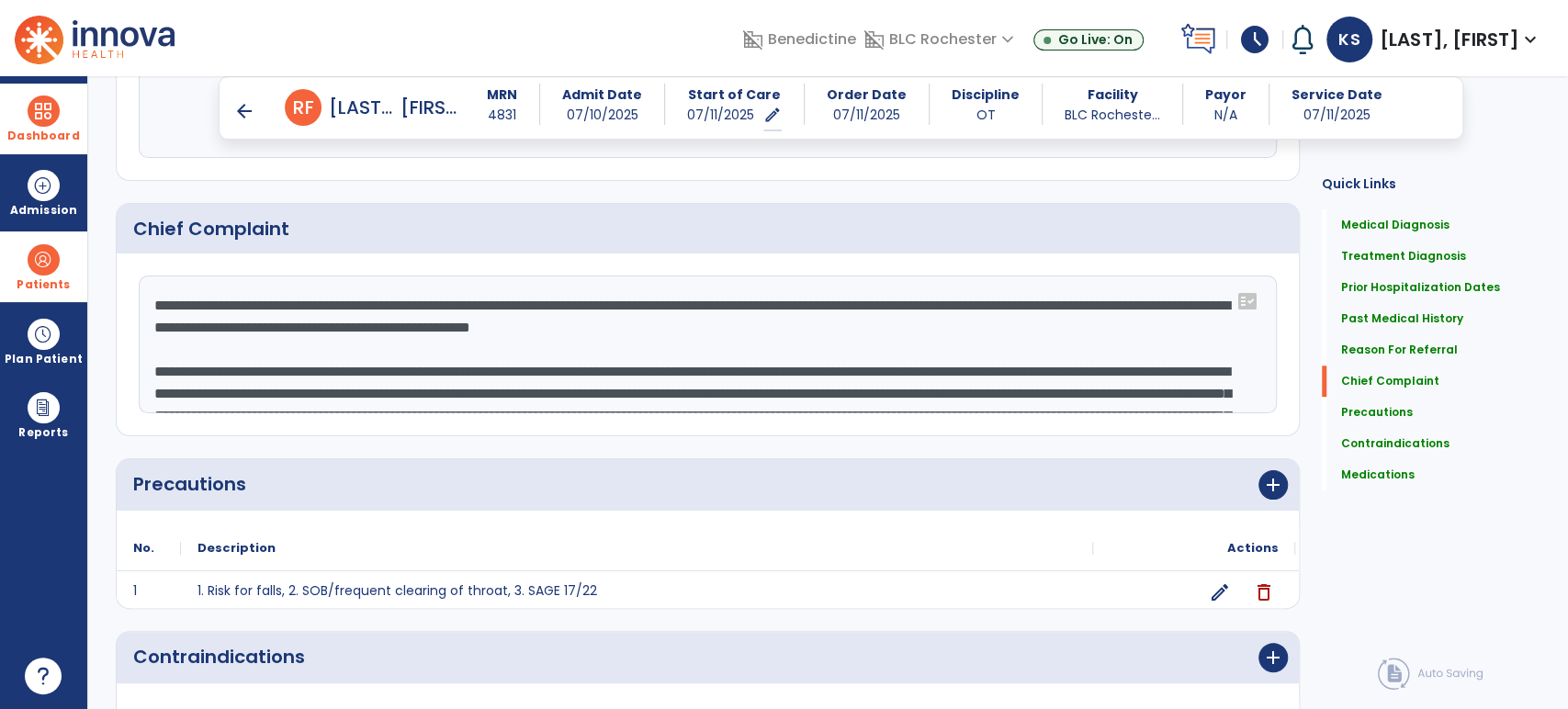 drag, startPoint x: 799, startPoint y: 401, endPoint x: 0, endPoint y: 113, distance: 849.3203 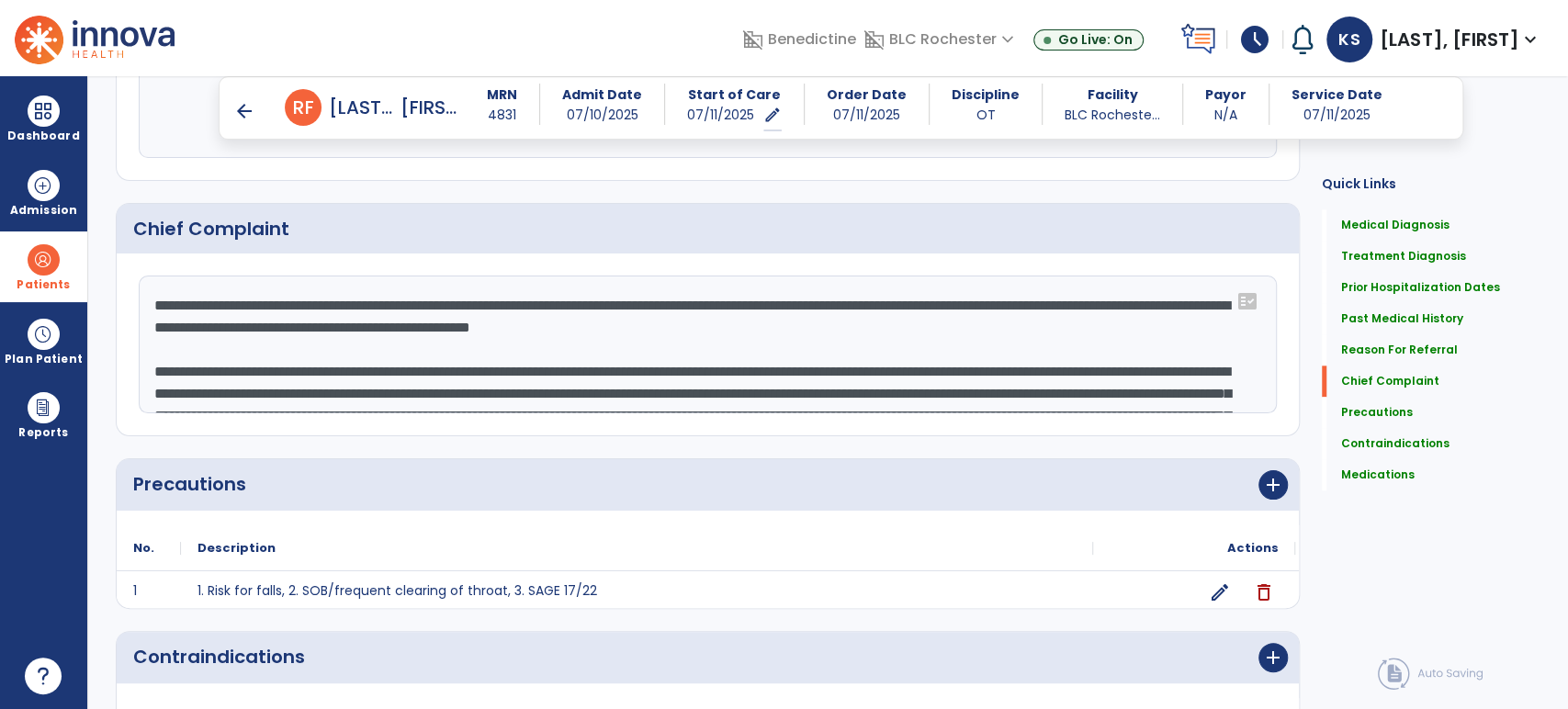 type on "**********" 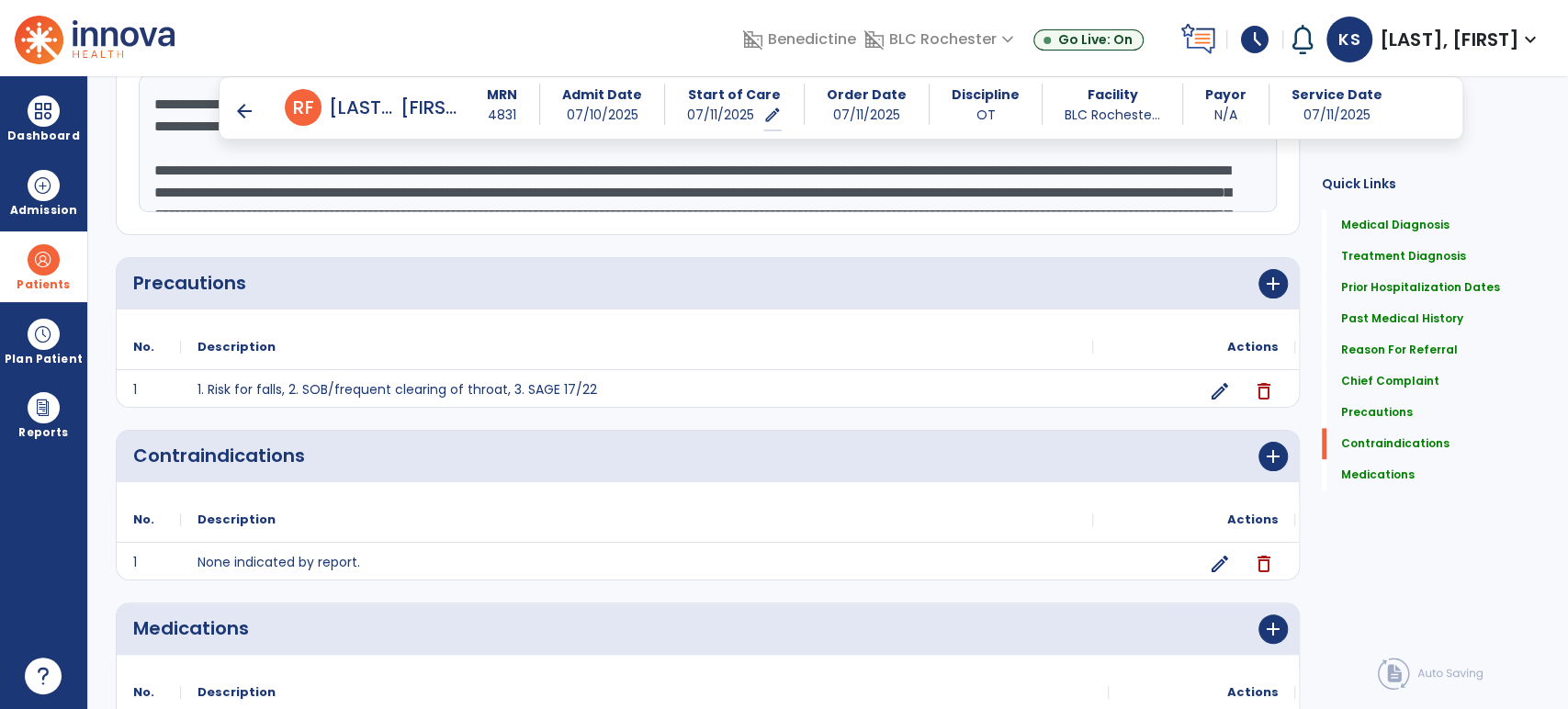 scroll, scrollTop: 1572, scrollLeft: 0, axis: vertical 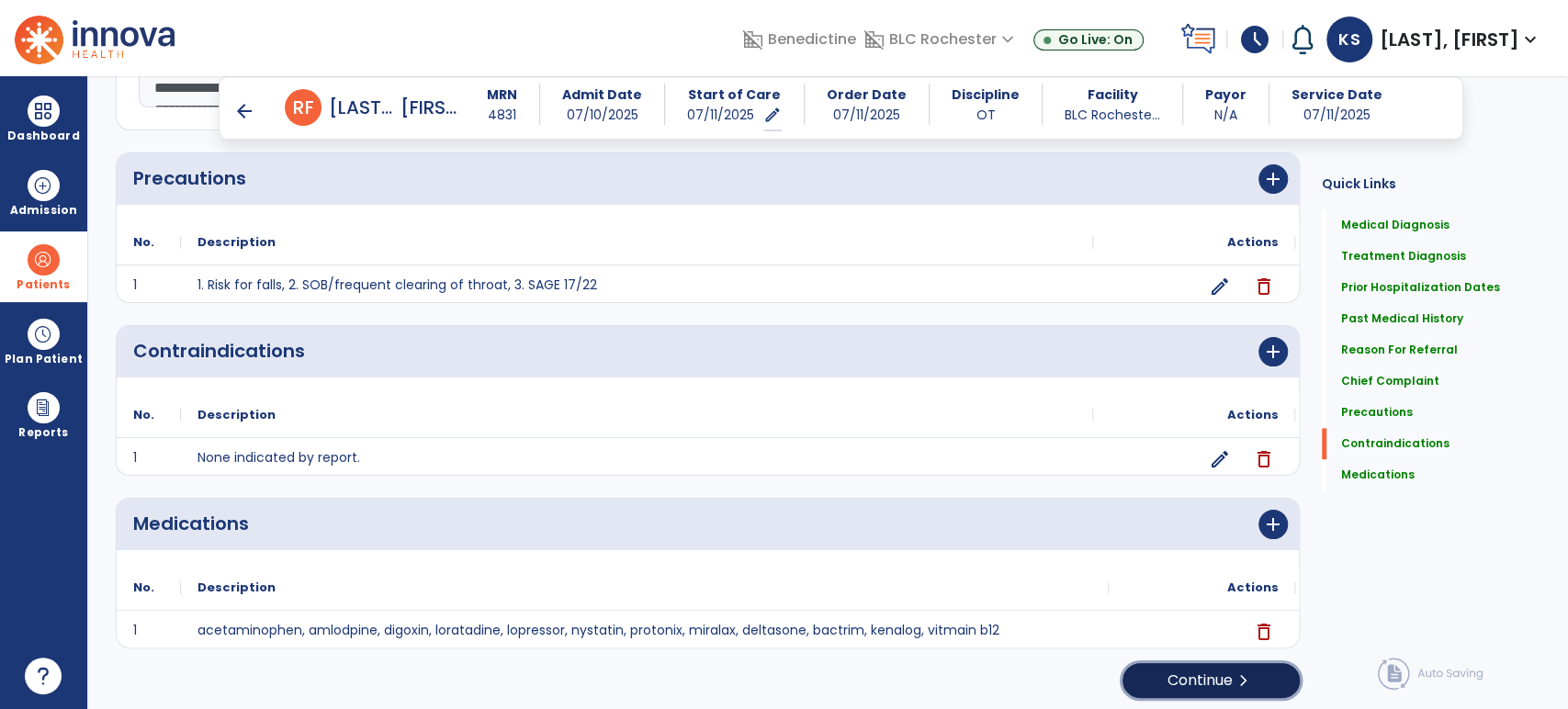 click on "chevron_right" 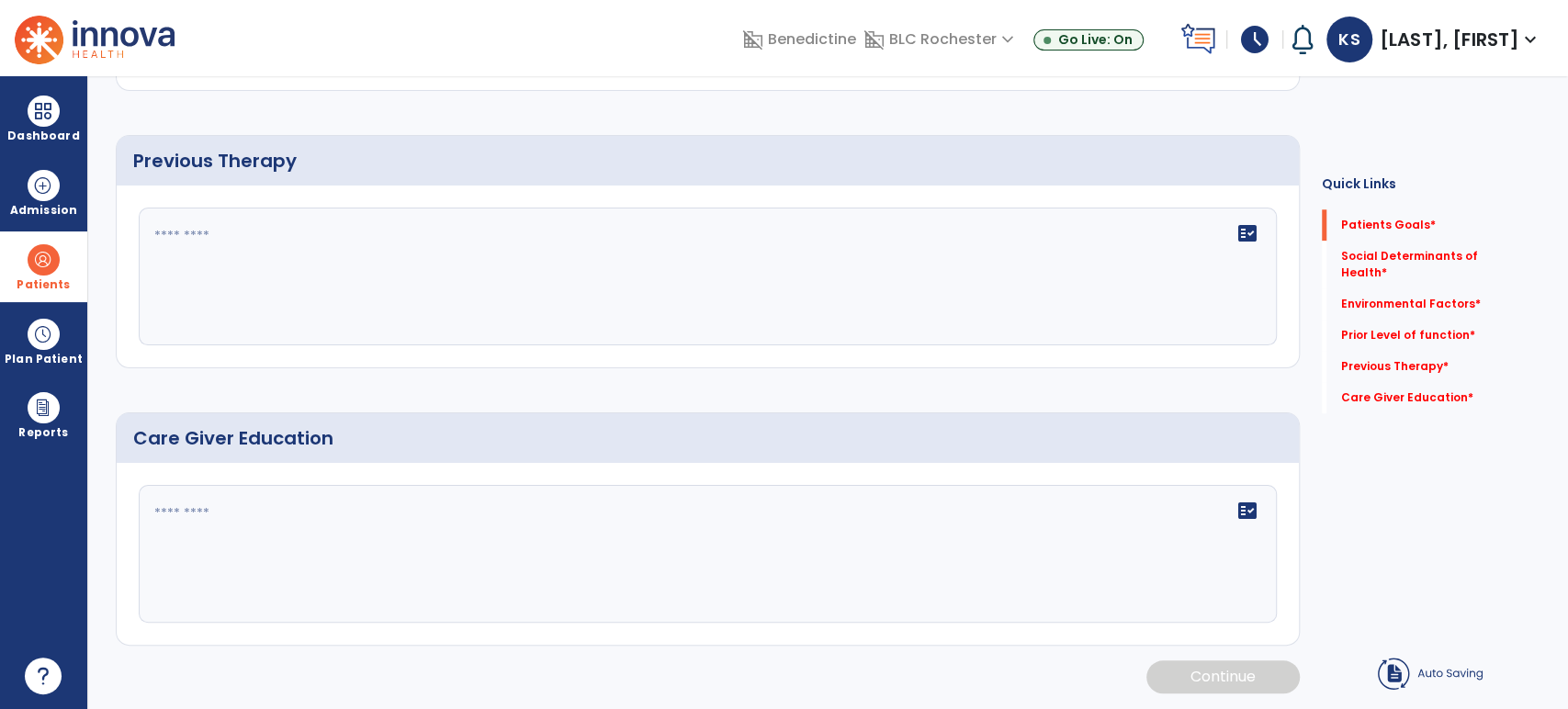 scroll, scrollTop: 0, scrollLeft: 0, axis: both 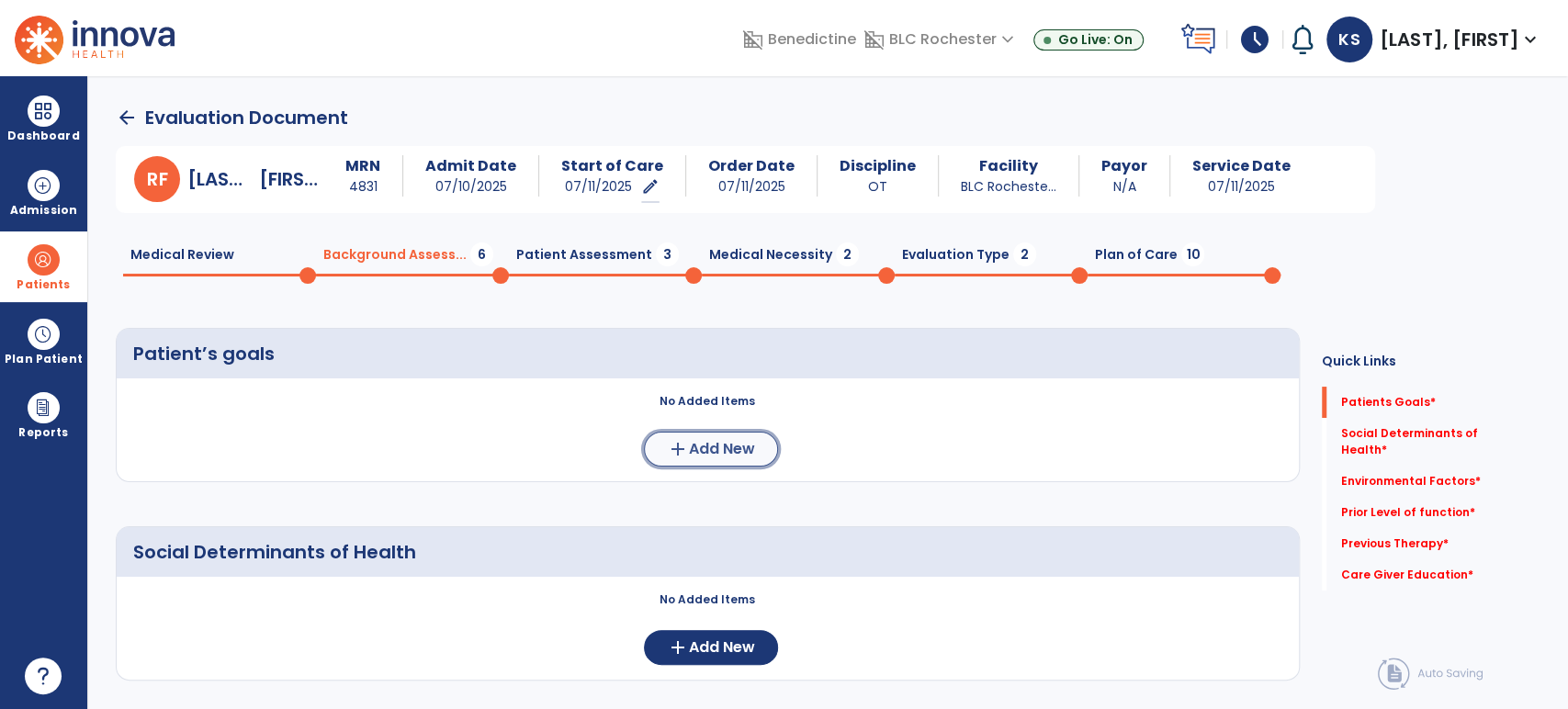 click on "Add New" 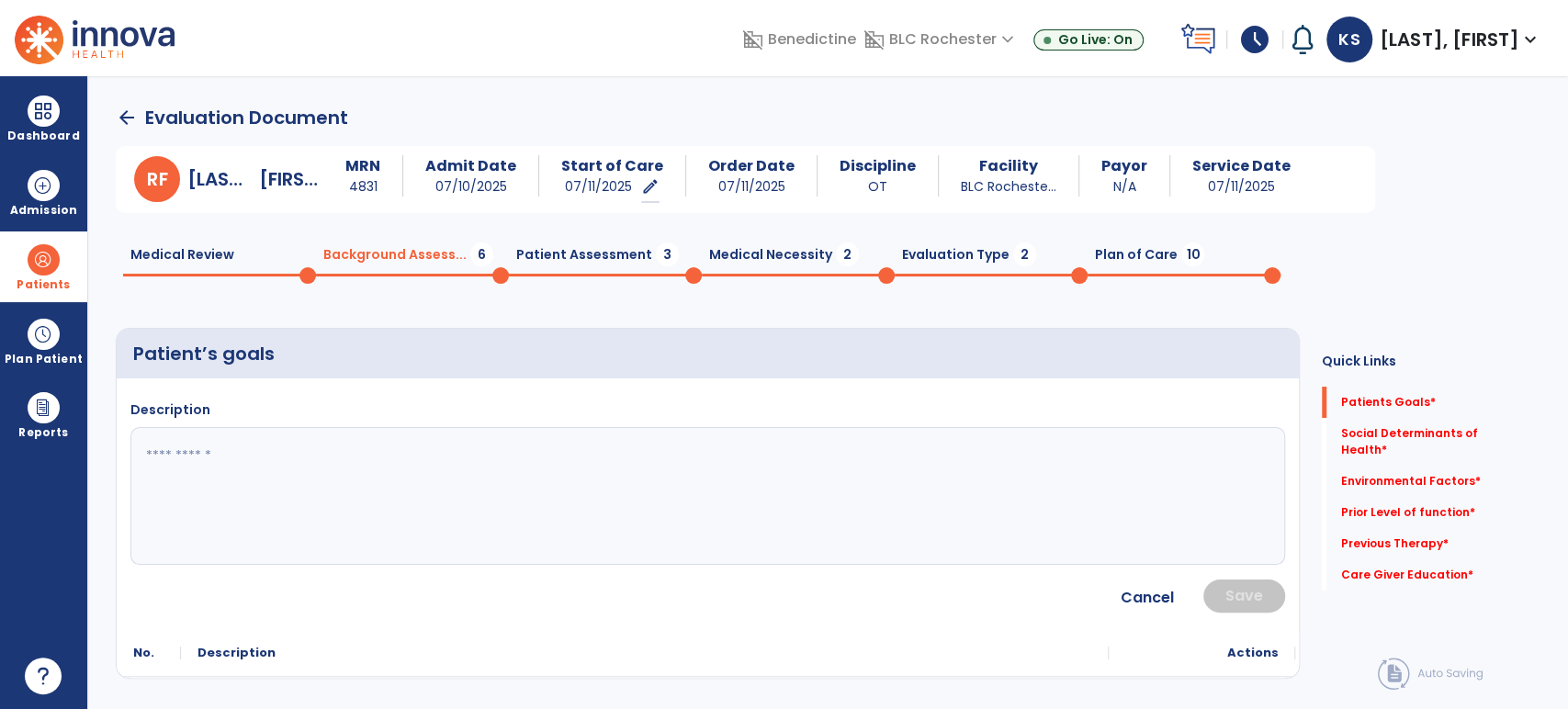click 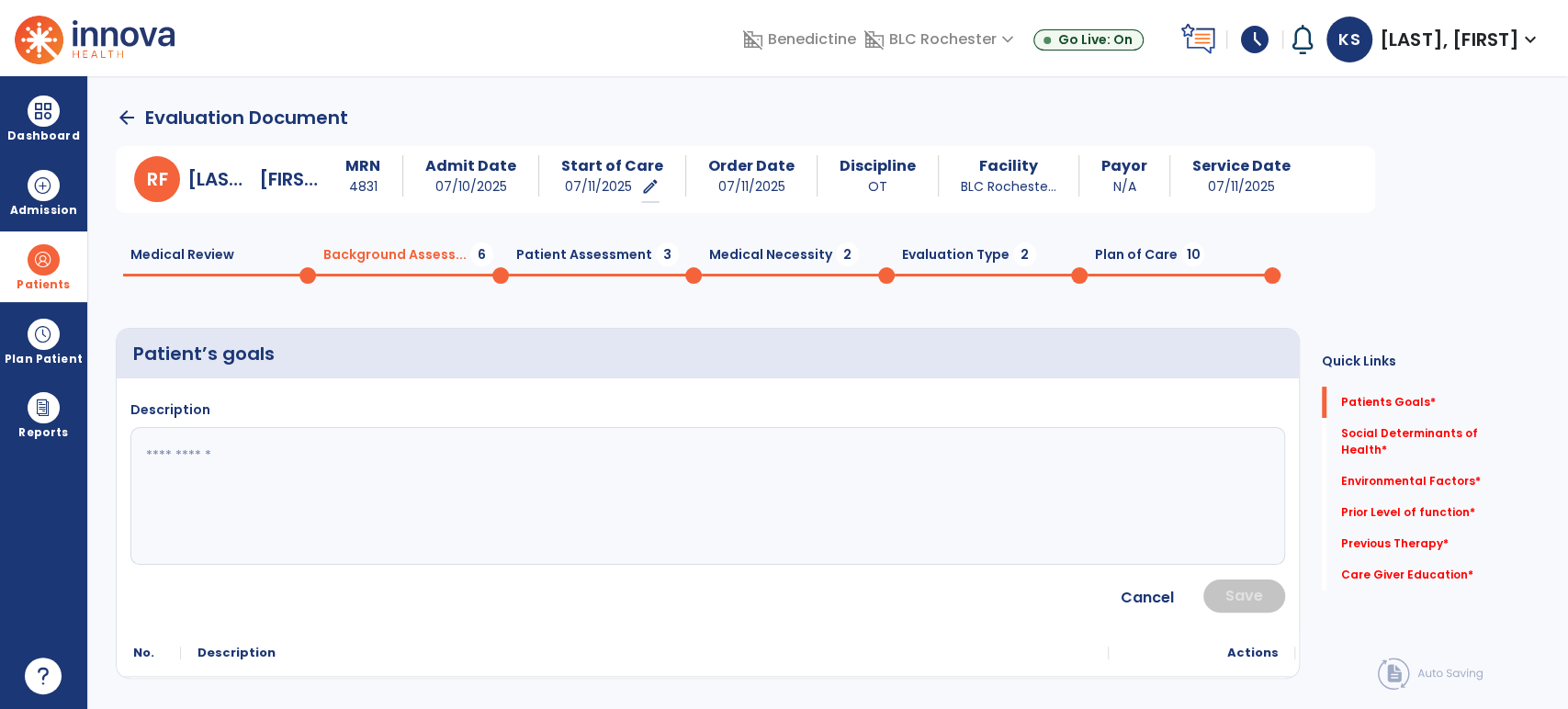 drag, startPoint x: 493, startPoint y: 477, endPoint x: 446, endPoint y: 485, distance: 47.67599 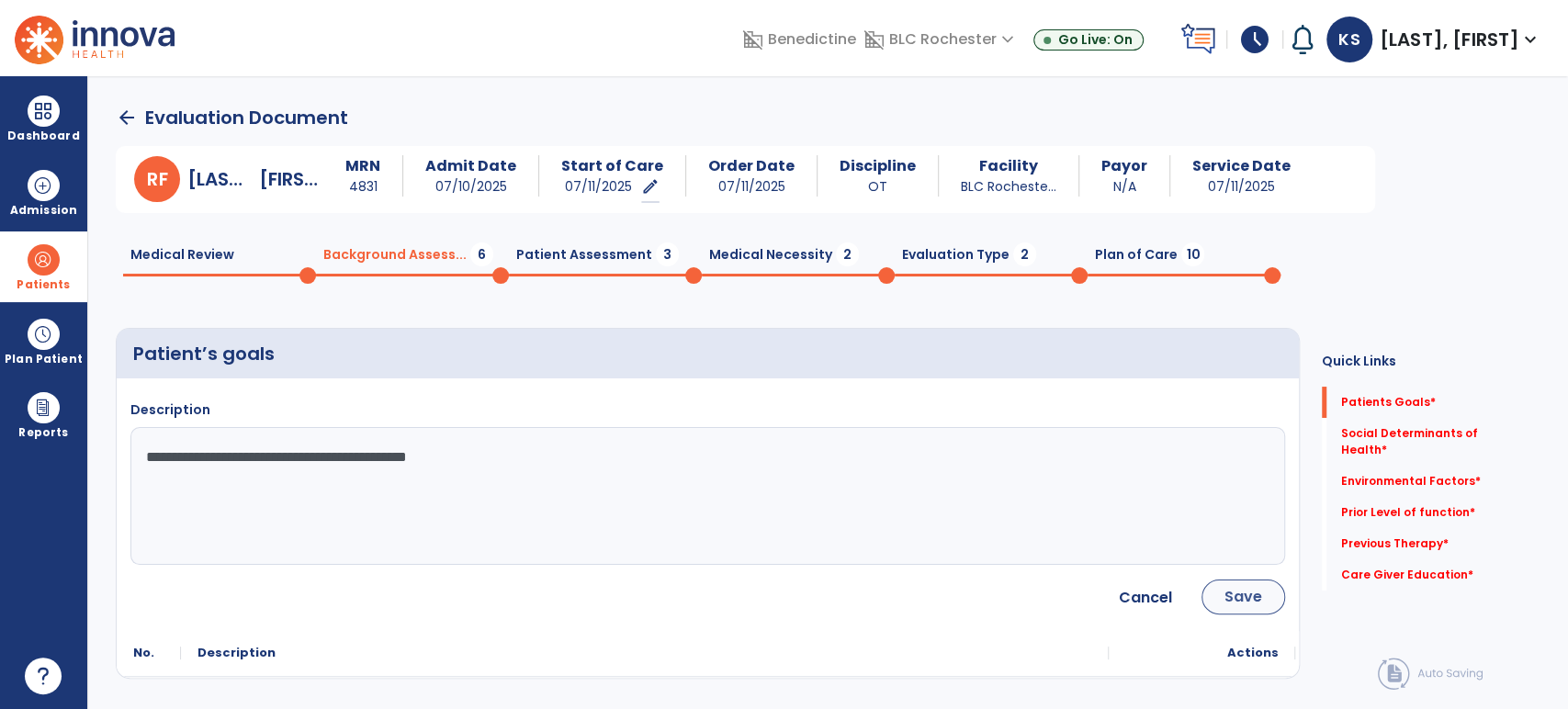 type on "**********" 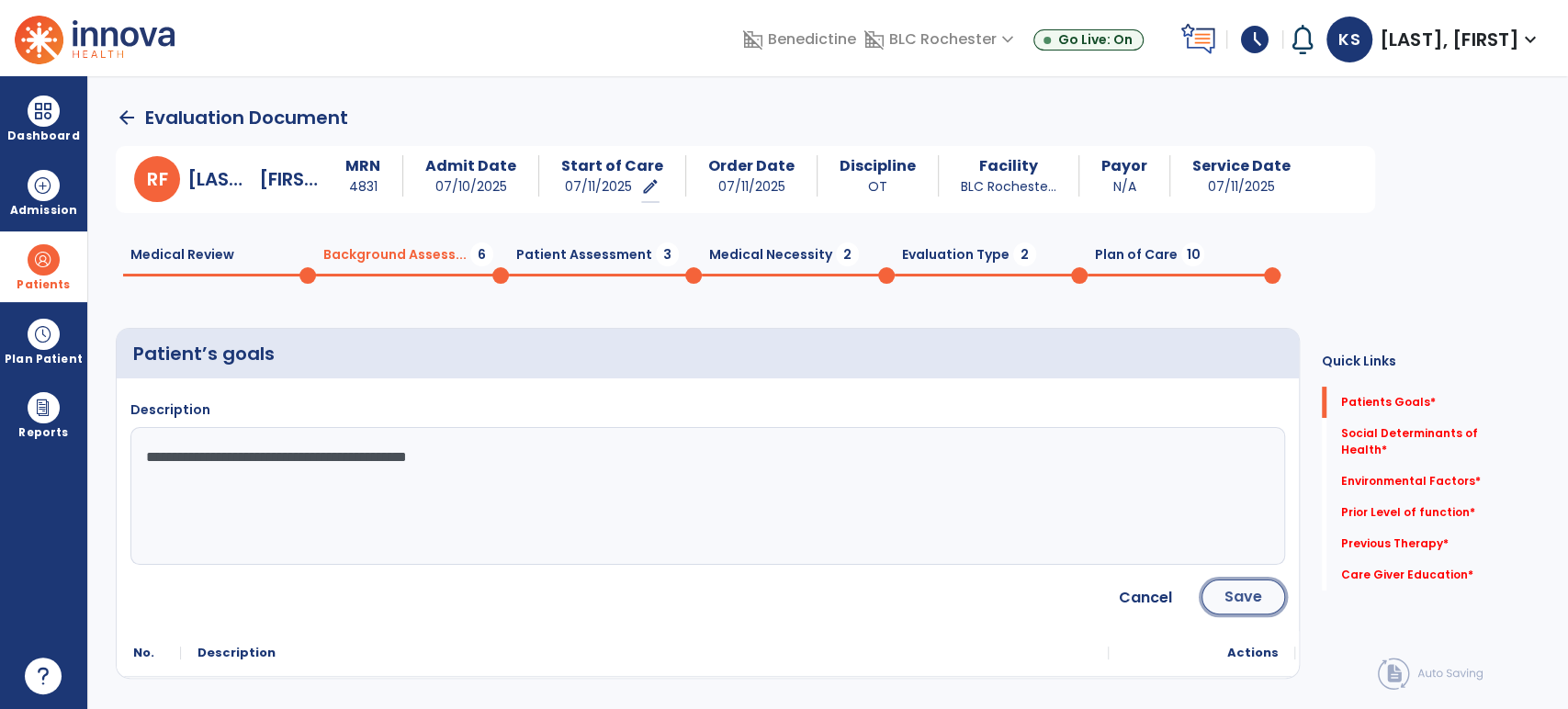 click on "Save" 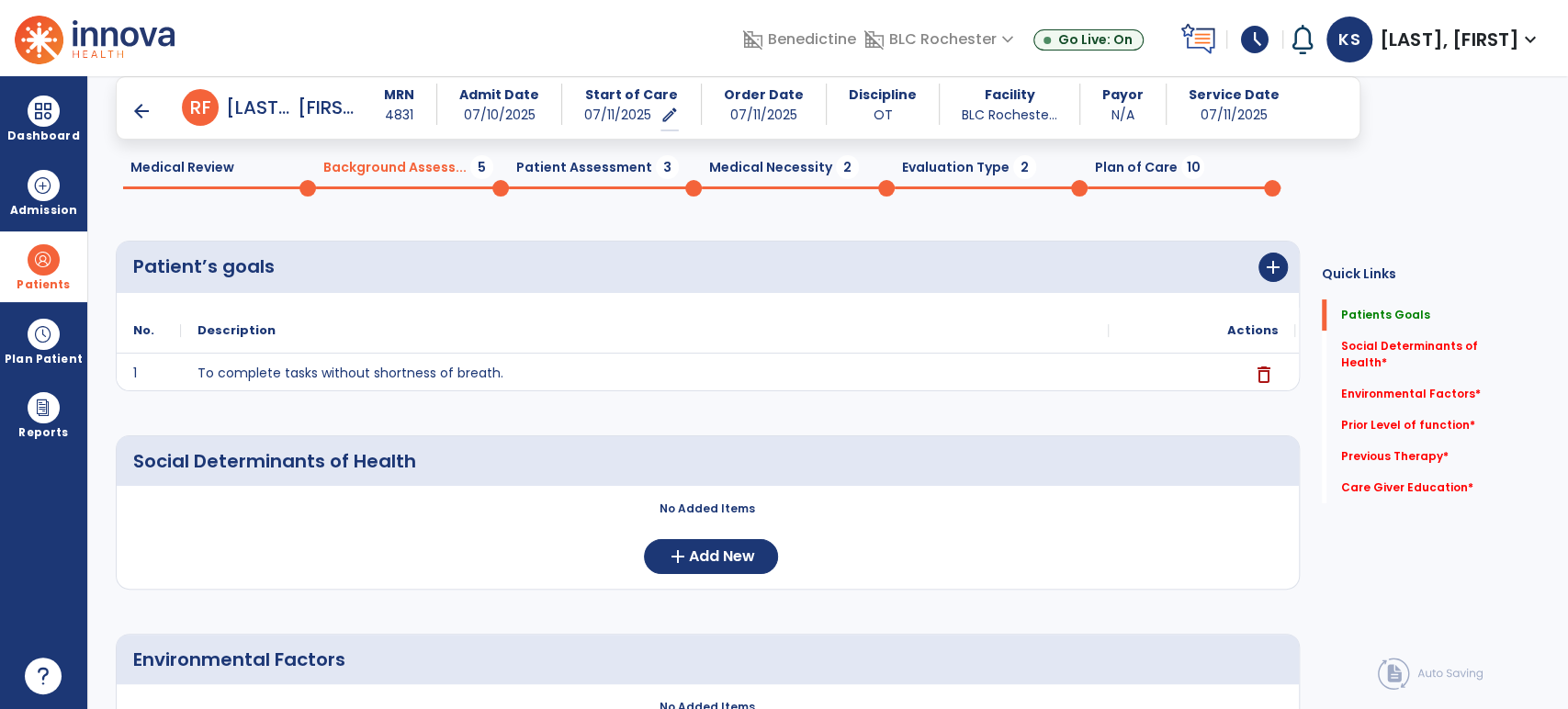 scroll, scrollTop: 204, scrollLeft: 0, axis: vertical 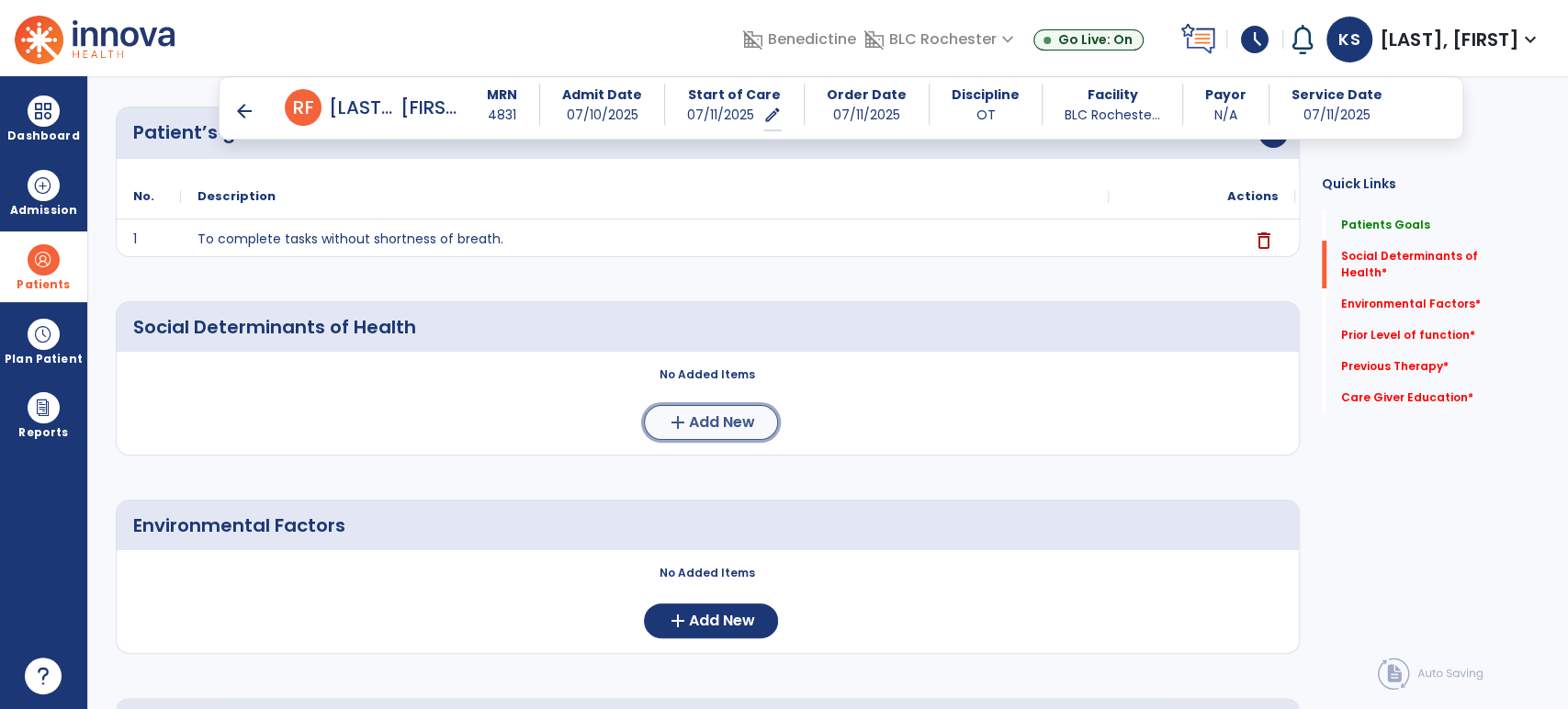 click on "Add New" 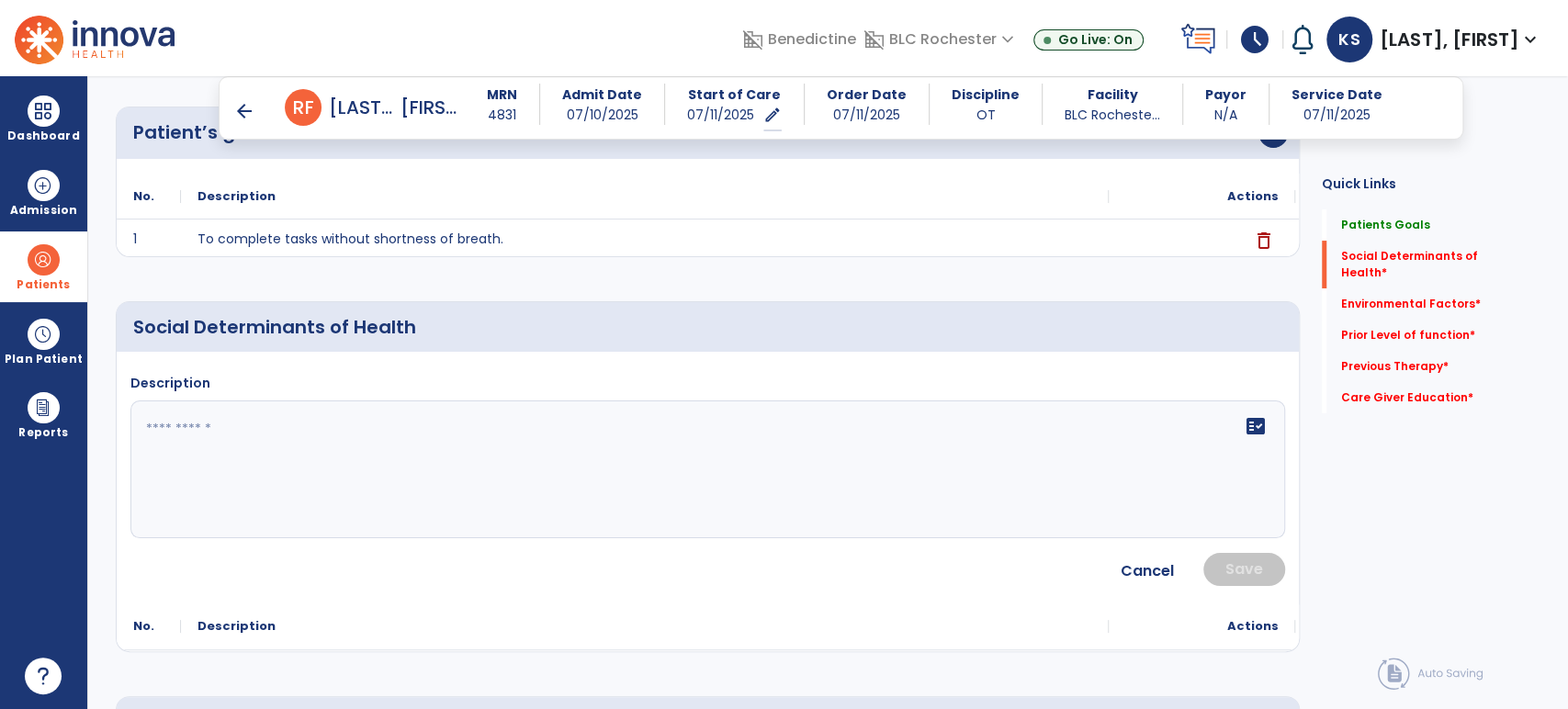 drag, startPoint x: 633, startPoint y: 424, endPoint x: 669, endPoint y: 396, distance: 45.607017 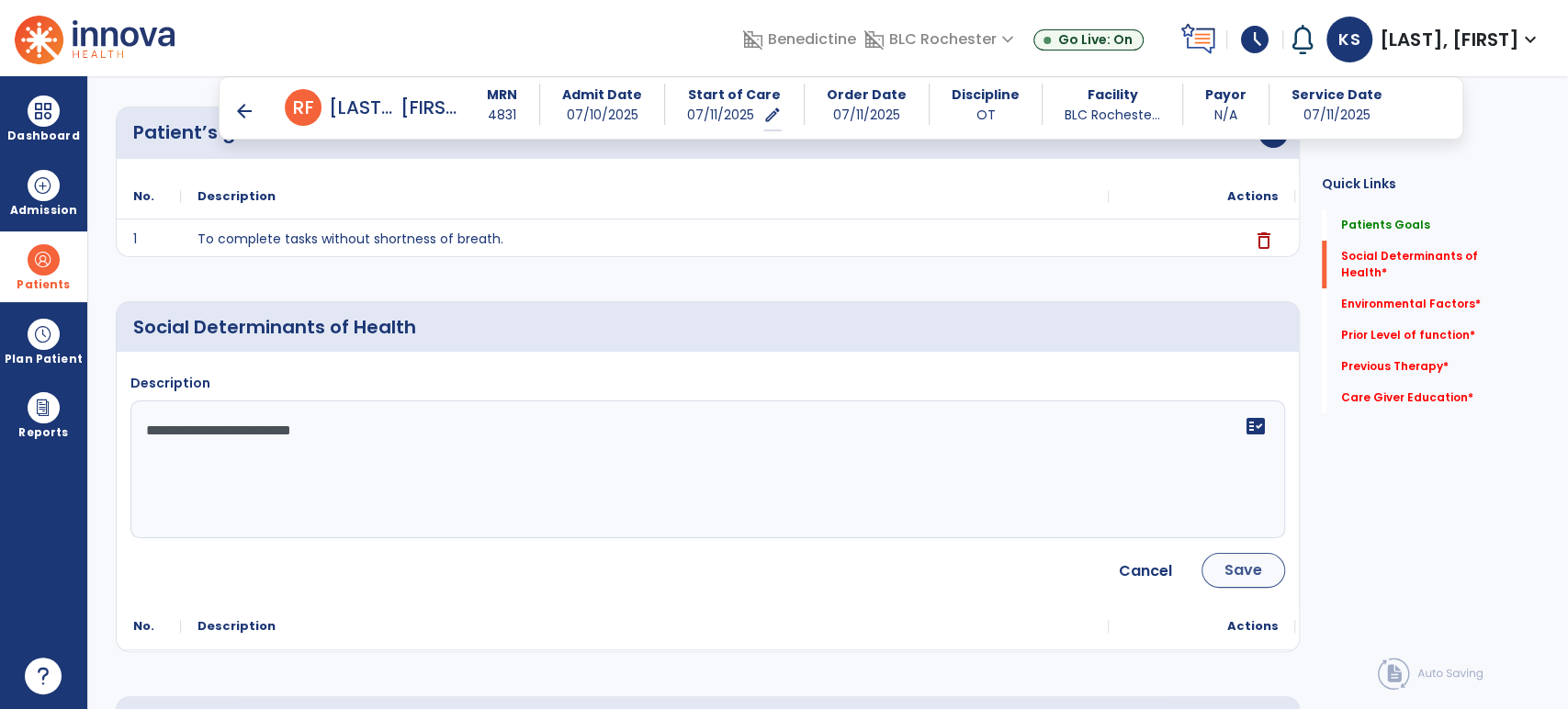 type on "**********" 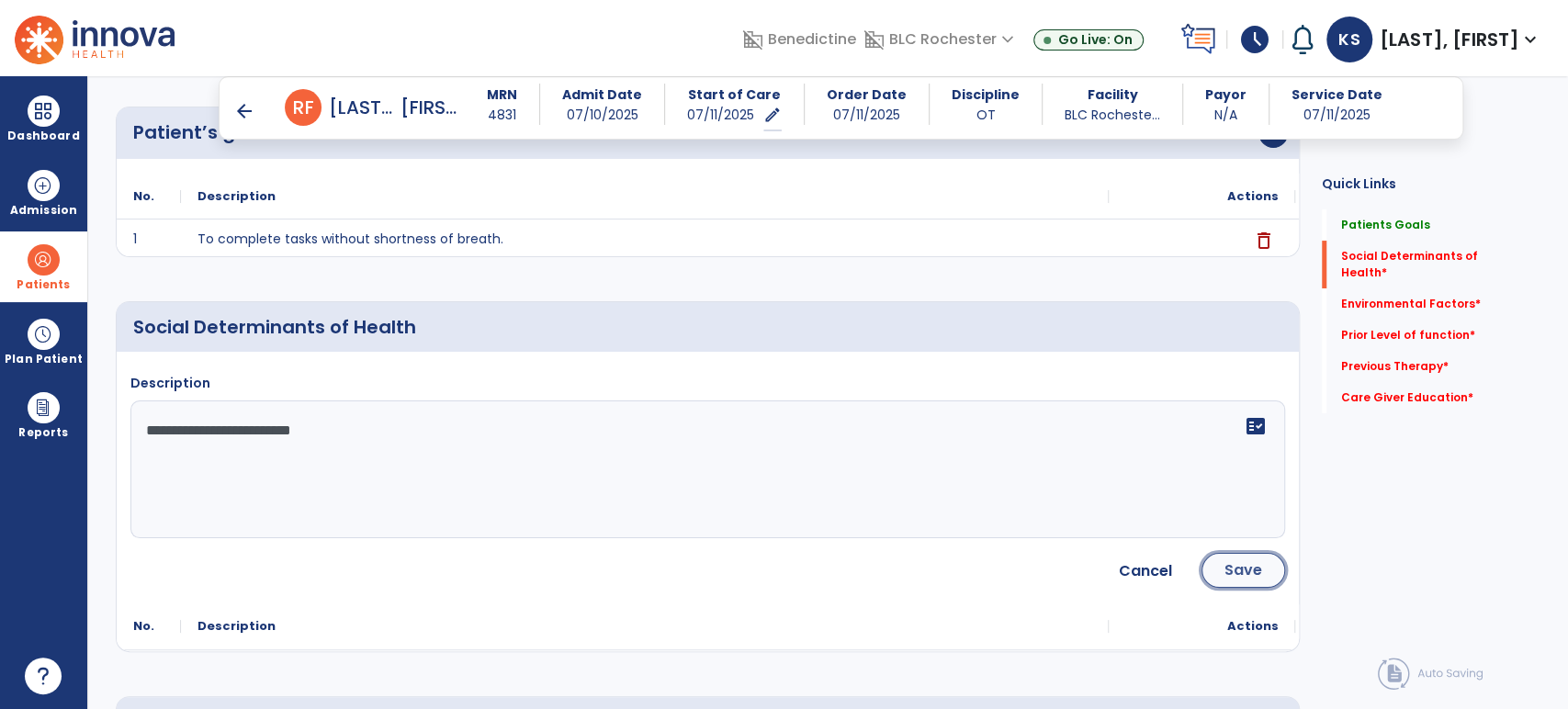 click on "Save" 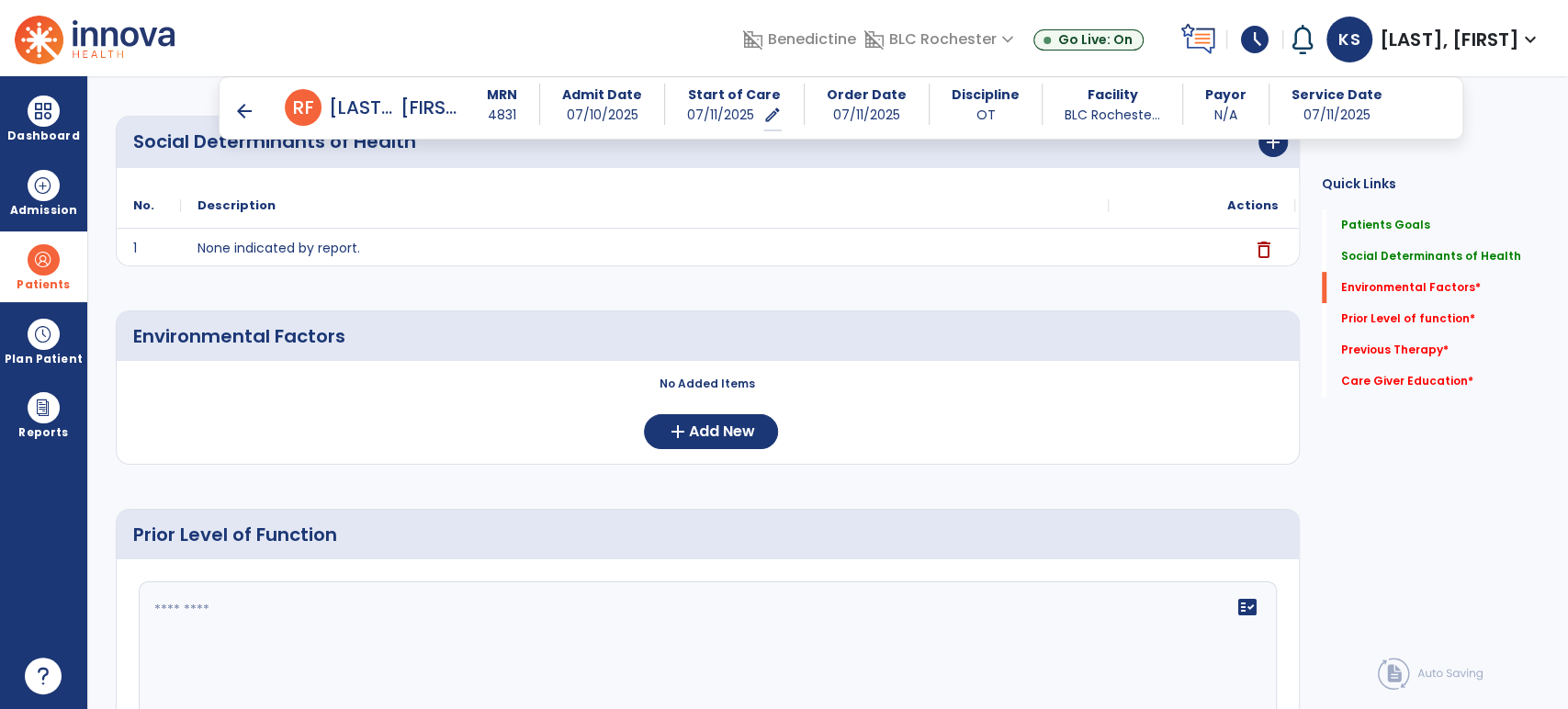 scroll, scrollTop: 408, scrollLeft: 0, axis: vertical 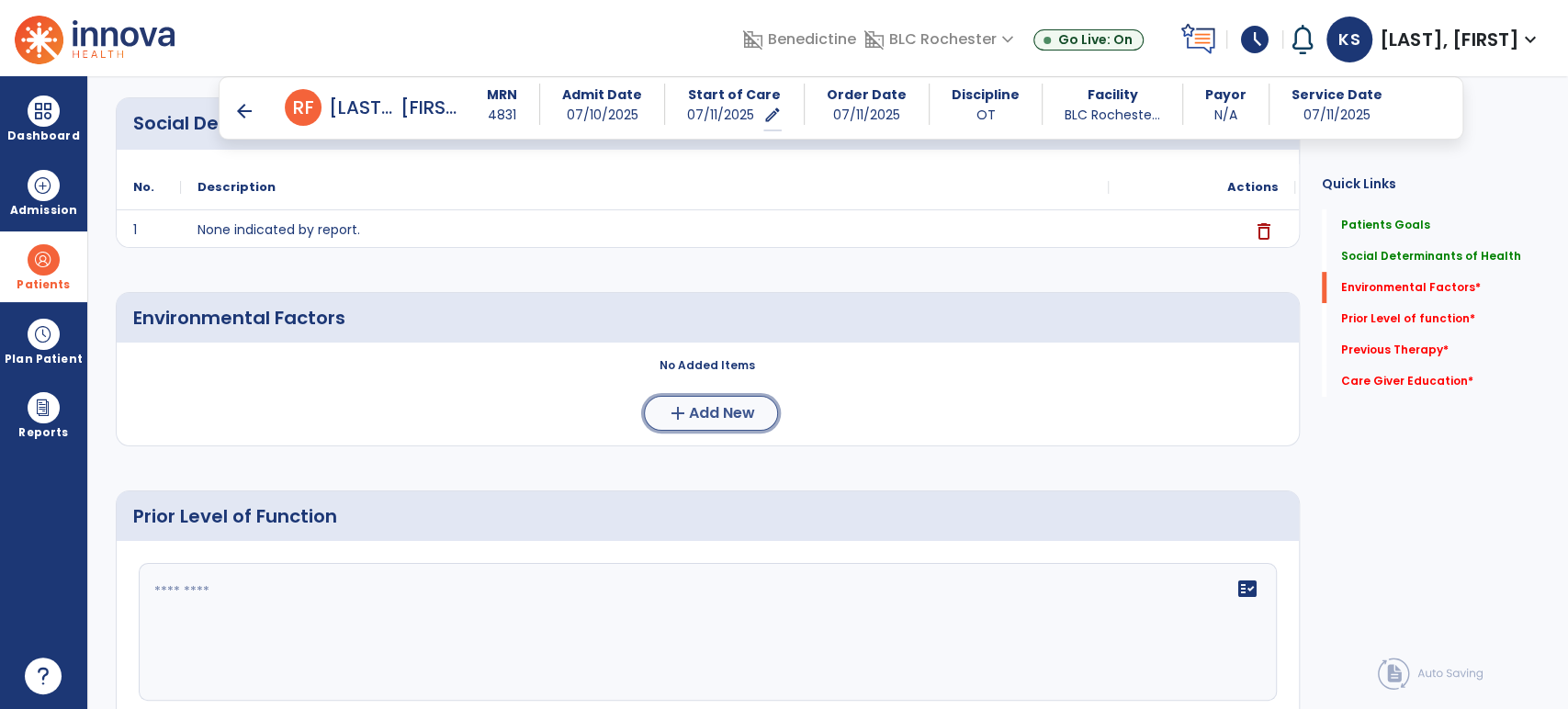 click on "Add New" 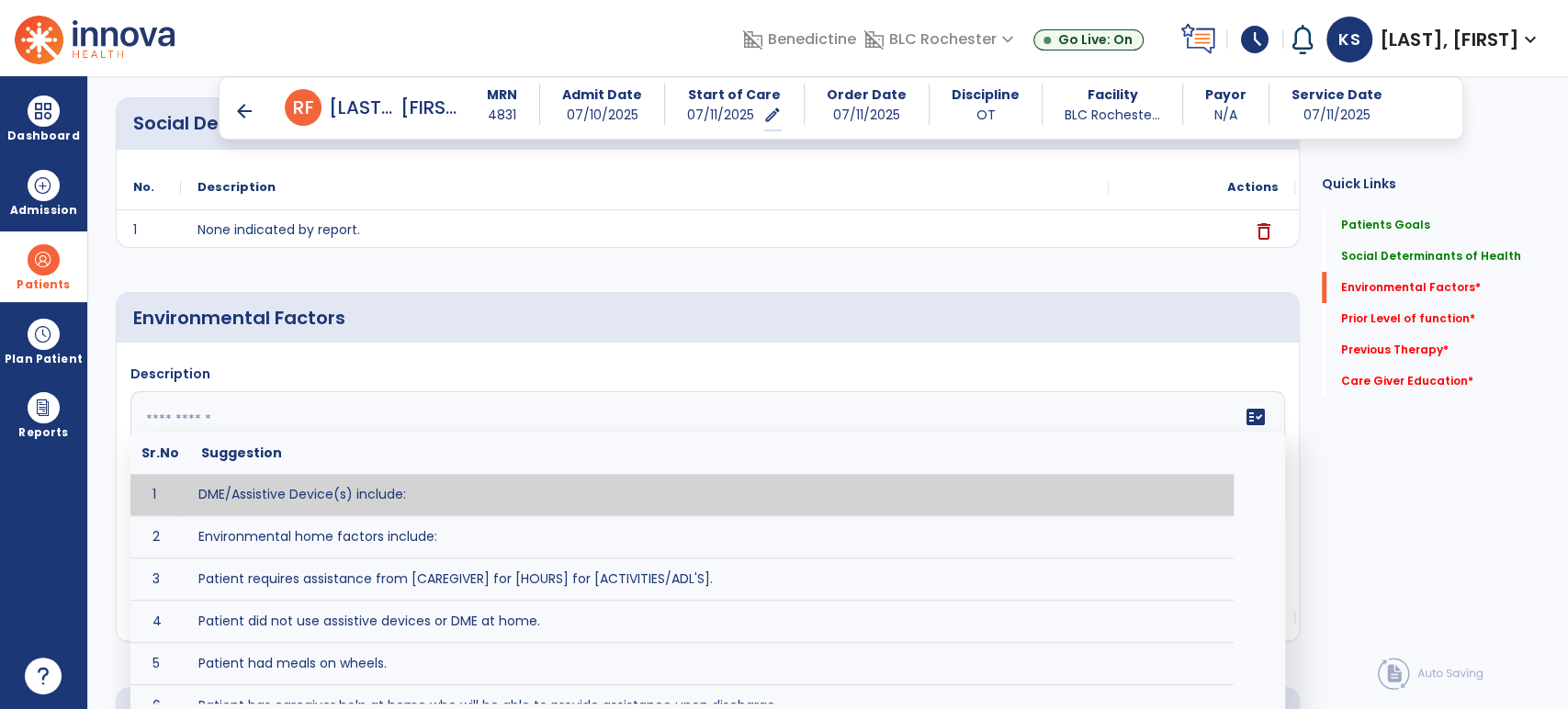 click 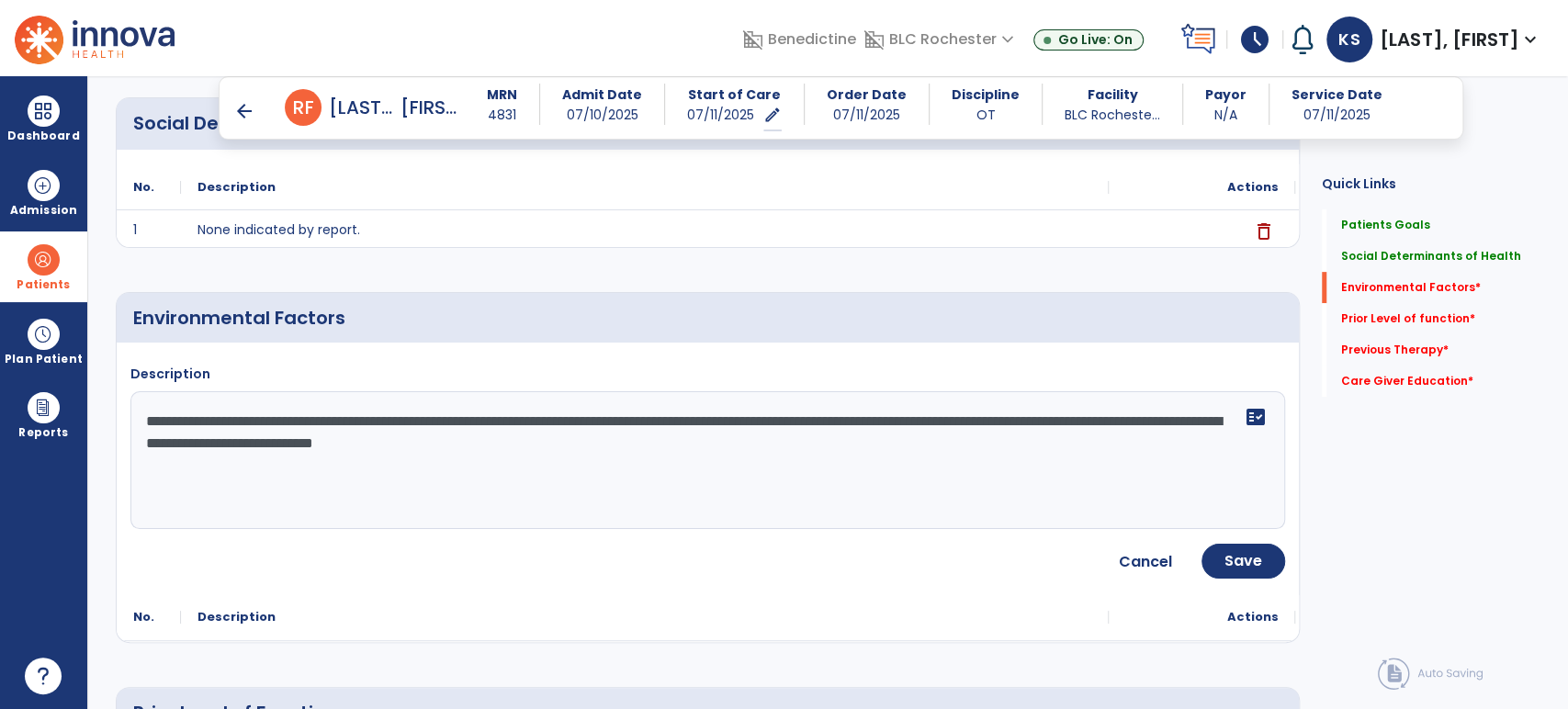 drag, startPoint x: 656, startPoint y: 448, endPoint x: 604, endPoint y: 454, distance: 52.34501 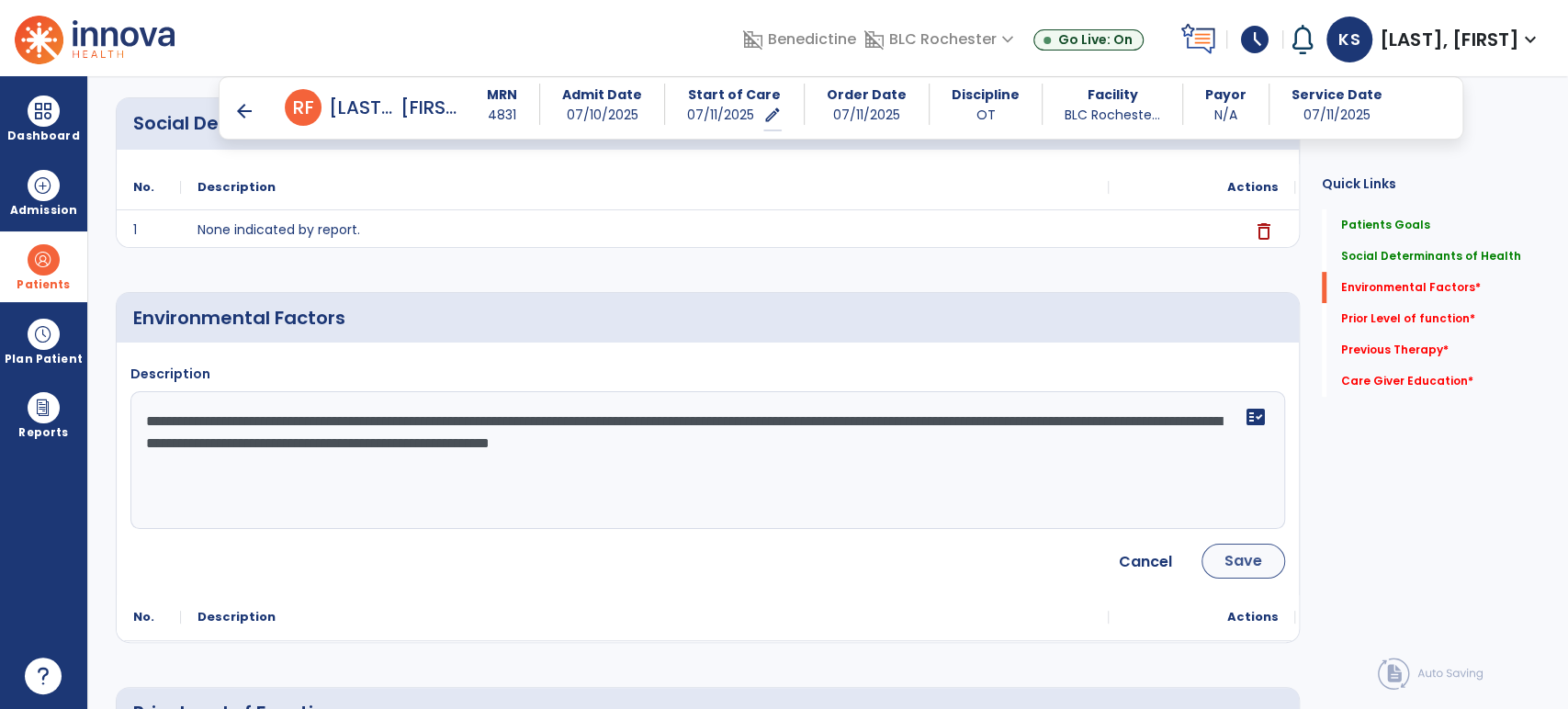 type on "**********" 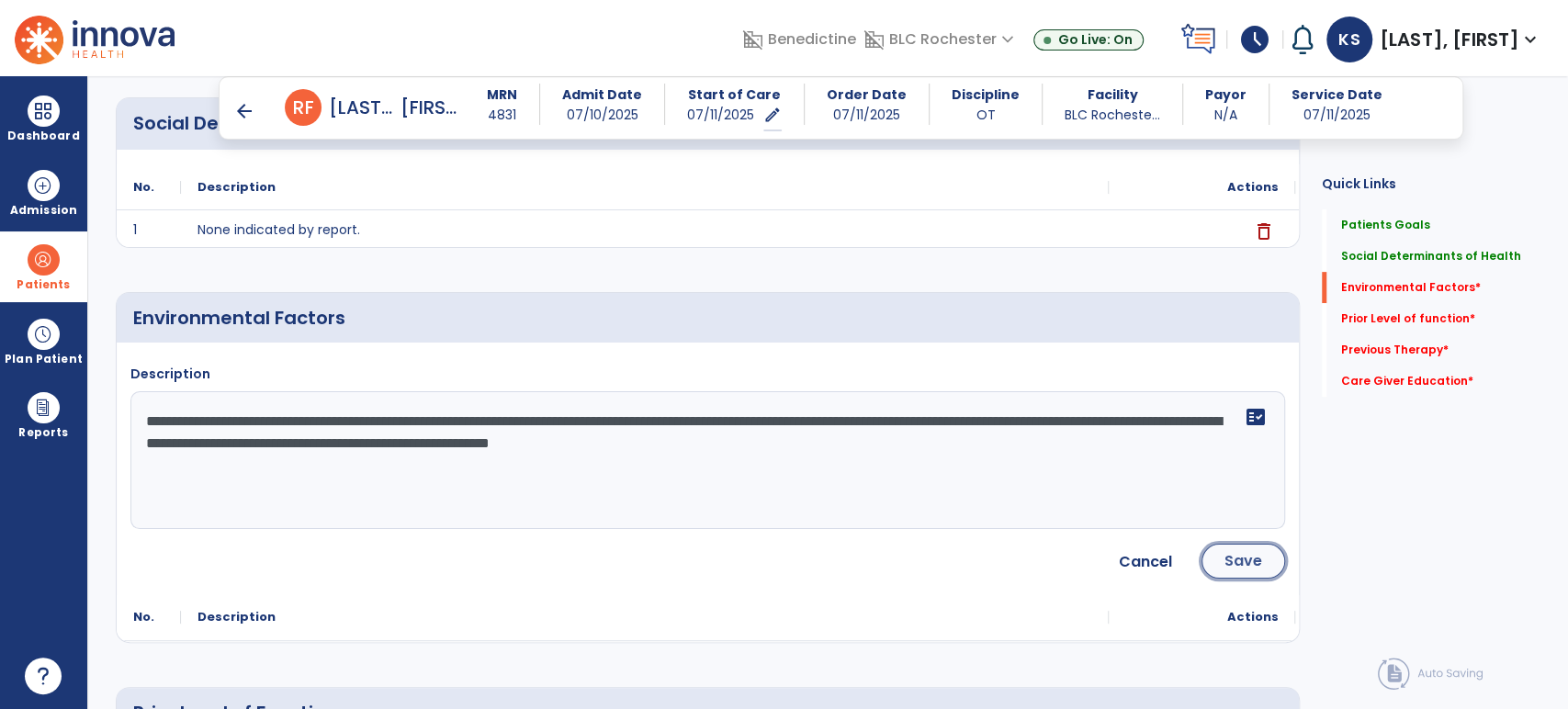 click on "Save" 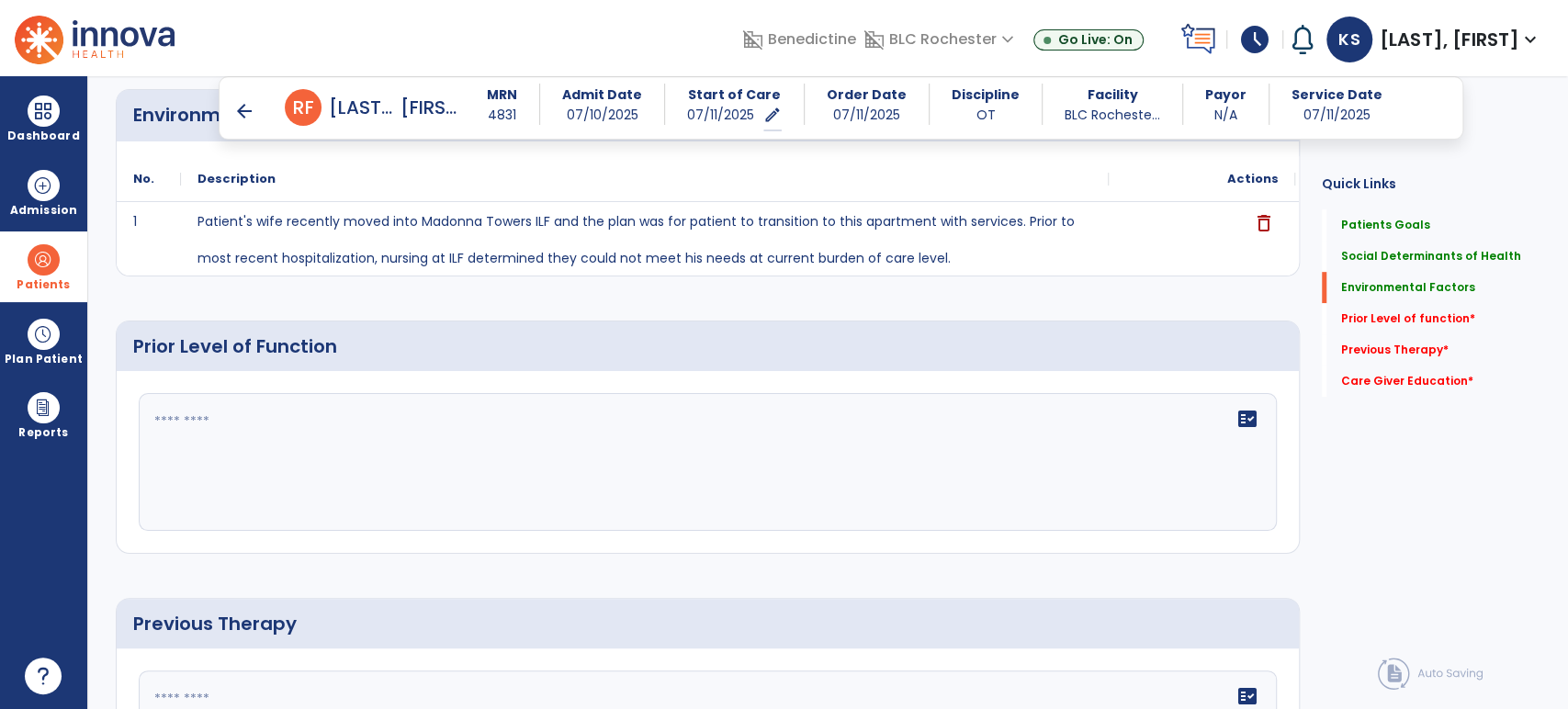 scroll, scrollTop: 612, scrollLeft: 0, axis: vertical 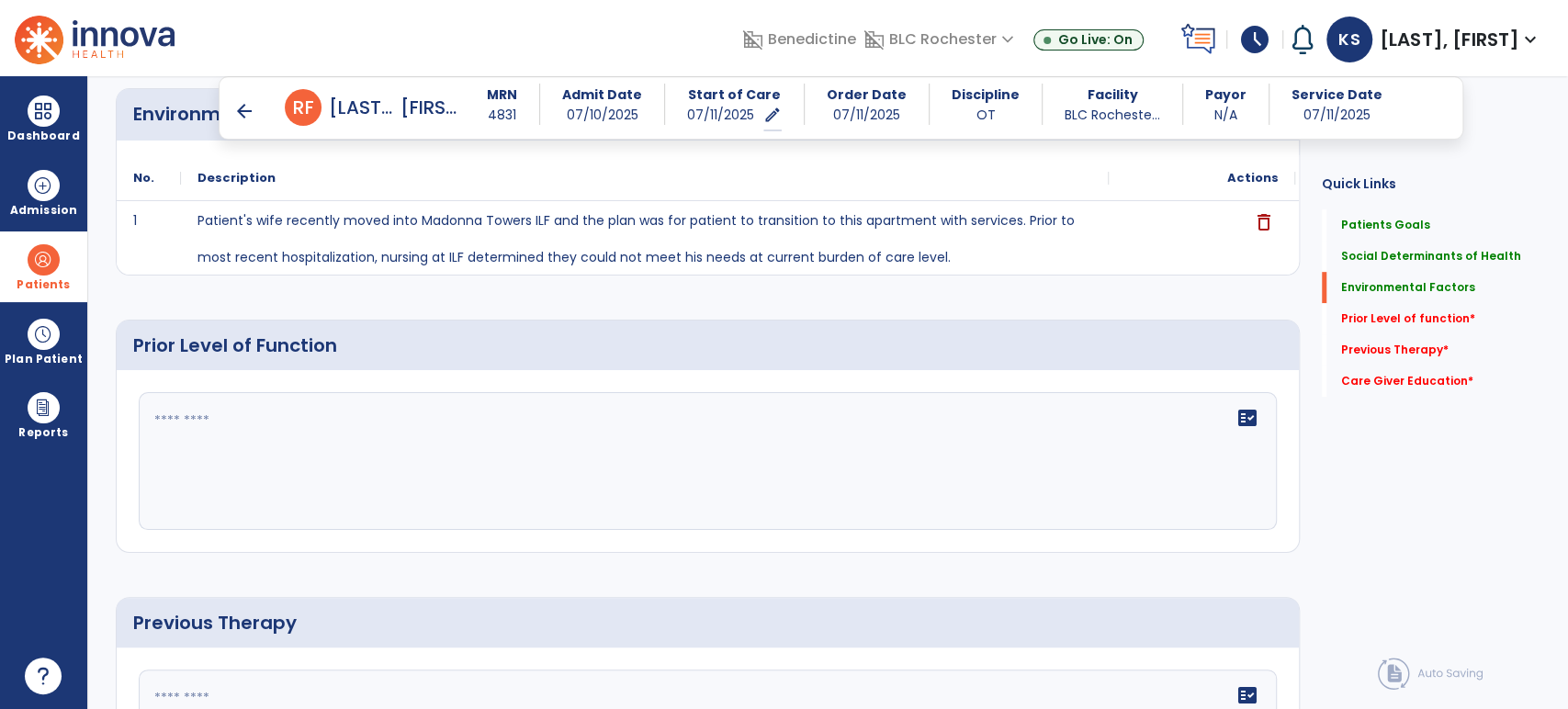 click on "fact_check" 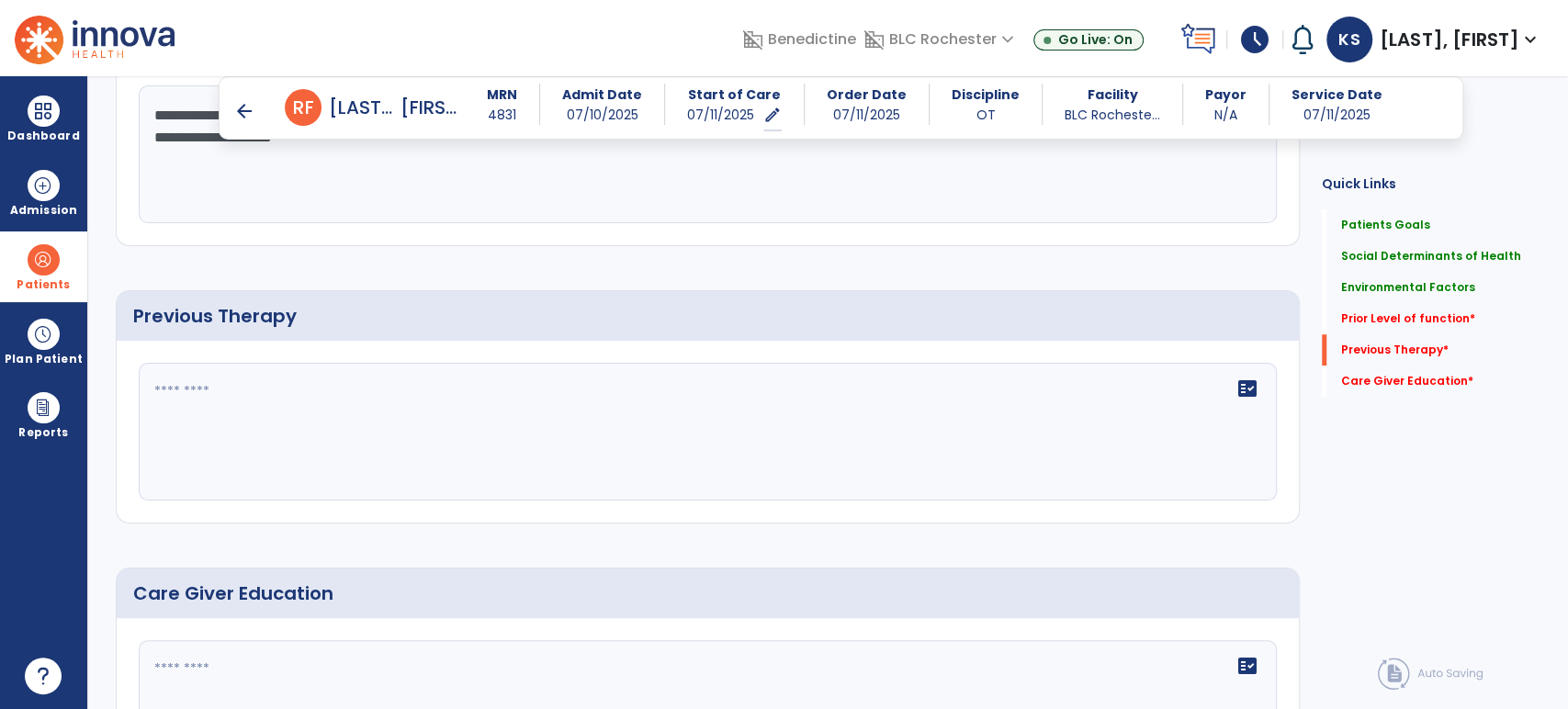 type on "**********" 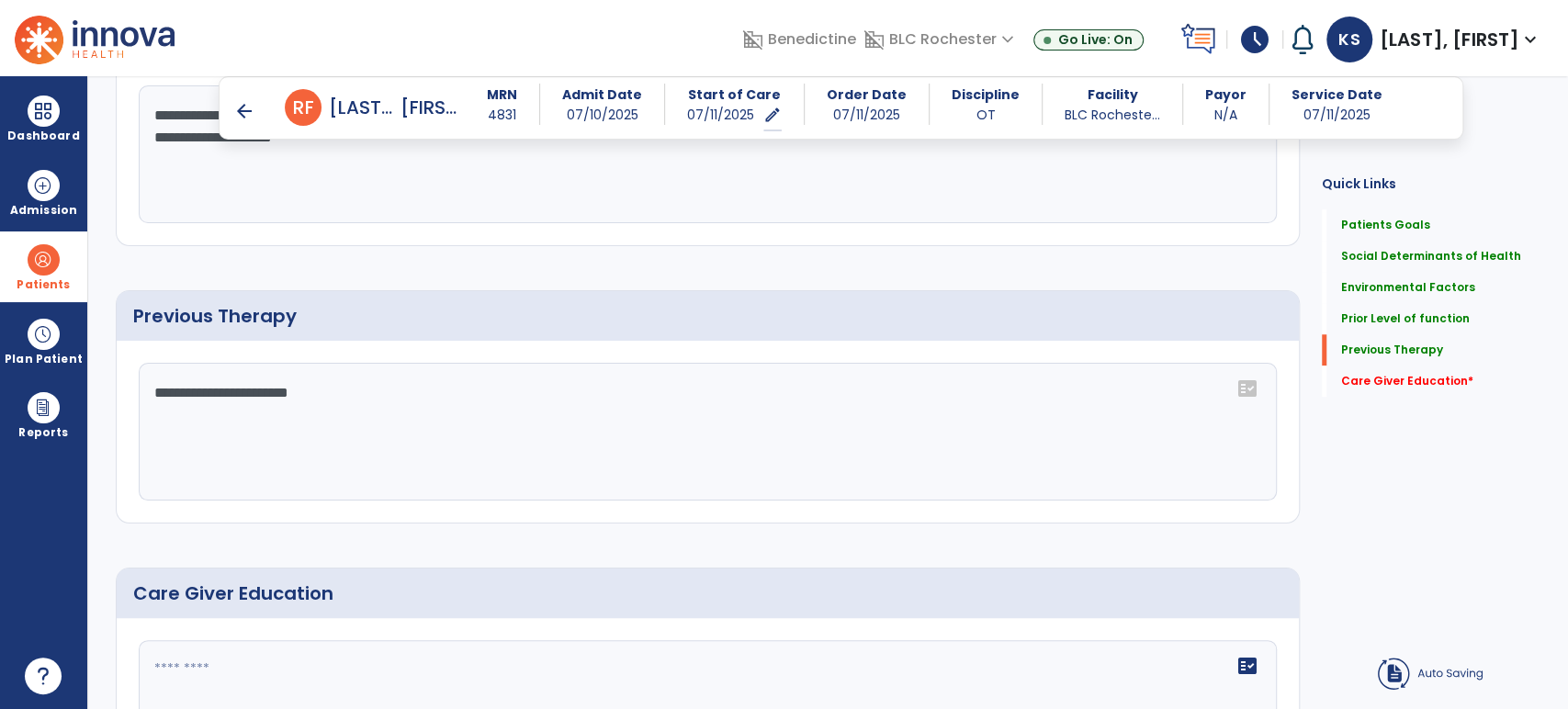 scroll, scrollTop: 918, scrollLeft: 0, axis: vertical 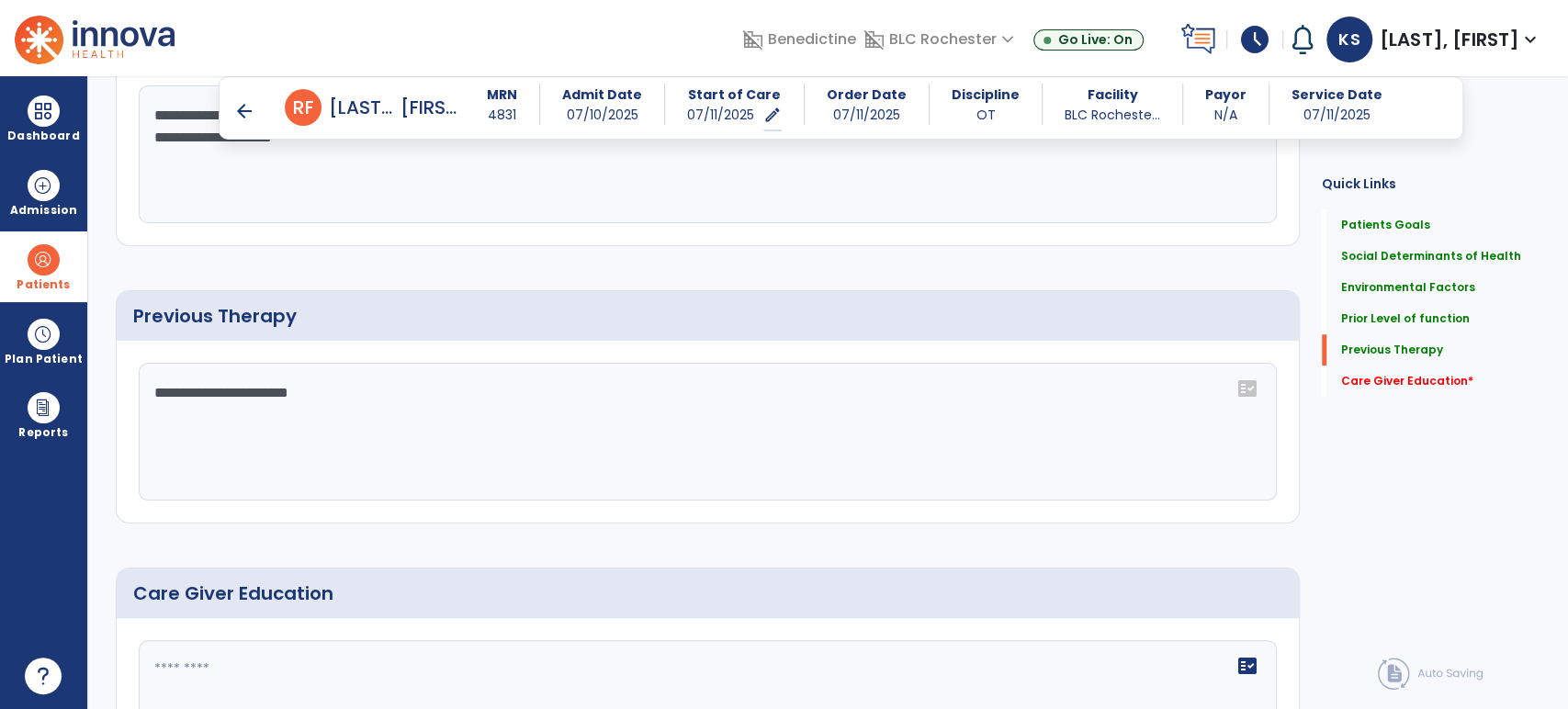 drag, startPoint x: 638, startPoint y: 468, endPoint x: 692, endPoint y: 447, distance: 57.93962 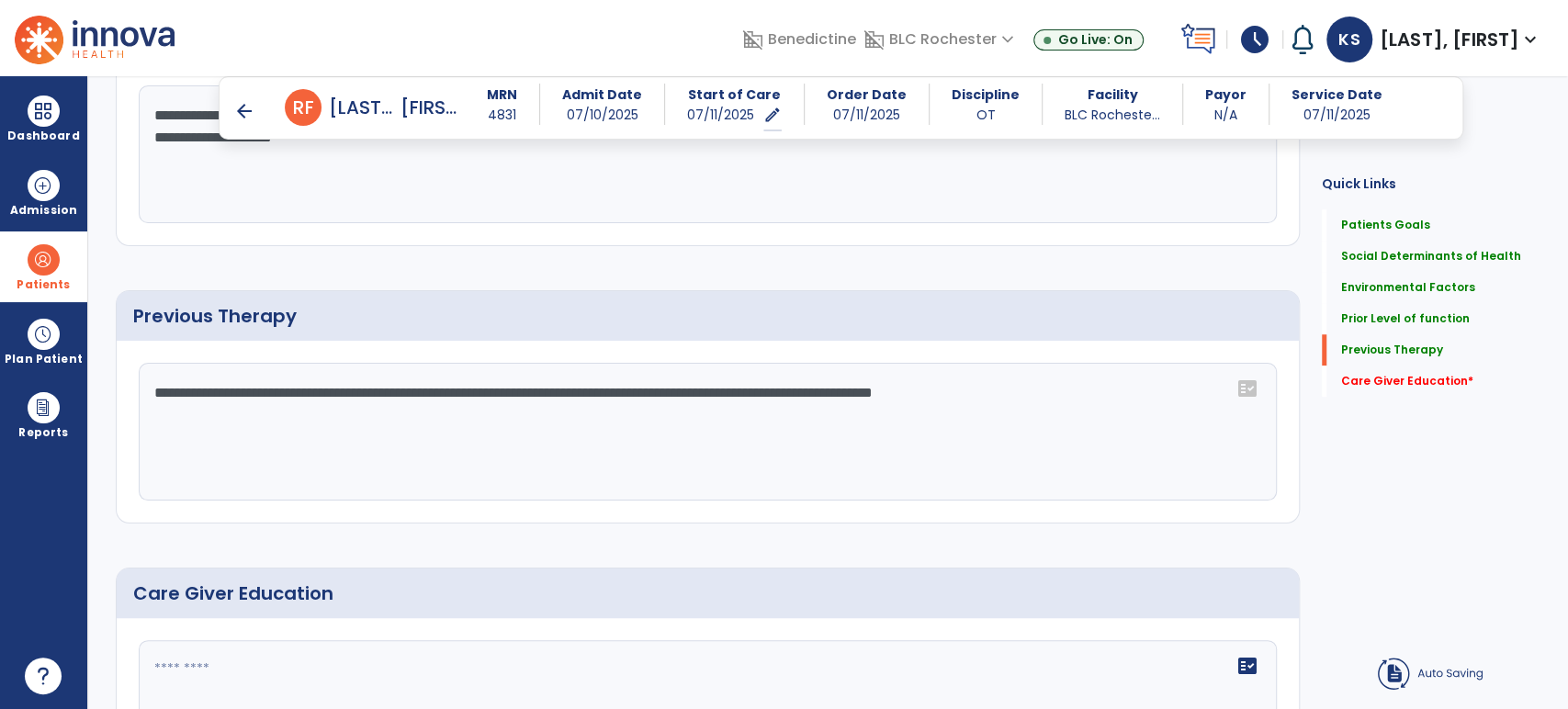 scroll, scrollTop: 918, scrollLeft: 0, axis: vertical 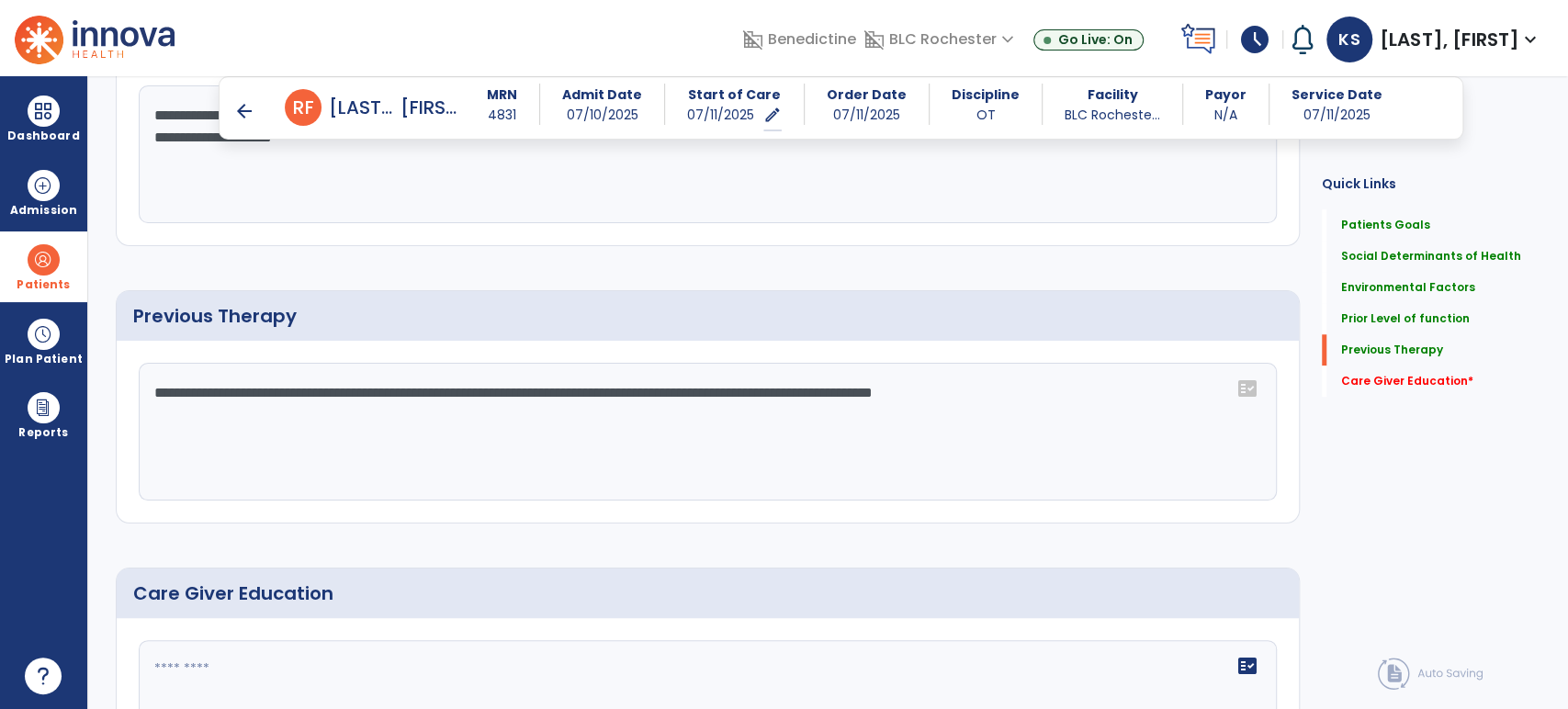 type on "**********" 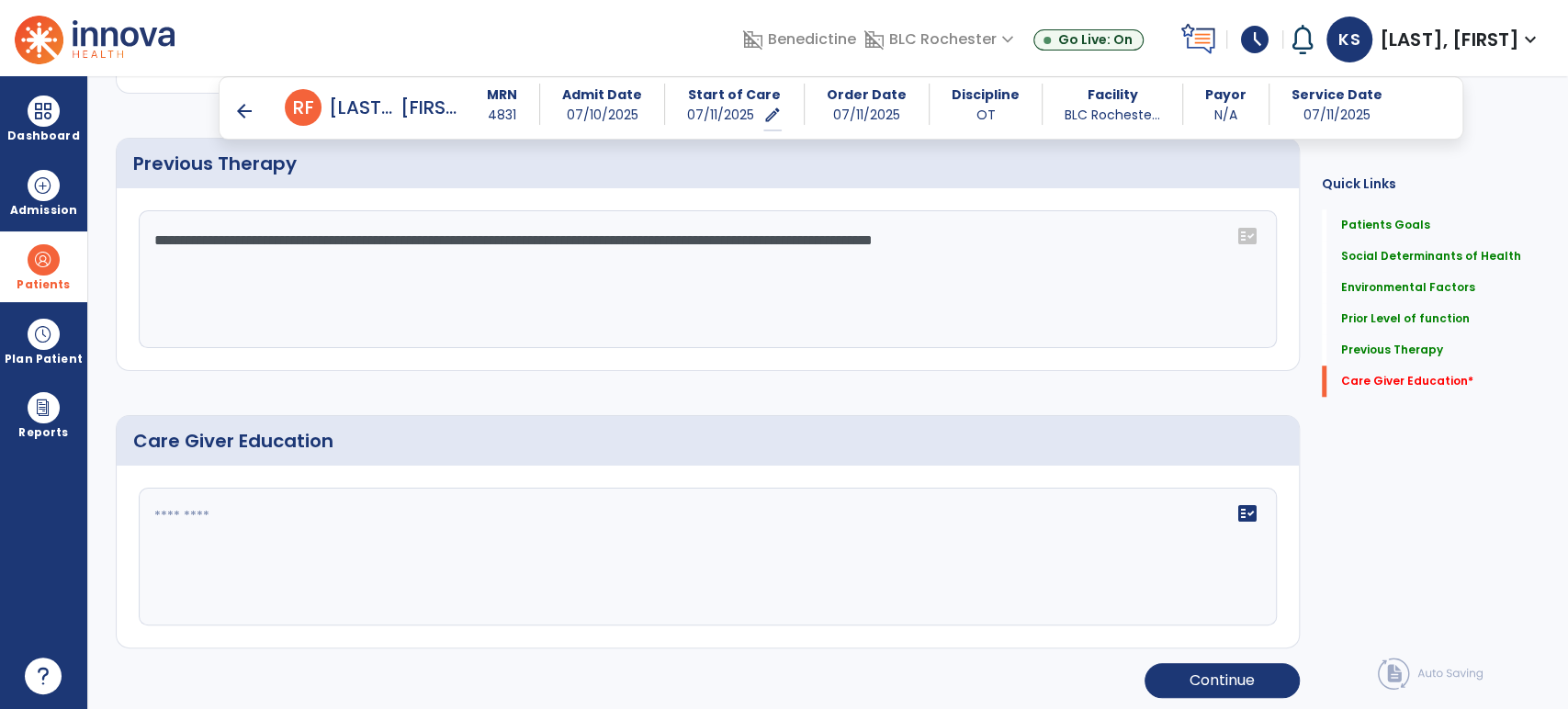 scroll, scrollTop: 1073, scrollLeft: 0, axis: vertical 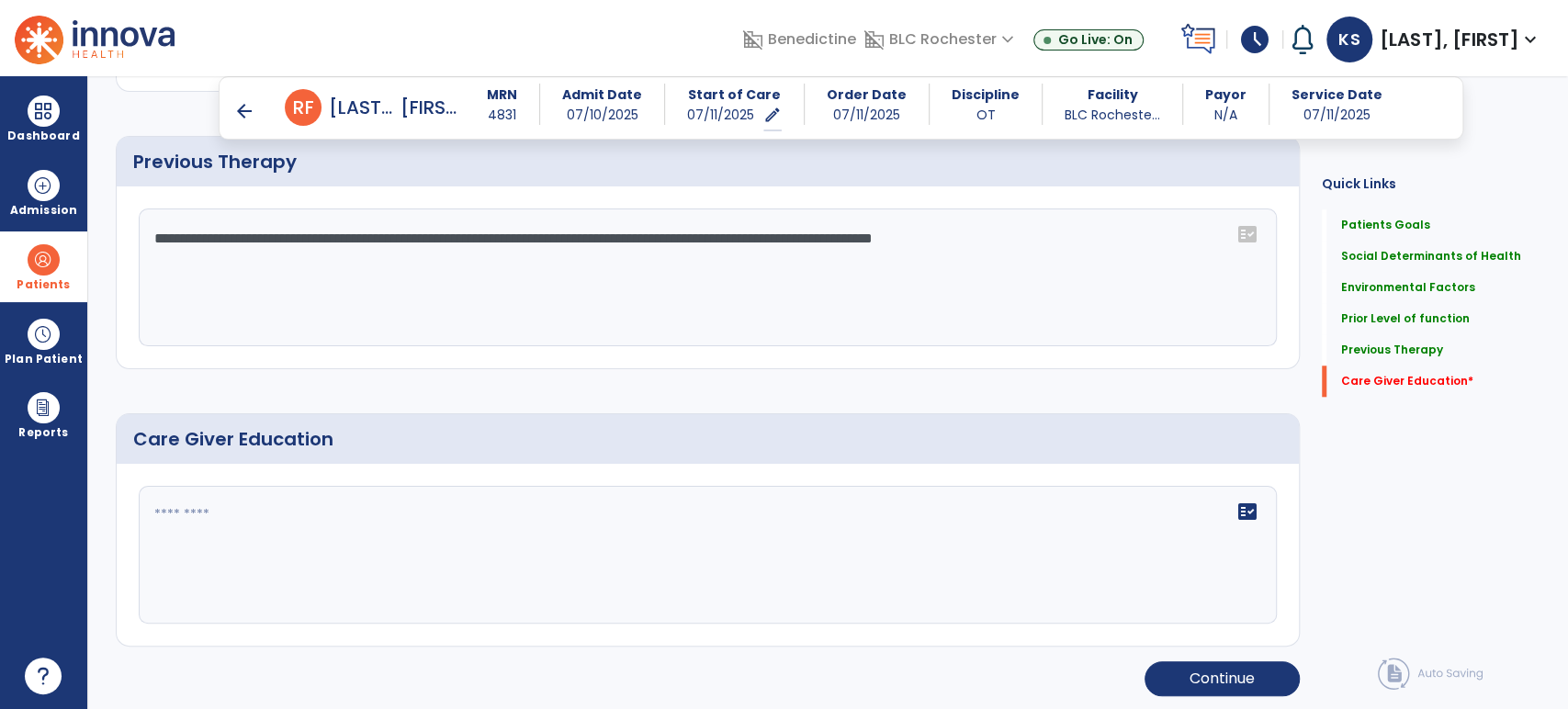 click on "fact_check" 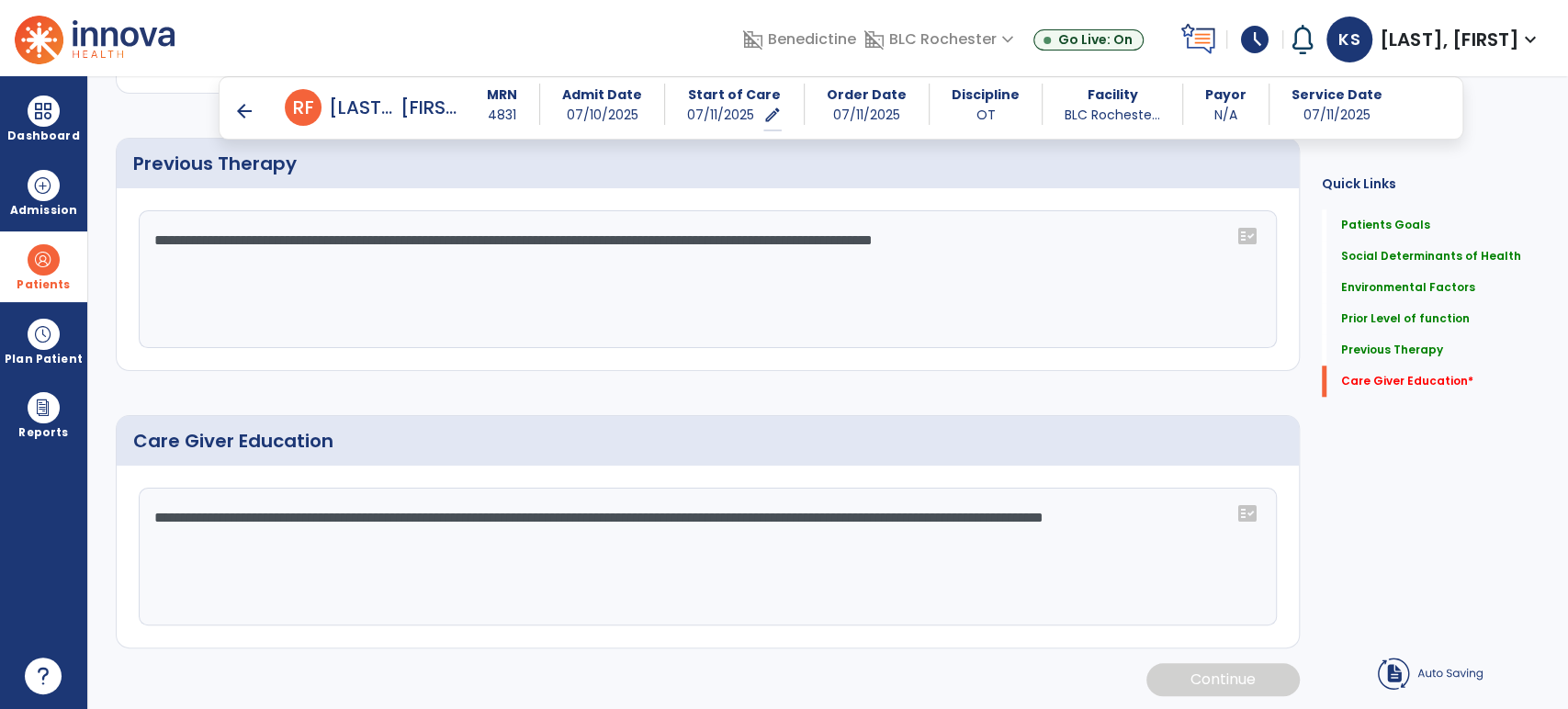 scroll, scrollTop: 1073, scrollLeft: 0, axis: vertical 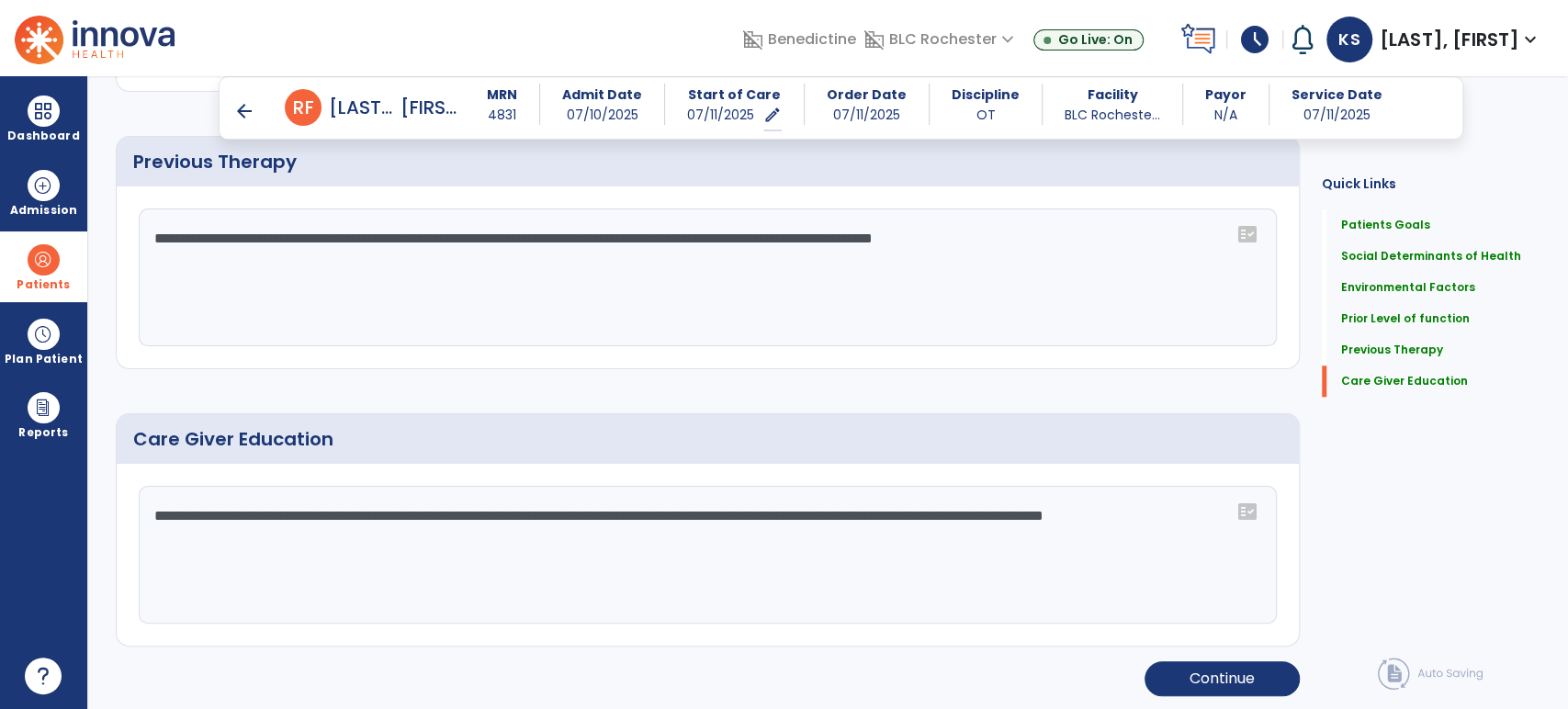 type on "**********" 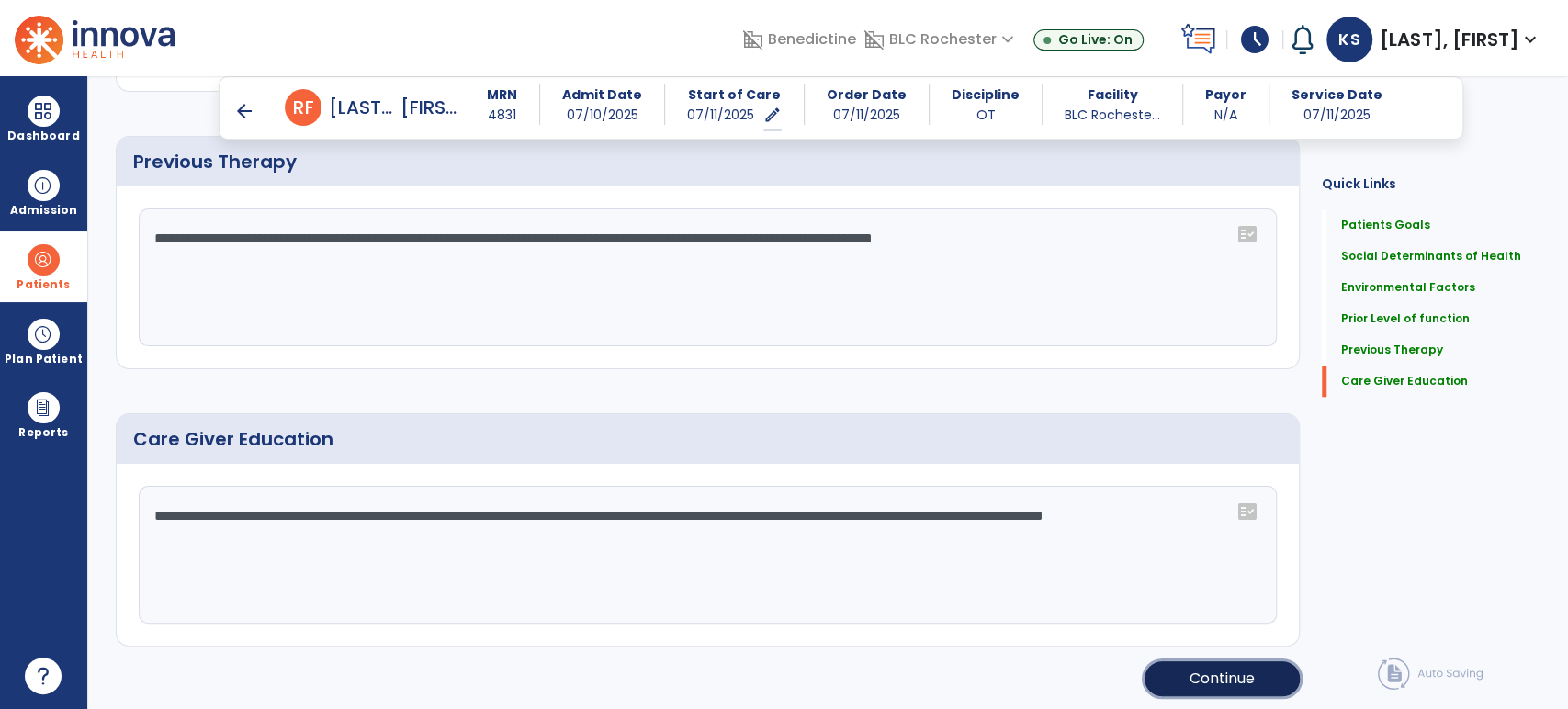 click on "Continue" 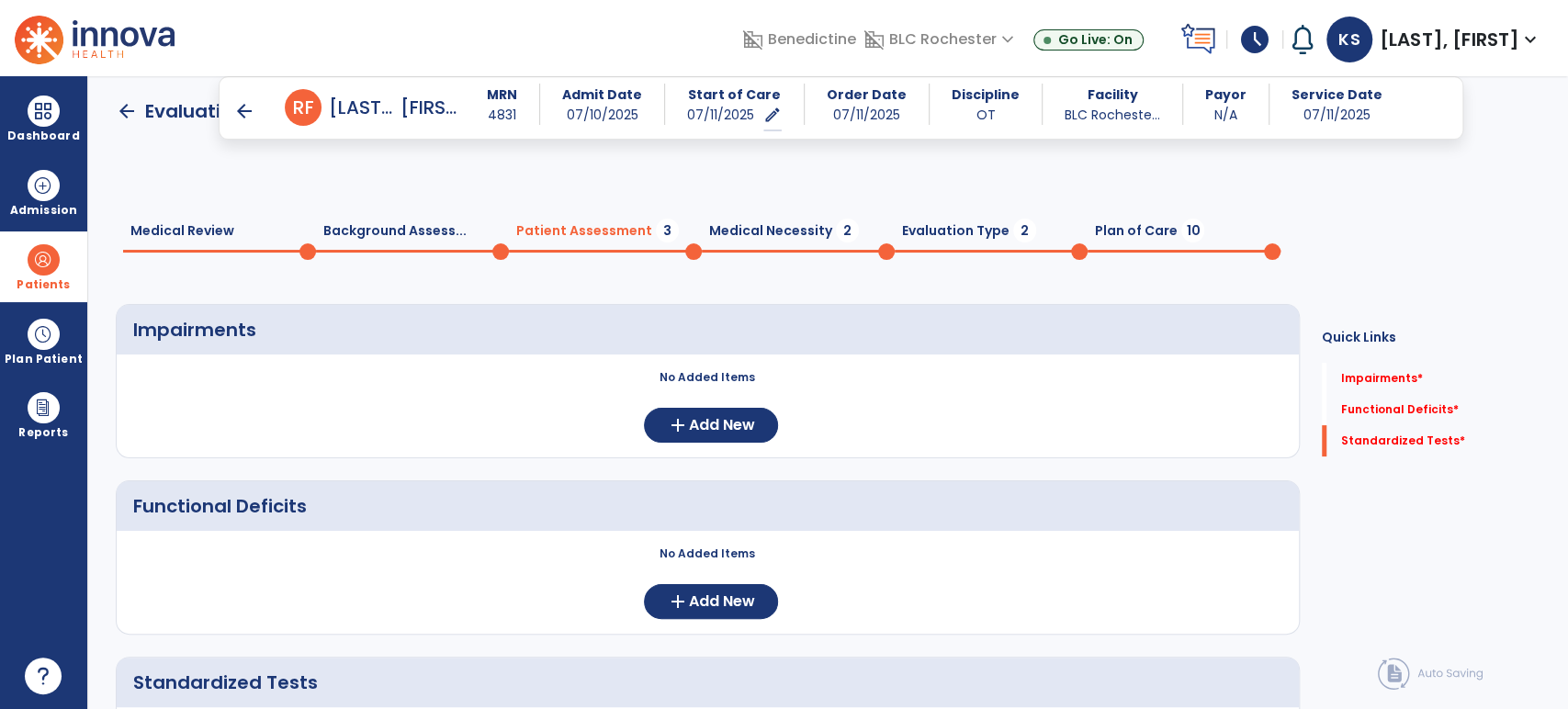 scroll, scrollTop: 0, scrollLeft: 0, axis: both 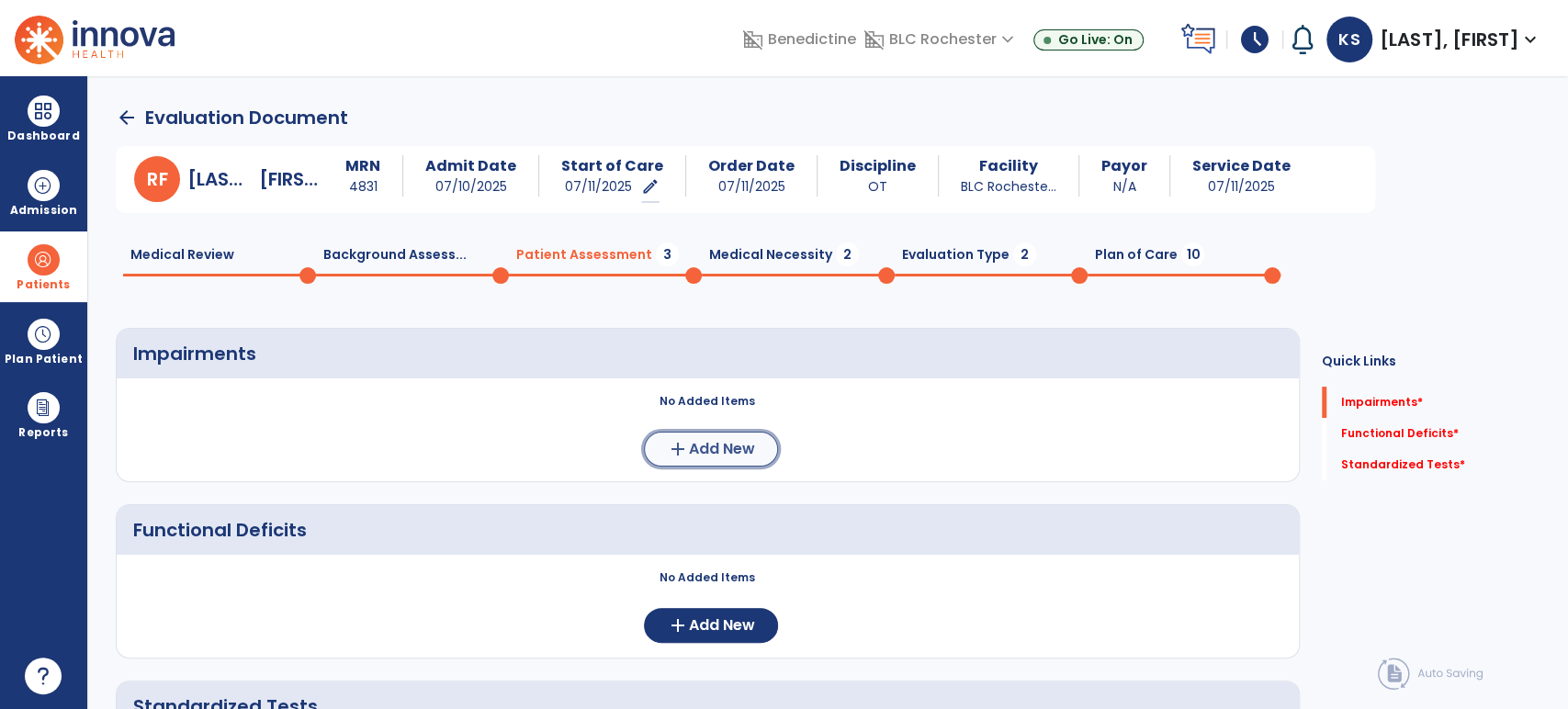 click on "add  Add New" 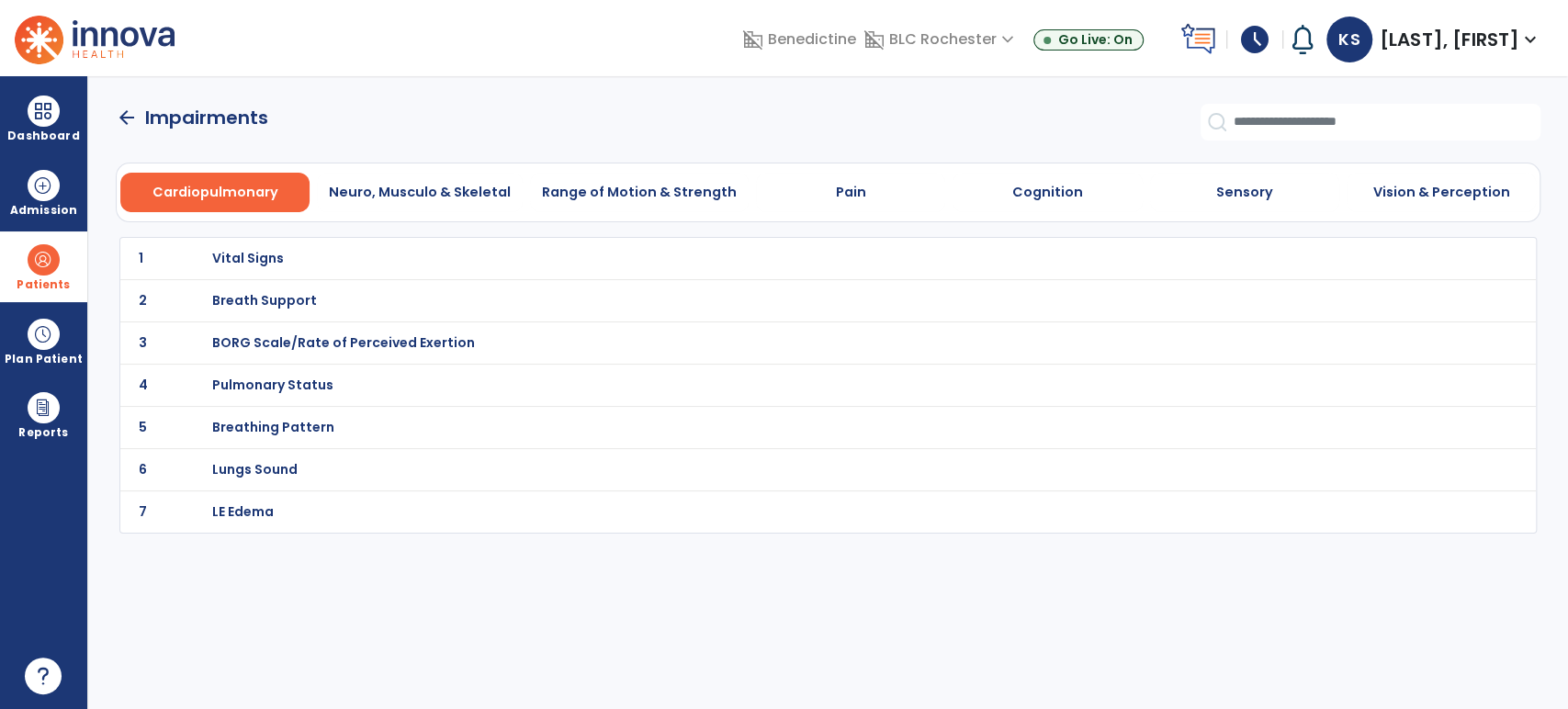 click on "Breathing Pattern" at bounding box center (248, 258) 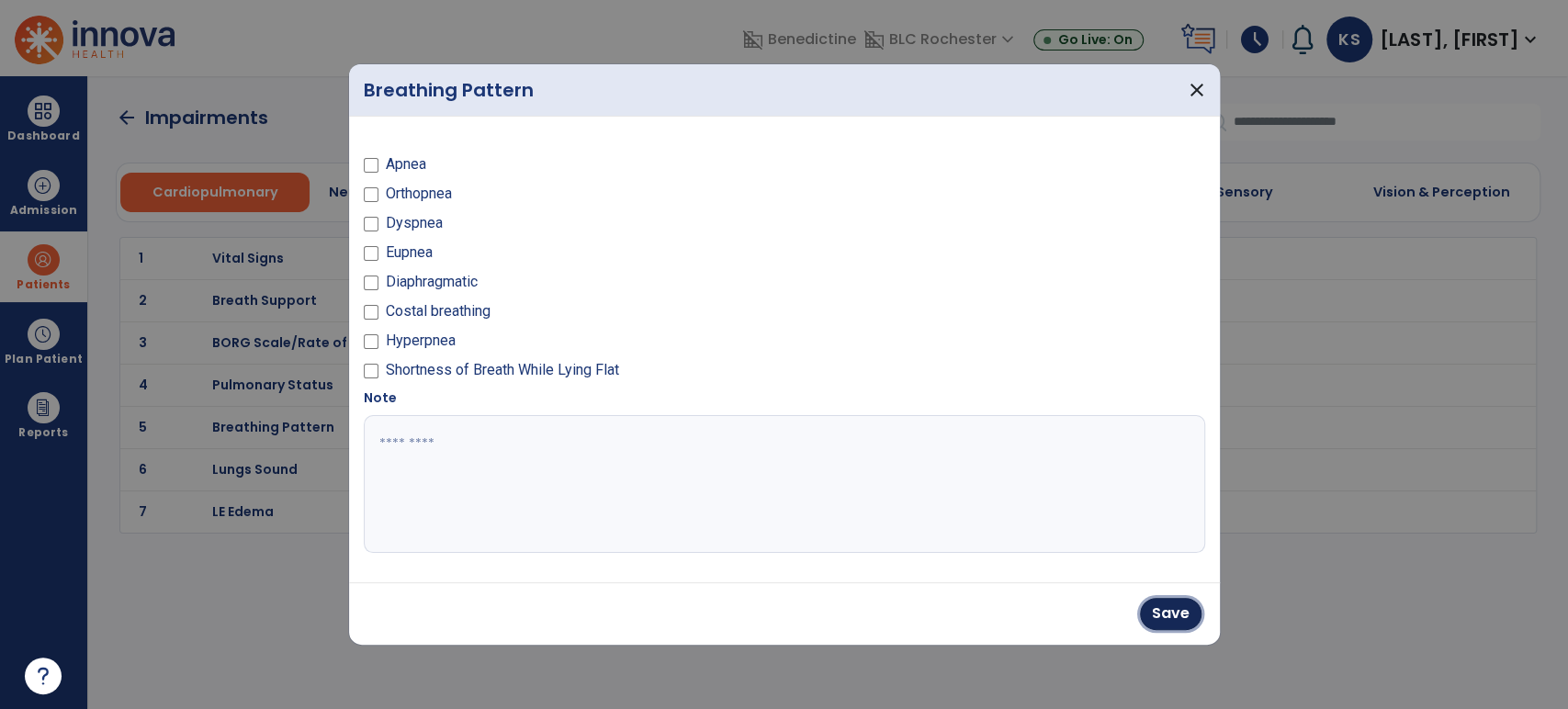 click on "Save" at bounding box center (1170, 613) 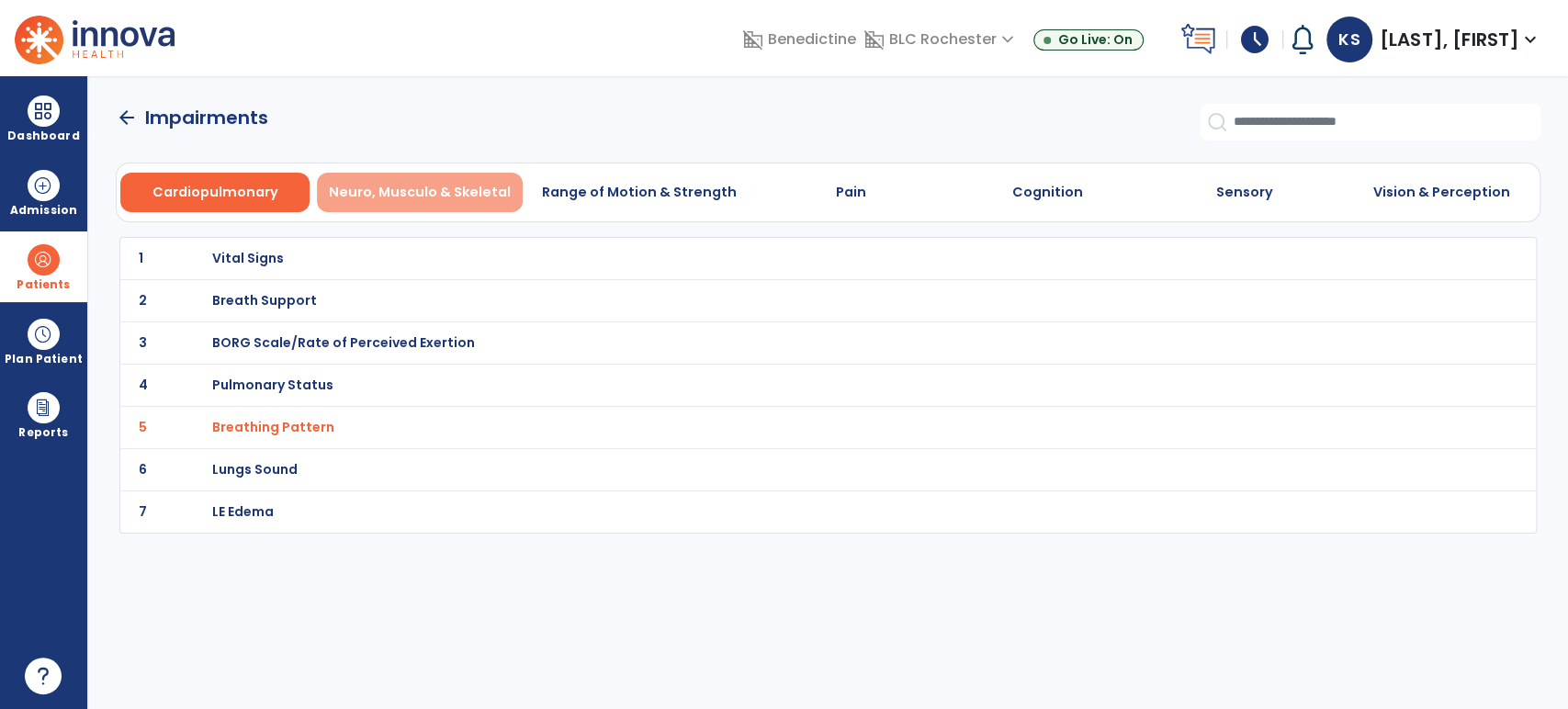 click on "Neuro, Musculo & Skeletal" at bounding box center (420, 192) 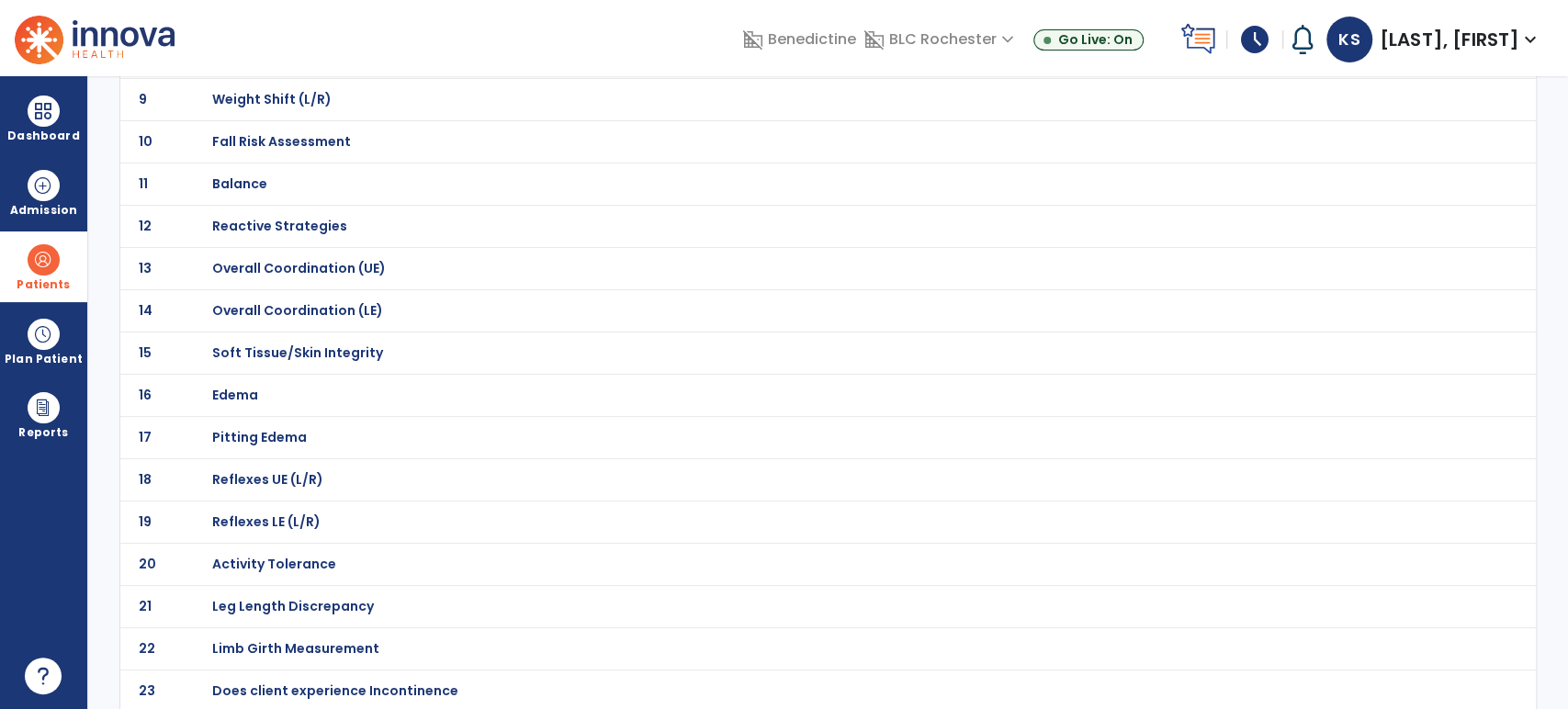 scroll, scrollTop: 395, scrollLeft: 0, axis: vertical 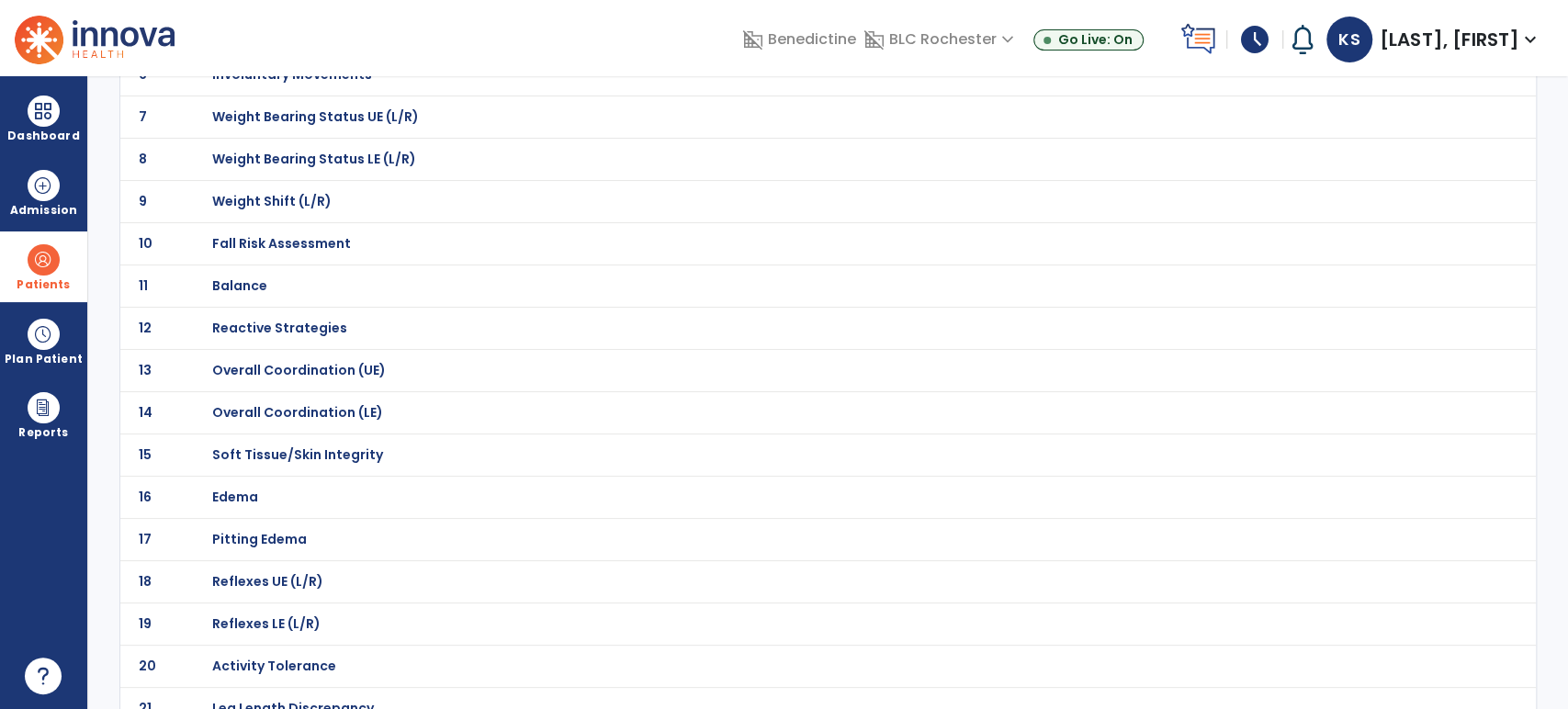 click on "Balance" at bounding box center [277, -137] 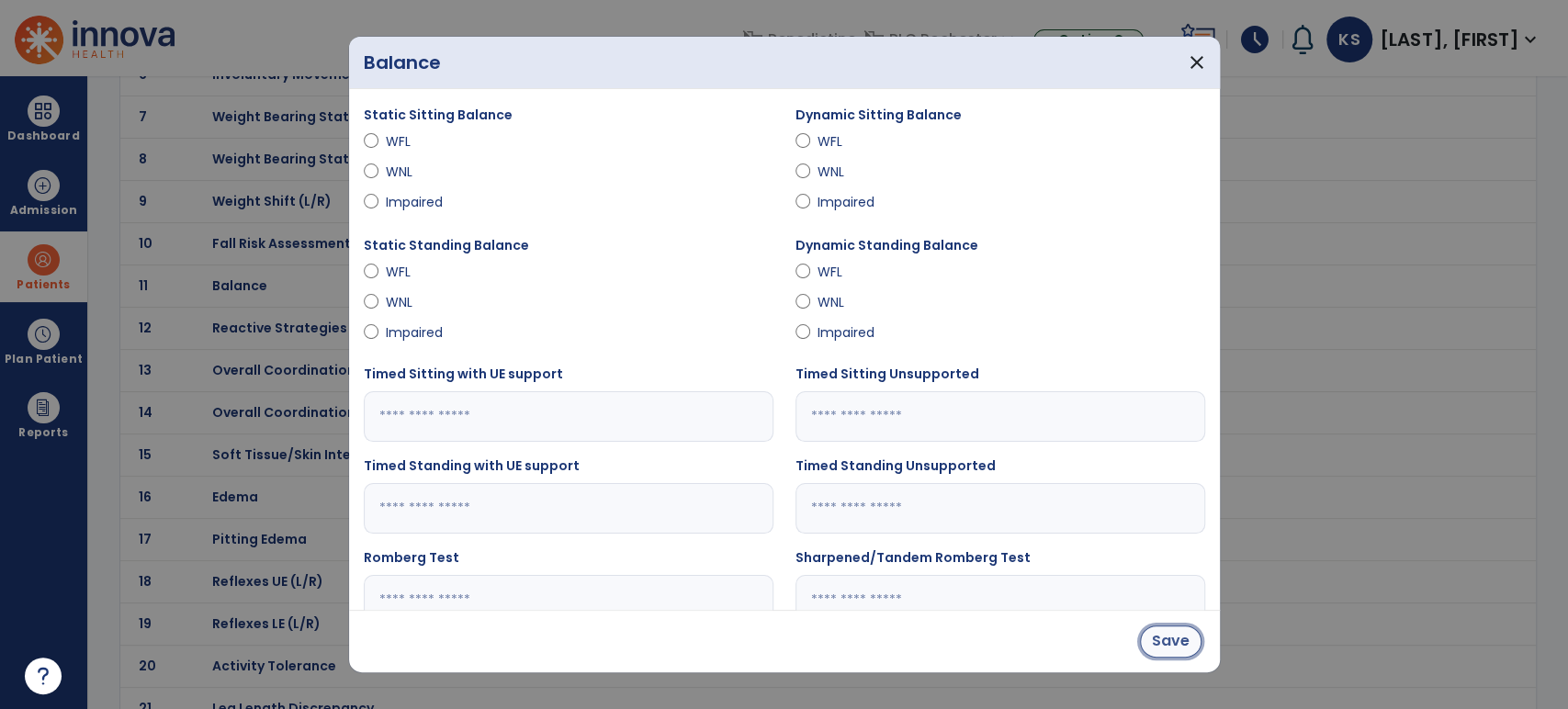 click on "Save" at bounding box center (1170, 641) 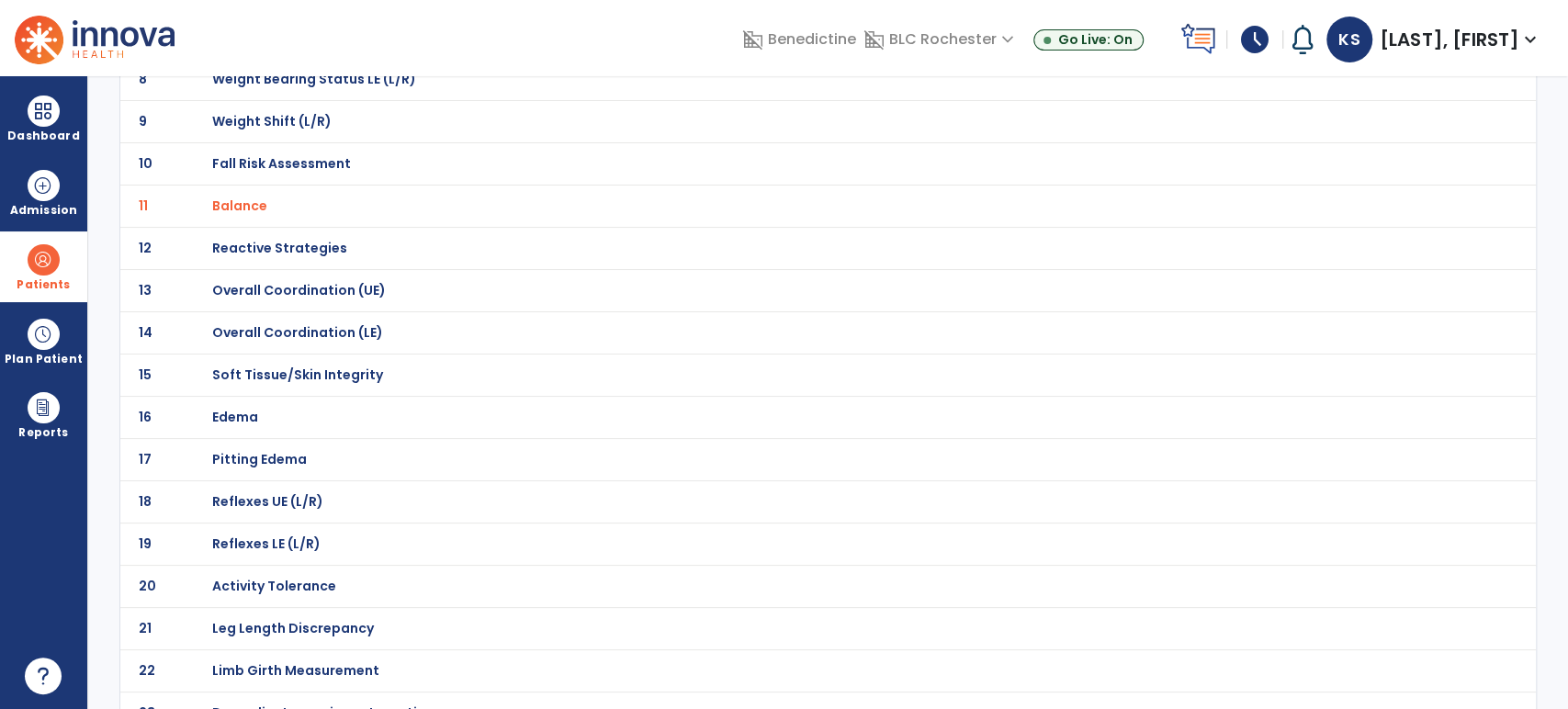 scroll, scrollTop: 497, scrollLeft: 0, axis: vertical 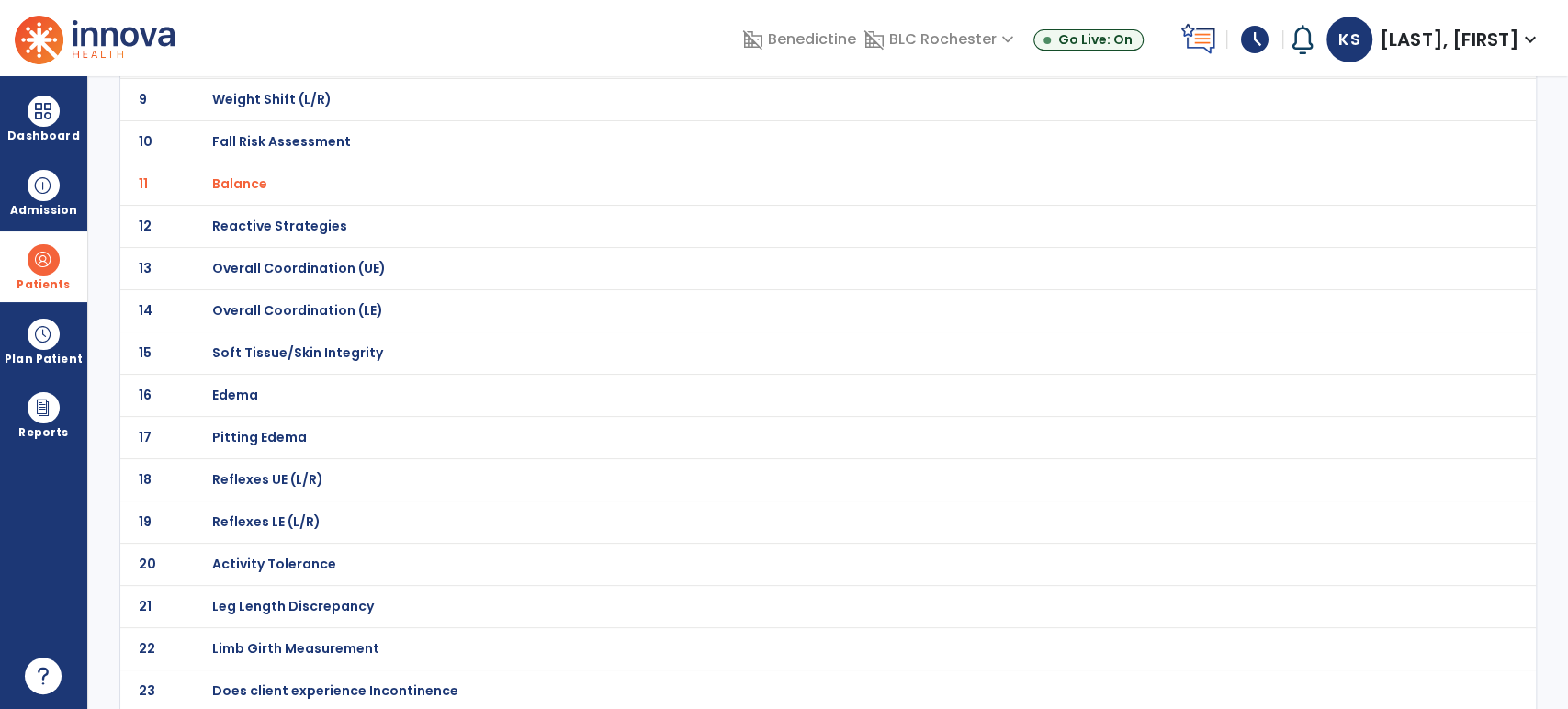 click on "Activity Tolerance" at bounding box center (788, -239) 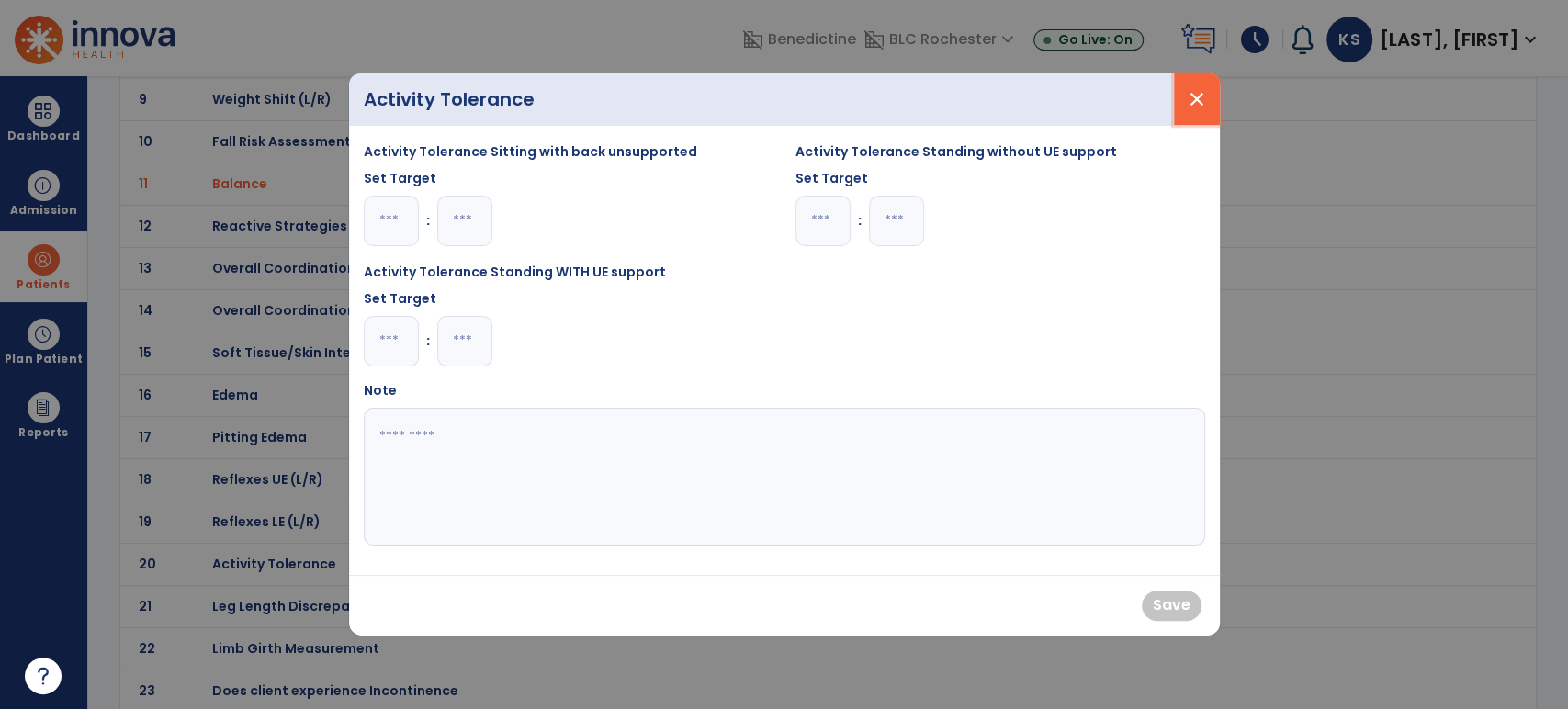 click on "close" at bounding box center (1197, 99) 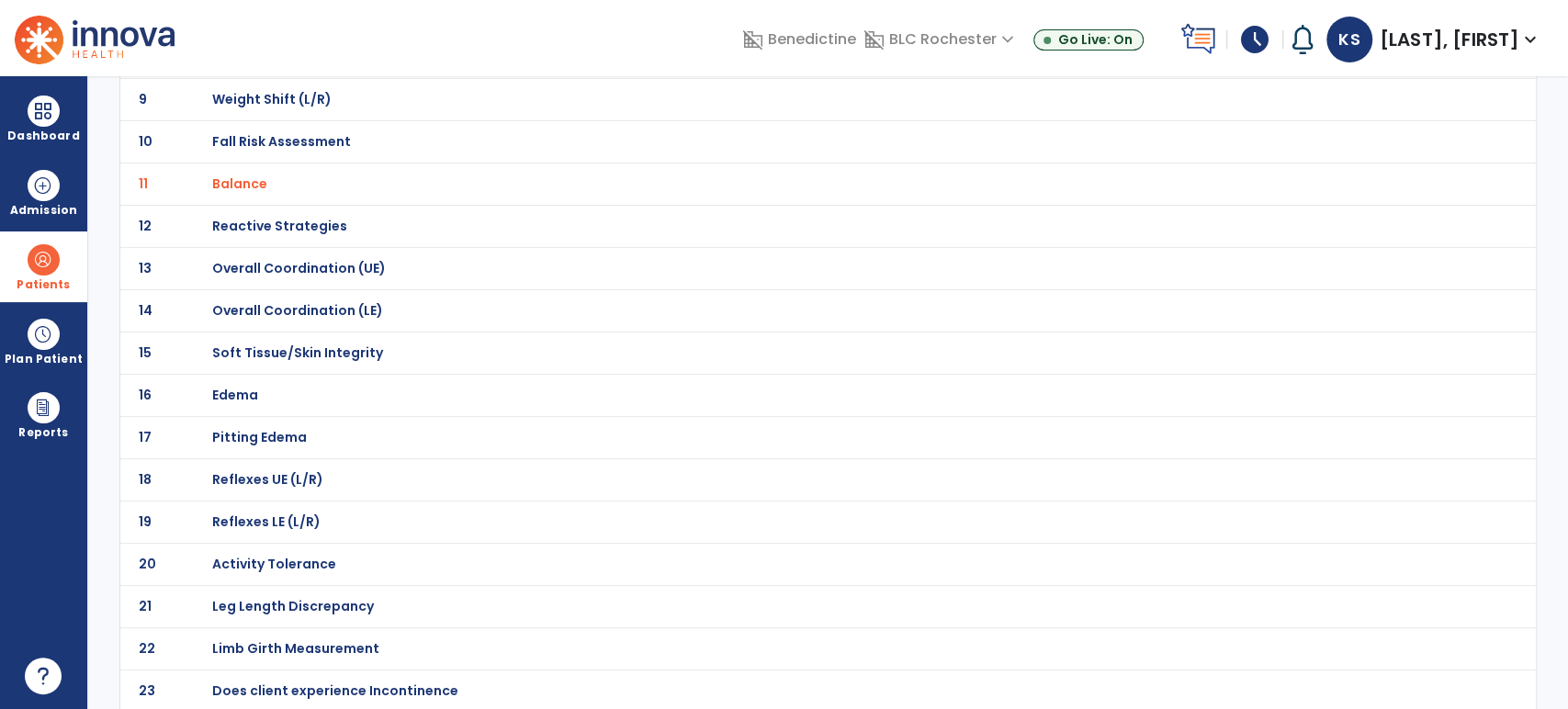 scroll, scrollTop: 0, scrollLeft: 0, axis: both 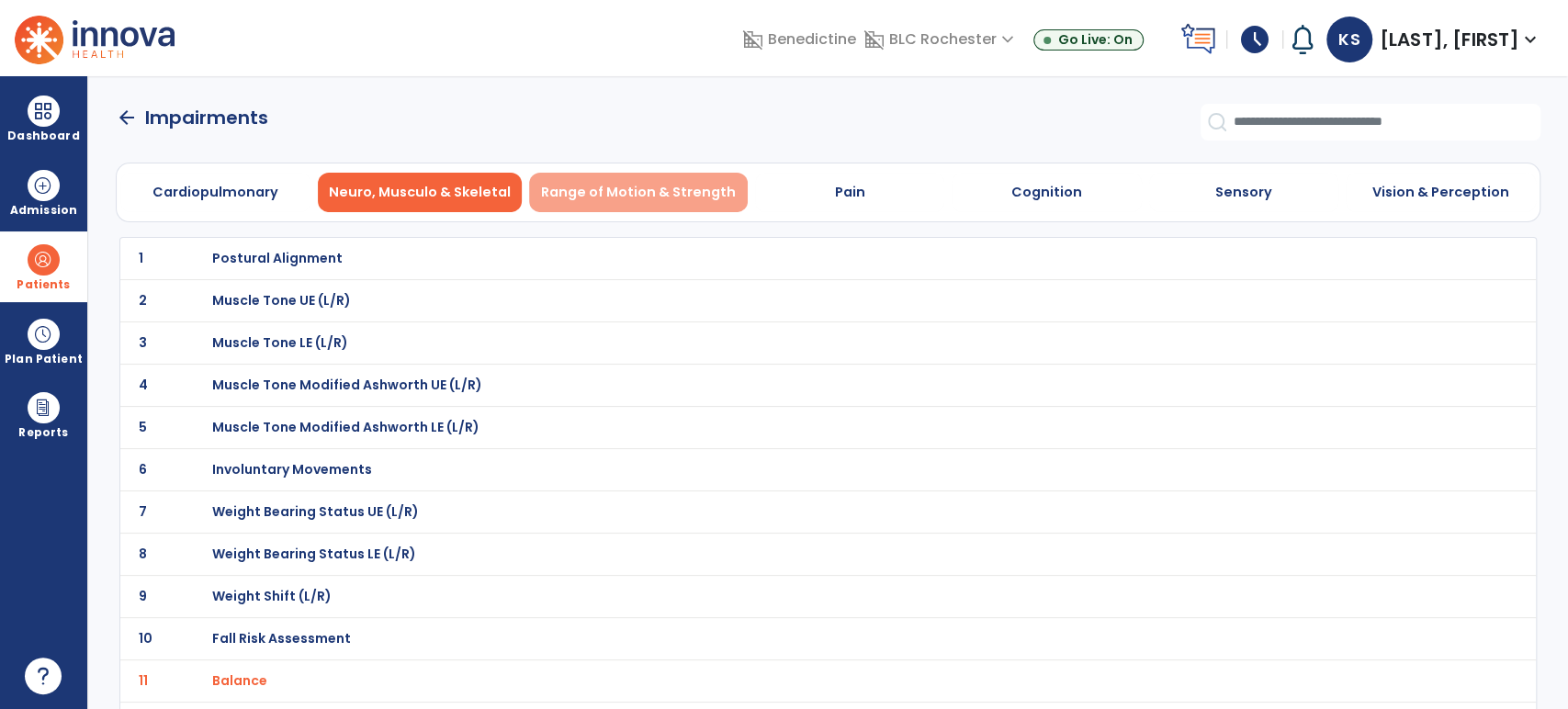 click on "Range of Motion & Strength" at bounding box center [638, 192] 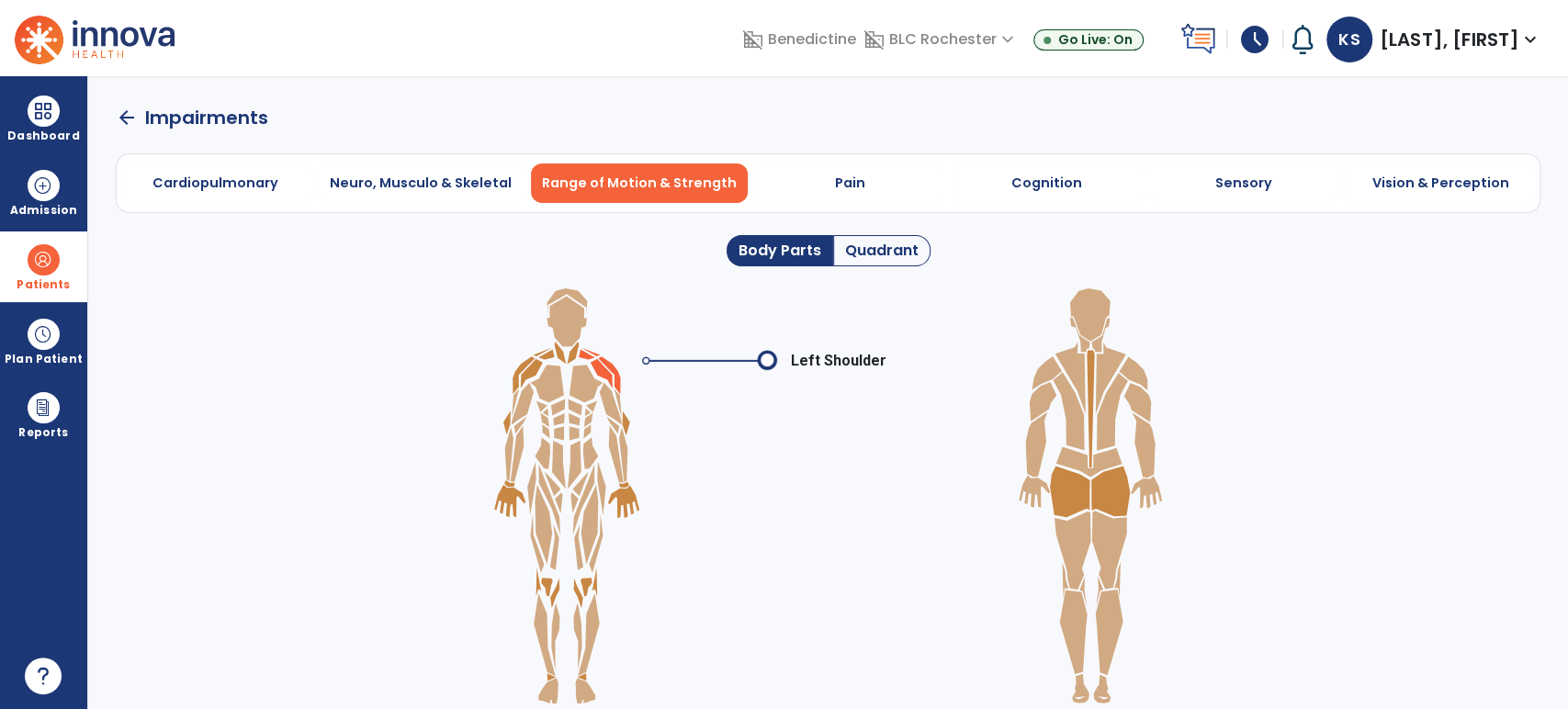 click 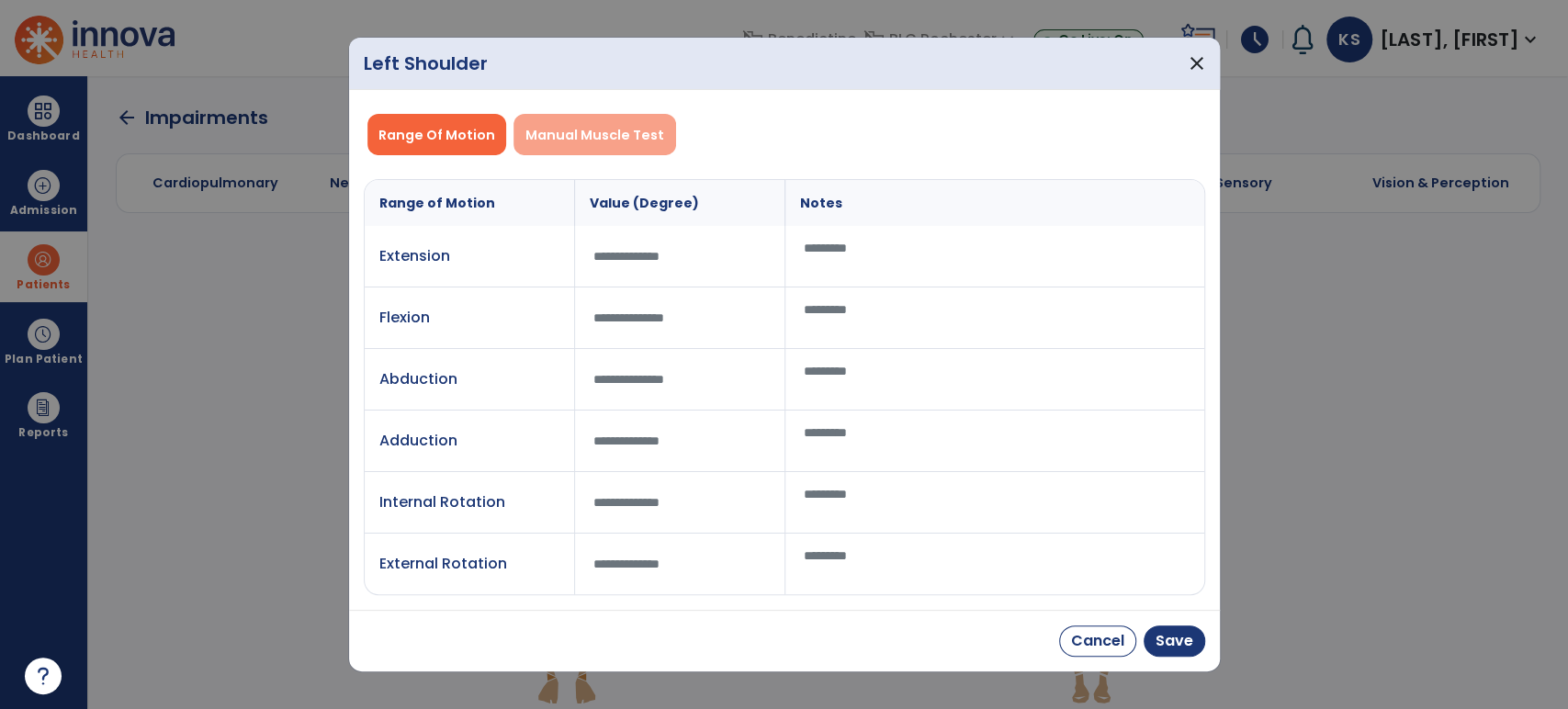 click on "Manual Muscle Test" at bounding box center (594, 134) 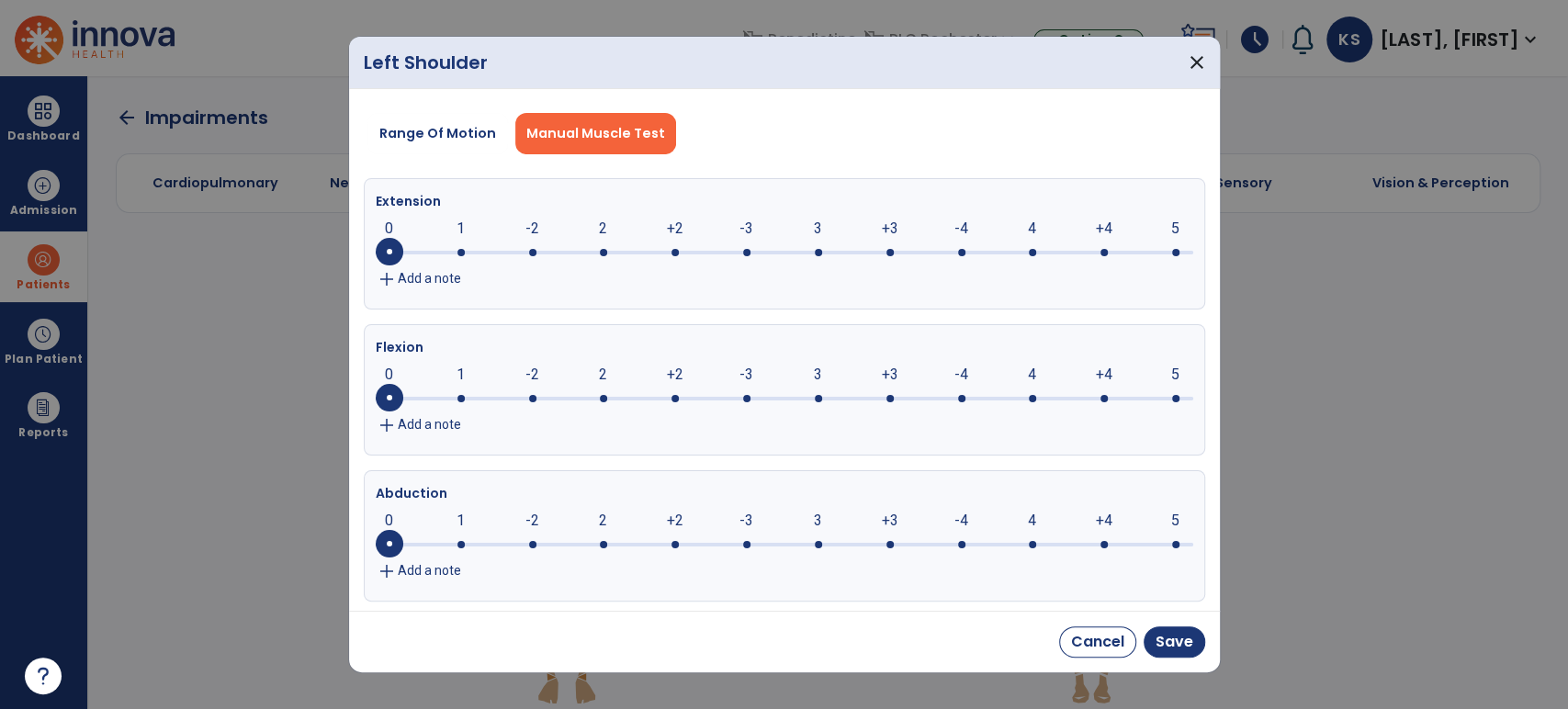 click 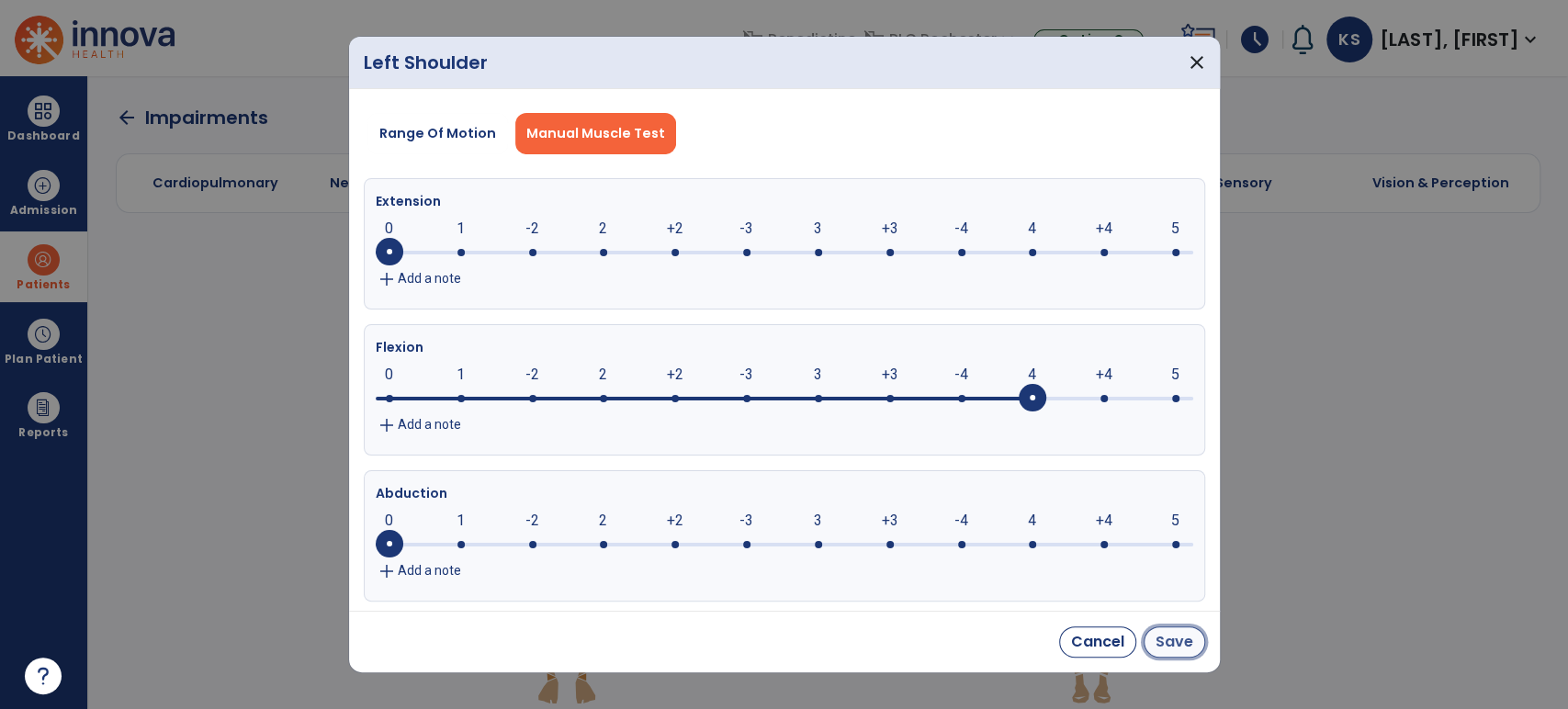 click on "Save" at bounding box center (1174, 642) 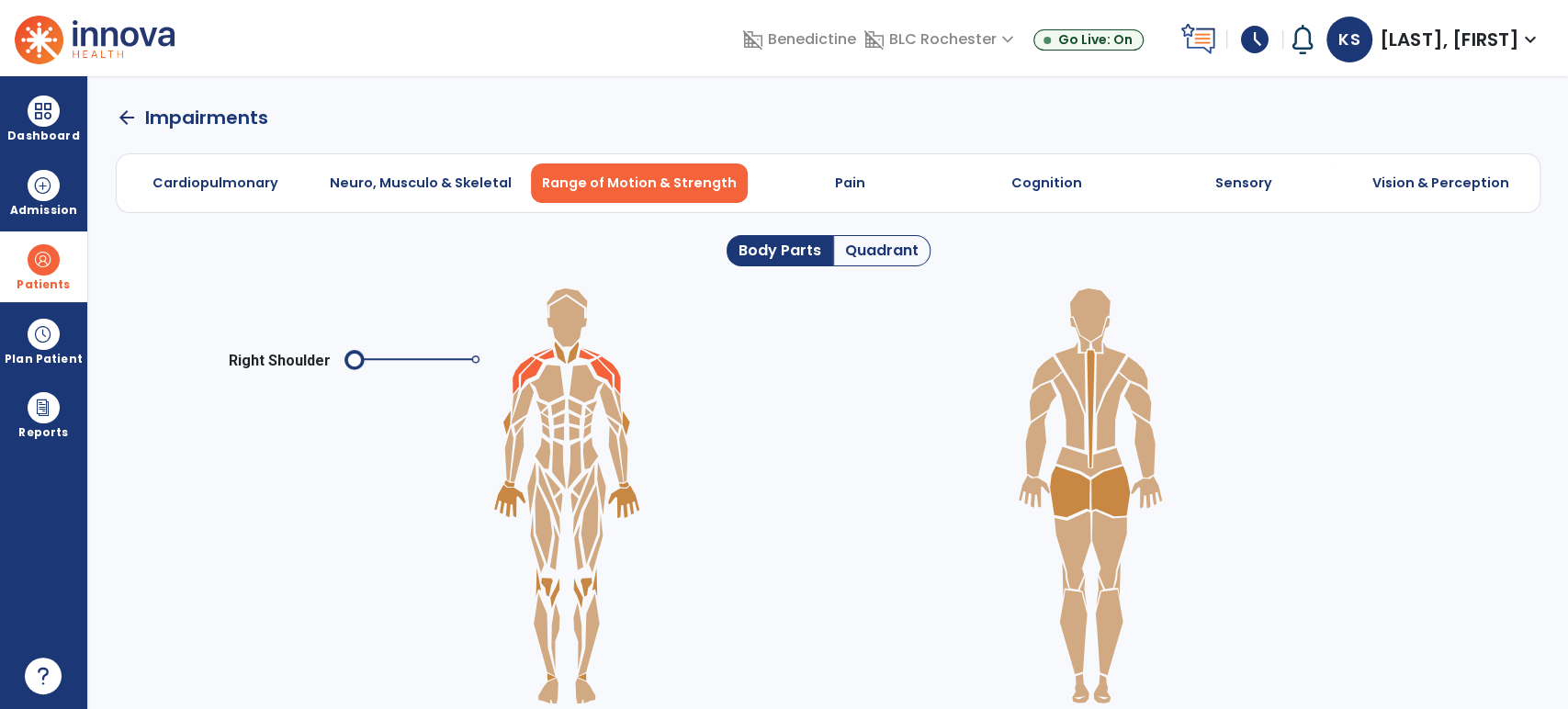 click 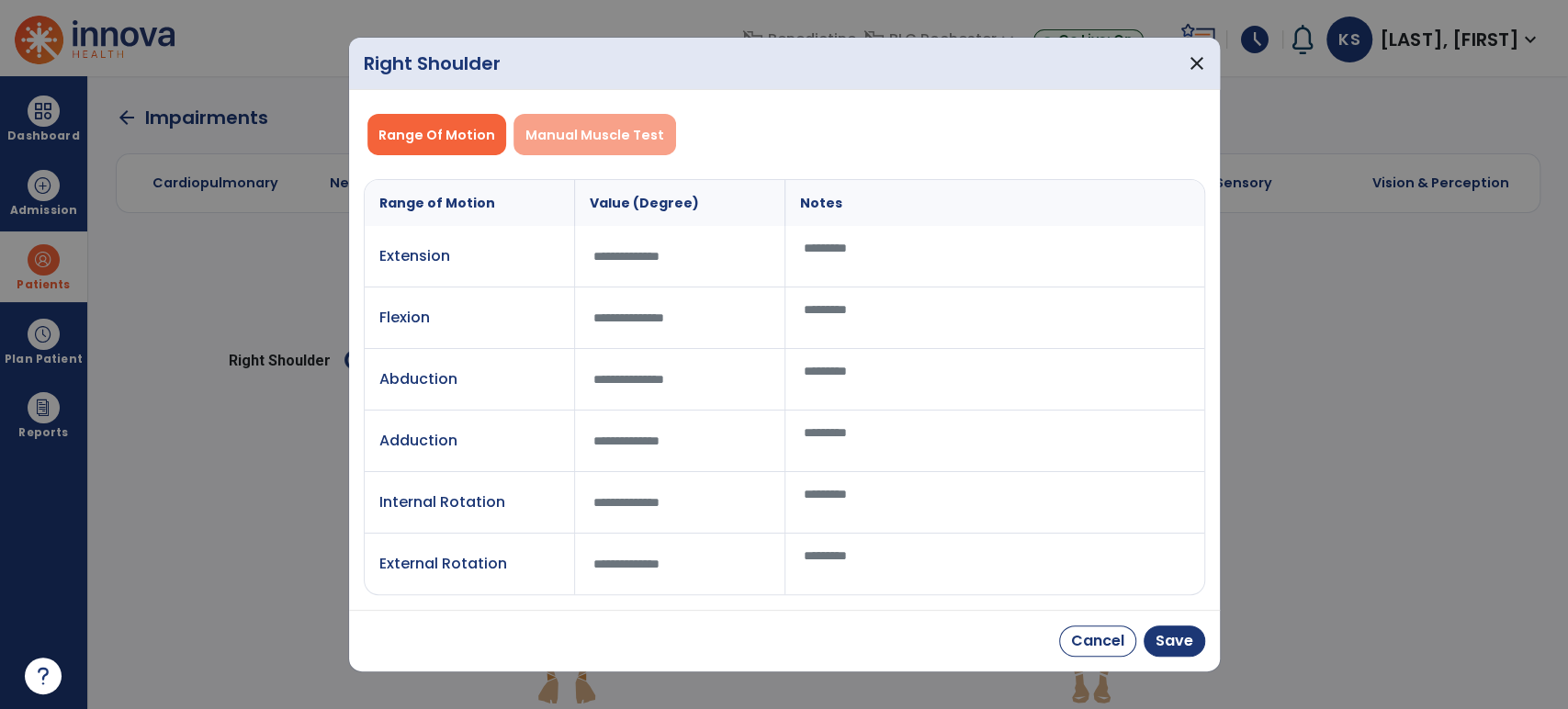 click on "Manual Muscle Test" at bounding box center [594, 135] 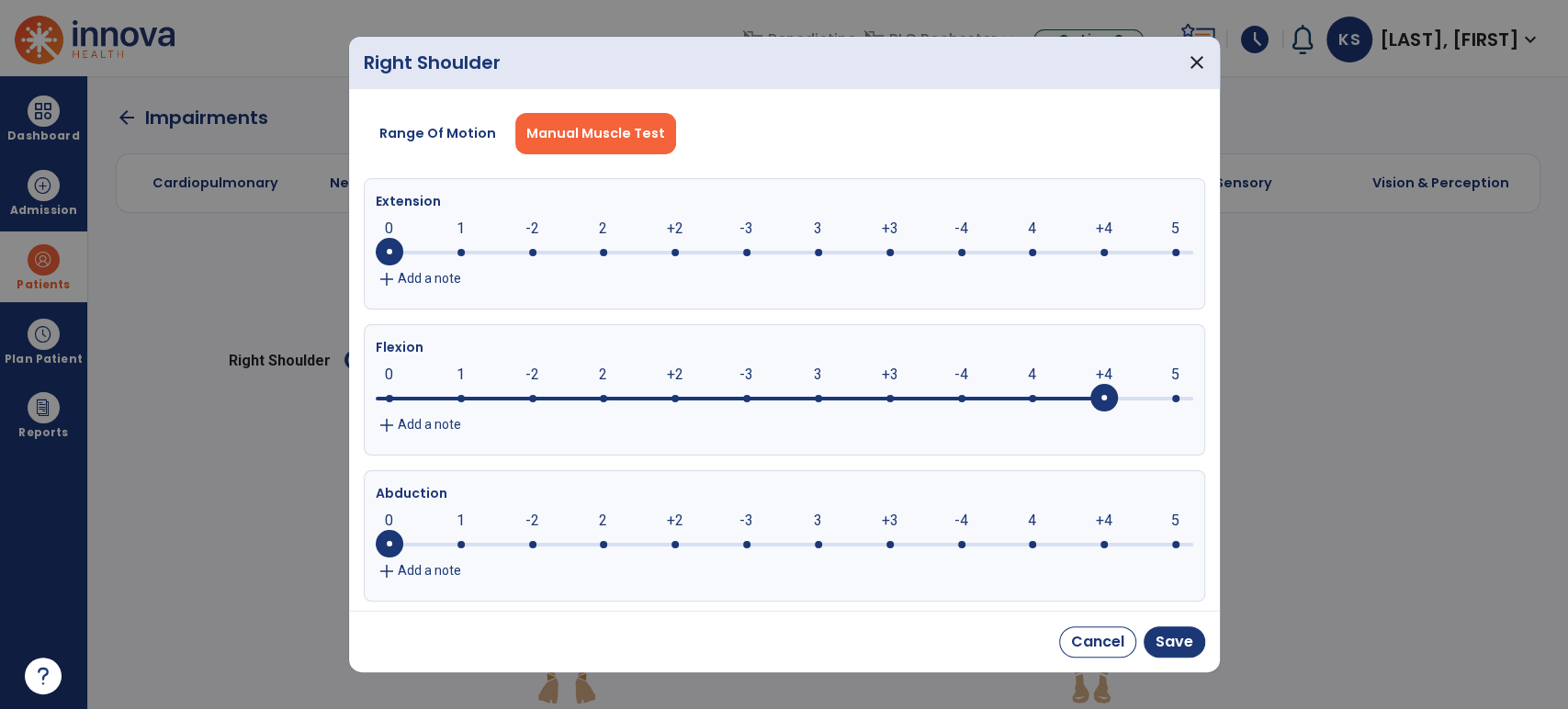 click 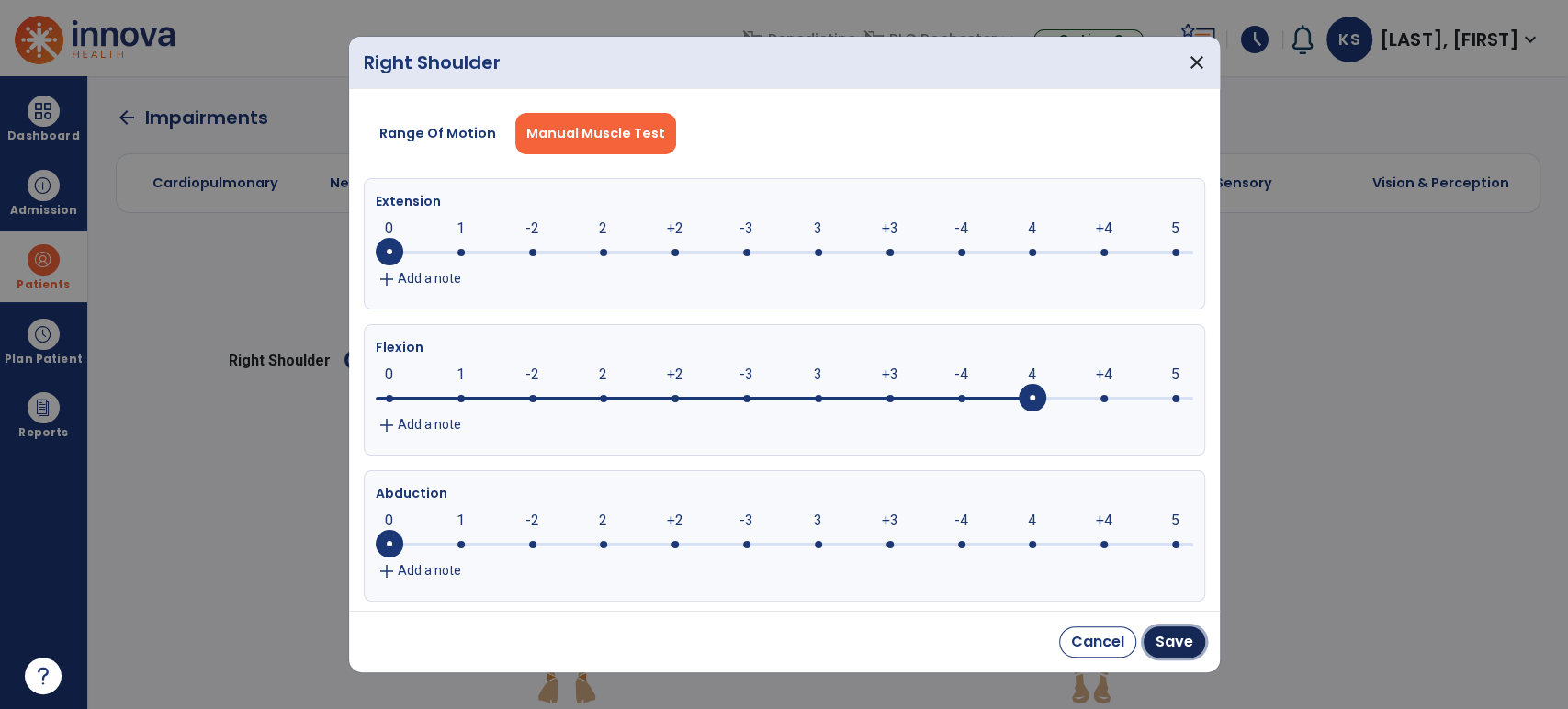 click on "Save" at bounding box center (1174, 642) 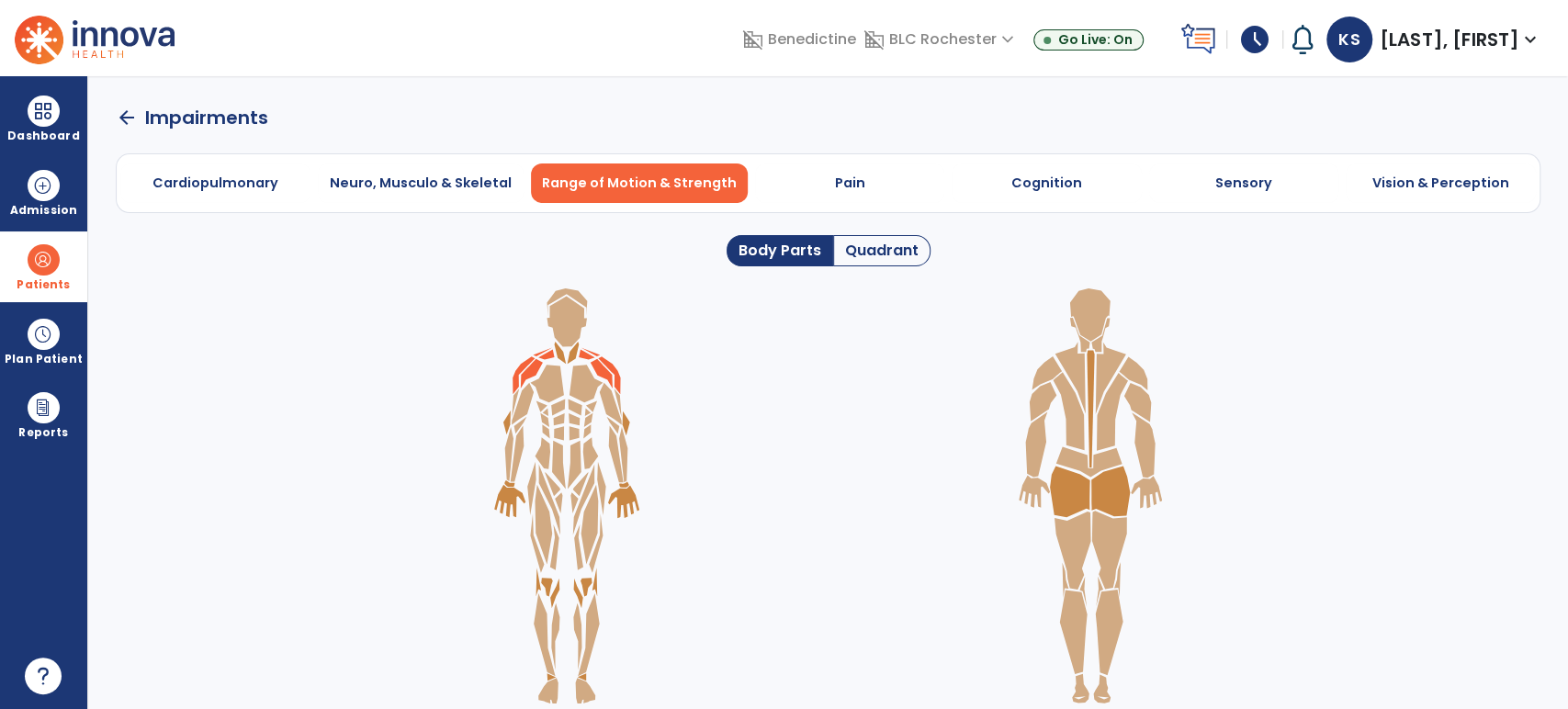 click 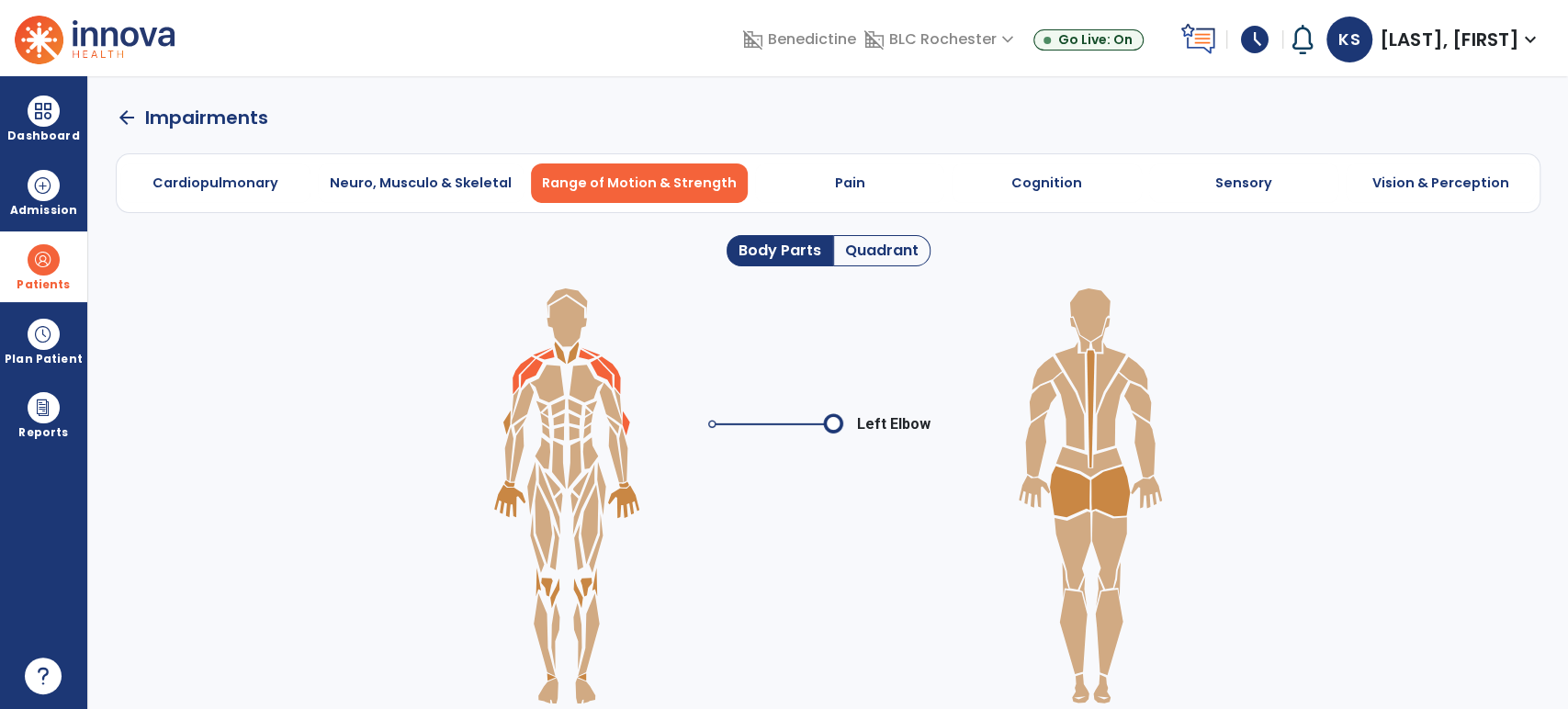 click 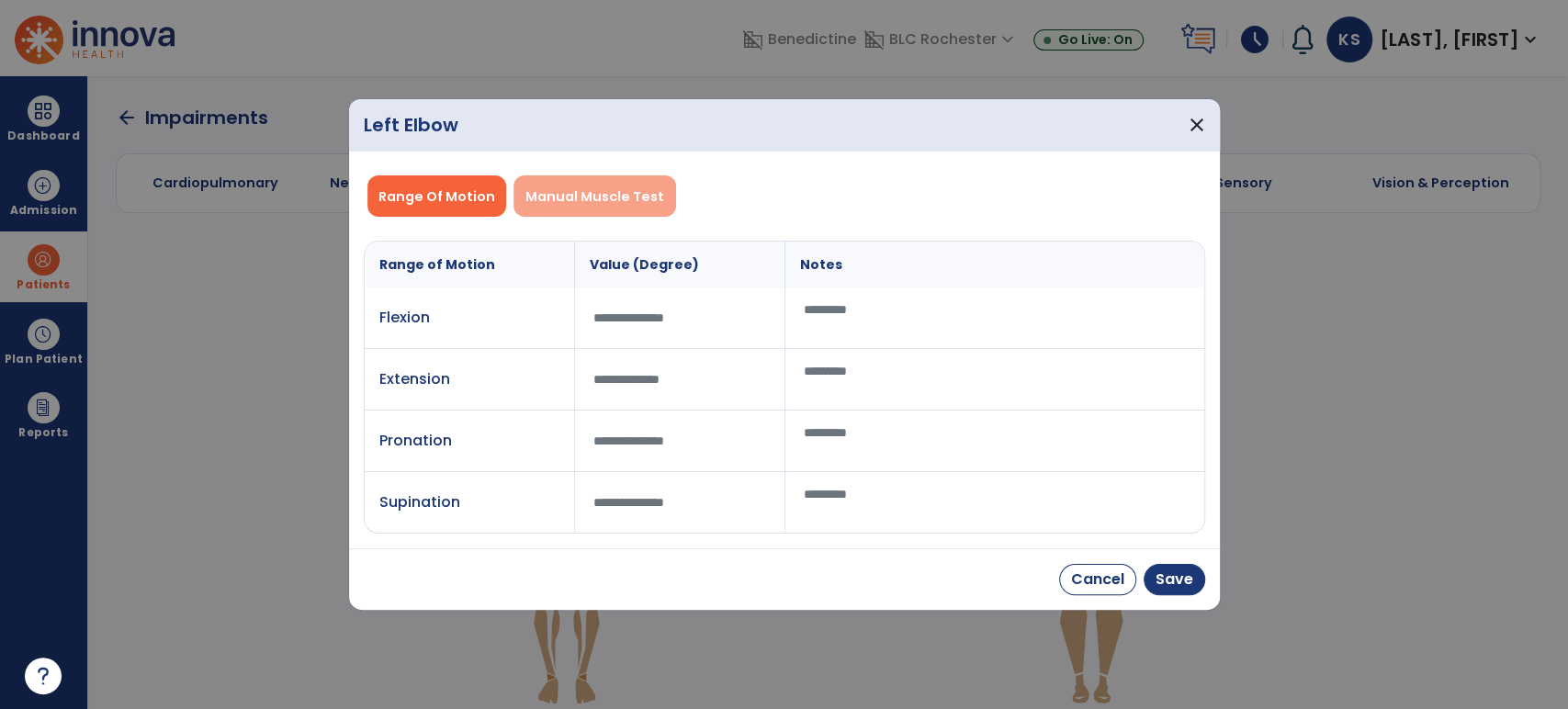 click on "Manual Muscle Test" at bounding box center [594, 196] 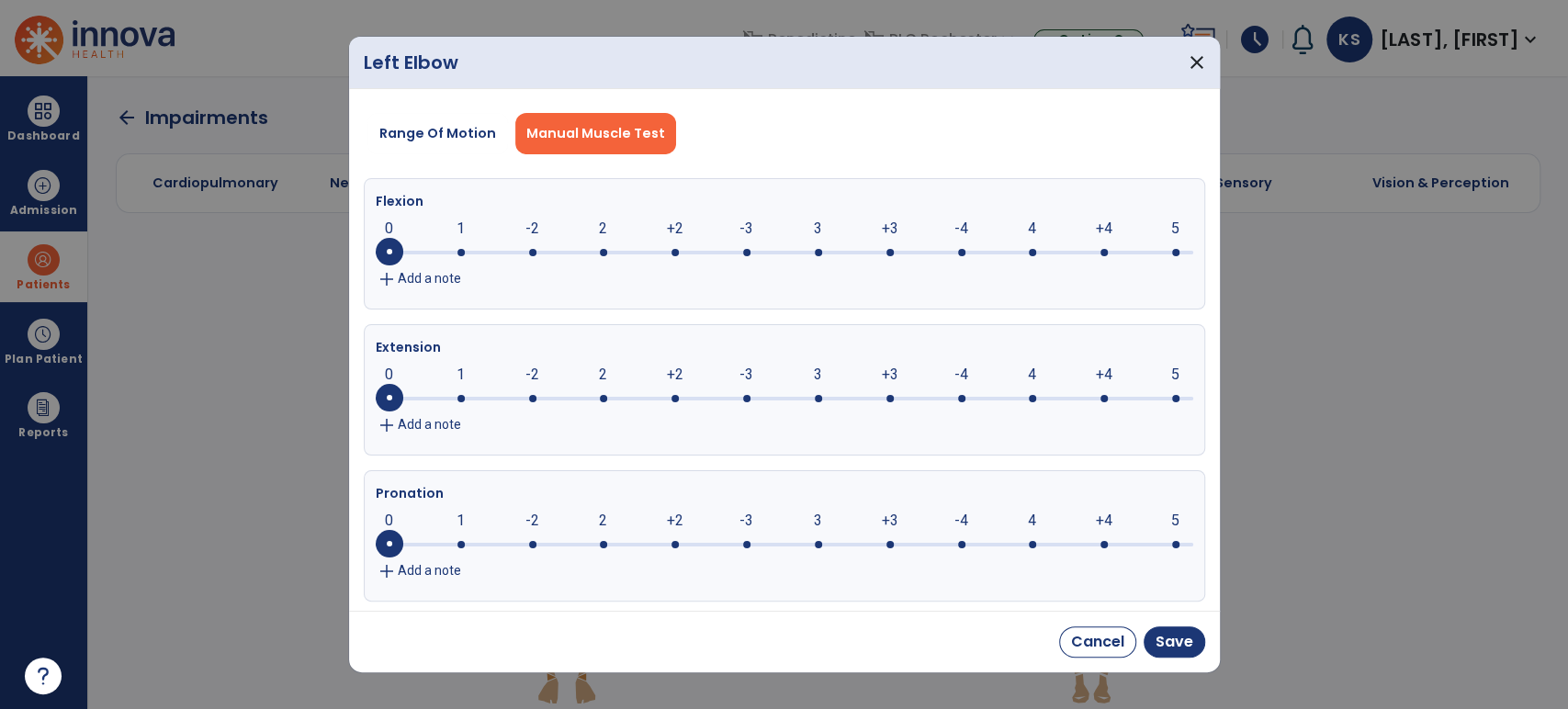 click 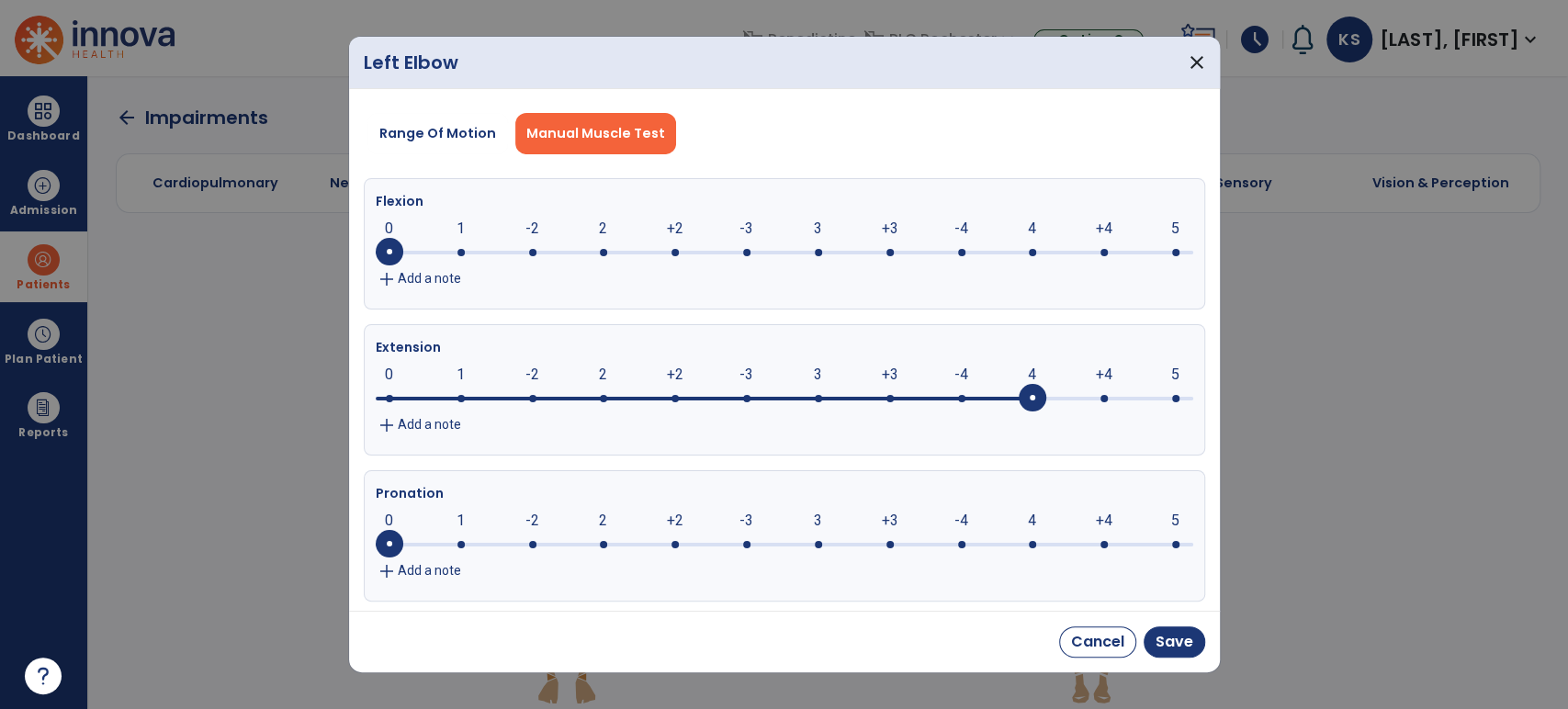 click 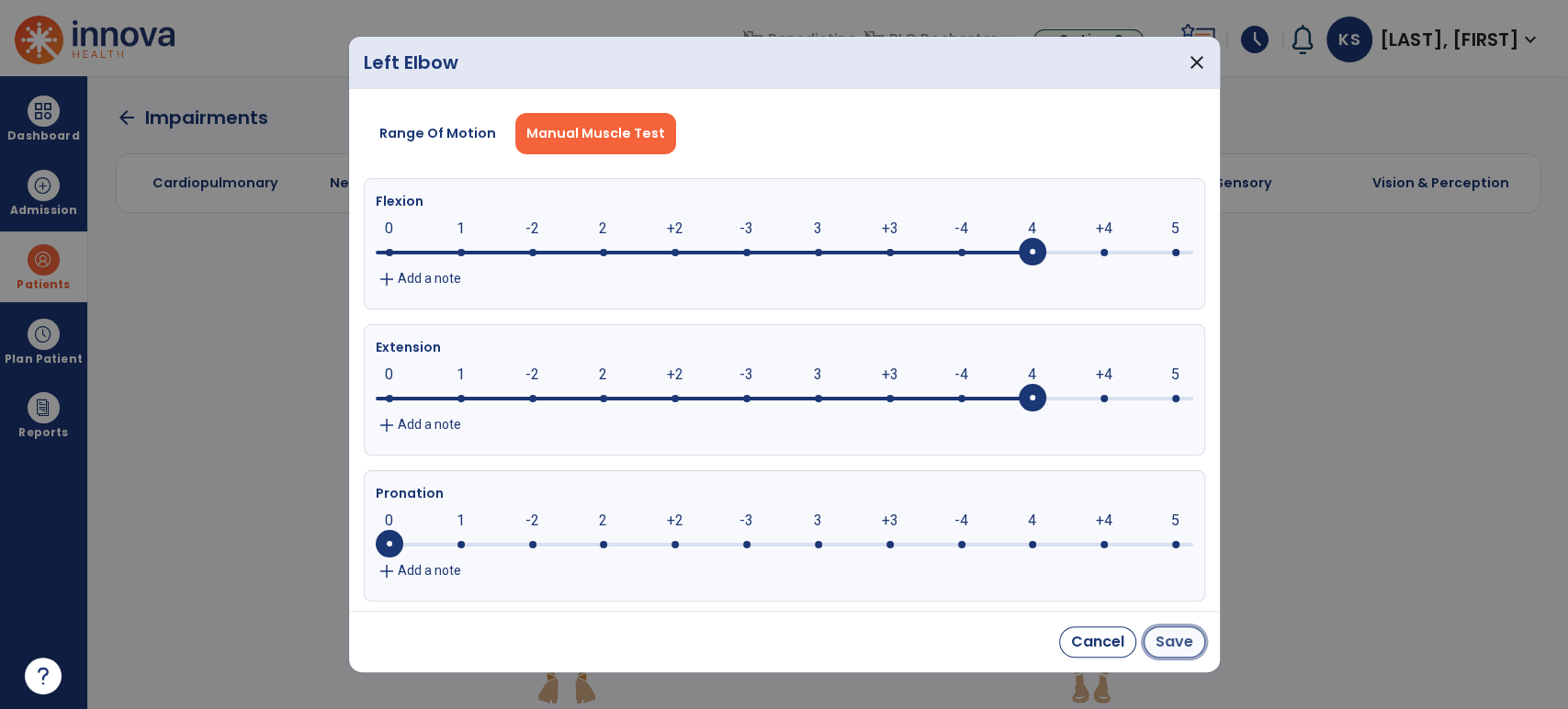 click on "Save" at bounding box center [1174, 642] 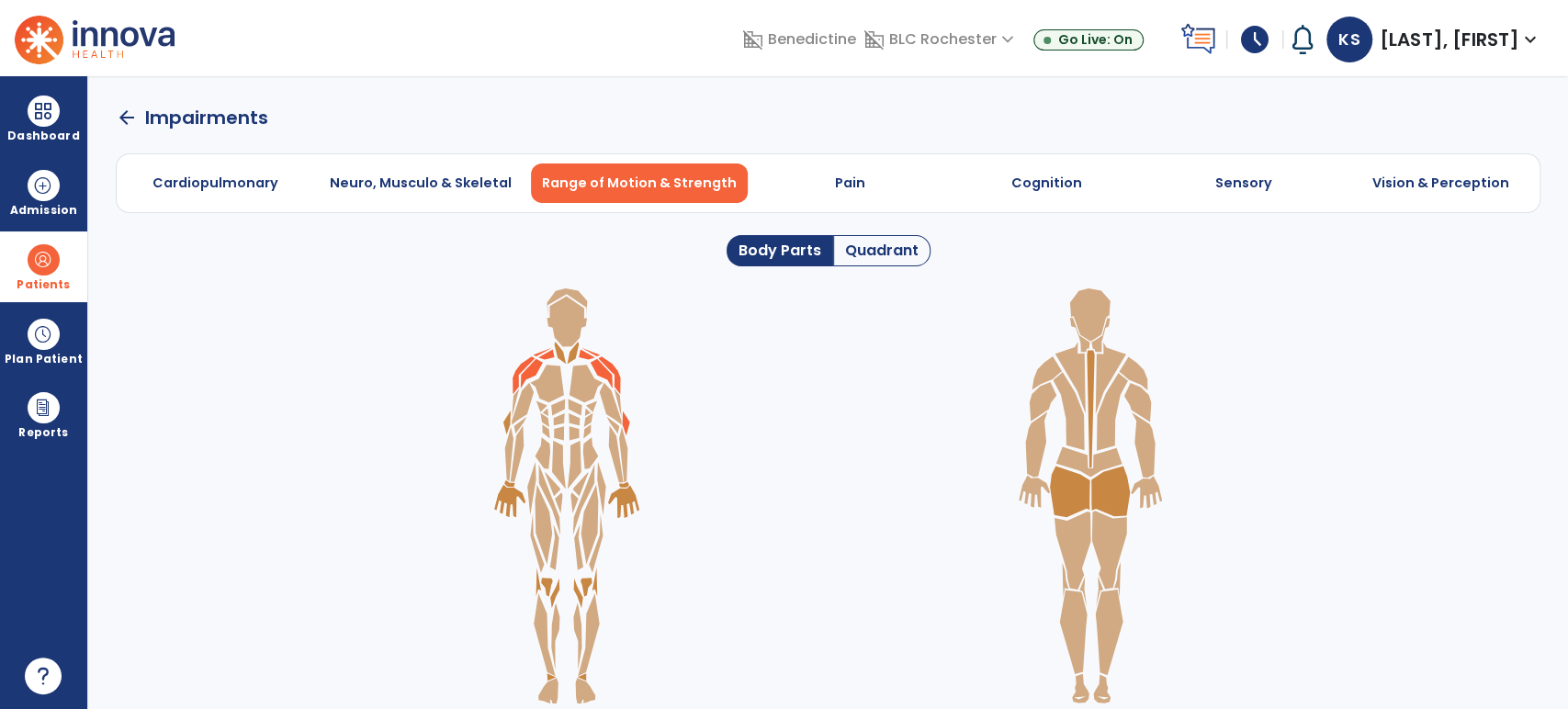 click 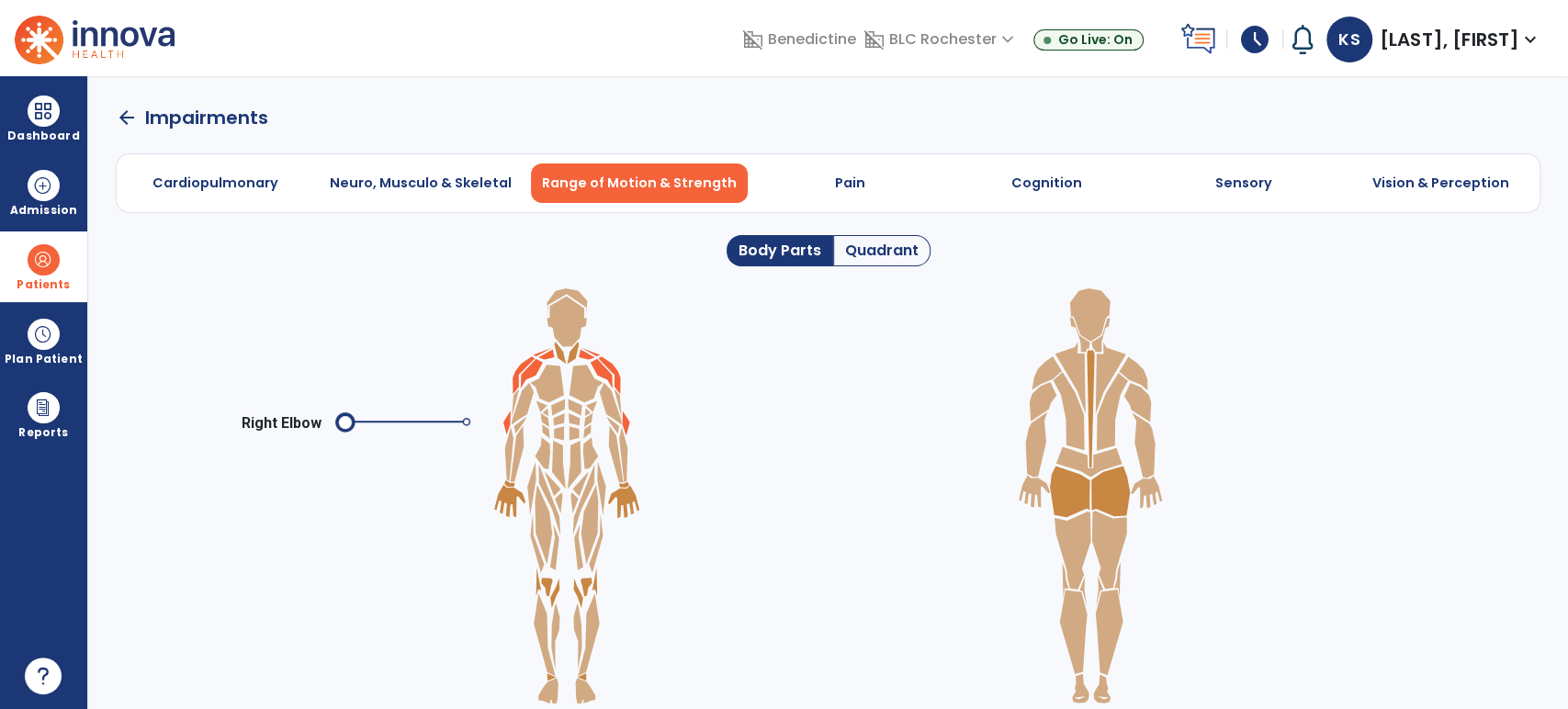 click 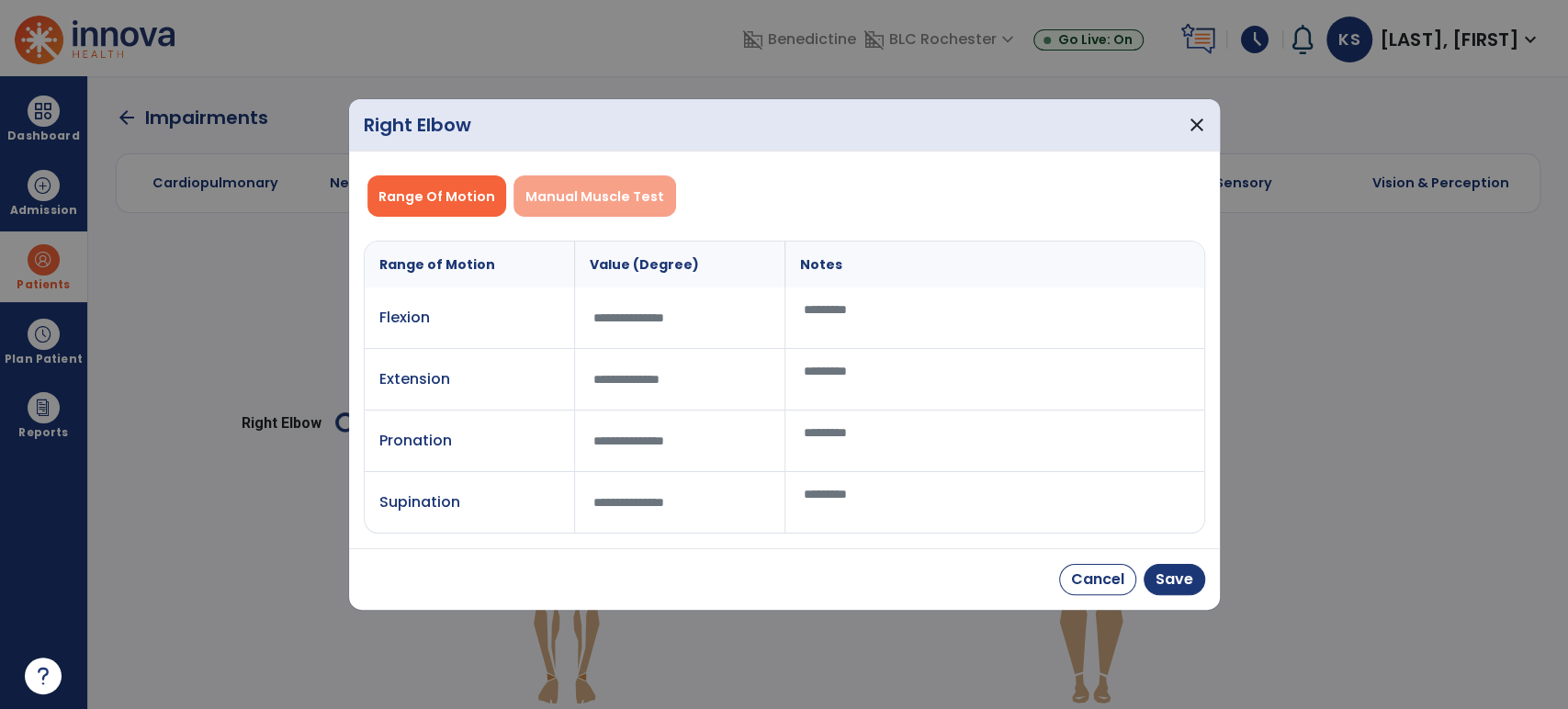 click on "Manual Muscle Test" at bounding box center (594, 197) 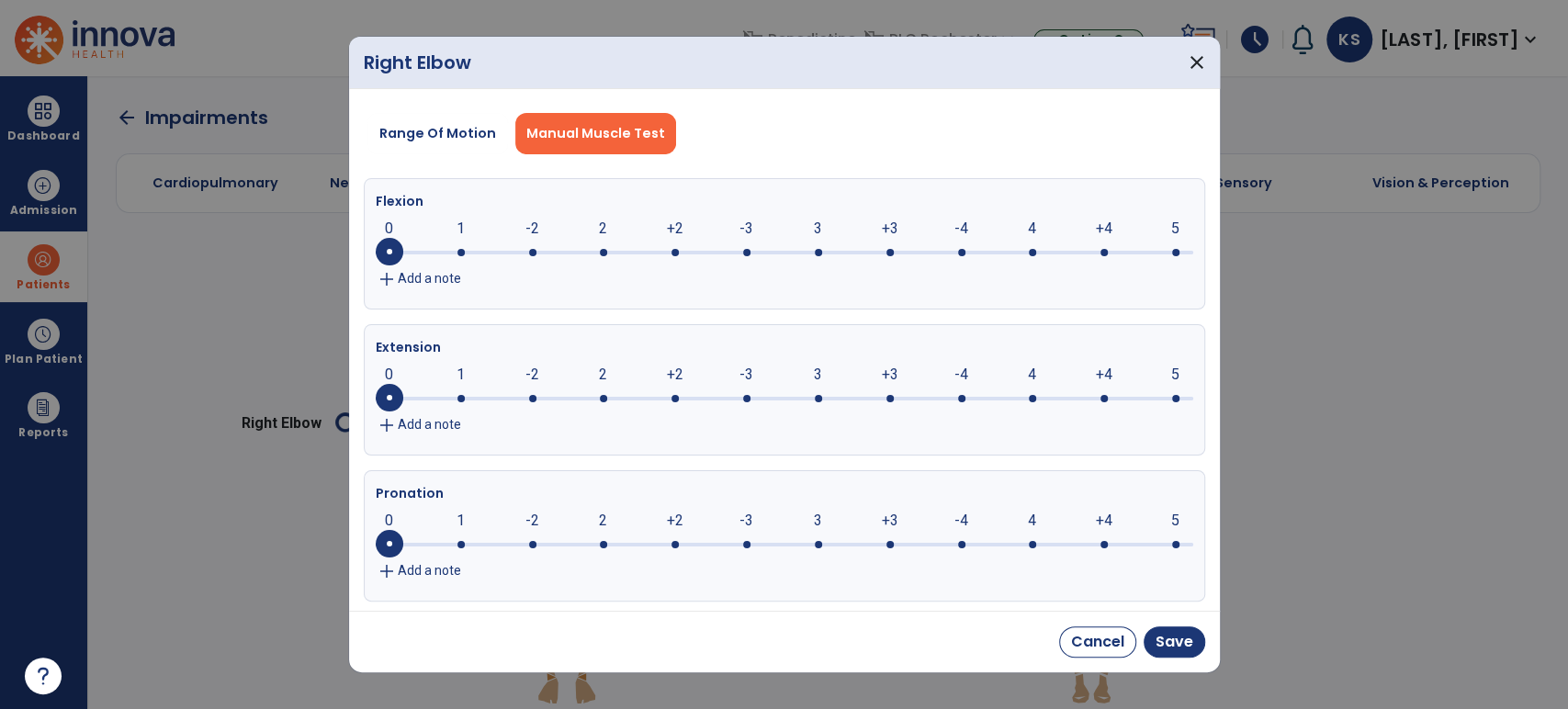click 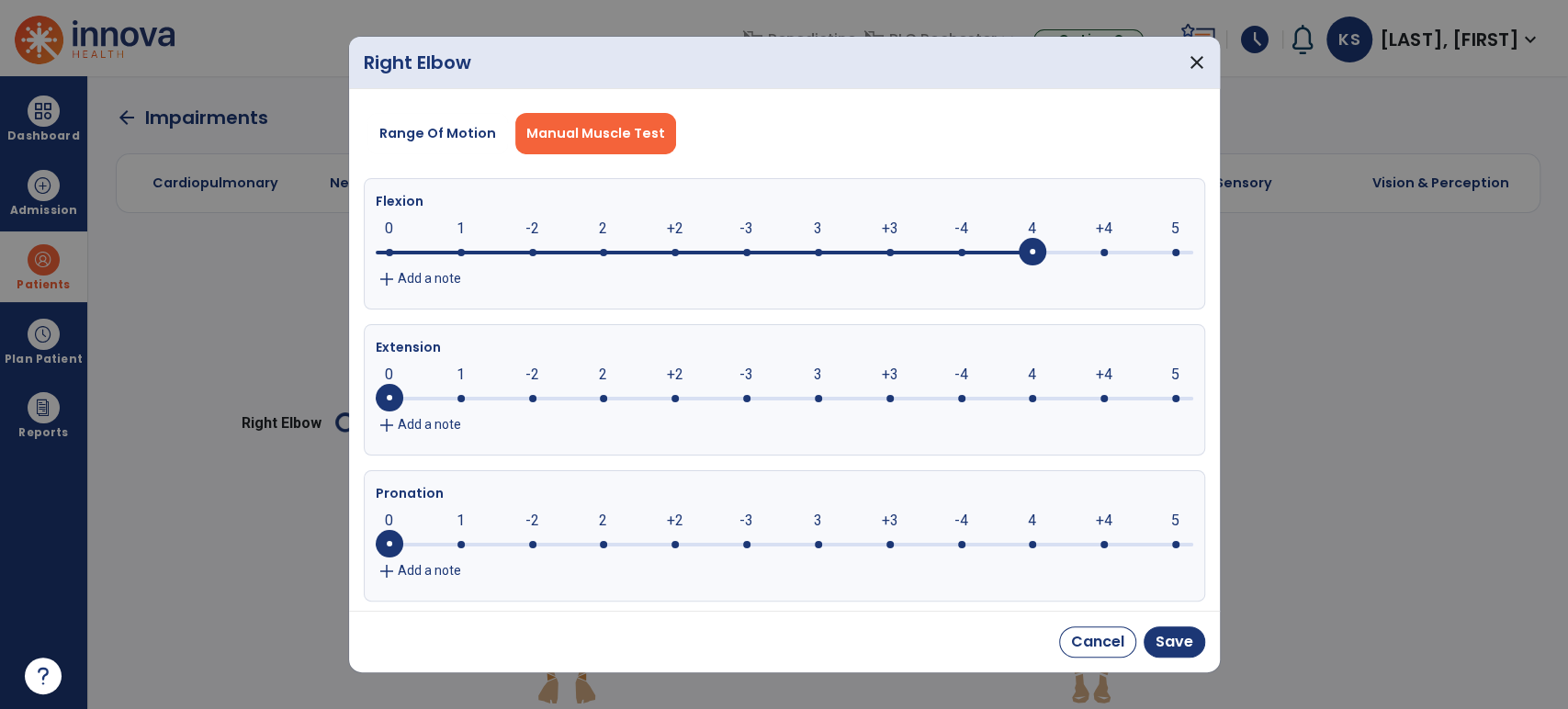 click 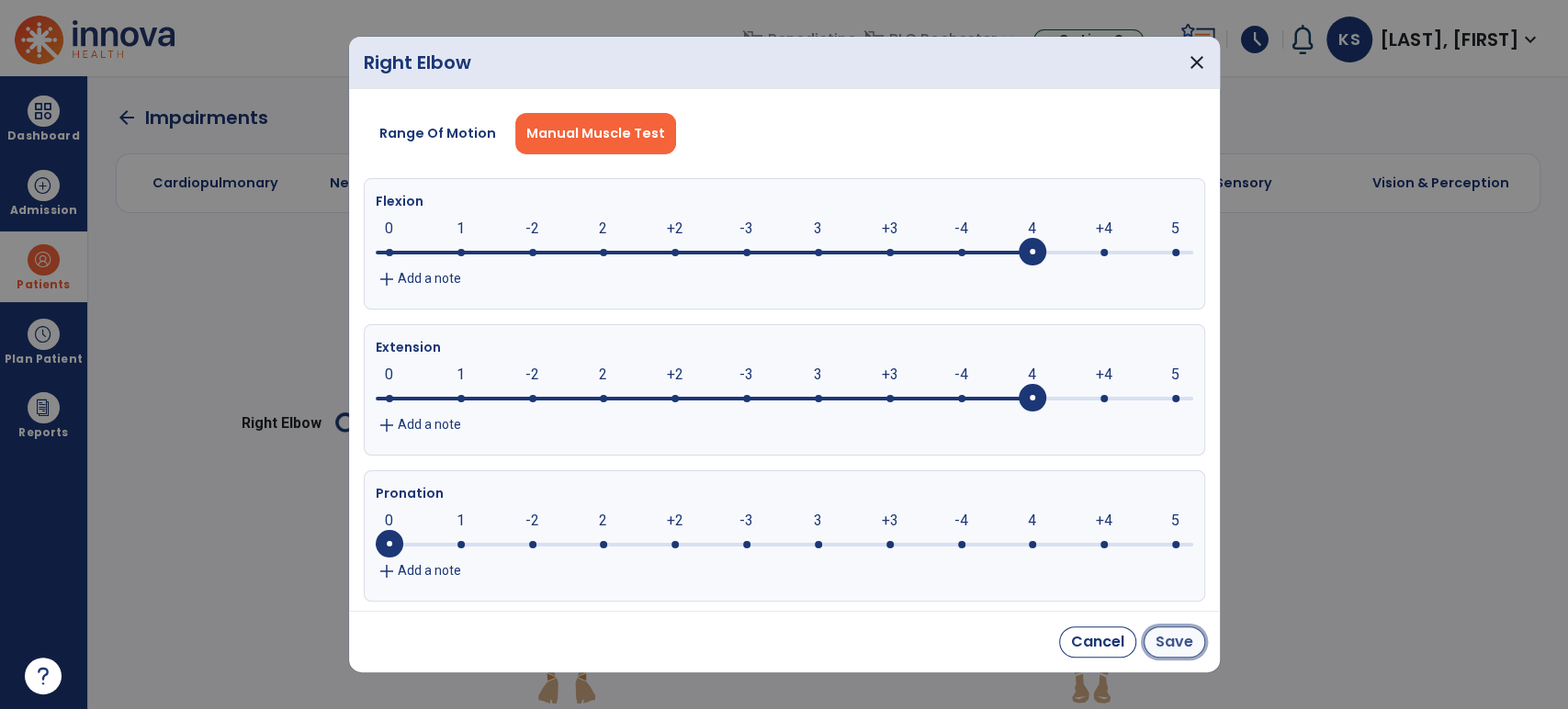 click on "Save" at bounding box center [1174, 642] 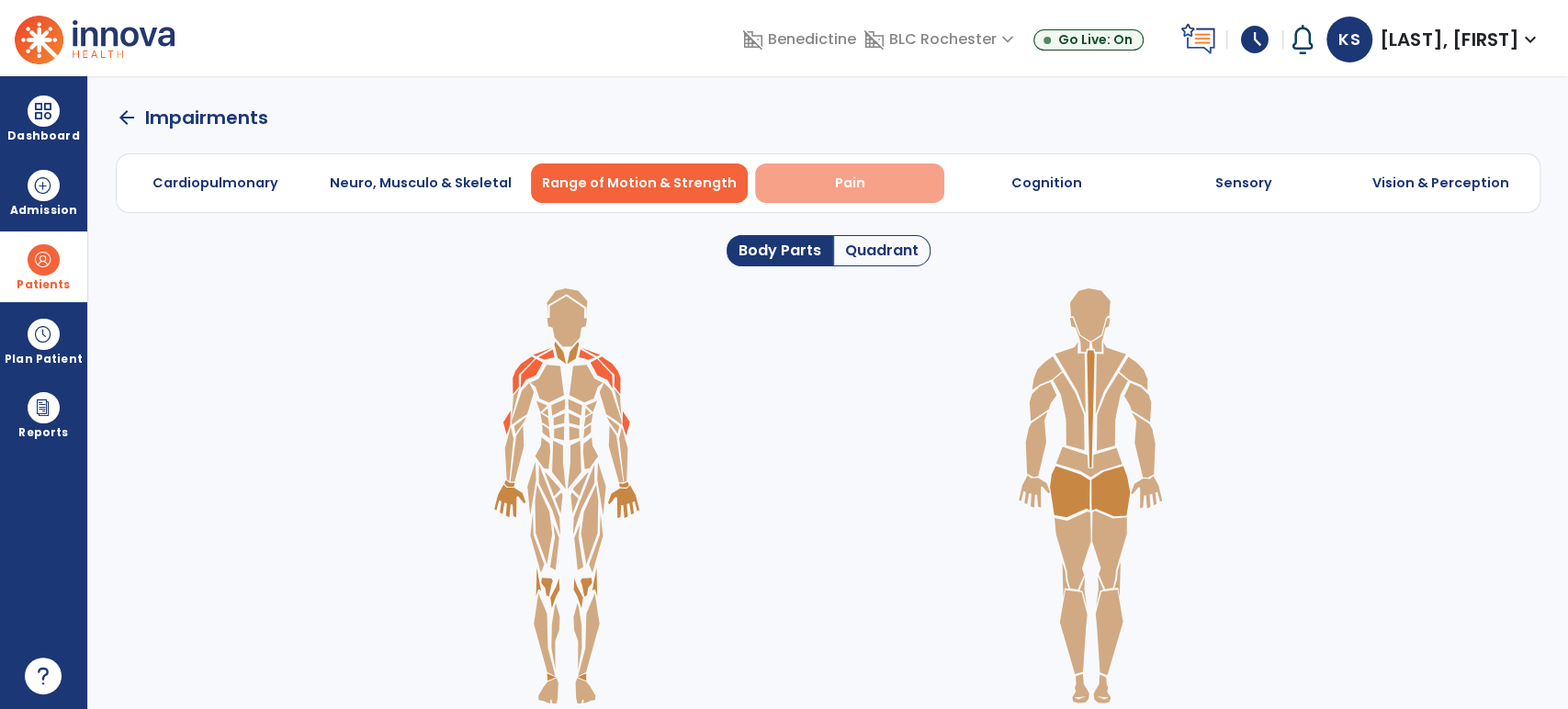 click on "Pain" at bounding box center (849, 183) 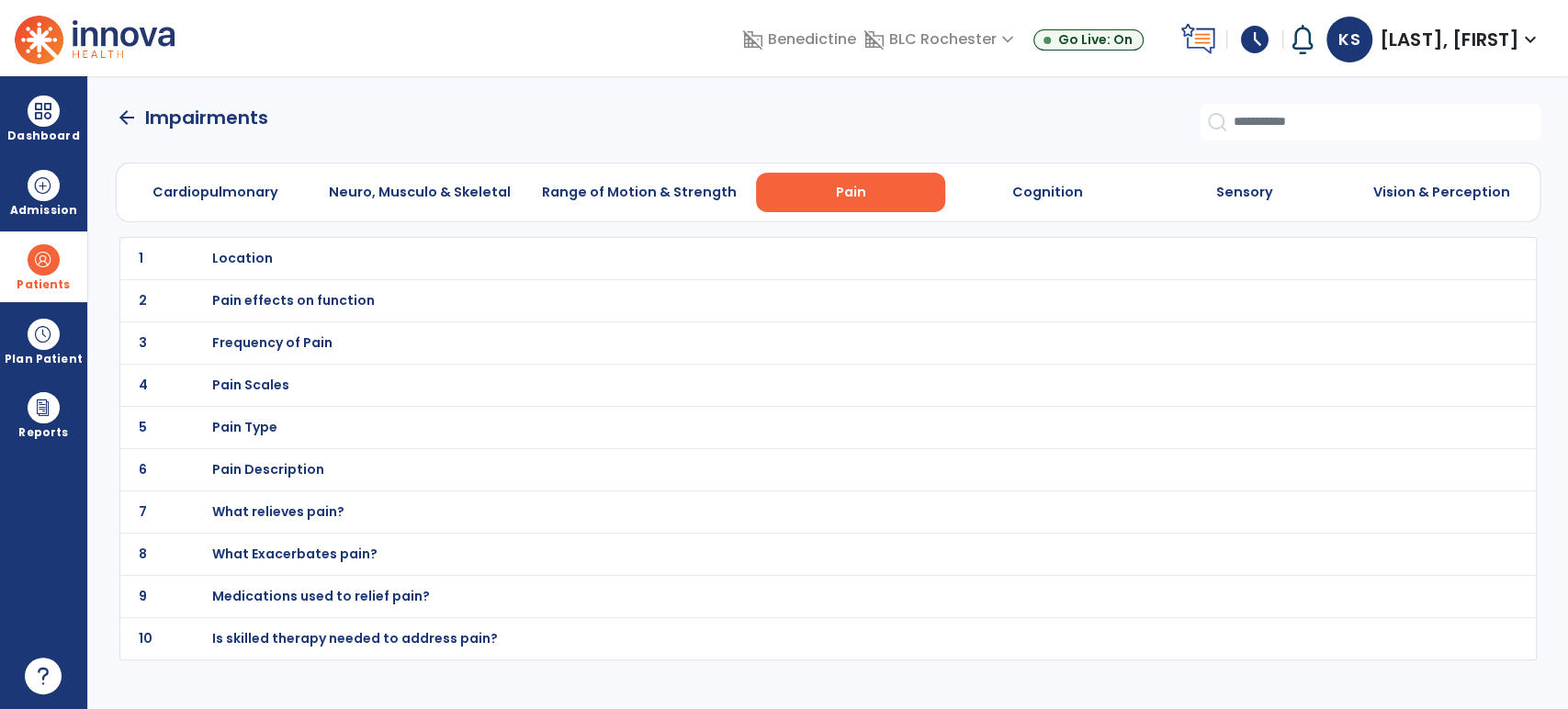 click on "1" 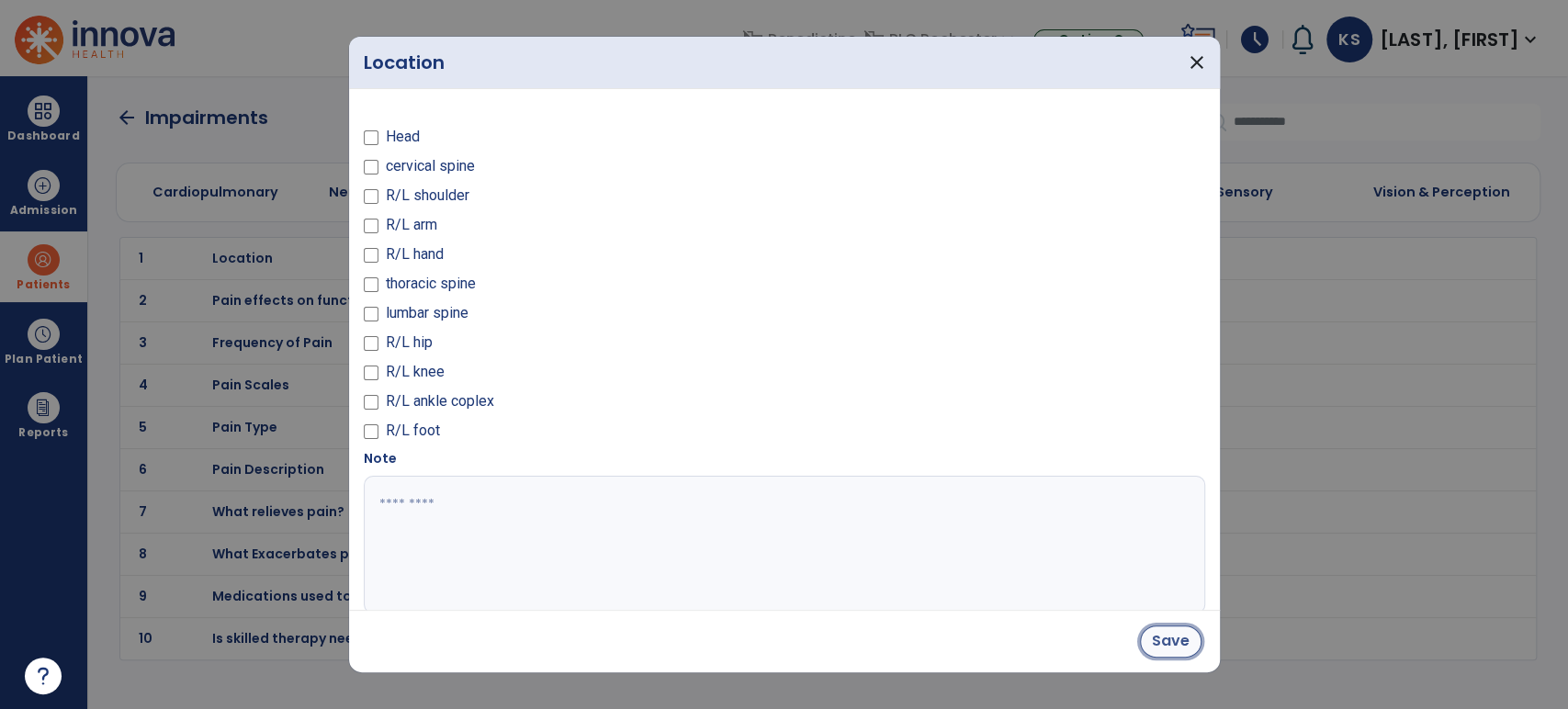 click on "Save" at bounding box center [1170, 641] 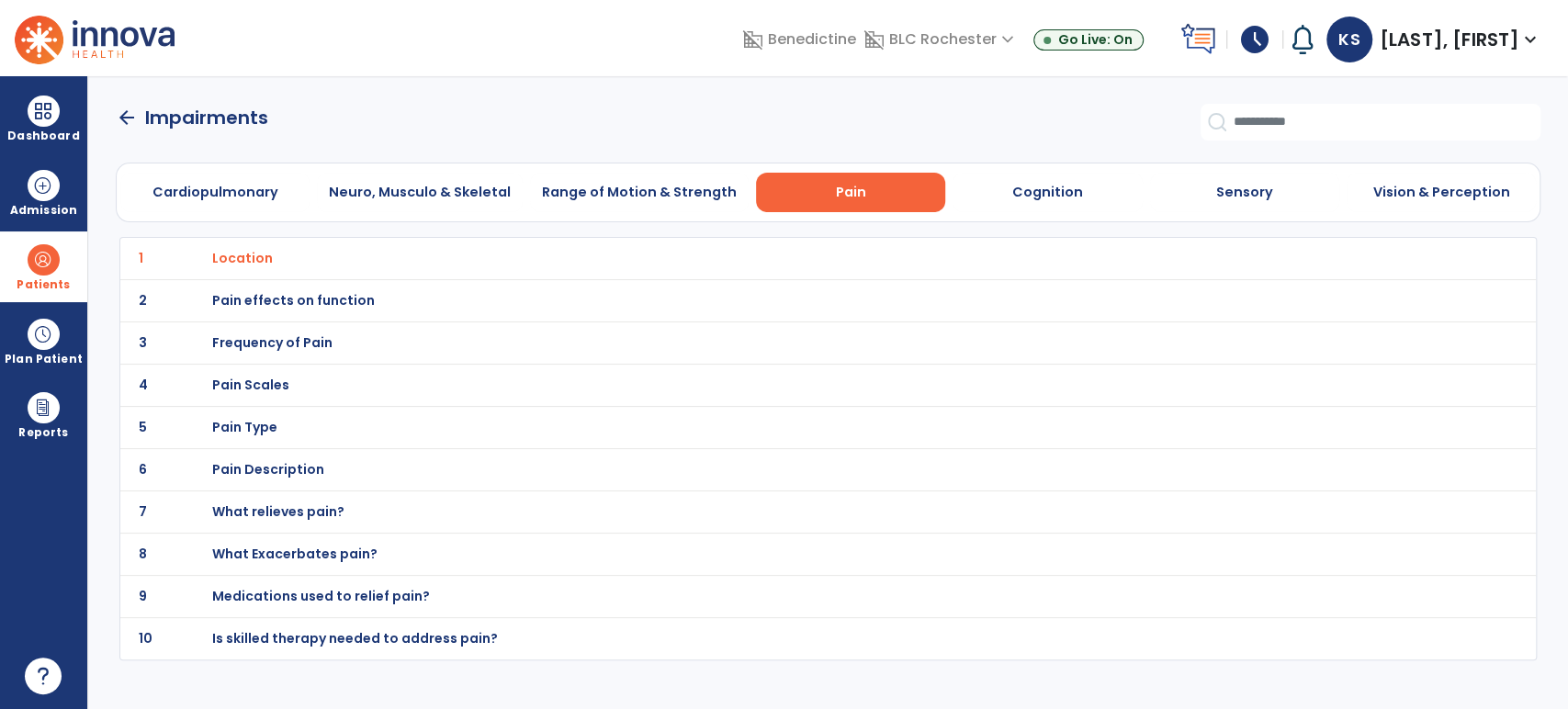 click on "Pain Scales" at bounding box center (243, 258) 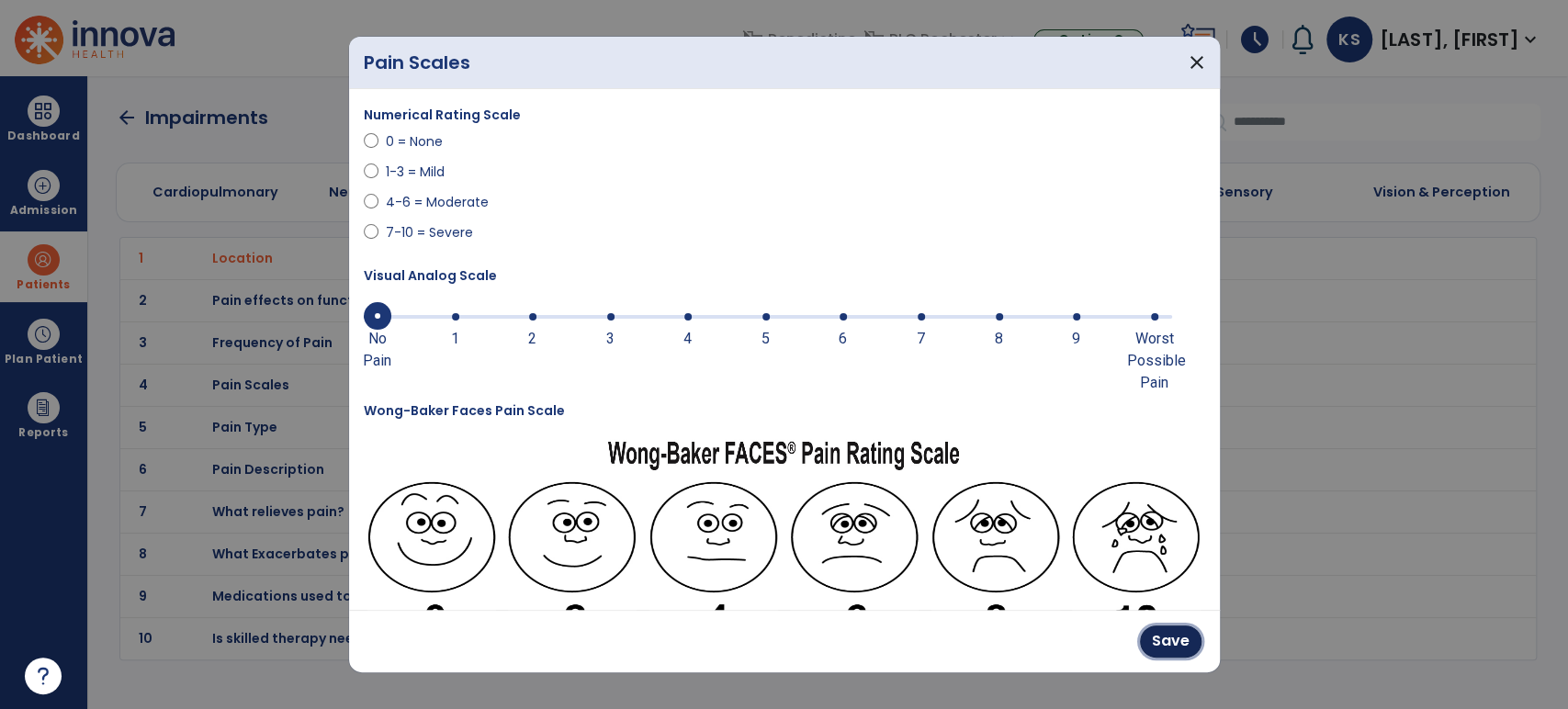 click on "Save" at bounding box center [1170, 641] 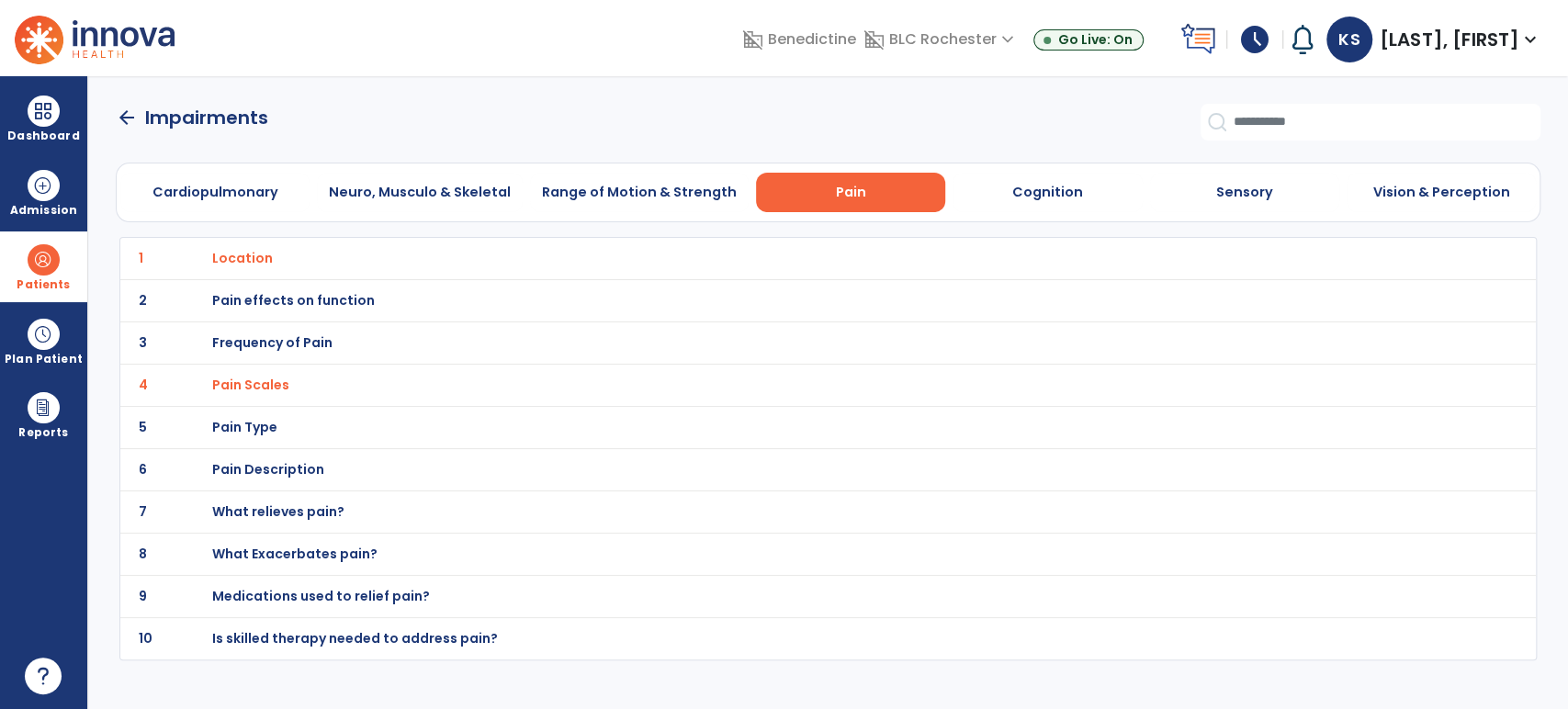 click on "Pain Type" at bounding box center (243, 258) 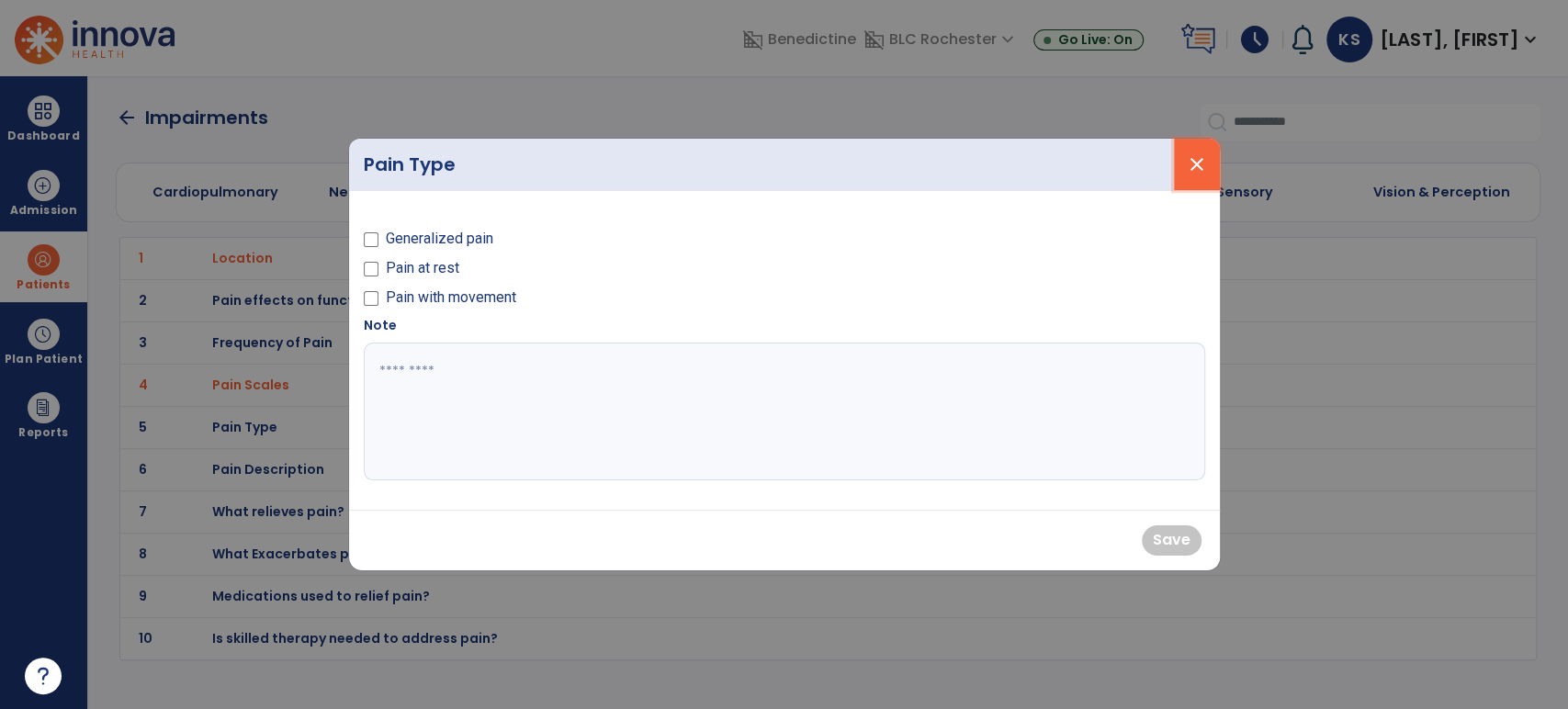 click on "close" at bounding box center (1197, 164) 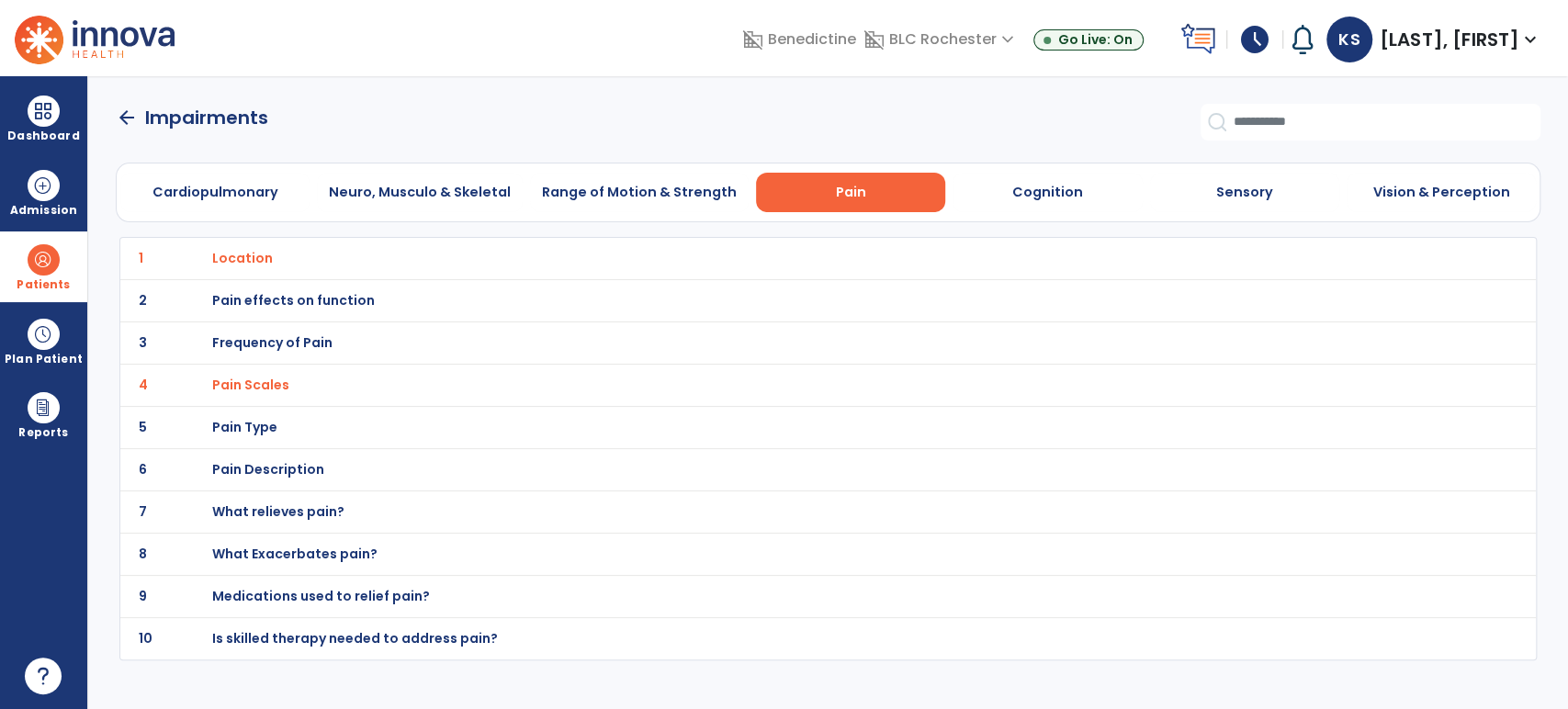 click on "Frequency of Pain" at bounding box center (243, 258) 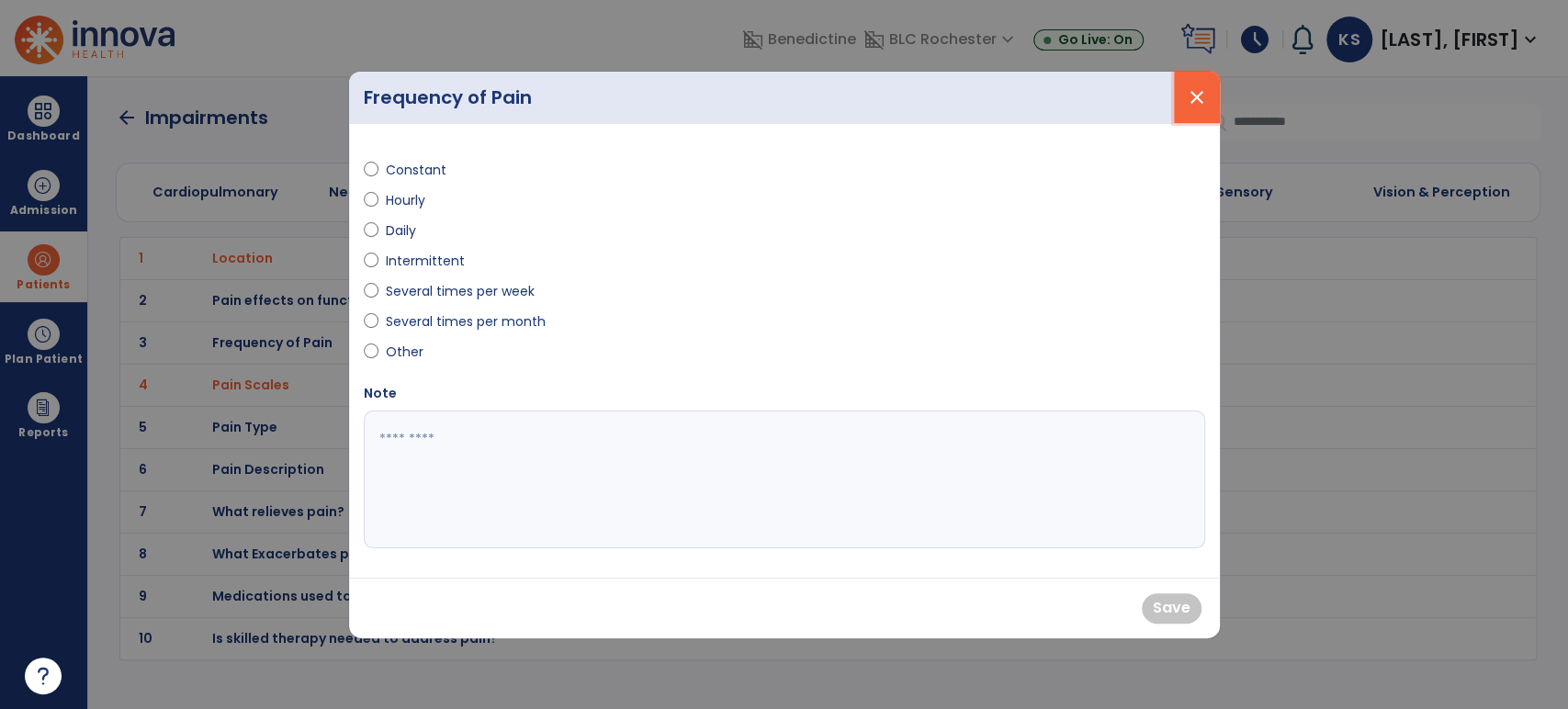 click on "close" at bounding box center [1197, 97] 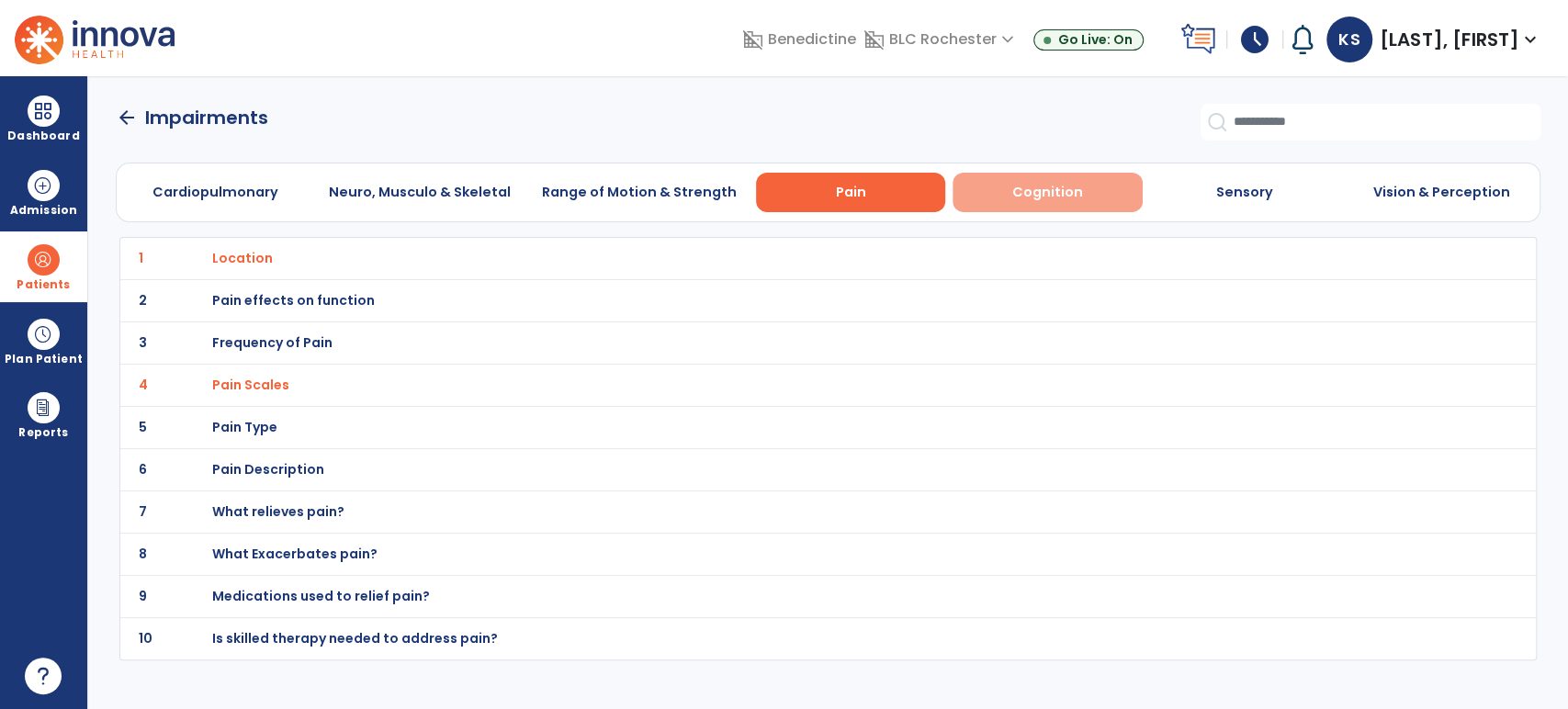 click on "Cognition" at bounding box center [1047, 192] 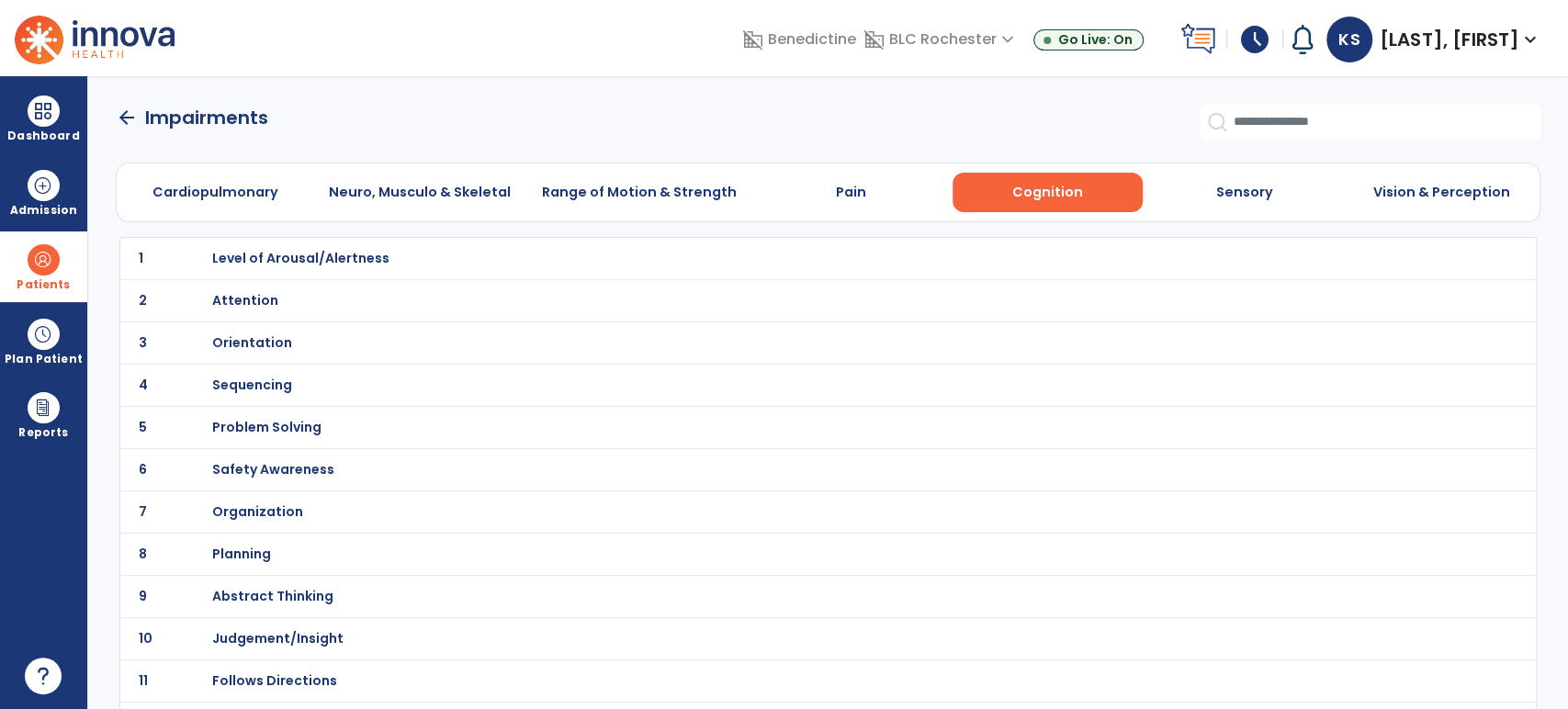 click on "Orientation" at bounding box center (300, 258) 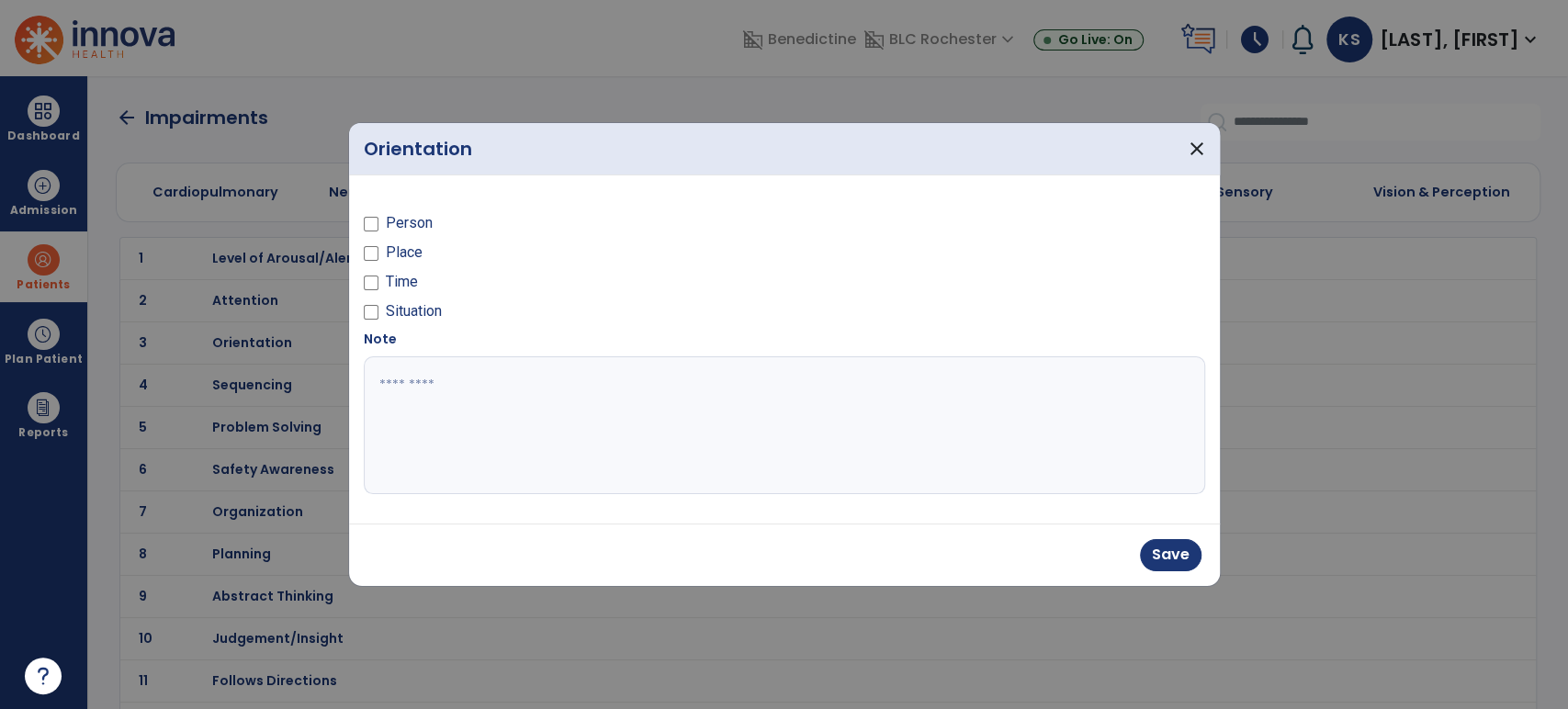 click at bounding box center [371, 256] 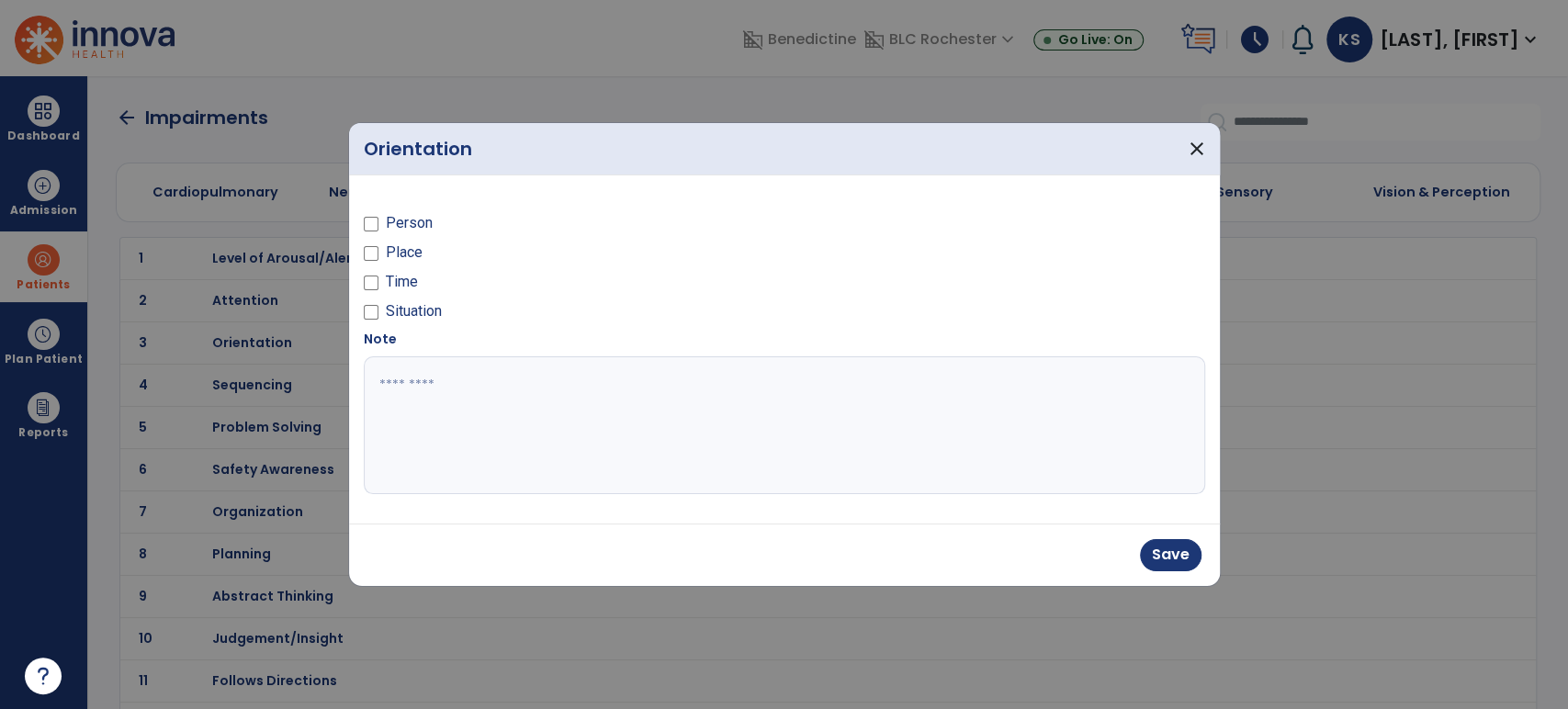 click on "Person      Place      Time      Situation" at bounding box center (569, 260) 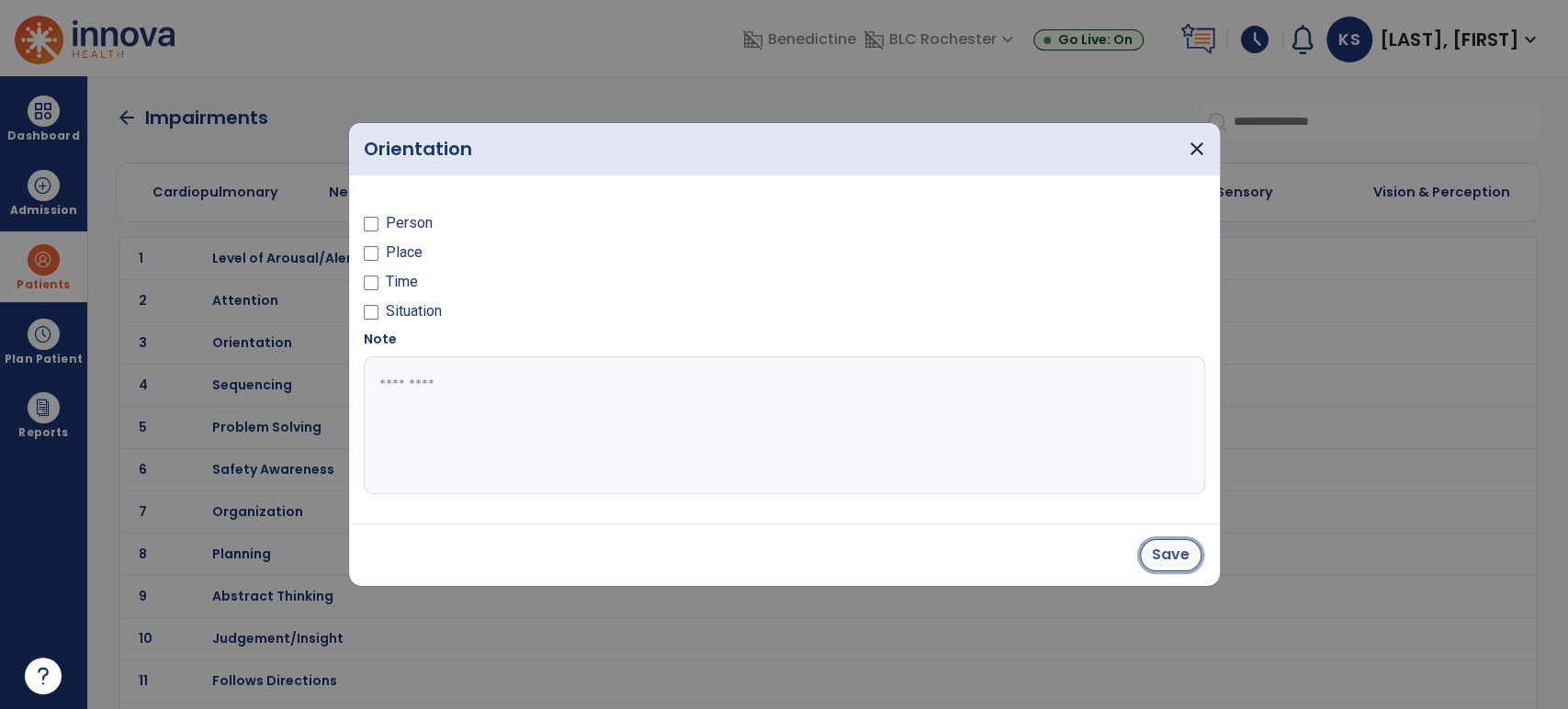click on "Save" at bounding box center (1170, 555) 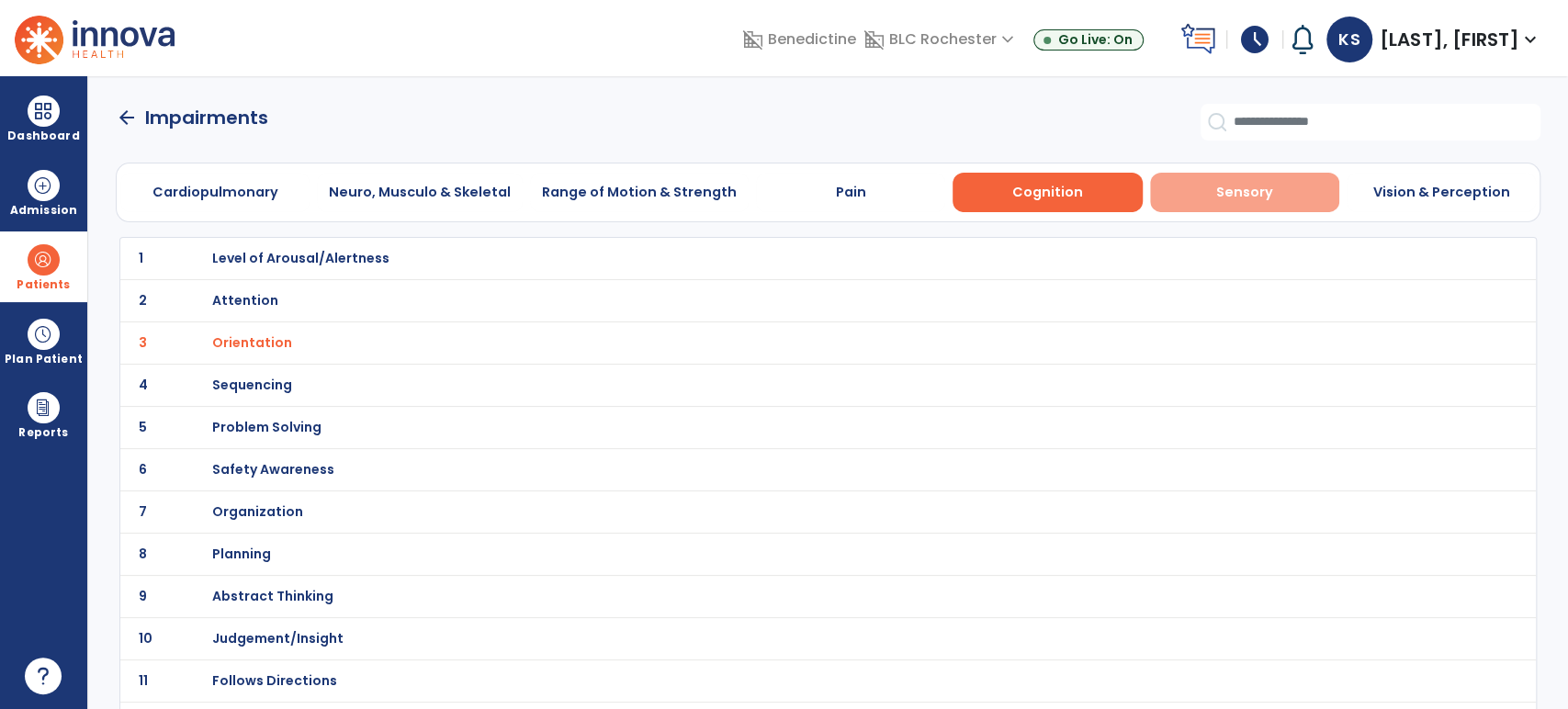 click on "Sensory" at bounding box center [1245, 192] 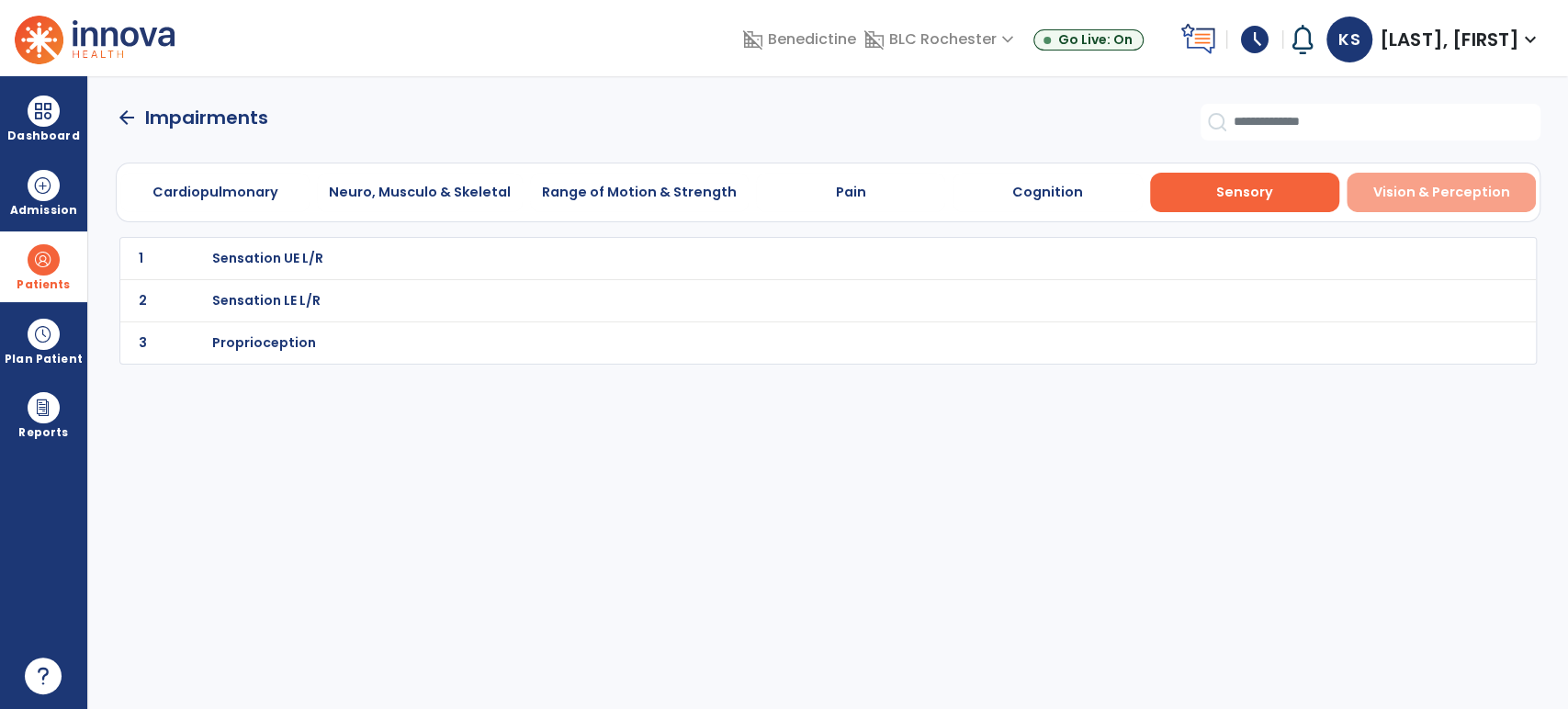 click on "Vision & Perception" at bounding box center [1441, 192] 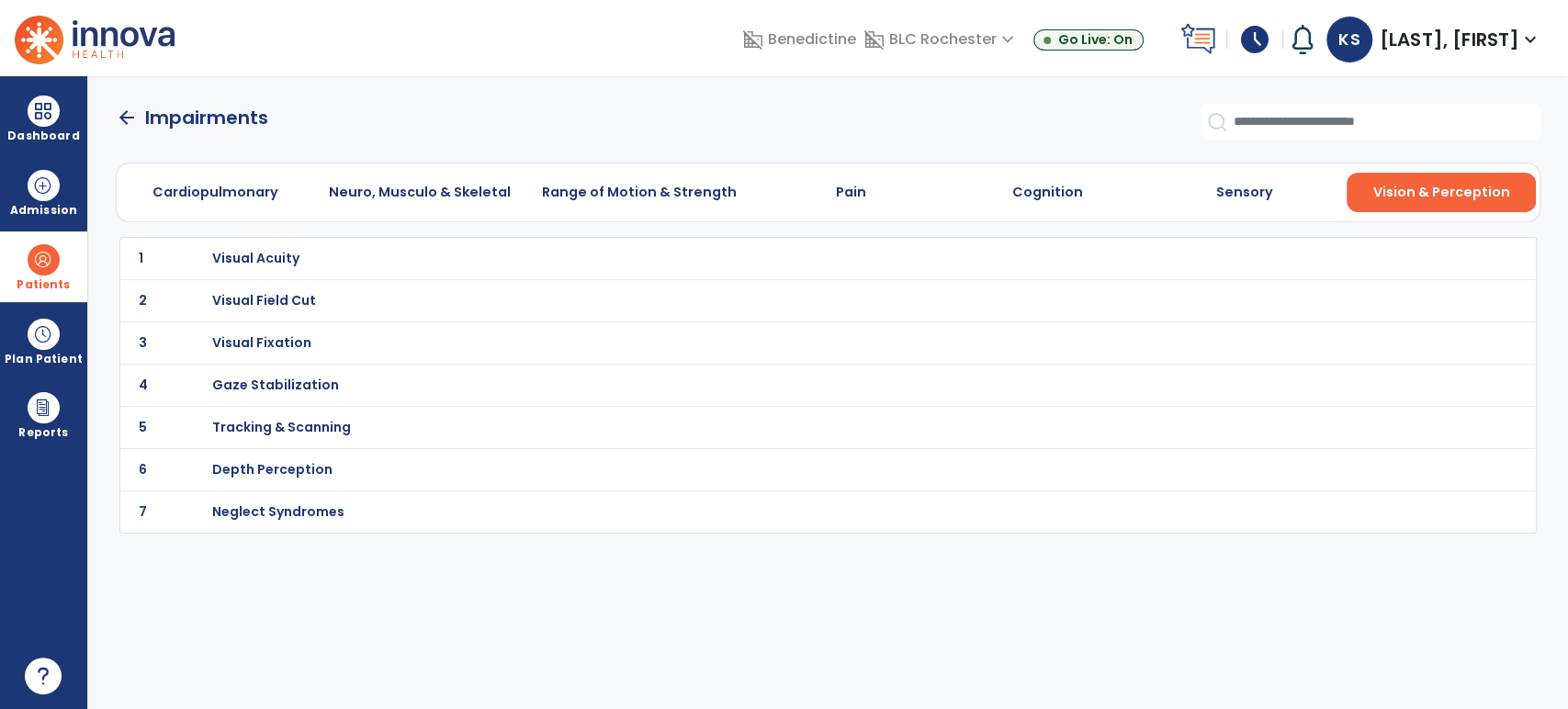 click on "arrow_back" 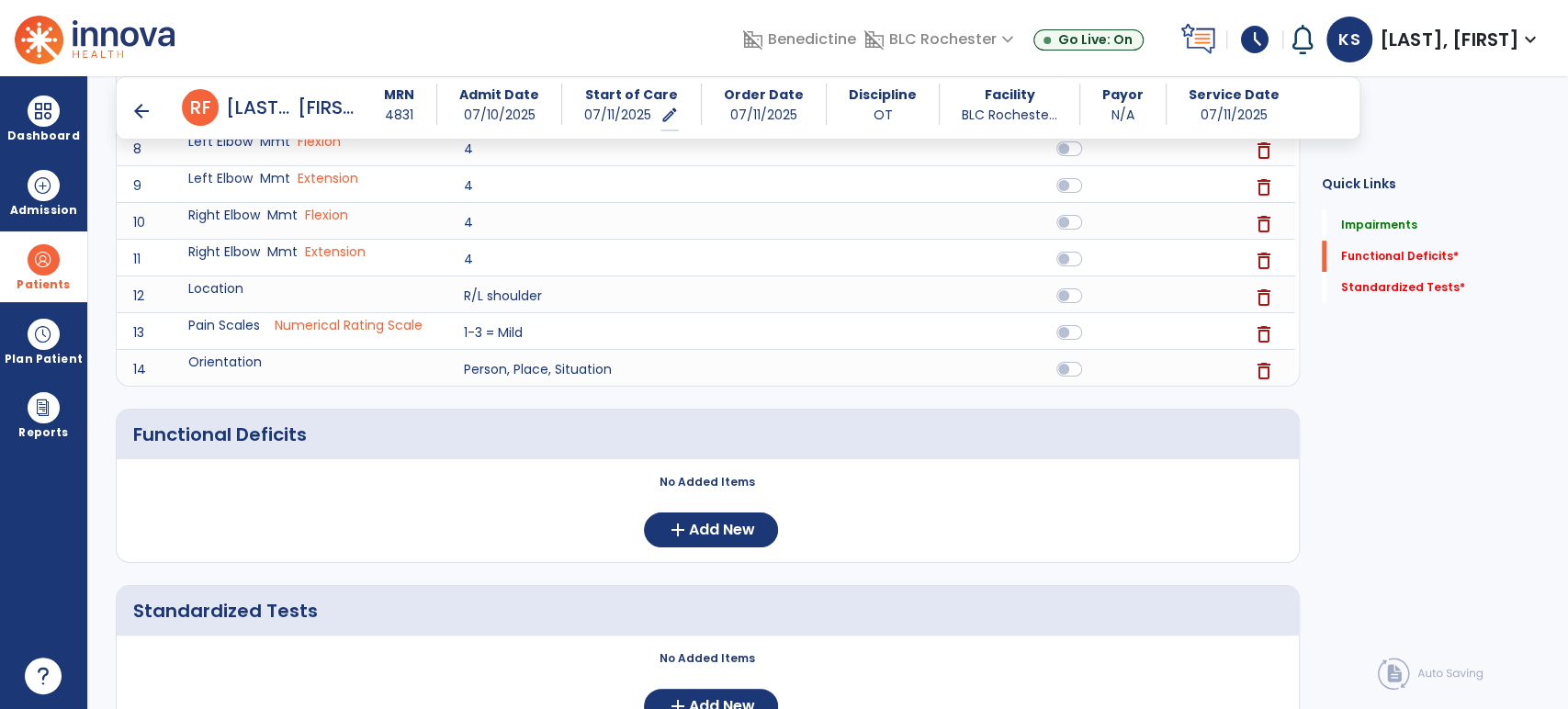 scroll, scrollTop: 612, scrollLeft: 0, axis: vertical 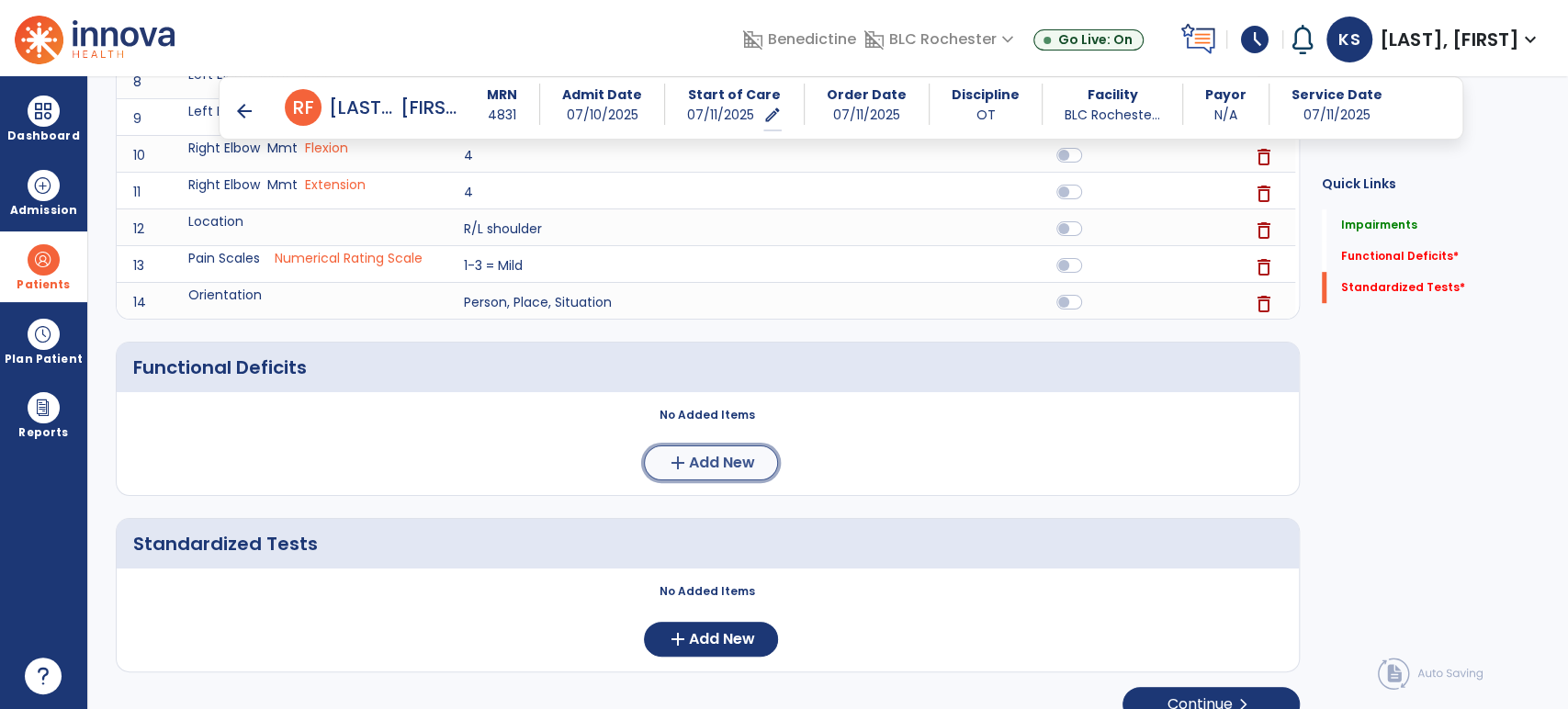 click on "Add New" 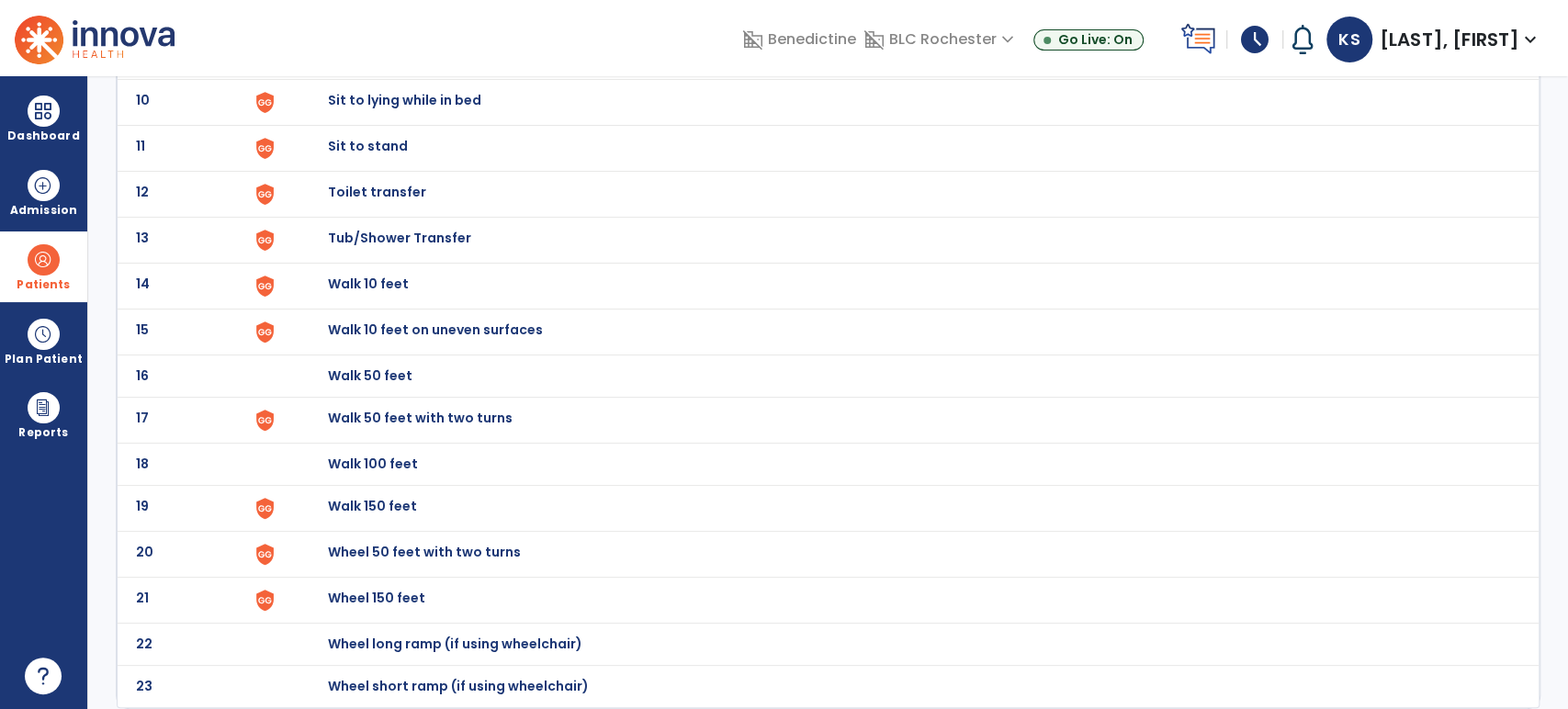 scroll, scrollTop: 0, scrollLeft: 0, axis: both 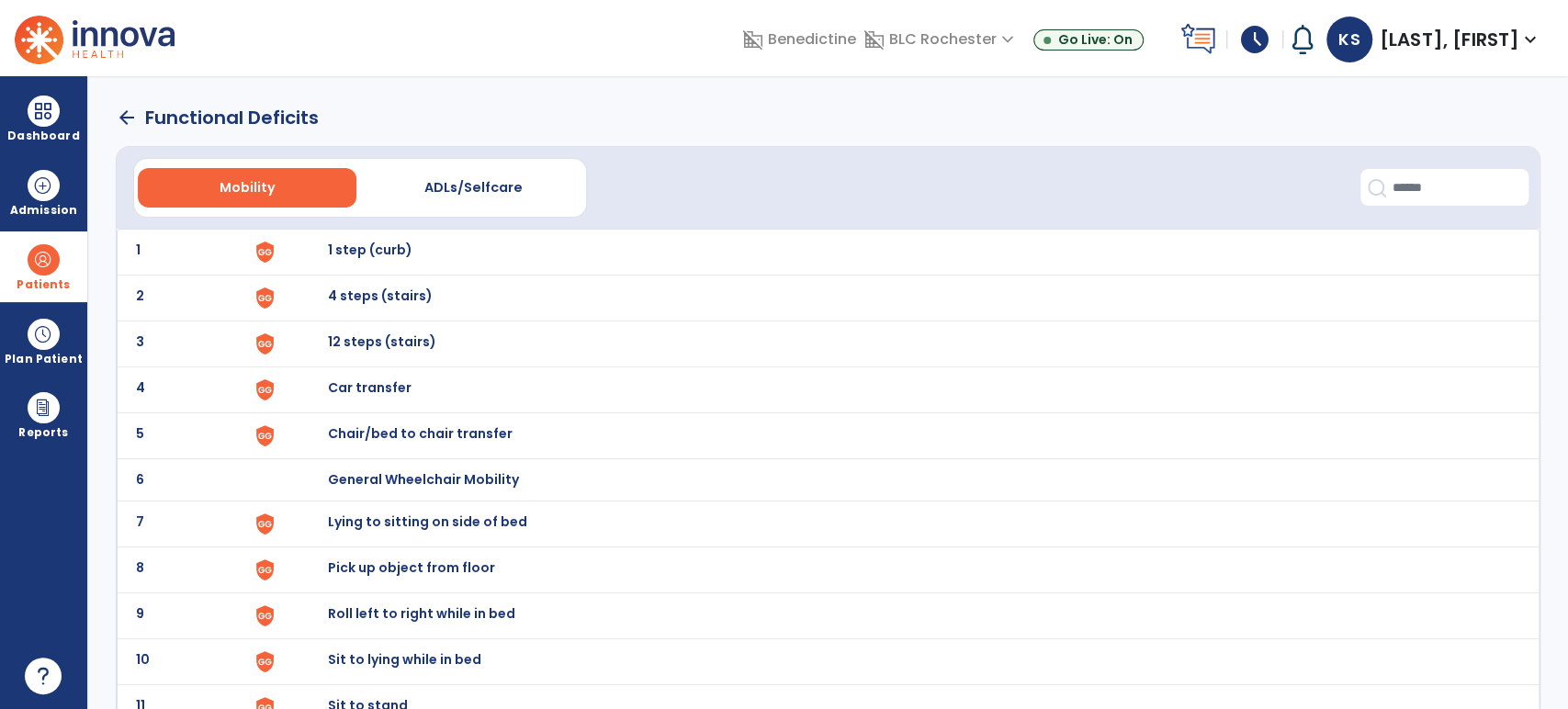 click on "Mobility   ADLs/Selfcare" 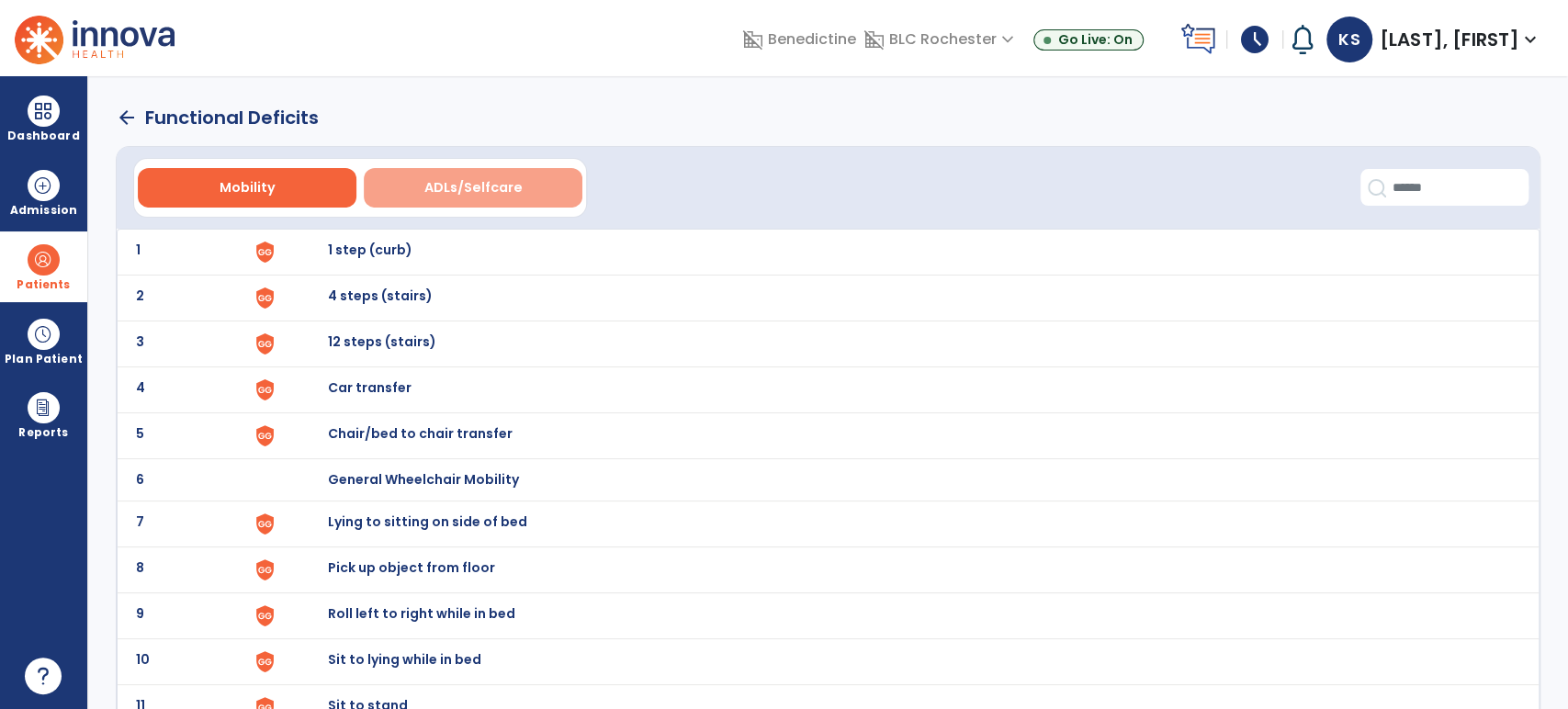 click on "ADLs/Selfcare" at bounding box center [473, 187] 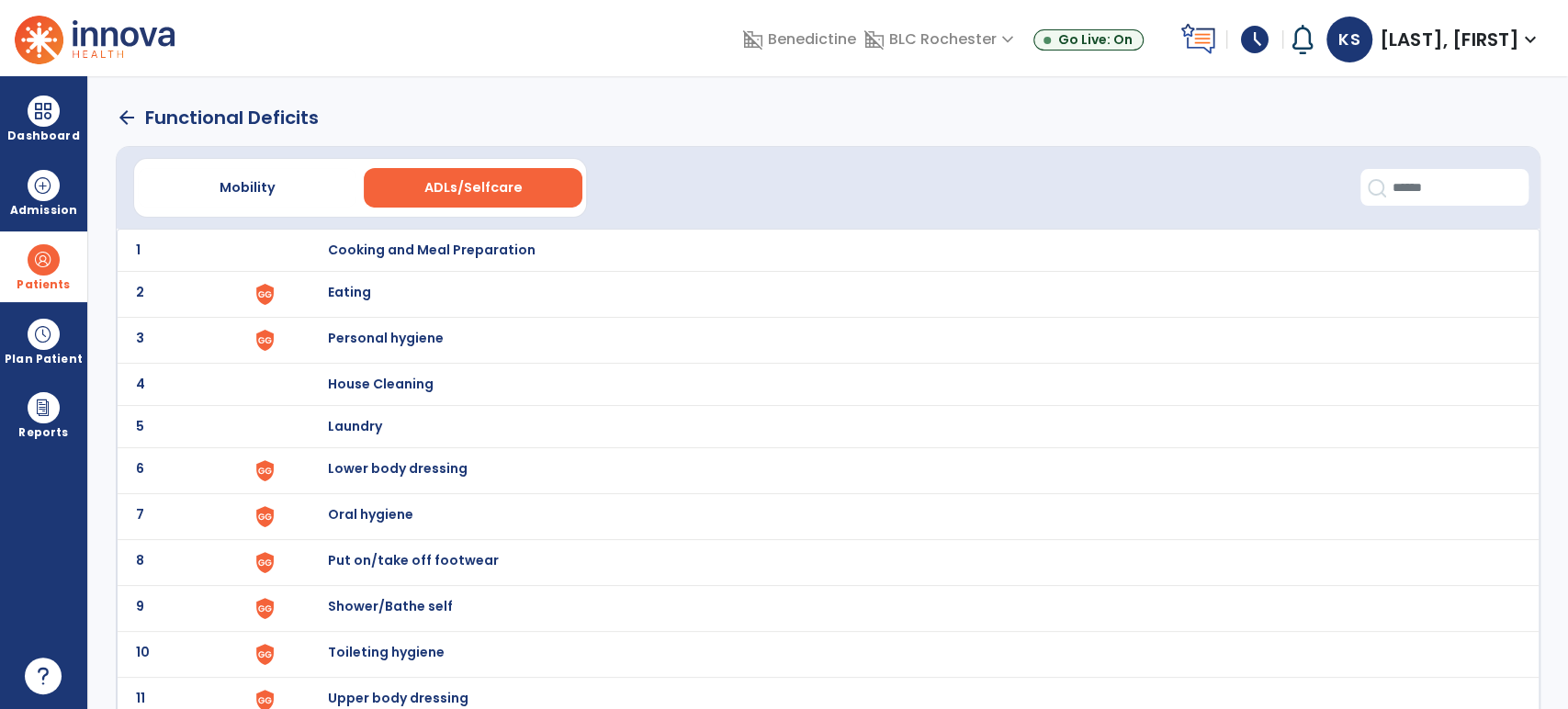 click on "Eating" at bounding box center [905, 250] 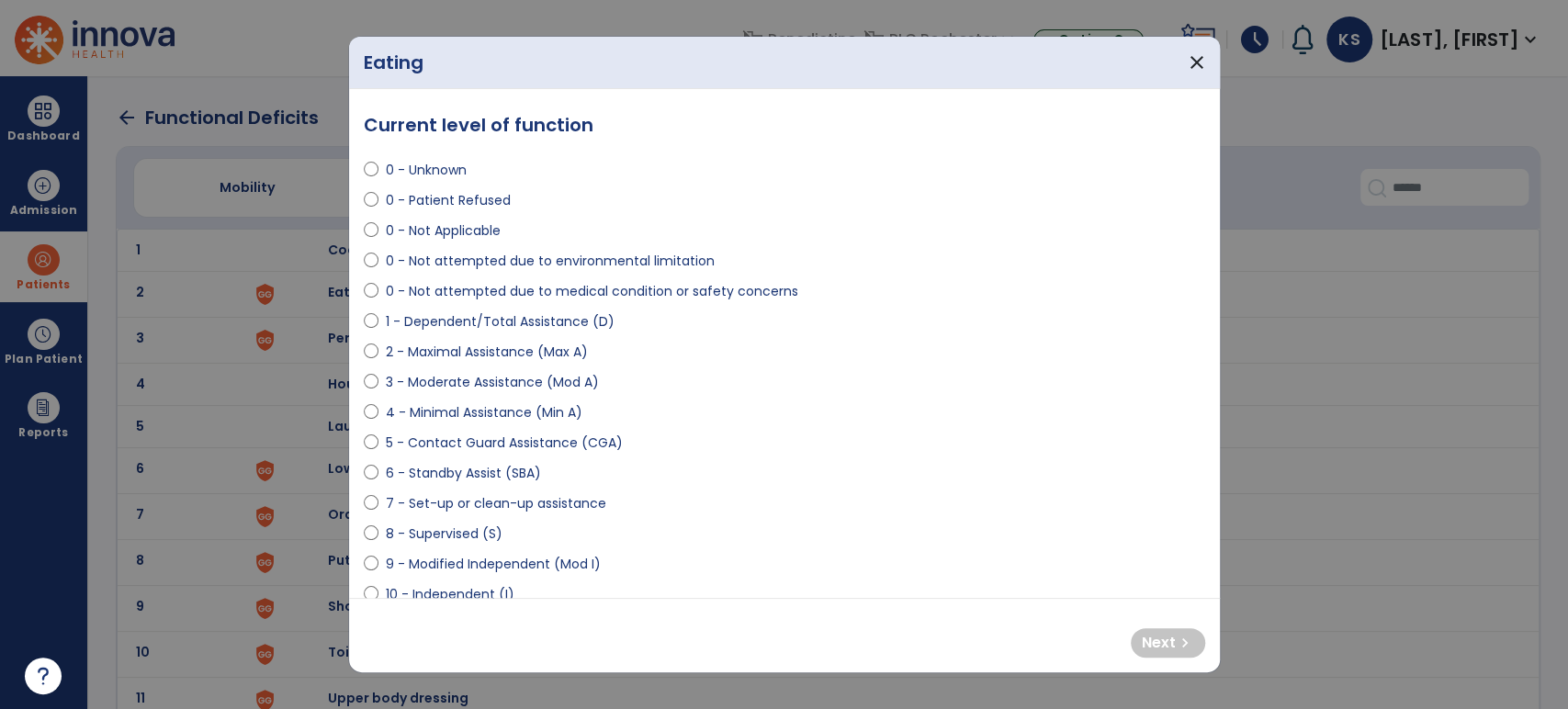 scroll, scrollTop: 102, scrollLeft: 0, axis: vertical 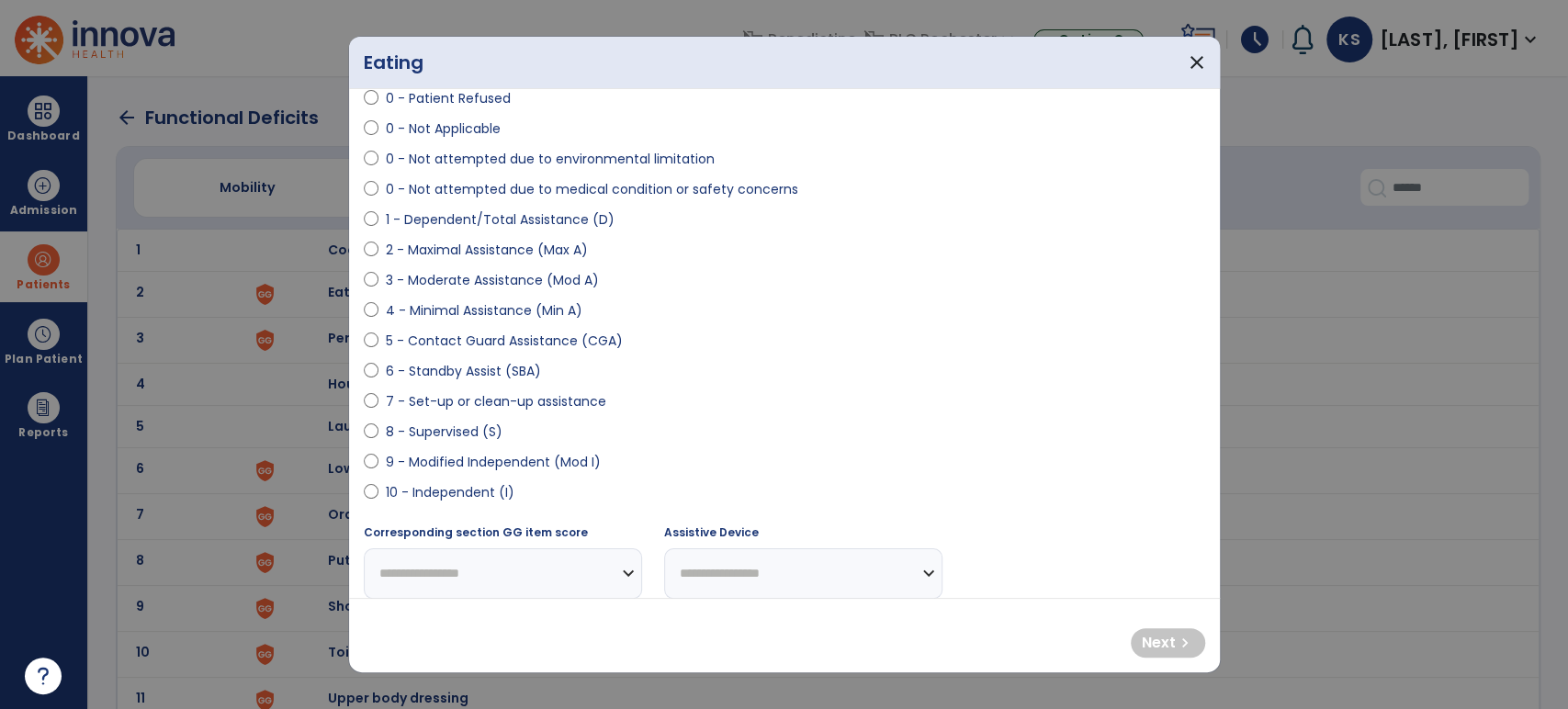 click on "10 - Independent (I)" at bounding box center (784, 496) 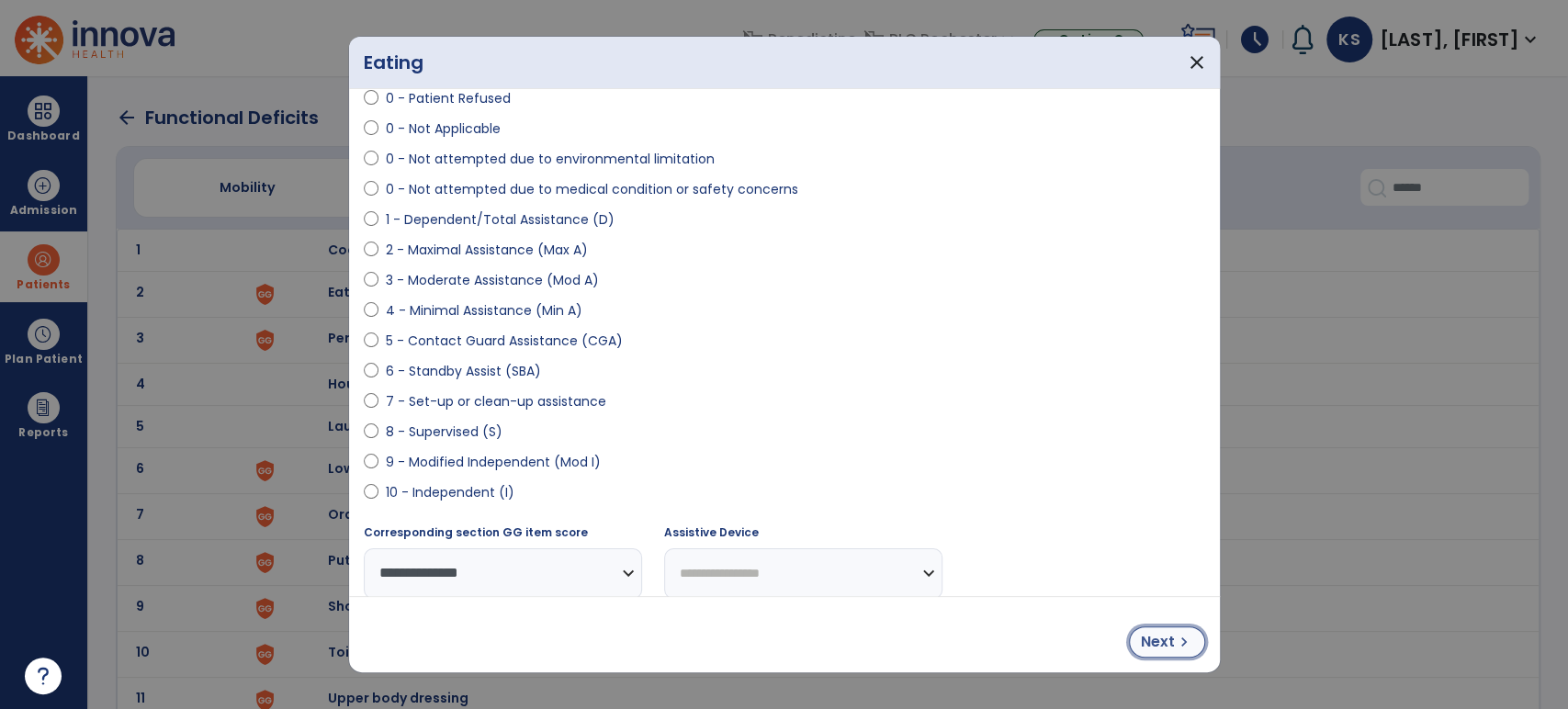 click on "Next" at bounding box center [1157, 642] 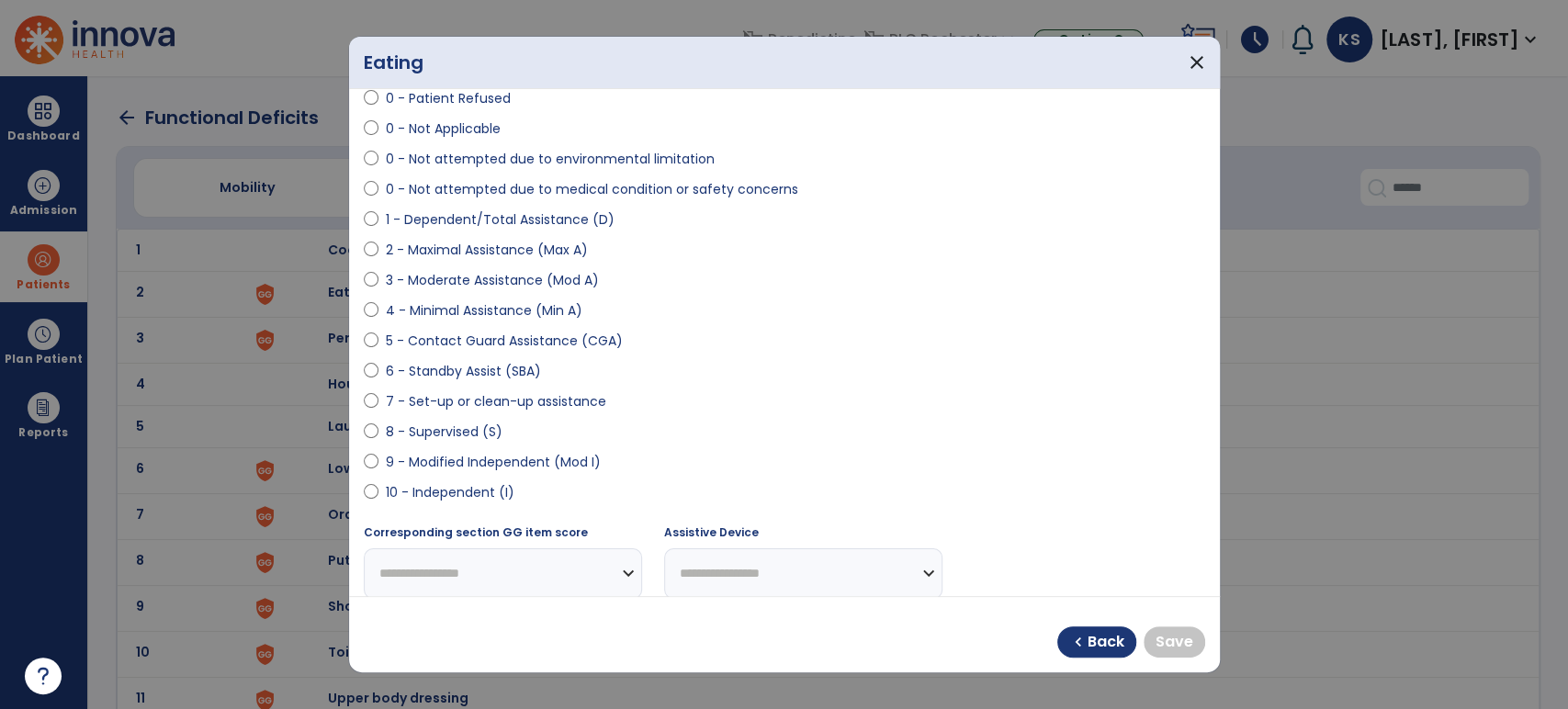 select on "**********" 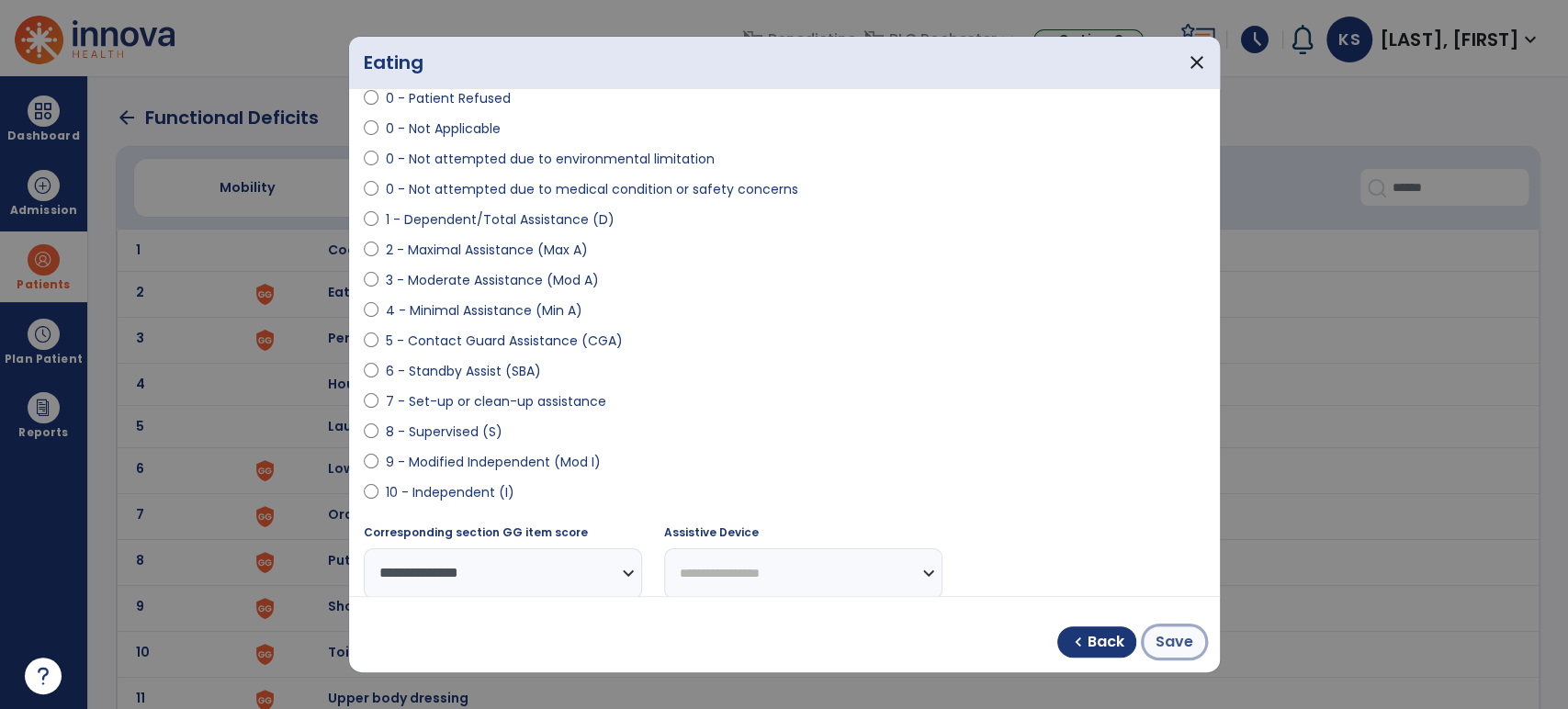 click on "Save" at bounding box center [1174, 642] 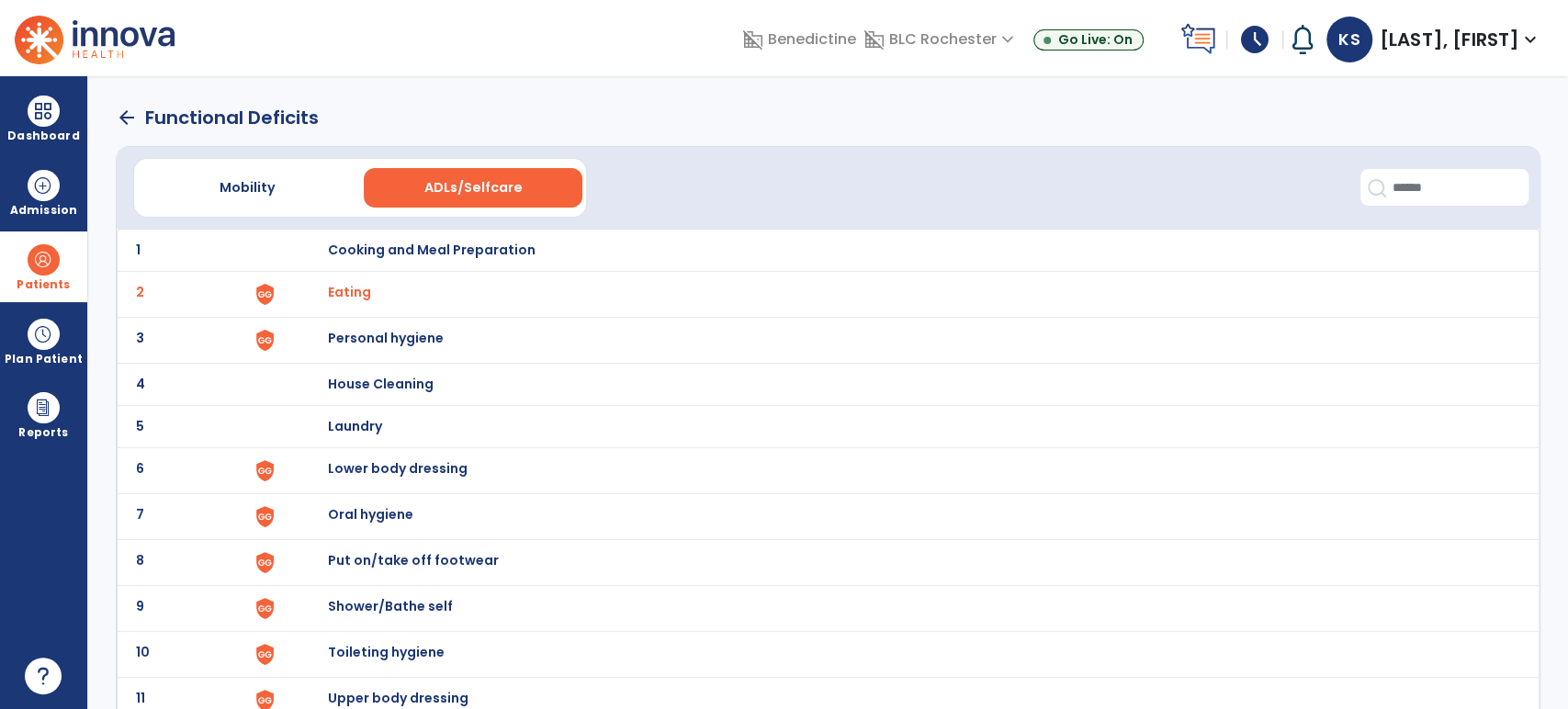 click on "Personal hygiene" at bounding box center (431, 250) 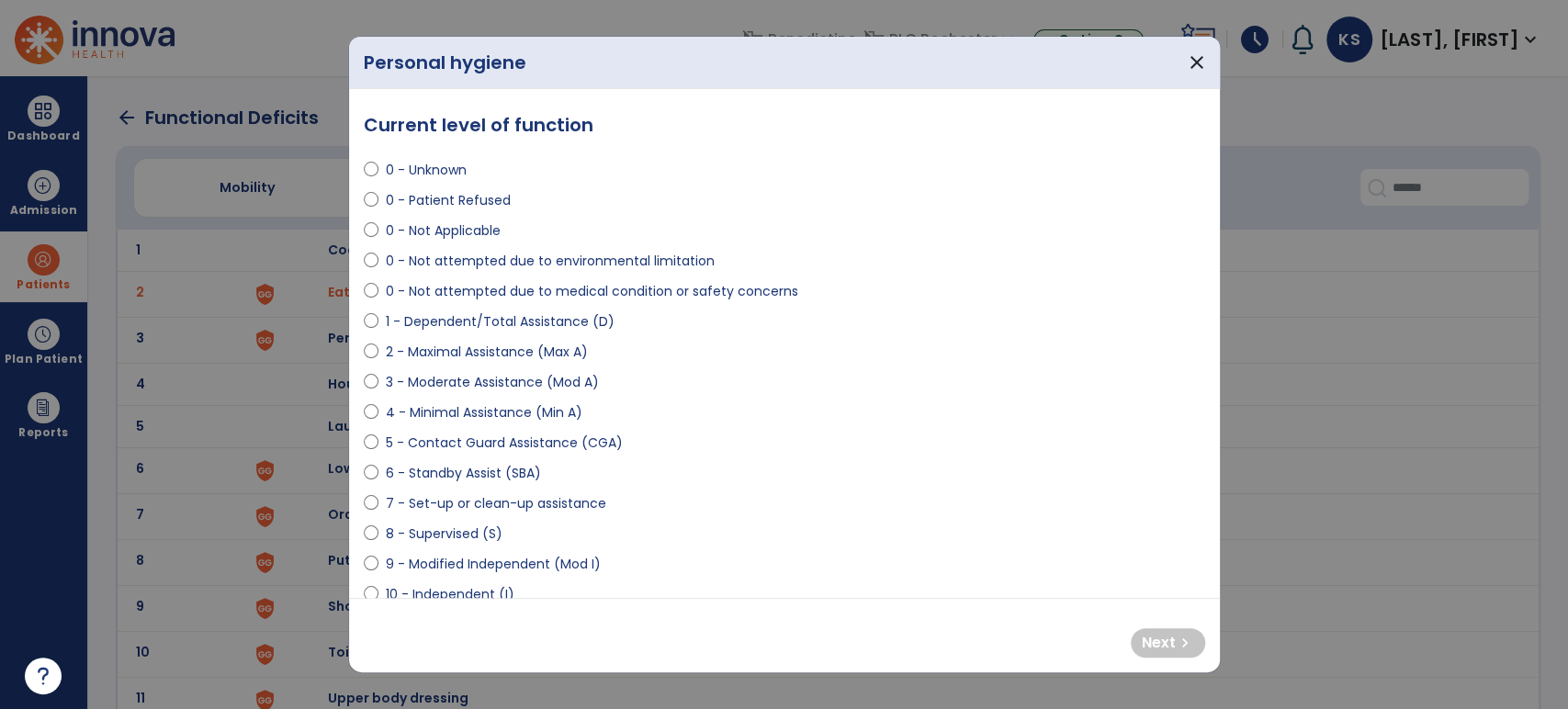 select on "**********" 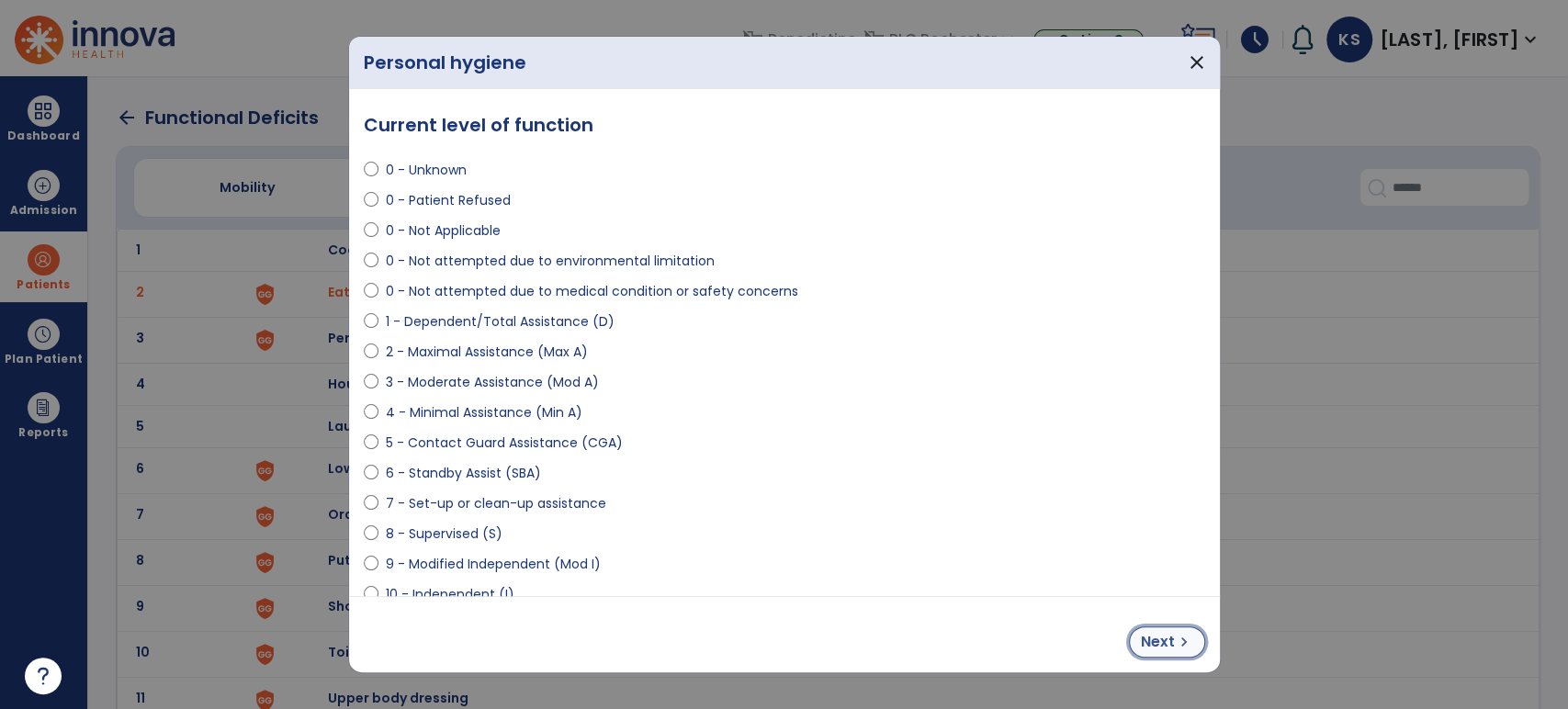 drag, startPoint x: 1168, startPoint y: 640, endPoint x: 1159, endPoint y: 637, distance: 9.486833 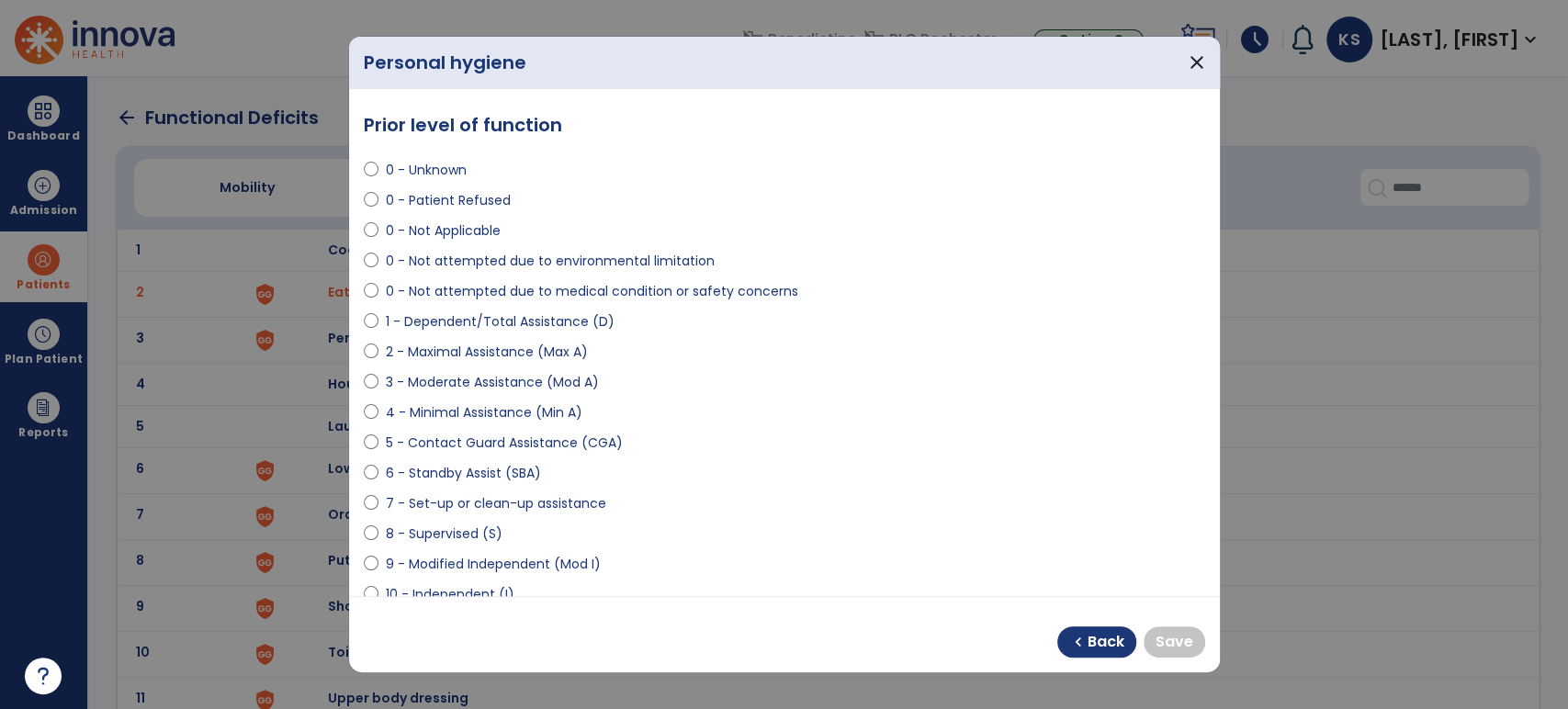select on "**********" 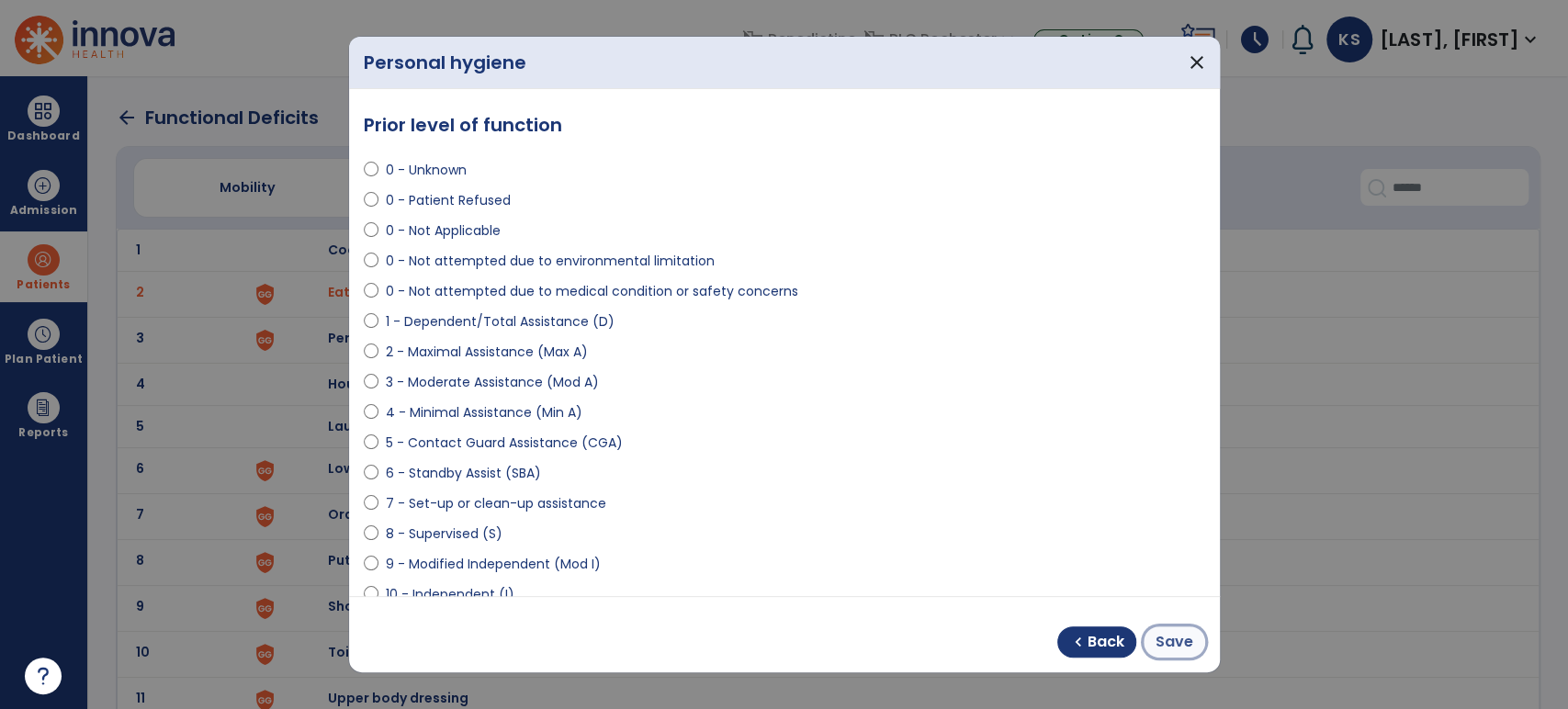 click on "Save" at bounding box center (1174, 642) 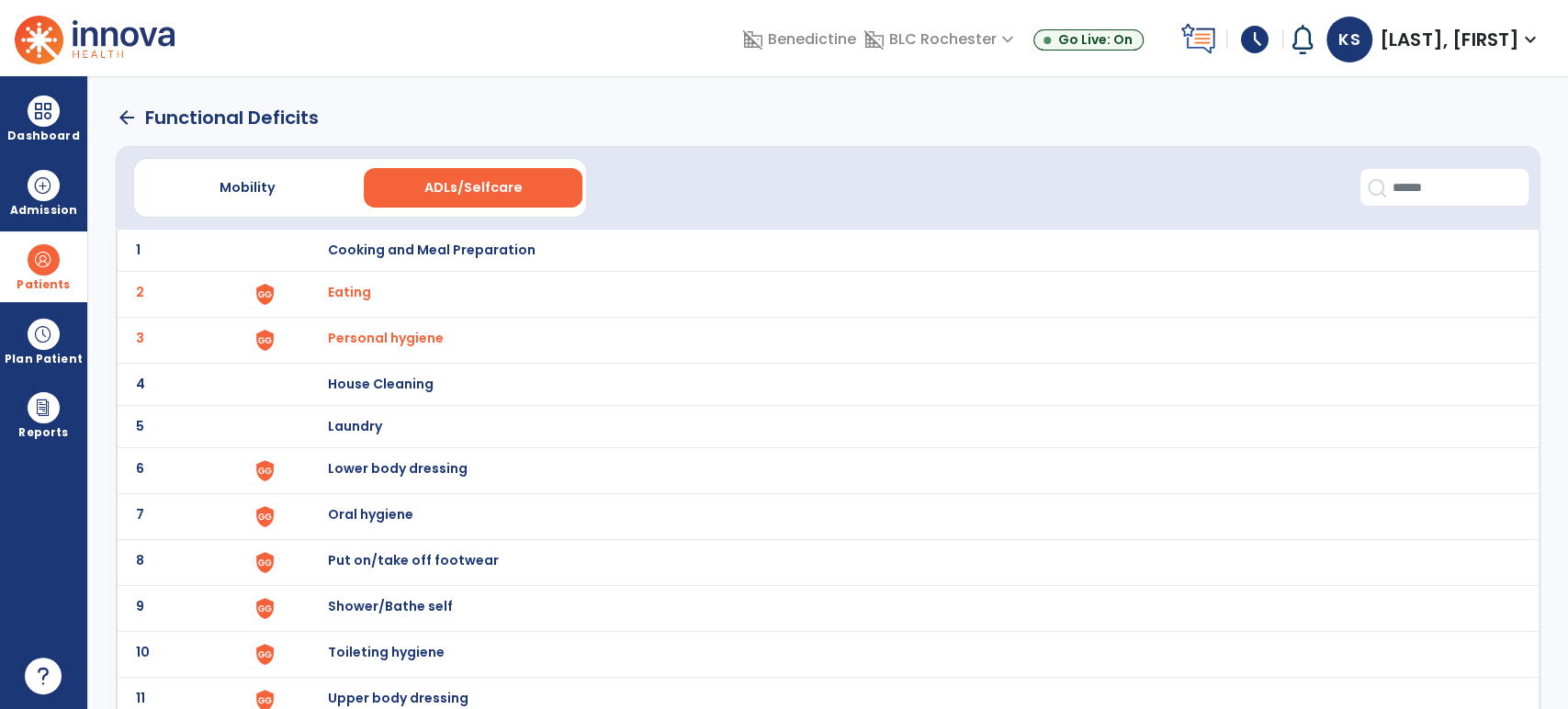 click on "Lower body dressing" at bounding box center [431, 250] 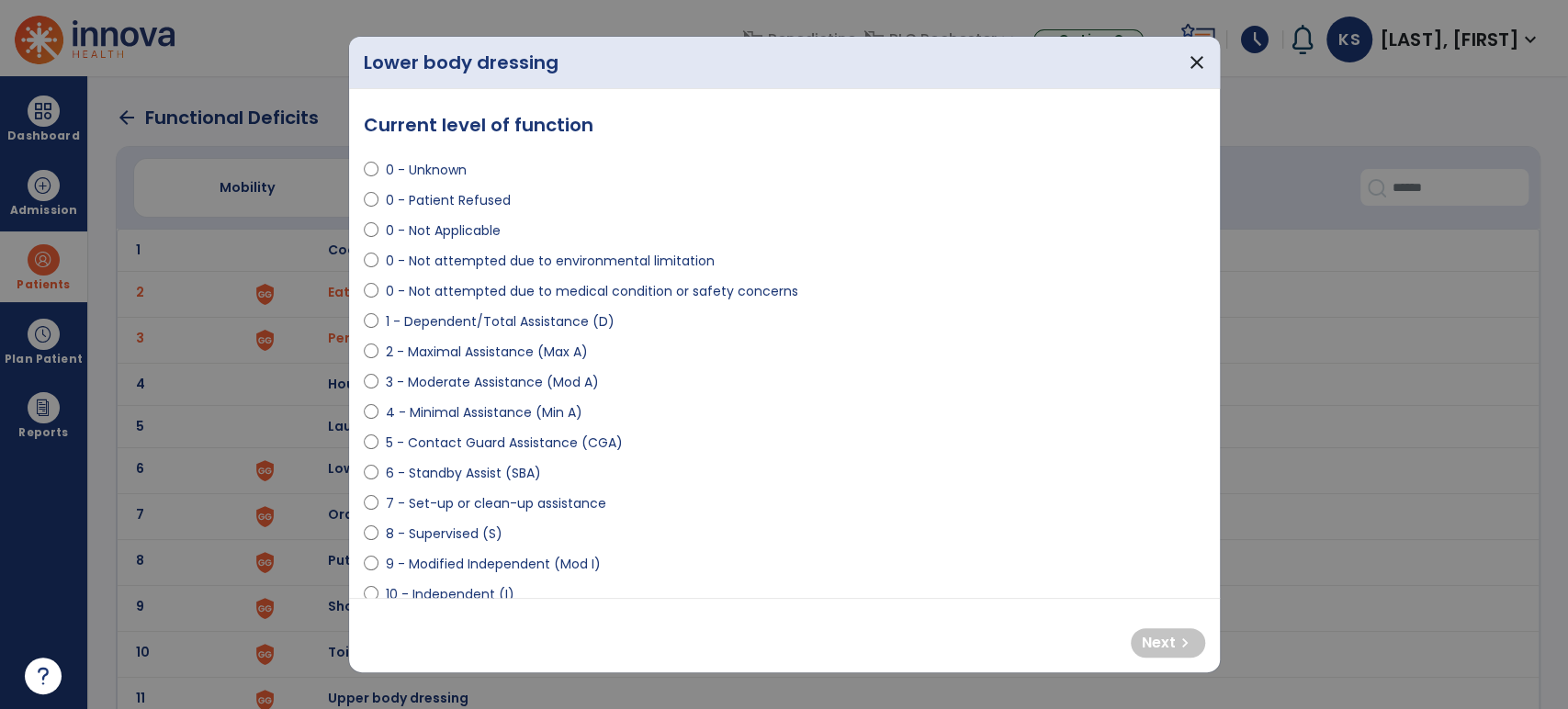 select on "**********" 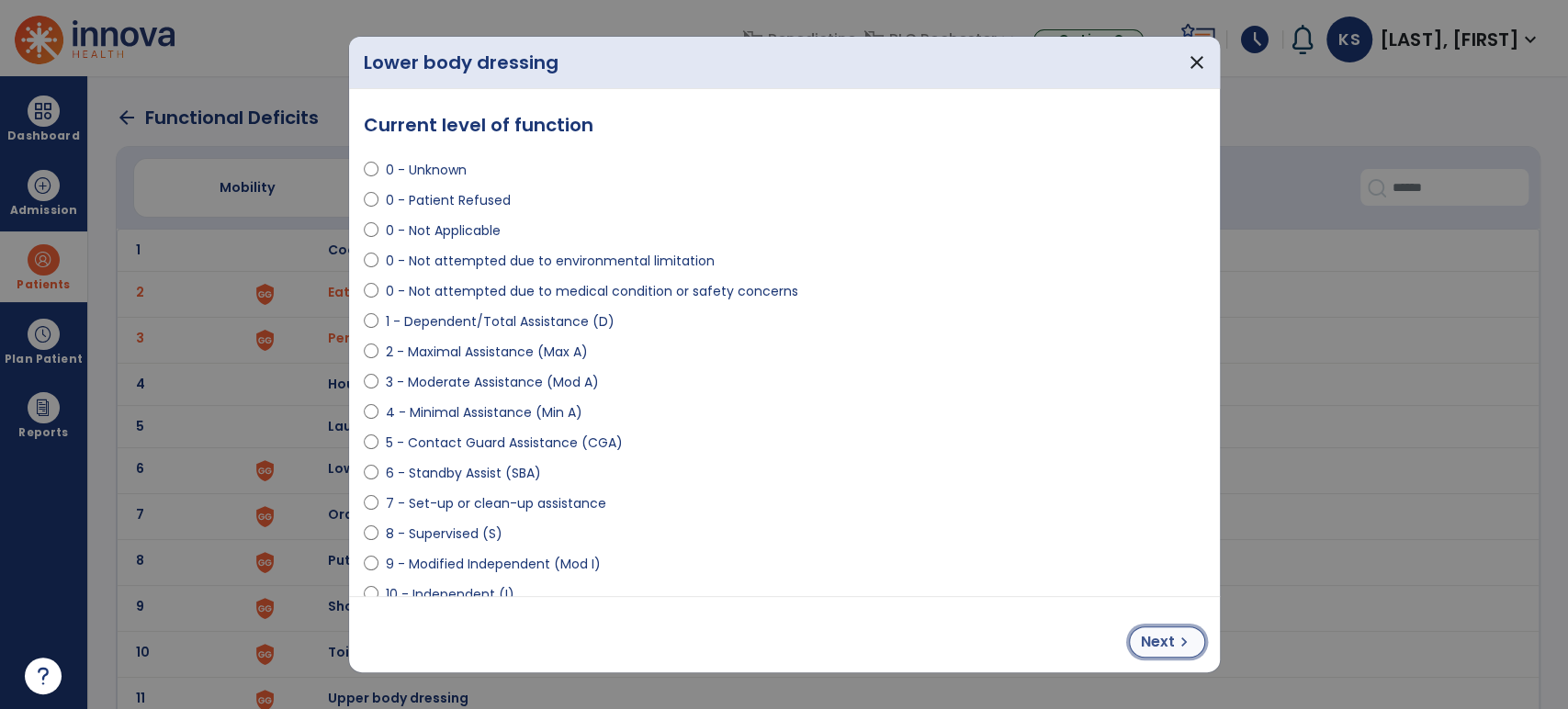 click on "chevron_right" at bounding box center (1184, 642) 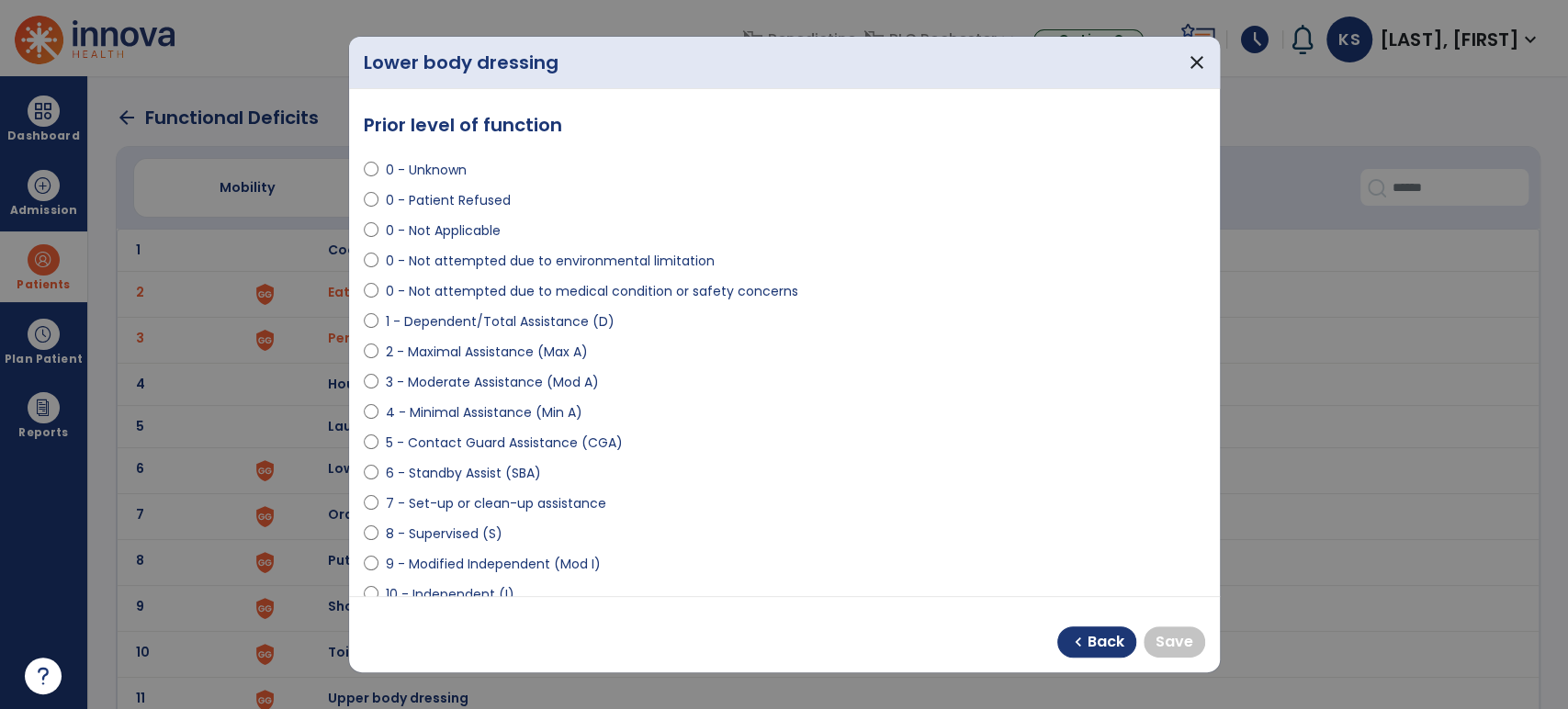 select on "**********" 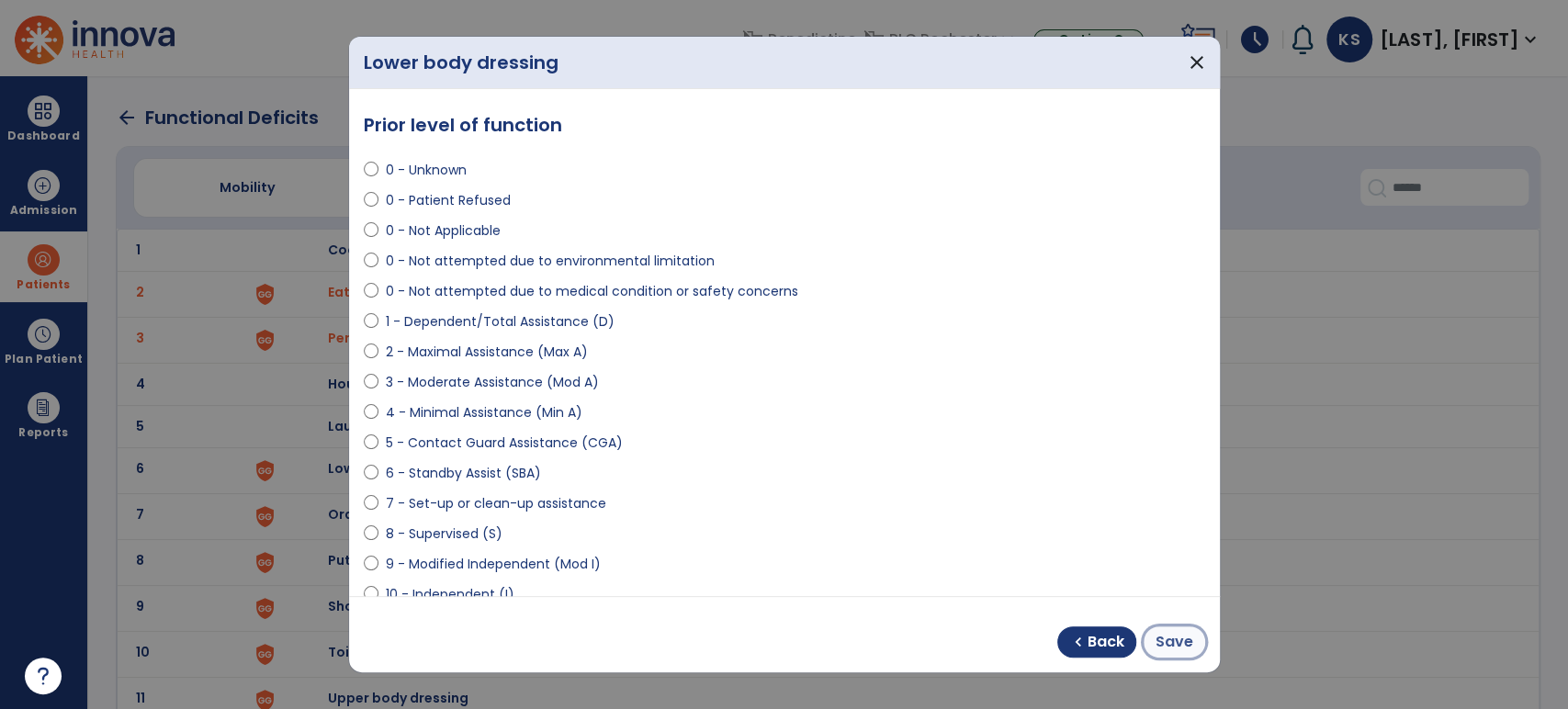 click on "Save" at bounding box center [1174, 642] 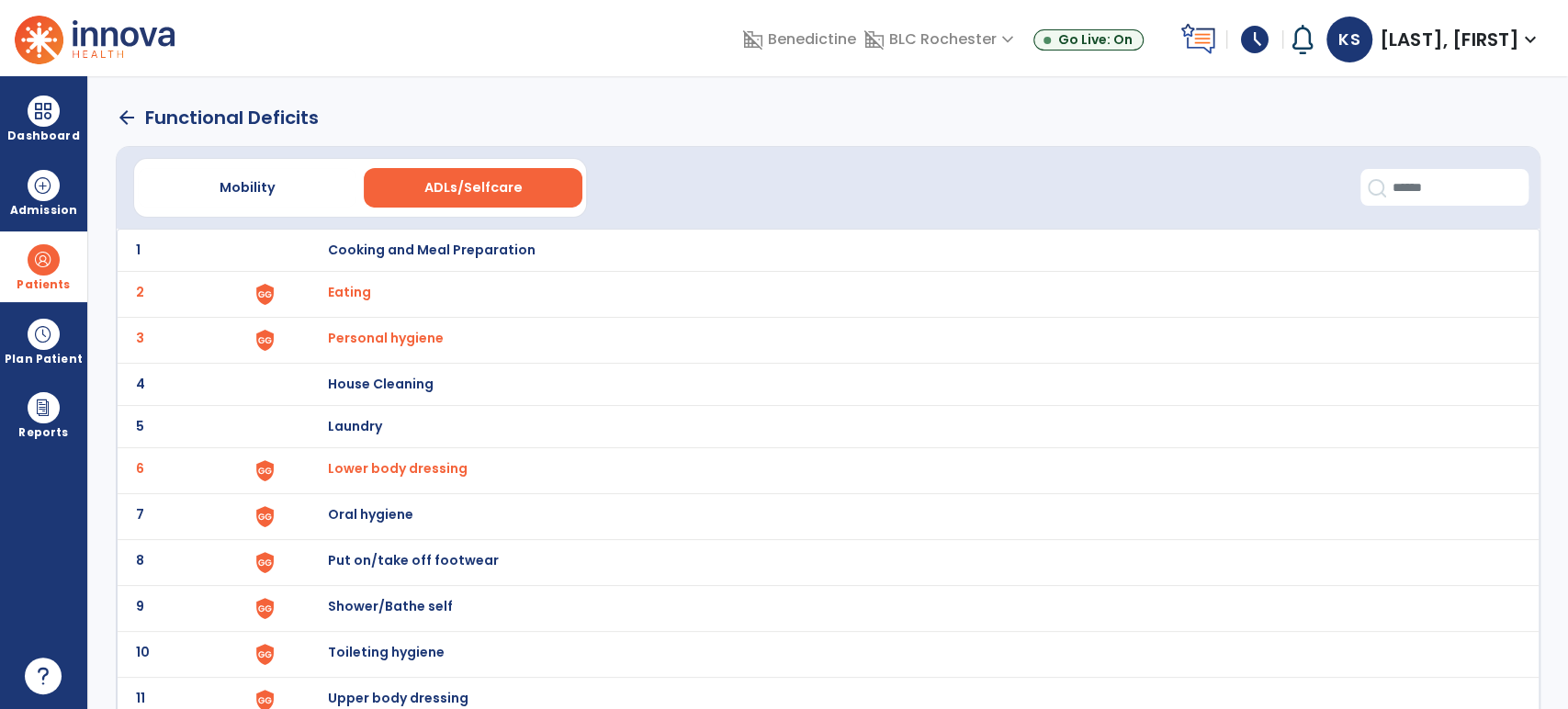 click on "Oral hygiene" at bounding box center (431, 250) 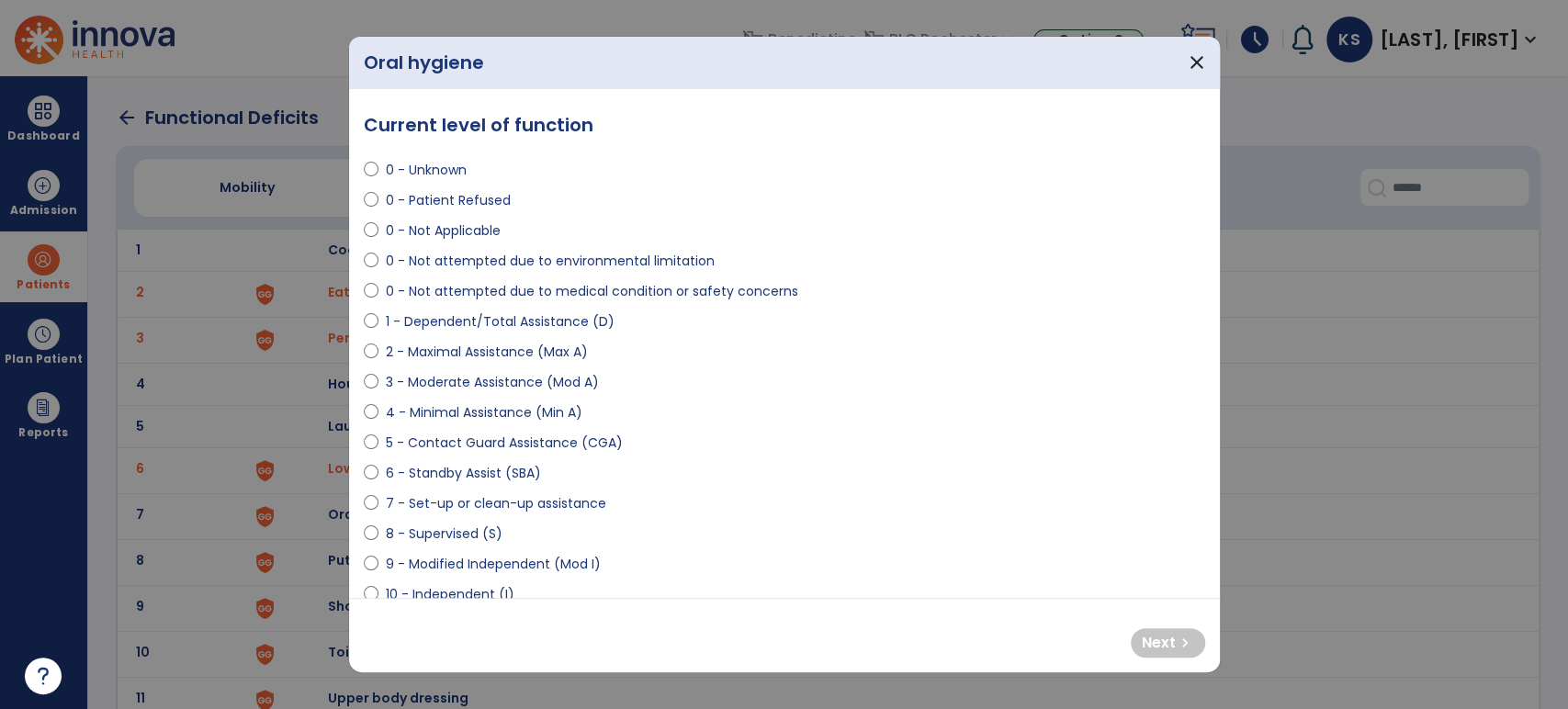select on "**********" 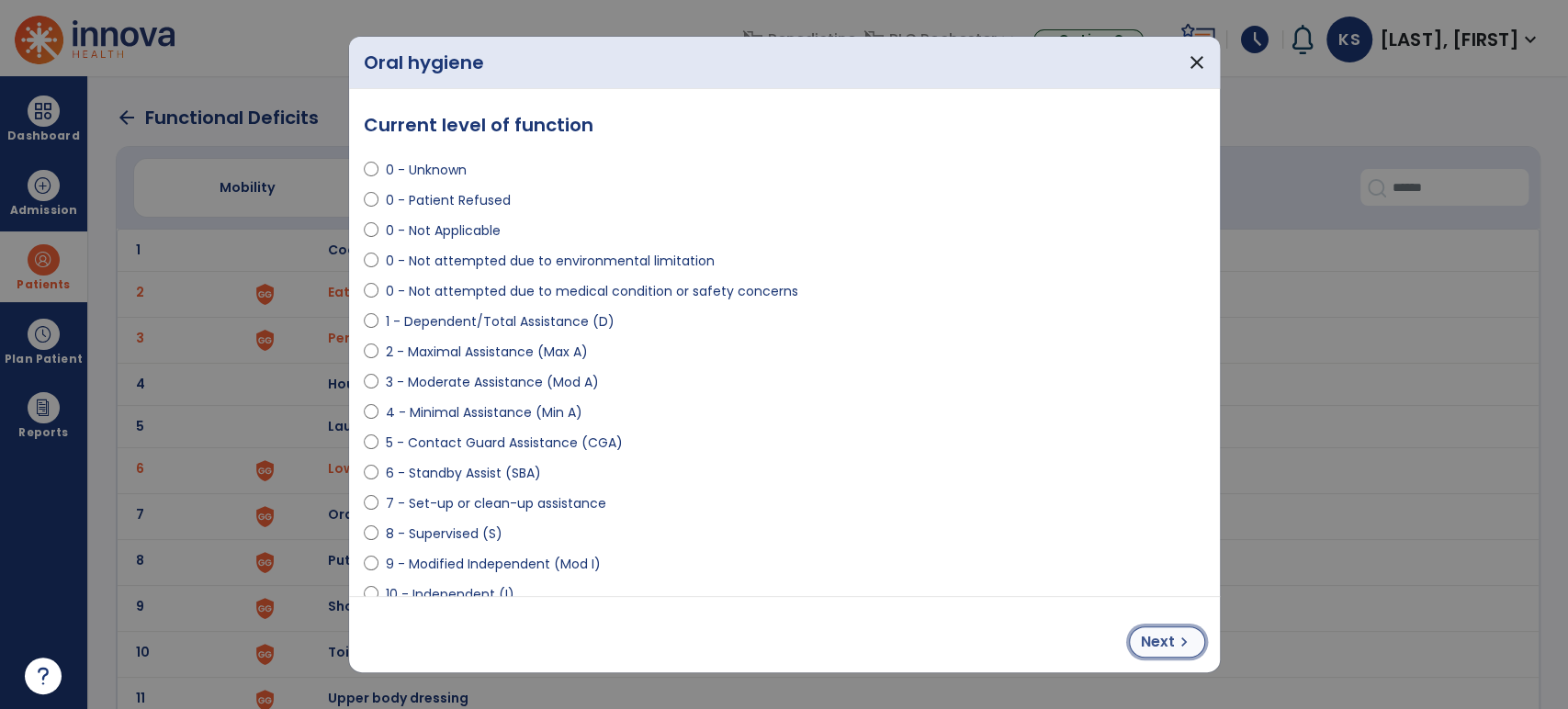 click on "Next" at bounding box center (1157, 642) 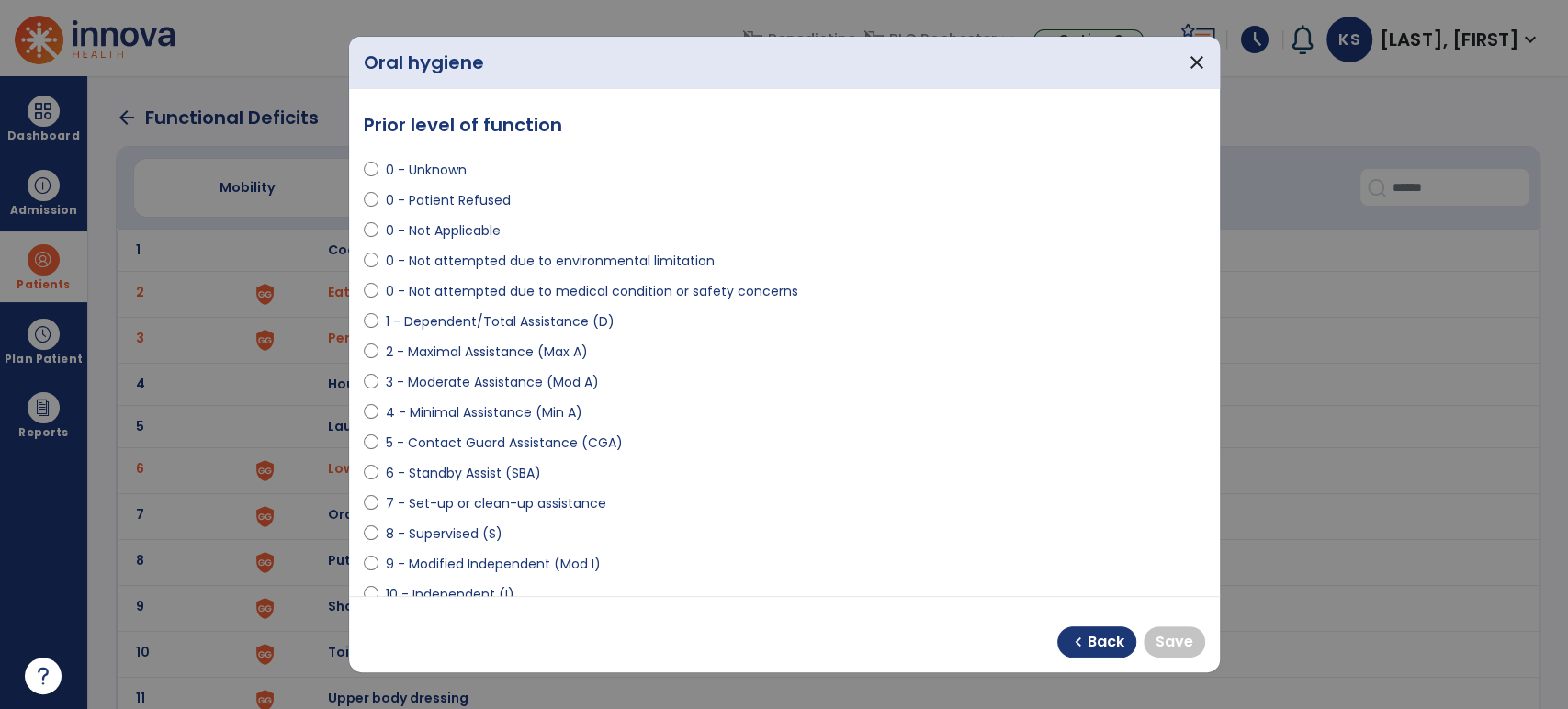 select on "**********" 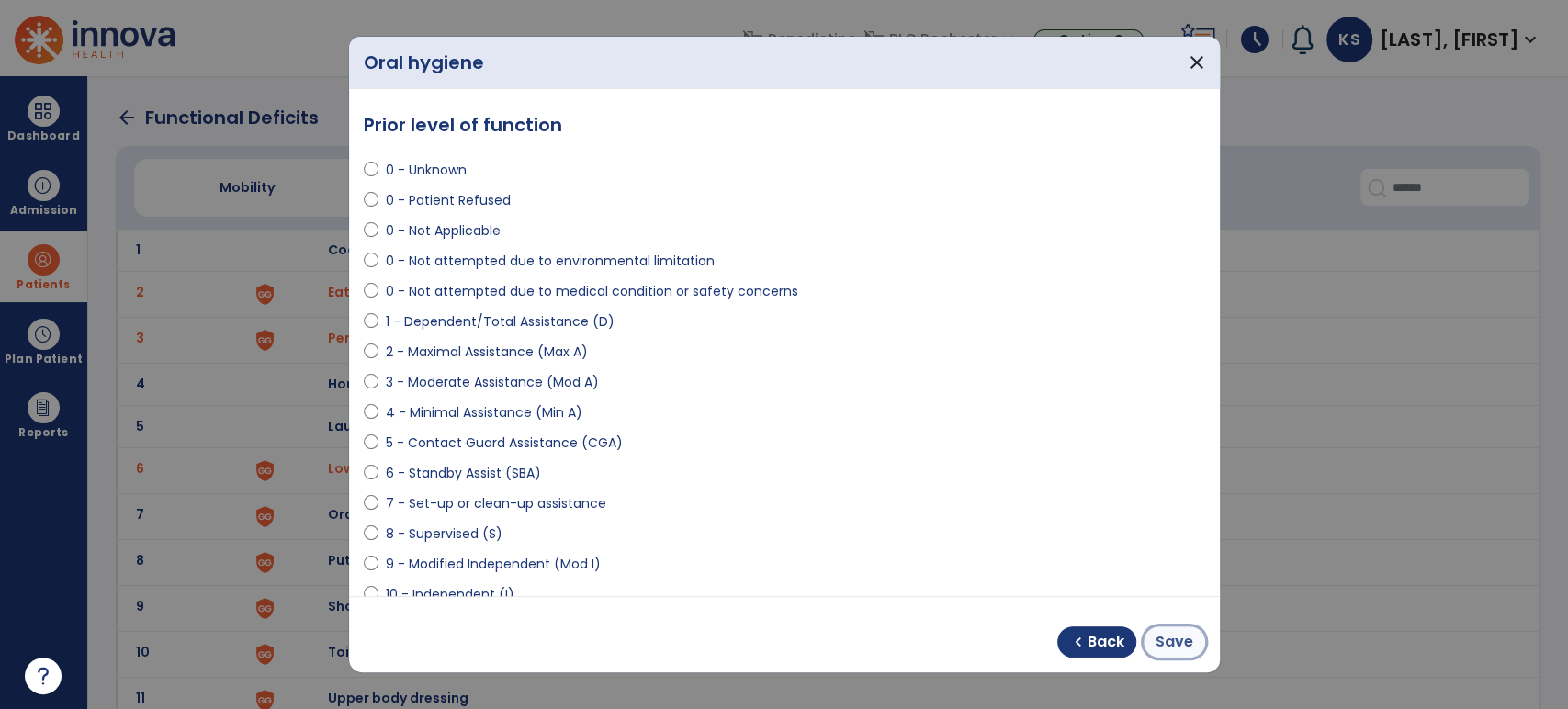 click on "Save" at bounding box center (1174, 642) 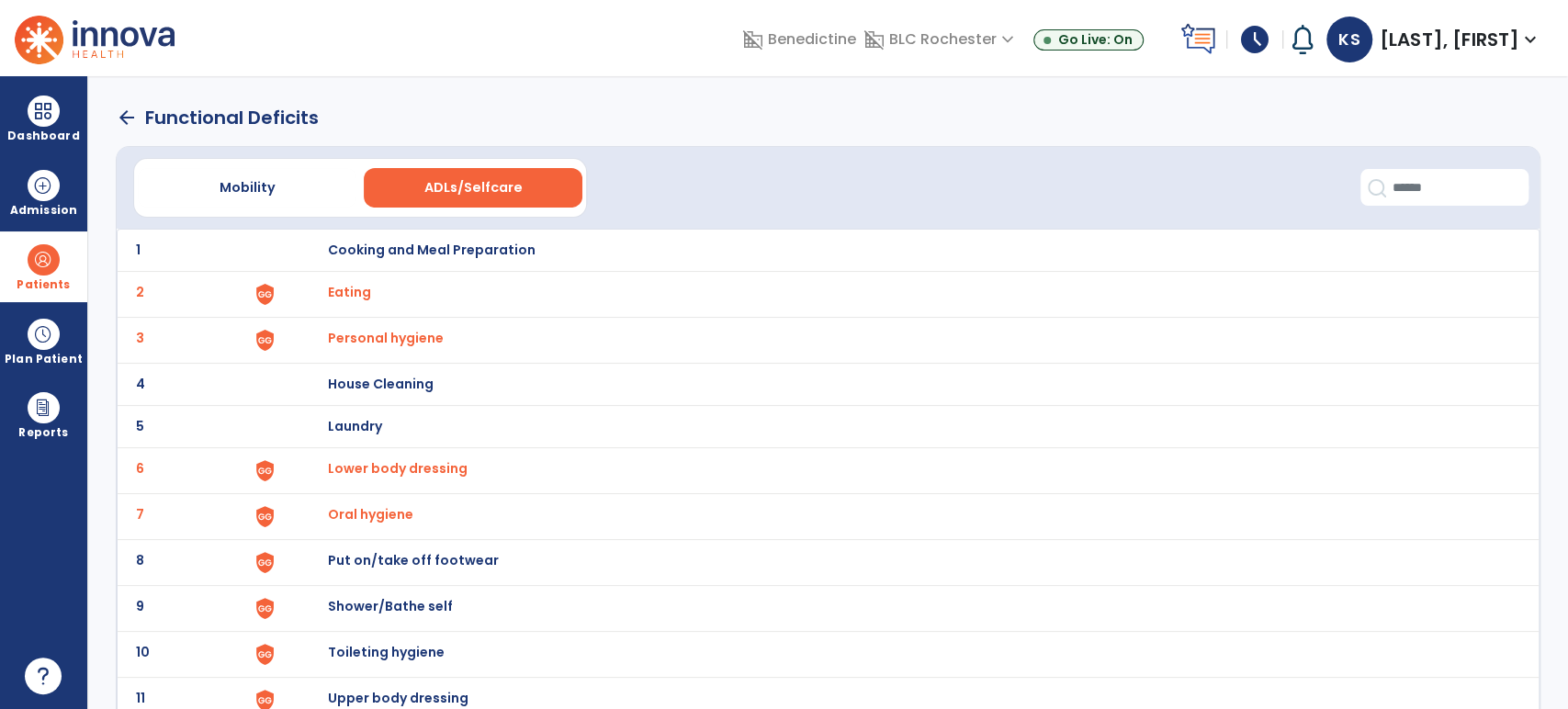 click on "Put on/take off footwear" at bounding box center [431, 250] 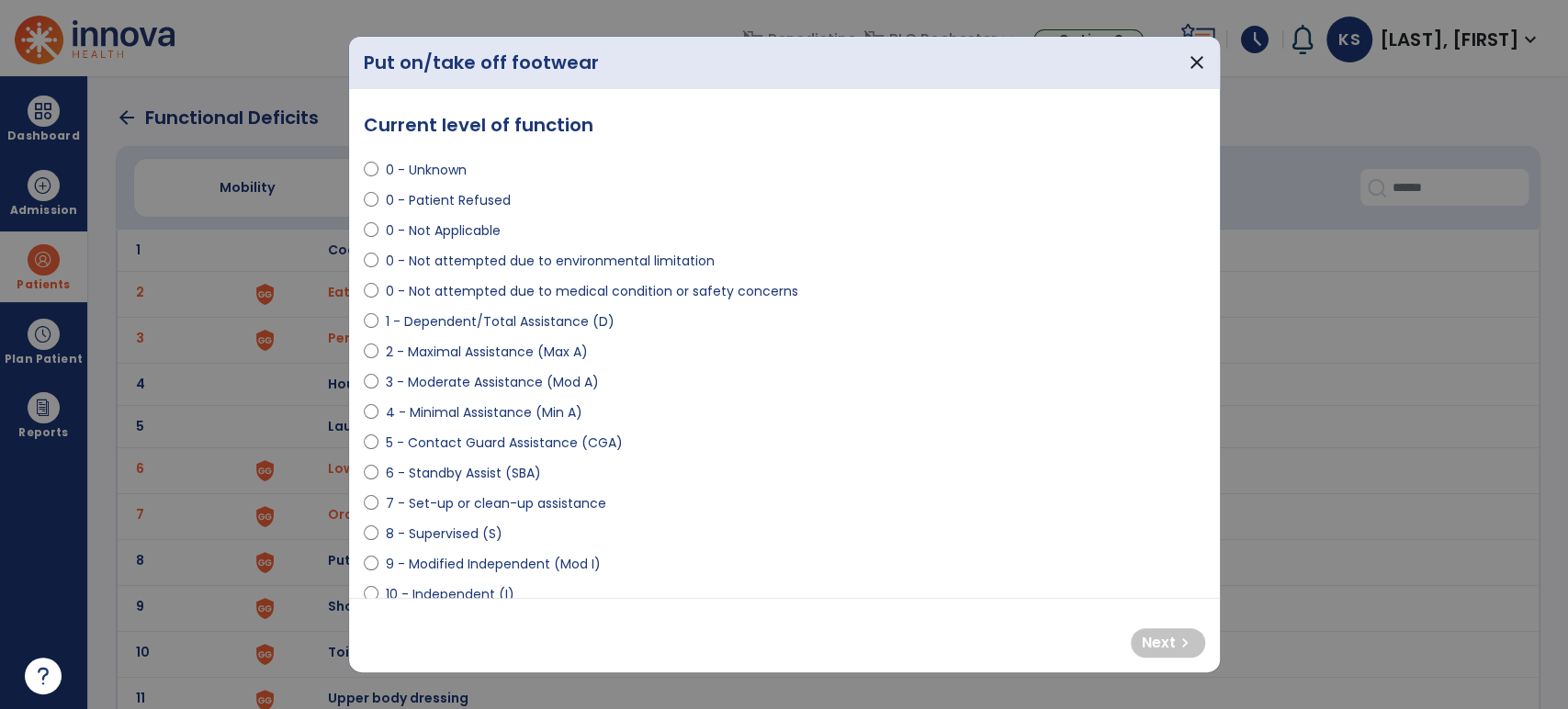 select on "**********" 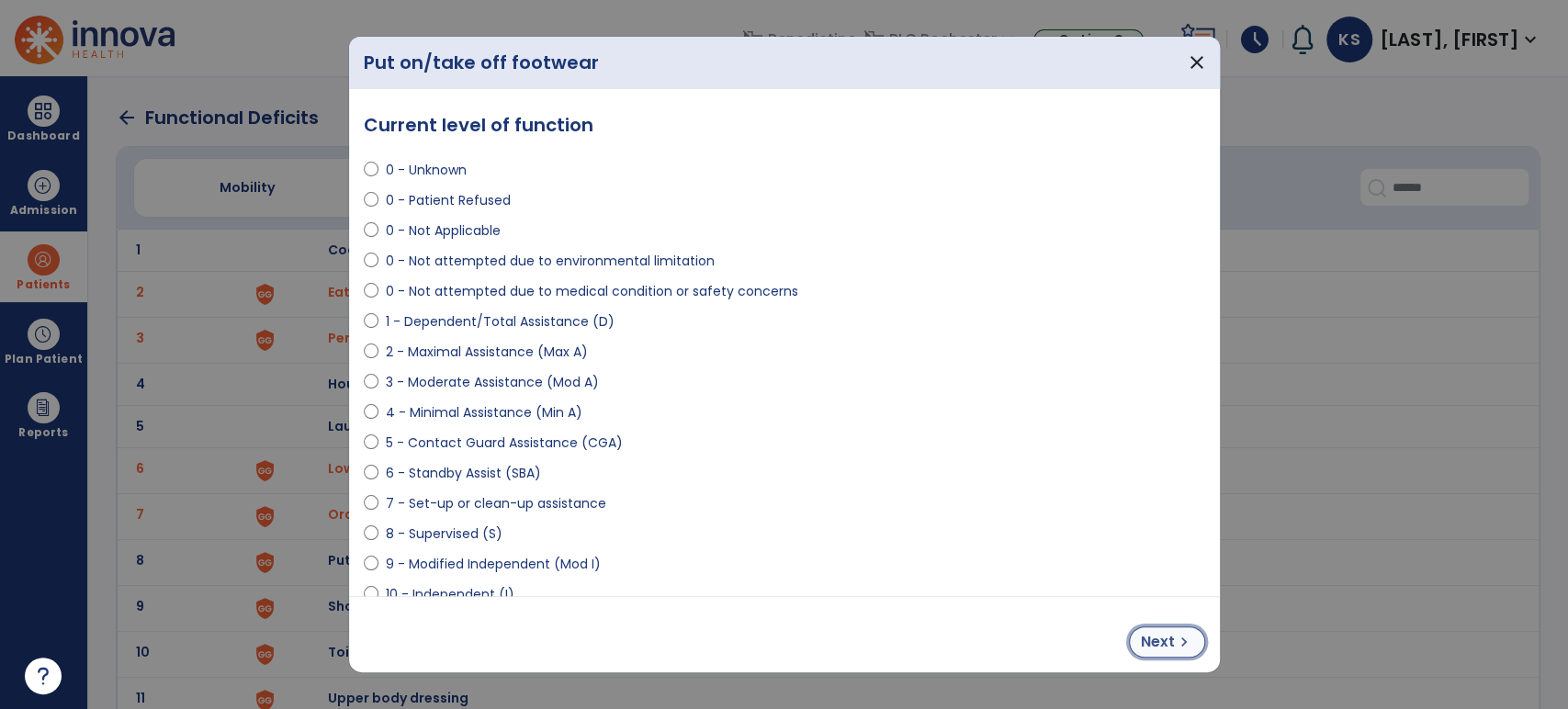 click on "chevron_right" at bounding box center (1184, 642) 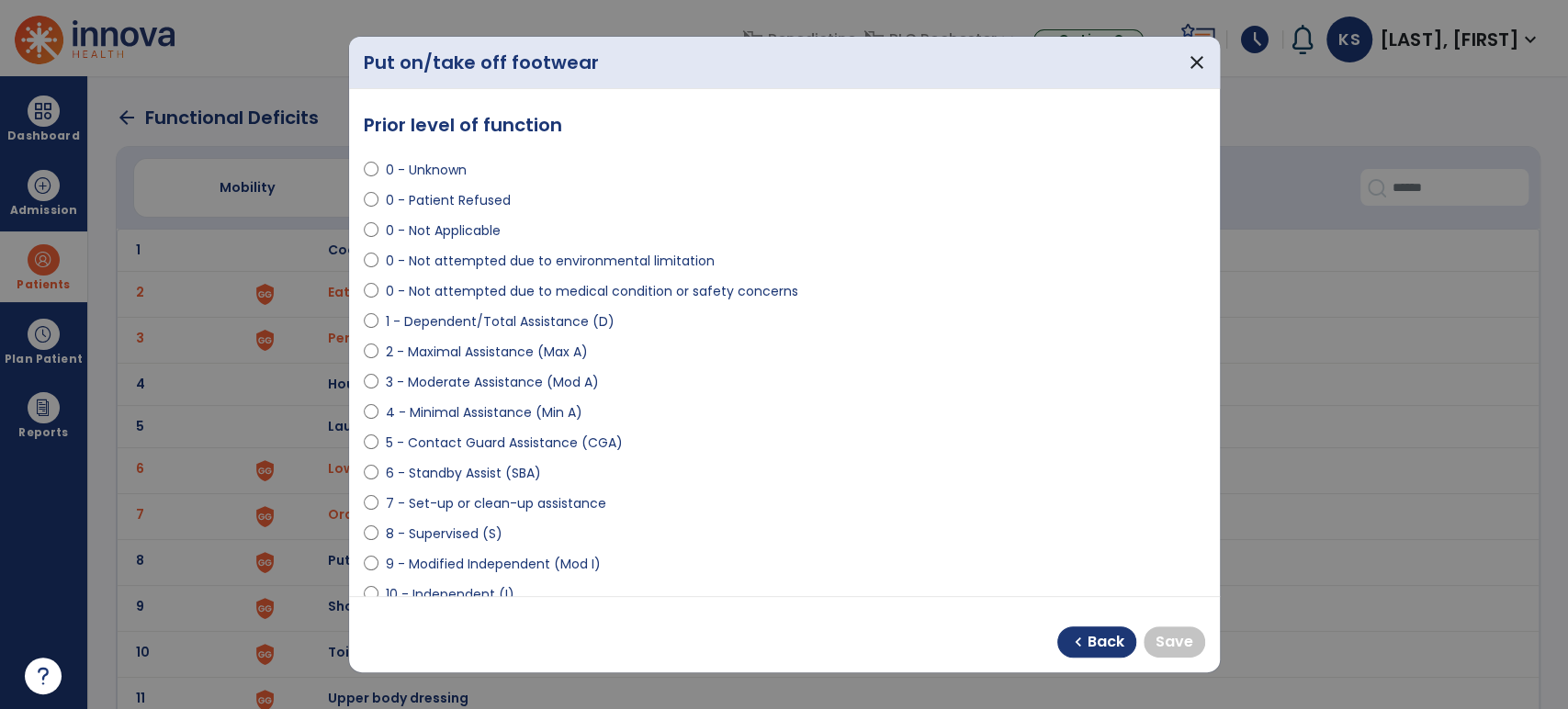 select on "**********" 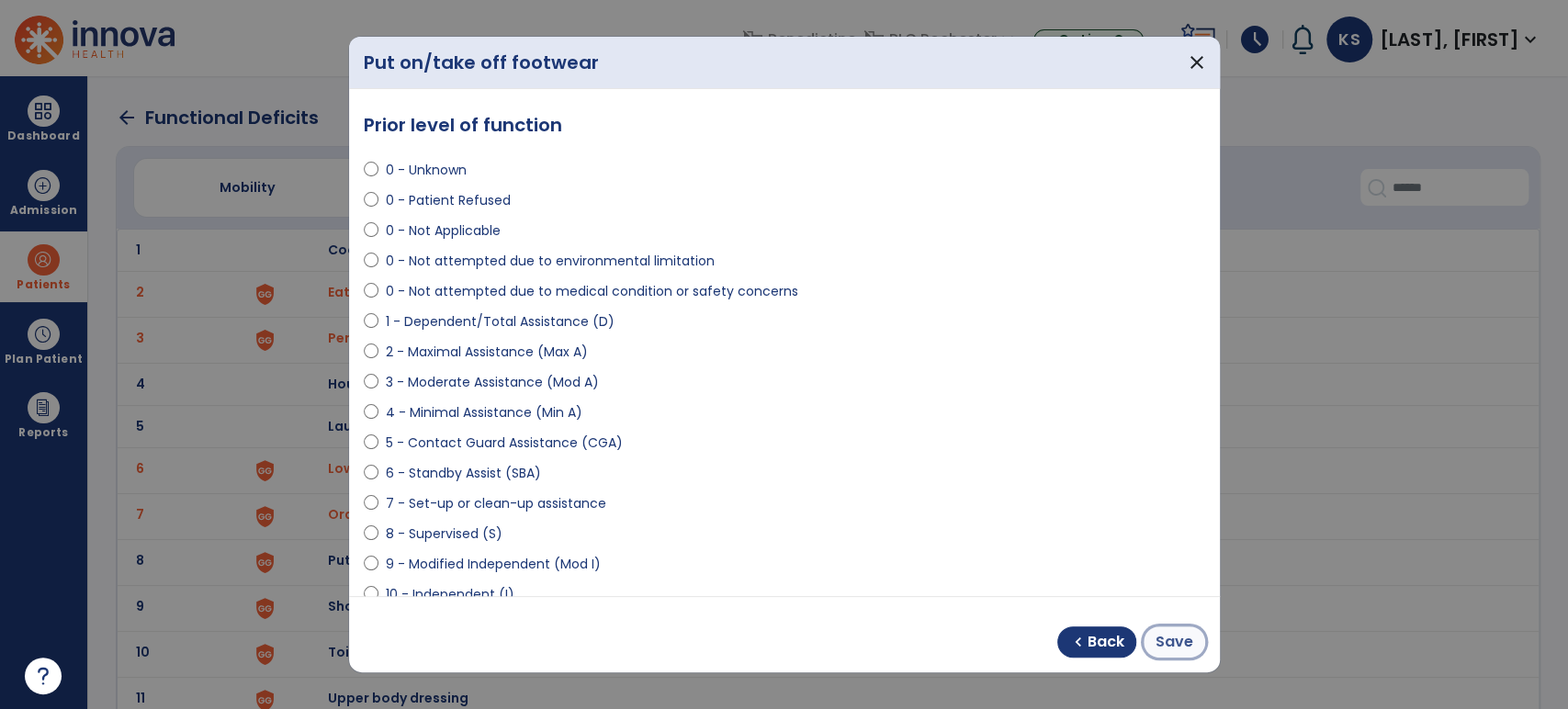 click on "Save" at bounding box center (1174, 642) 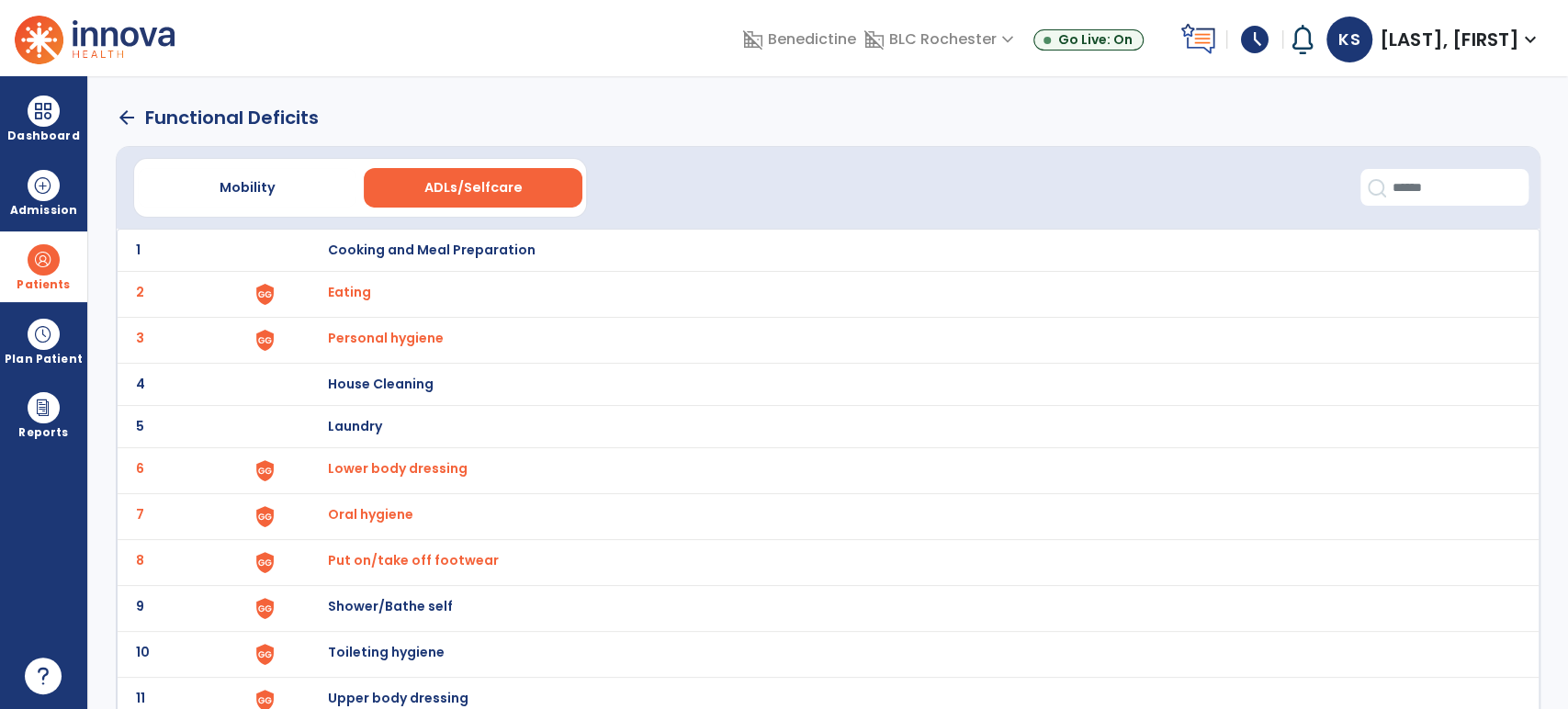 click on "Shower/Bathe self" at bounding box center (431, 250) 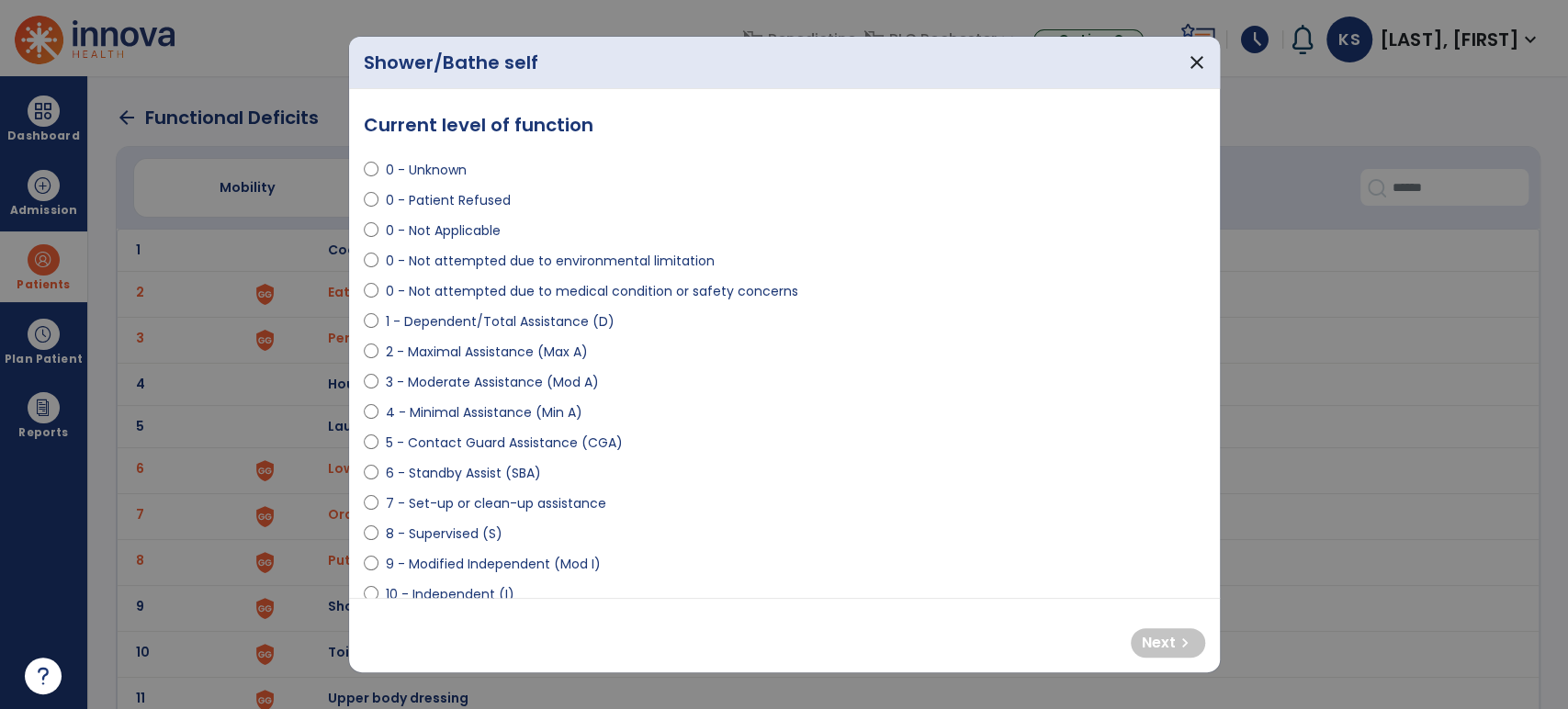 select on "**********" 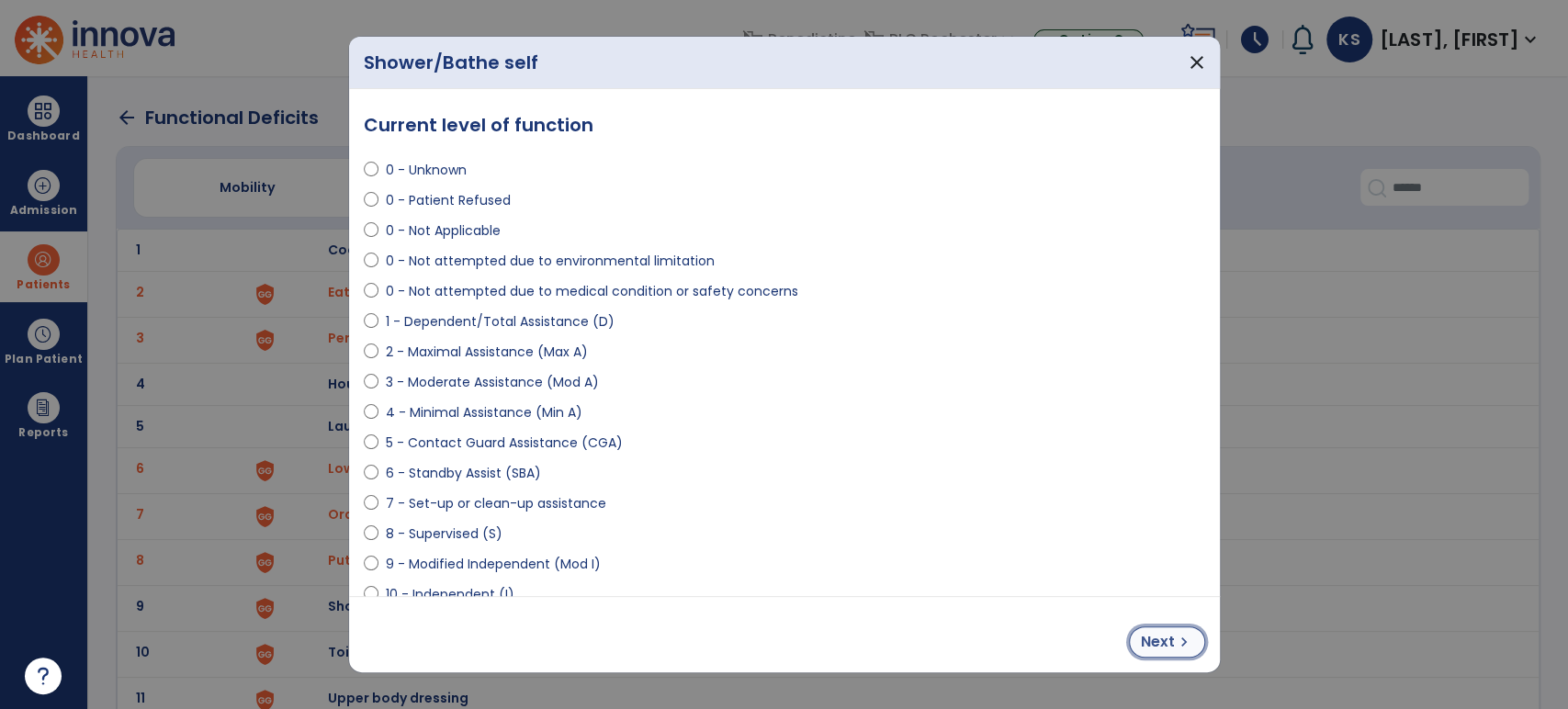 click on "Next  chevron_right" at bounding box center [1167, 642] 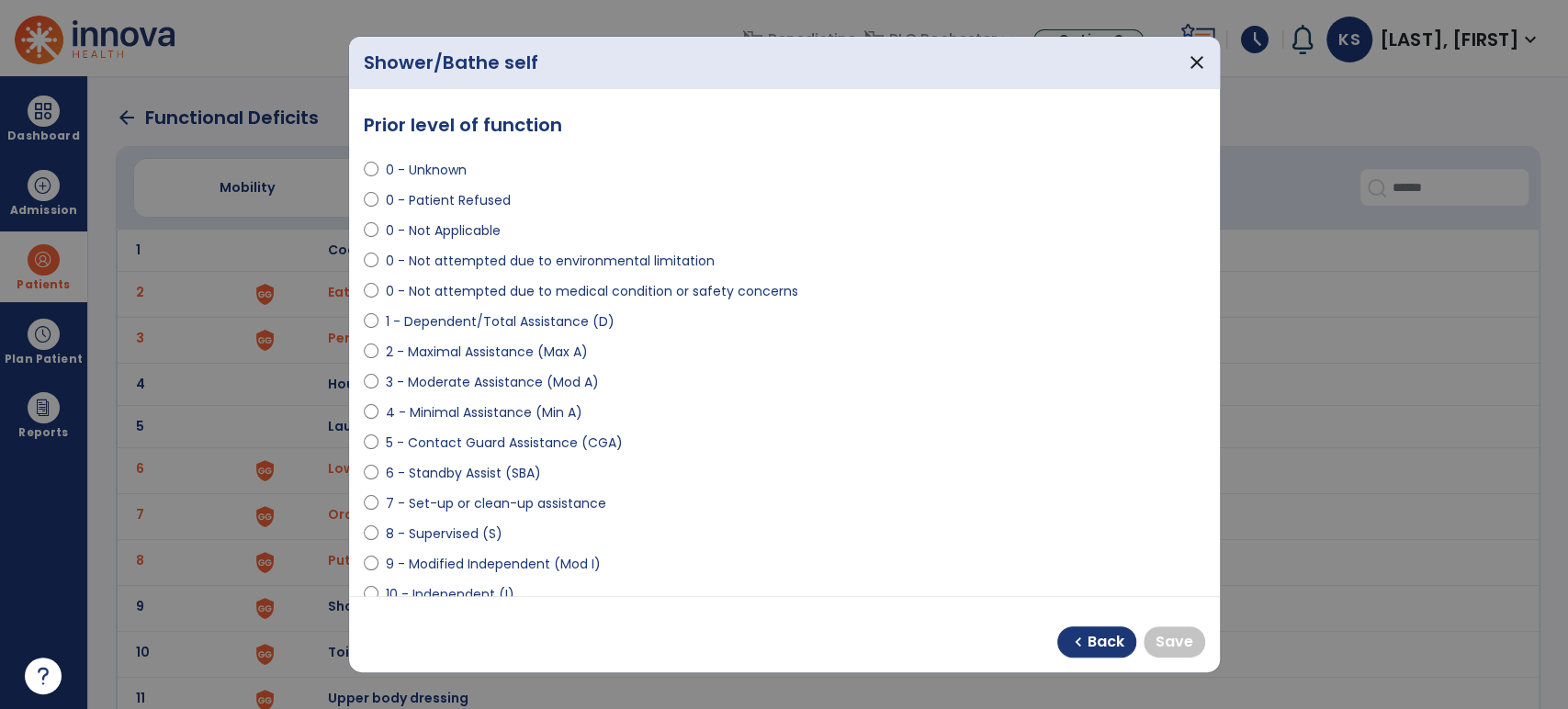 click at bounding box center (371, 416) 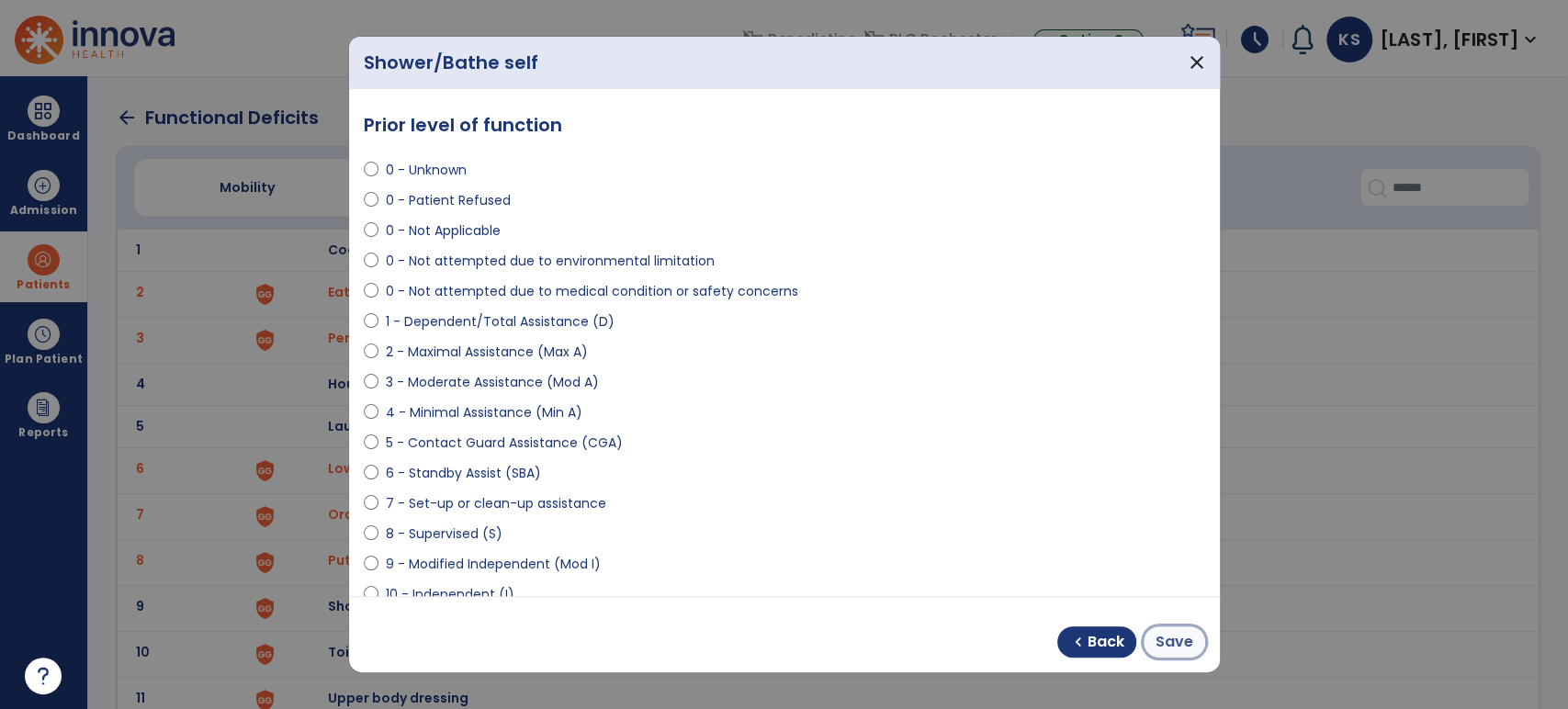 click on "Save" at bounding box center (1174, 642) 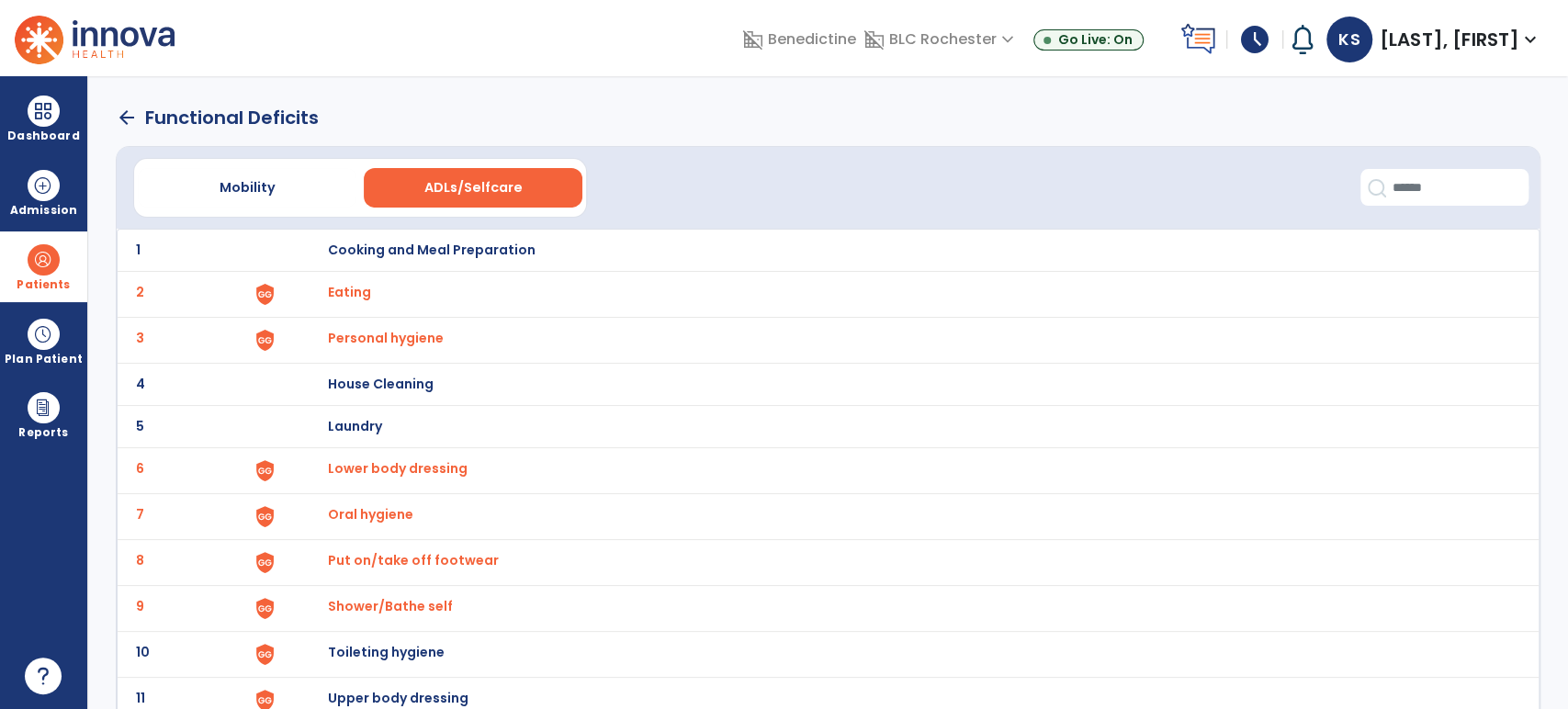 click on "Toileting hygiene" at bounding box center (905, 250) 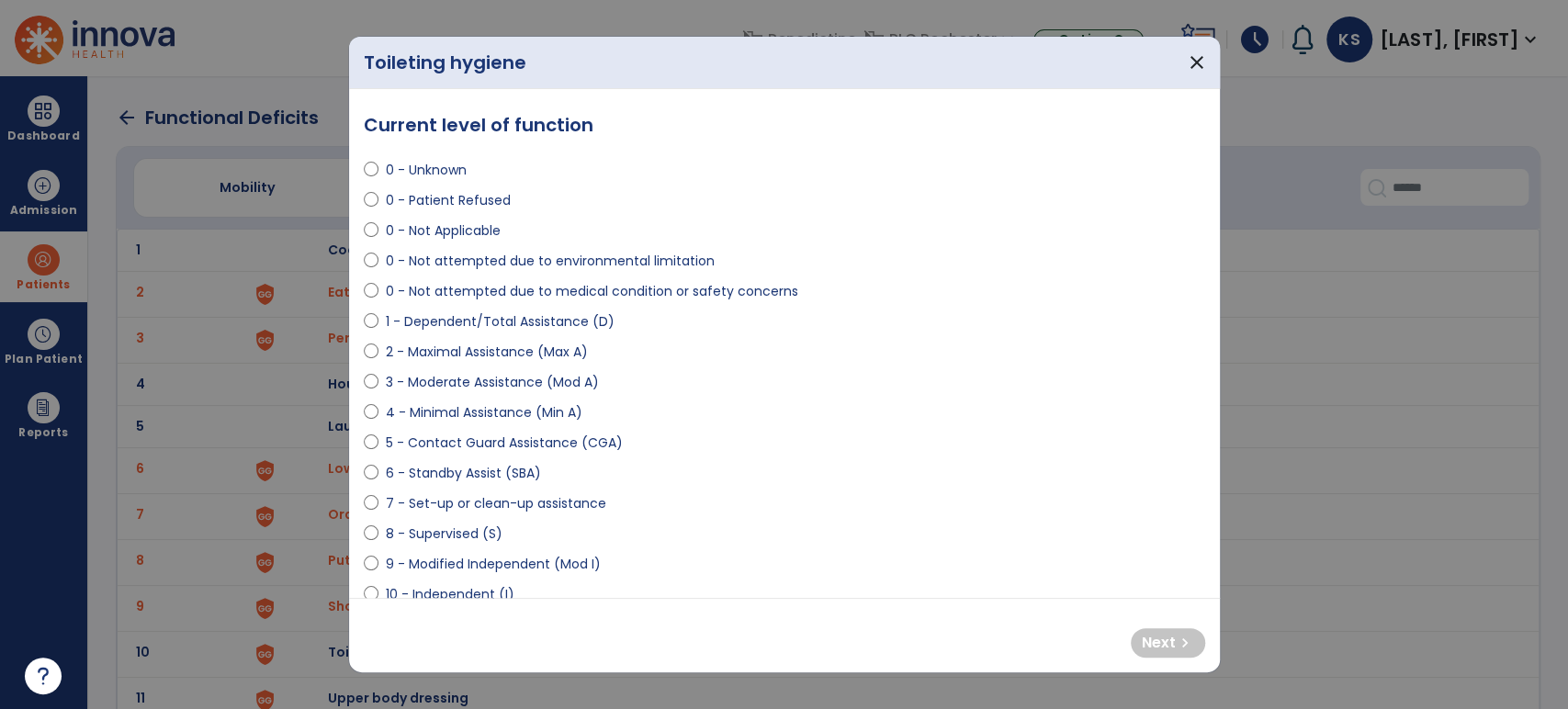 select on "**********" 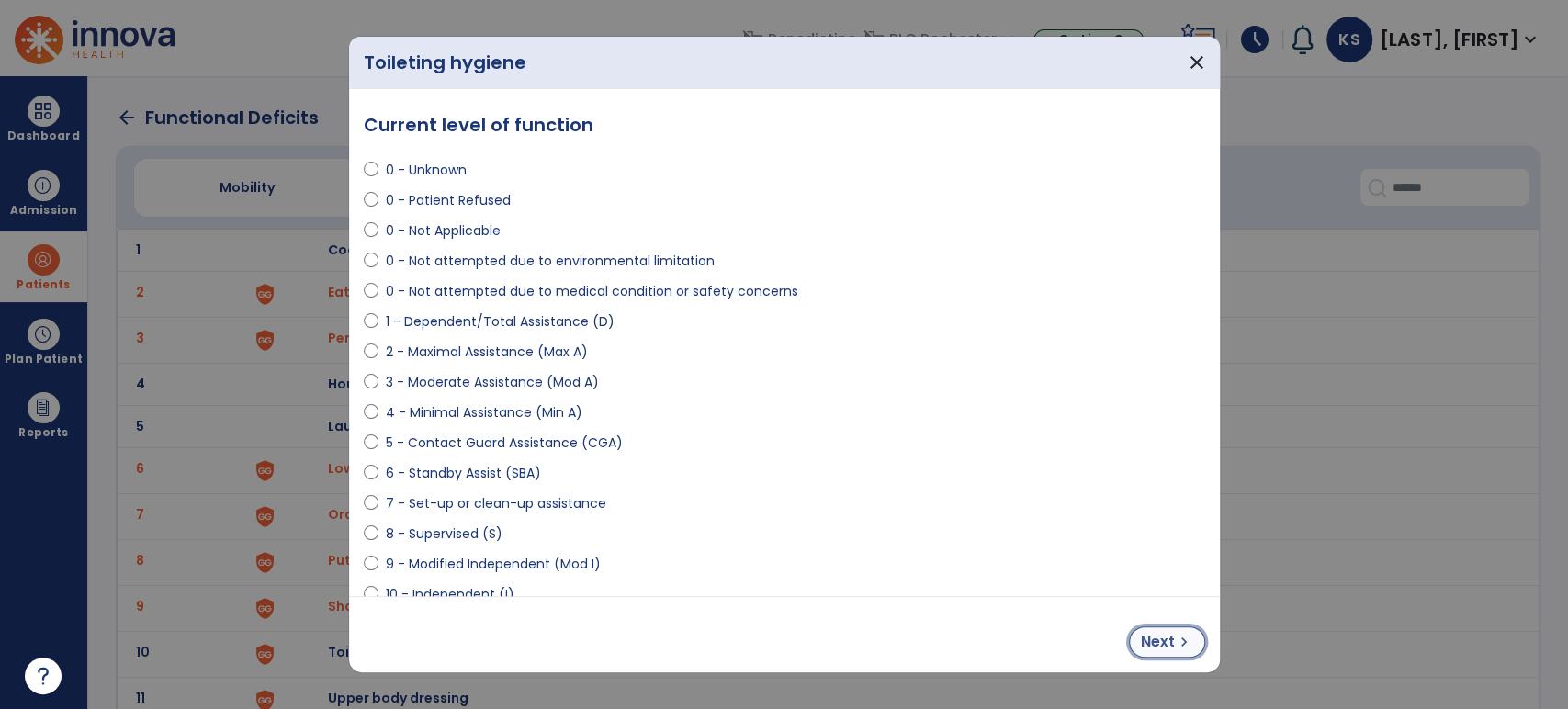 click on "Next  chevron_right" at bounding box center (1167, 642) 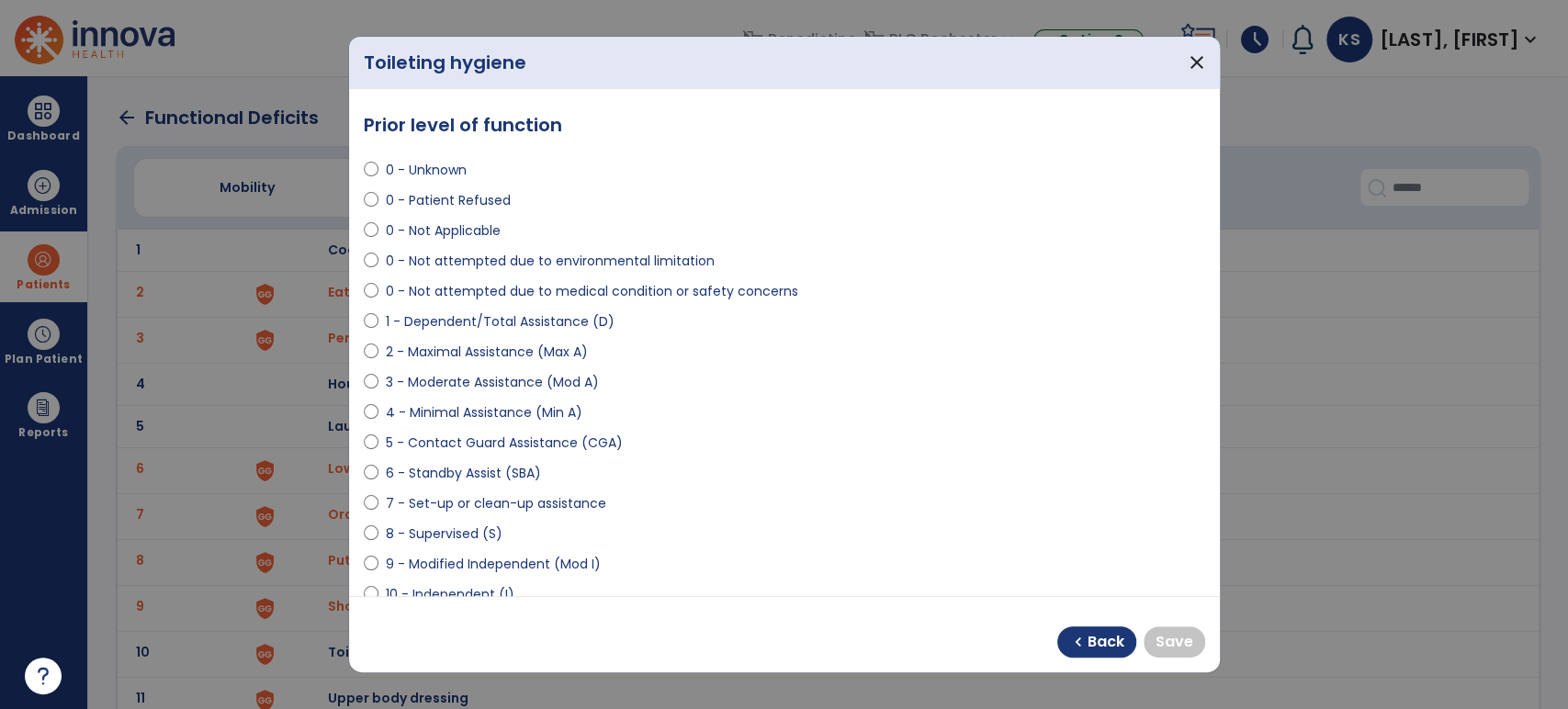 select on "**********" 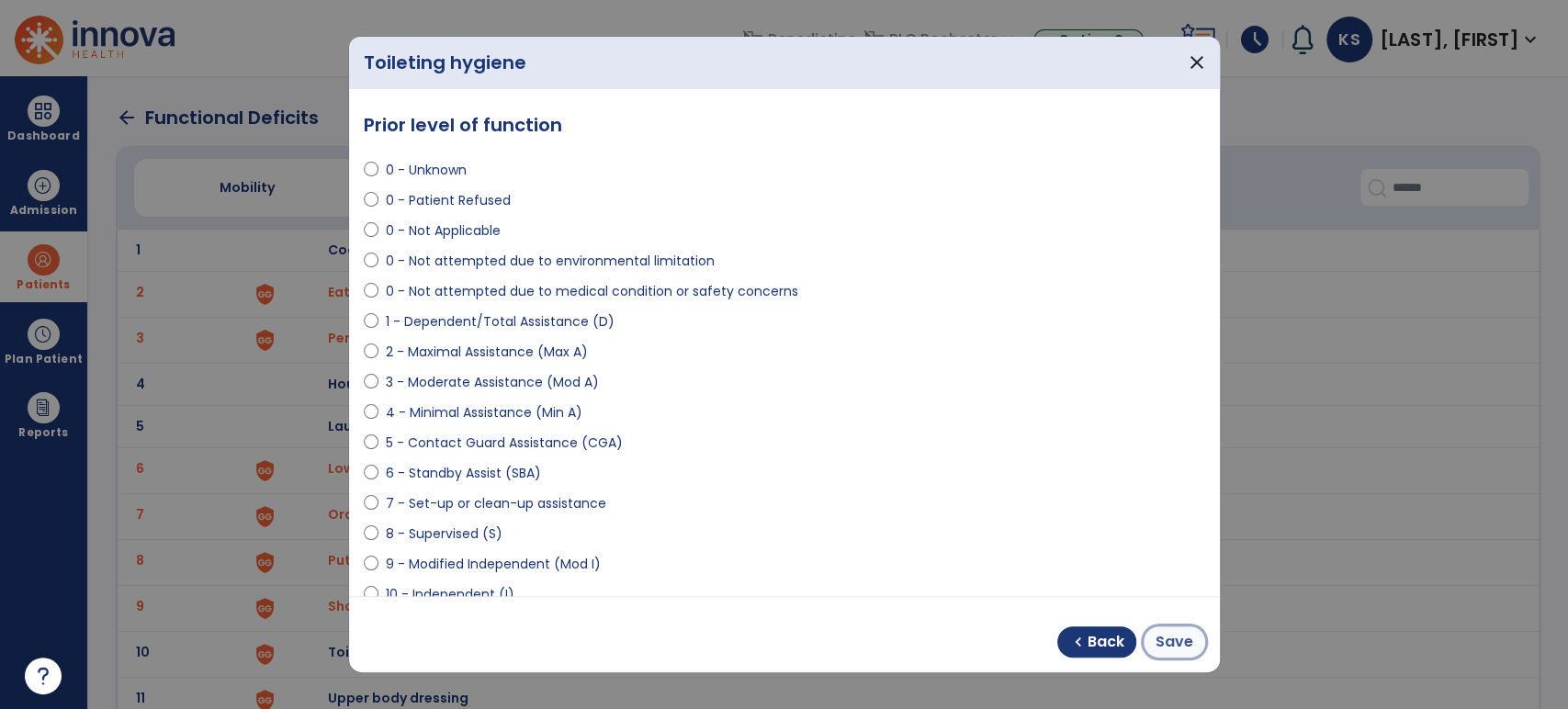 click on "Save" at bounding box center (1174, 642) 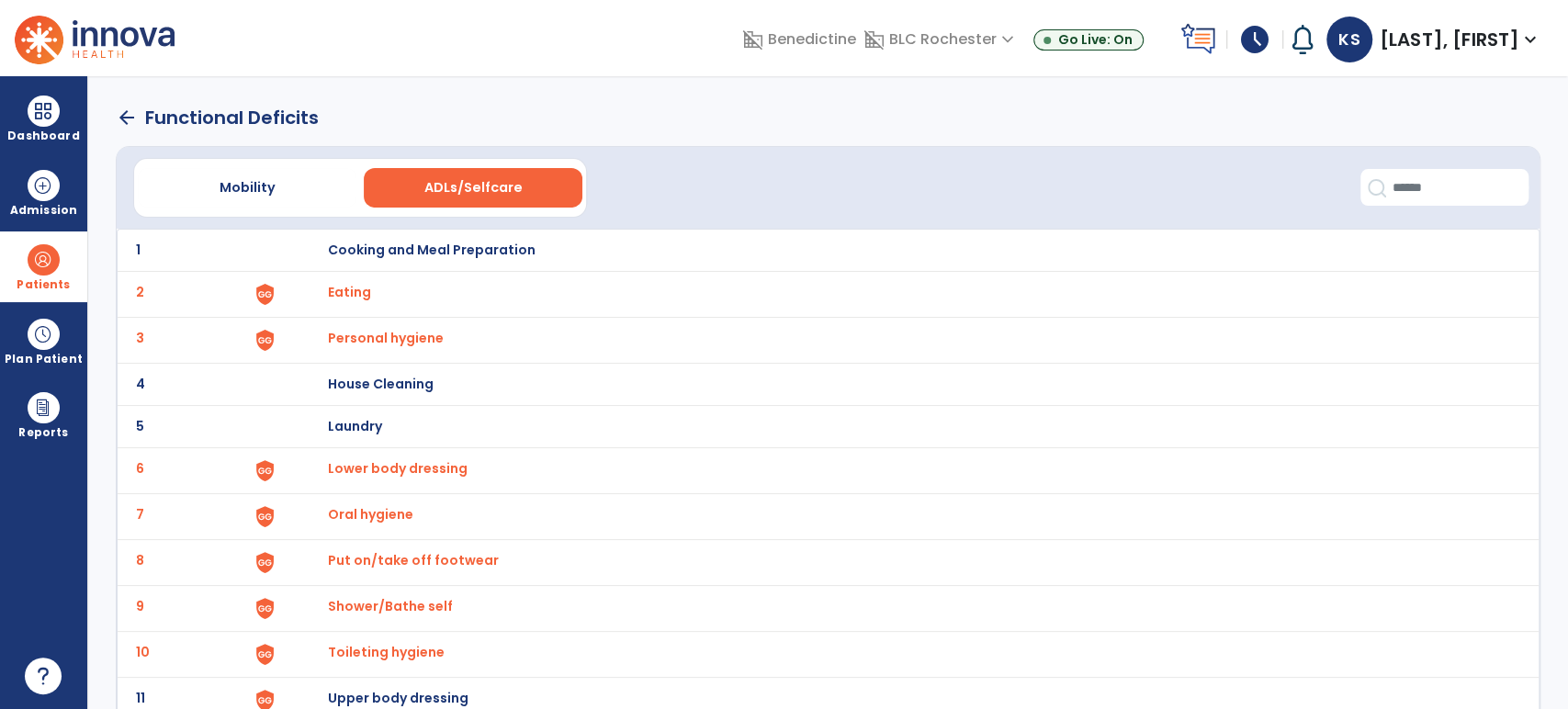 scroll, scrollTop: 97, scrollLeft: 0, axis: vertical 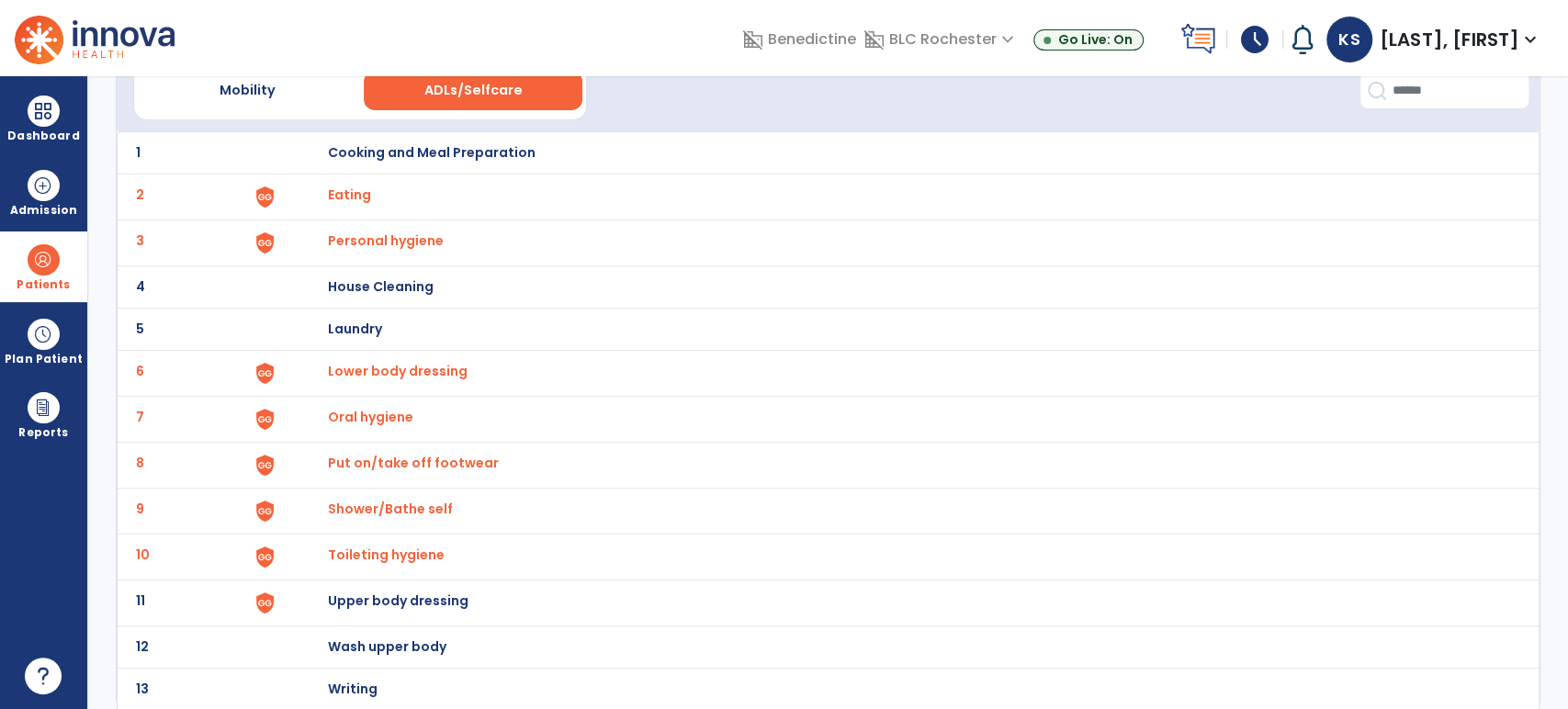 click on "Upper body dressing" at bounding box center [431, 152] 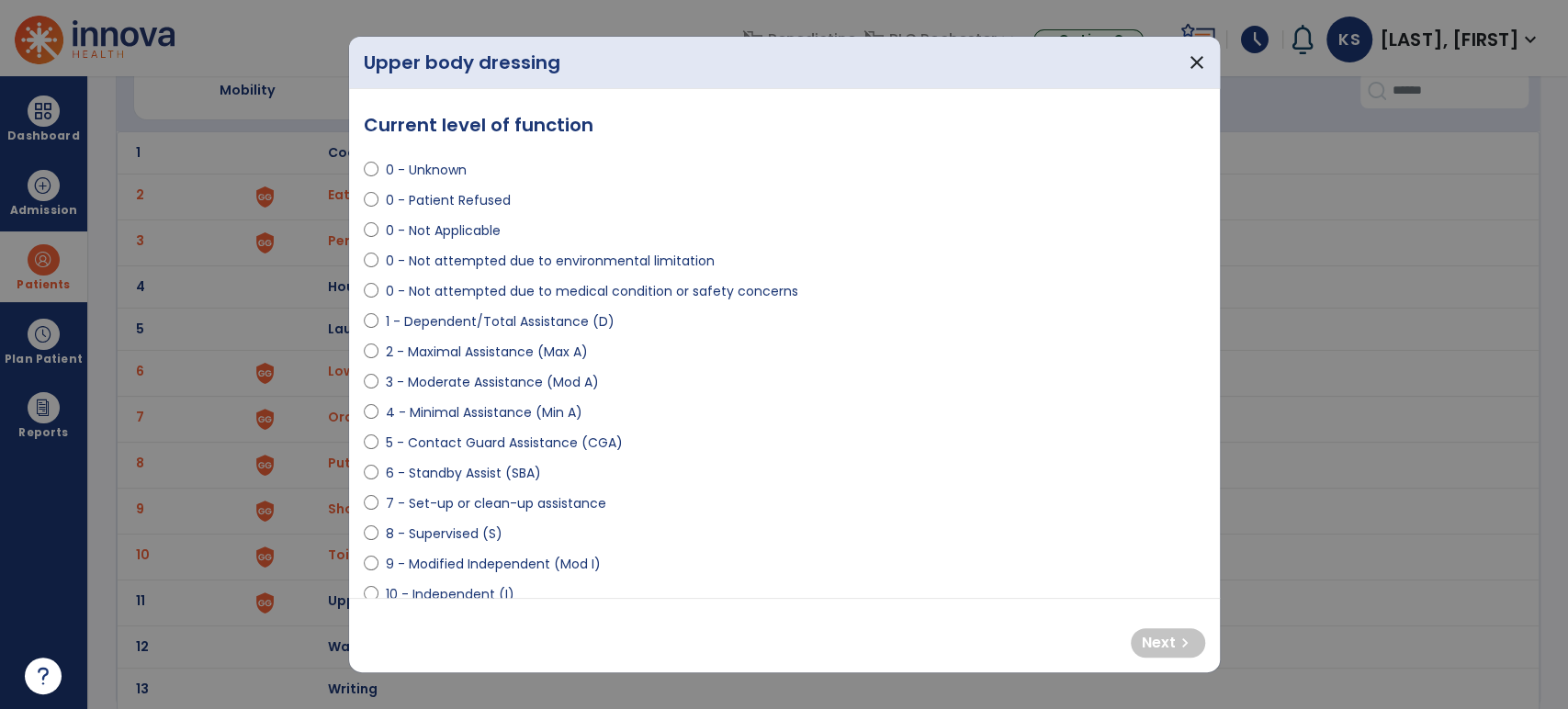 select on "**********" 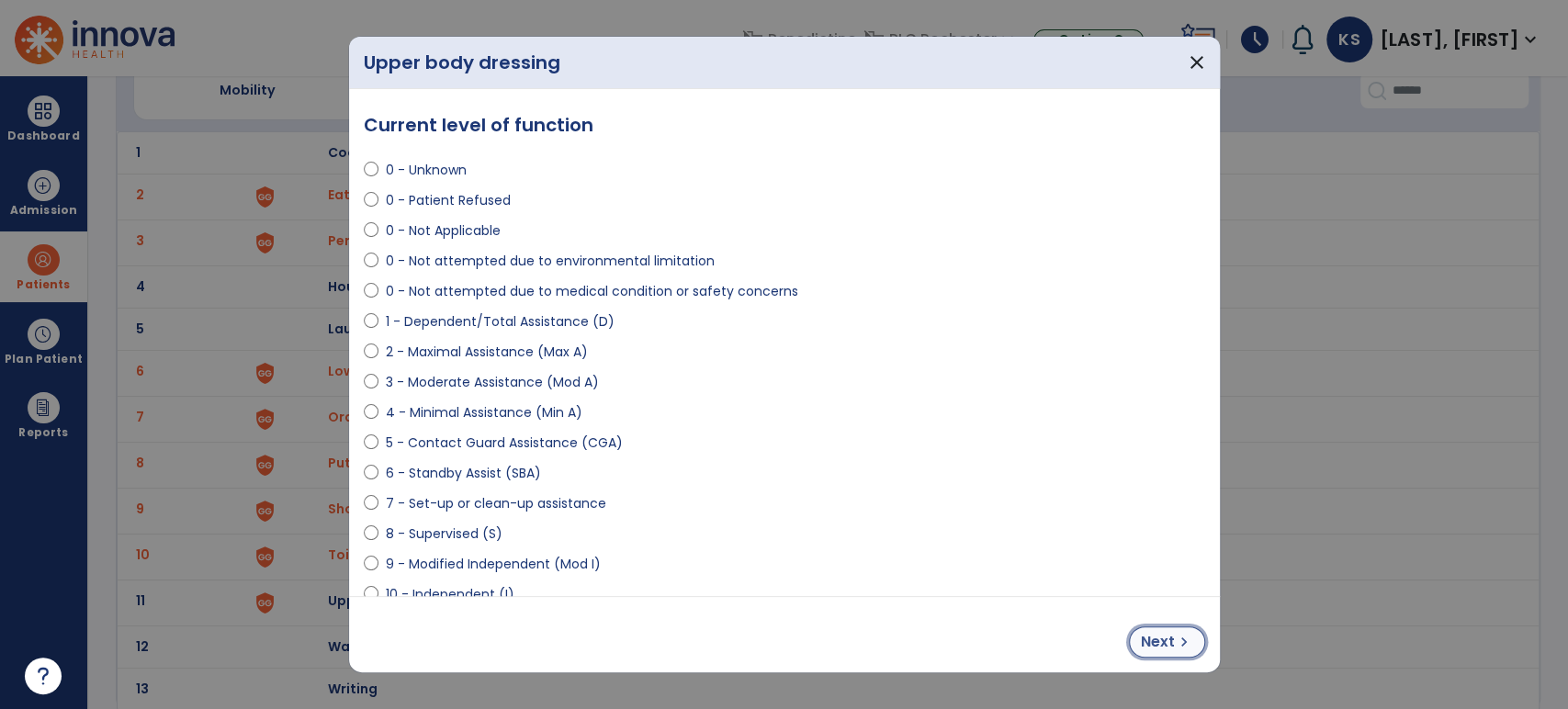 click on "Next" at bounding box center (1157, 642) 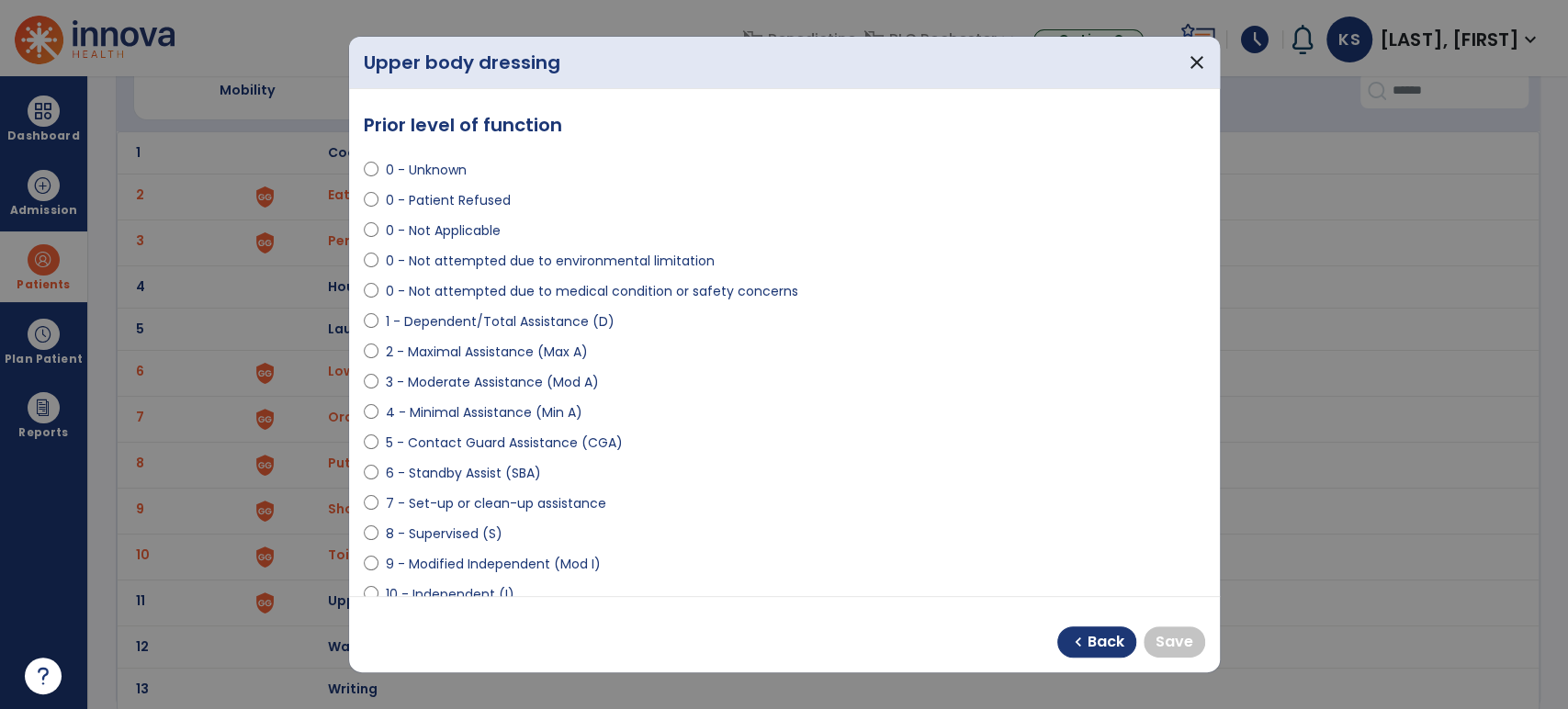 select on "**********" 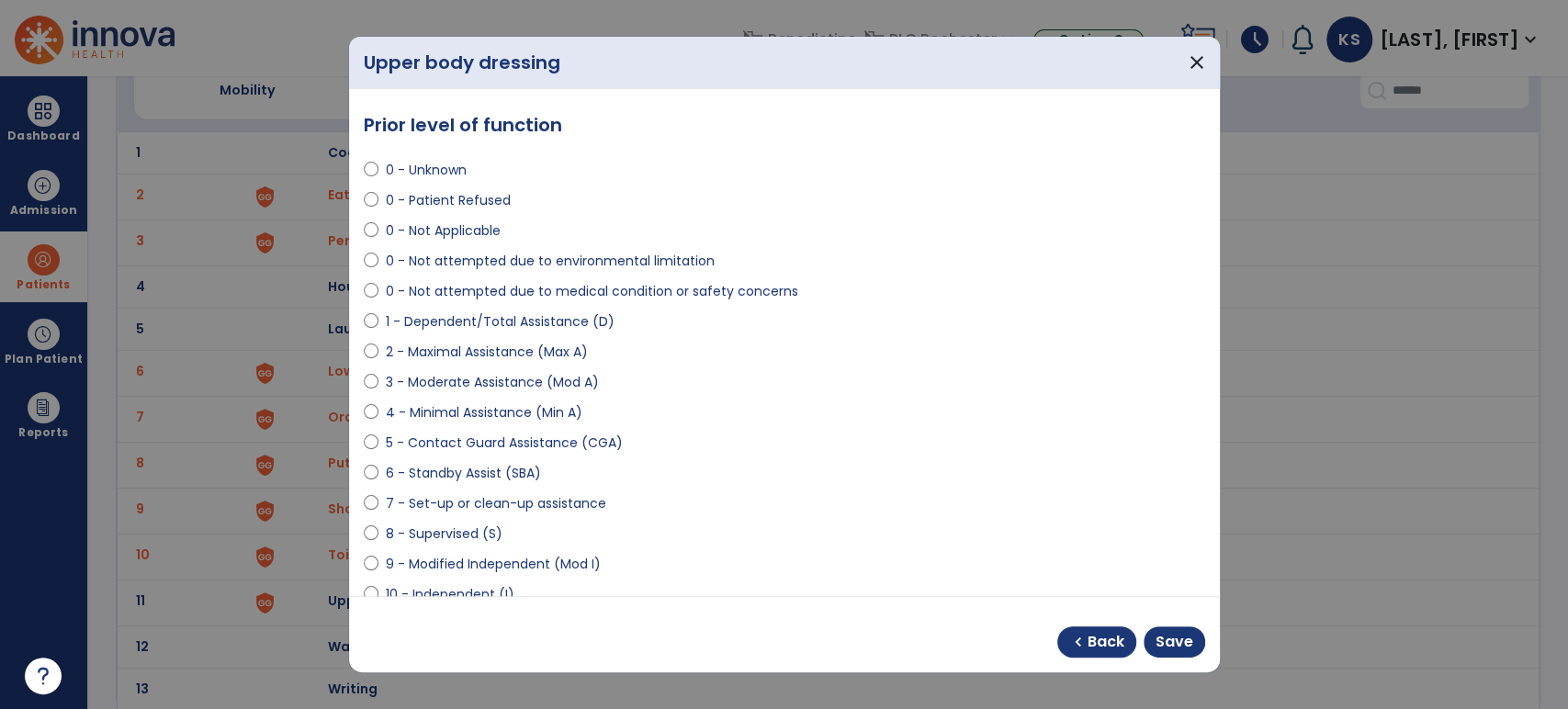 click on "chevron_left  Back Save" at bounding box center (1131, 642) 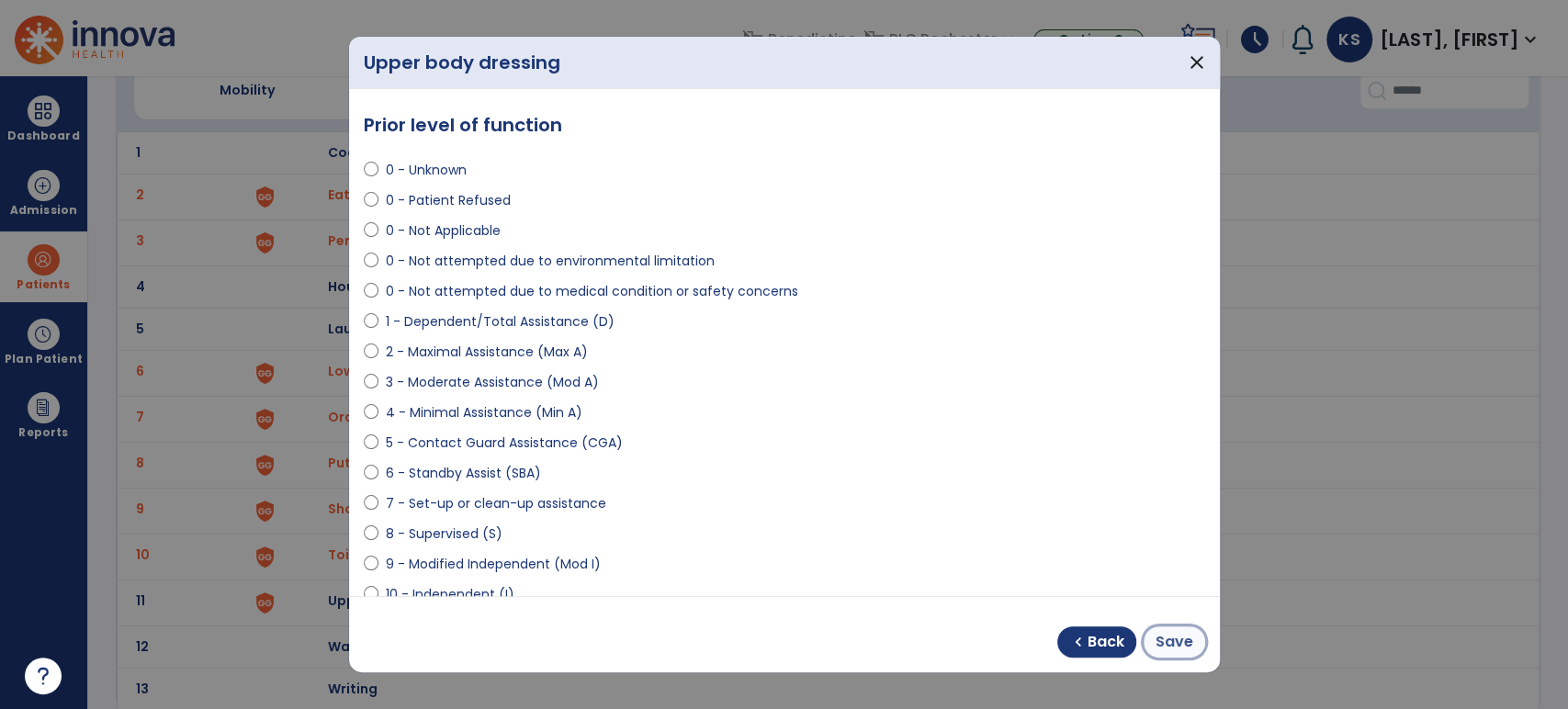click on "Save" at bounding box center [1174, 642] 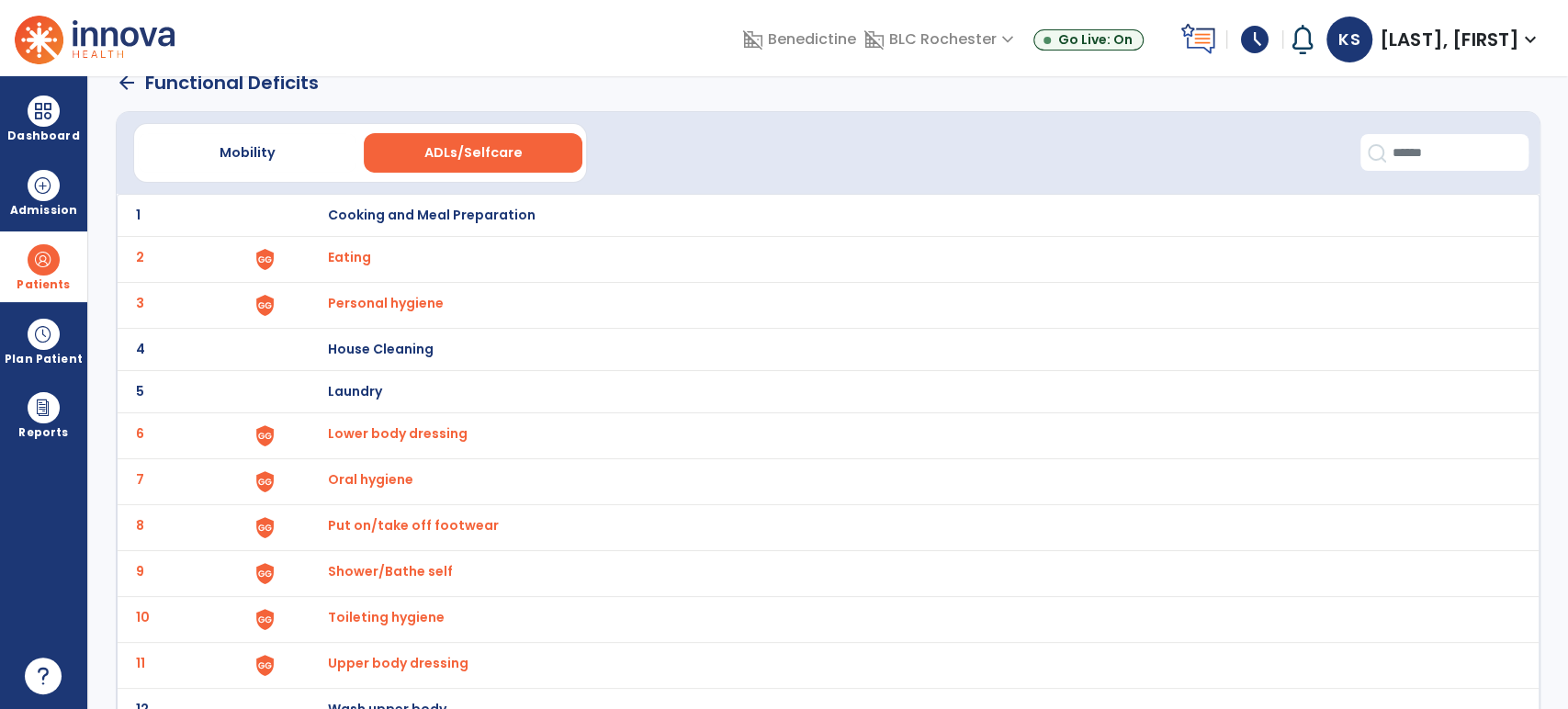 scroll, scrollTop: 0, scrollLeft: 0, axis: both 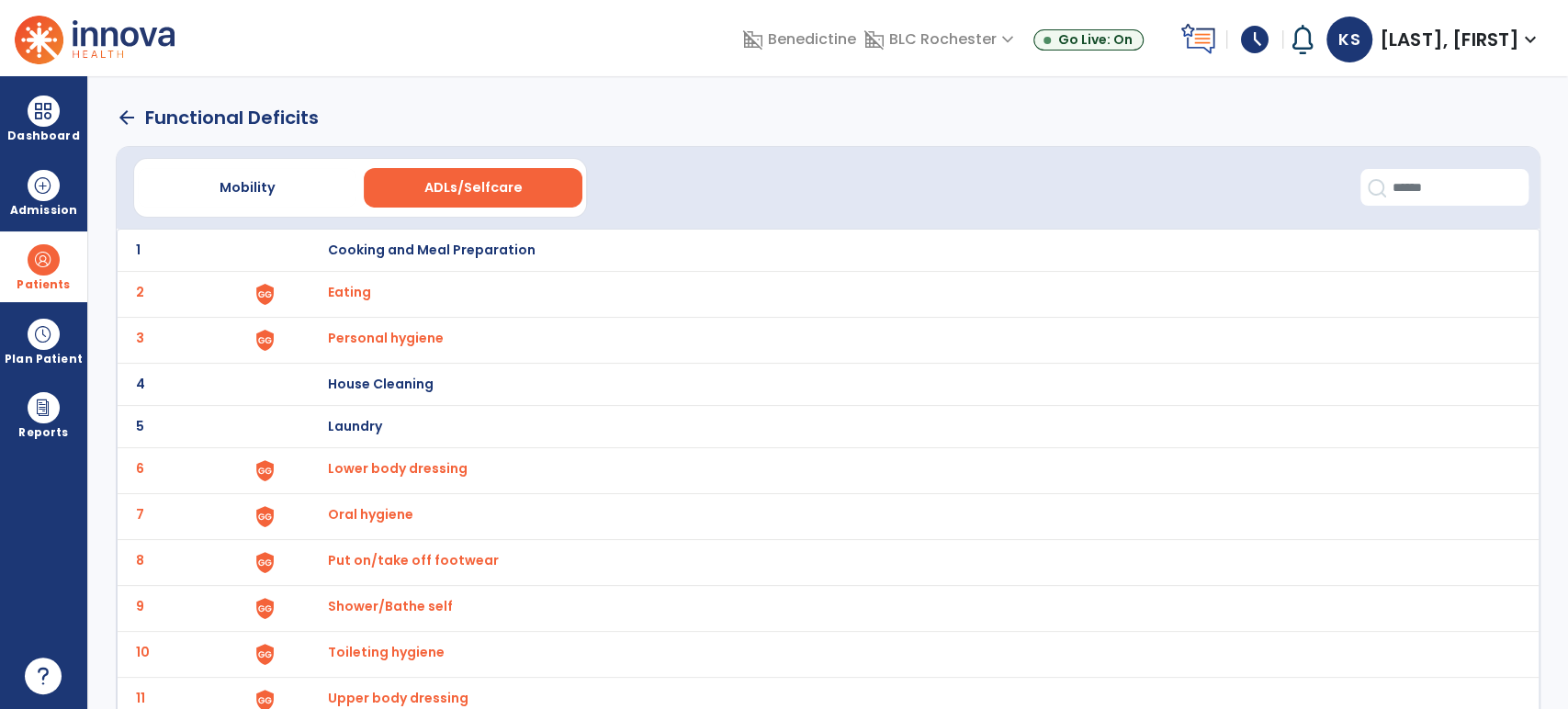 click on "arrow_back" 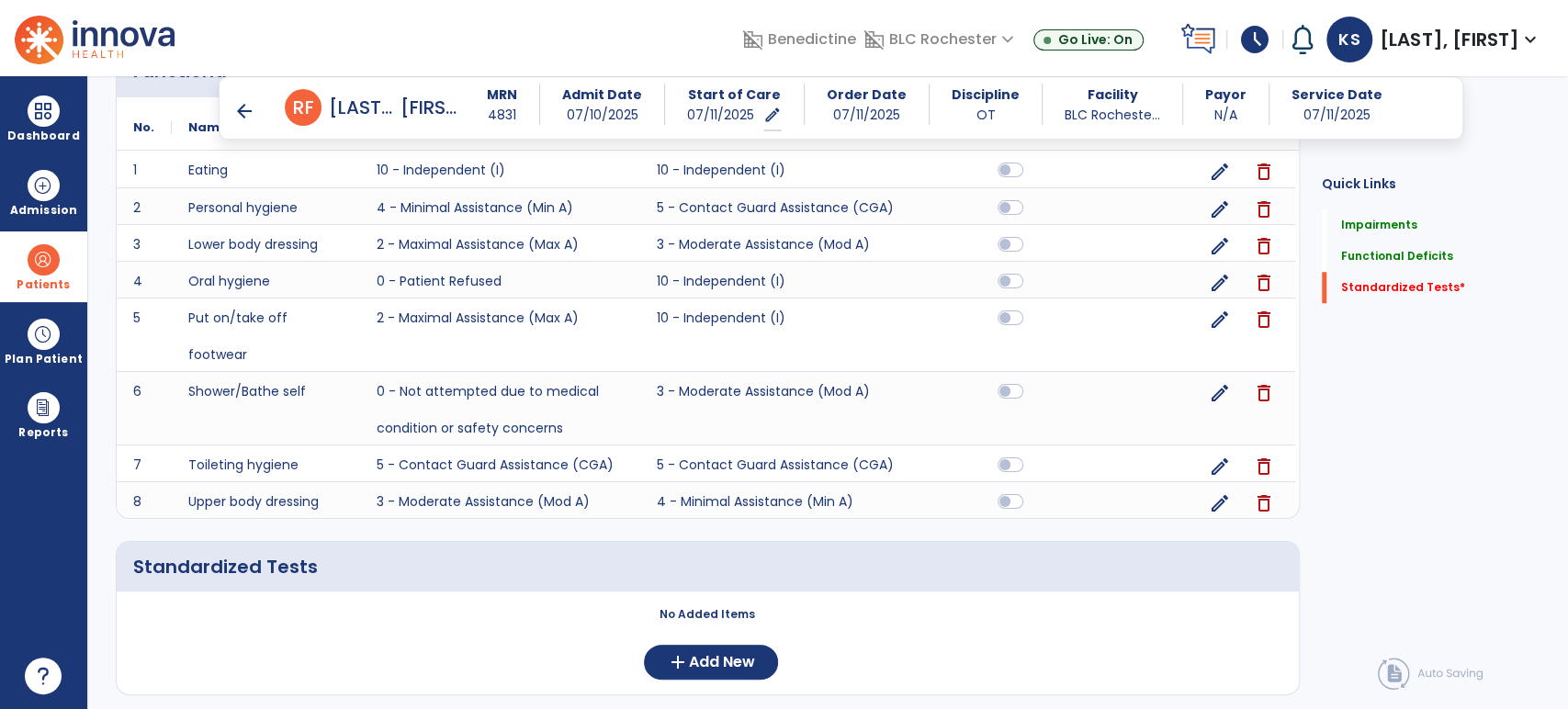 scroll, scrollTop: 957, scrollLeft: 0, axis: vertical 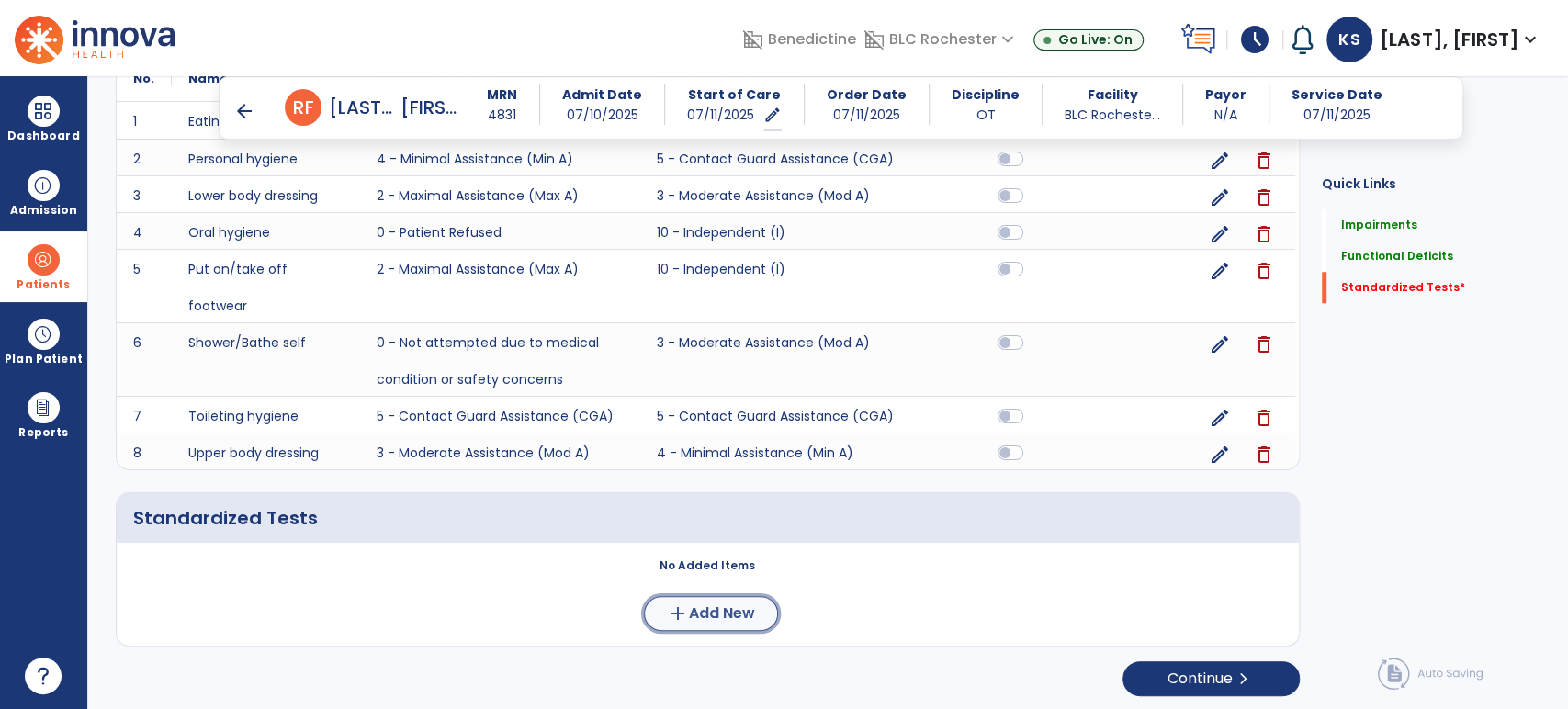 click on "Add New" 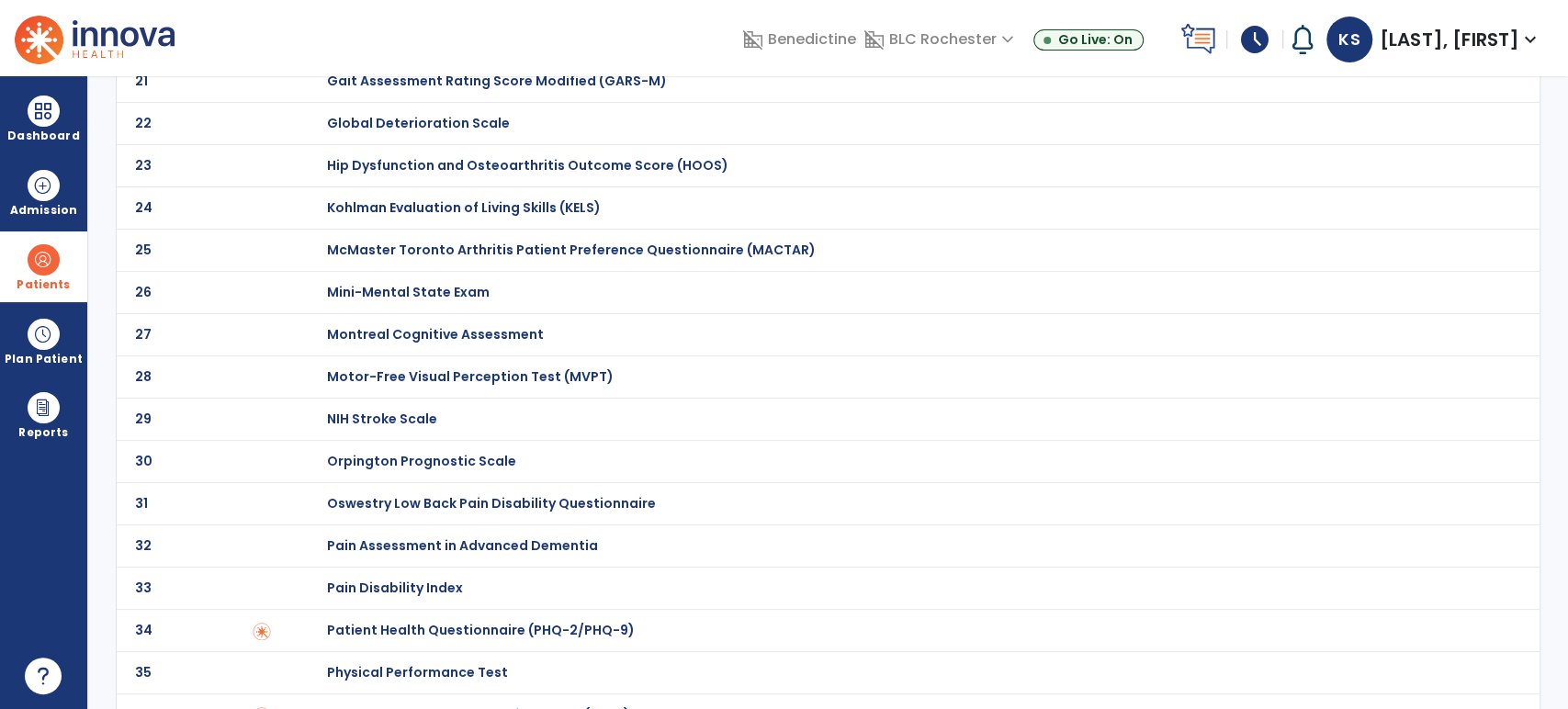 scroll, scrollTop: 0, scrollLeft: 0, axis: both 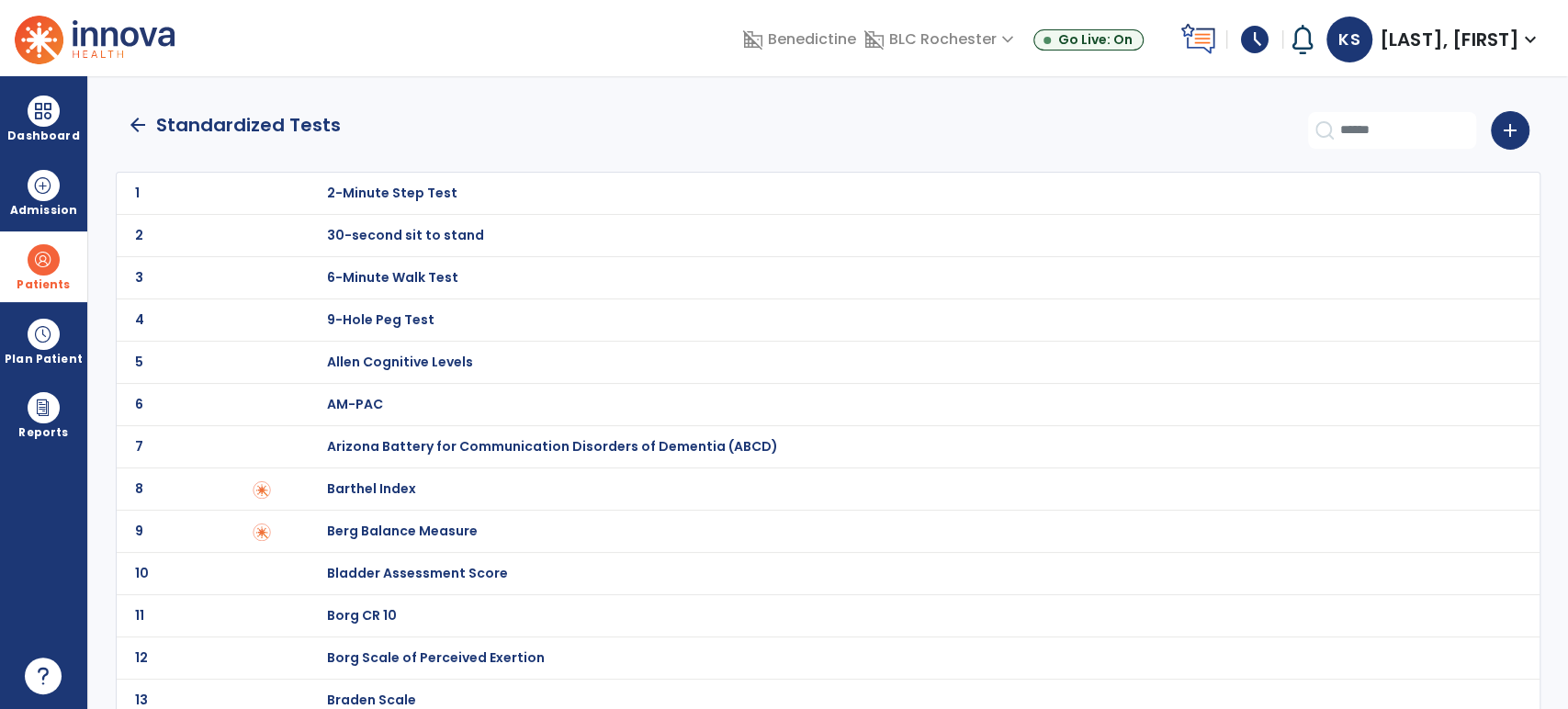 click on "Barthel Index" at bounding box center (906, 193) 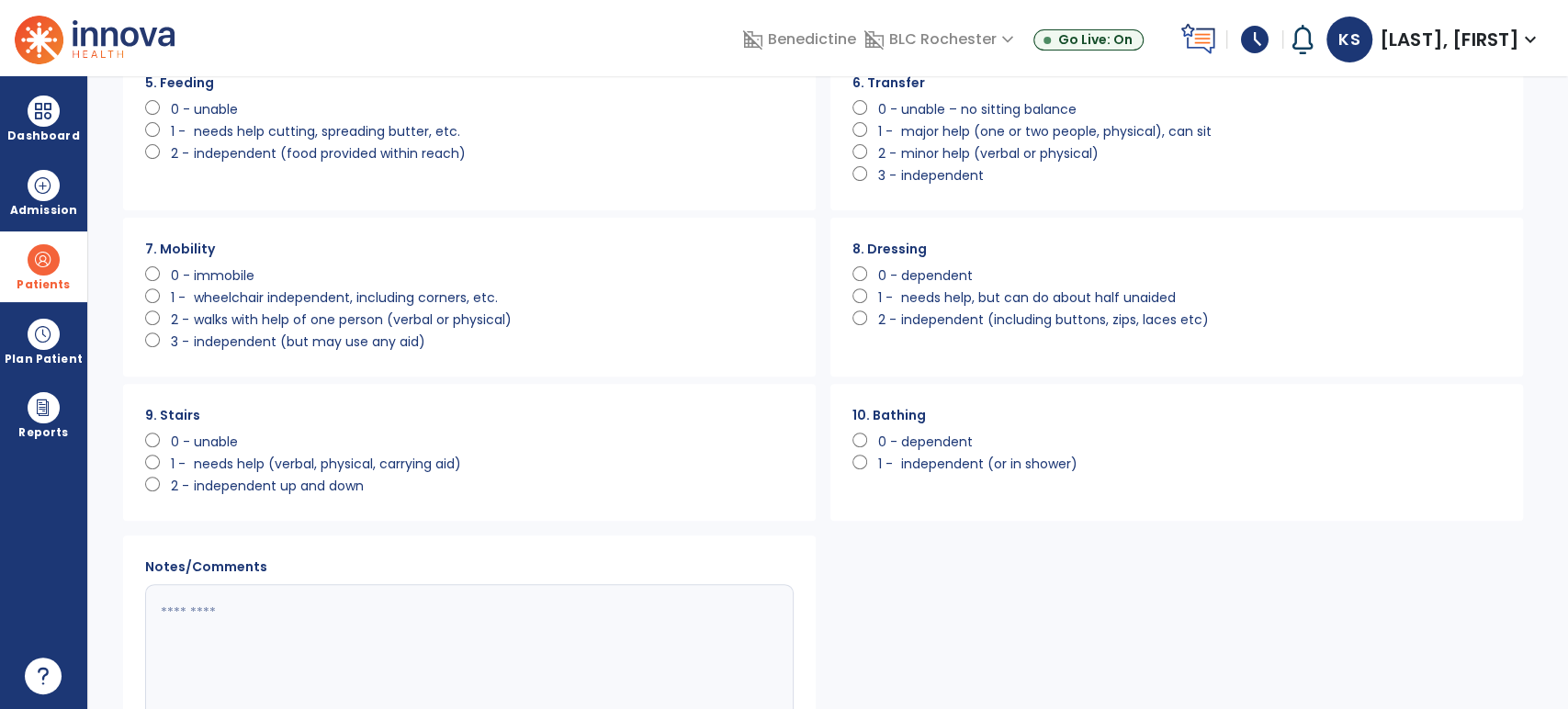 scroll, scrollTop: 408, scrollLeft: 0, axis: vertical 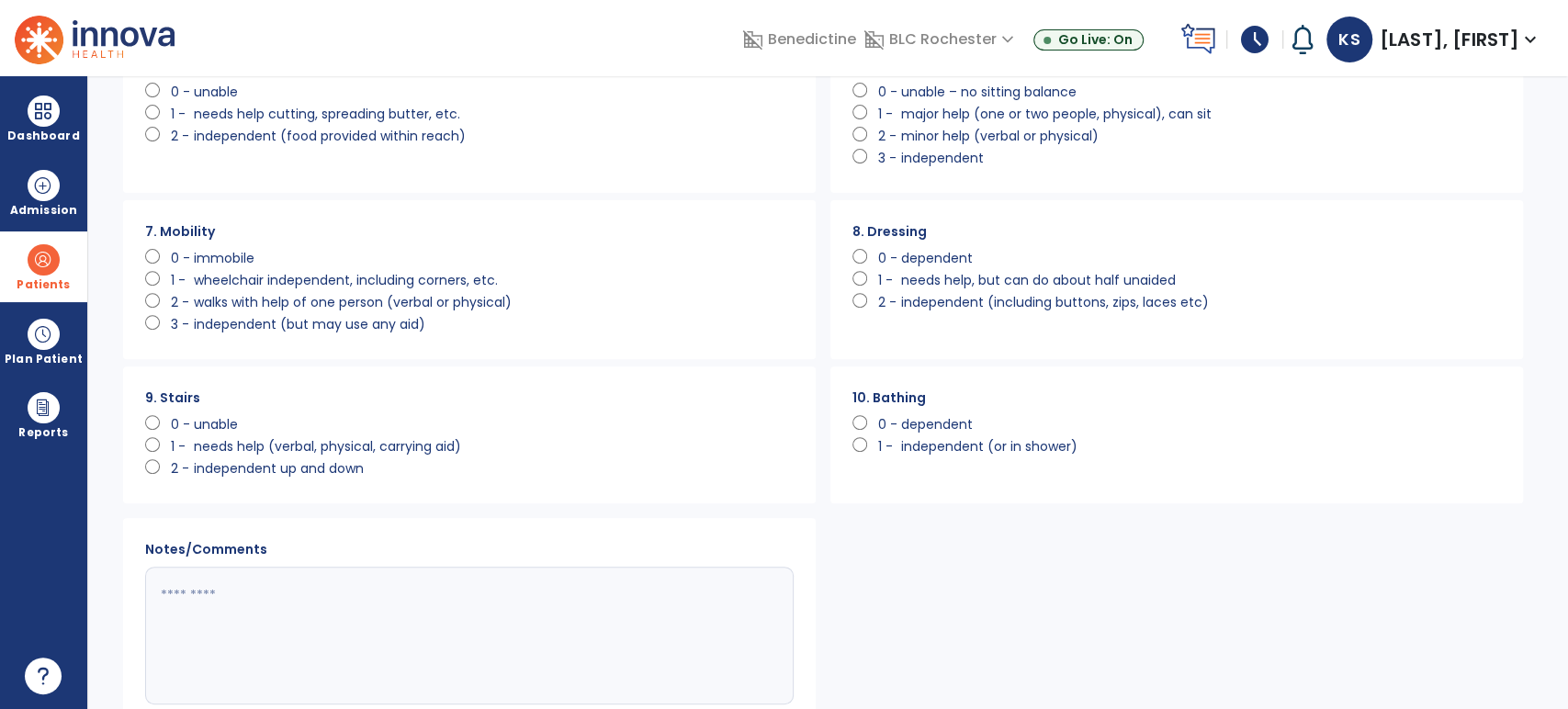 click on "0 -   dependent" 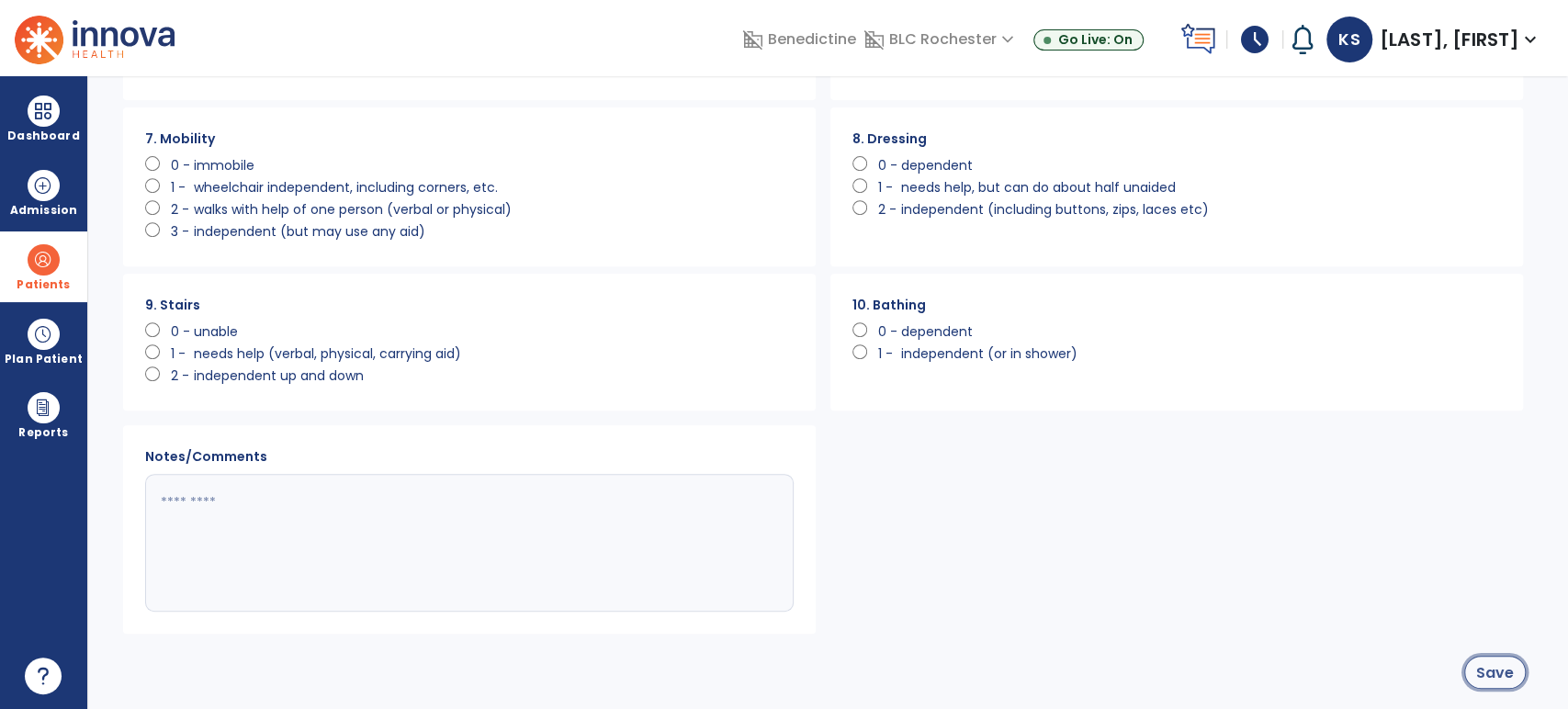 click on "Save" 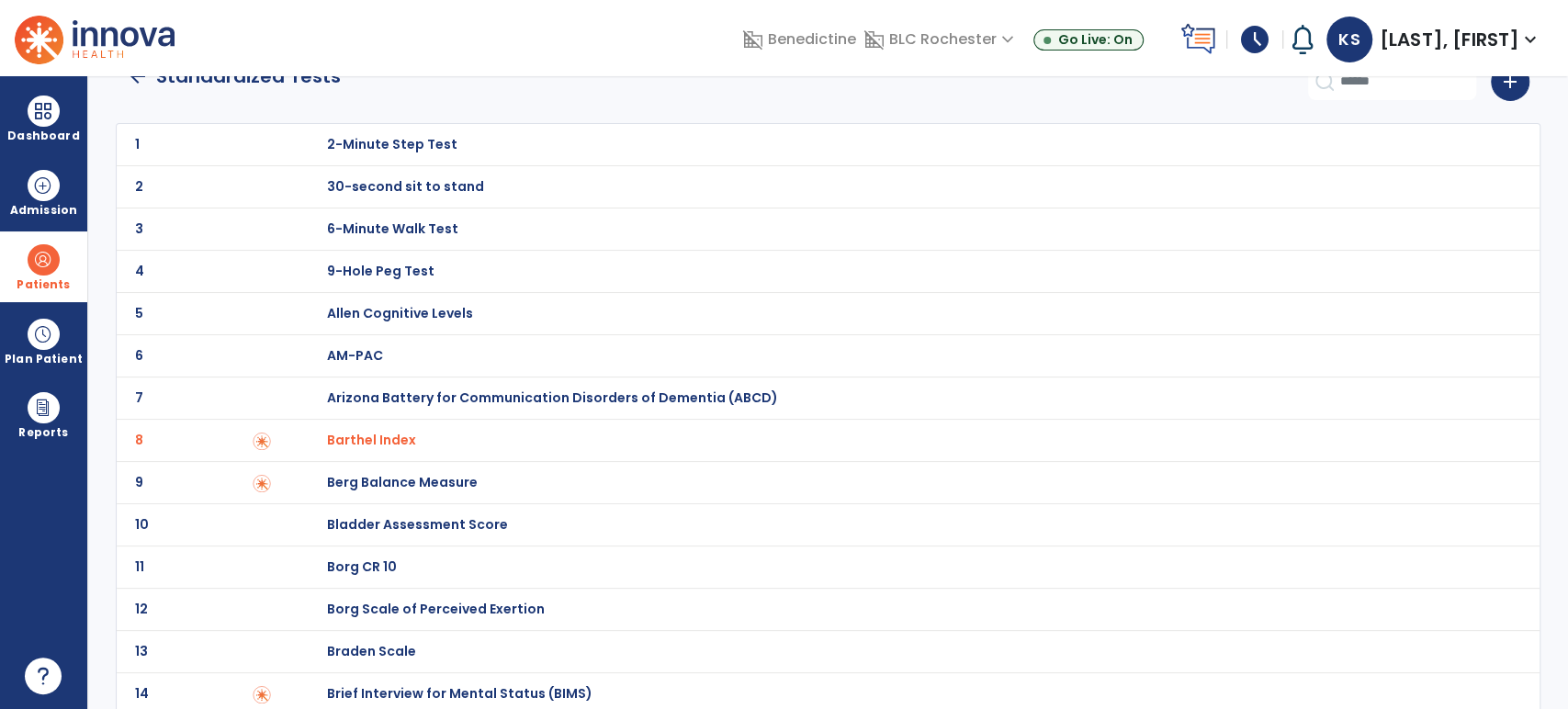 scroll, scrollTop: 0, scrollLeft: 0, axis: both 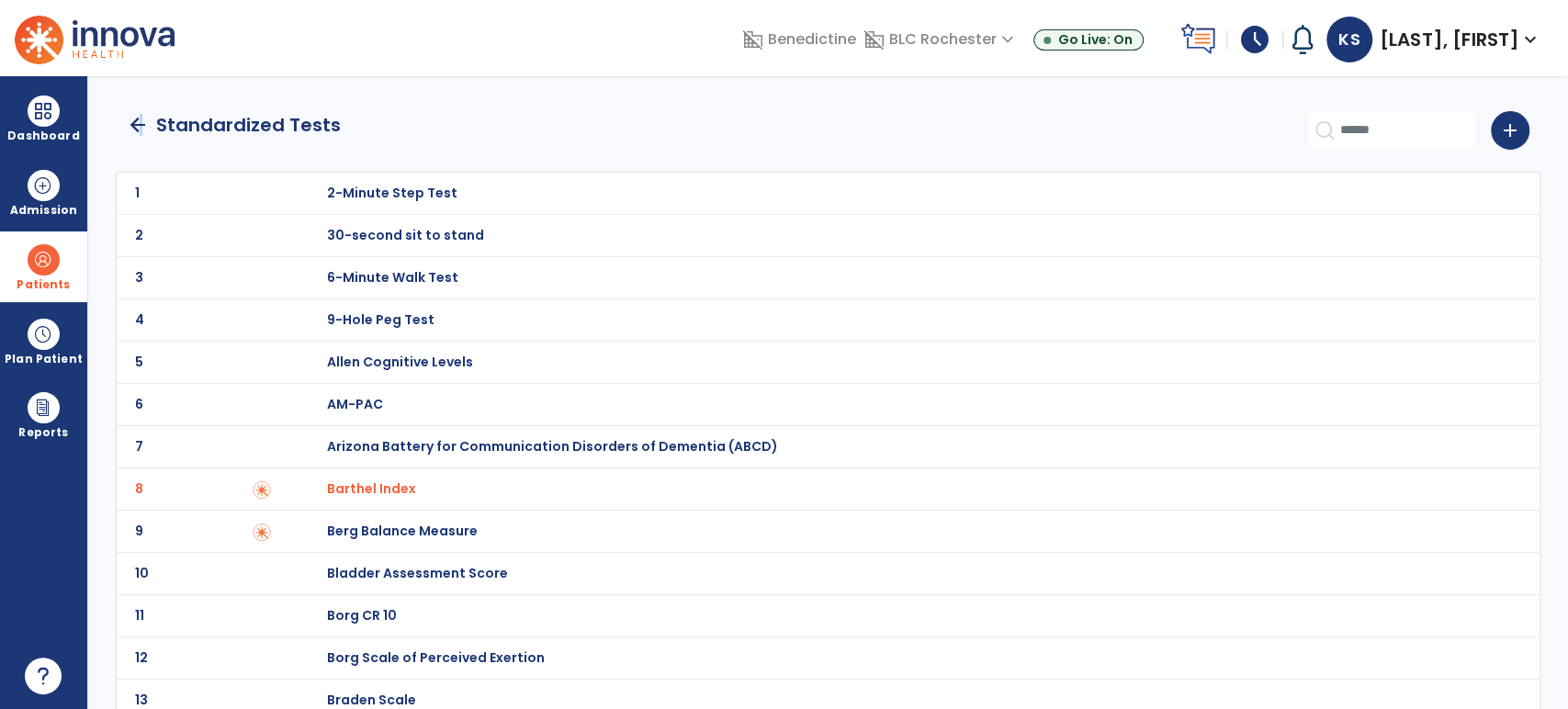 click on "arrow_back" 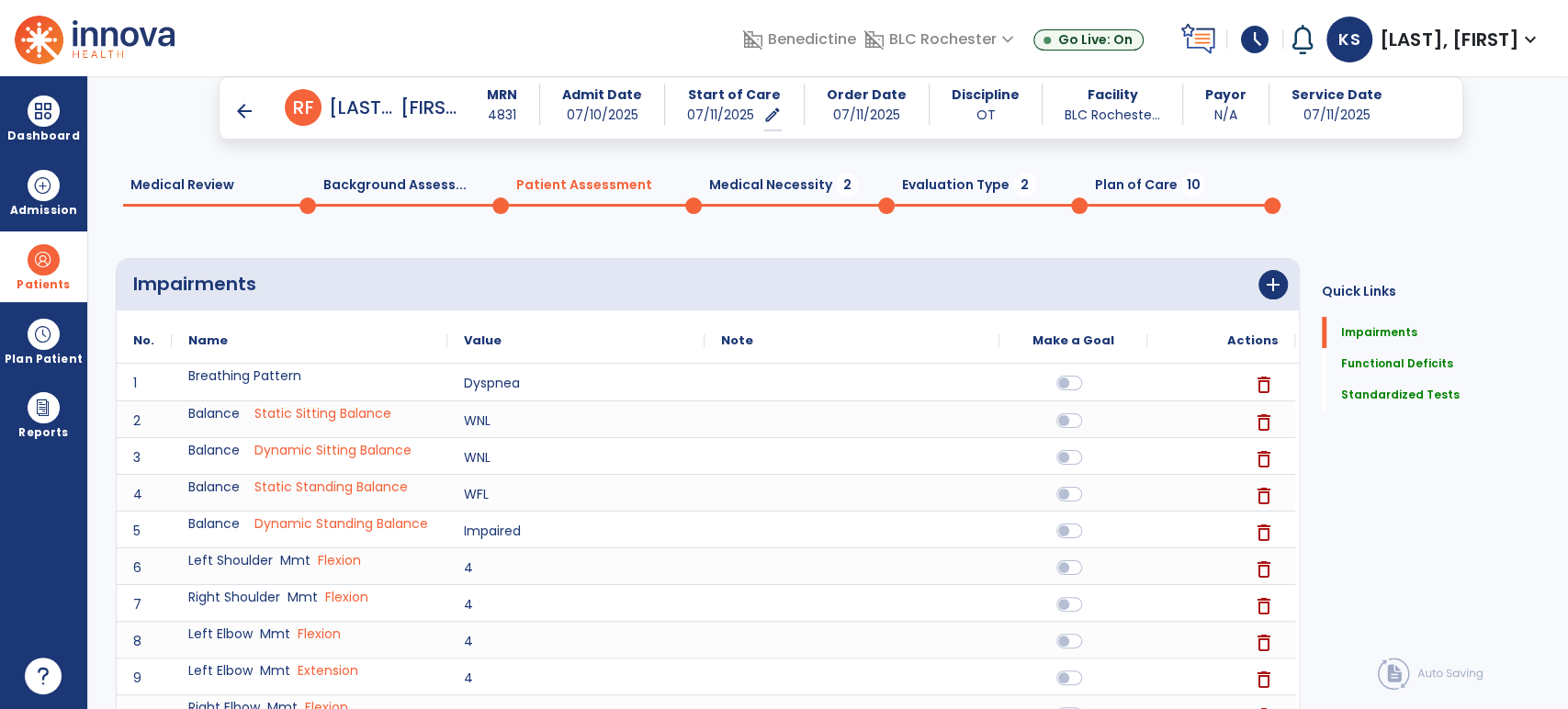 scroll, scrollTop: 0, scrollLeft: 0, axis: both 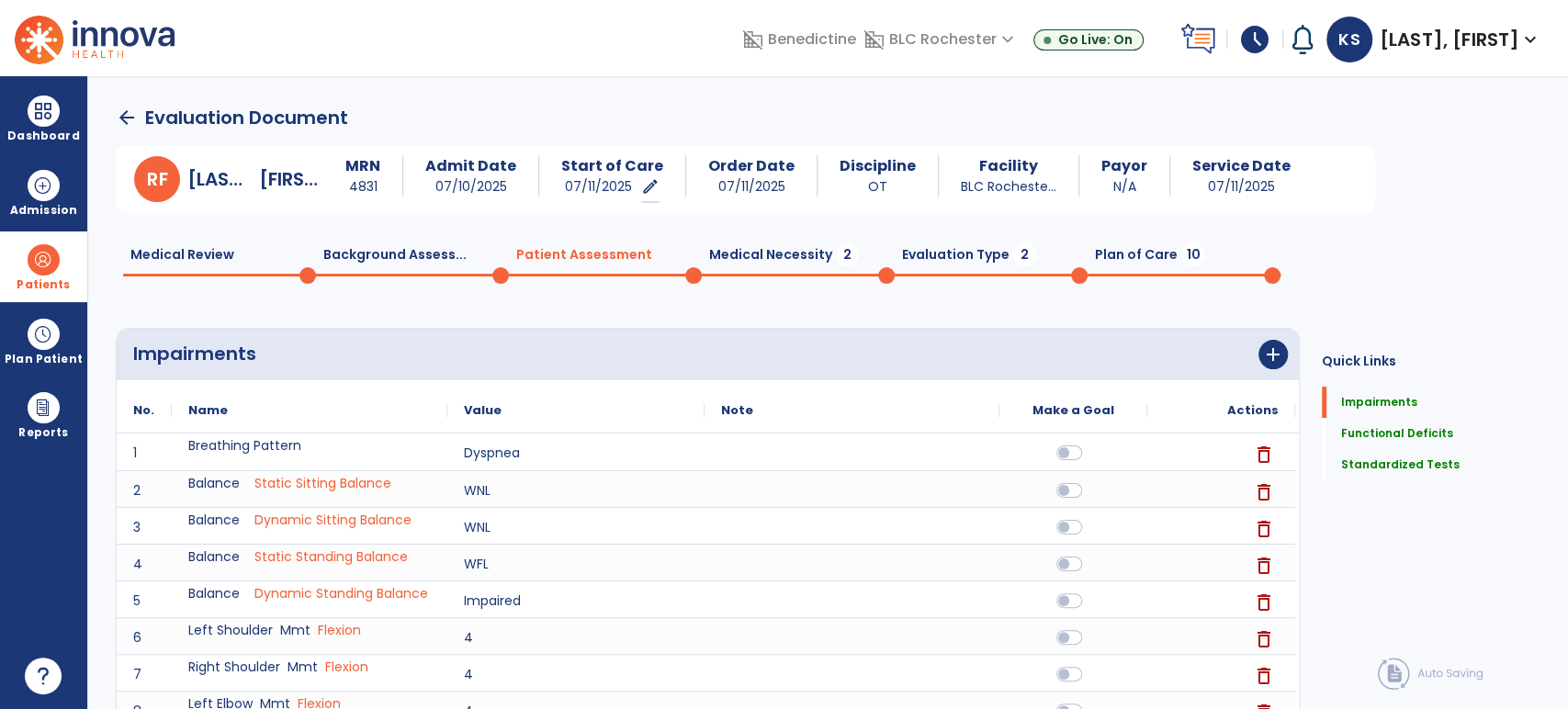click on "arrow_back" 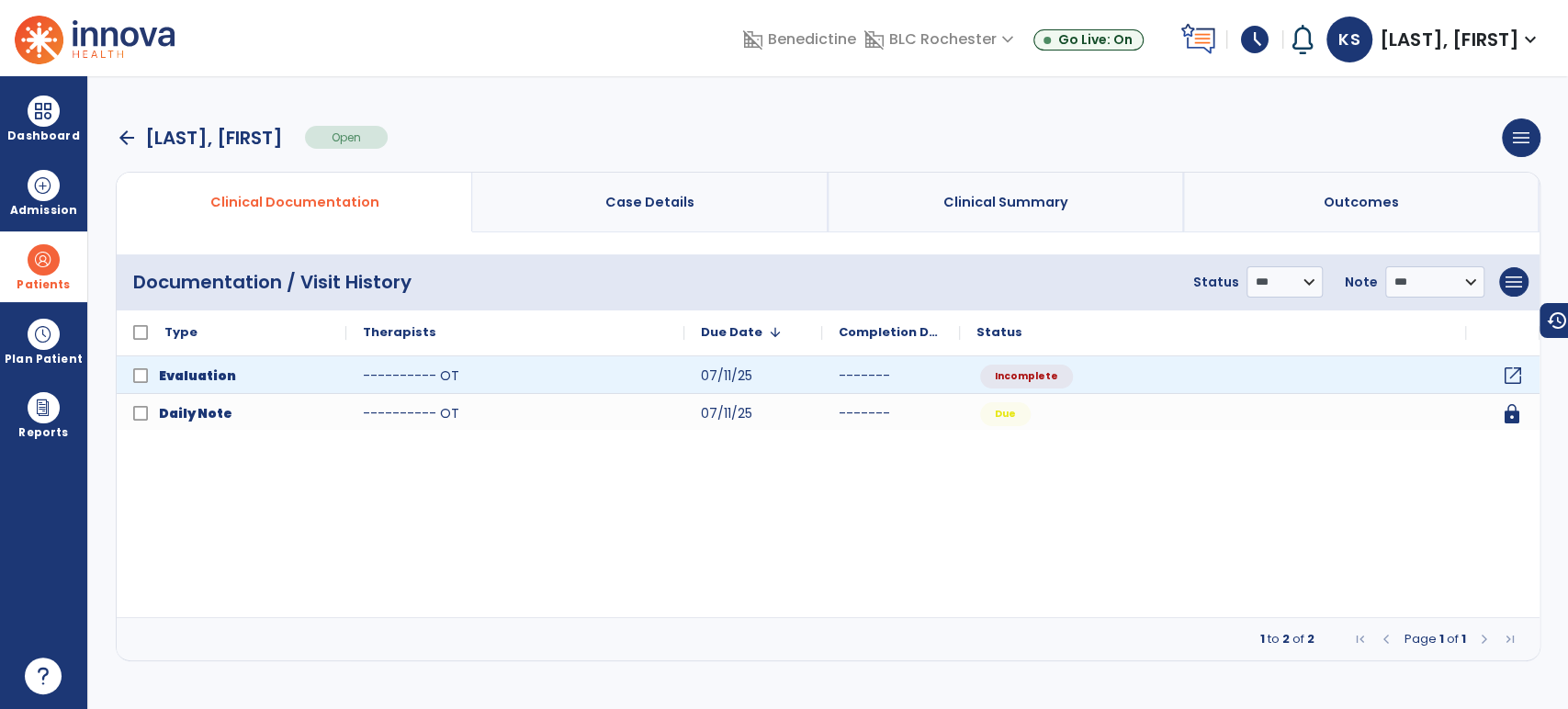 click on "open_in_new" 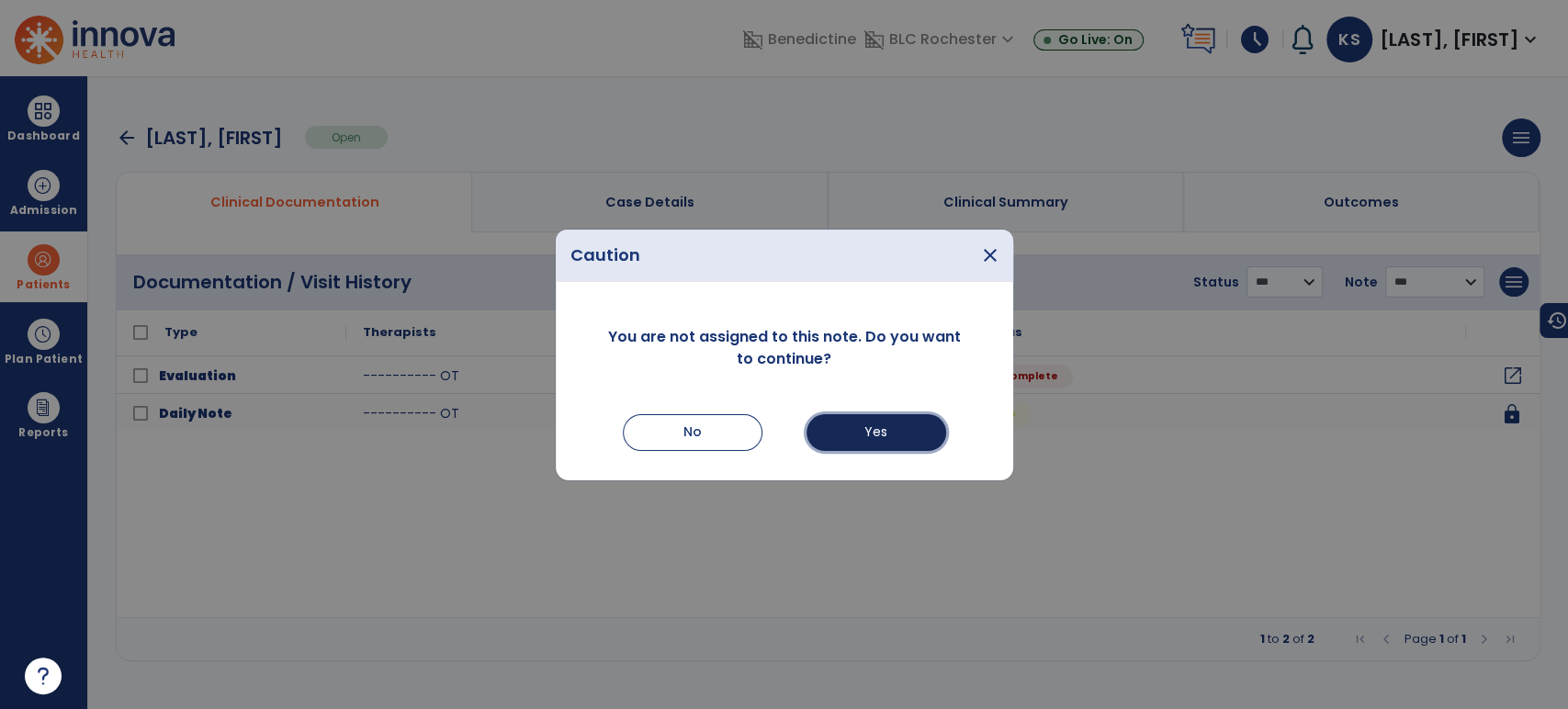 click on "Yes" at bounding box center [876, 433] 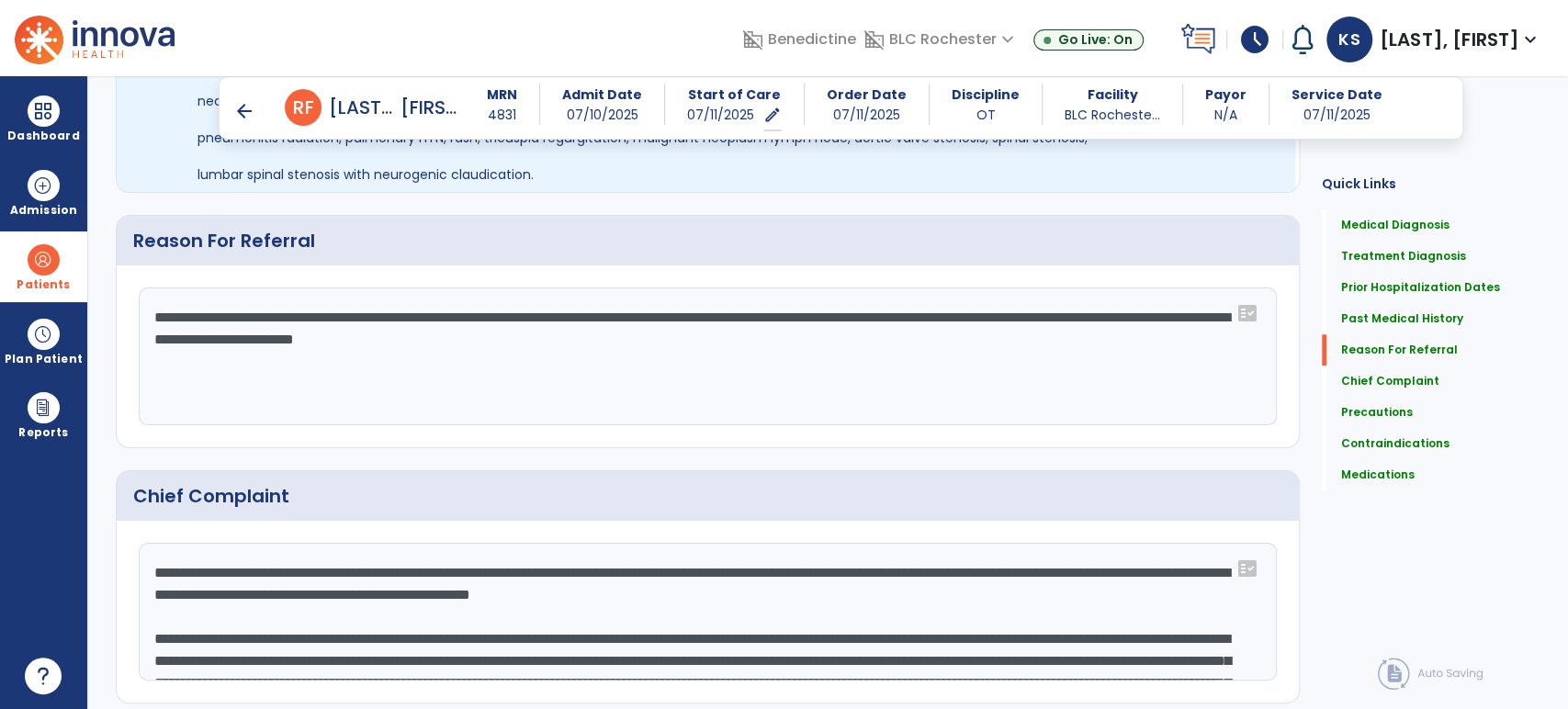 scroll, scrollTop: 1122, scrollLeft: 0, axis: vertical 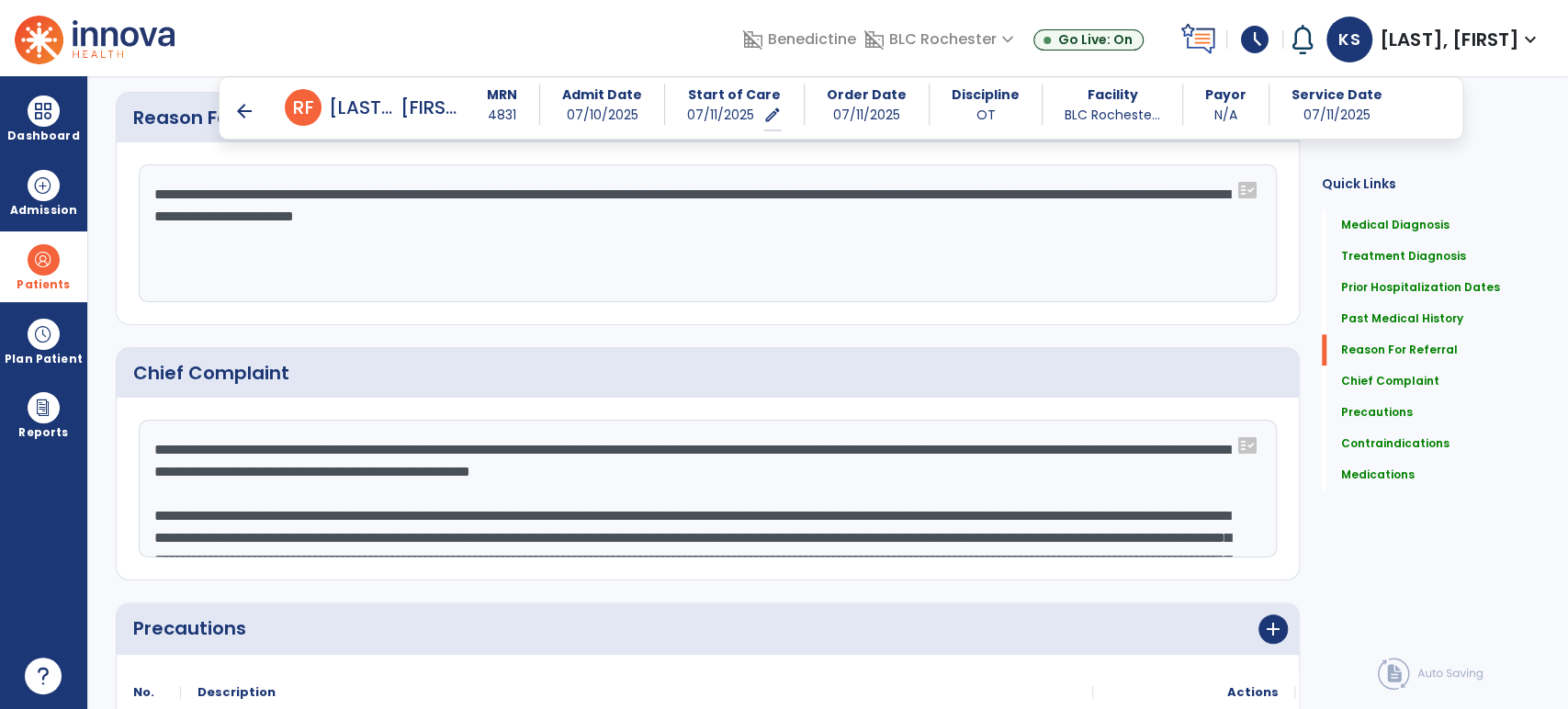 click 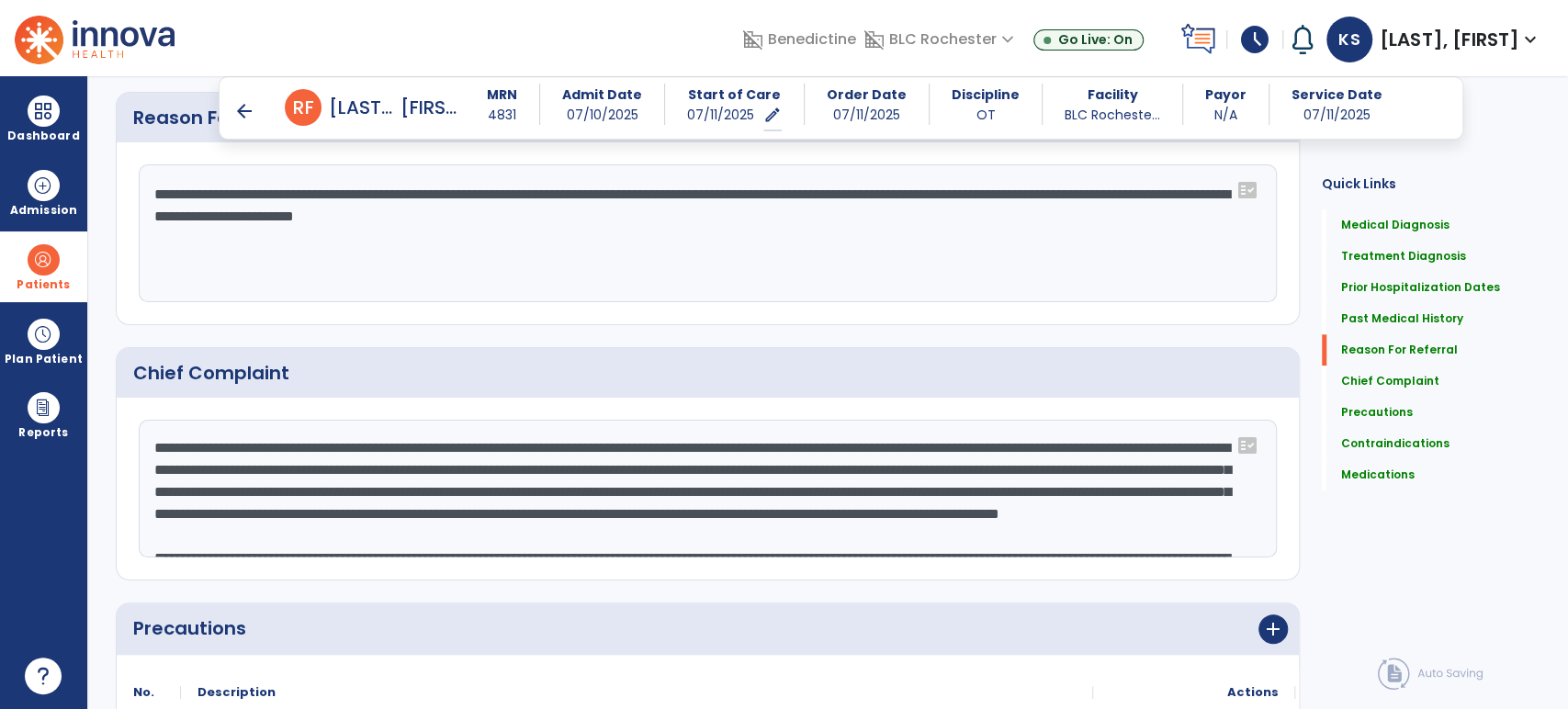 scroll, scrollTop: 195, scrollLeft: 0, axis: vertical 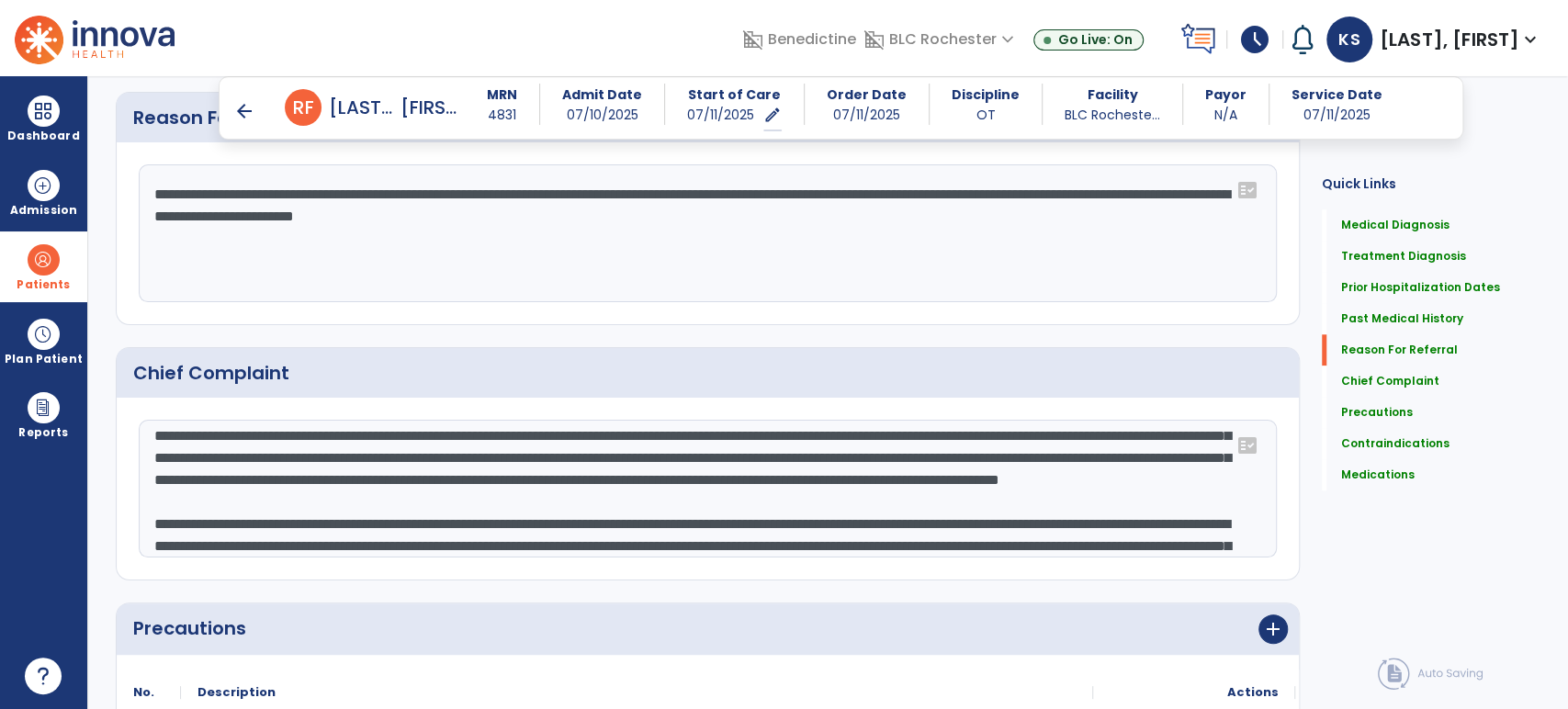 click 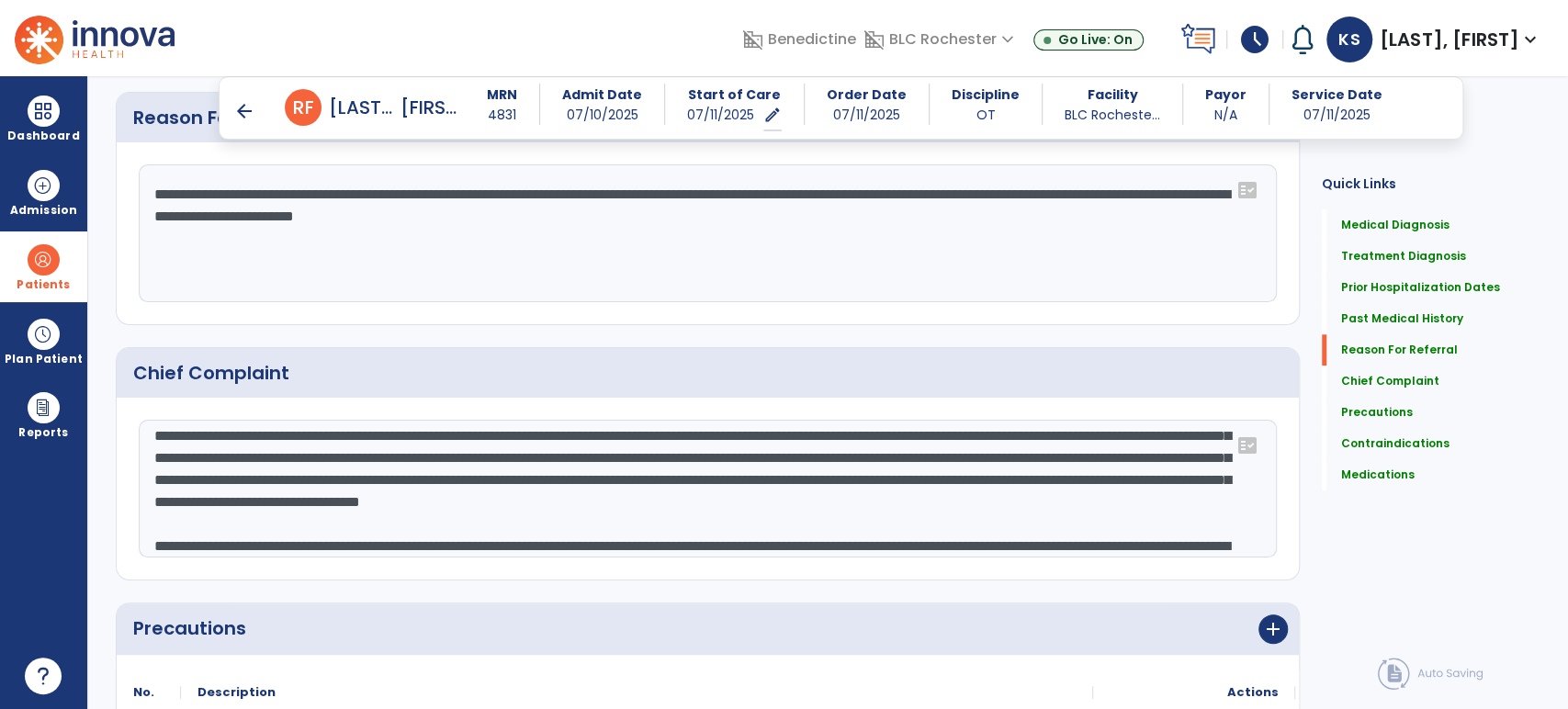 scroll, scrollTop: 1122, scrollLeft: 0, axis: vertical 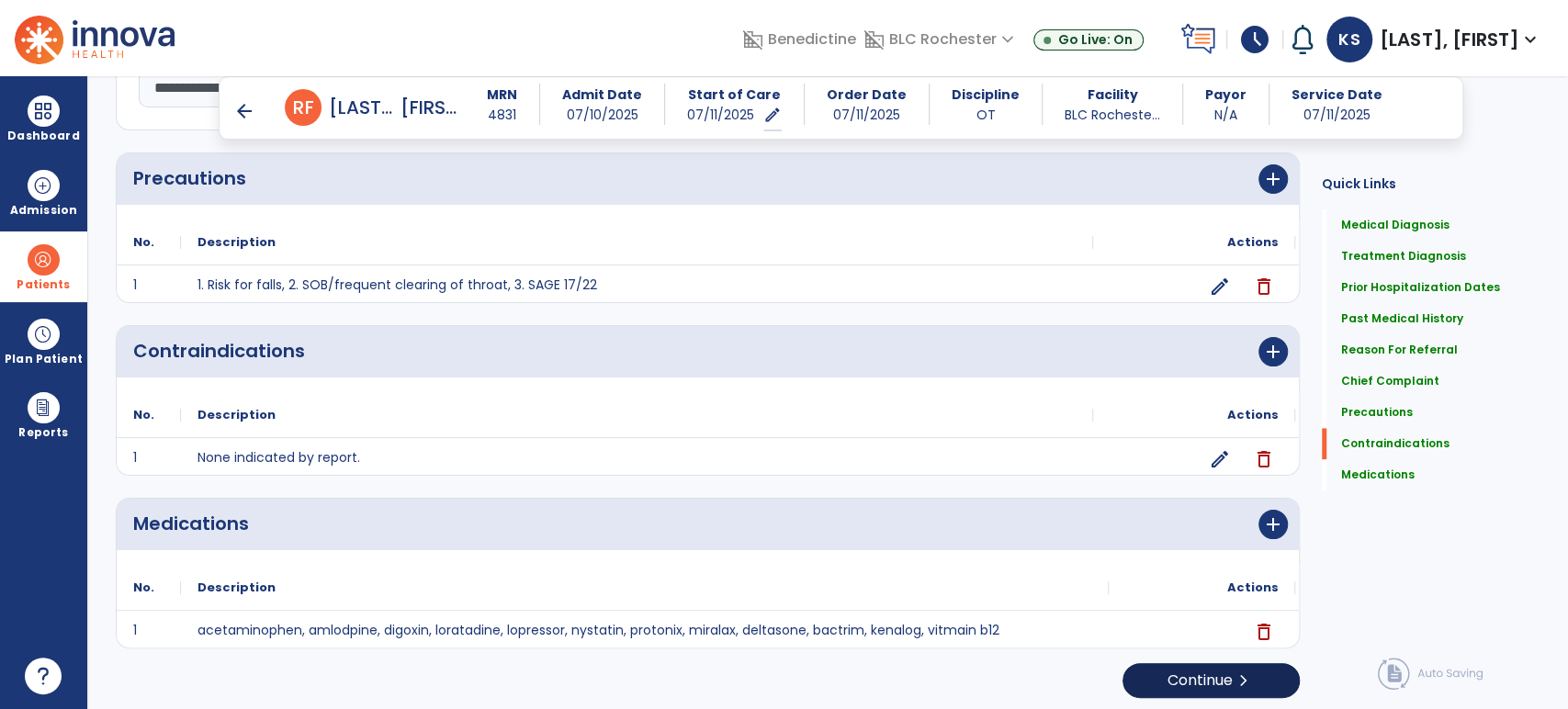 type on "**********" 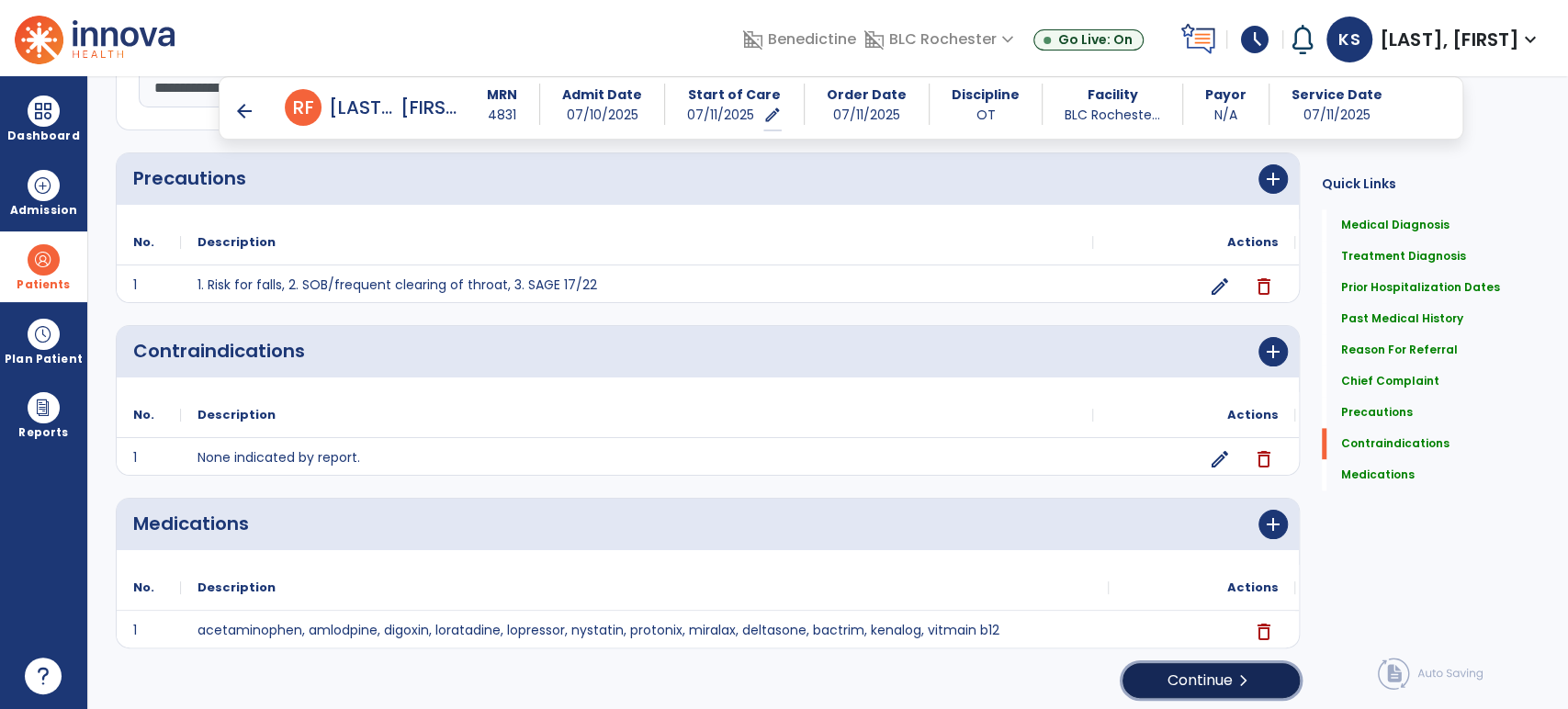 click on "Continue  chevron_right" 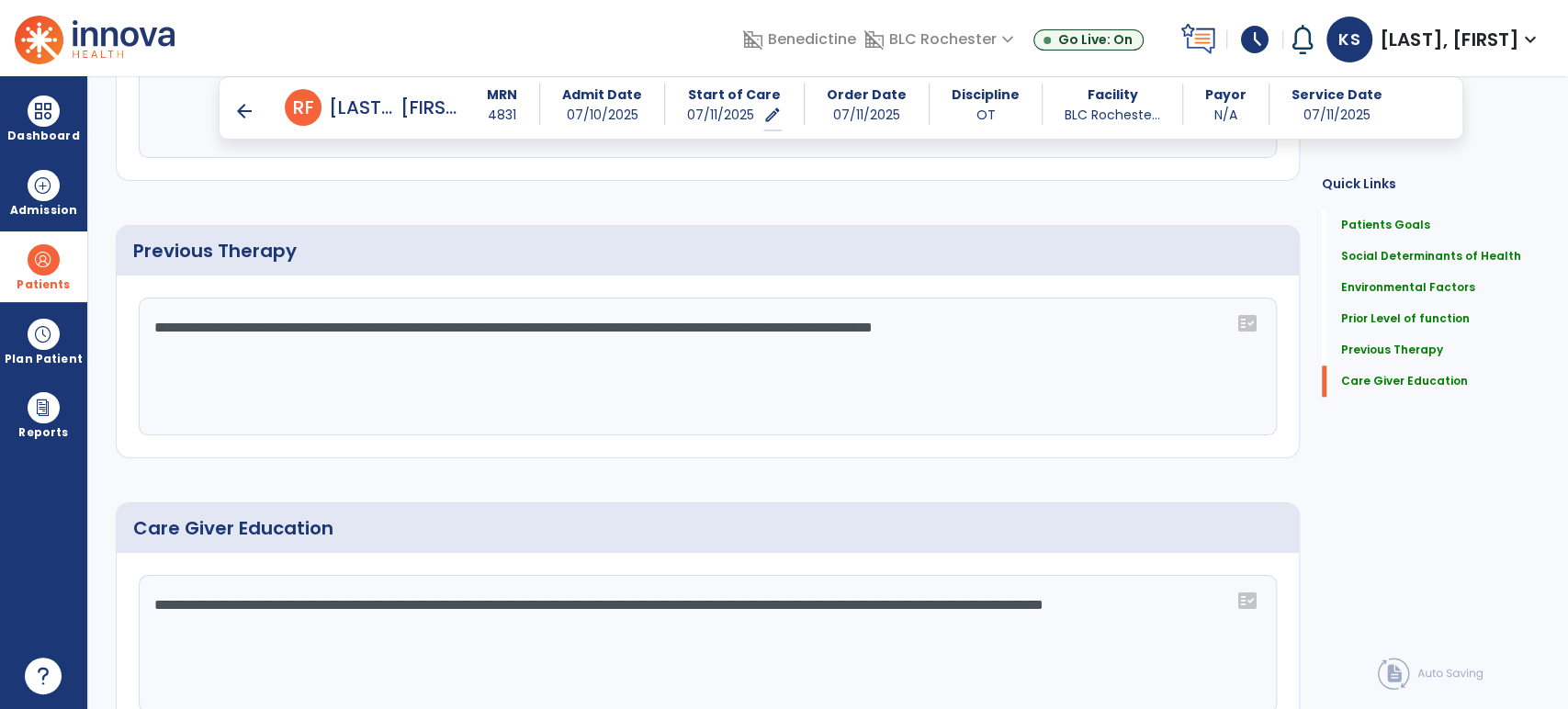 scroll, scrollTop: 1073, scrollLeft: 0, axis: vertical 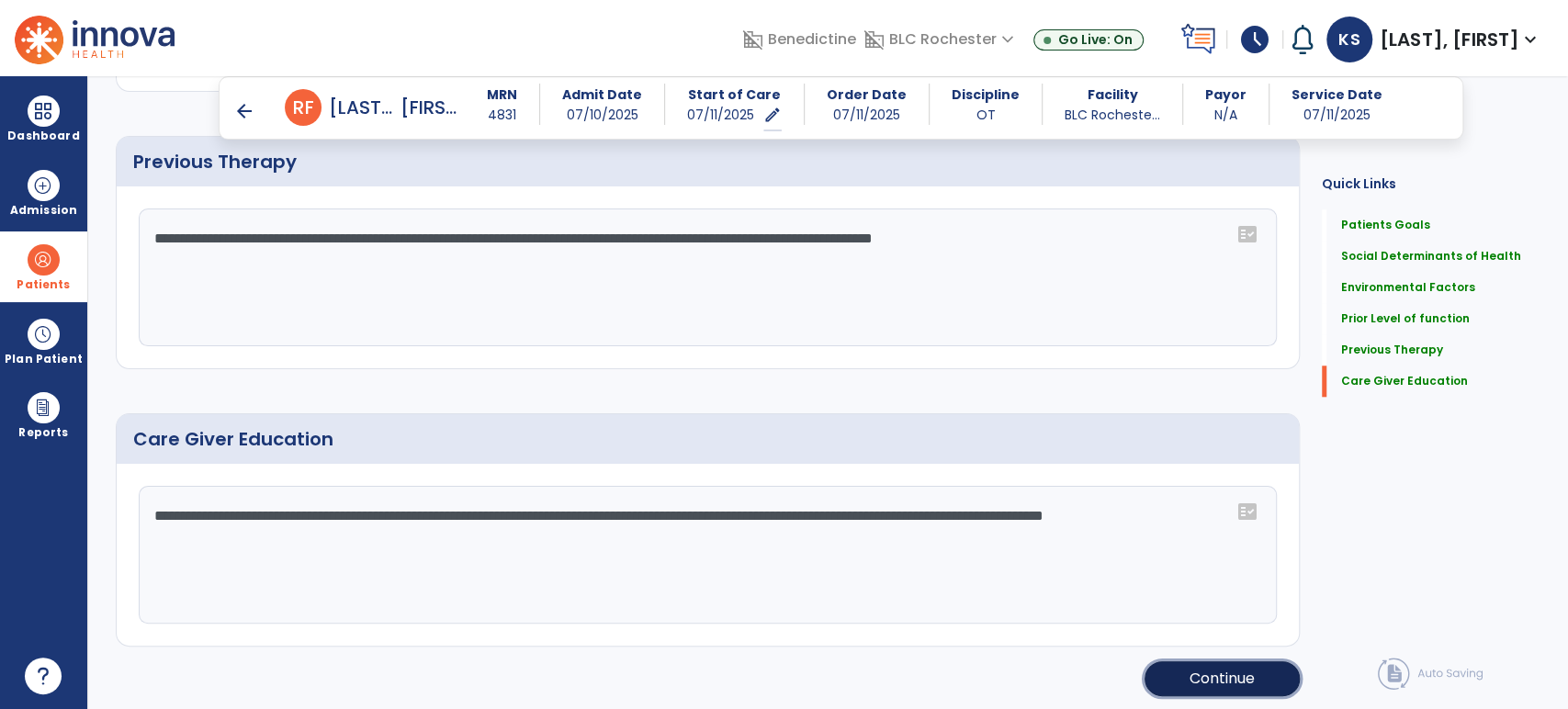 click on "Continue" 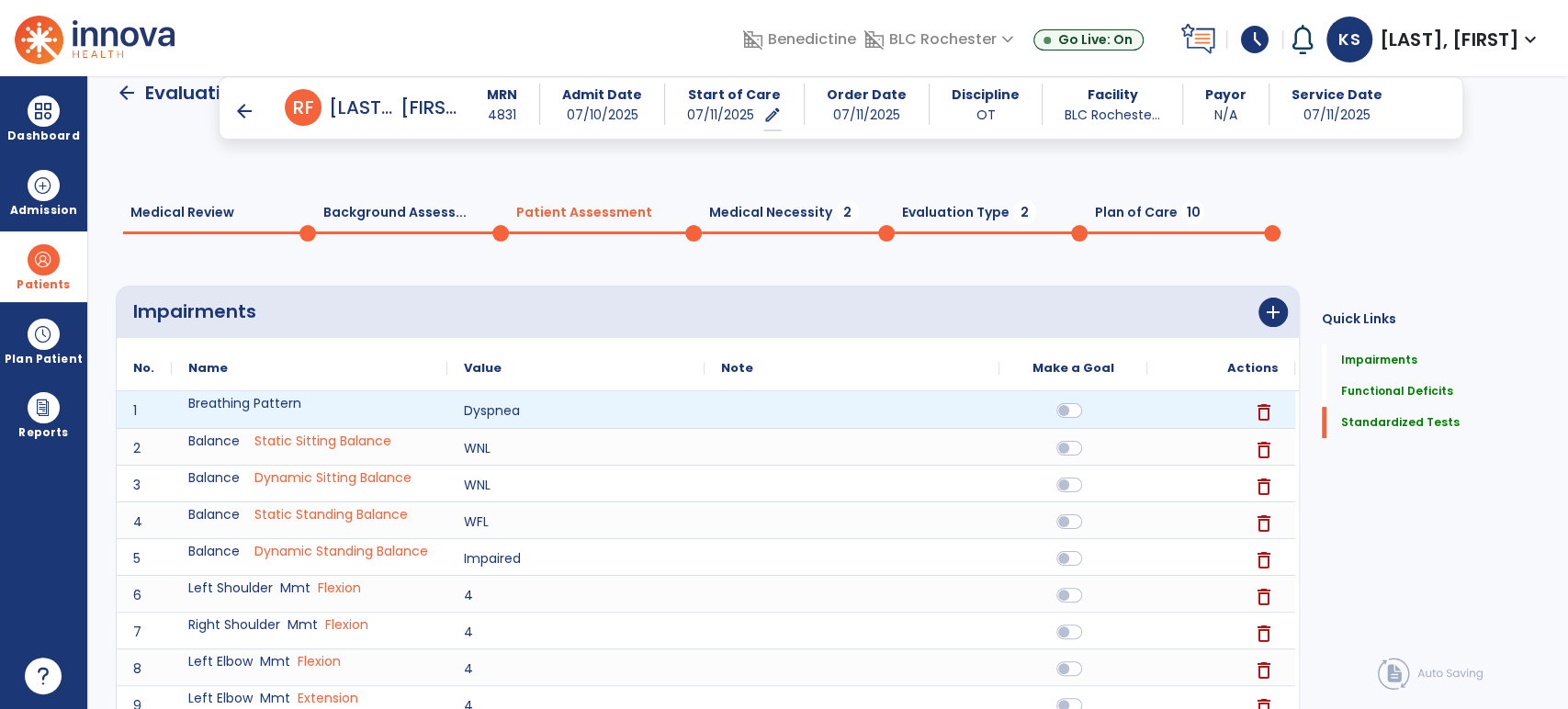 scroll, scrollTop: 0, scrollLeft: 0, axis: both 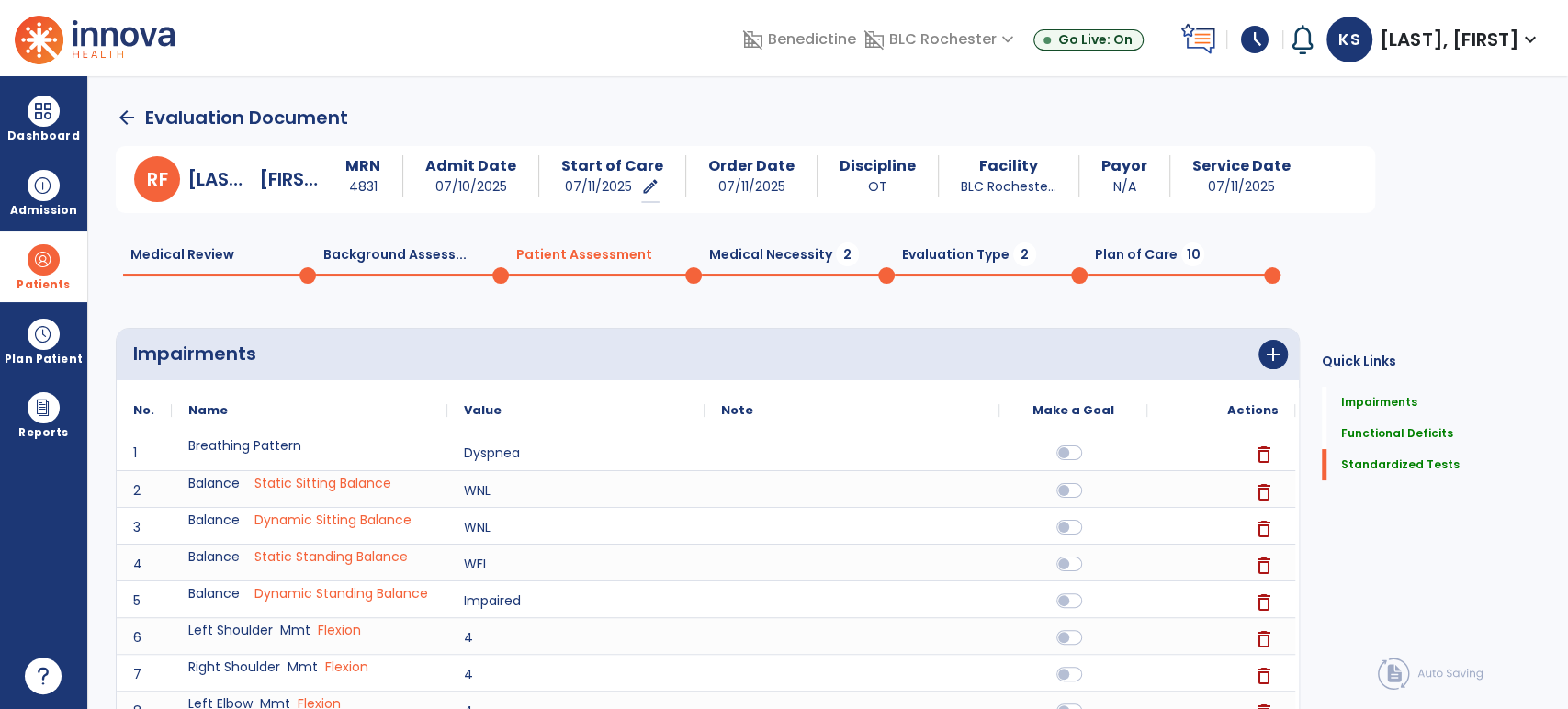 click on "Medical Necessity  2" 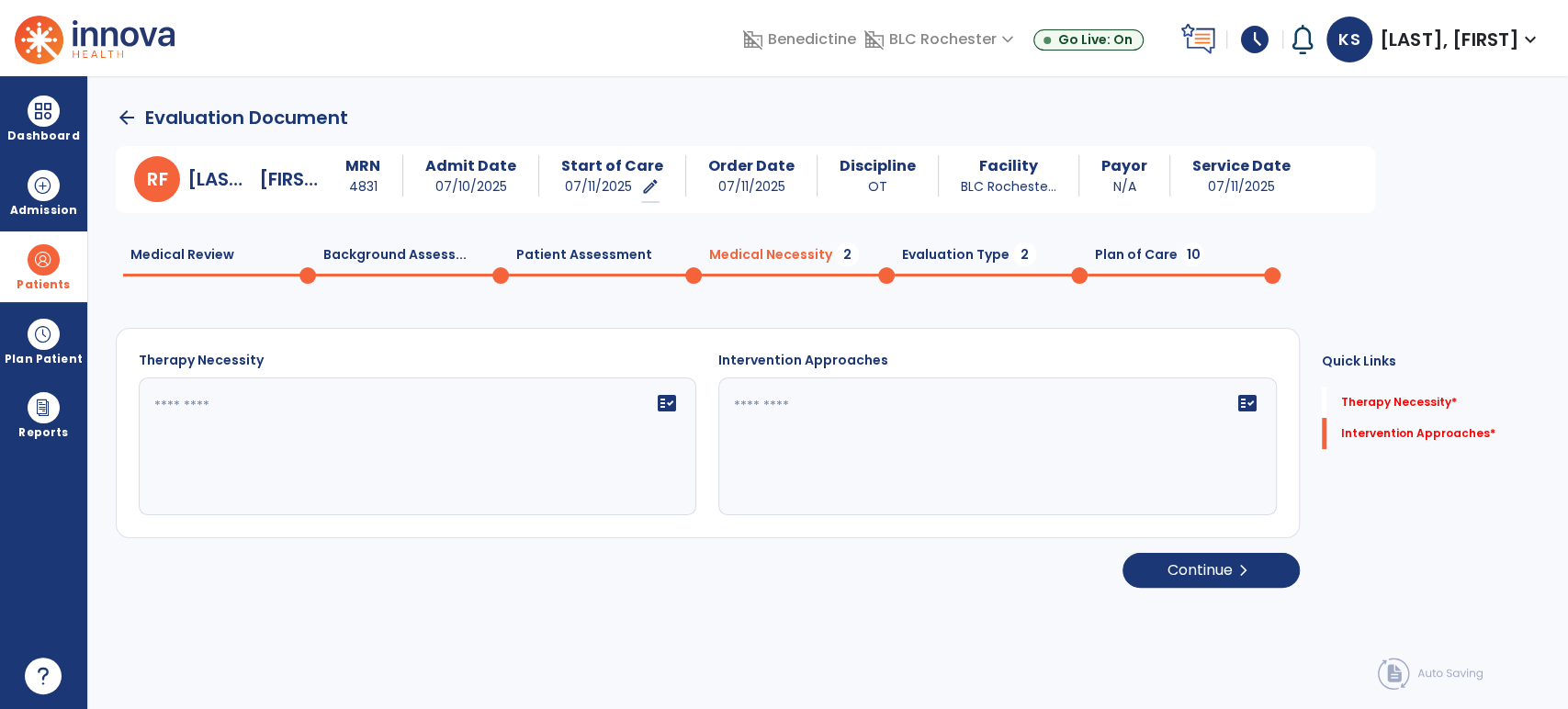 click 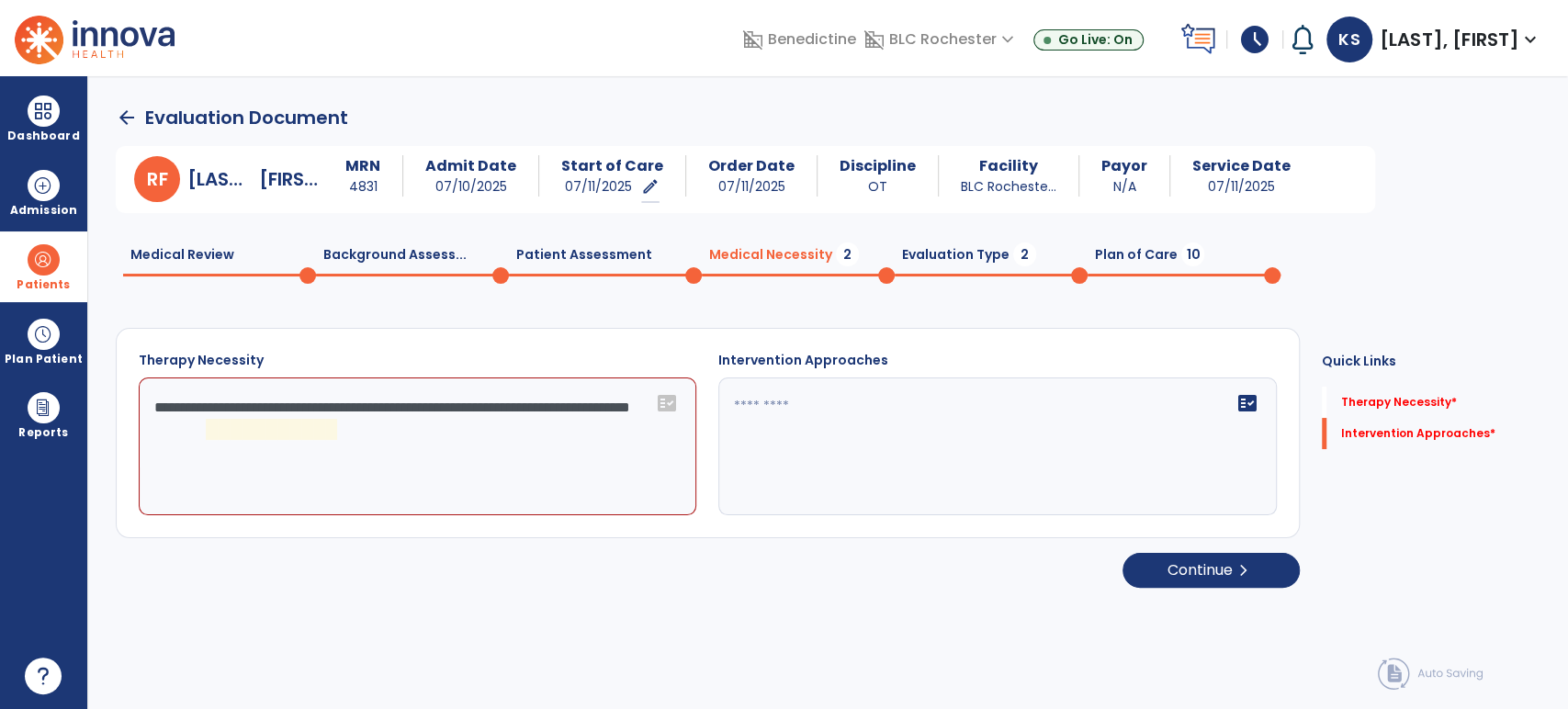 drag, startPoint x: 310, startPoint y: 470, endPoint x: 309, endPoint y: 441, distance: 29.01724 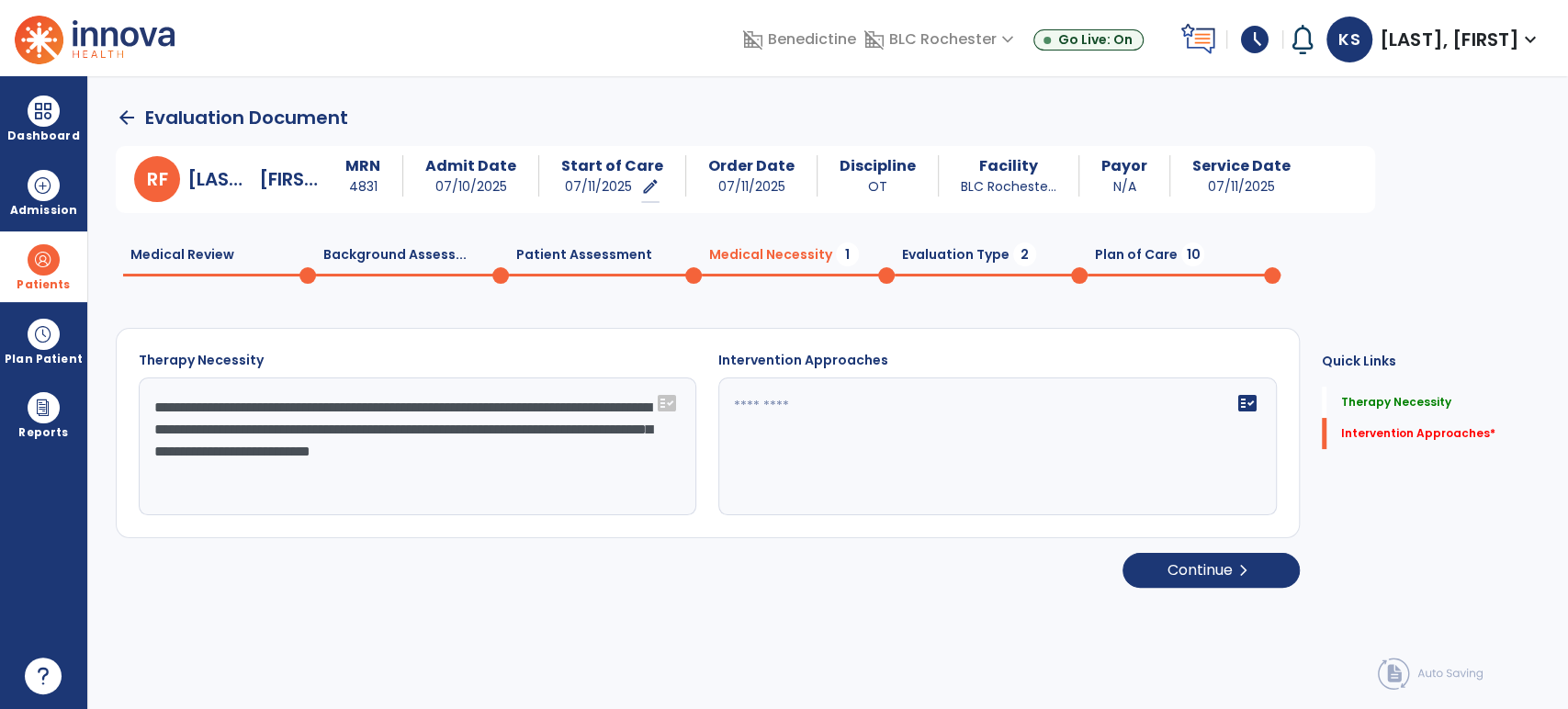 type on "**********" 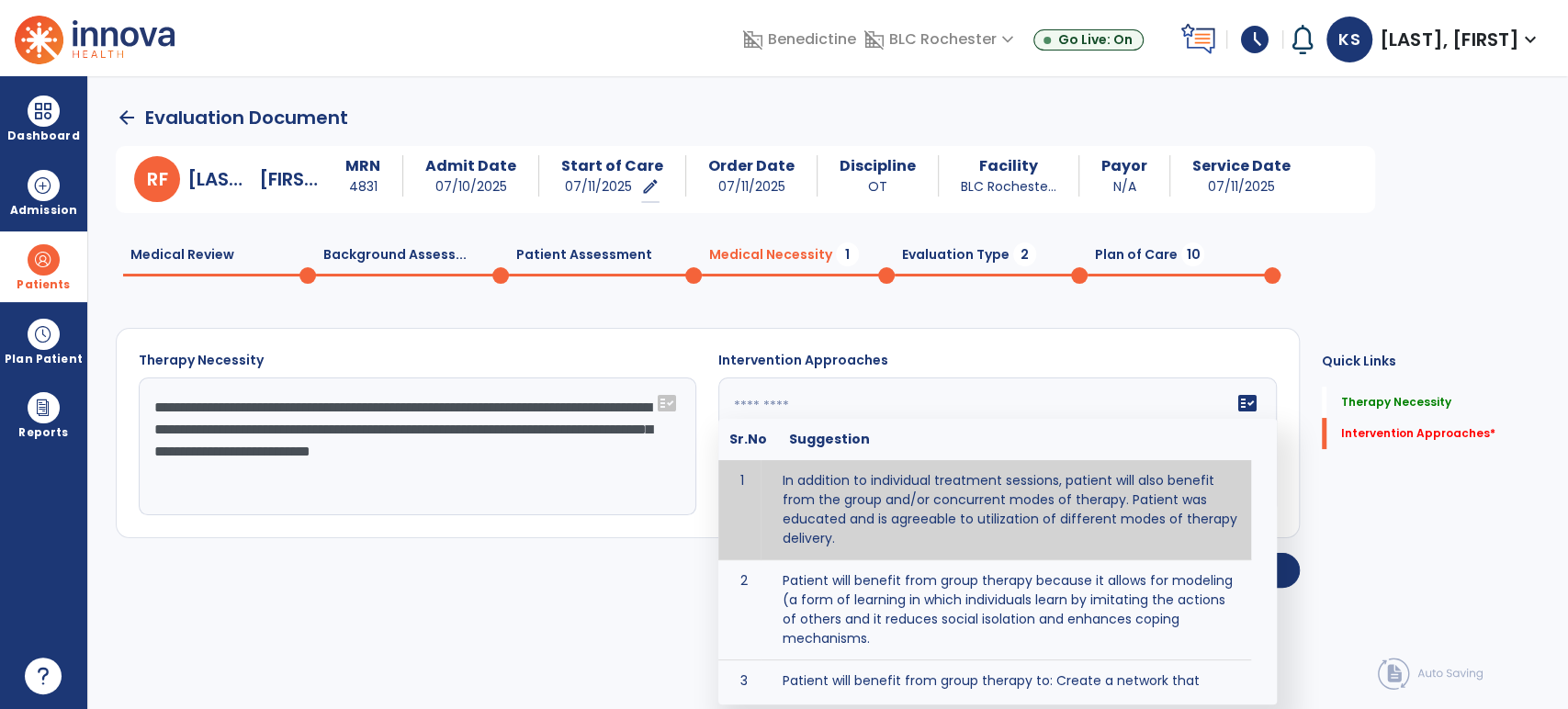 click on "fact_check  Sr.No Suggestion 1 In addition to individual treatment sessions, patient will also benefit from the group and/or concurrent modes of therapy. Patient was educated and is agreeable to utilization of different modes of therapy delivery. 2 Patient will benefit from group therapy because it allows for modeling (a form of learning in which individuals learn by imitating the actions of others and it reduces social isolation and enhances coping mechanisms. 3 Patient will benefit from group therapy to: Create a network that promotes growth and learning by enabling patients to receive and give support and to share experiences from different points of view. 4 Patient will benefit from group/concurrent therapy because it is supported by evidence to promote increased patient engagement and sustainable outcomes. 5 Patient will benefit from group/concurrent therapy to: Promote independence and minimize dependence." 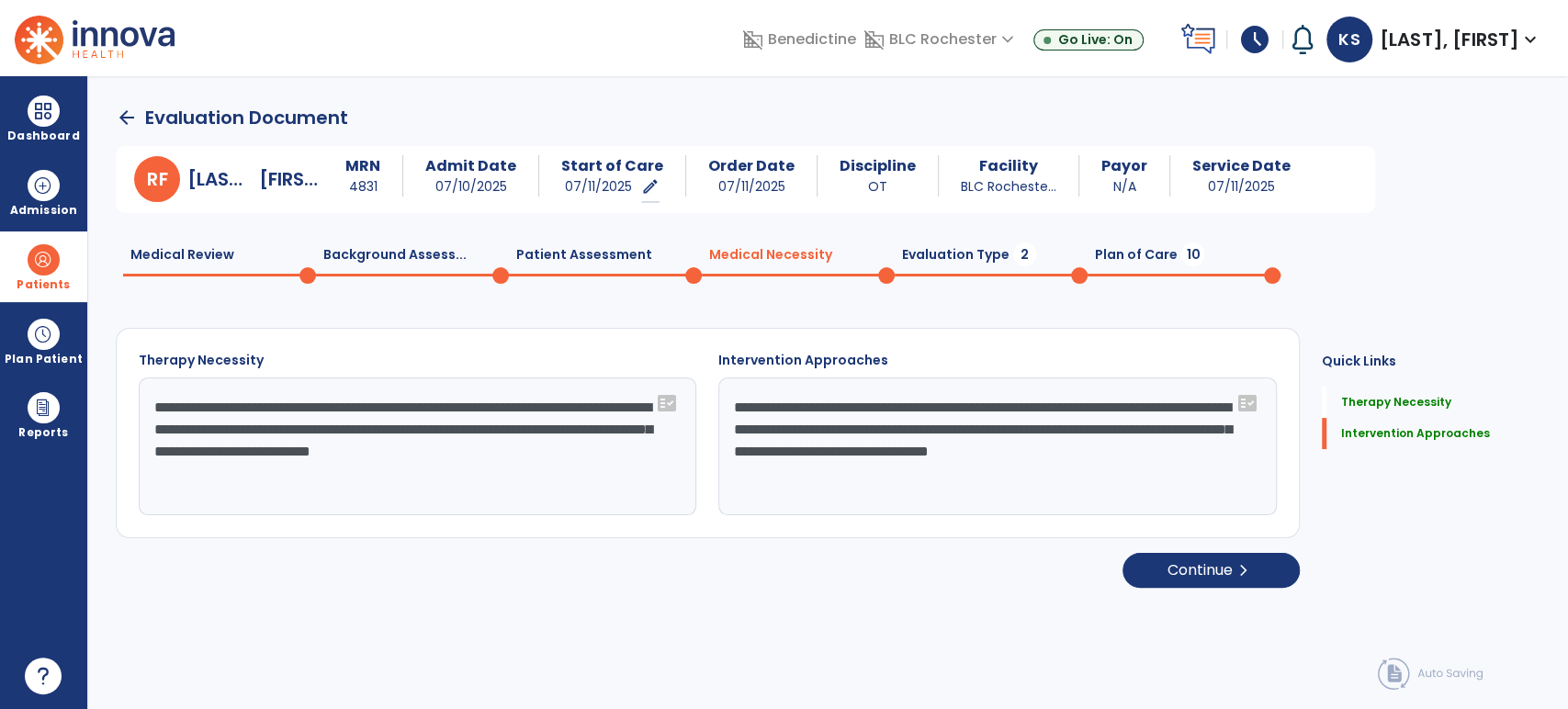 drag, startPoint x: 1121, startPoint y: 430, endPoint x: 771, endPoint y: 424, distance: 350.05142 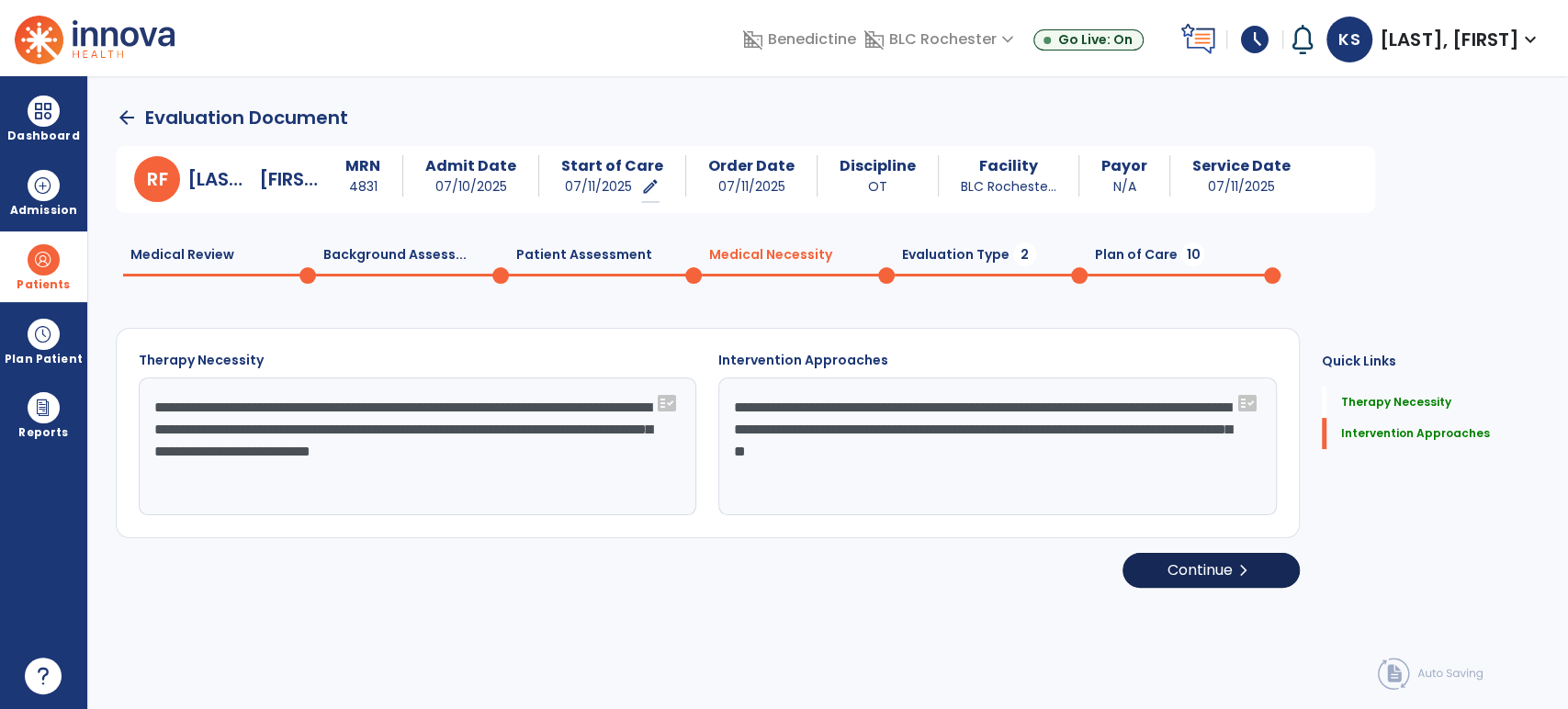 type on "**********" 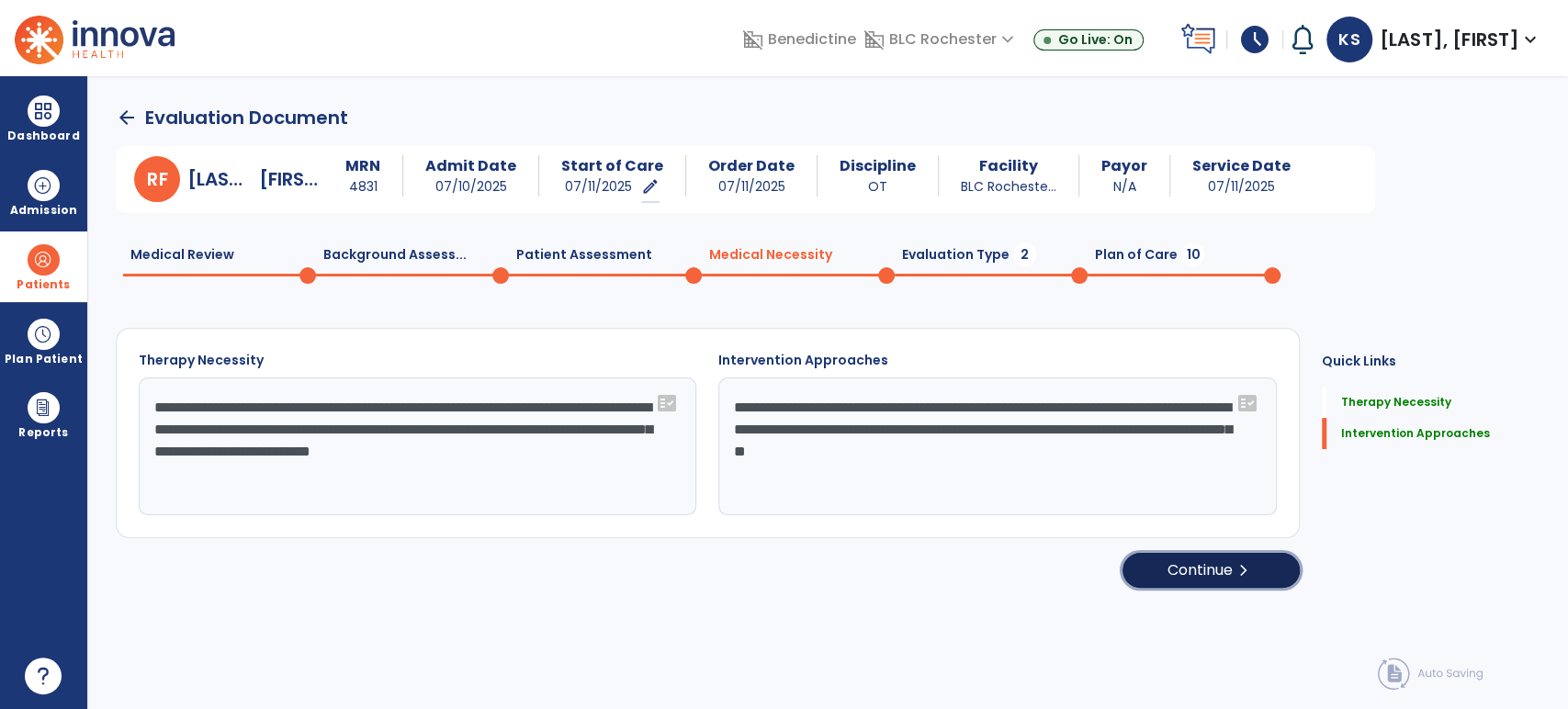 click on "chevron_right" 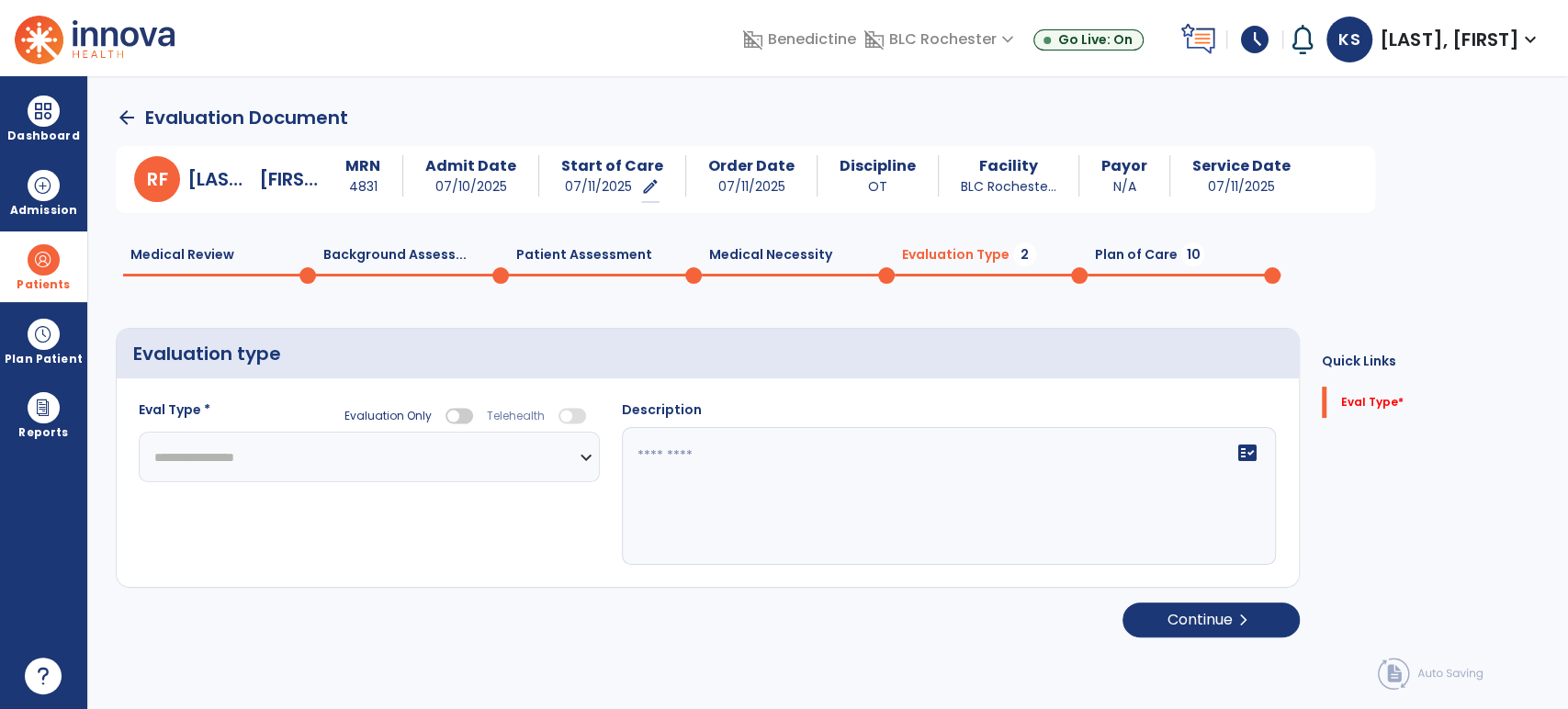 click on "**********" 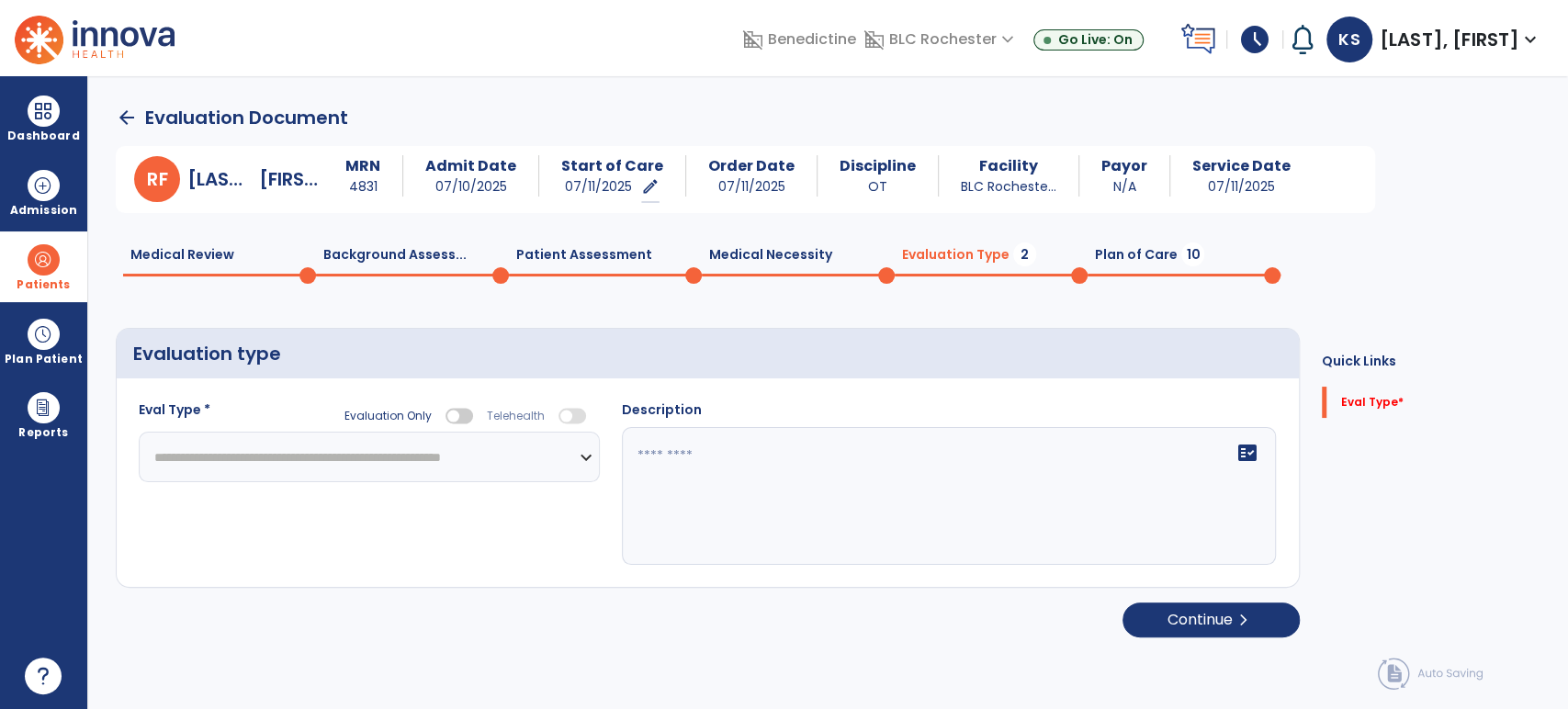 click on "**********" 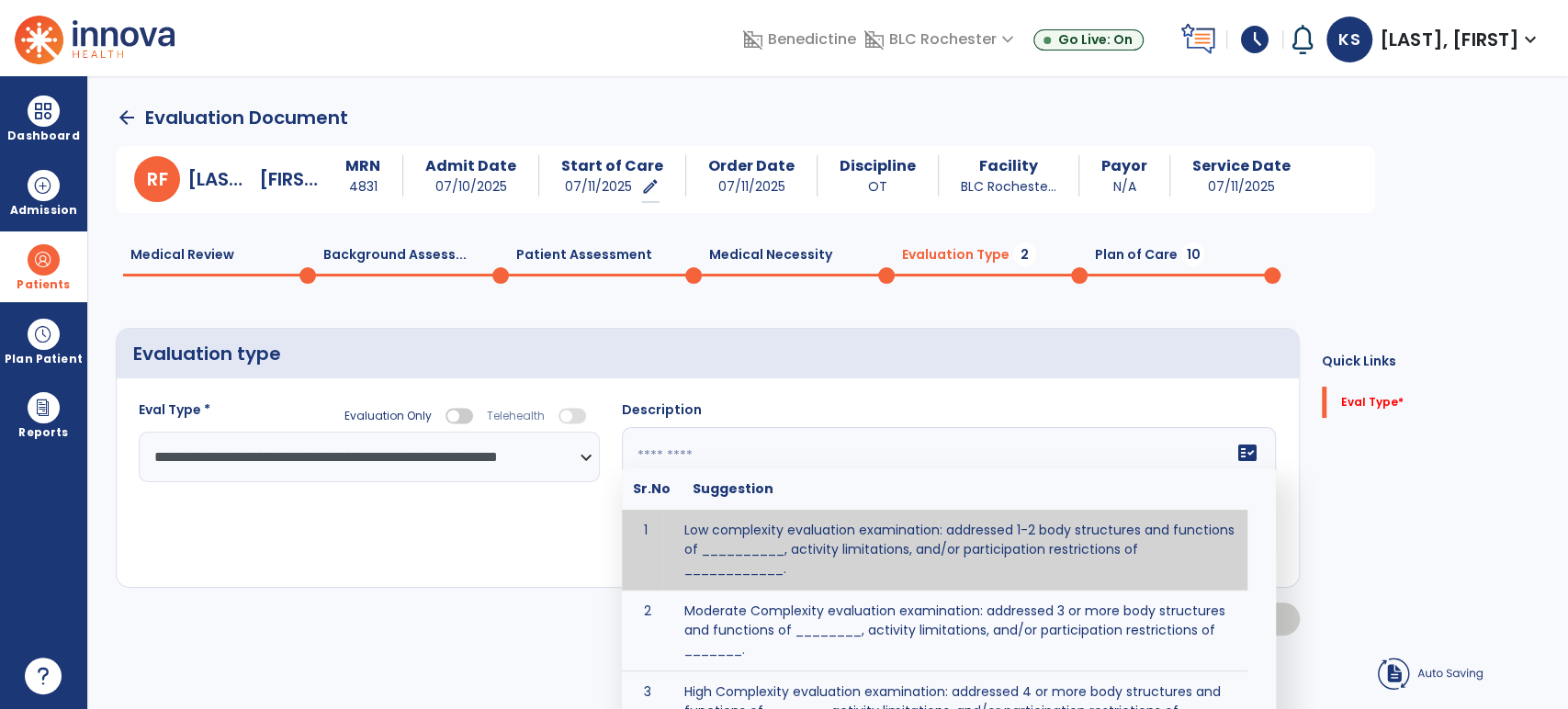 click on "fact_check  Sr.No Suggestion 1 Low complexity evaluation examination: addressed 1-2 body structures and functions of __________, activity limitations, and/or participation restrictions of ____________. 2 Moderate Complexity evaluation examination: addressed 3 or more body structures and functions of ________, activity limitations, and/or participation restrictions of _______. 3 High Complexity evaluation examination: addressed 4 or more body structures and functions of _______, activity limitations, and/or participation restrictions of _________" 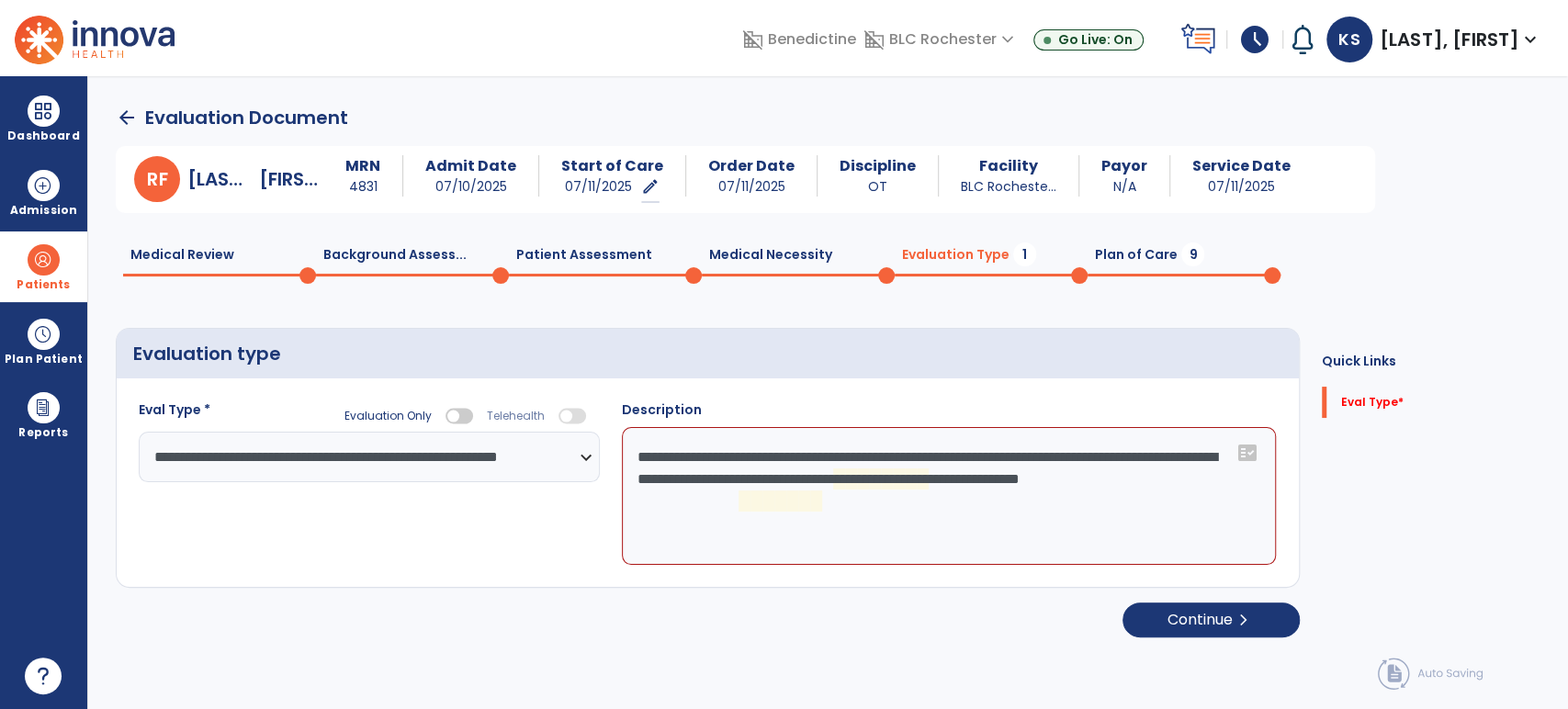 click on "**********" 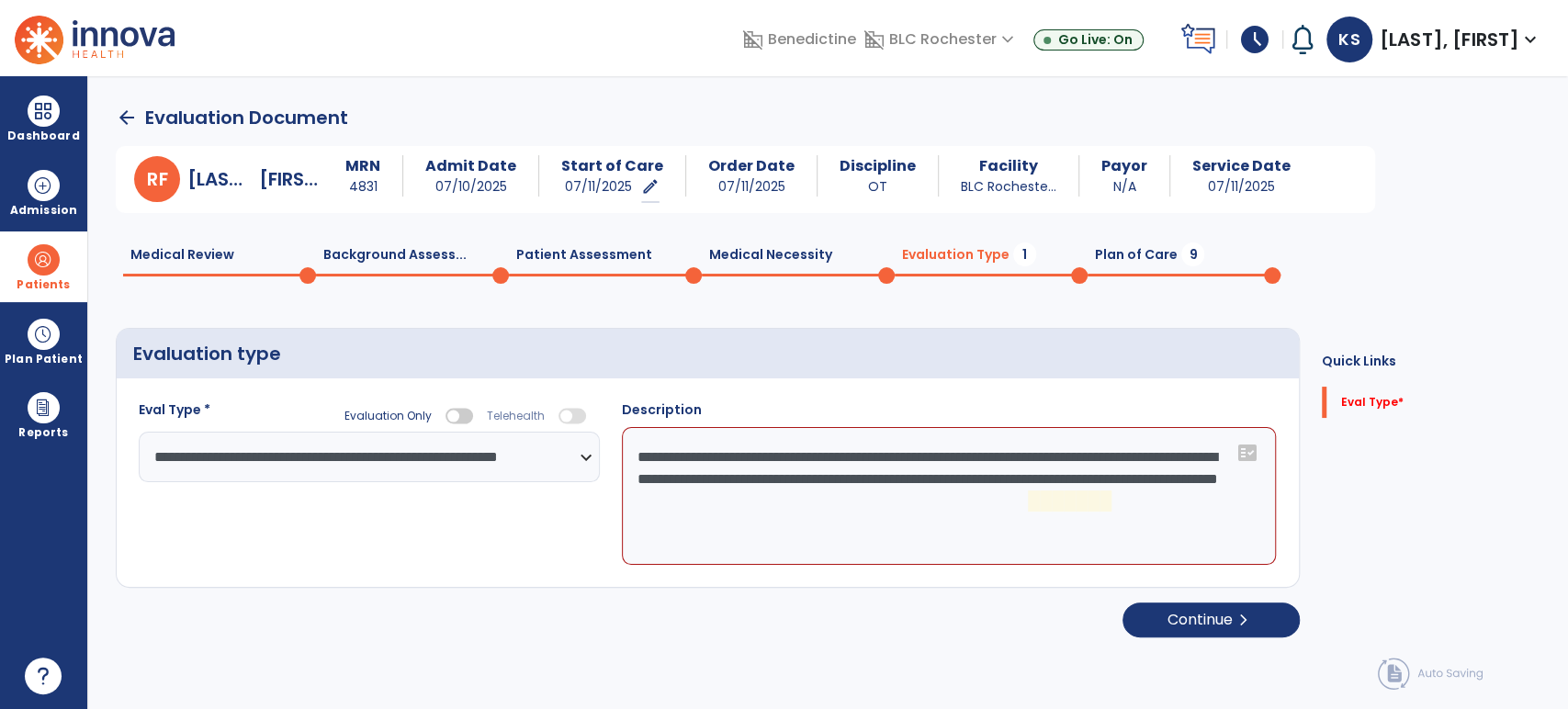 click on "**********" 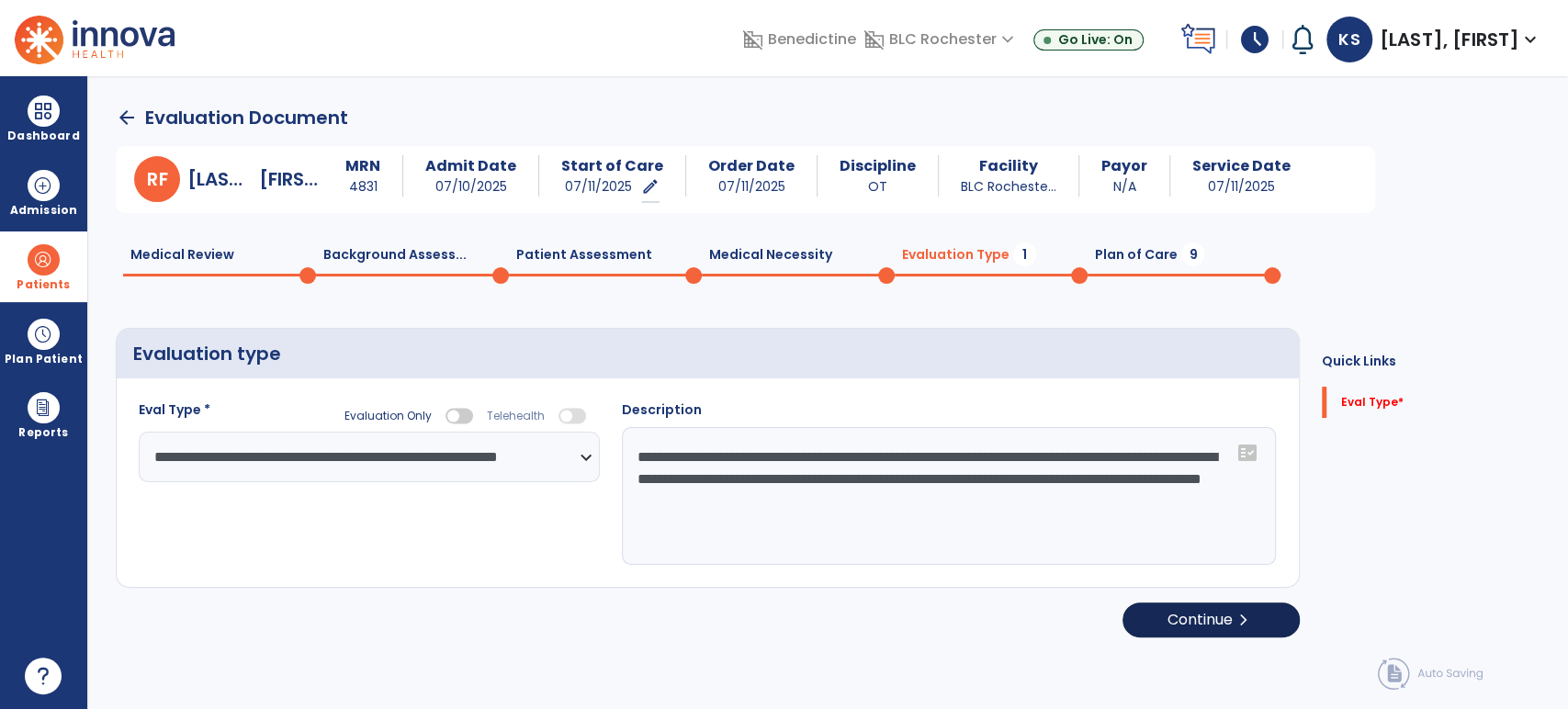 type on "**********" 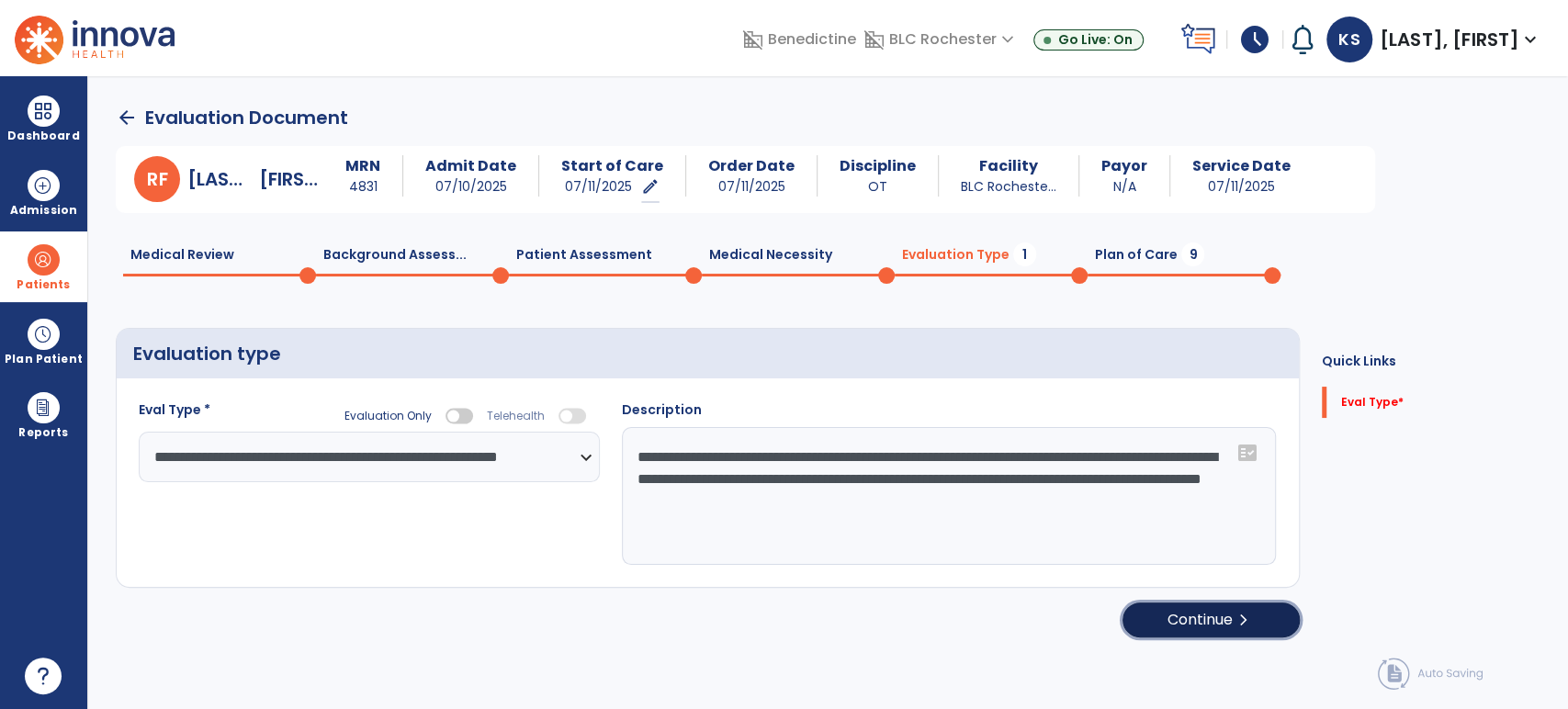 click on "Continue  chevron_right" 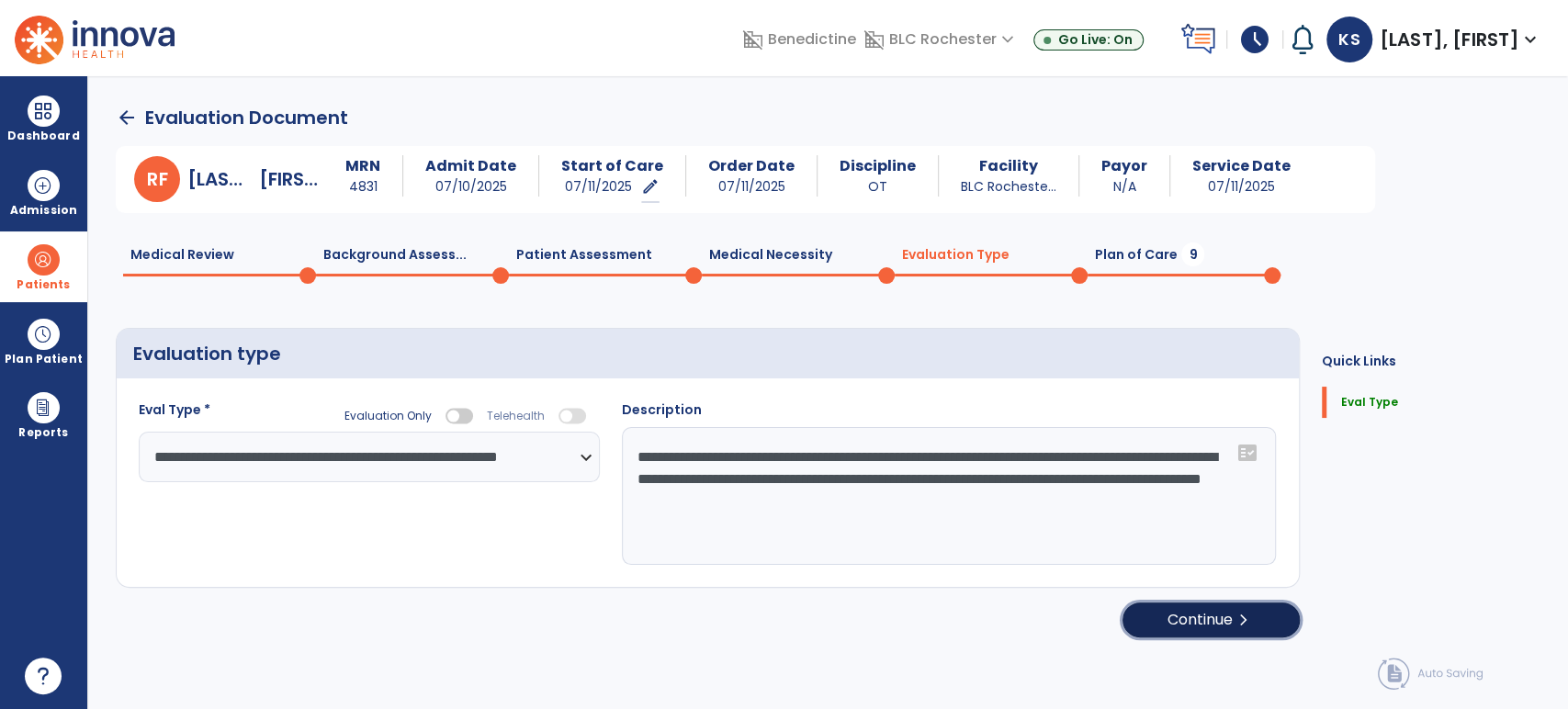 click on "Continue  chevron_right" 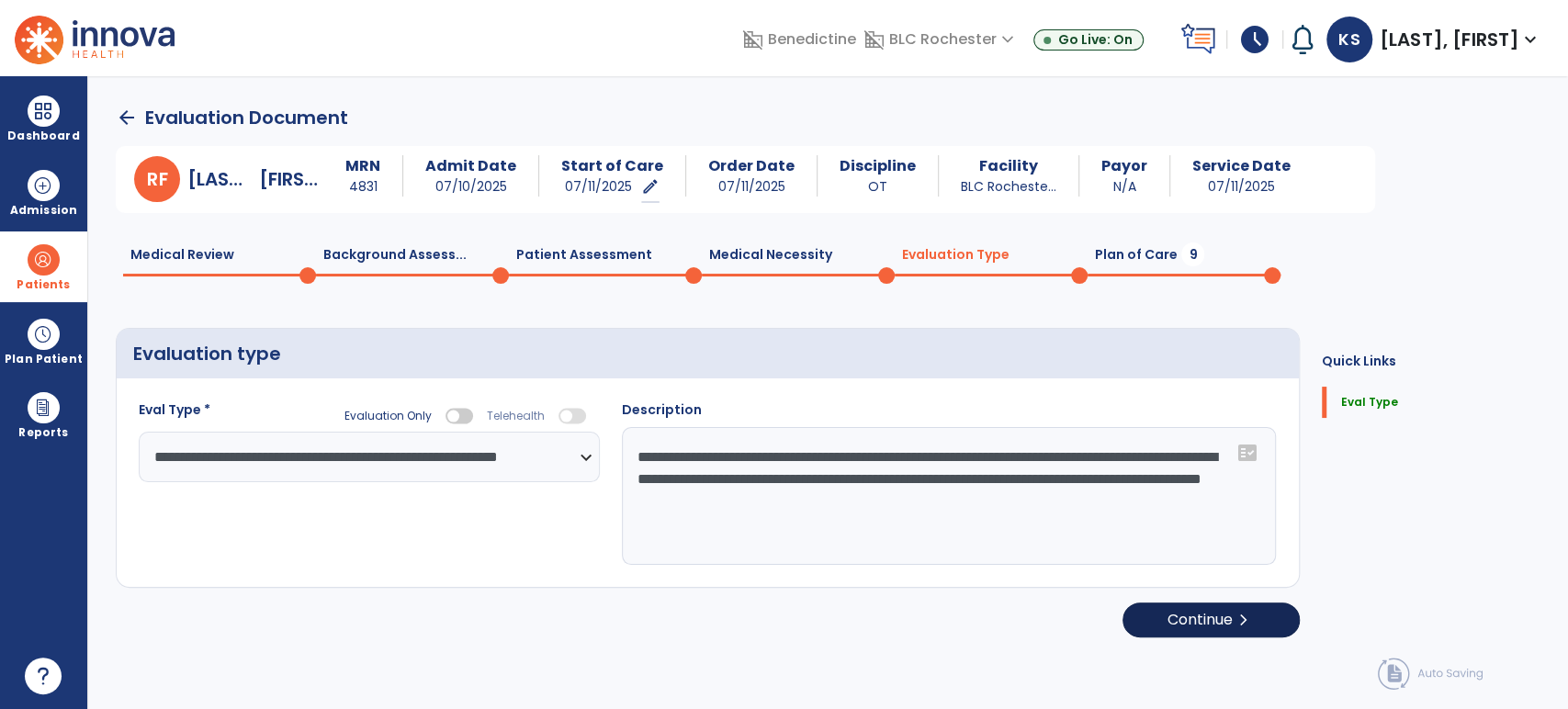 select on "*****" 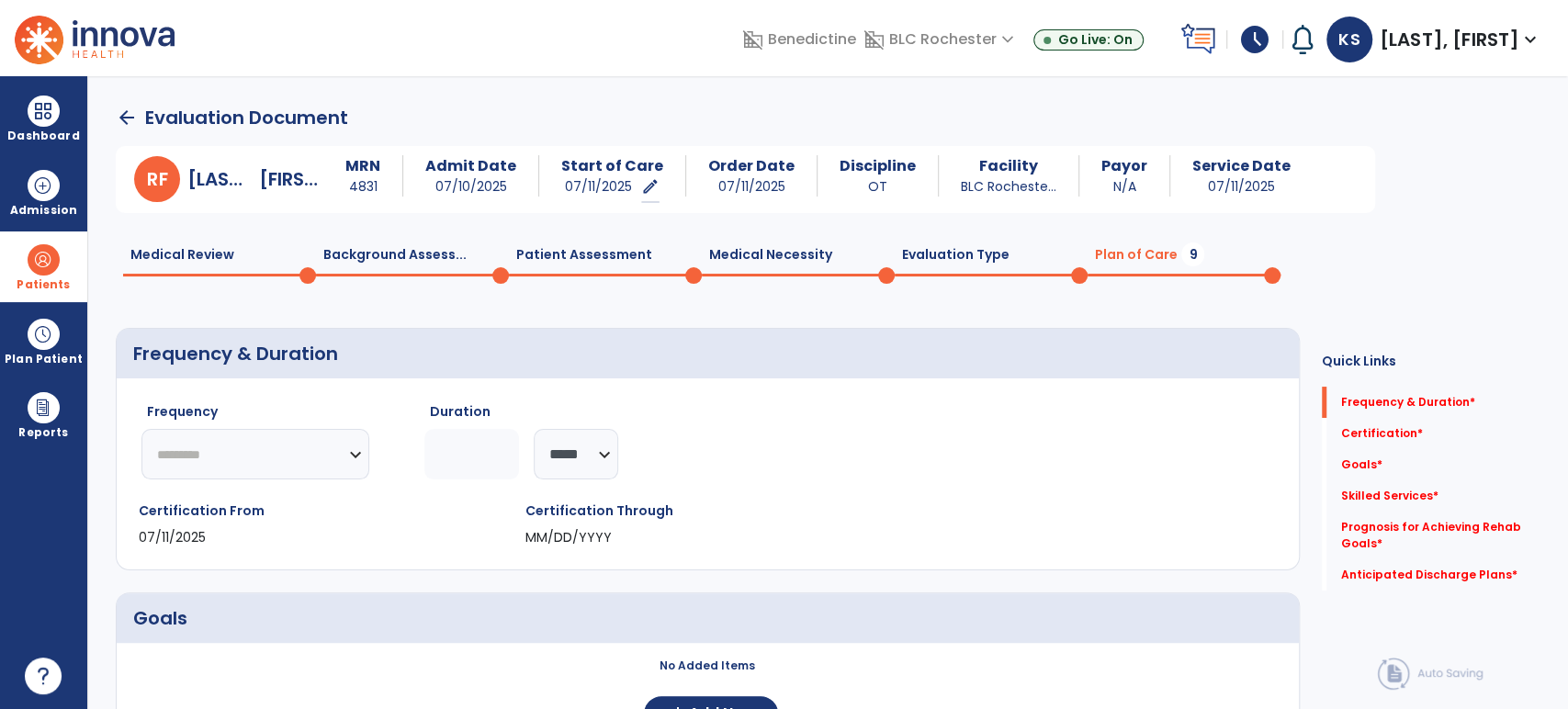 click on "********* ** ** ** ** ** ** **" 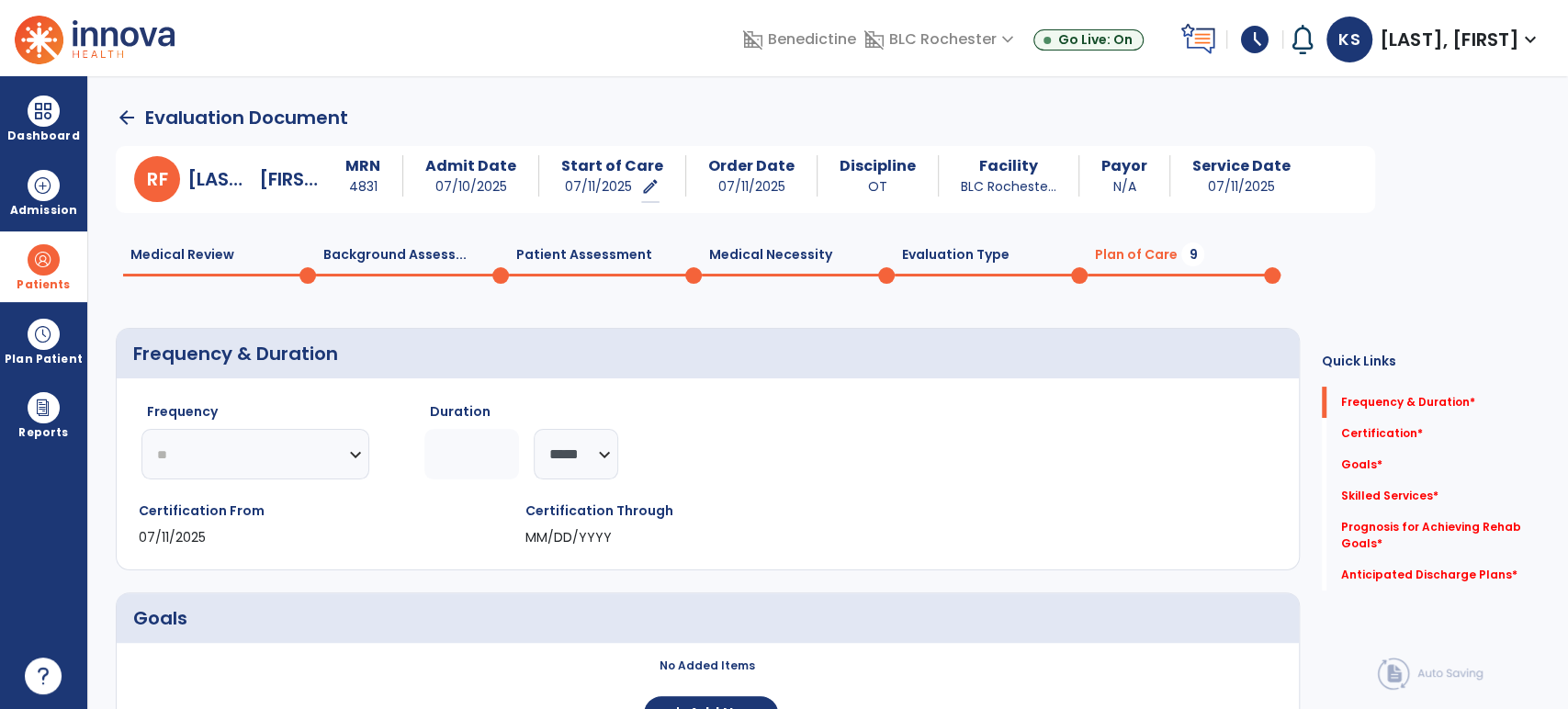 click on "********* ** ** ** ** ** ** **" 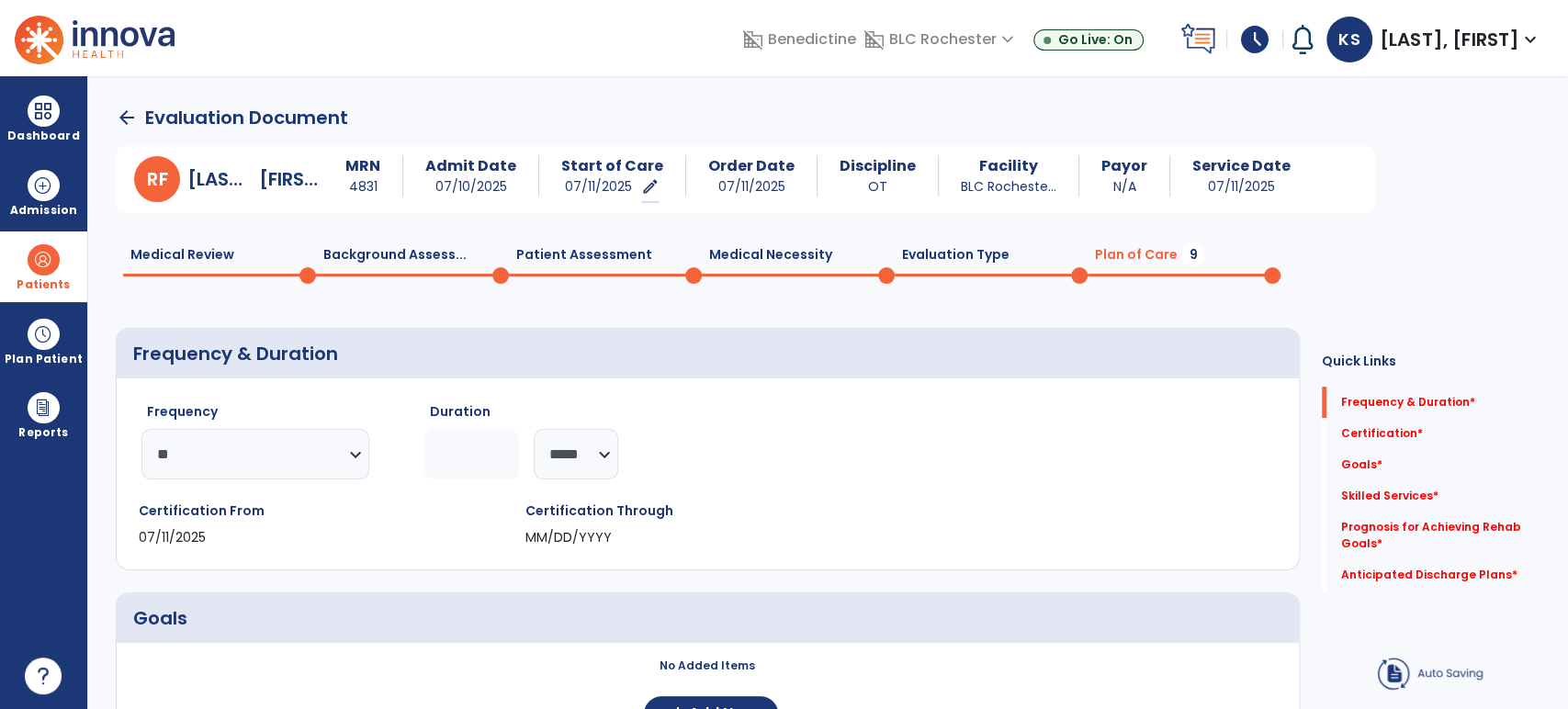 click 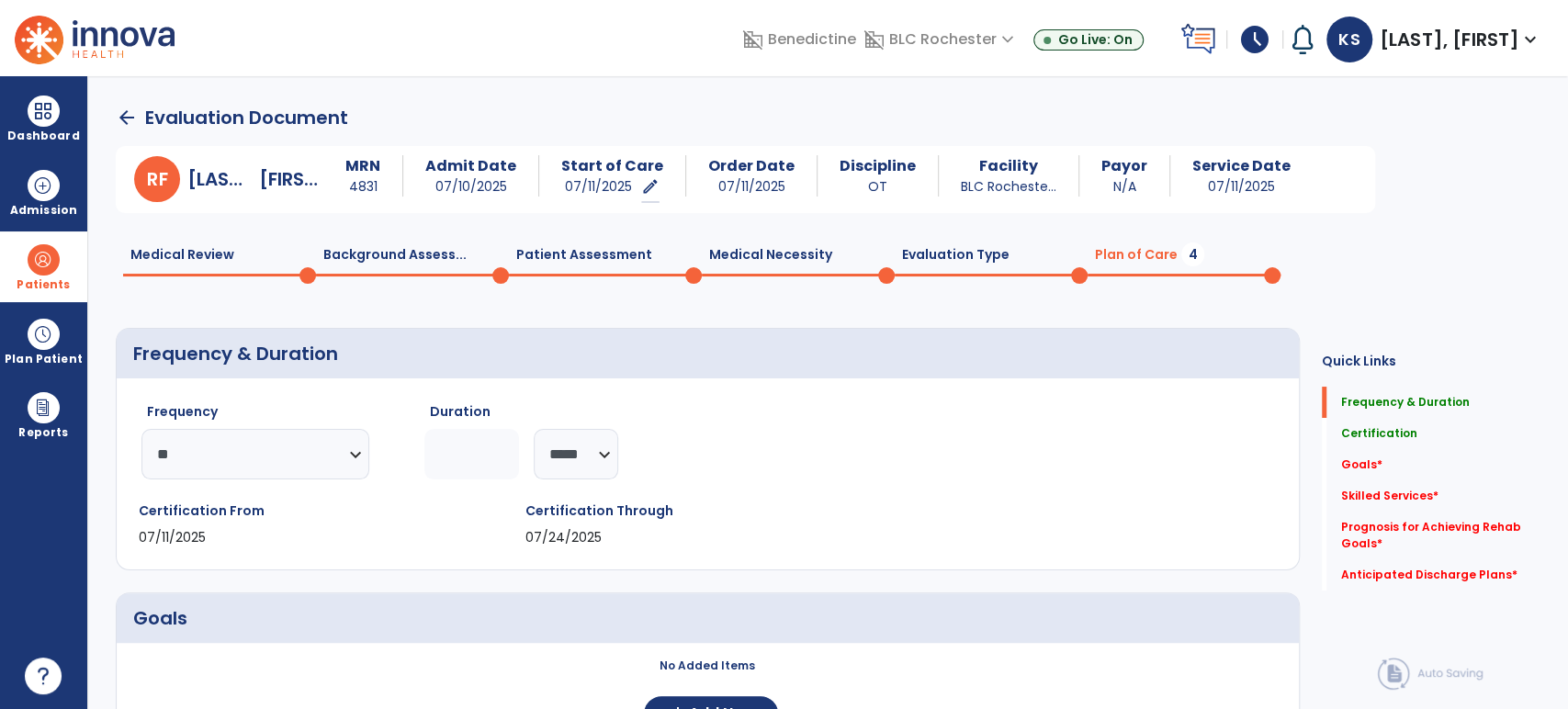 type on "*" 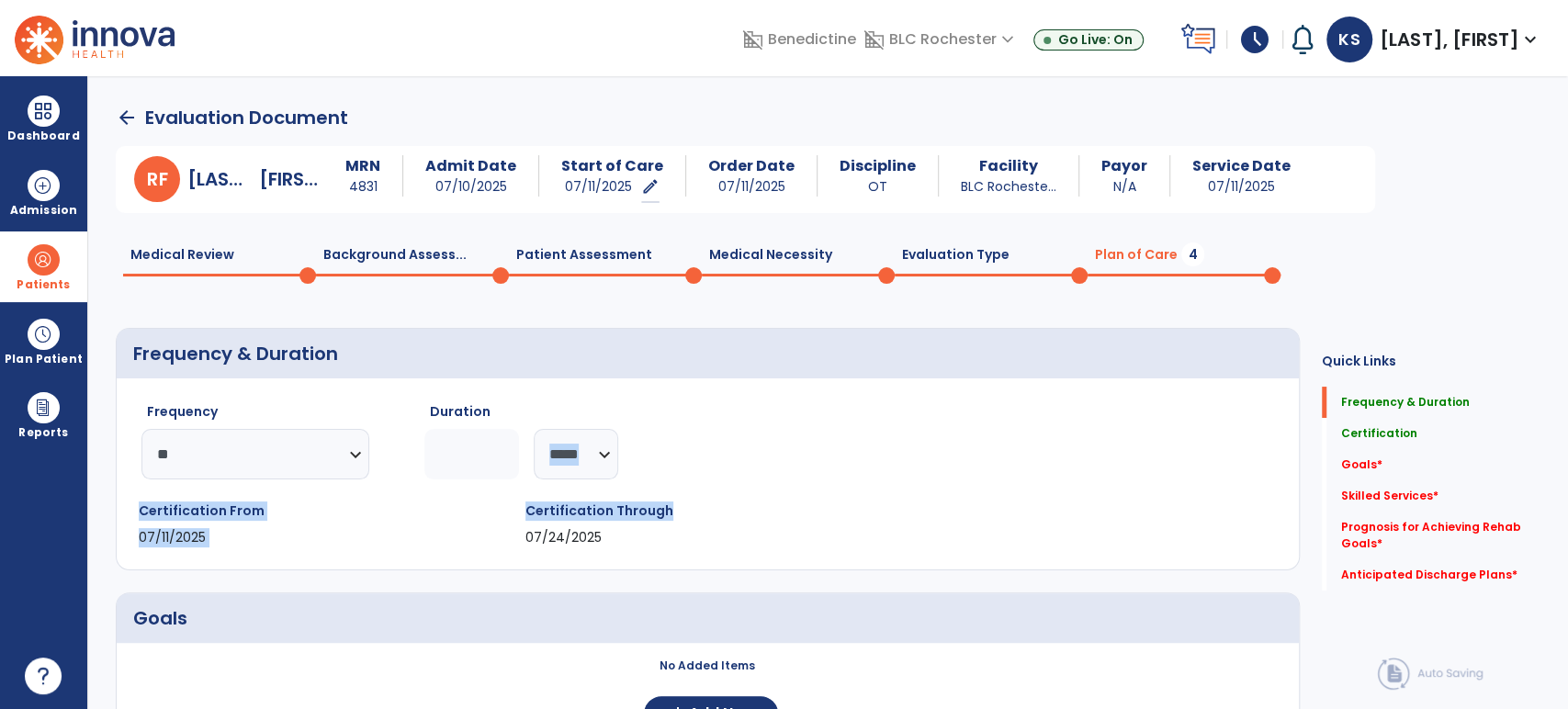 click on "Frequency  ********* ** ** ** ** ** ** **  Duration  * ******** ***** Certification From 07/11/2025 Certification Through 07/24/2025" 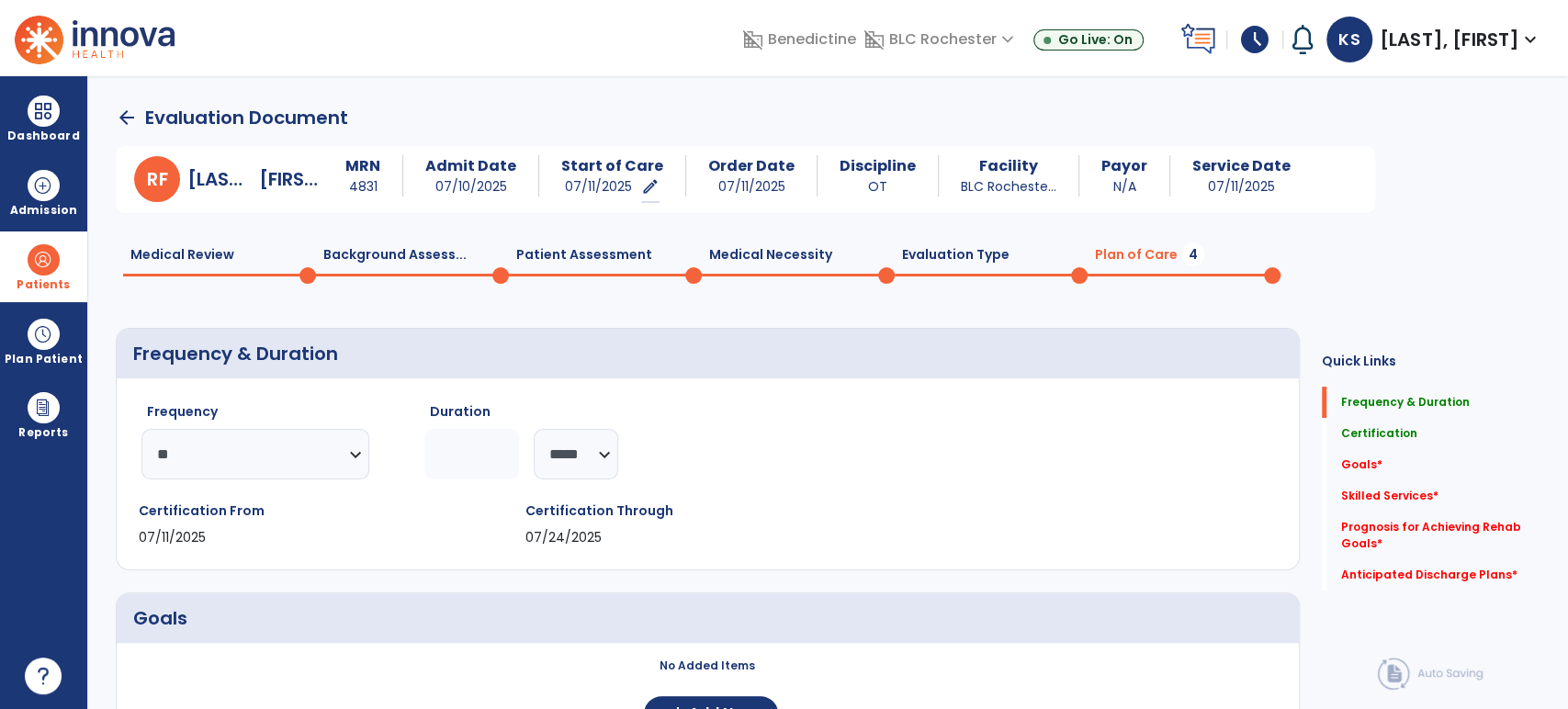 drag, startPoint x: 482, startPoint y: 456, endPoint x: 359, endPoint y: 450, distance: 123.14625 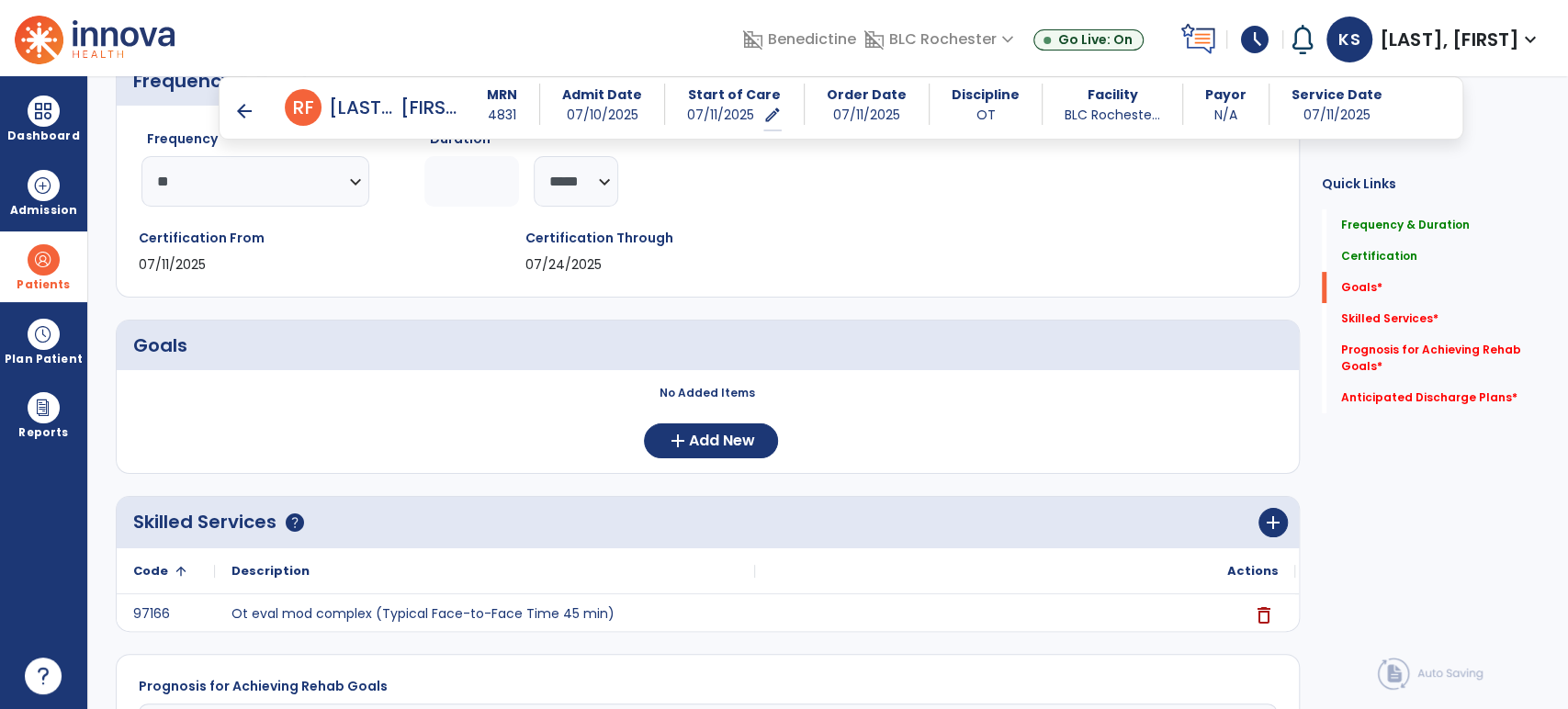 scroll, scrollTop: 306, scrollLeft: 0, axis: vertical 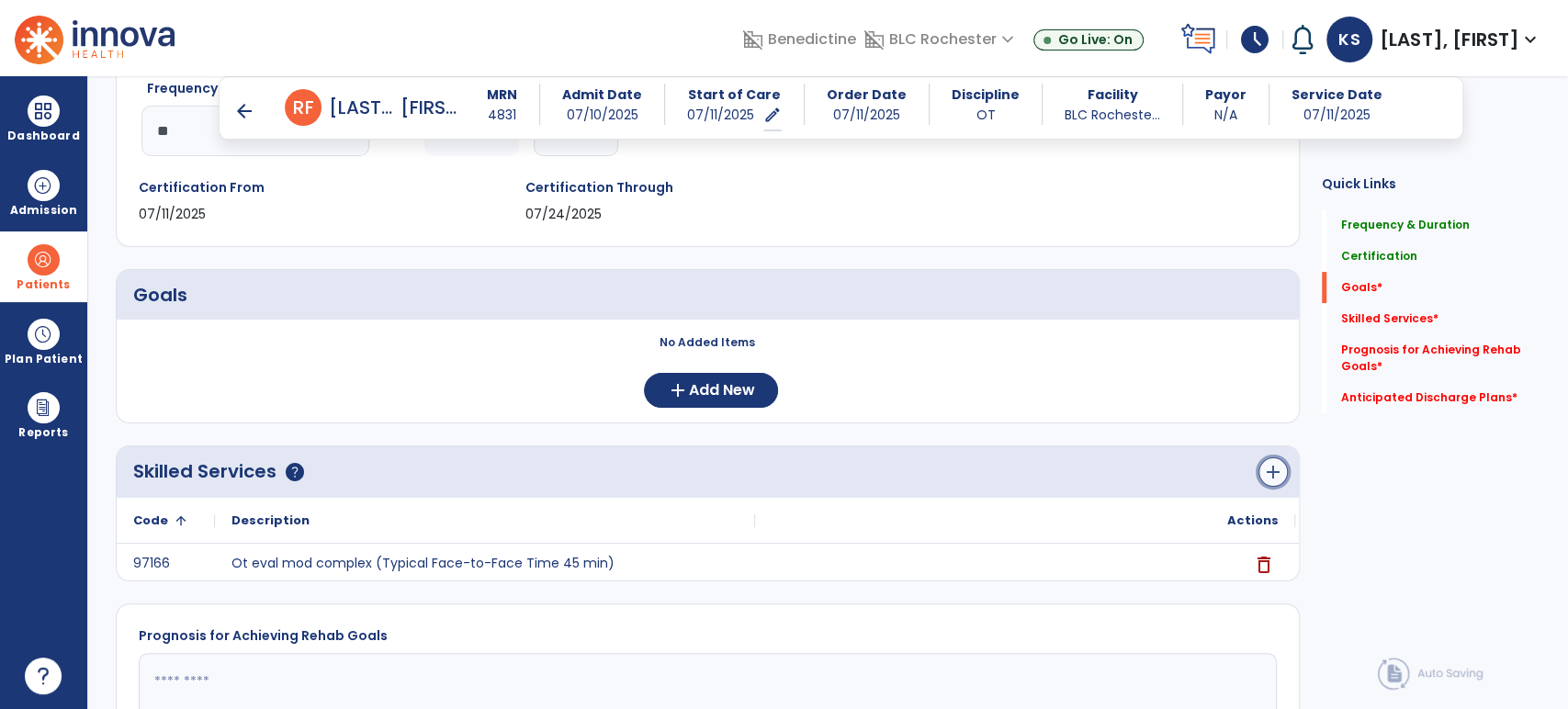 click on "add" 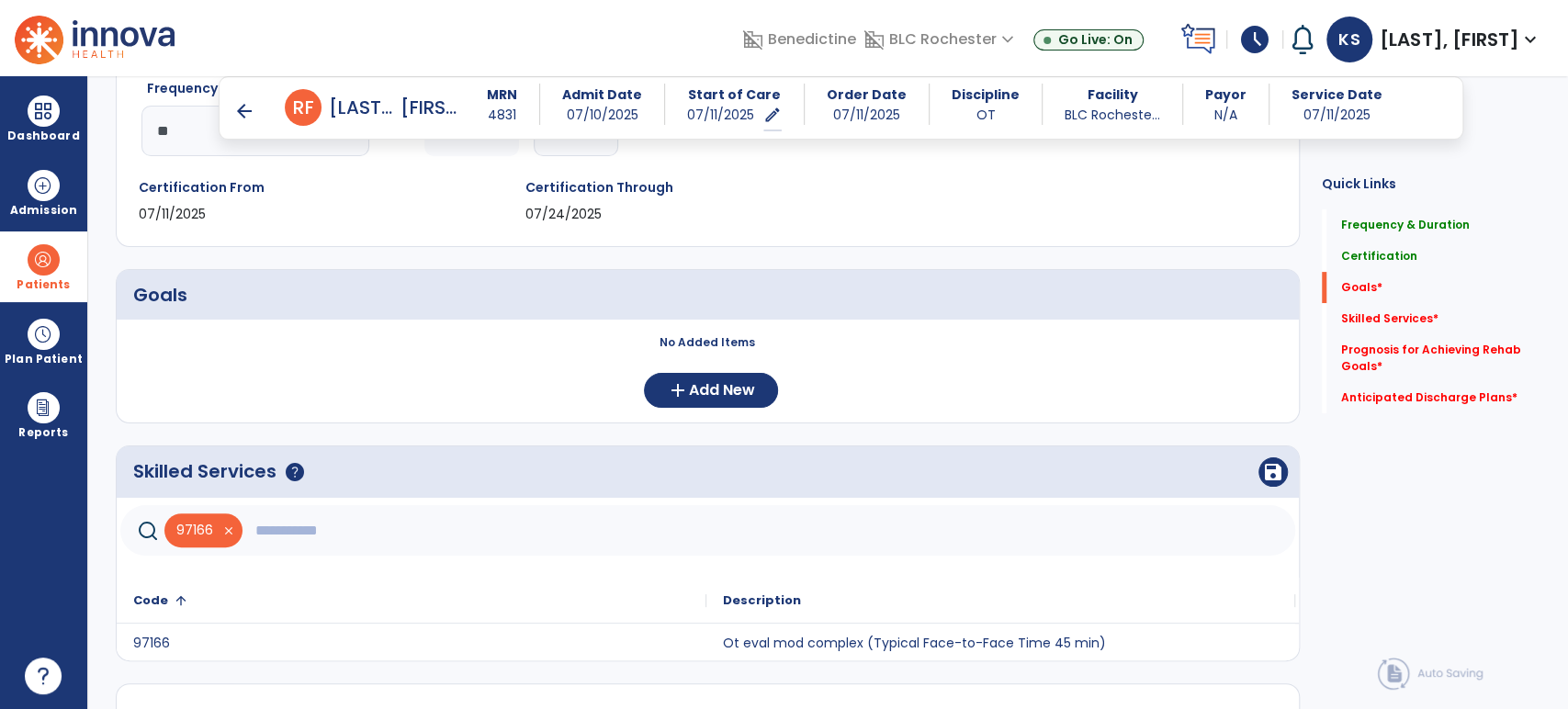 click 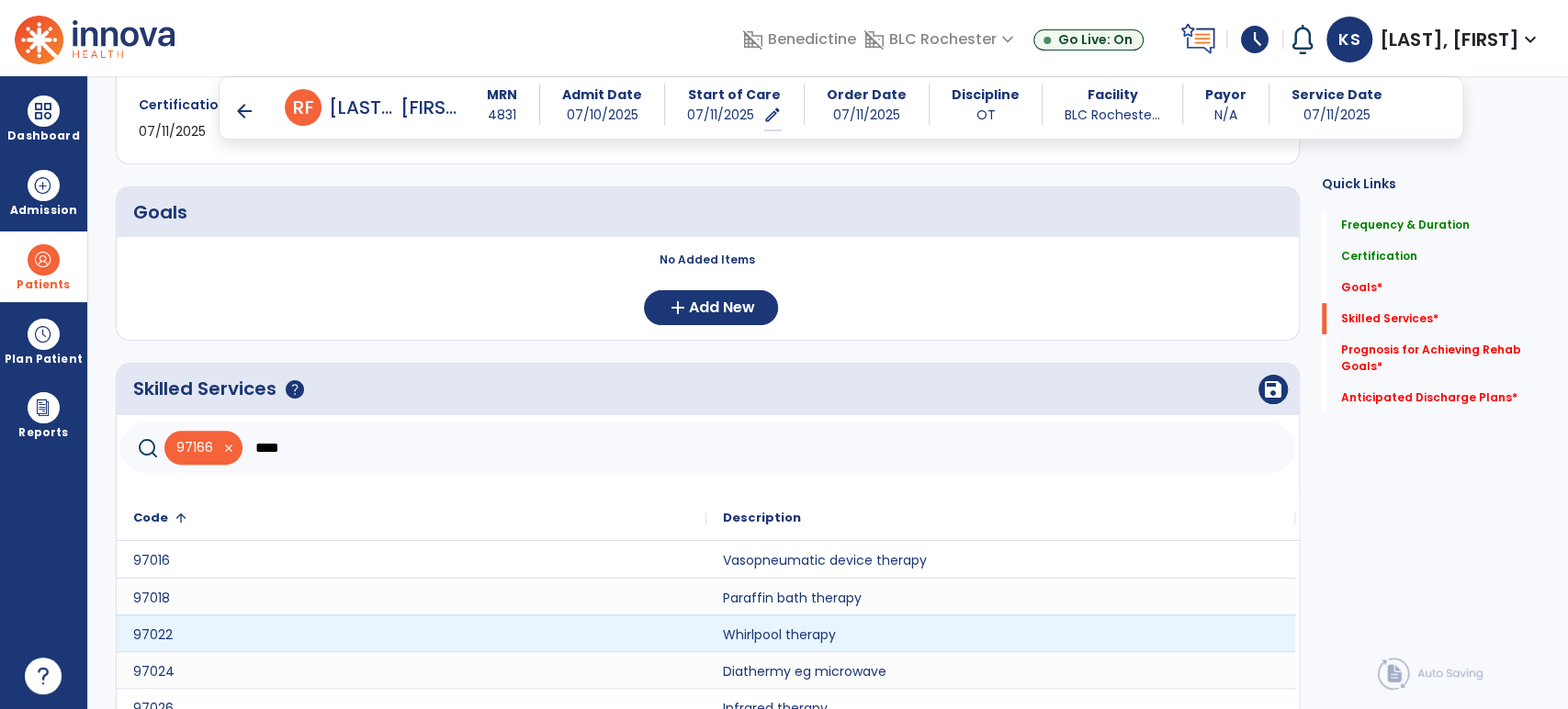 scroll, scrollTop: 629, scrollLeft: 0, axis: vertical 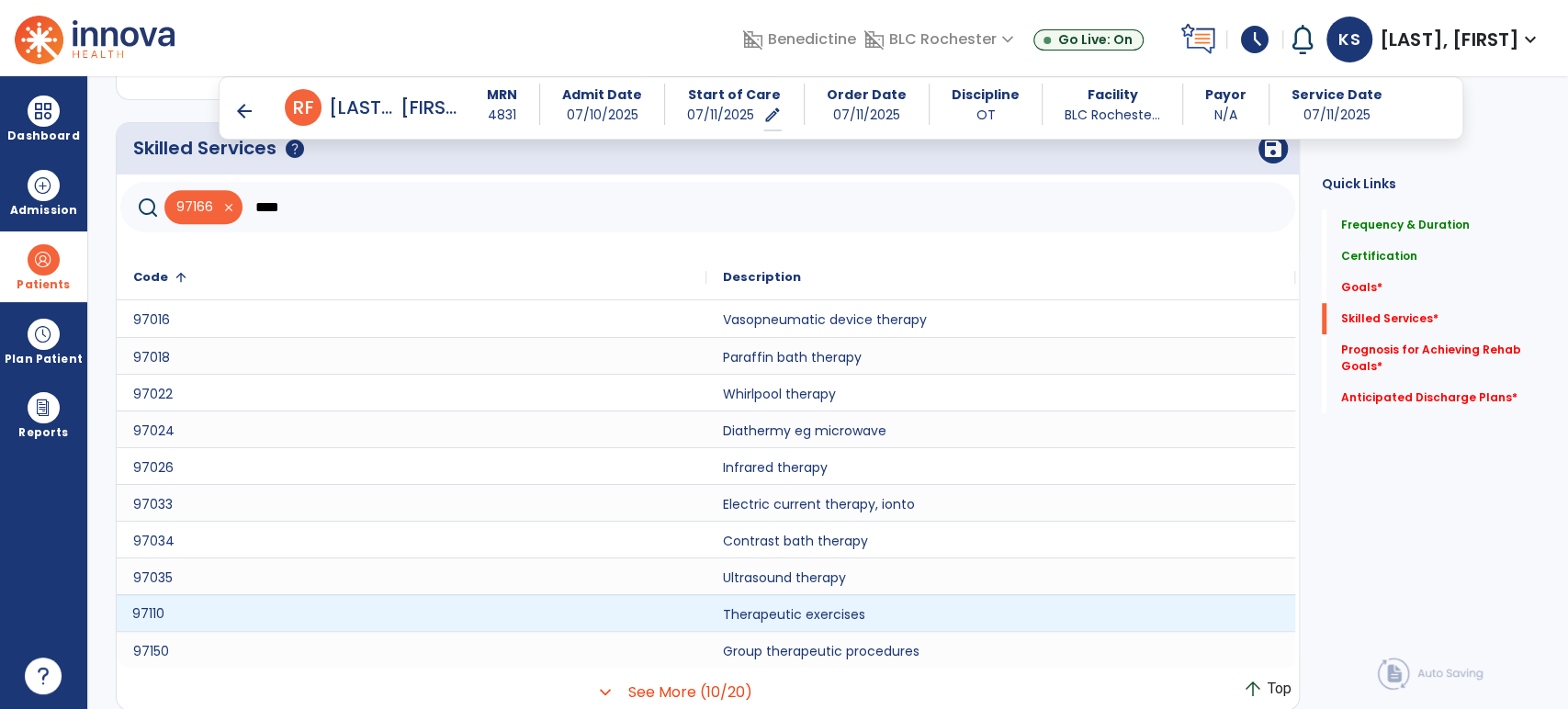 click on "97110" 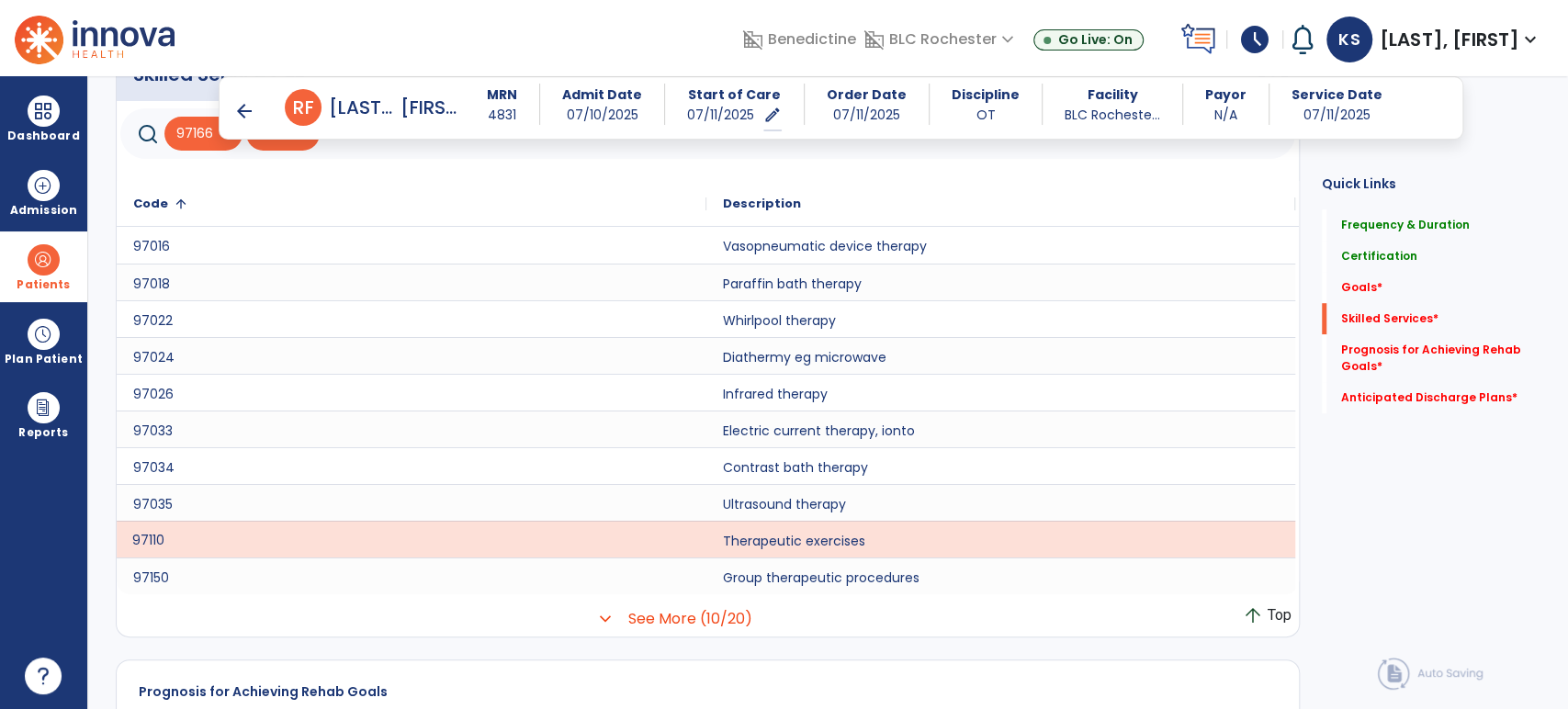 scroll, scrollTop: 731, scrollLeft: 0, axis: vertical 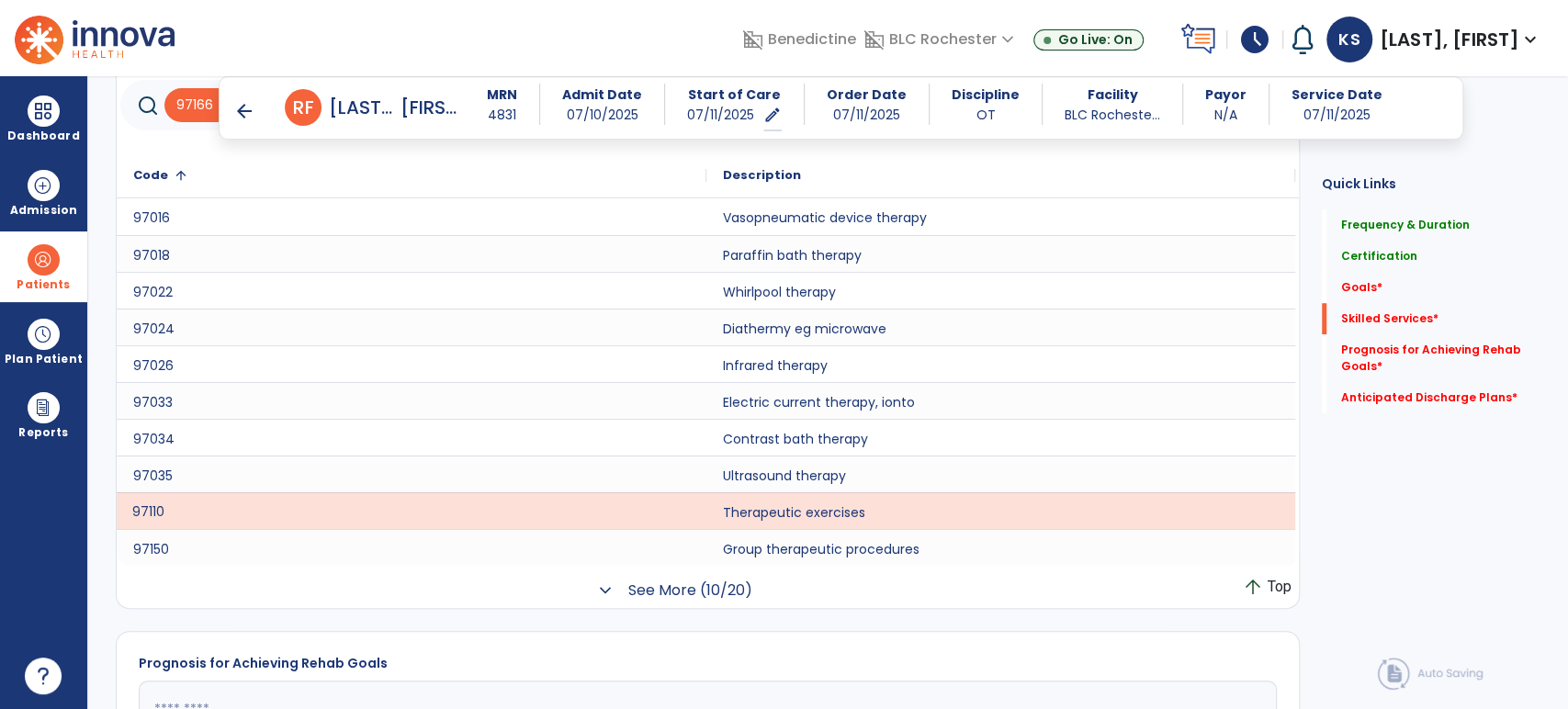click on "See More (10/20)" 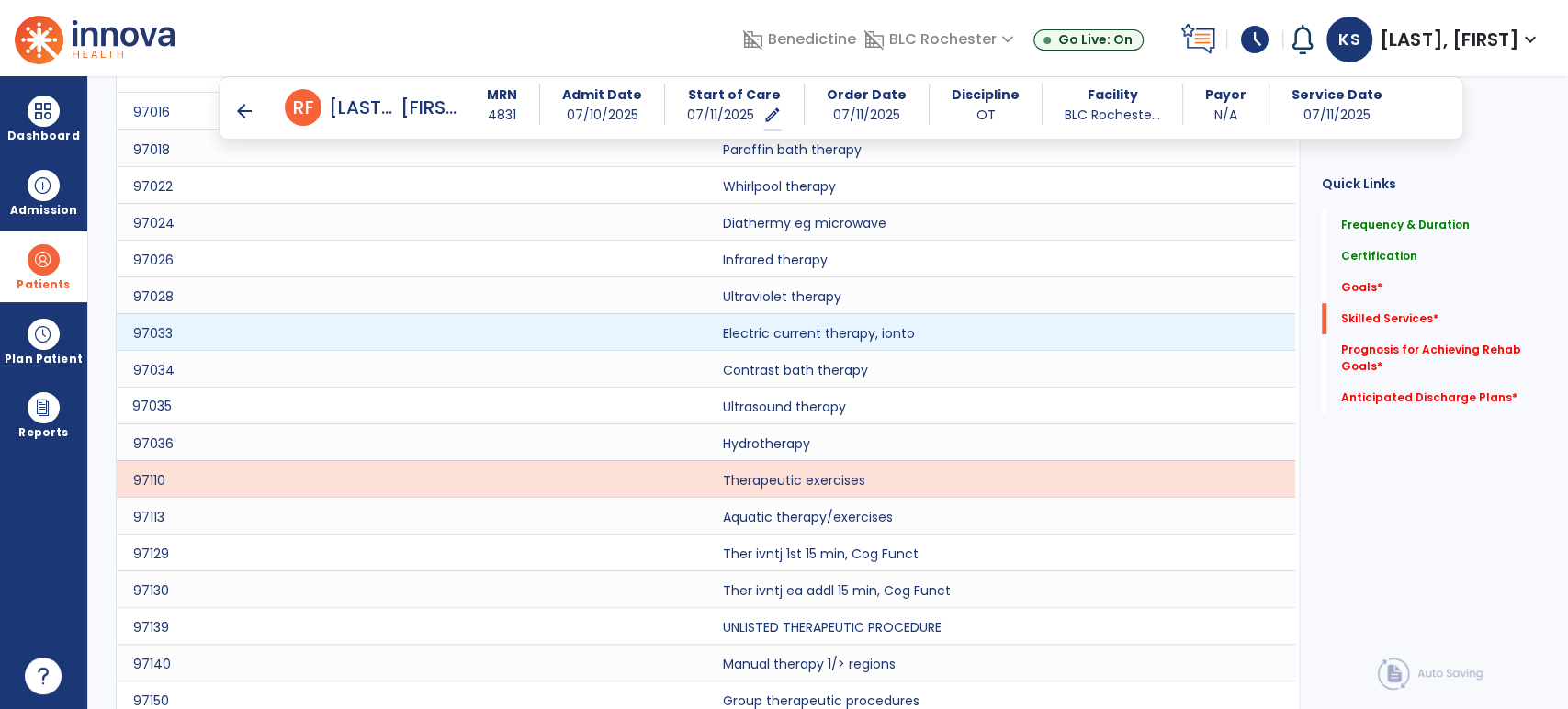 scroll, scrollTop: 935, scrollLeft: 0, axis: vertical 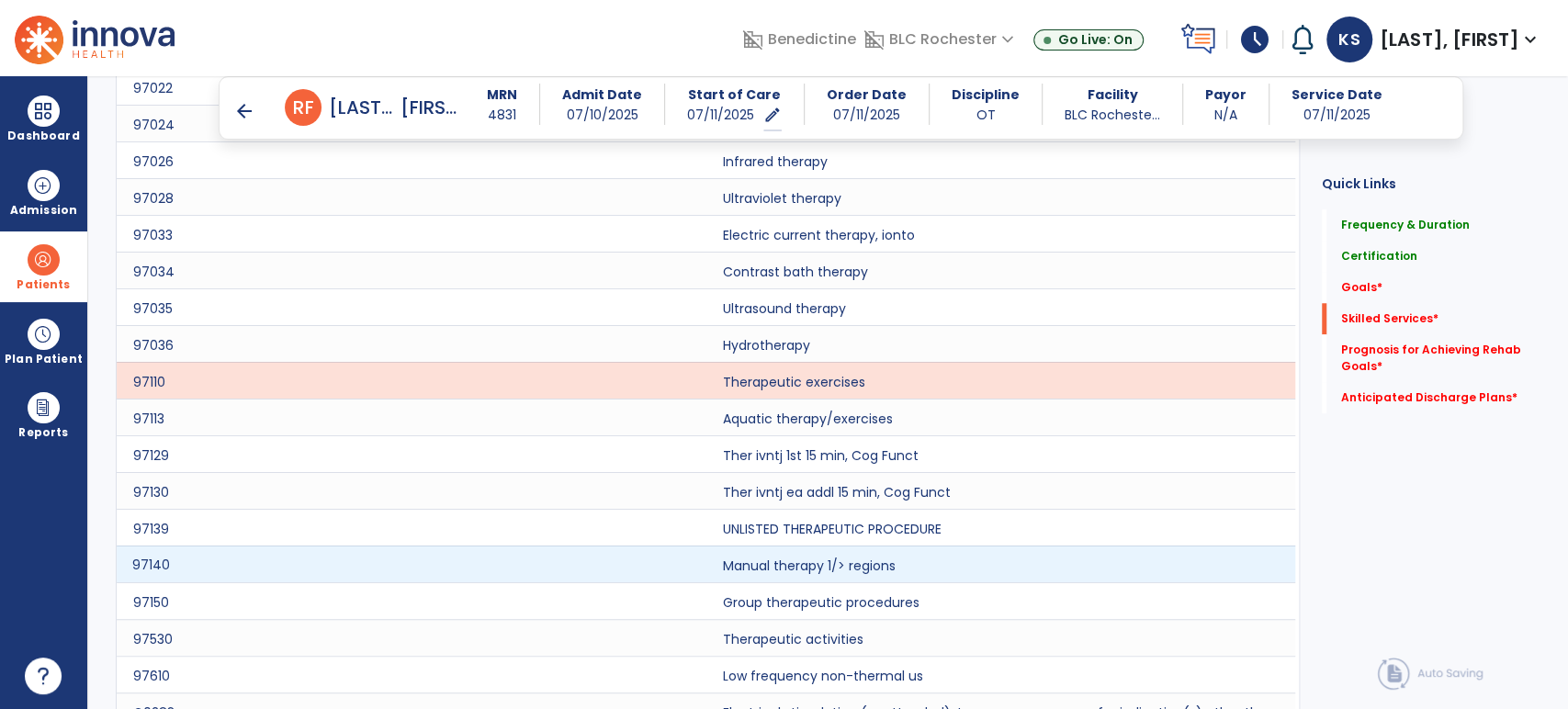 click on "97140" 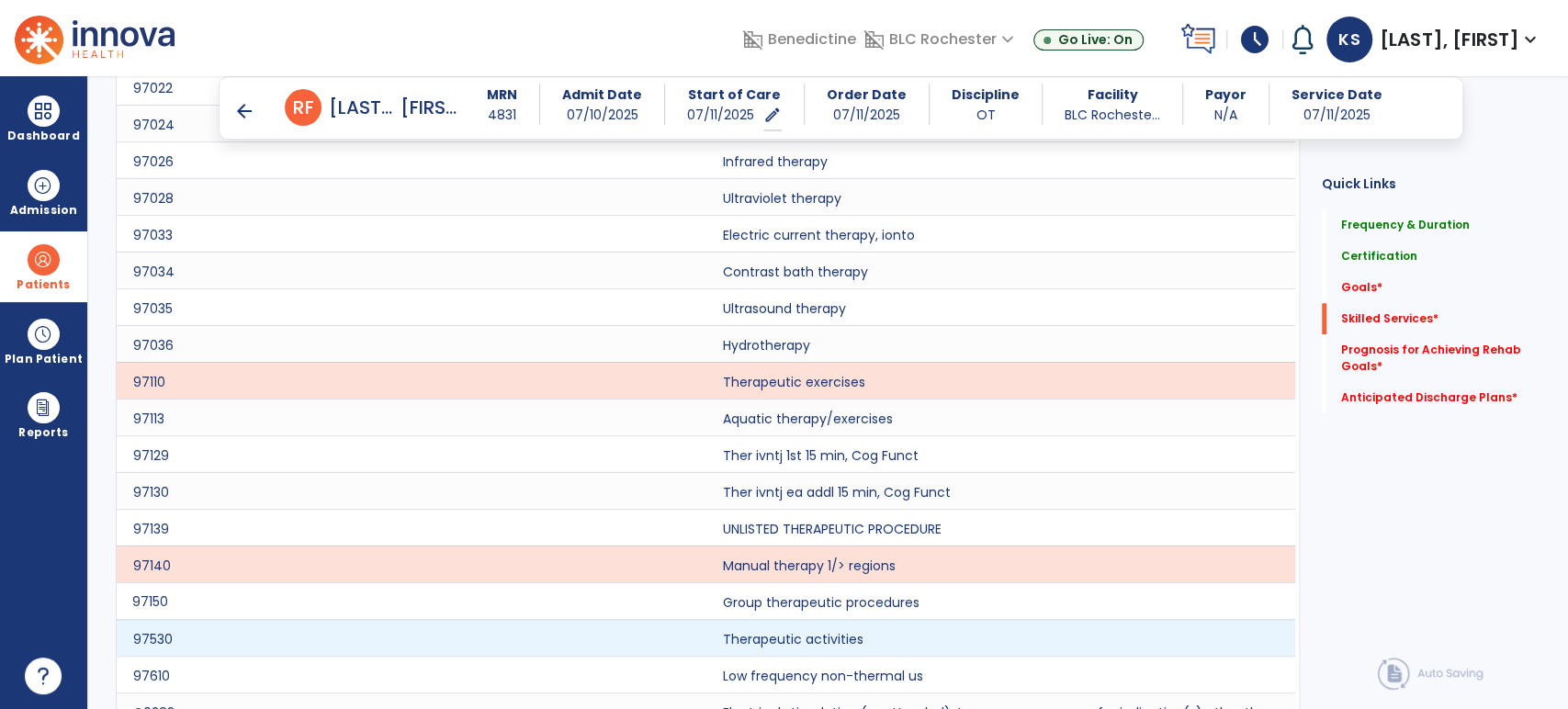 drag, startPoint x: 434, startPoint y: 614, endPoint x: 440, endPoint y: 637, distance: 23.76973 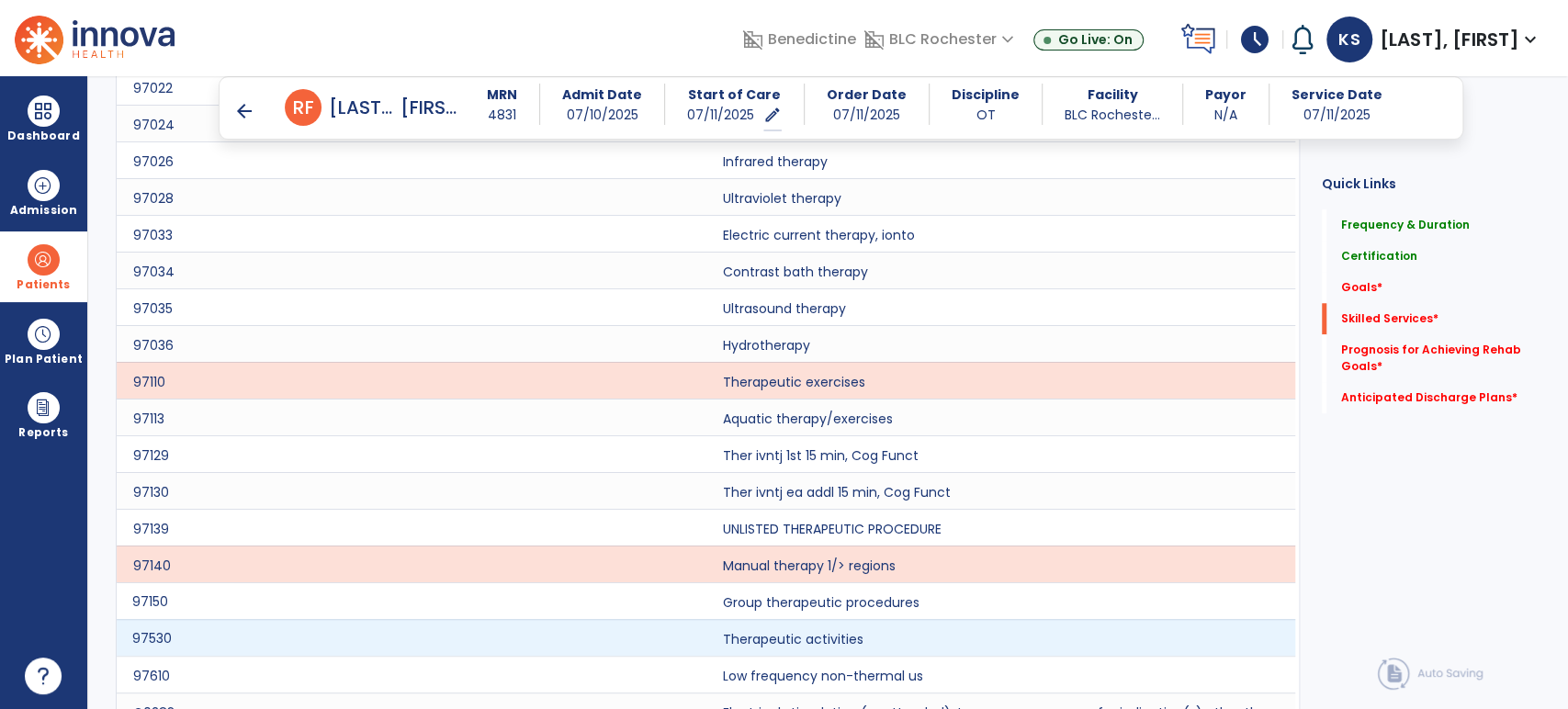 click on "97530" 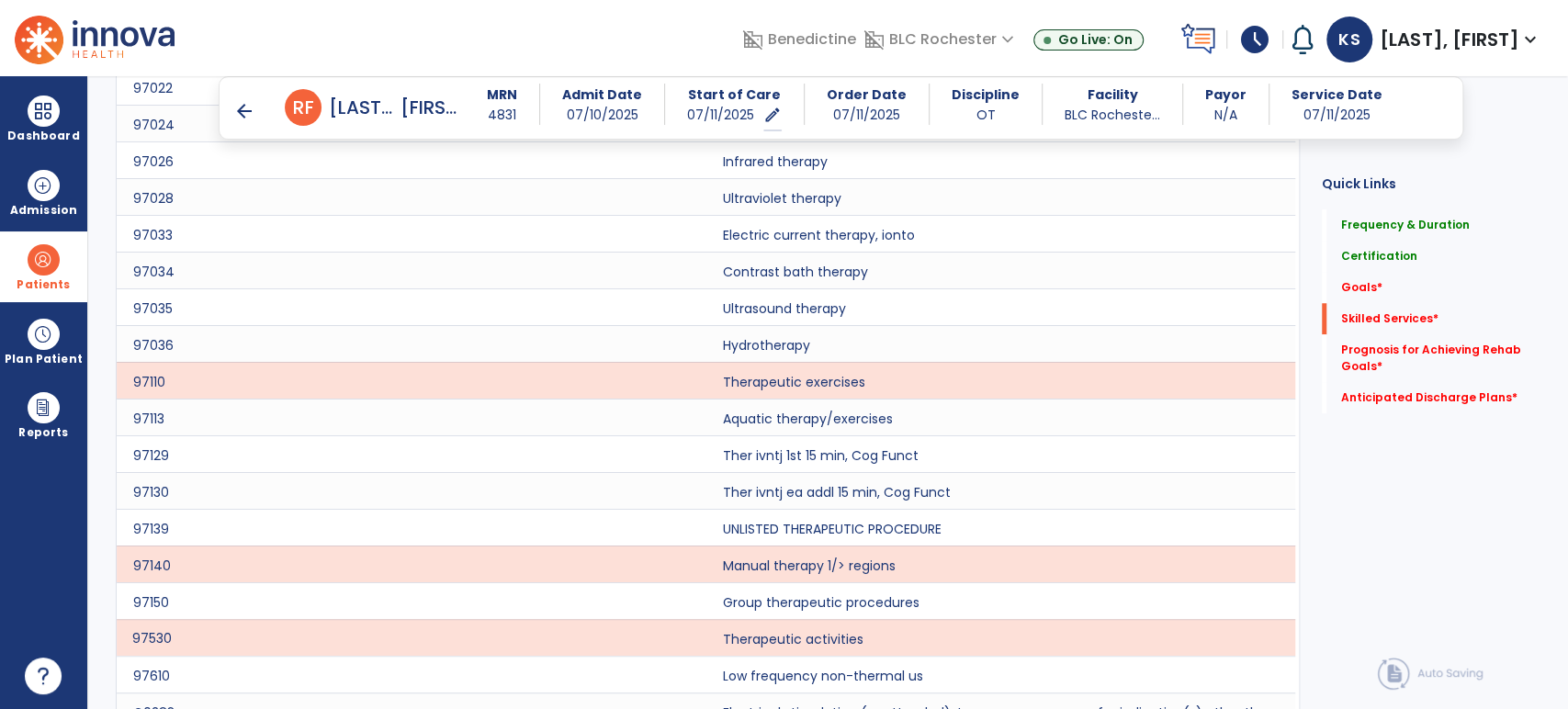 scroll, scrollTop: 323, scrollLeft: 0, axis: vertical 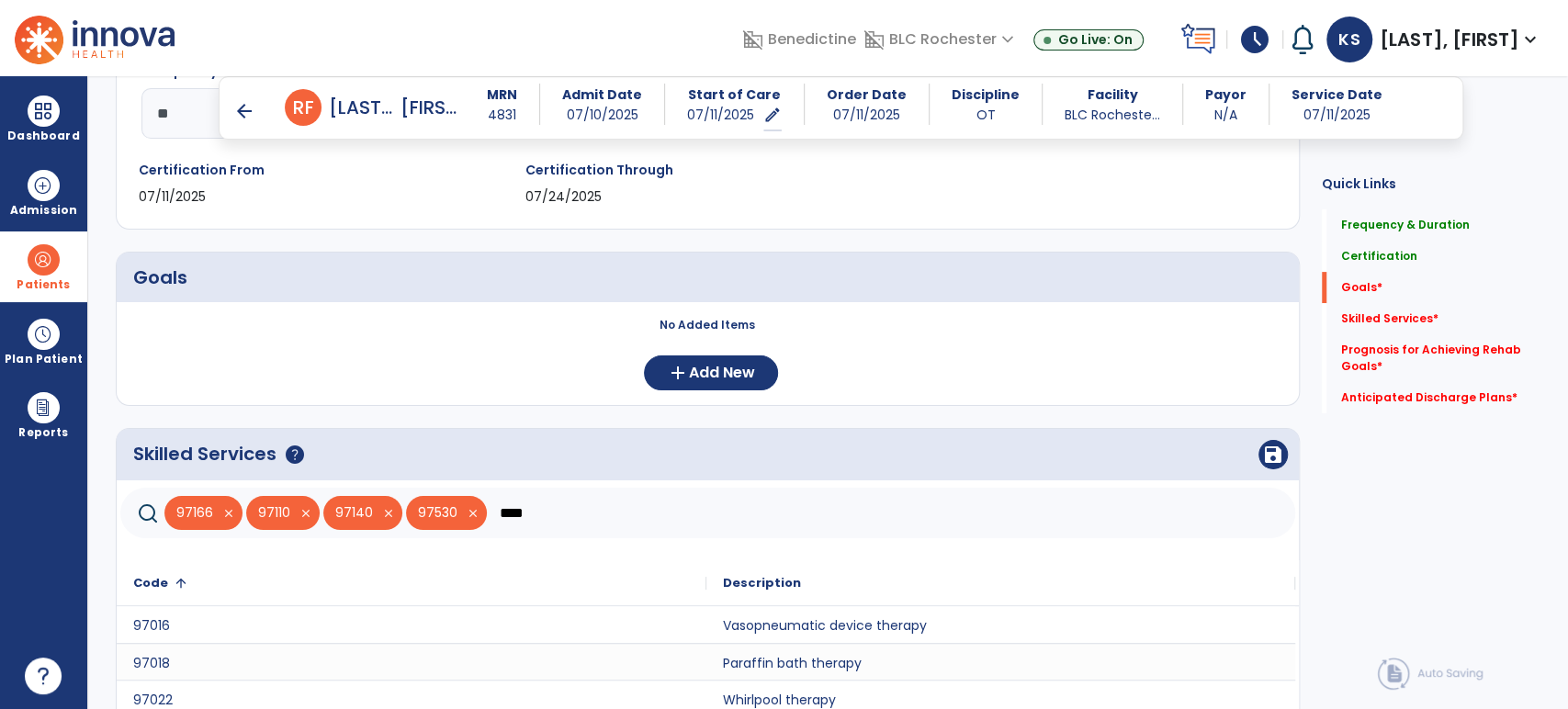 drag, startPoint x: 536, startPoint y: 506, endPoint x: 461, endPoint y: 490, distance: 76.68768 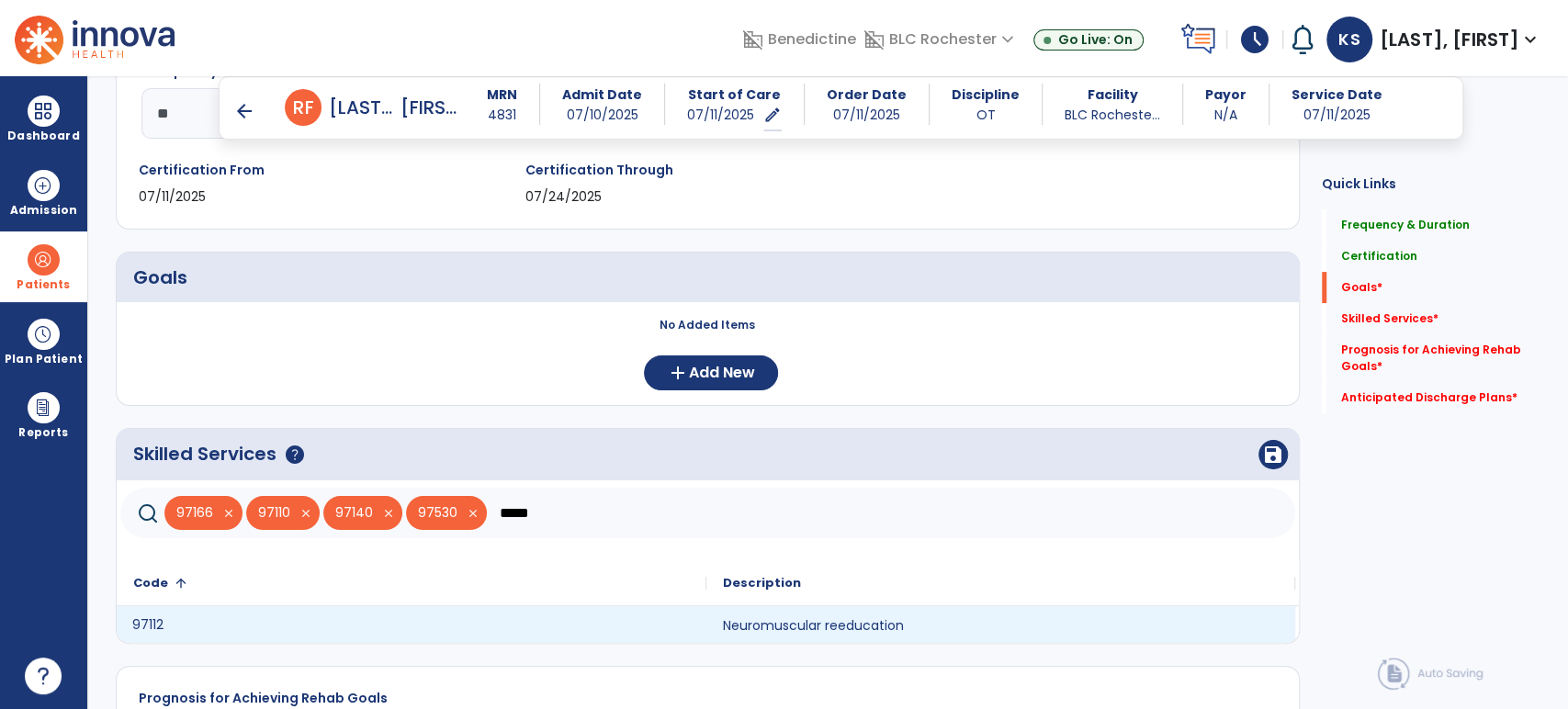 click on "97112" 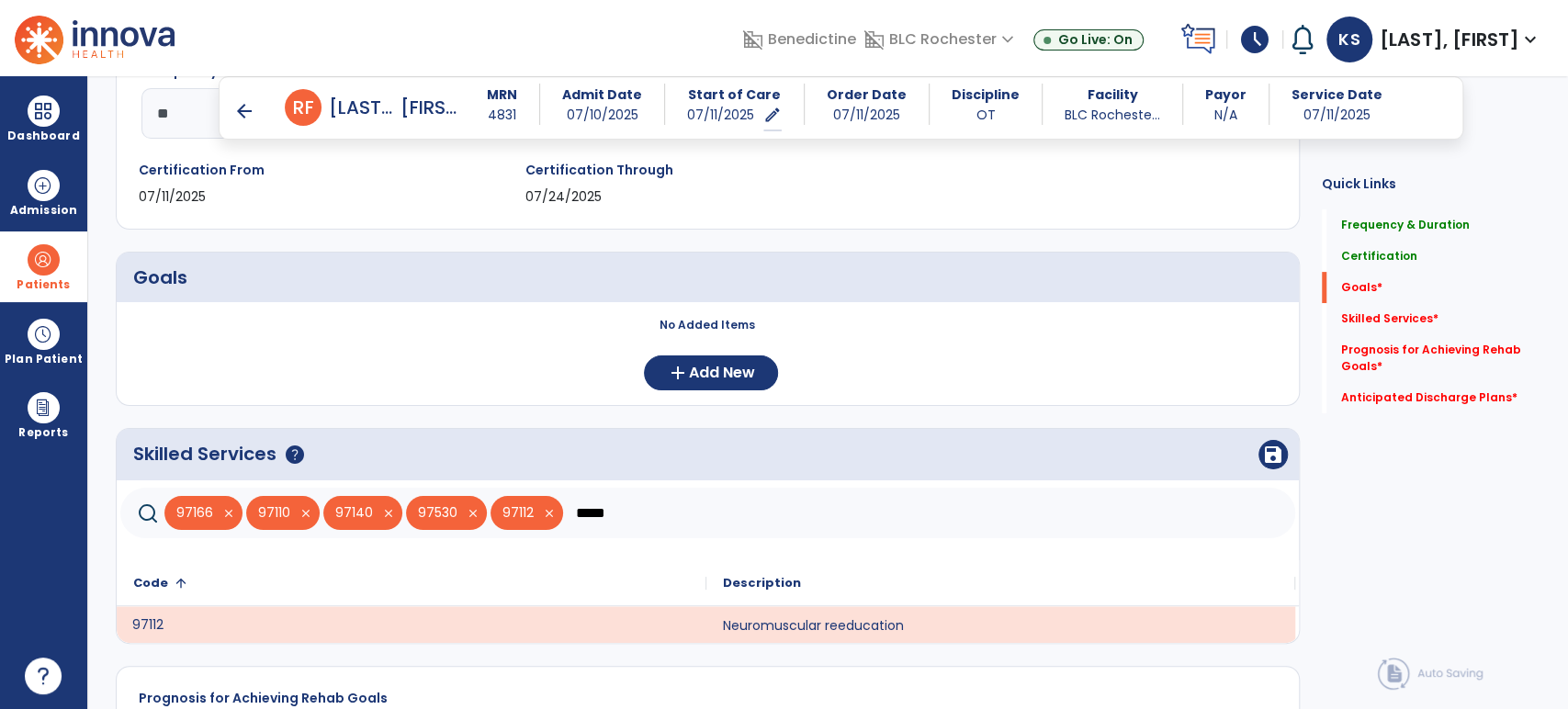 drag, startPoint x: 626, startPoint y: 526, endPoint x: 525, endPoint y: 494, distance: 105.9481 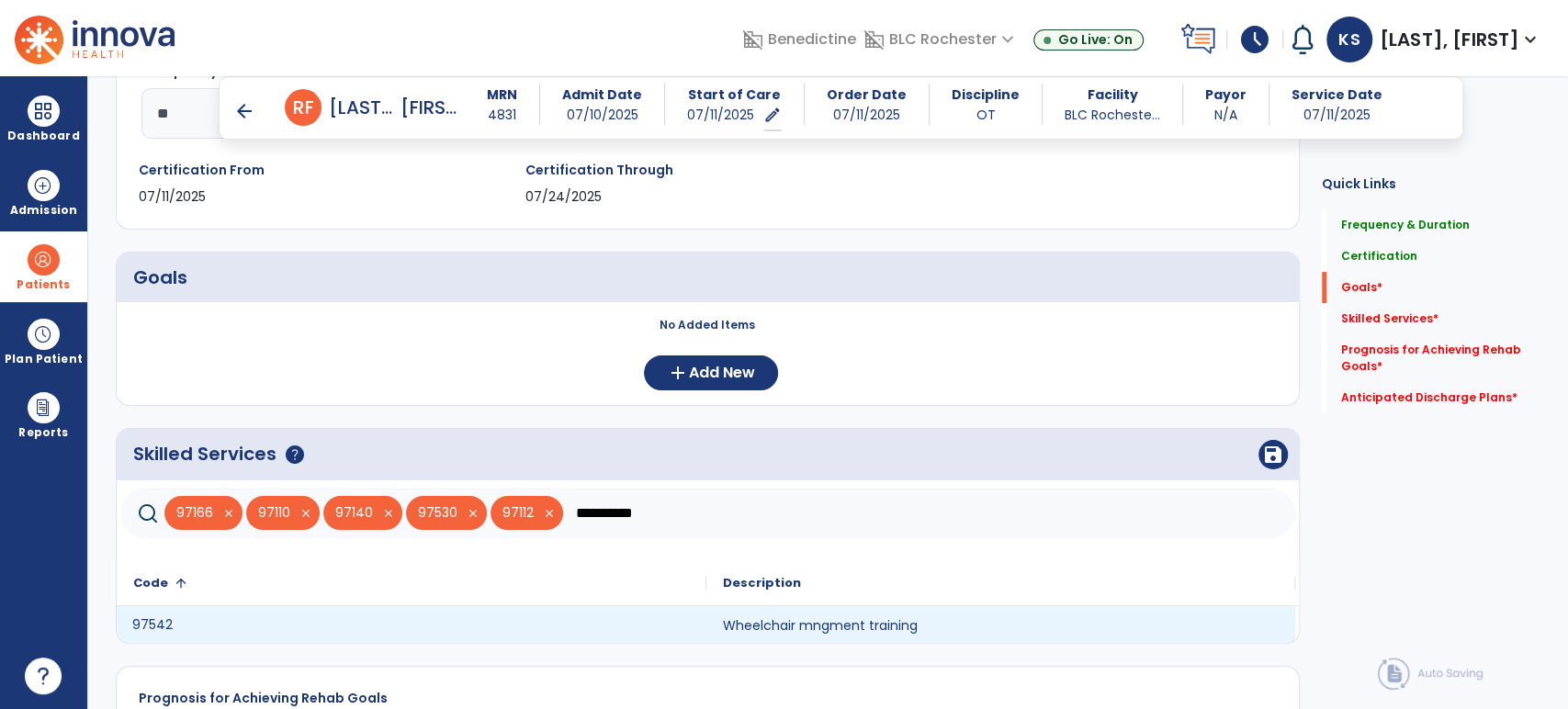 click on "97542" 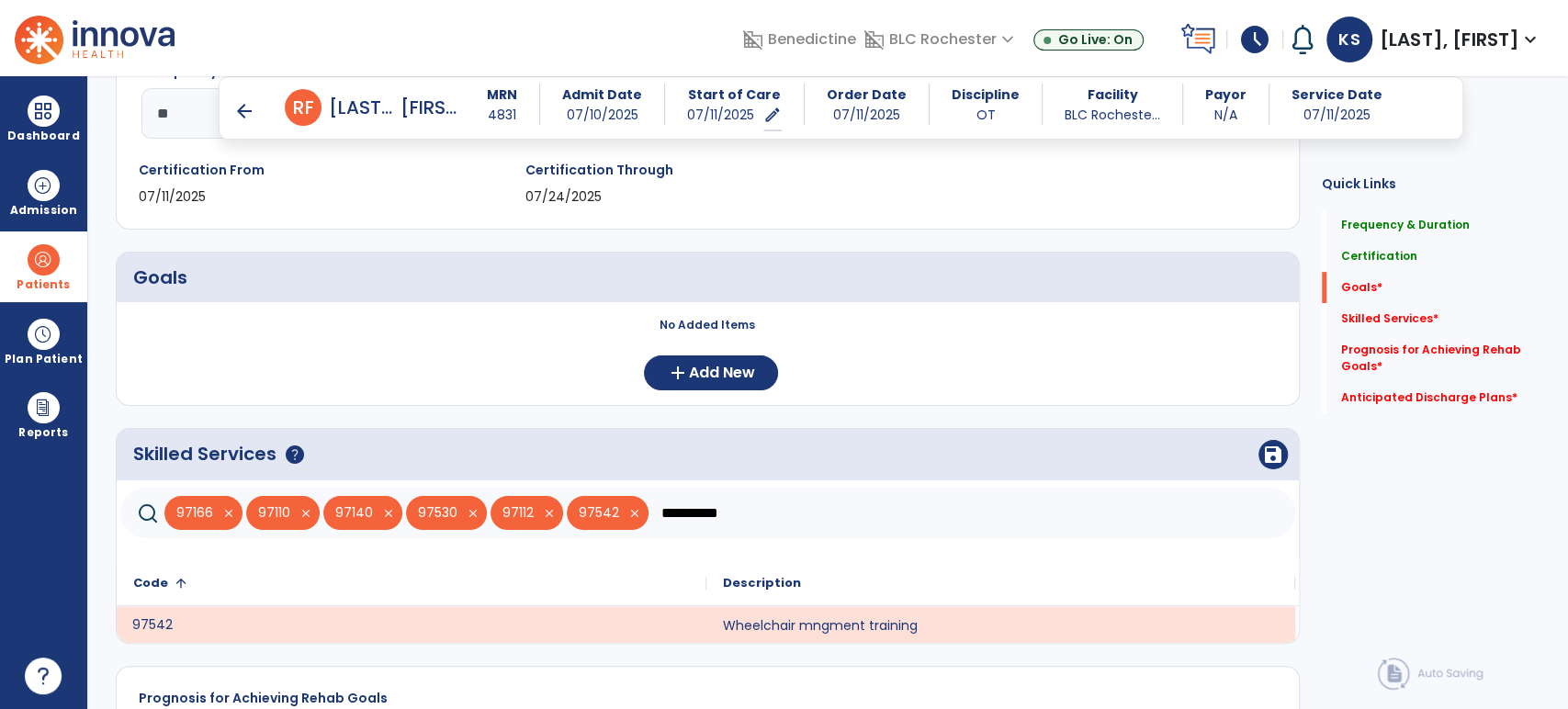 drag, startPoint x: 757, startPoint y: 527, endPoint x: 525, endPoint y: 484, distance: 235.95127 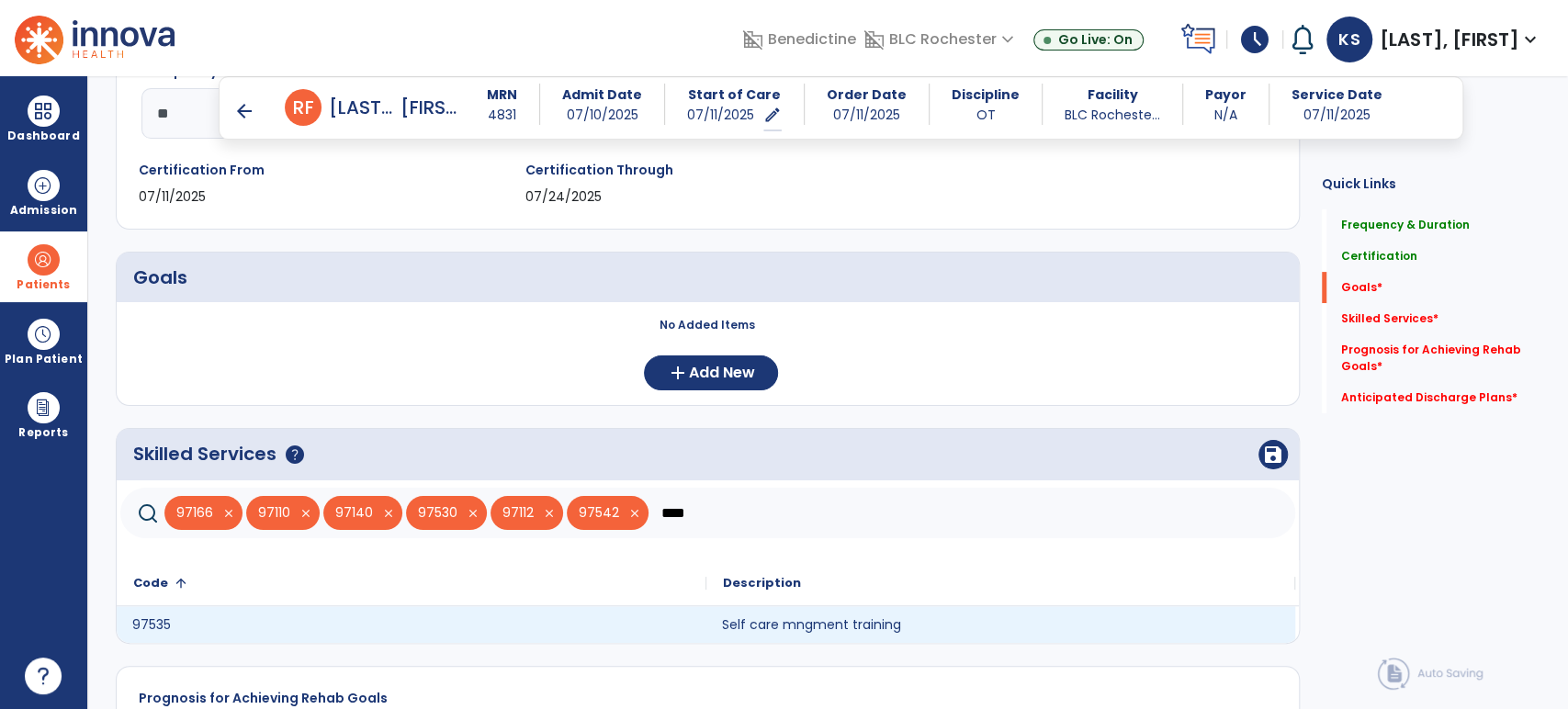 click on "Self care mngment training" 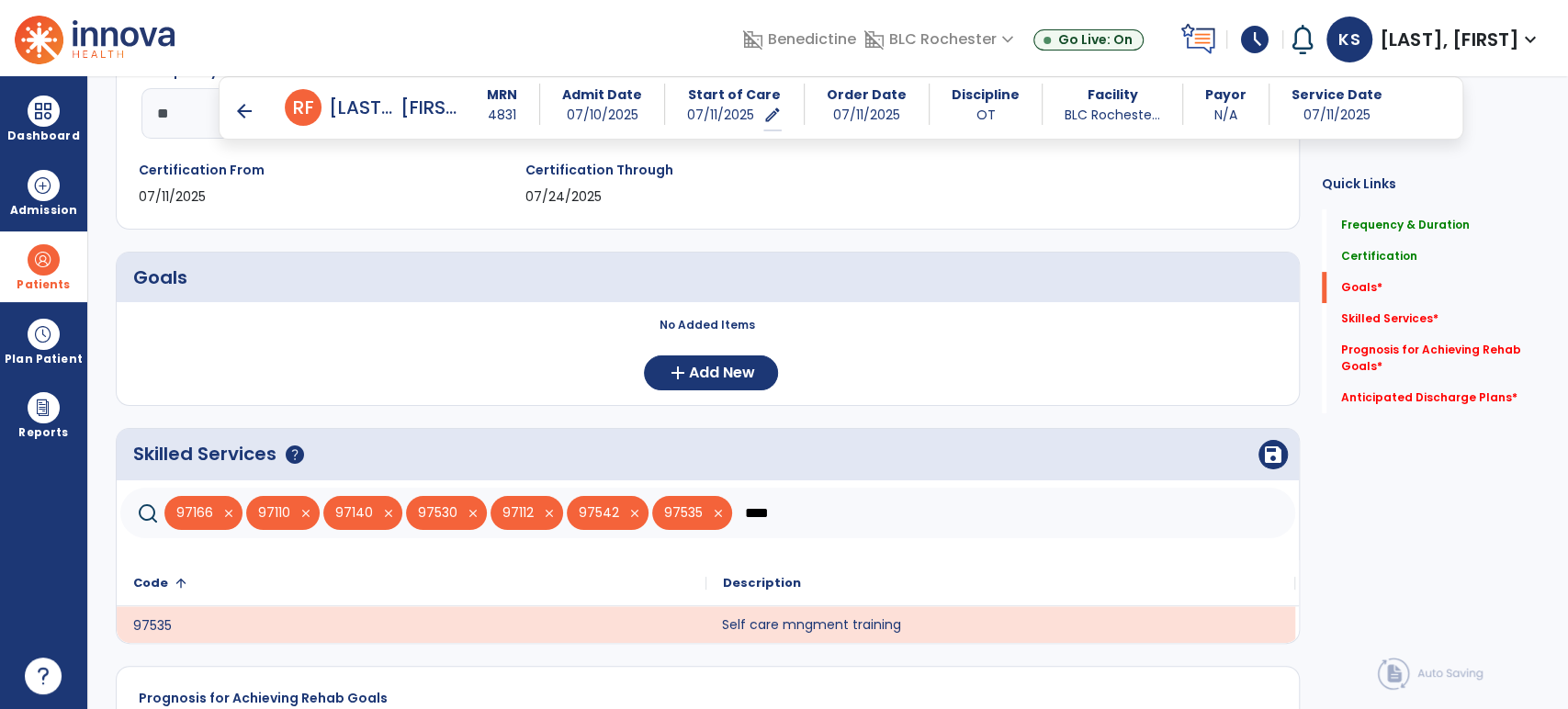 click on "Self care mngment training" 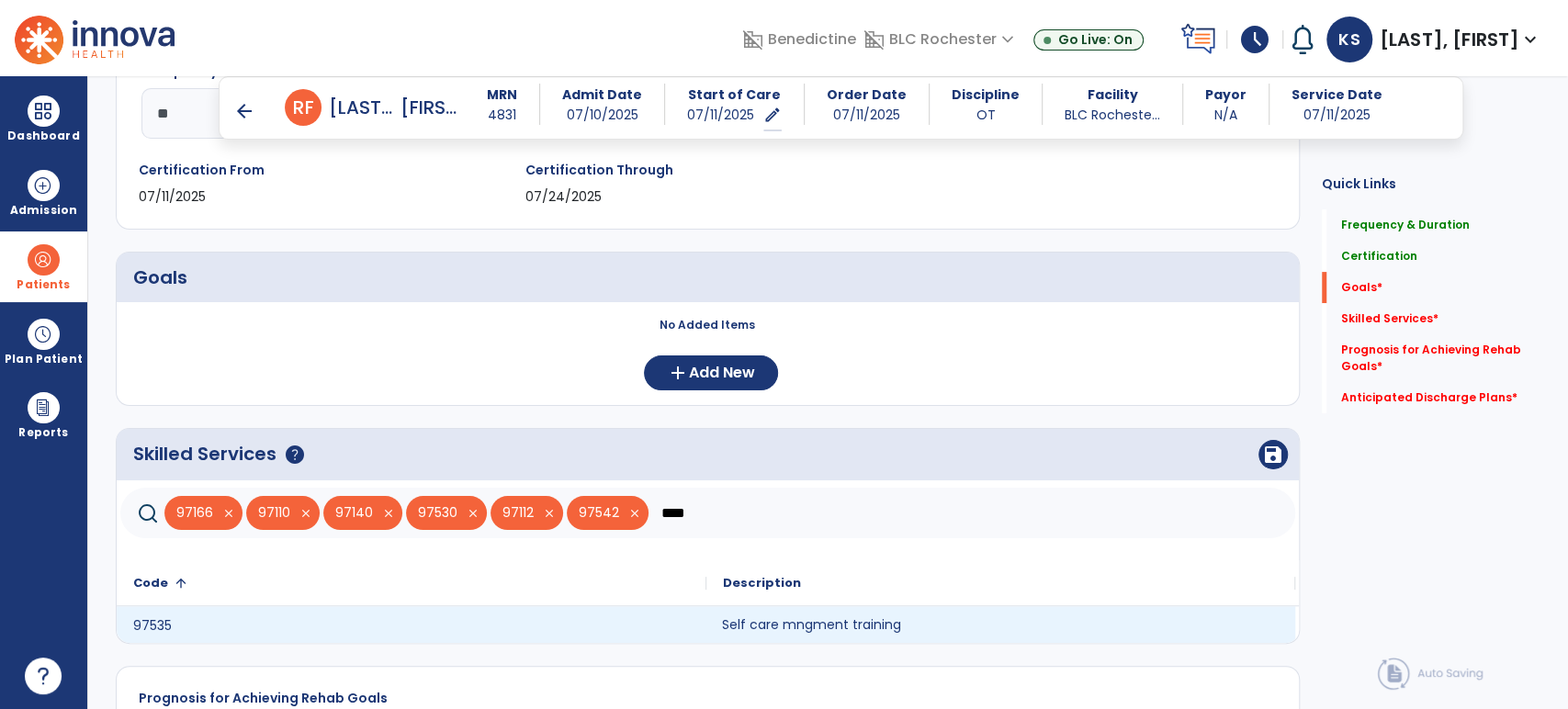 click on "Self care mngment training" 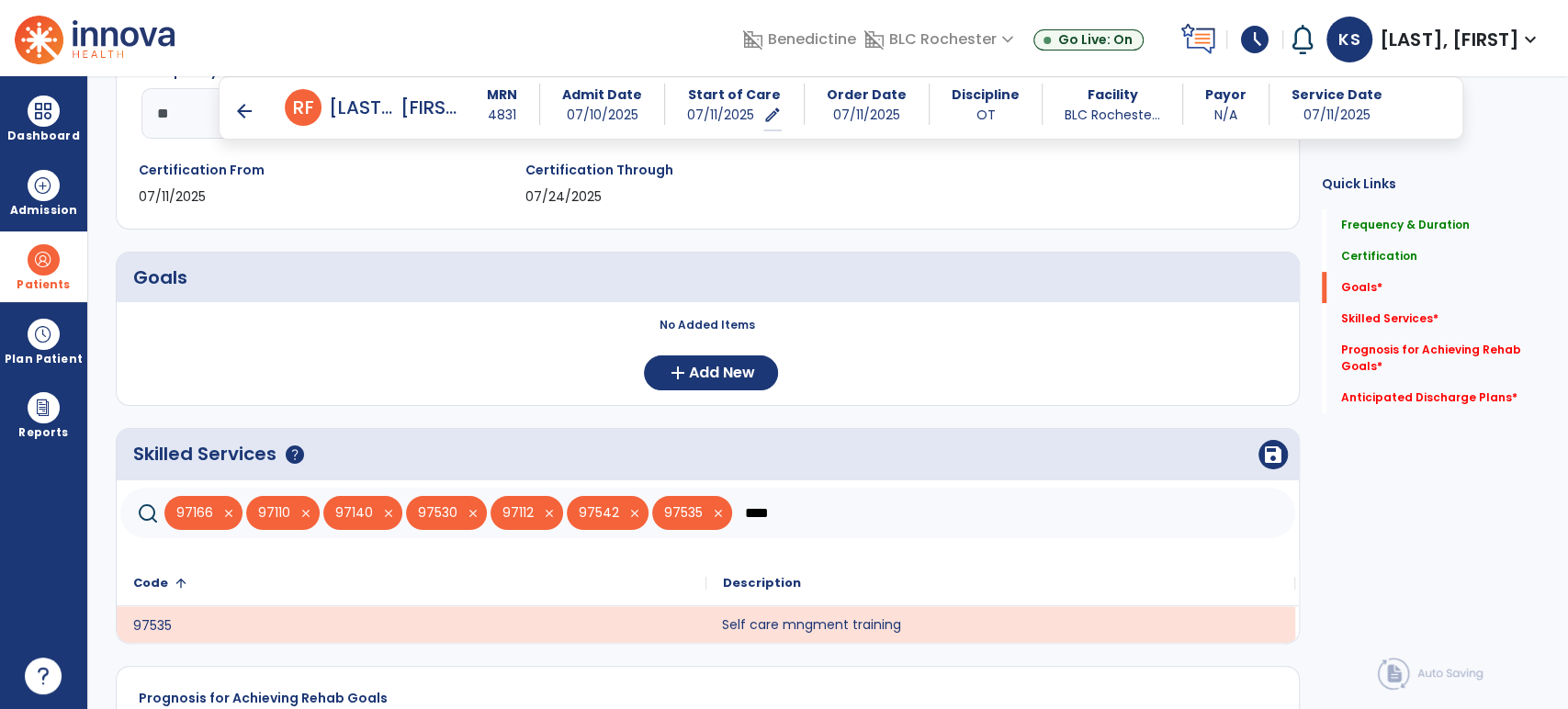 drag, startPoint x: 798, startPoint y: 516, endPoint x: 672, endPoint y: 515, distance: 126.00397 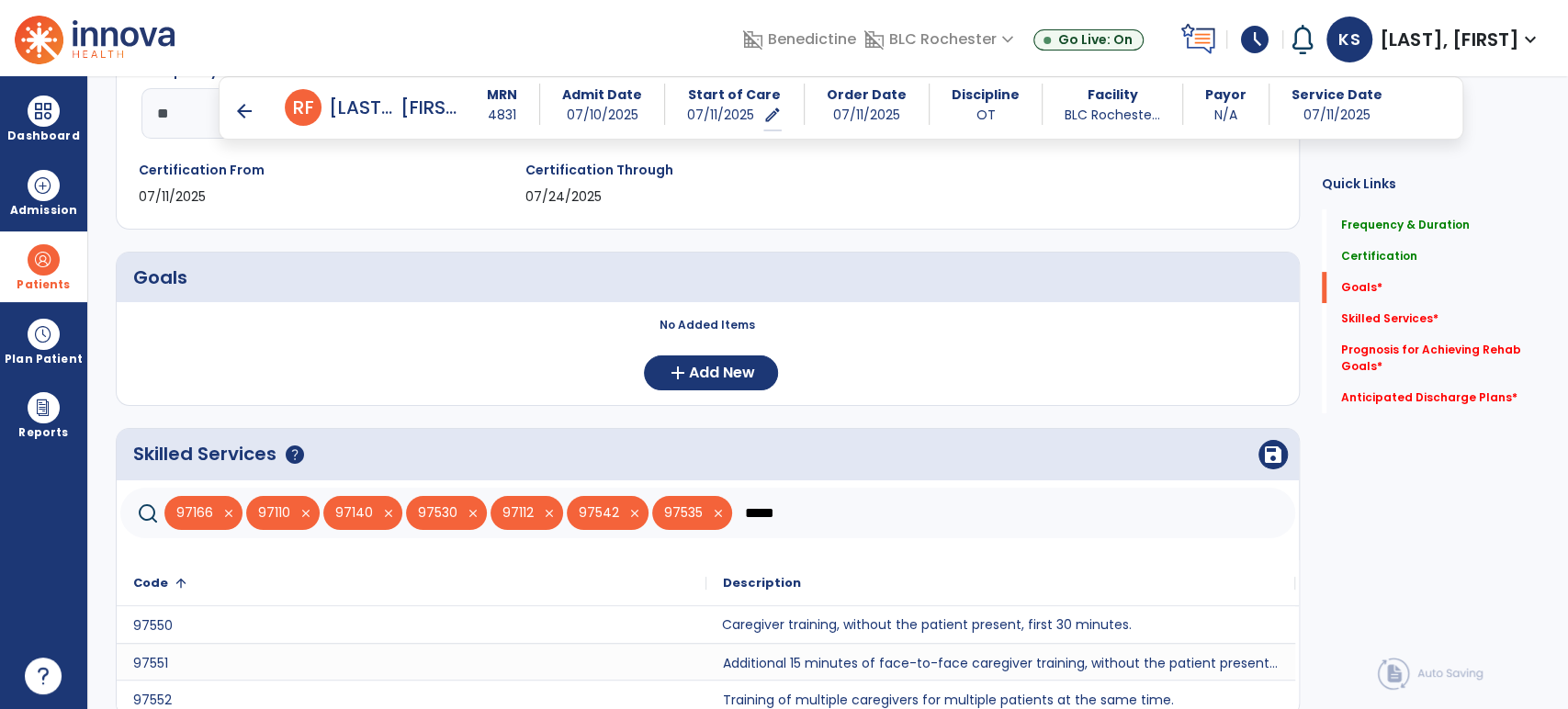 type on "*****" 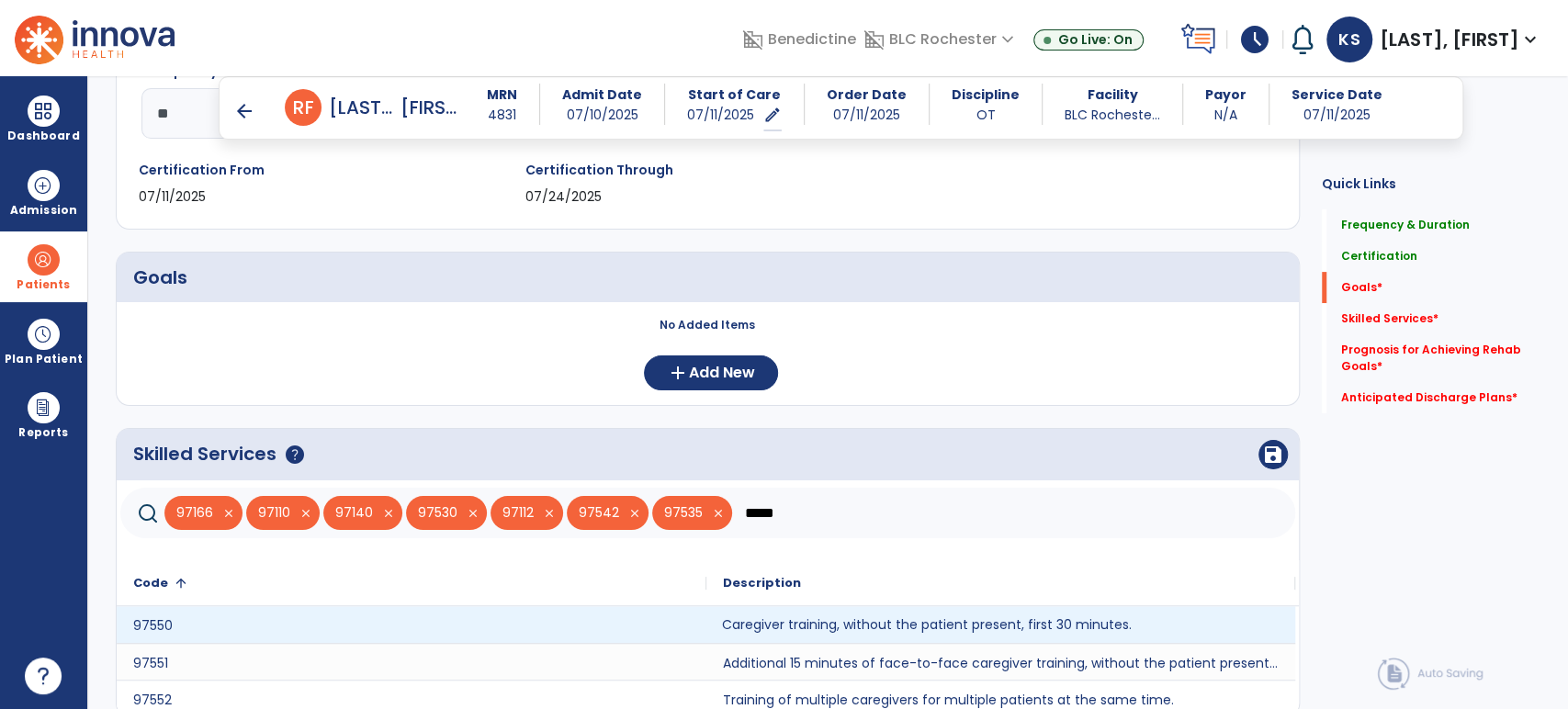click on "Caregiver training, without the patient present, first 30 minutes." 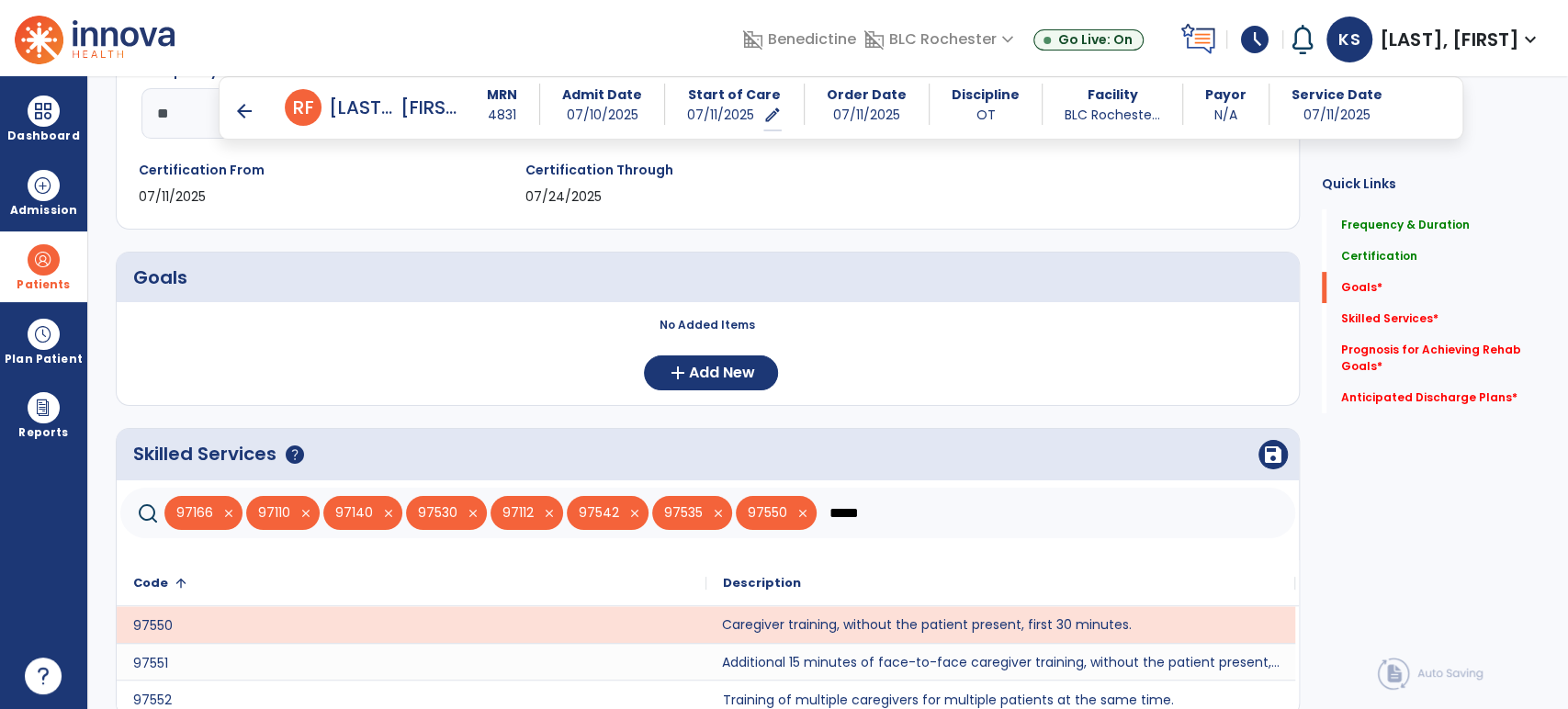 click on "Additional 15 minutes of face-to-face caregiver training, without the patient present, after 97550 is billed." 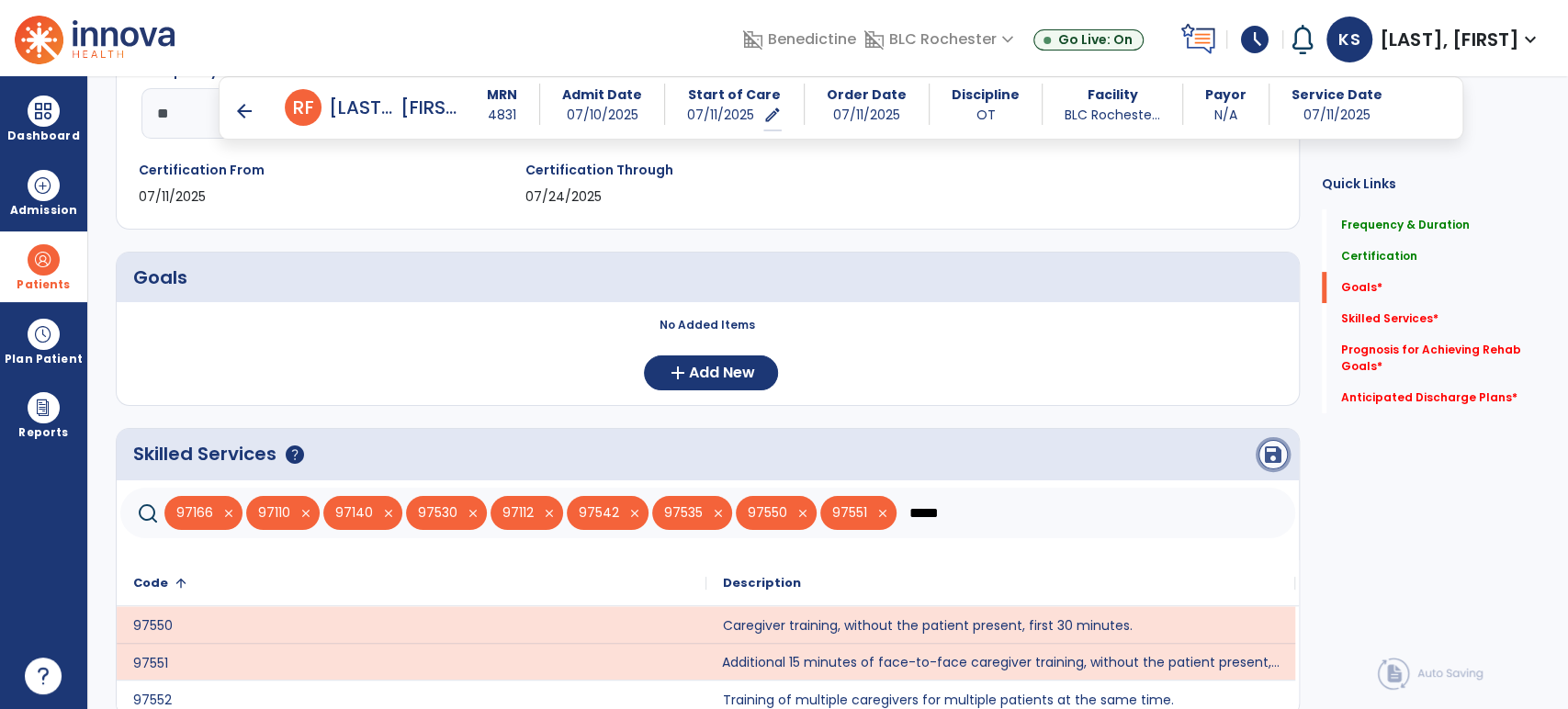 click on "save" 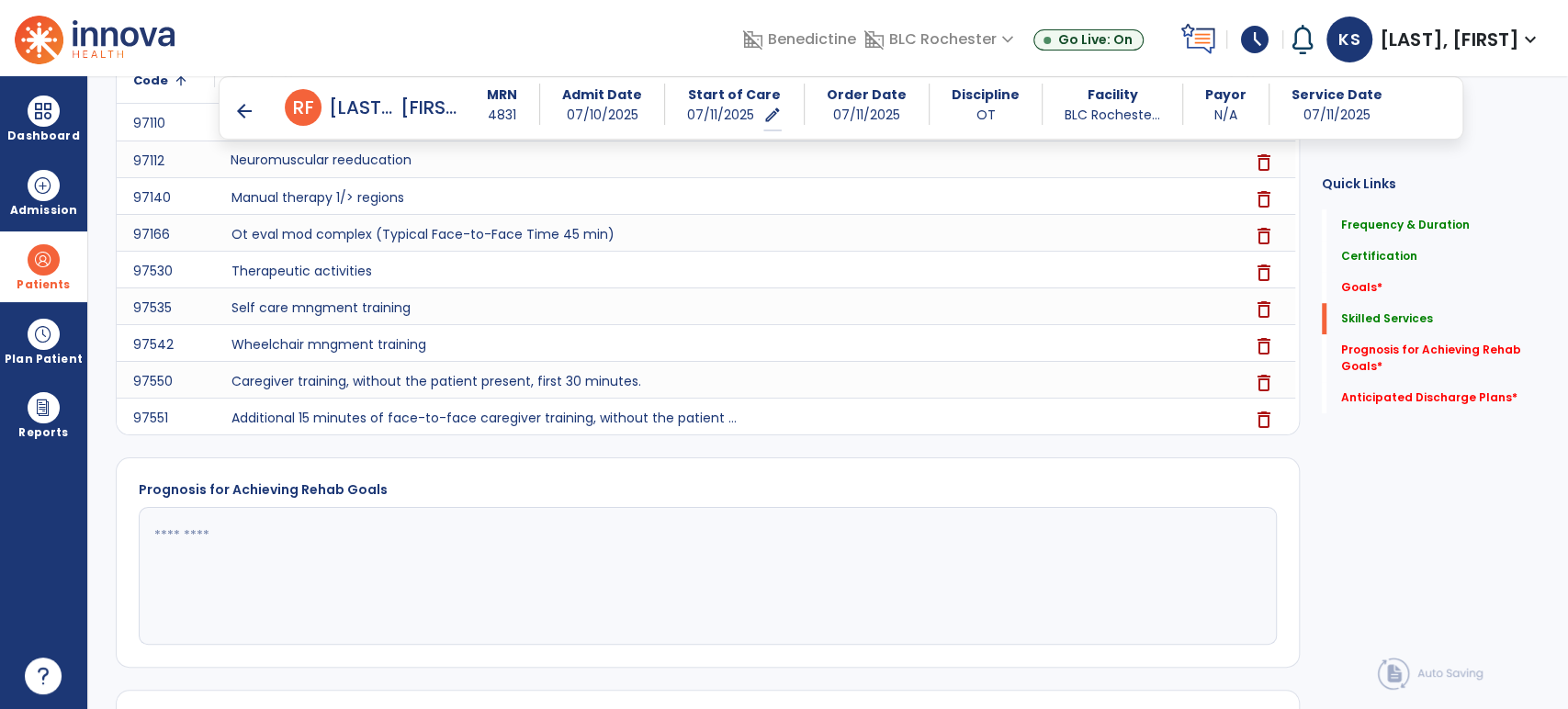 scroll, scrollTop: 1023, scrollLeft: 0, axis: vertical 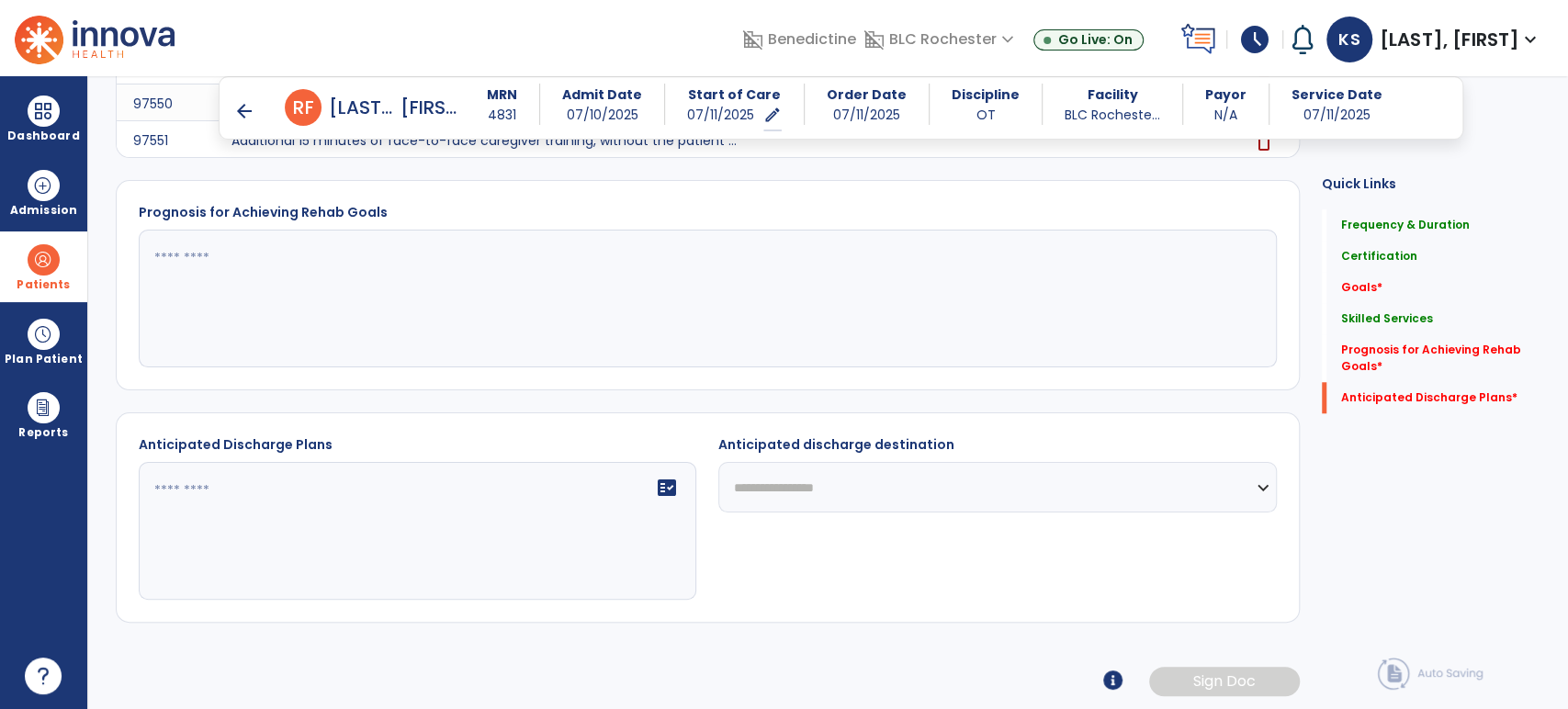 click 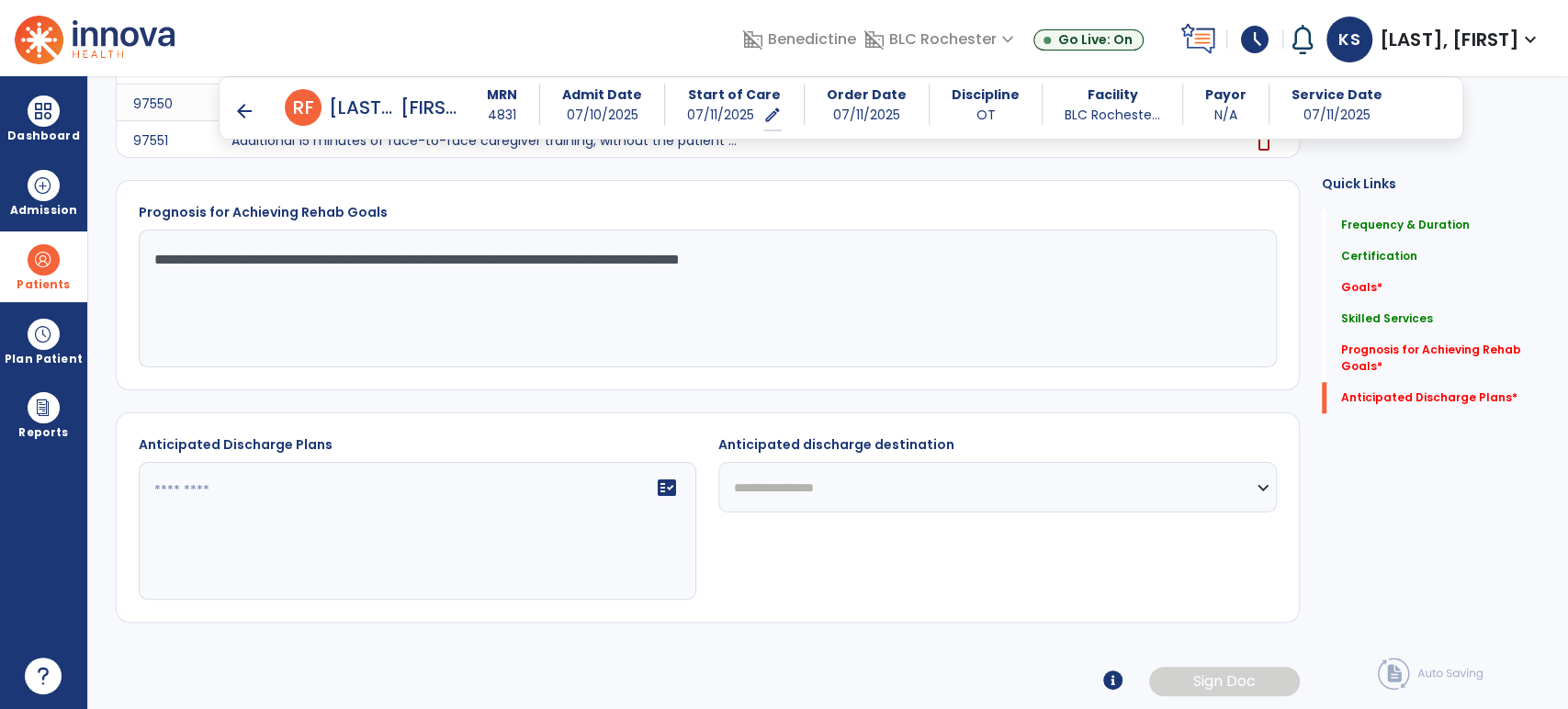 type on "**********" 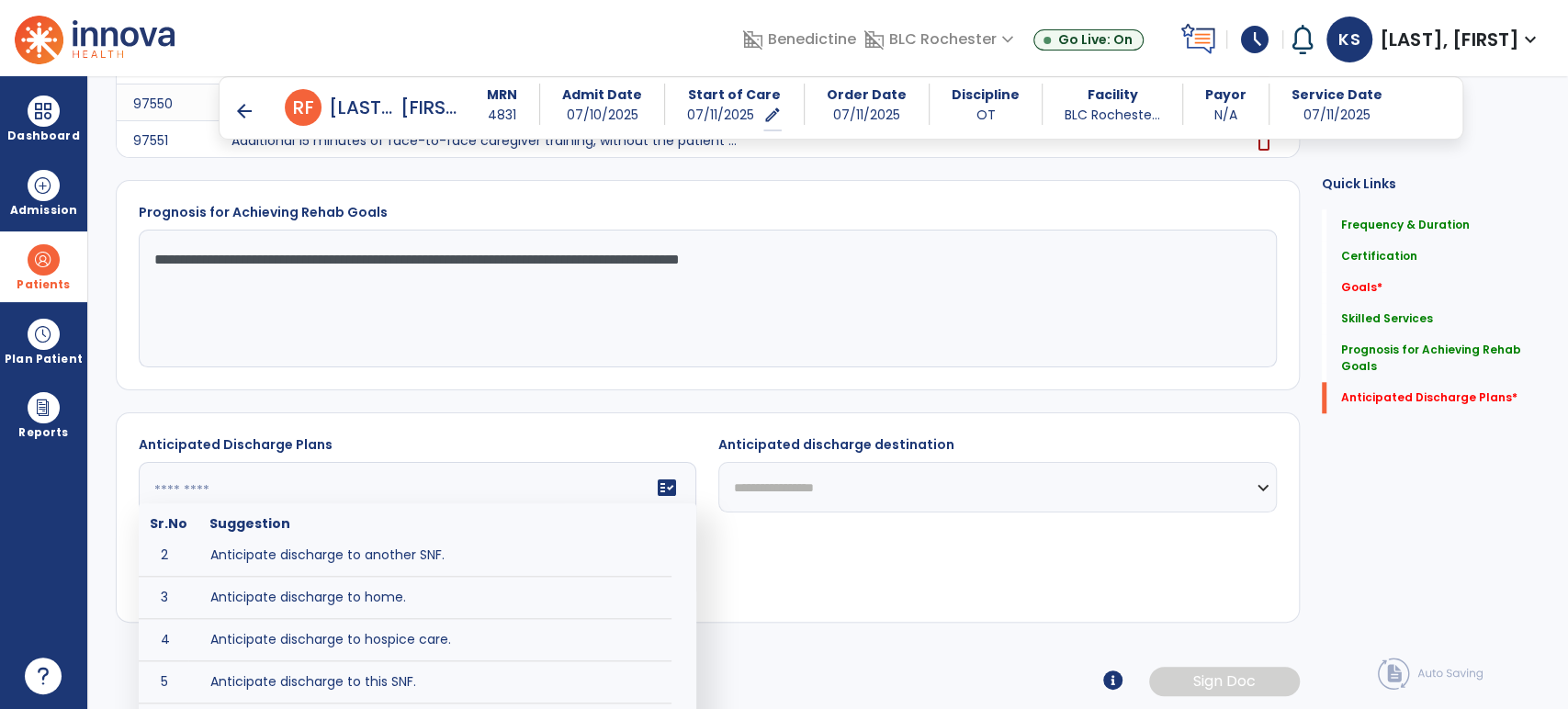 scroll, scrollTop: 102, scrollLeft: 0, axis: vertical 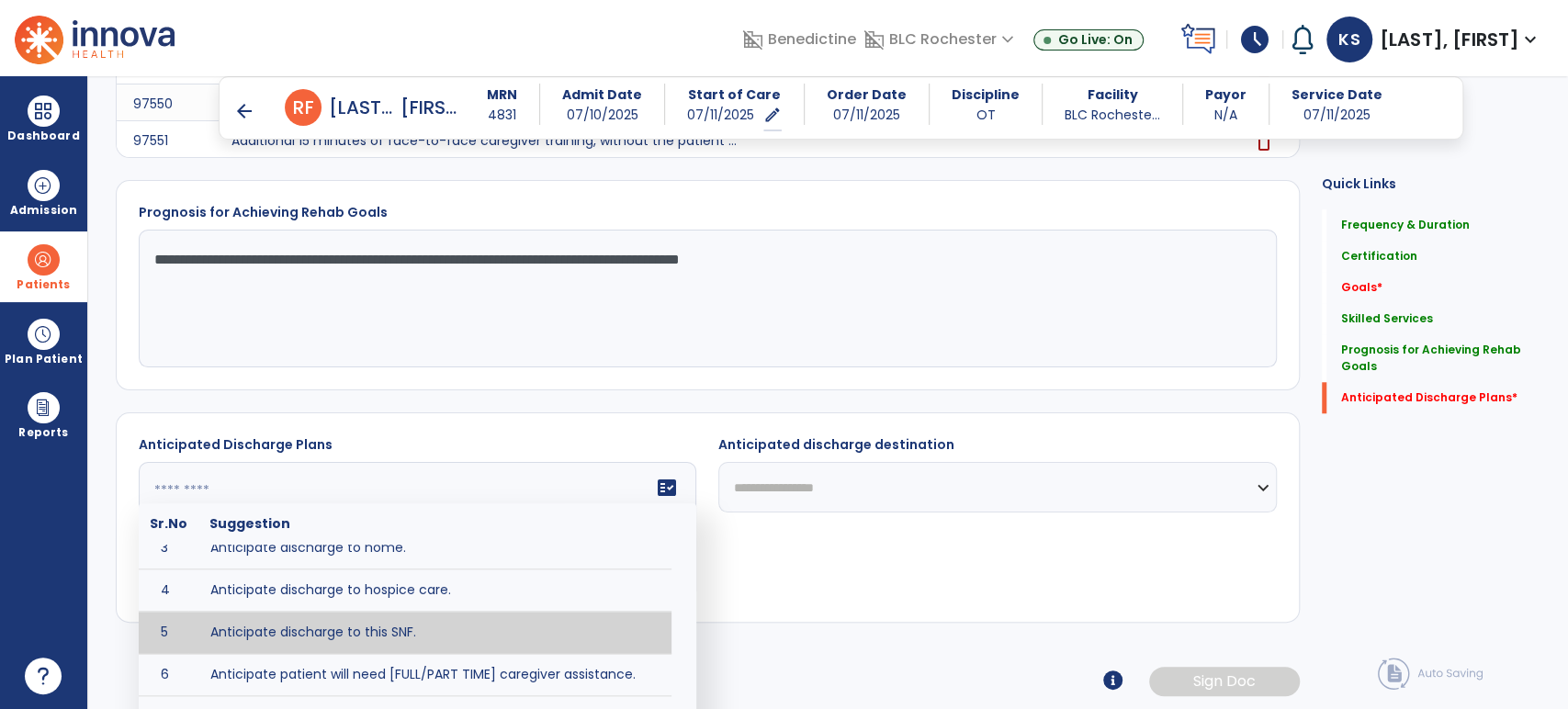 type on "**********" 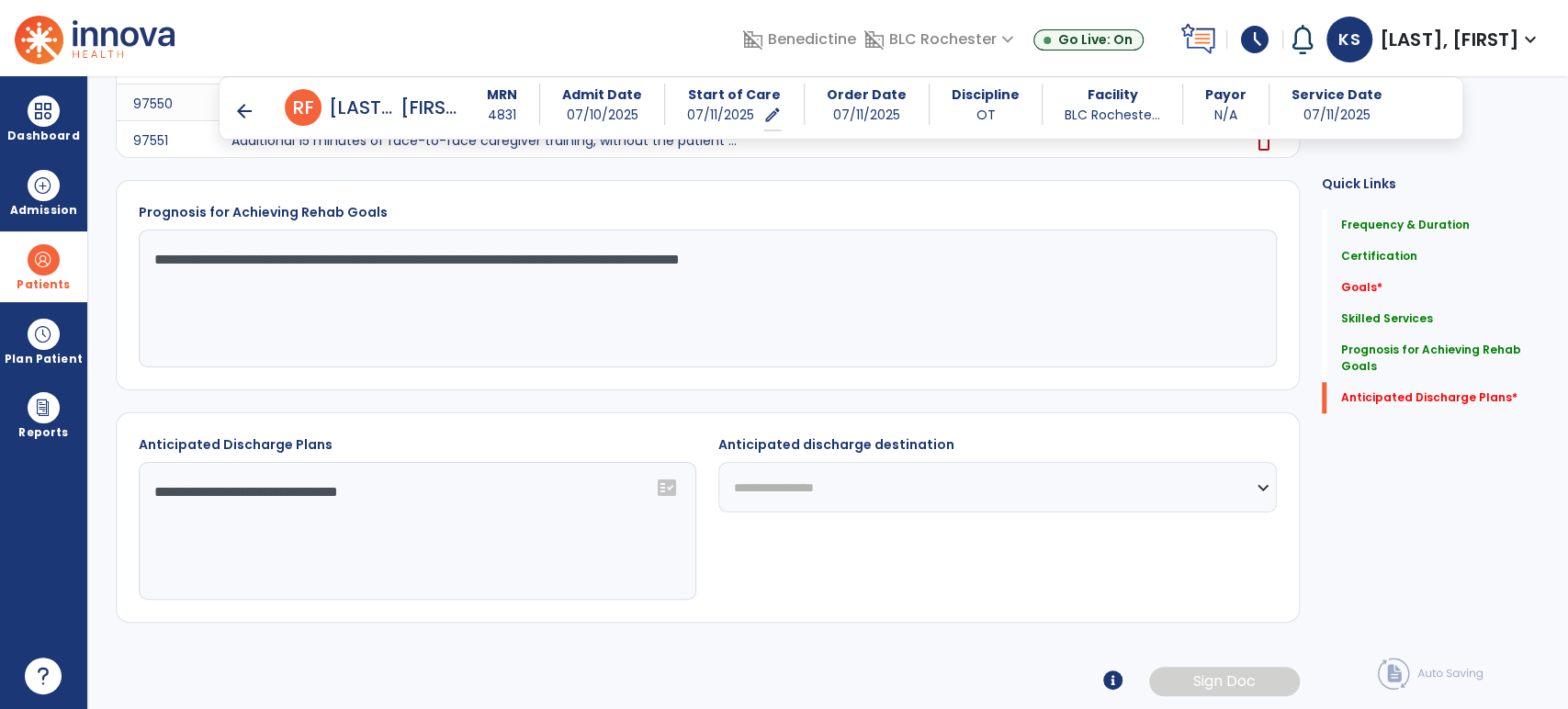 click on "**********" 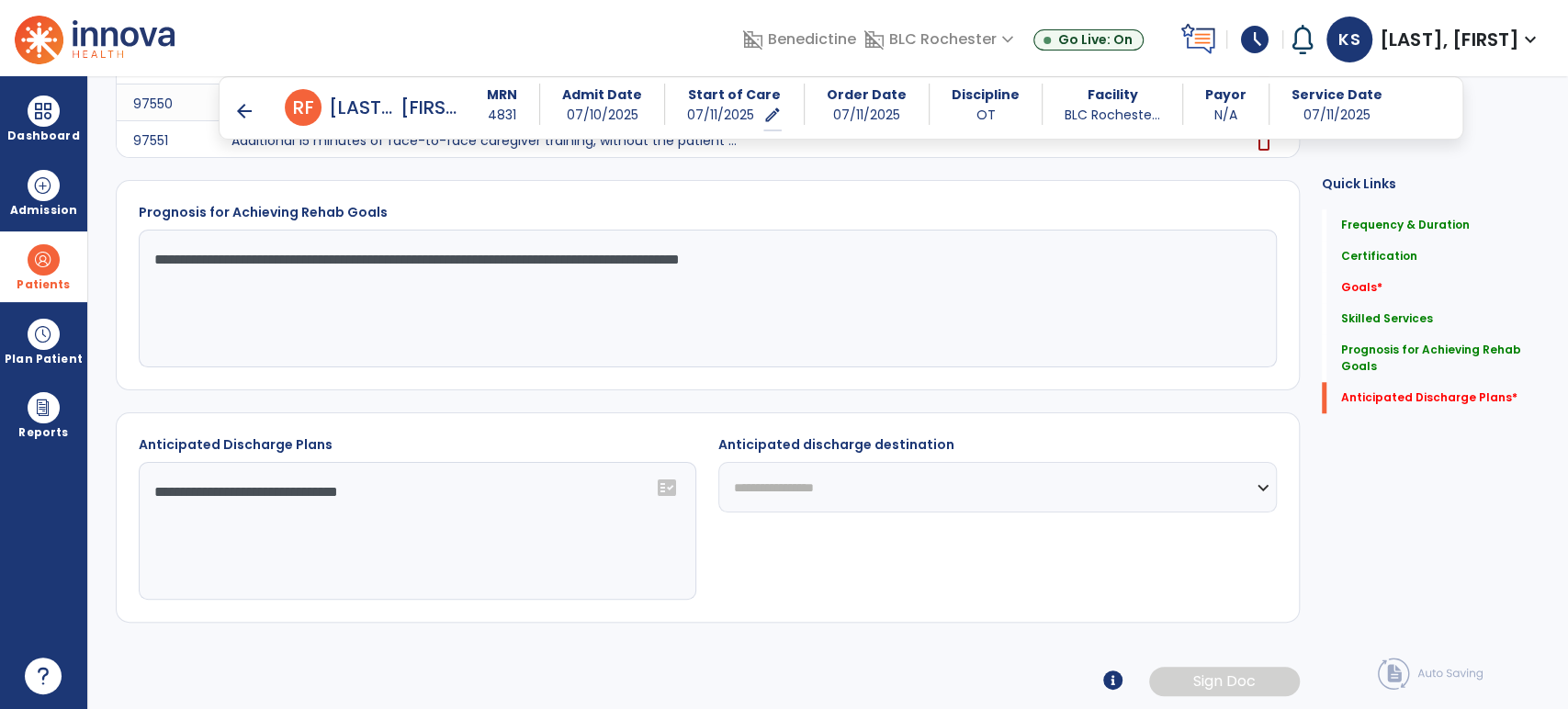 select on "***" 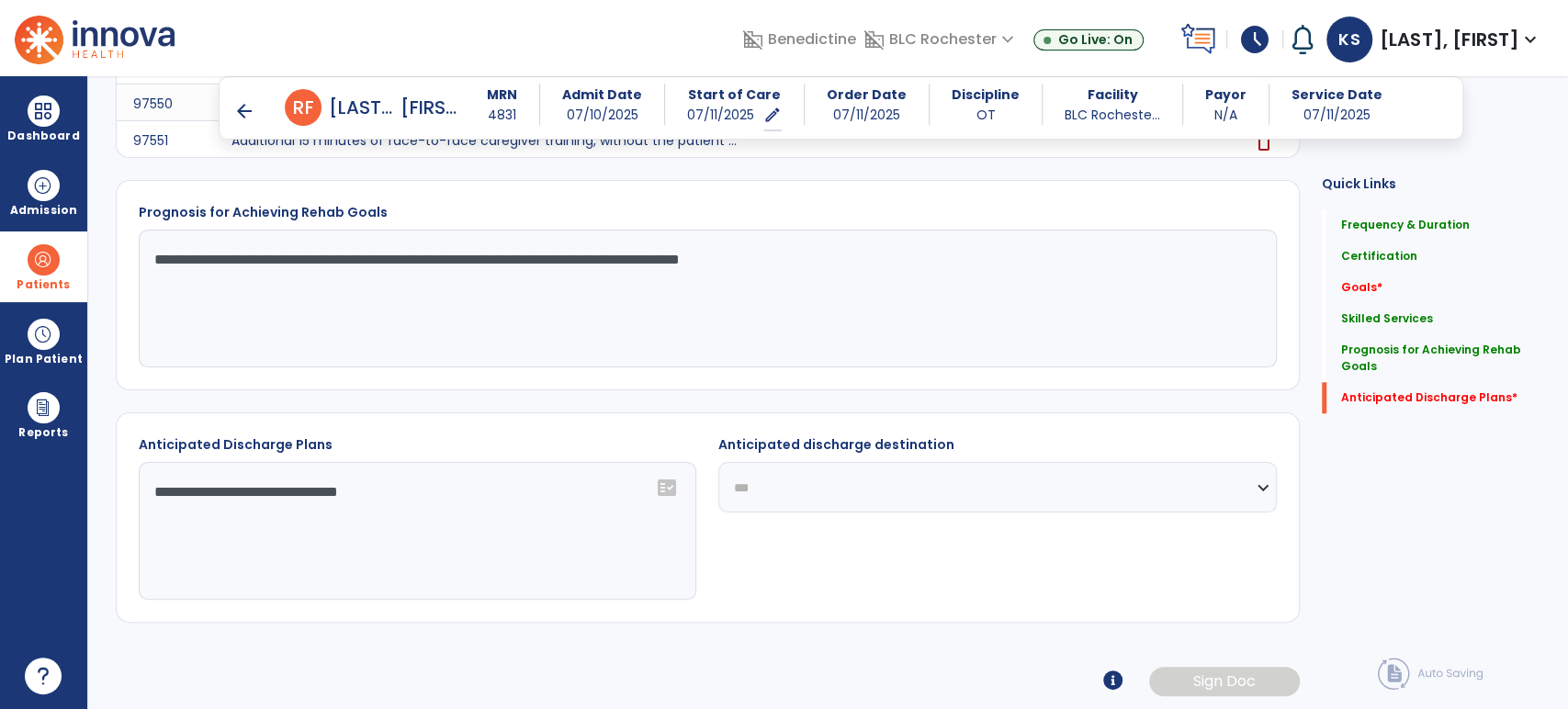 click on "**********" 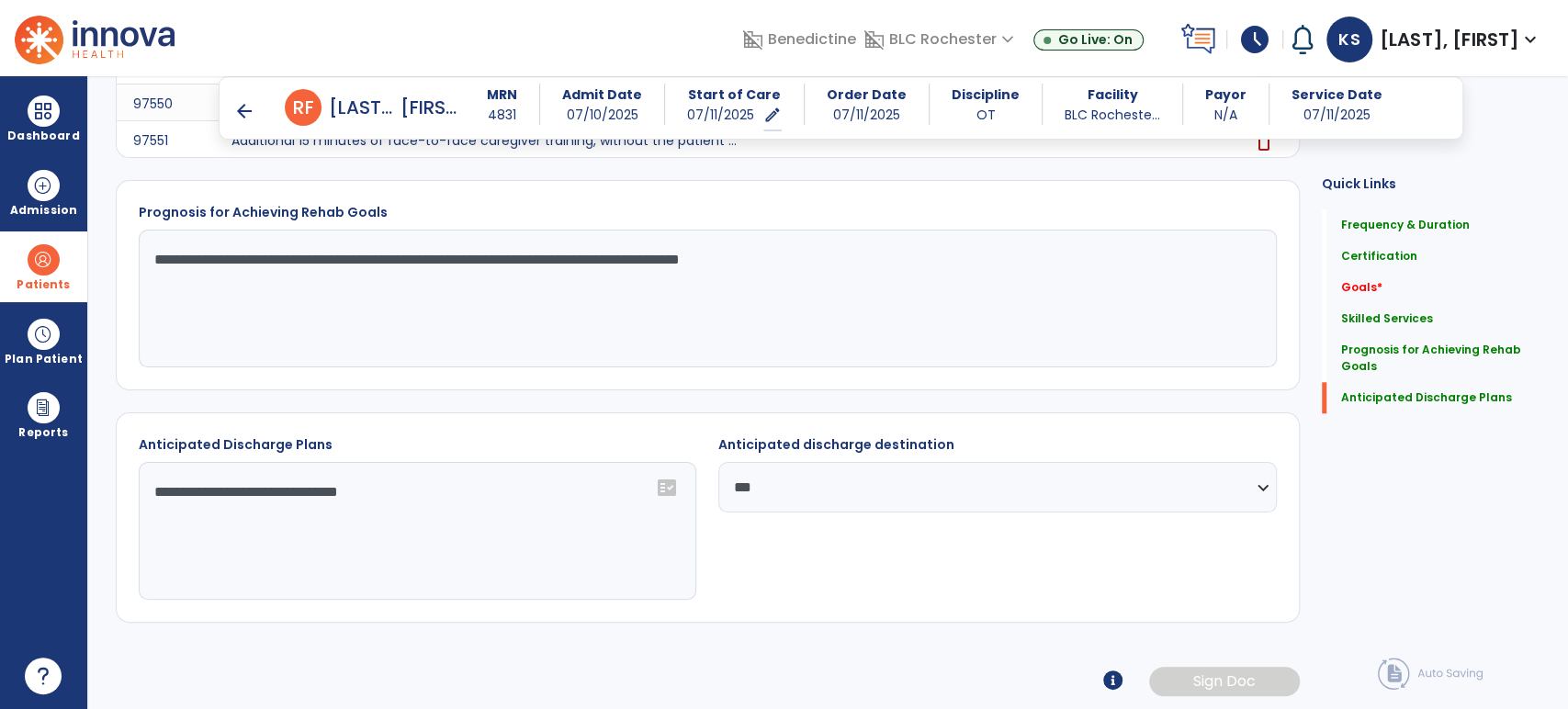 click on "**********" 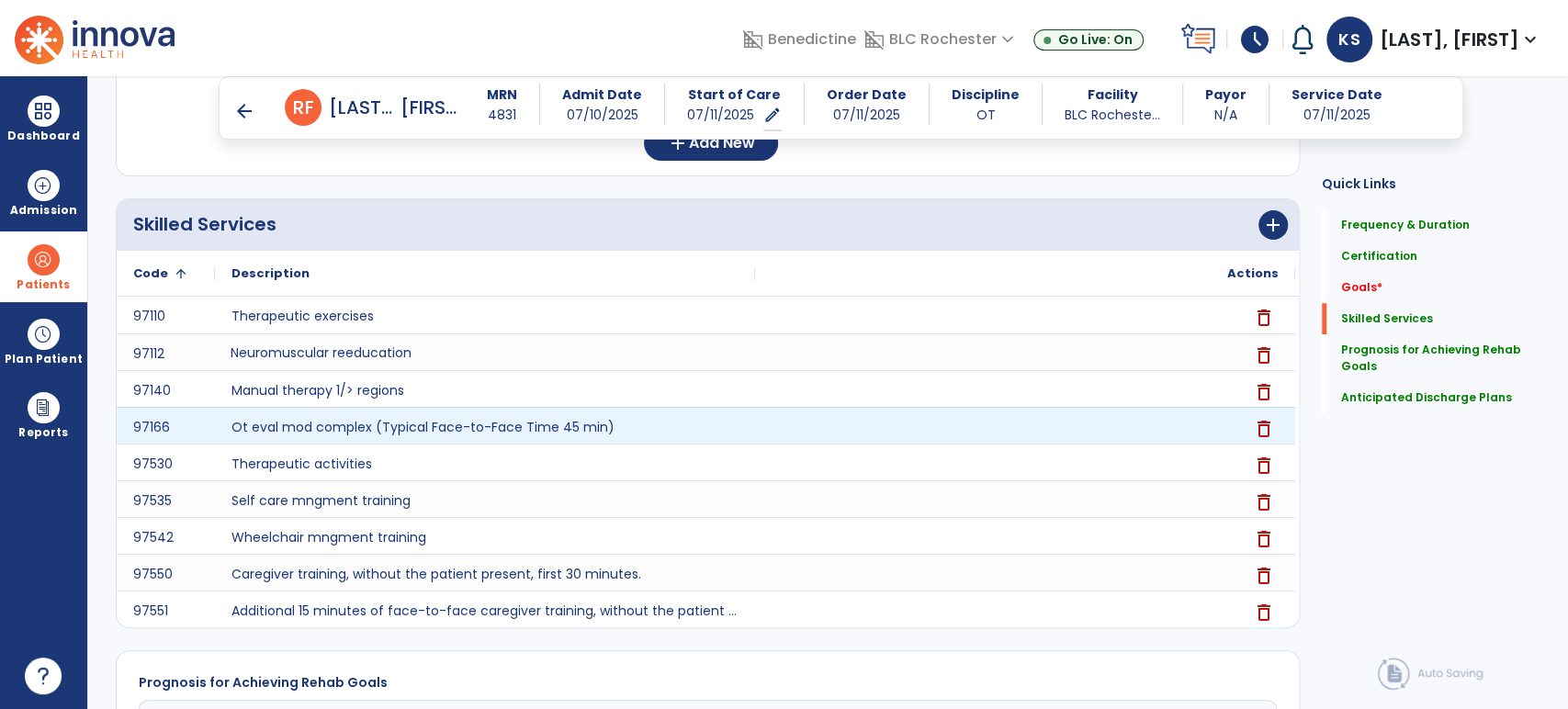 scroll, scrollTop: 309, scrollLeft: 0, axis: vertical 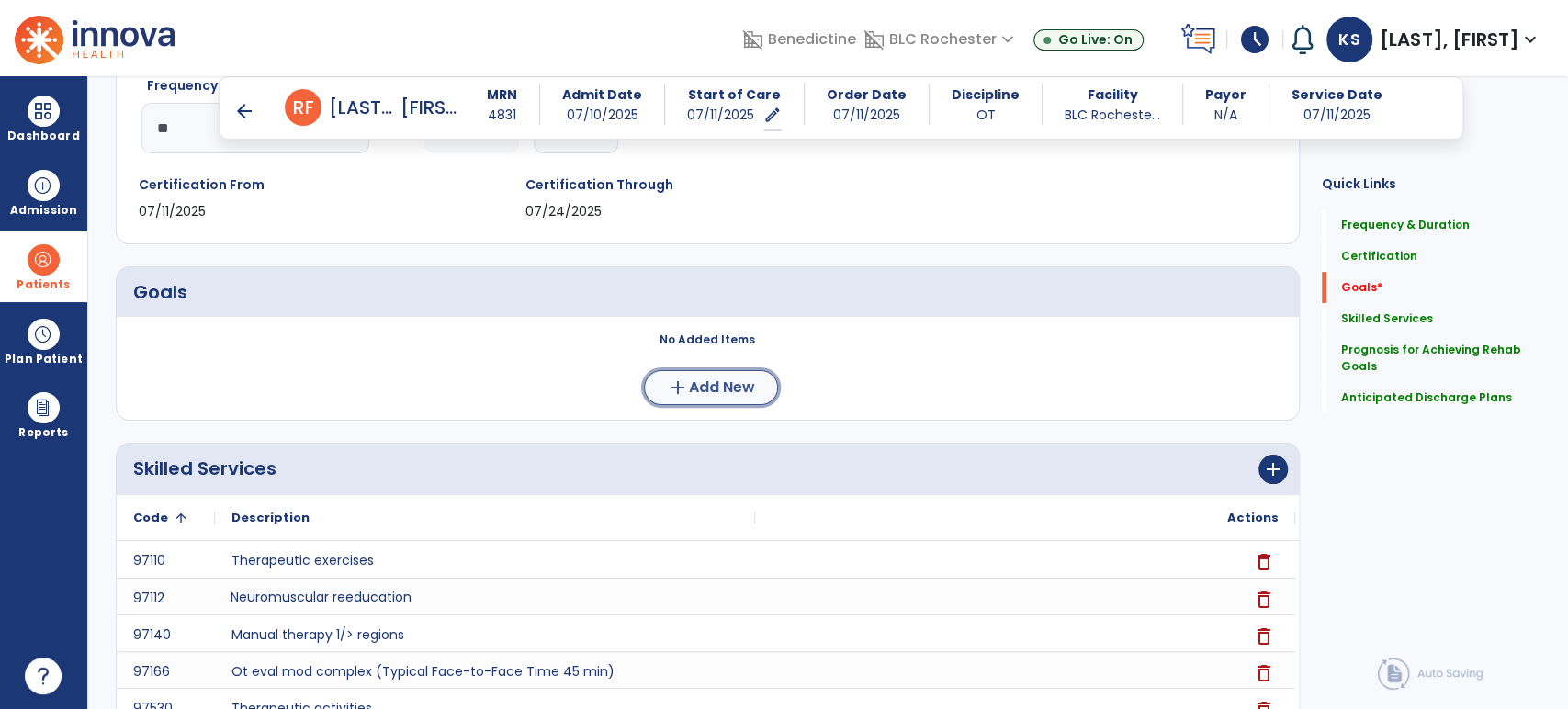 click on "Add New" at bounding box center (722, 388) 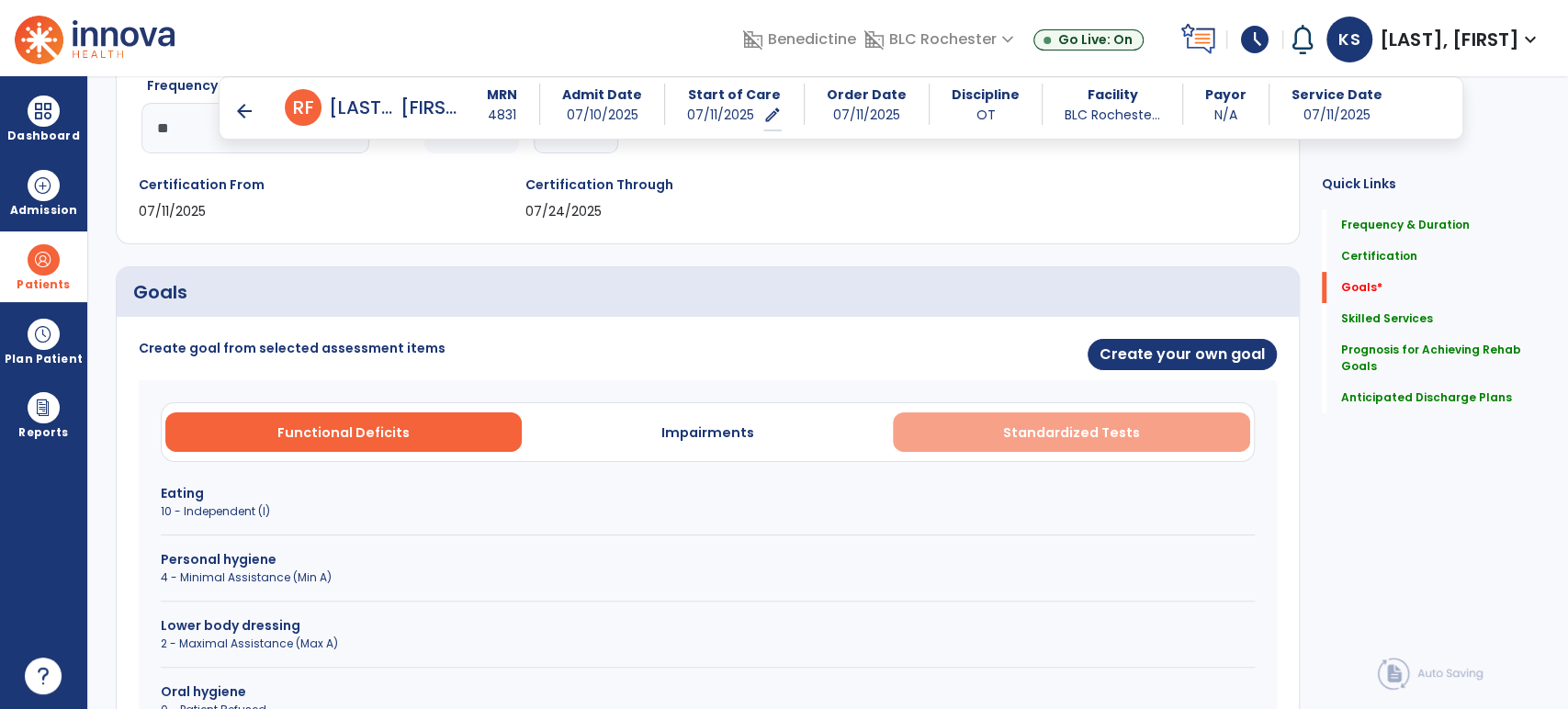 click on "Standardized Tests" at bounding box center (1071, 433) 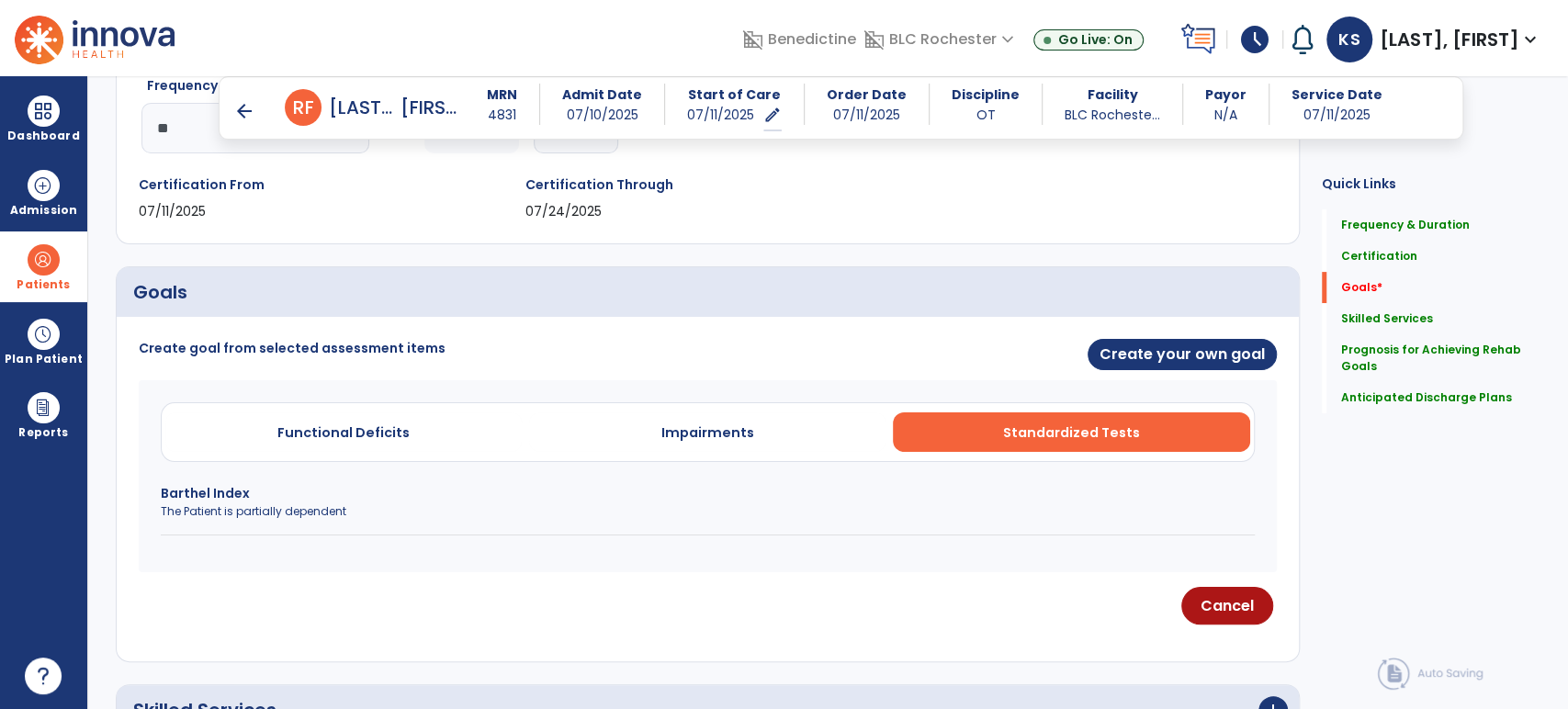 click on "Barthel Index" at bounding box center [707, 493] 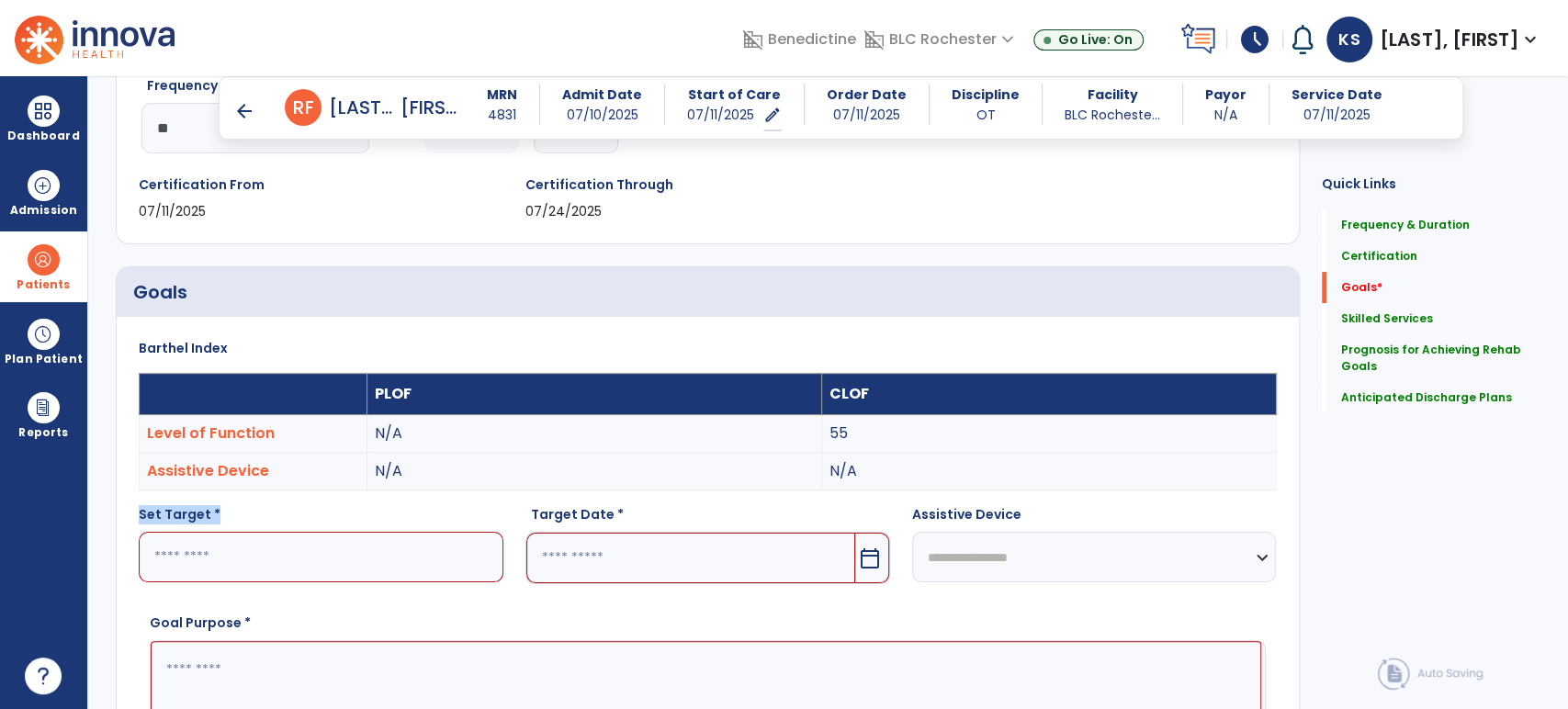 click on "**********" at bounding box center (707, 590) 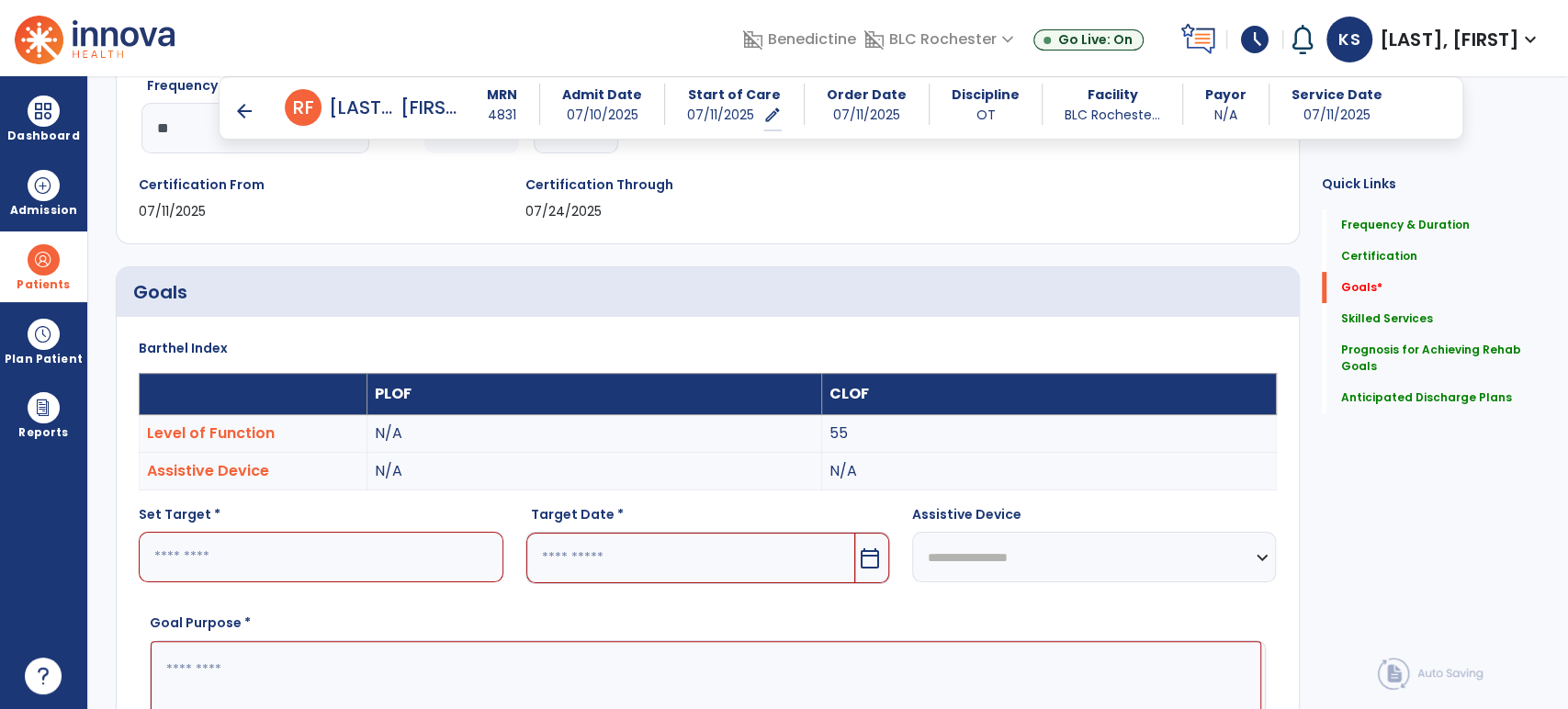 click at bounding box center [321, 557] 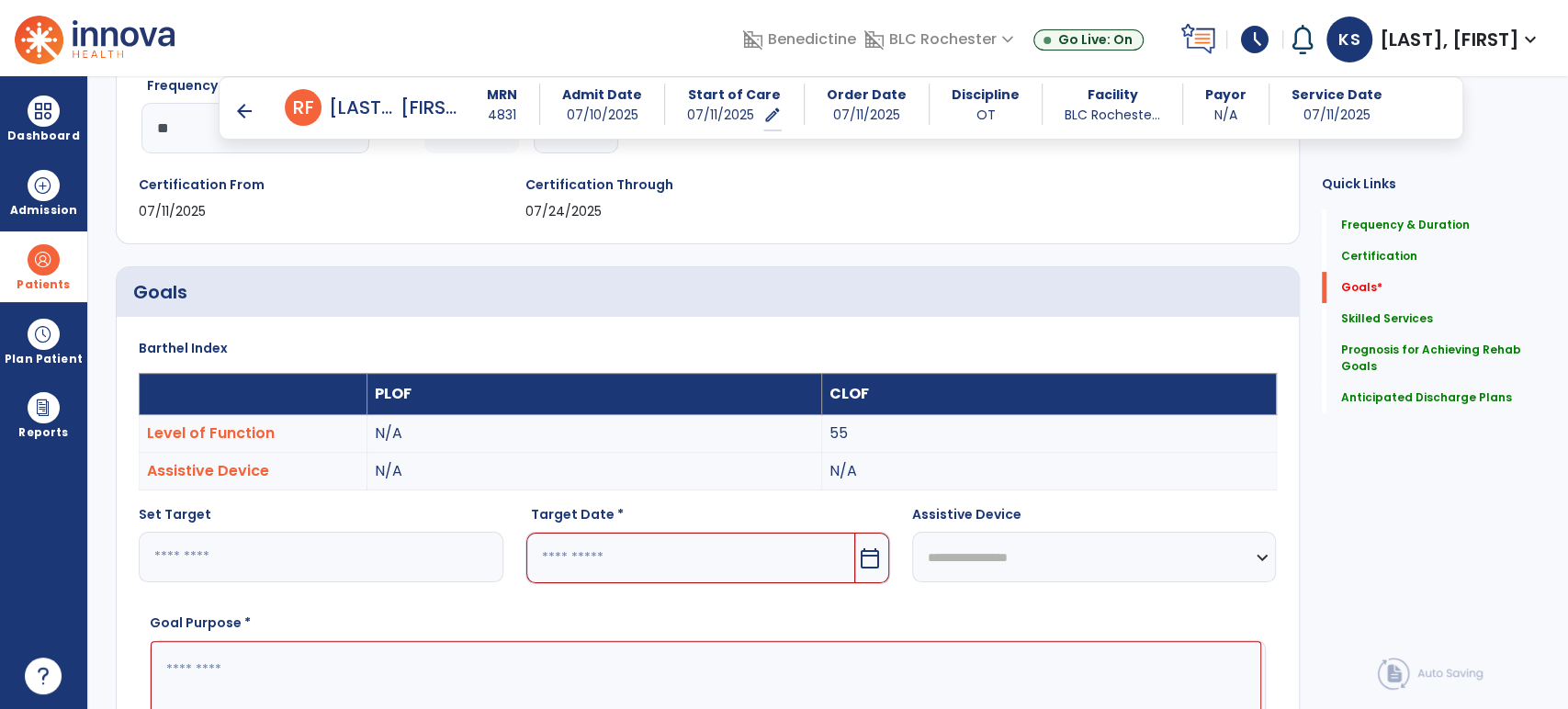 type on "**" 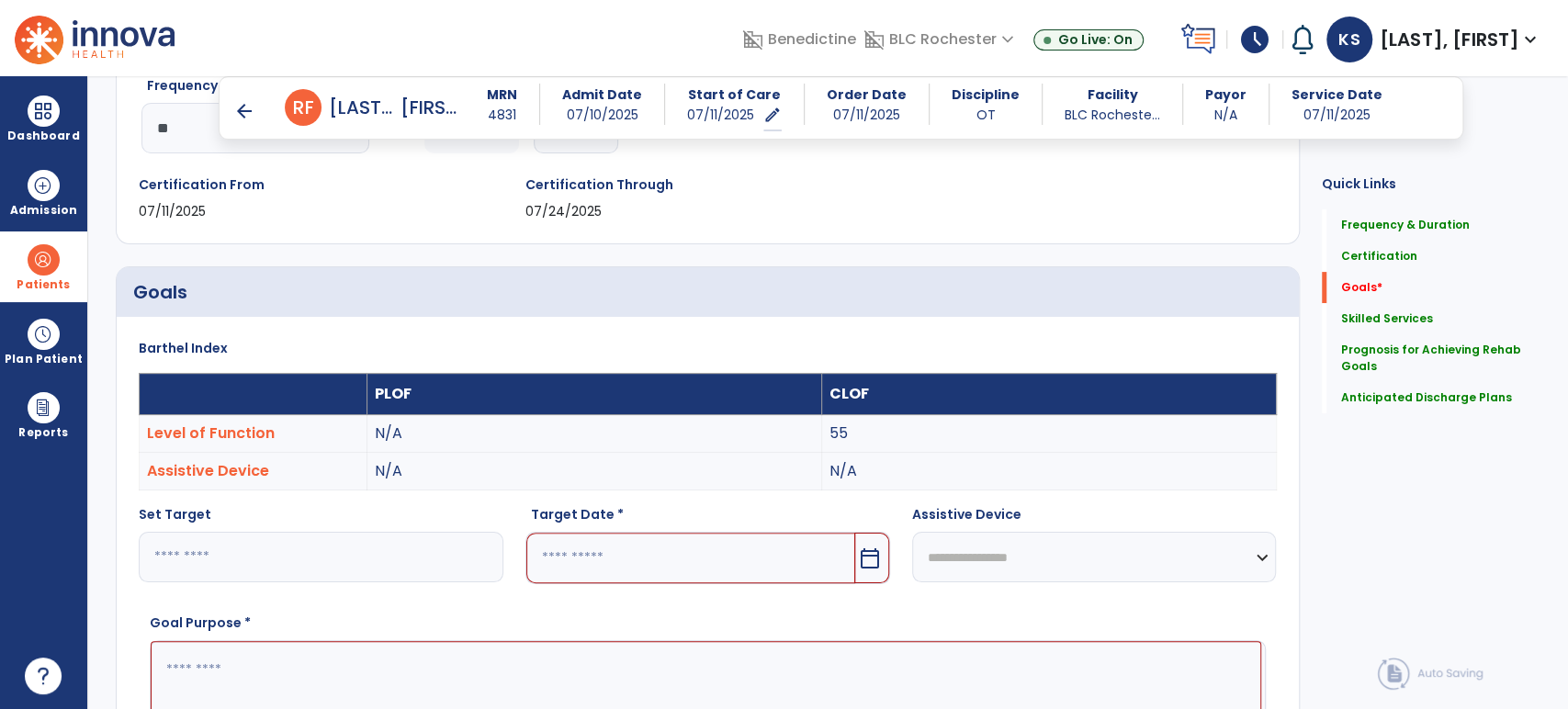 click at bounding box center [691, 557] 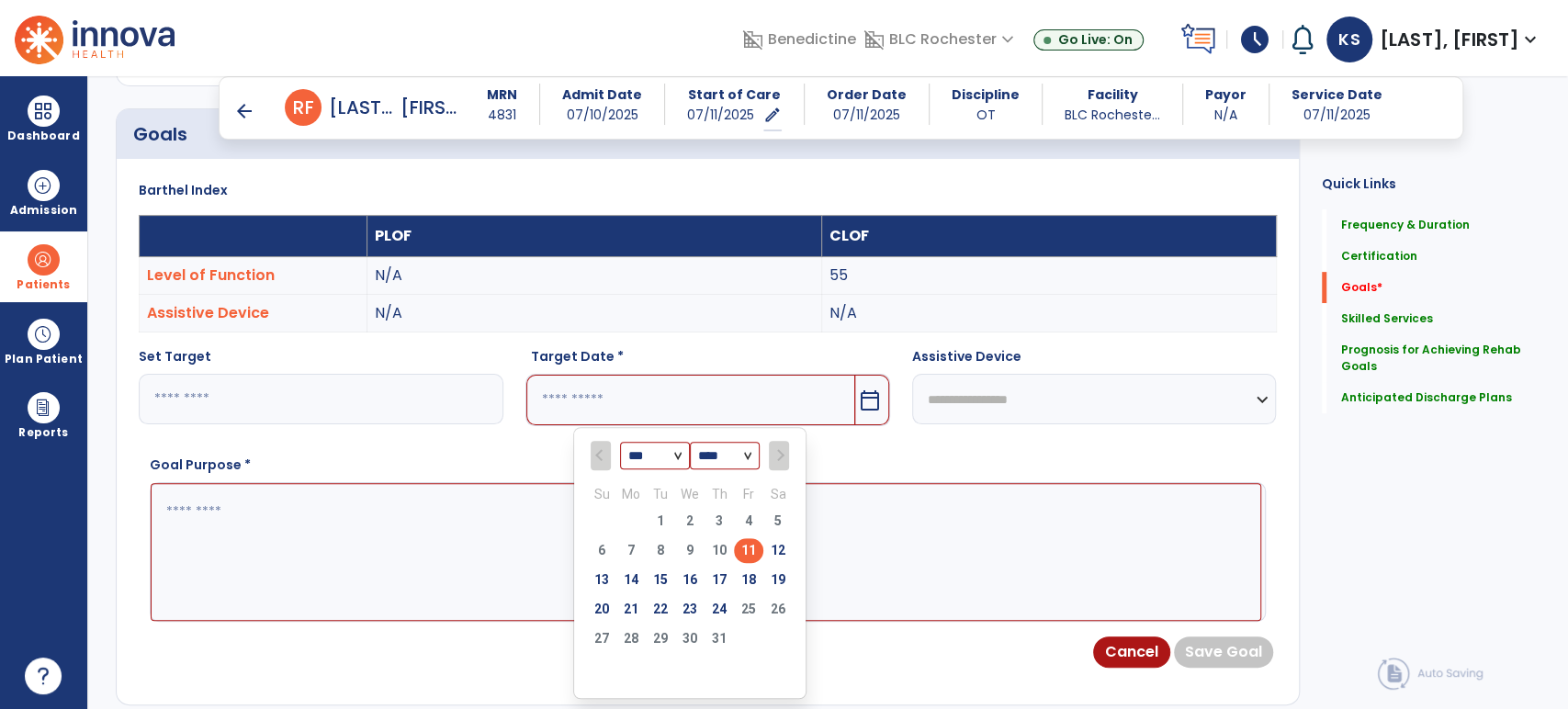 scroll, scrollTop: 529, scrollLeft: 0, axis: vertical 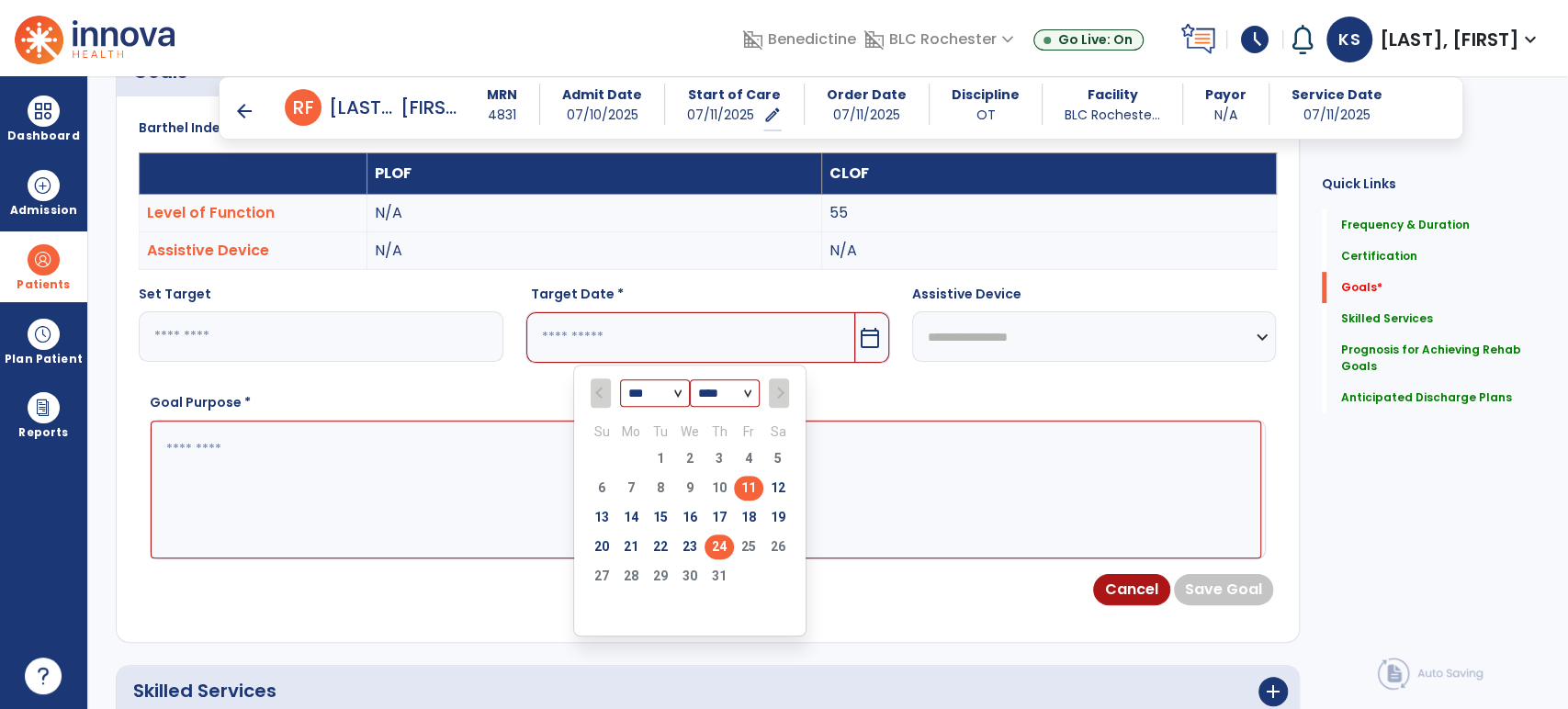 click on "24" at bounding box center [719, 546] 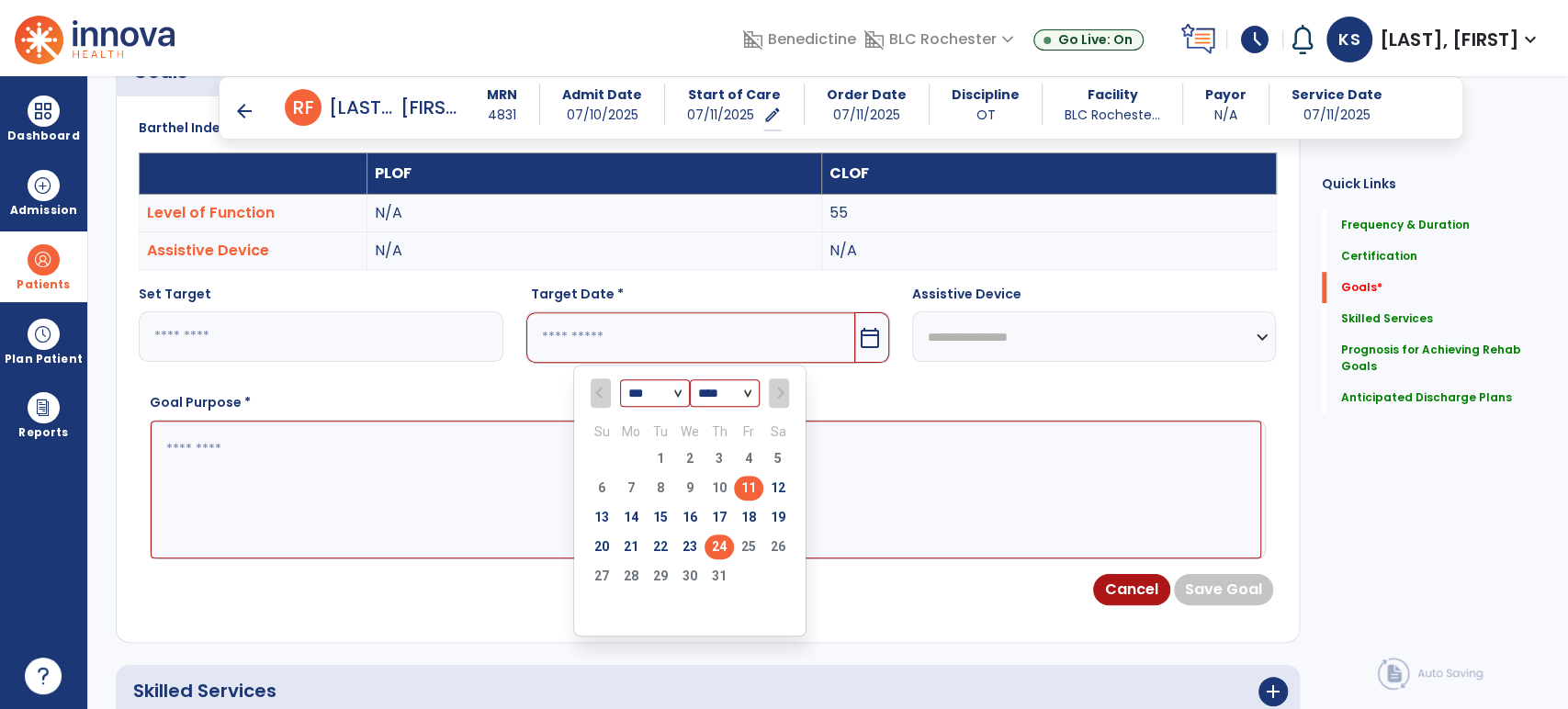 type on "*********" 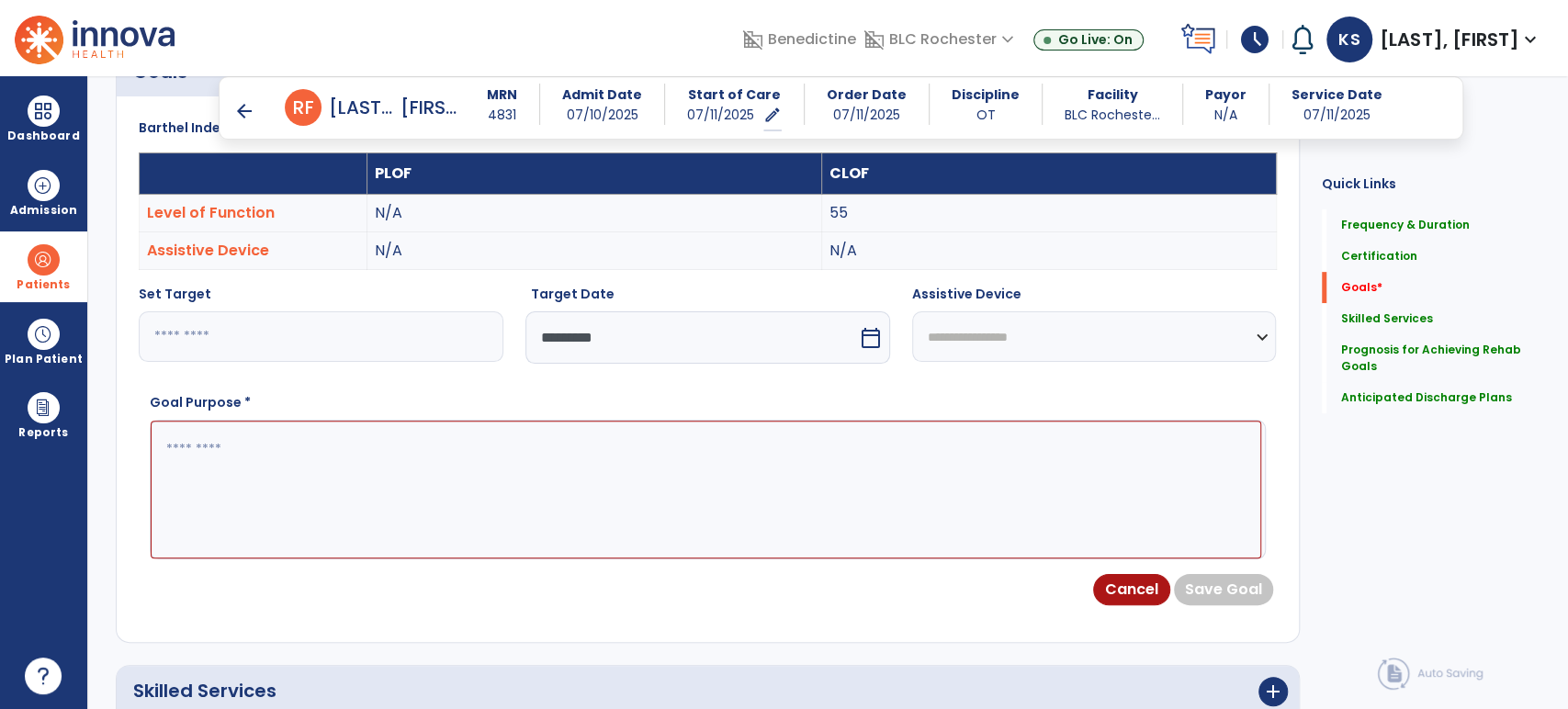 click at bounding box center (705, 490) 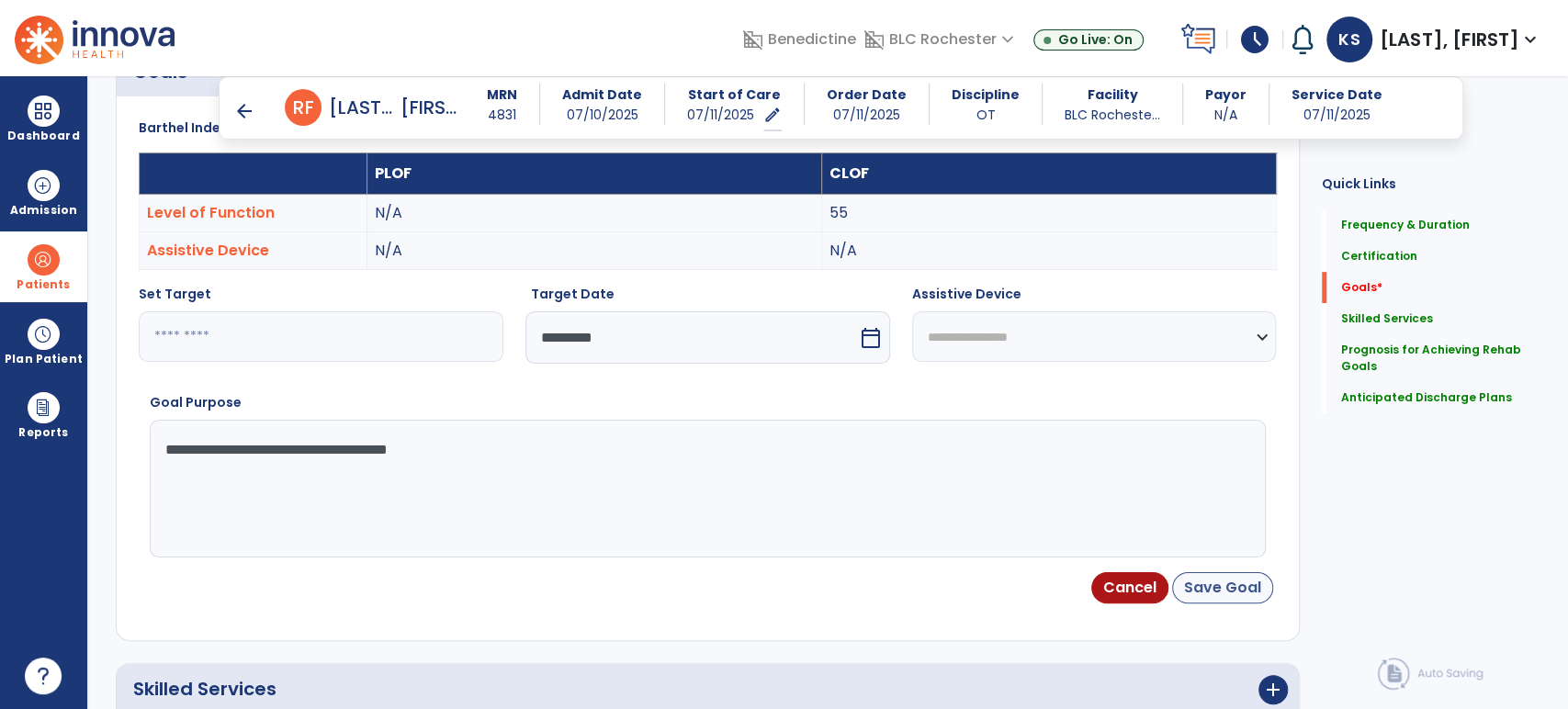 type on "**********" 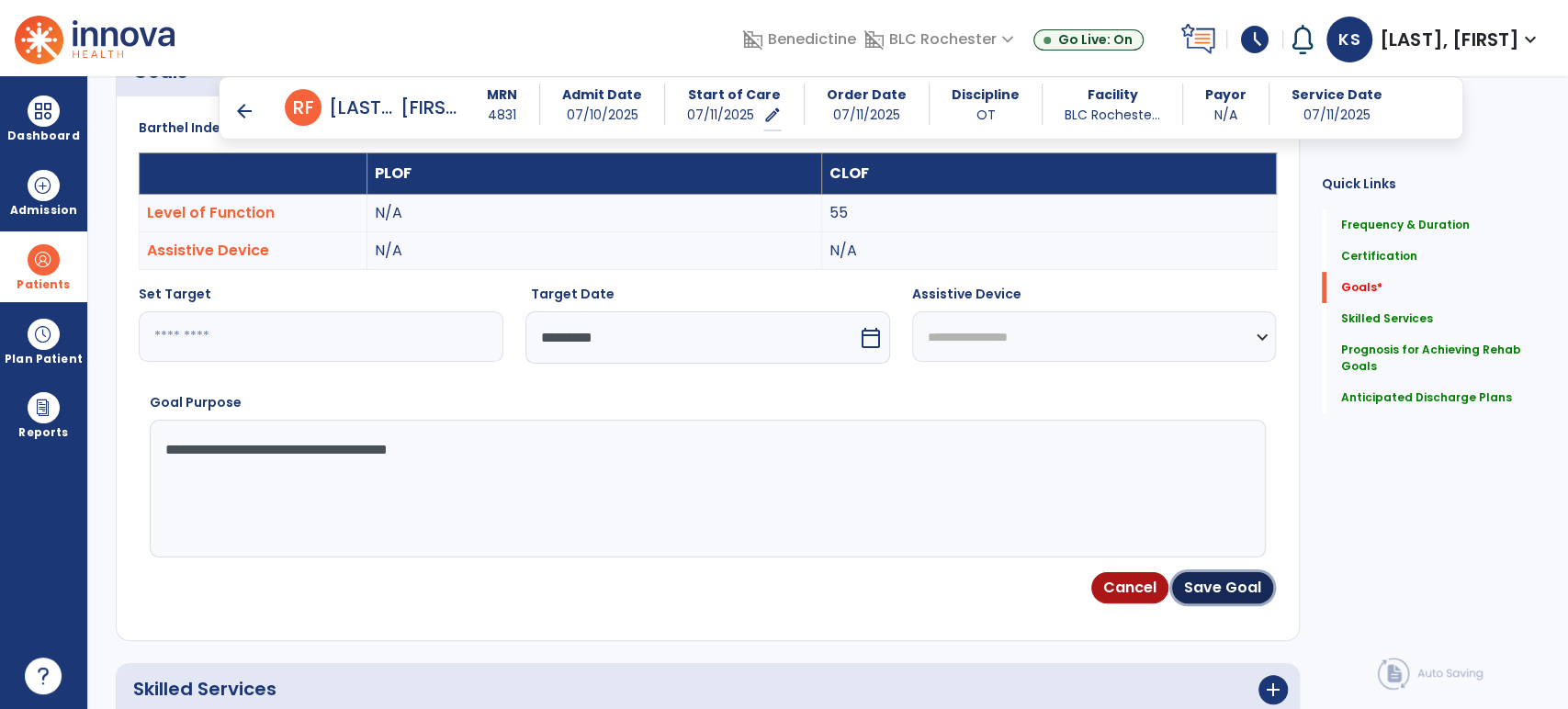 click on "Save Goal" at bounding box center (1223, 588) 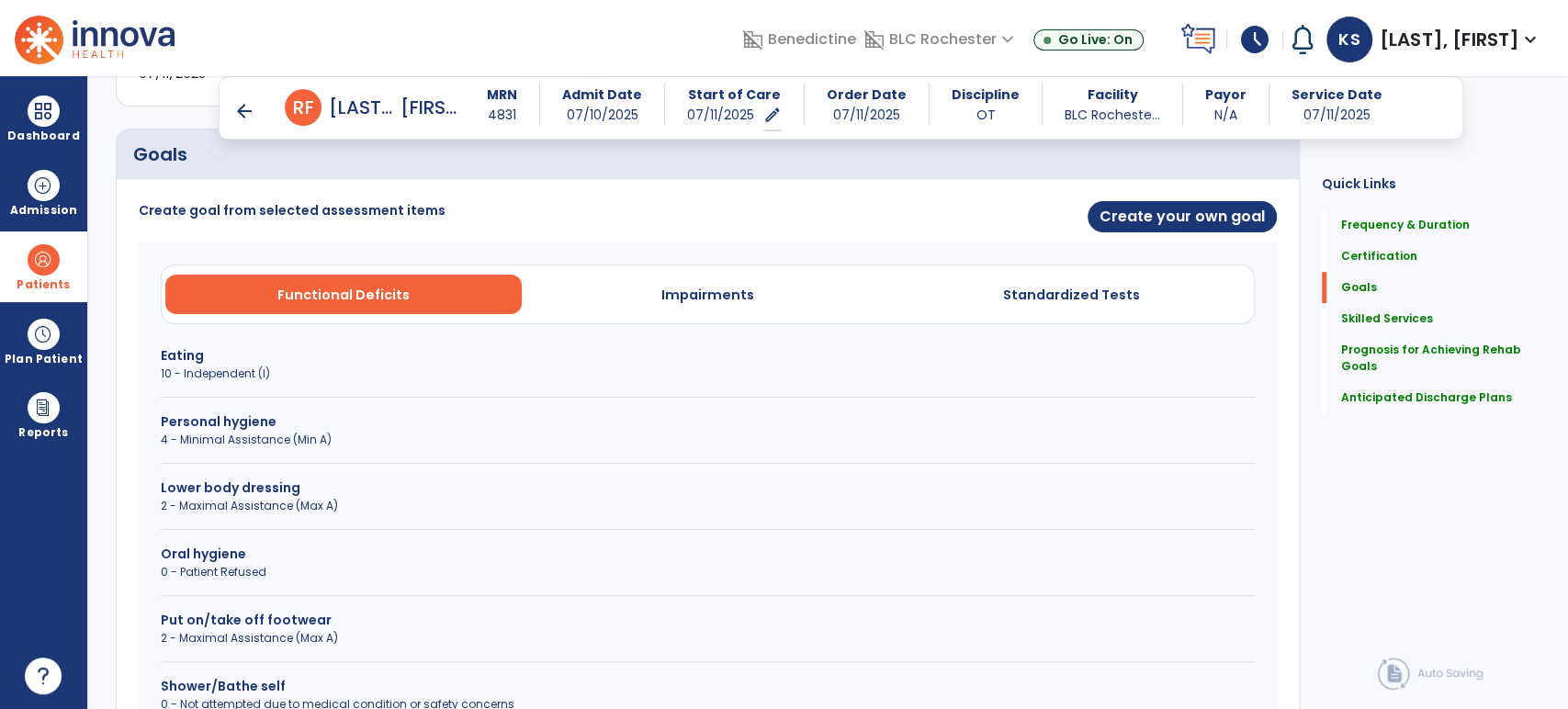 scroll, scrollTop: 324, scrollLeft: 0, axis: vertical 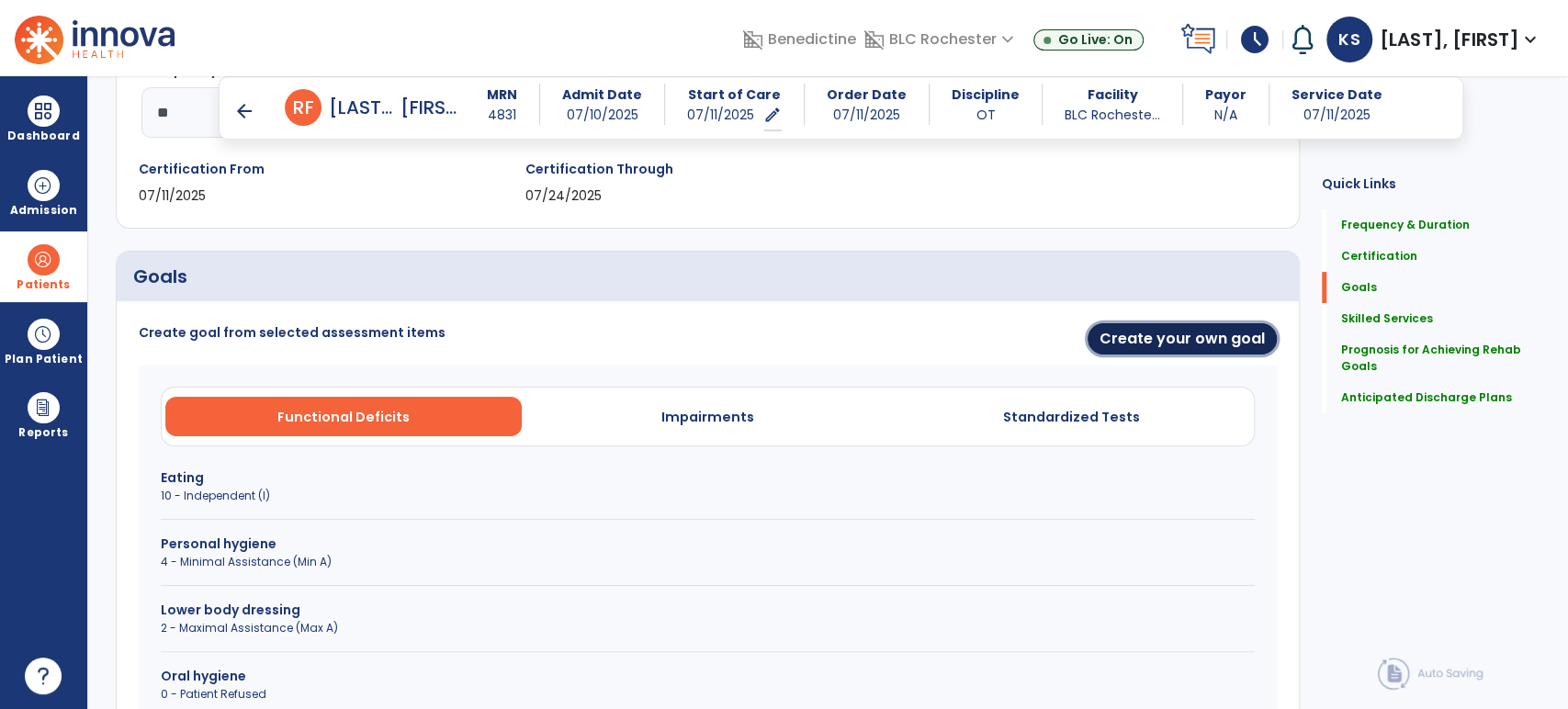 drag, startPoint x: 1147, startPoint y: 339, endPoint x: 1122, endPoint y: 348, distance: 26.57066 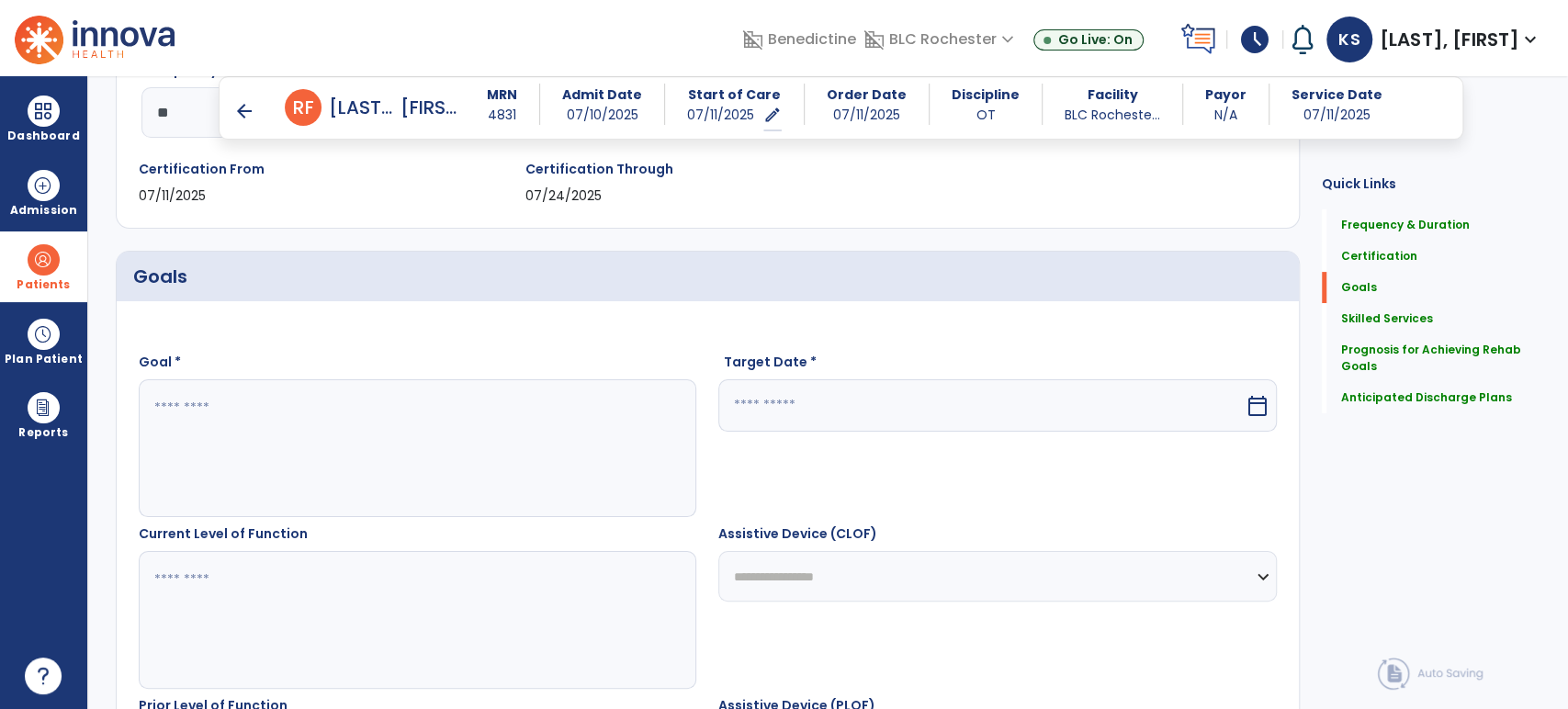 click at bounding box center (417, 448) 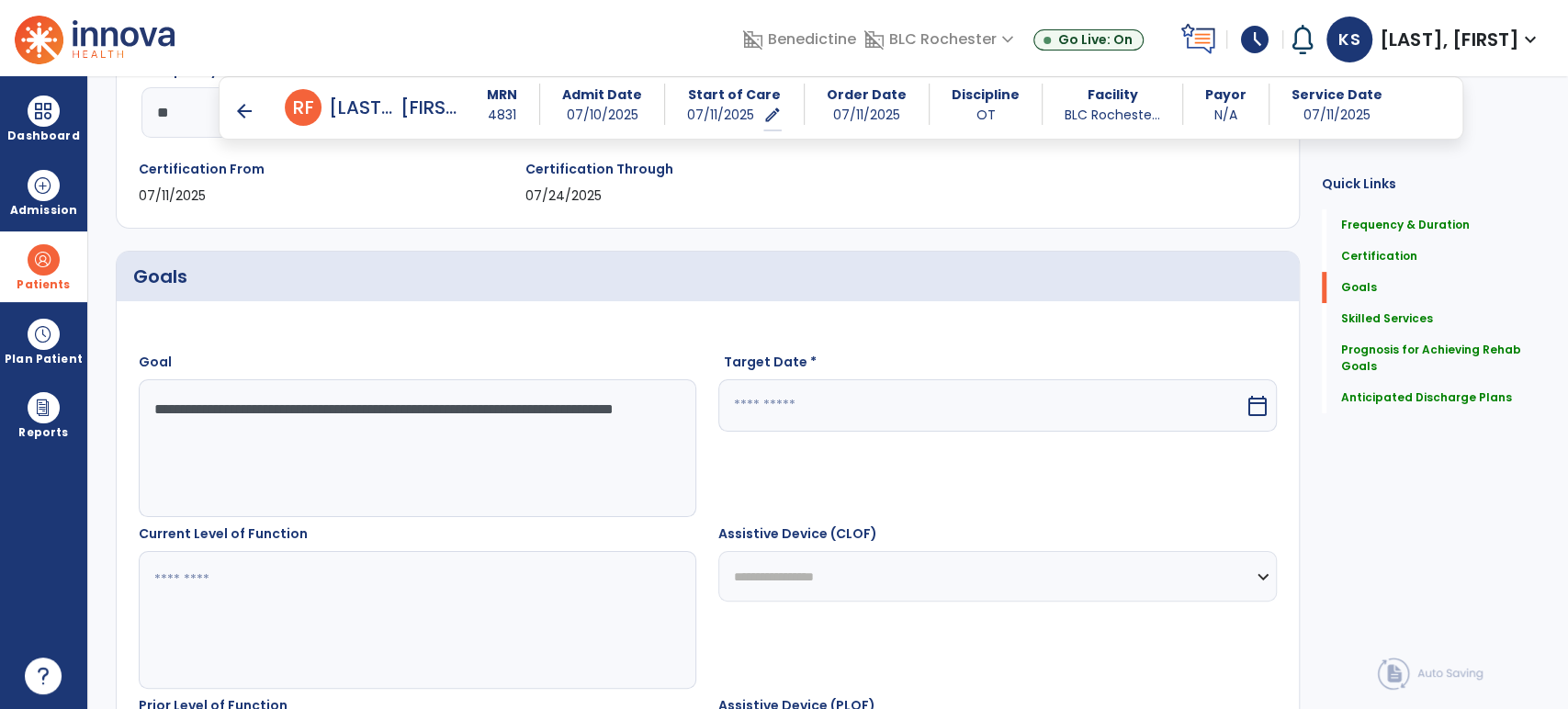 type on "**********" 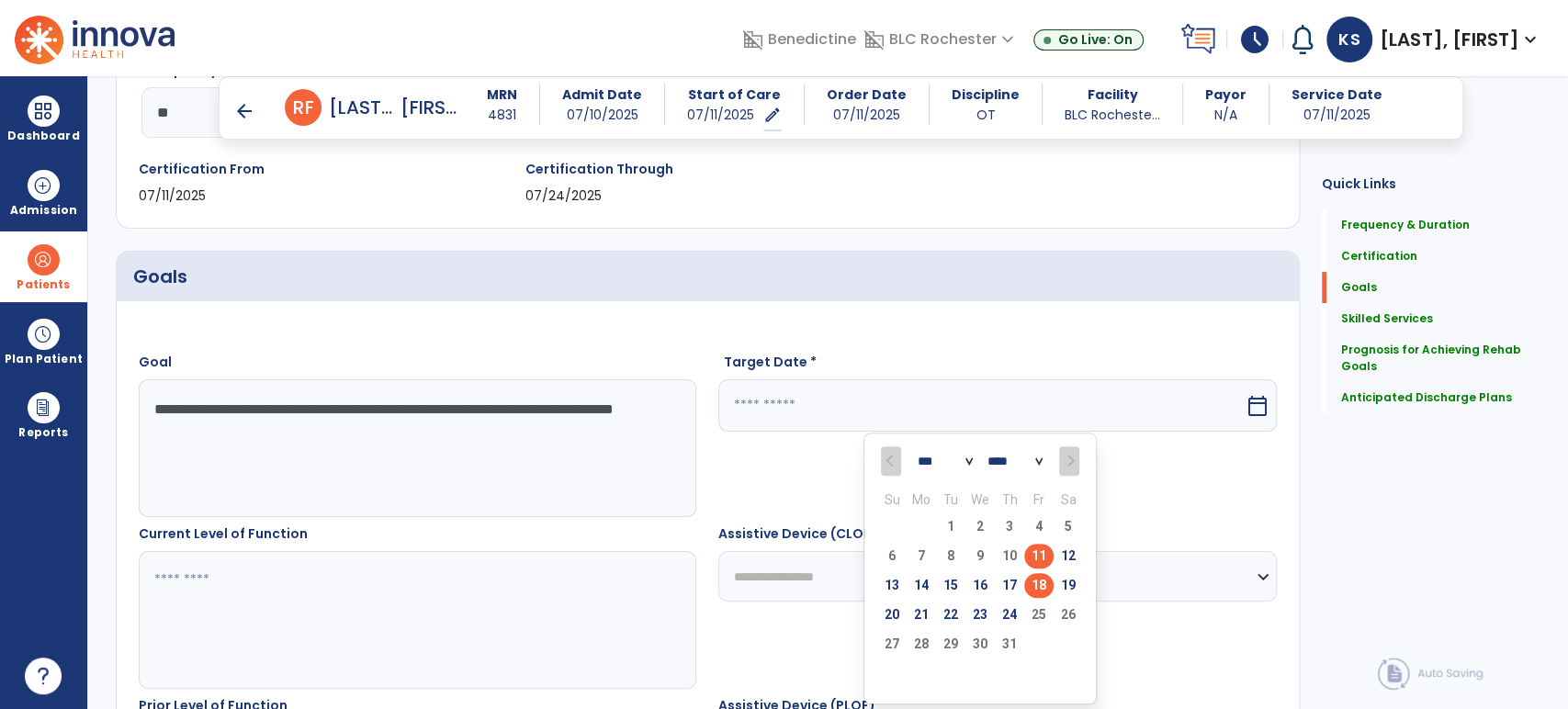 click on "18" at bounding box center [1039, 585] 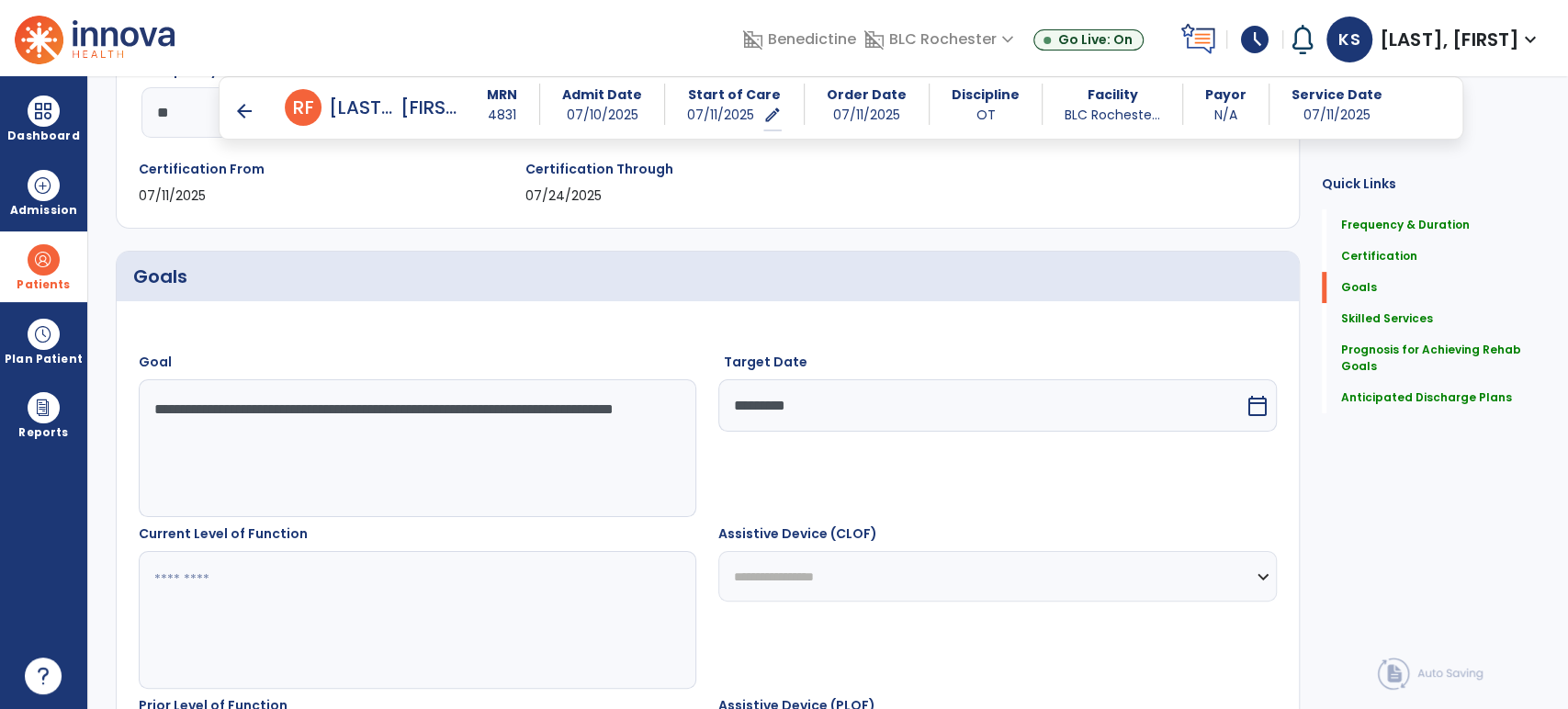 click at bounding box center [417, 620] 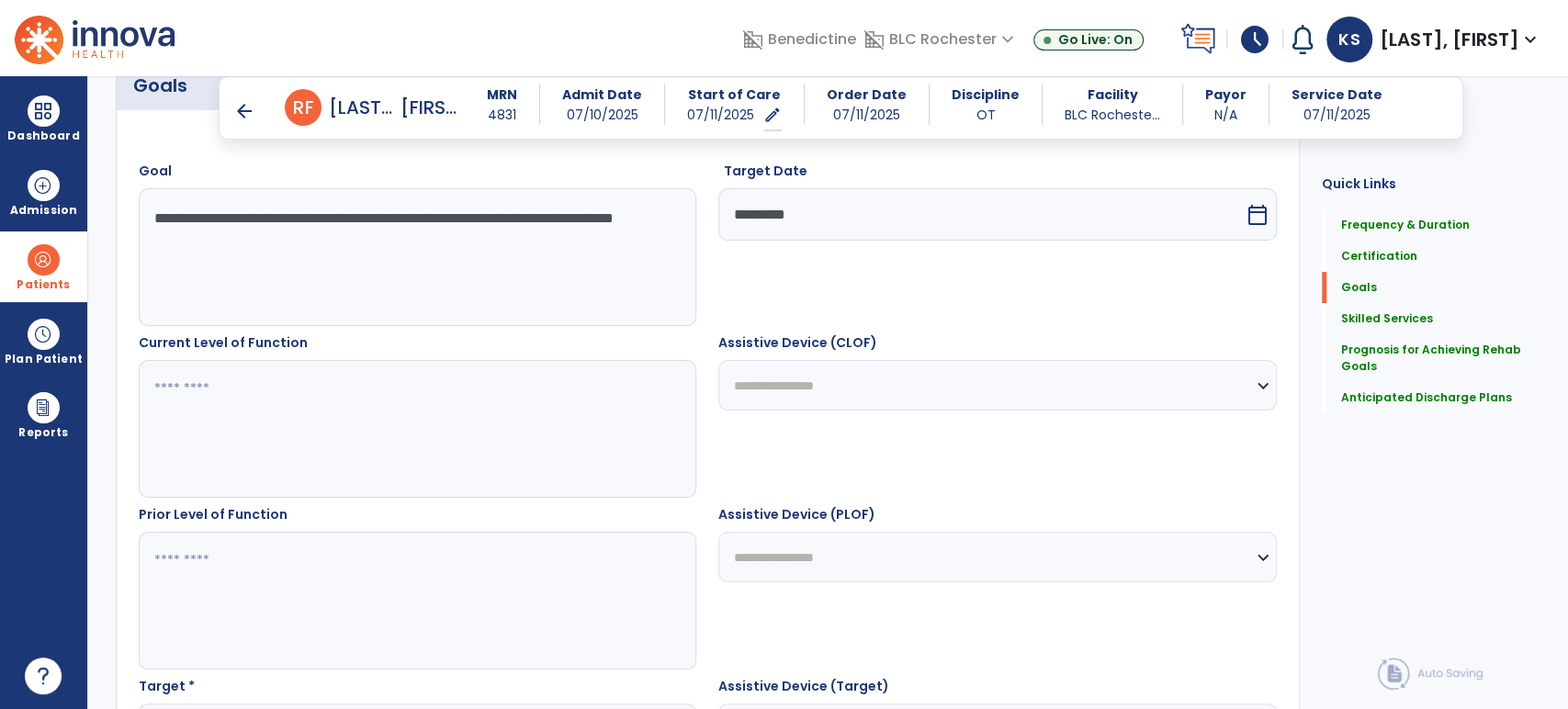 scroll, scrollTop: 529, scrollLeft: 0, axis: vertical 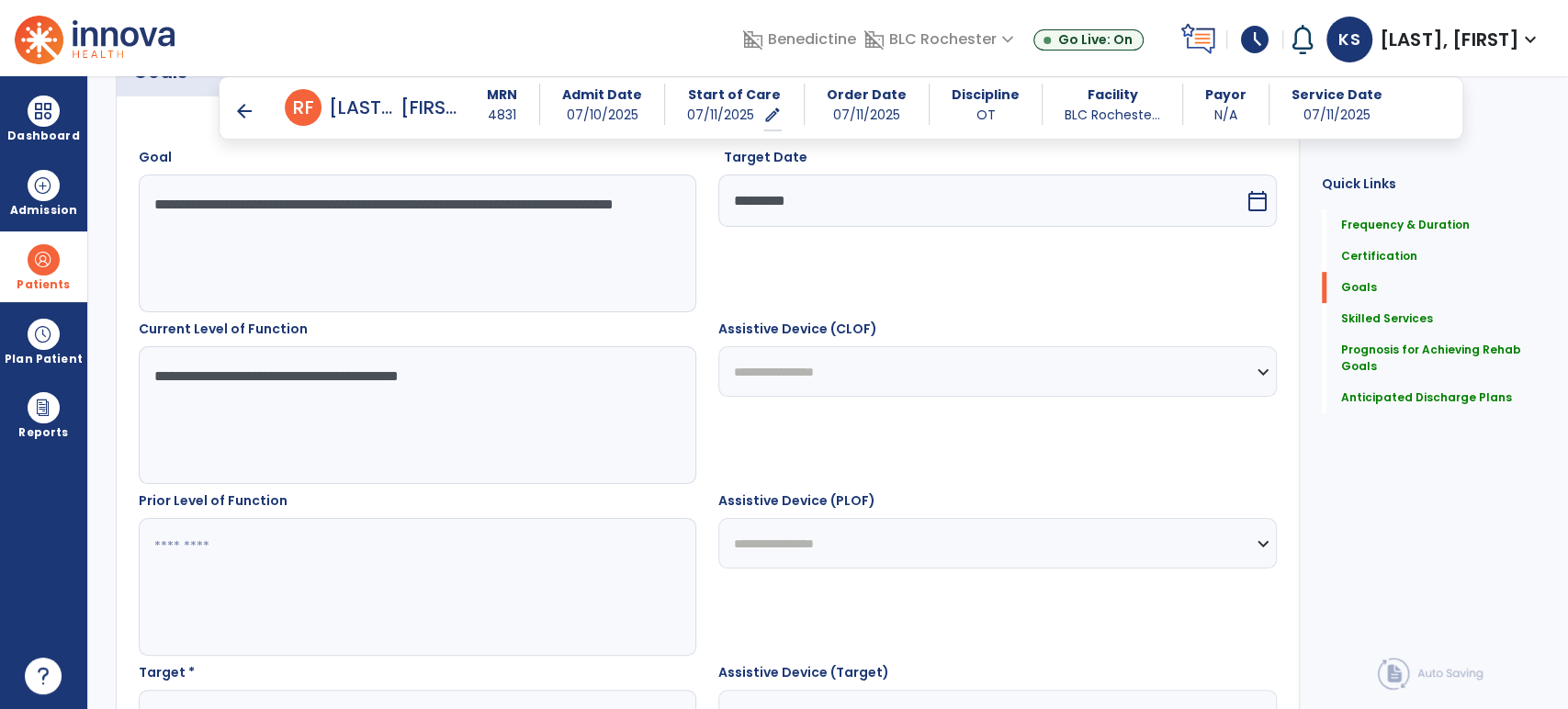 type on "**********" 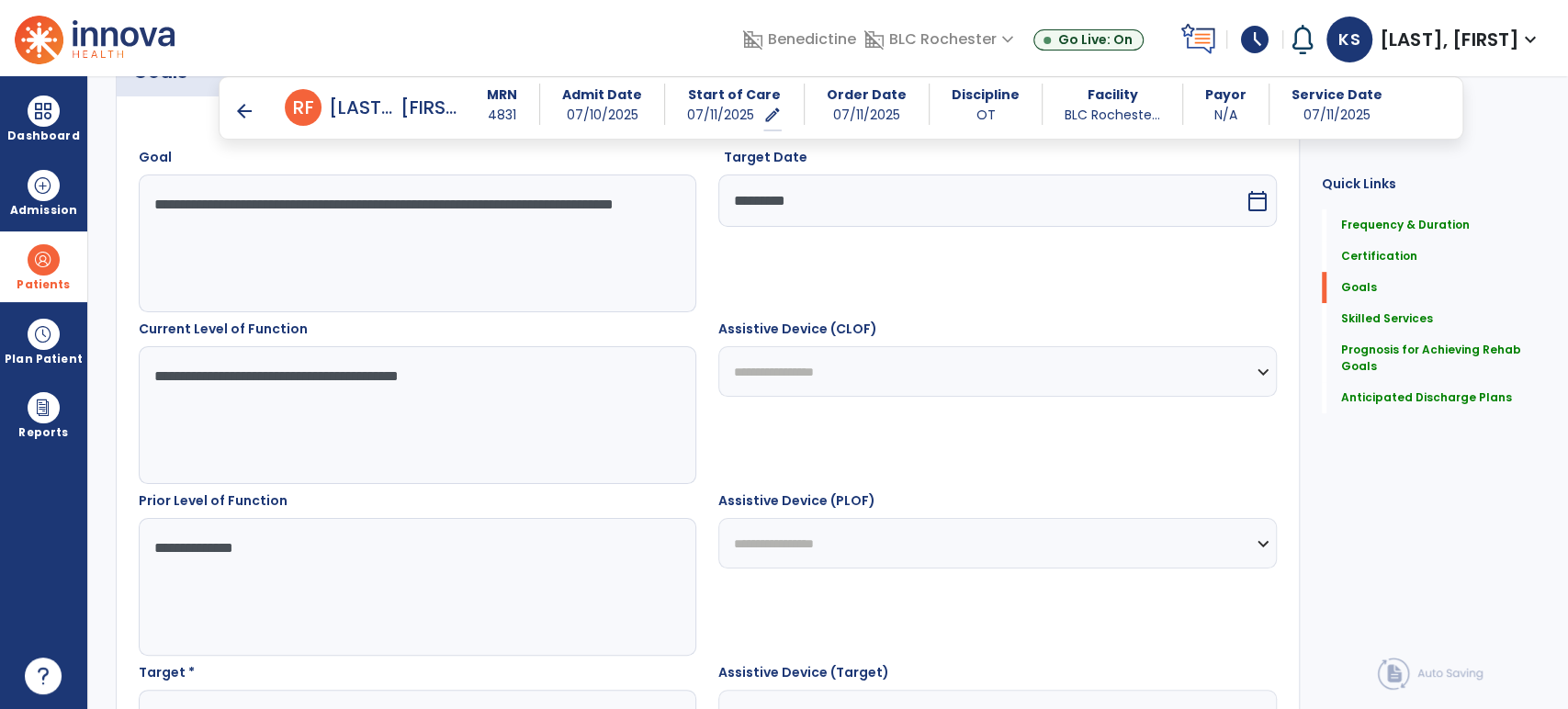 type on "**********" 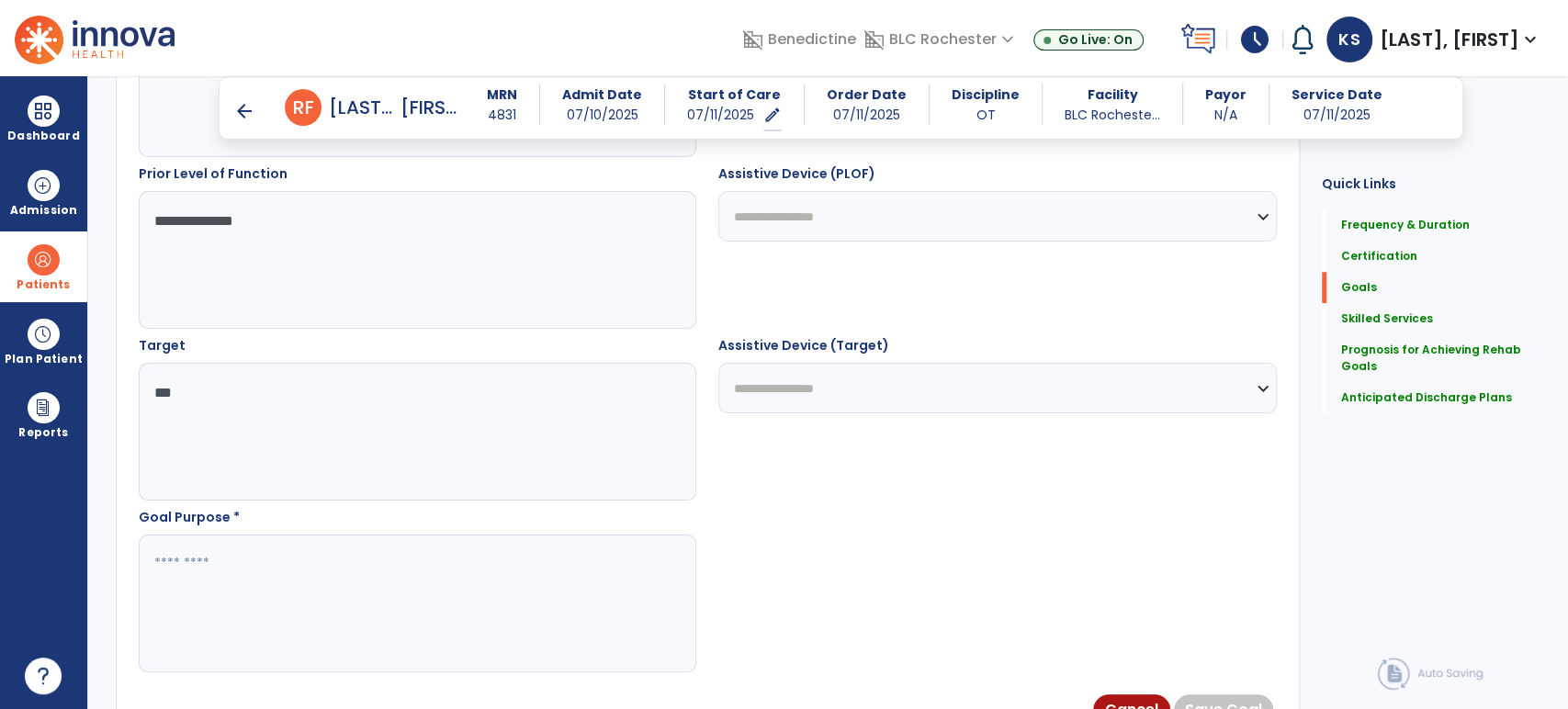 type on "***" 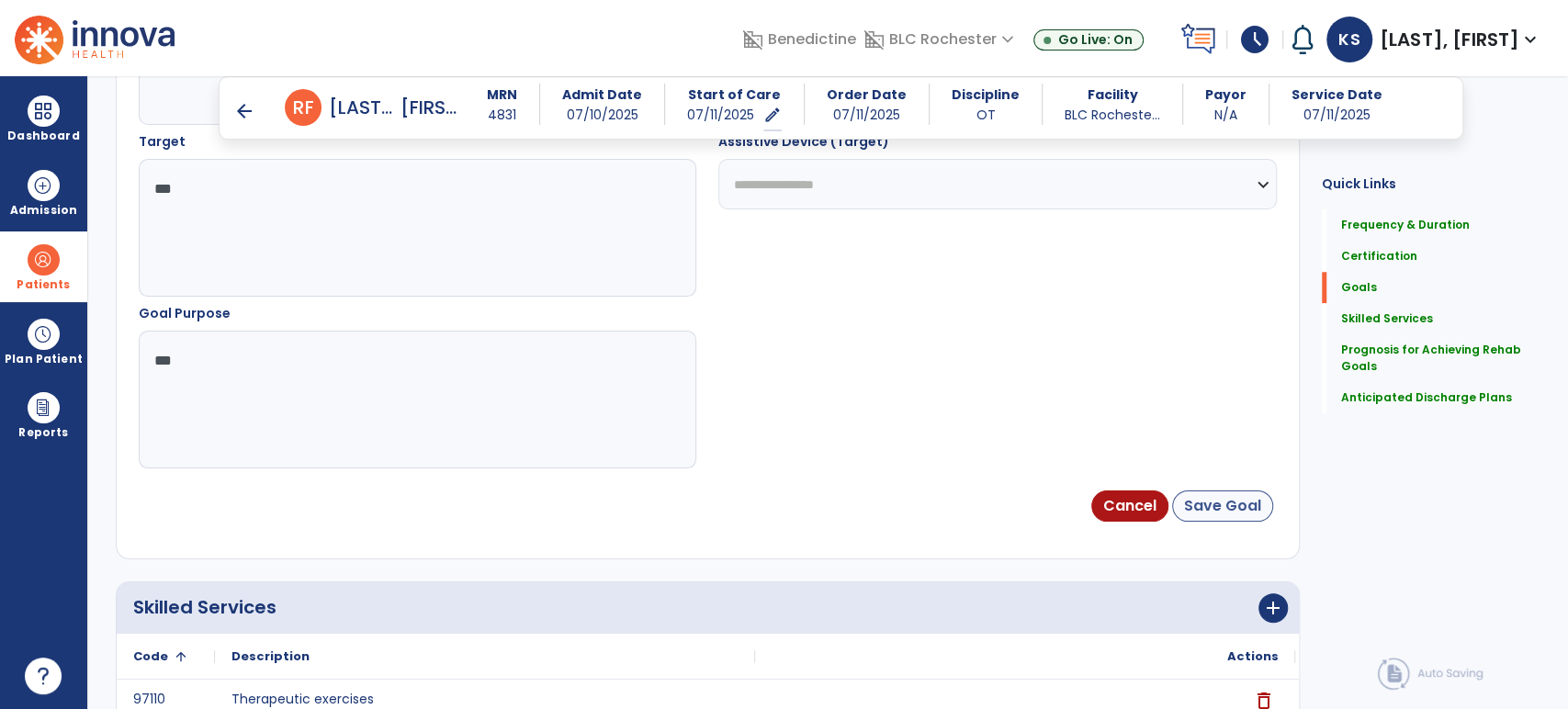 type on "***" 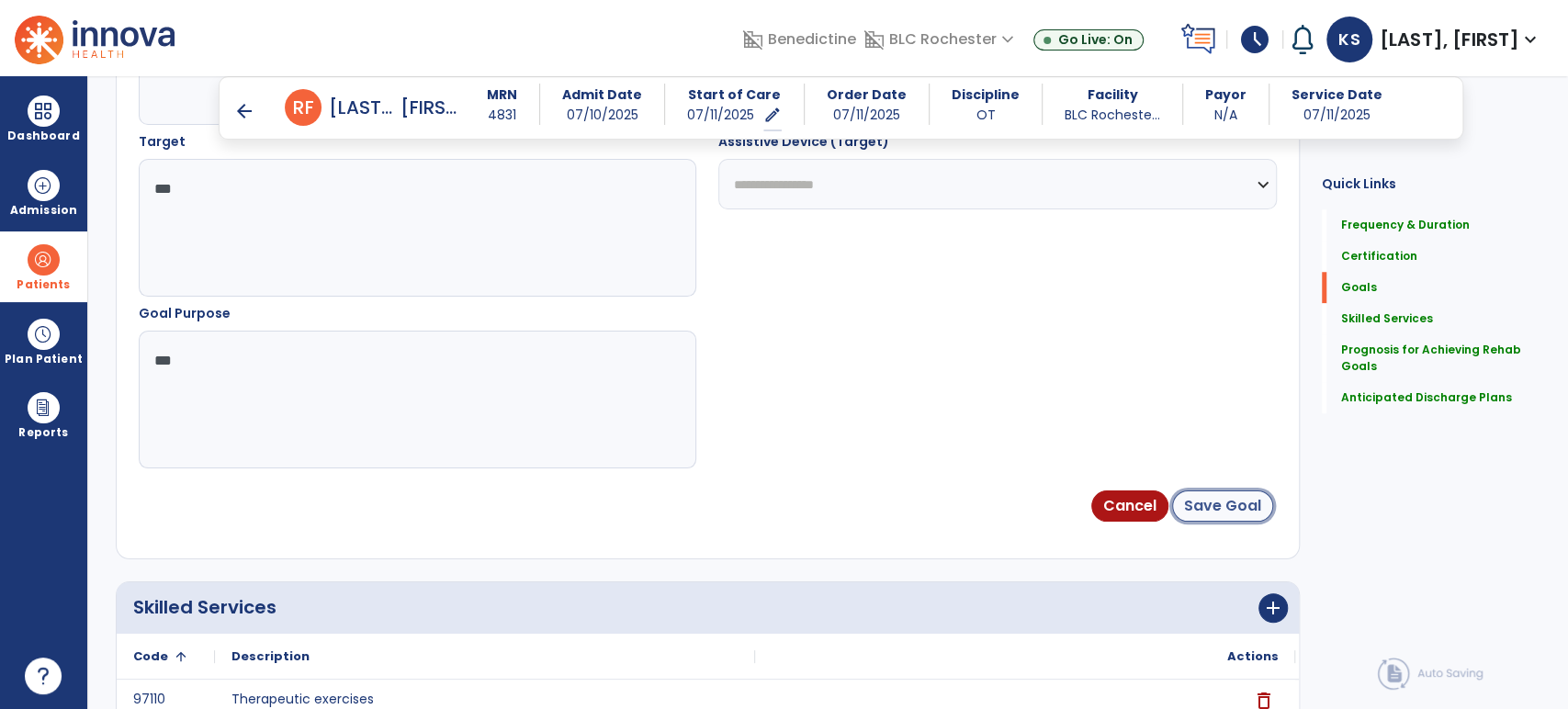 click on "Save Goal" at bounding box center (1223, 506) 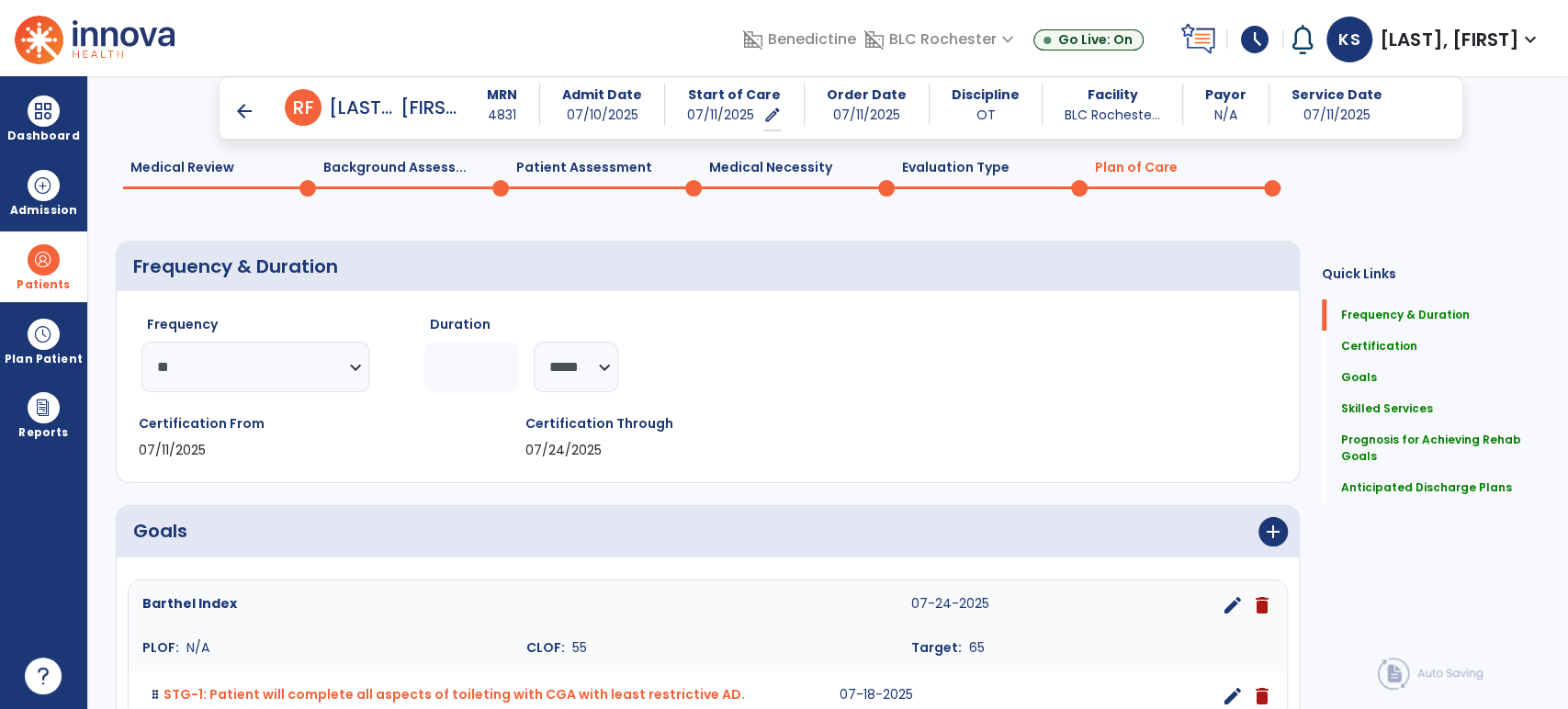 scroll, scrollTop: 274, scrollLeft: 0, axis: vertical 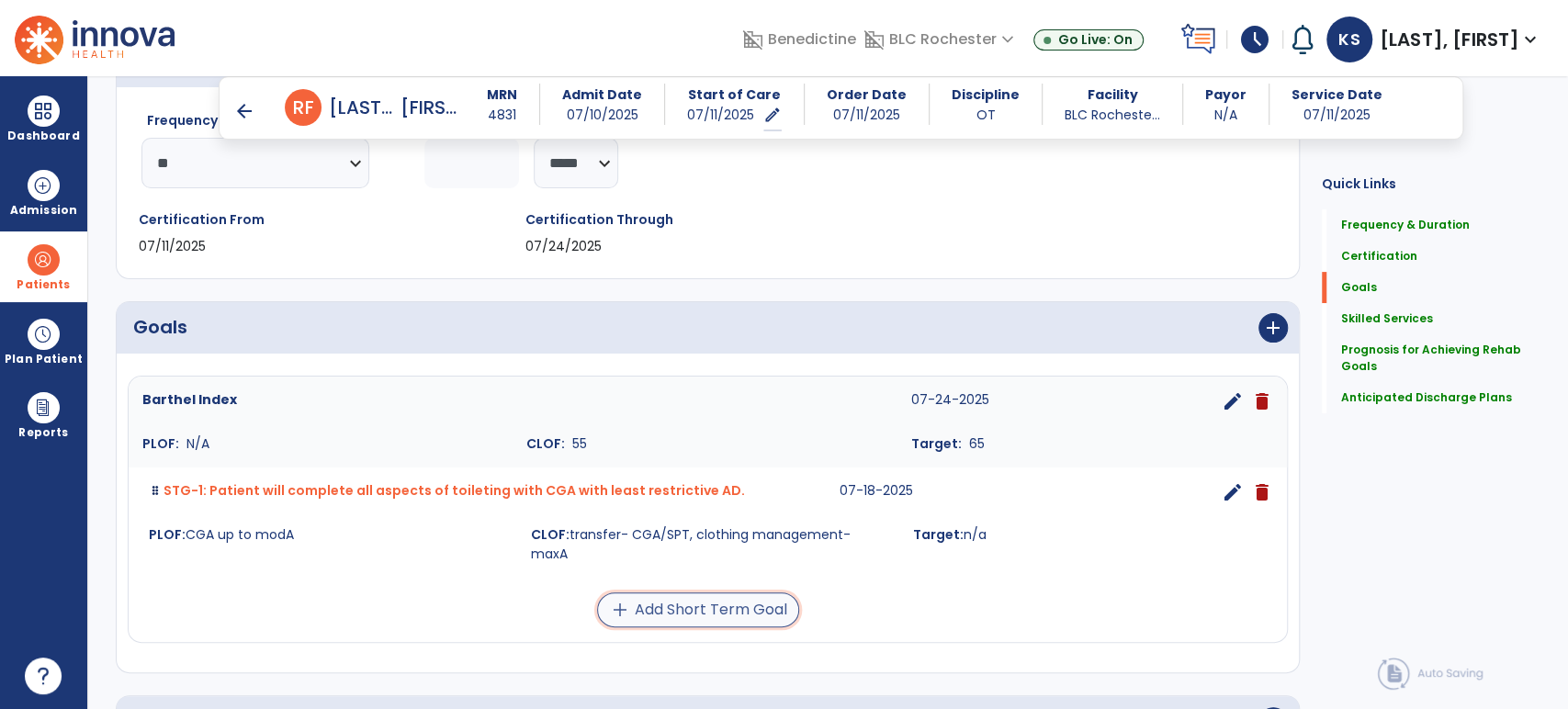 click on "add  Add Short Term Goal" at bounding box center (698, 610) 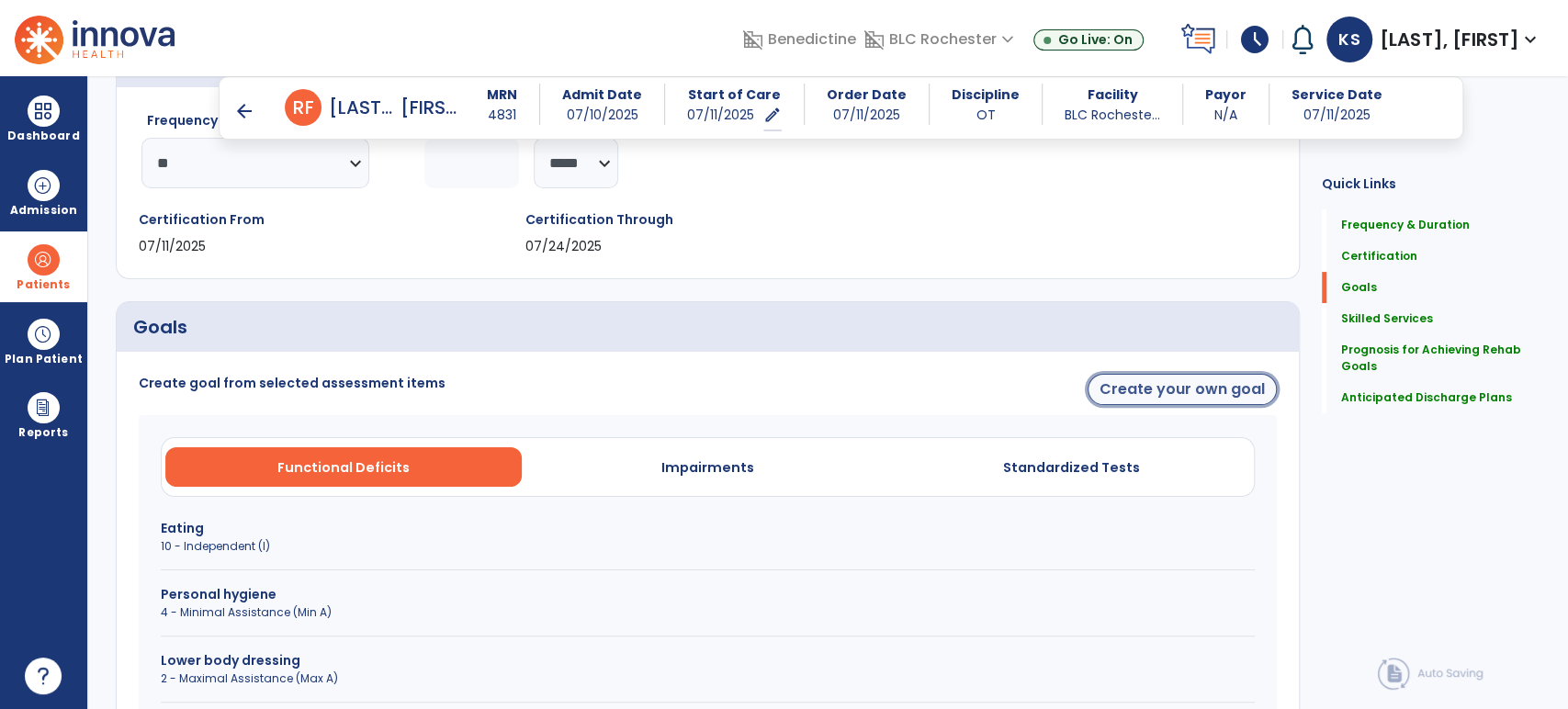 click on "Create your own goal" at bounding box center (1182, 389) 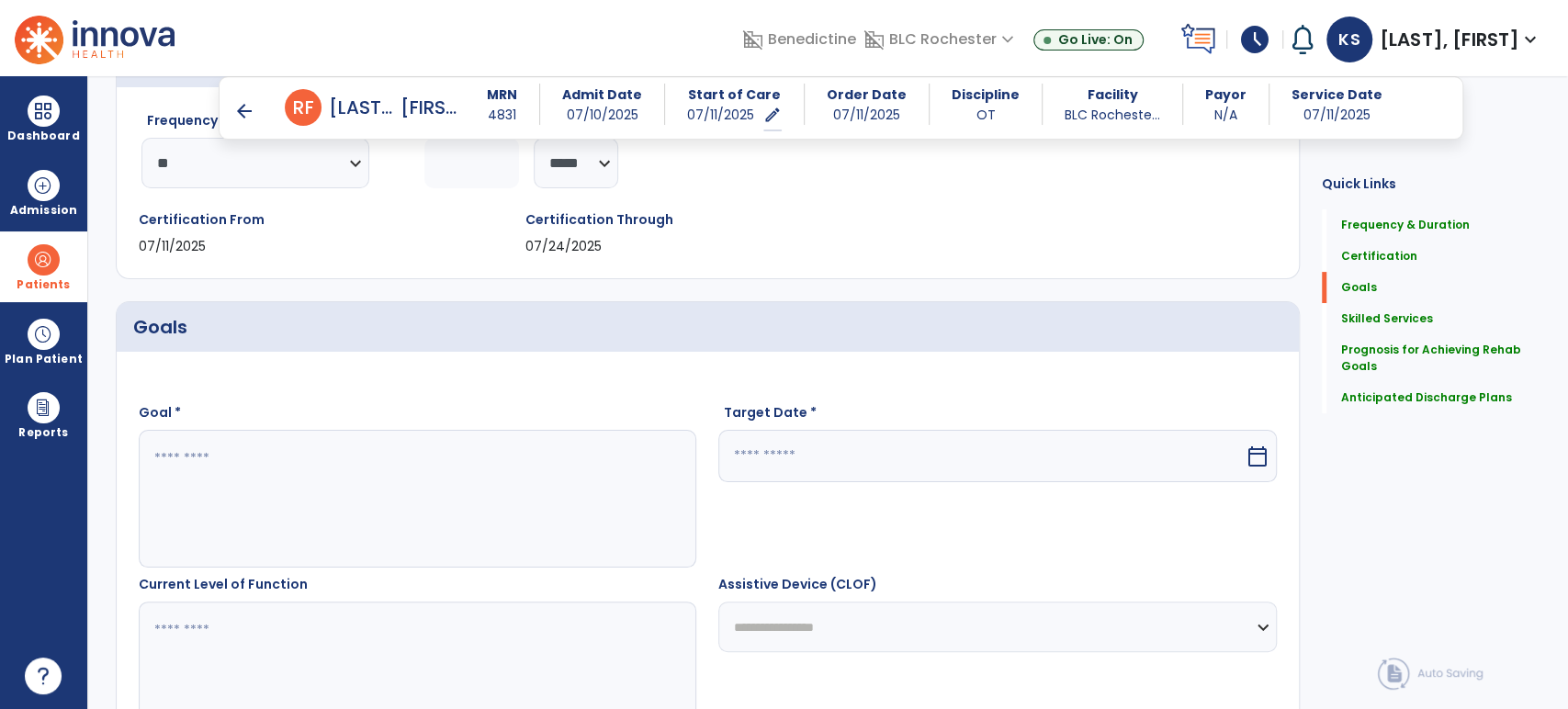 click at bounding box center (417, 499) 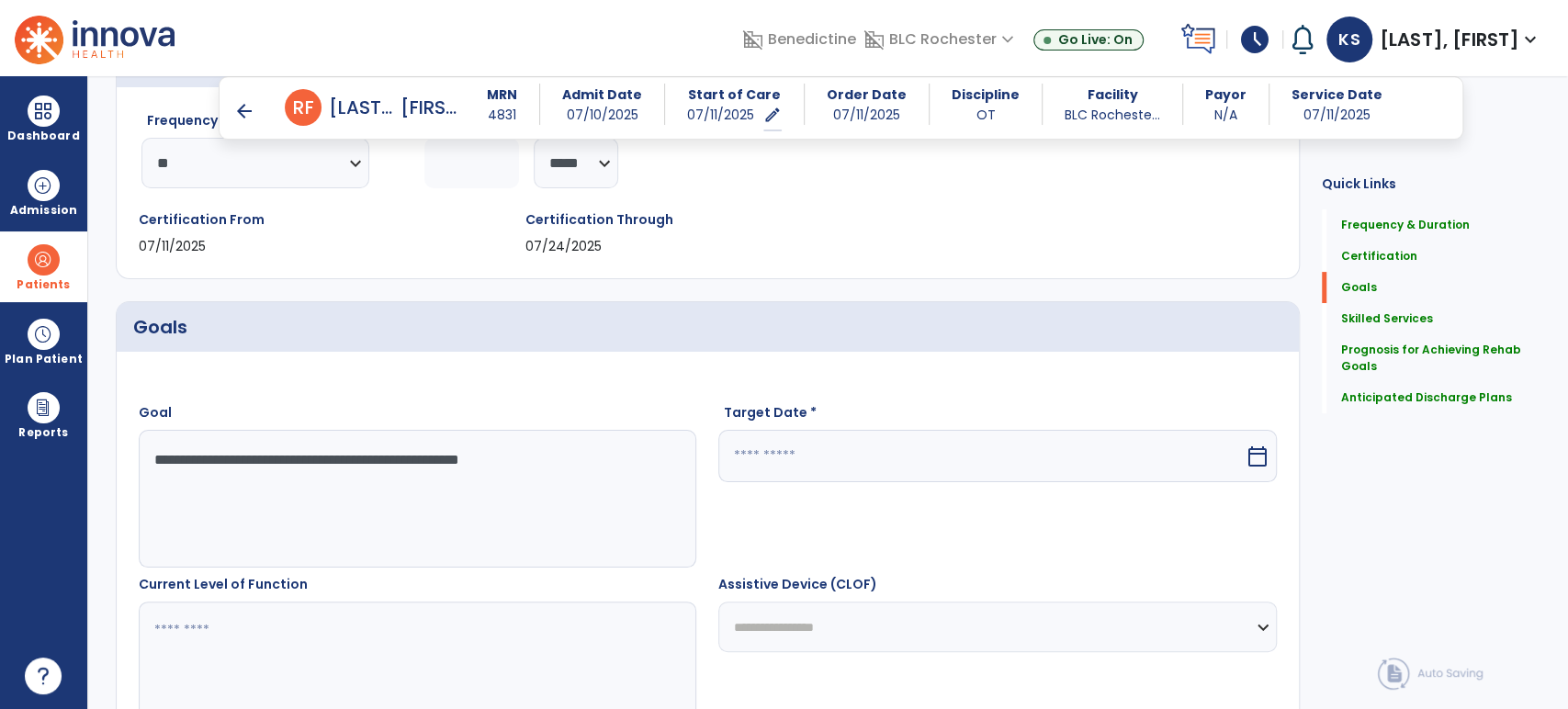 type on "**********" 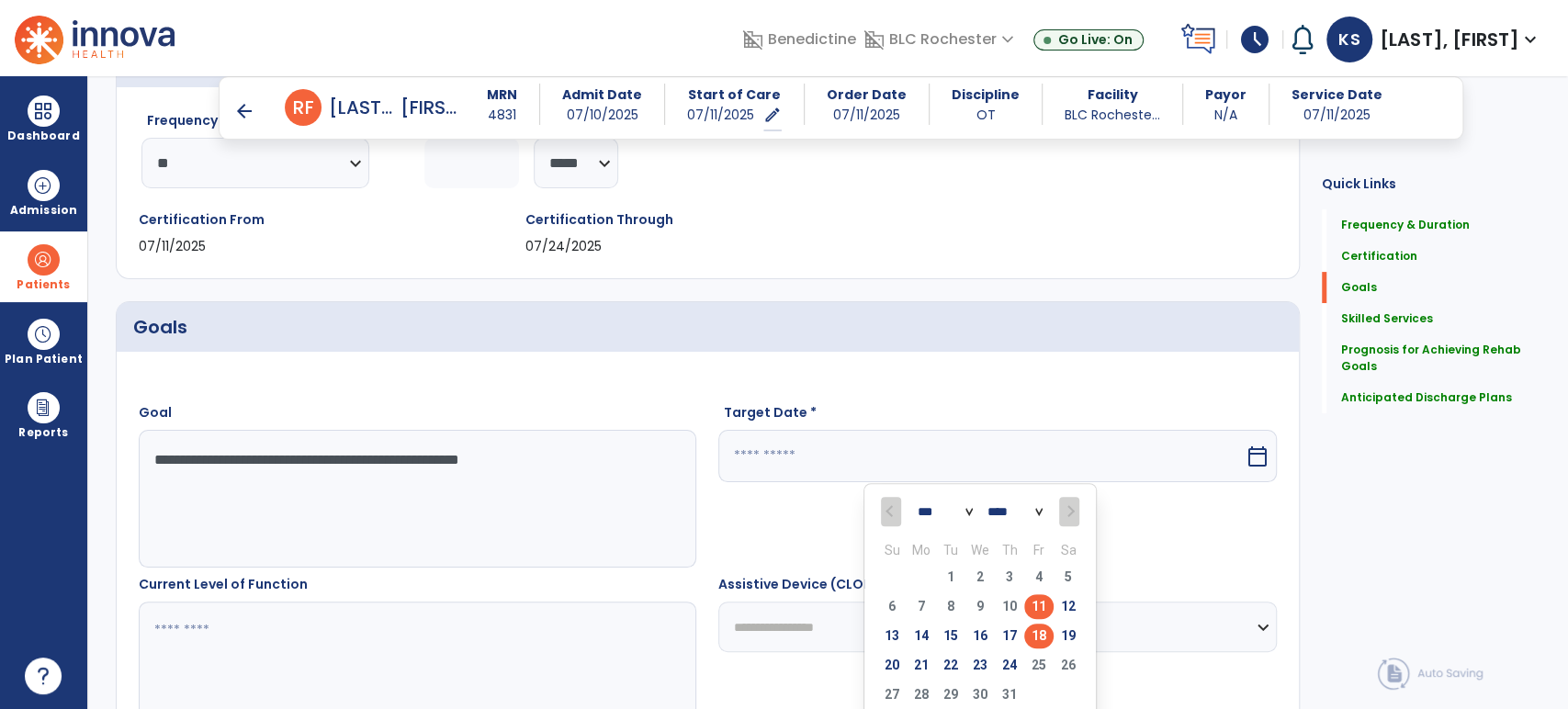 click on "18" at bounding box center (1039, 636) 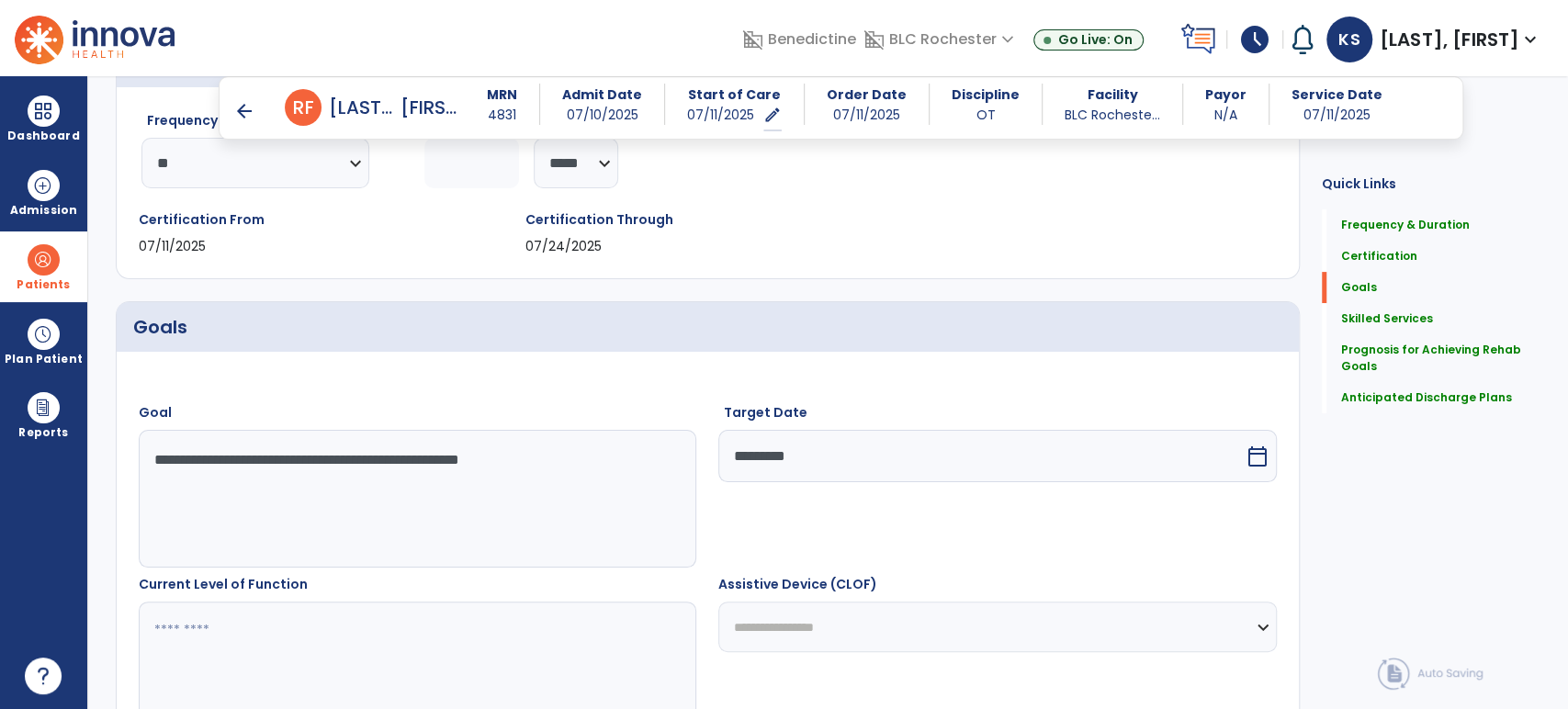 click at bounding box center [417, 670] 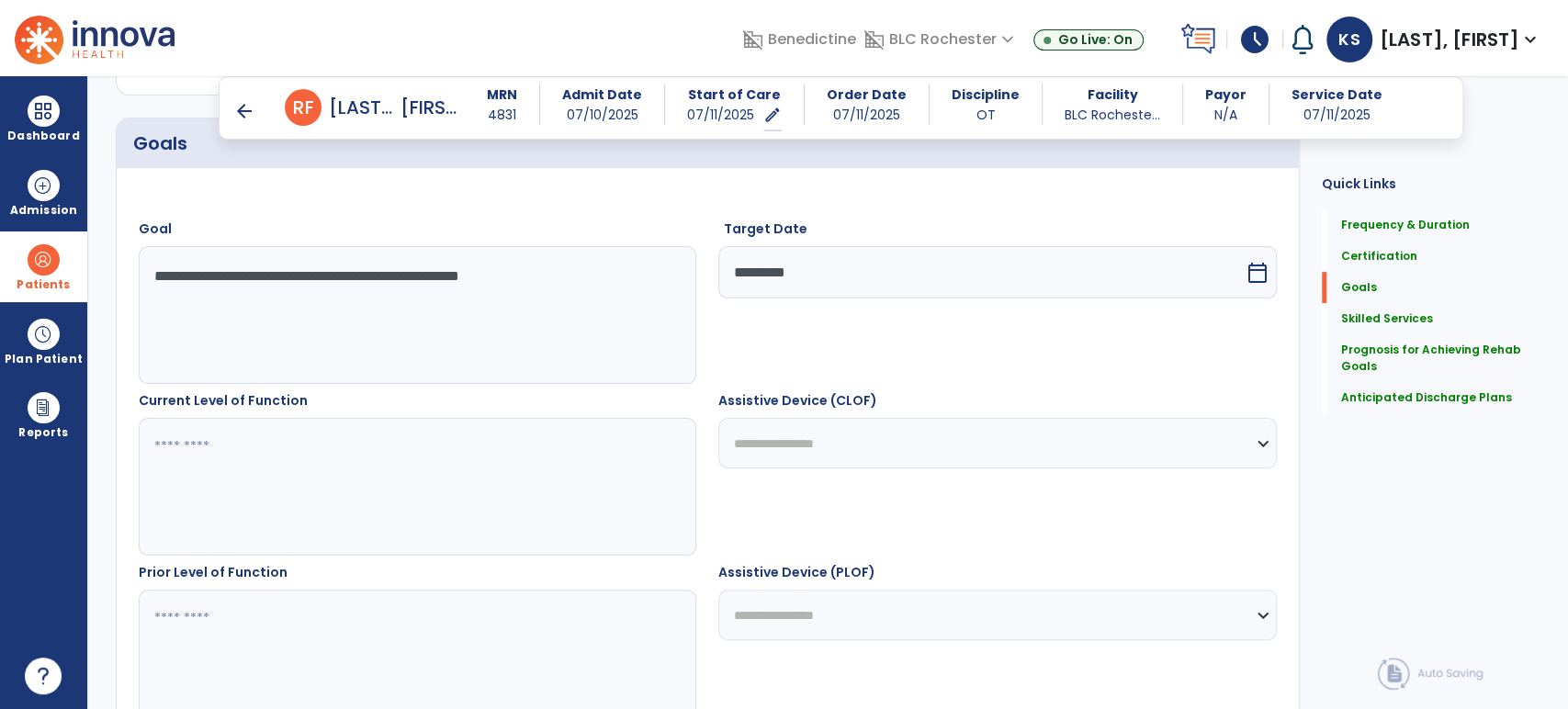 scroll, scrollTop: 478, scrollLeft: 0, axis: vertical 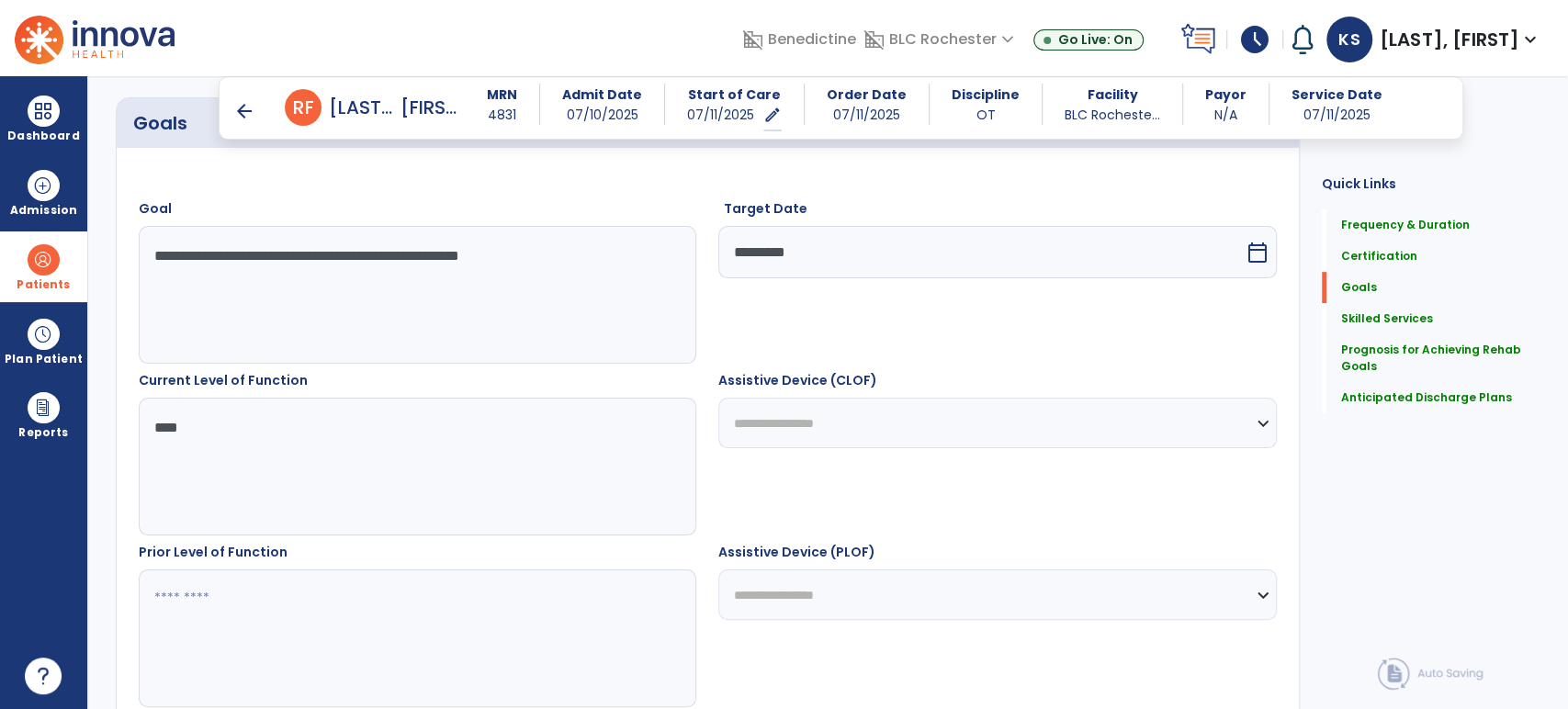 type on "****" 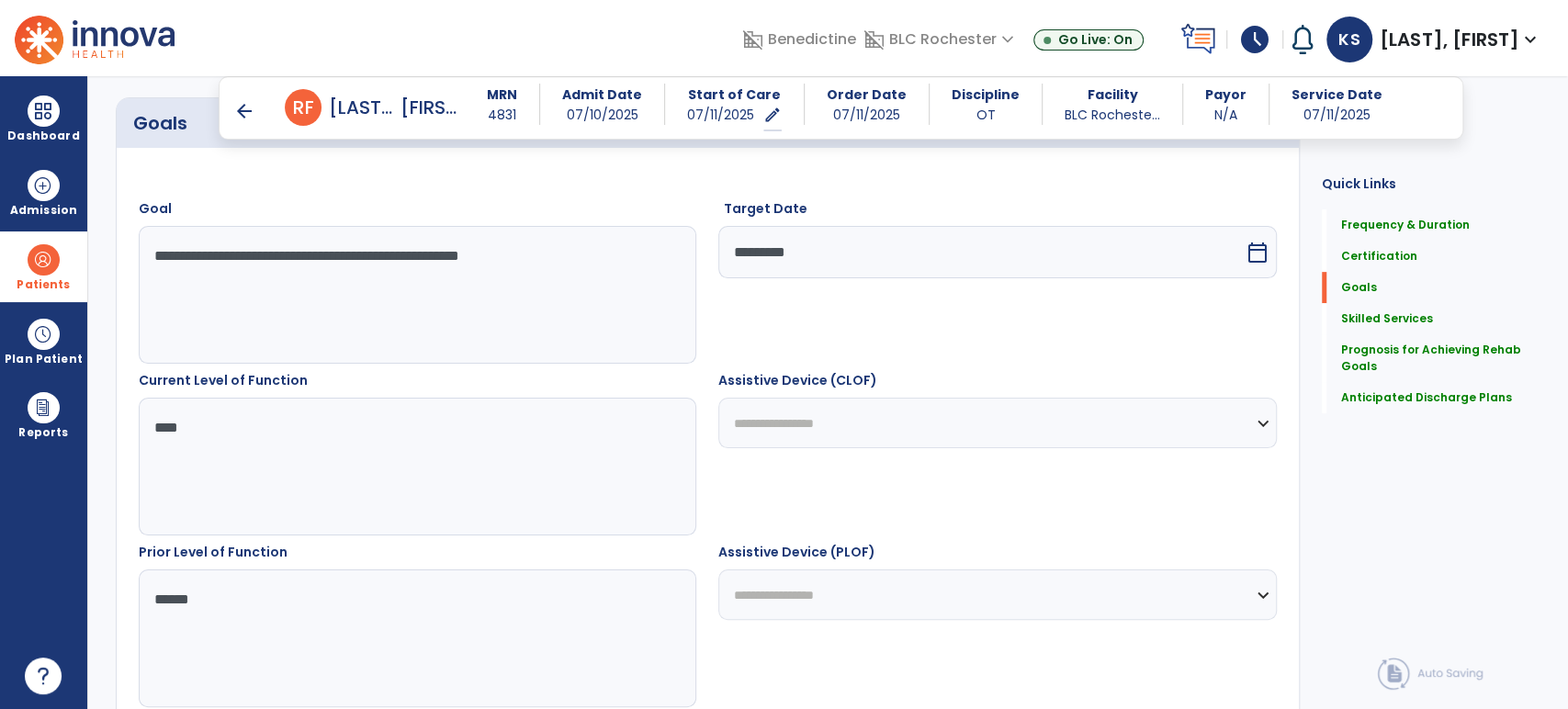 type on "******" 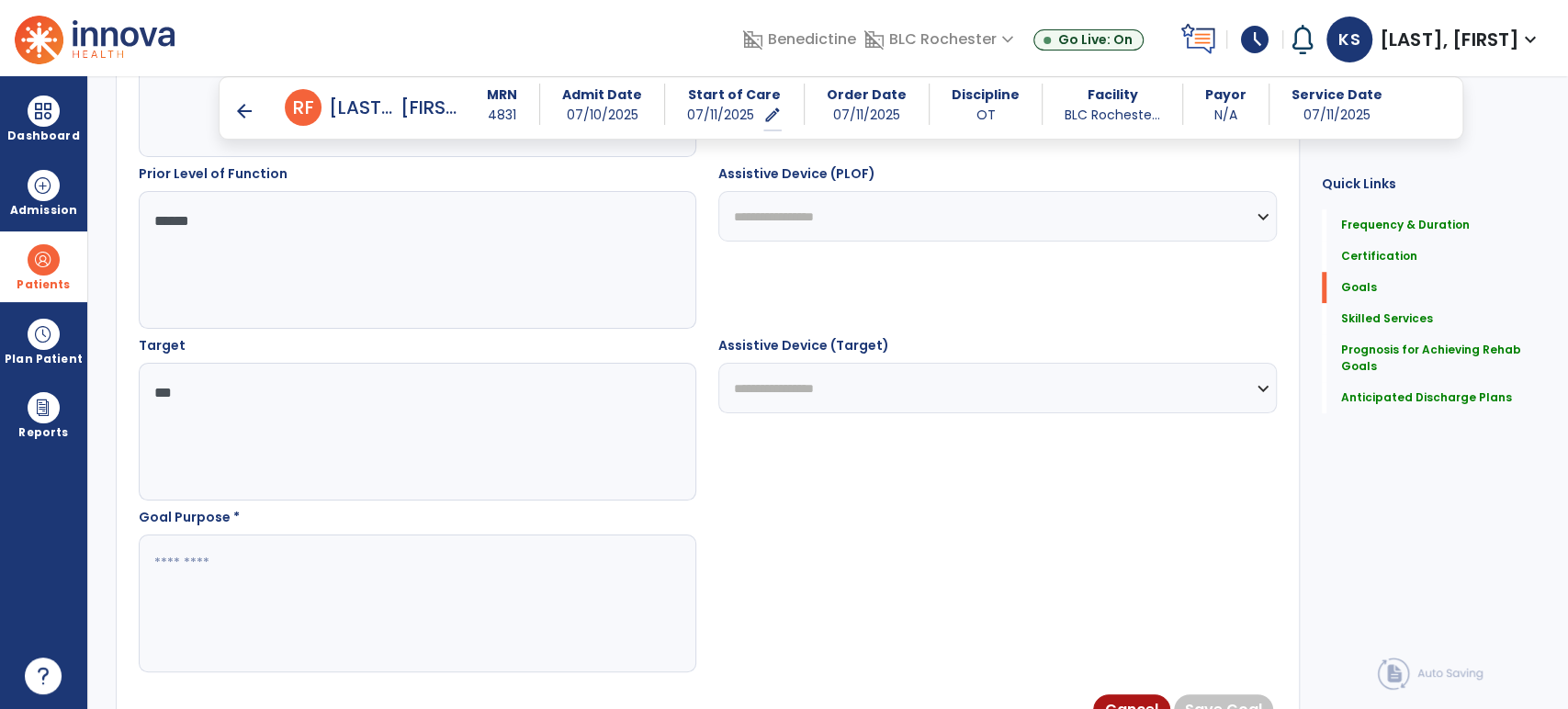 type on "***" 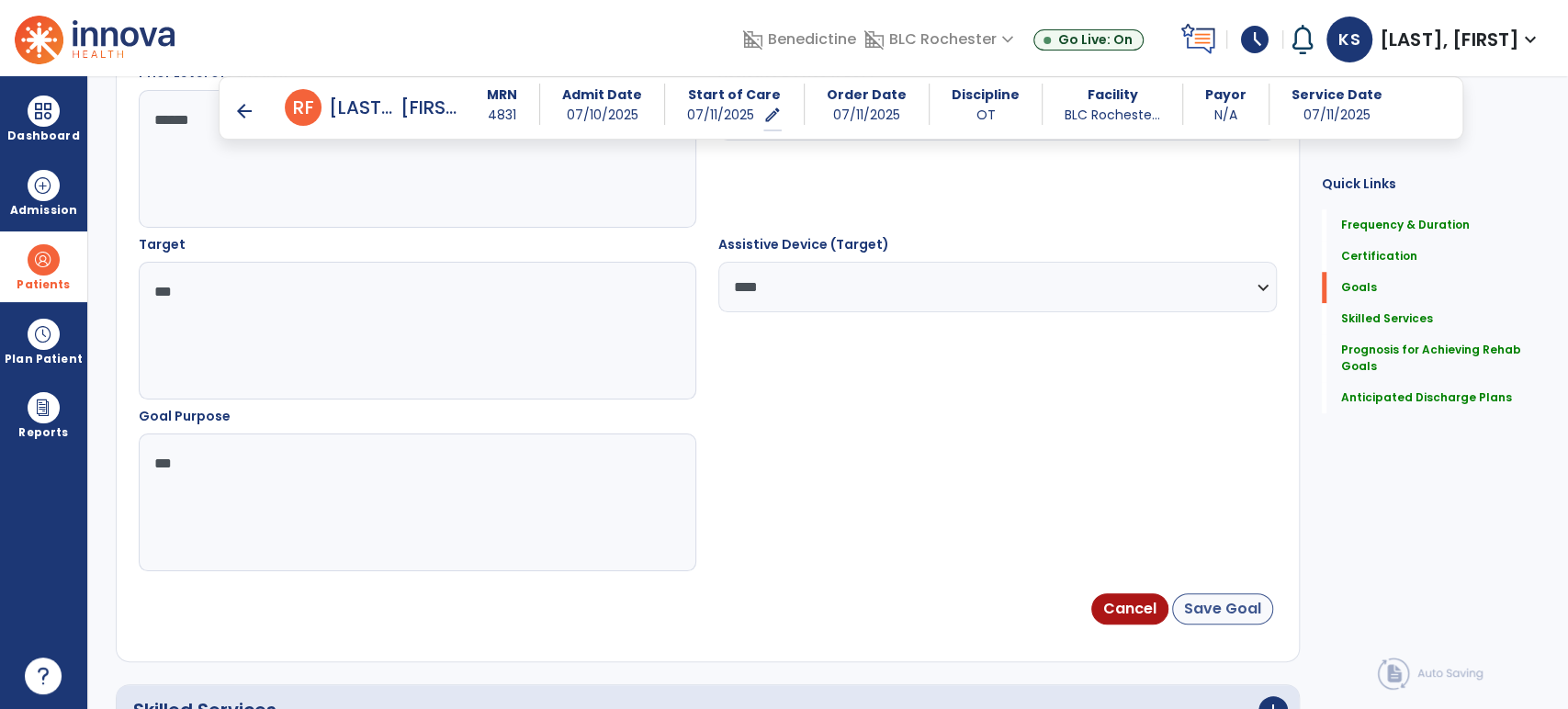 scroll, scrollTop: 958, scrollLeft: 0, axis: vertical 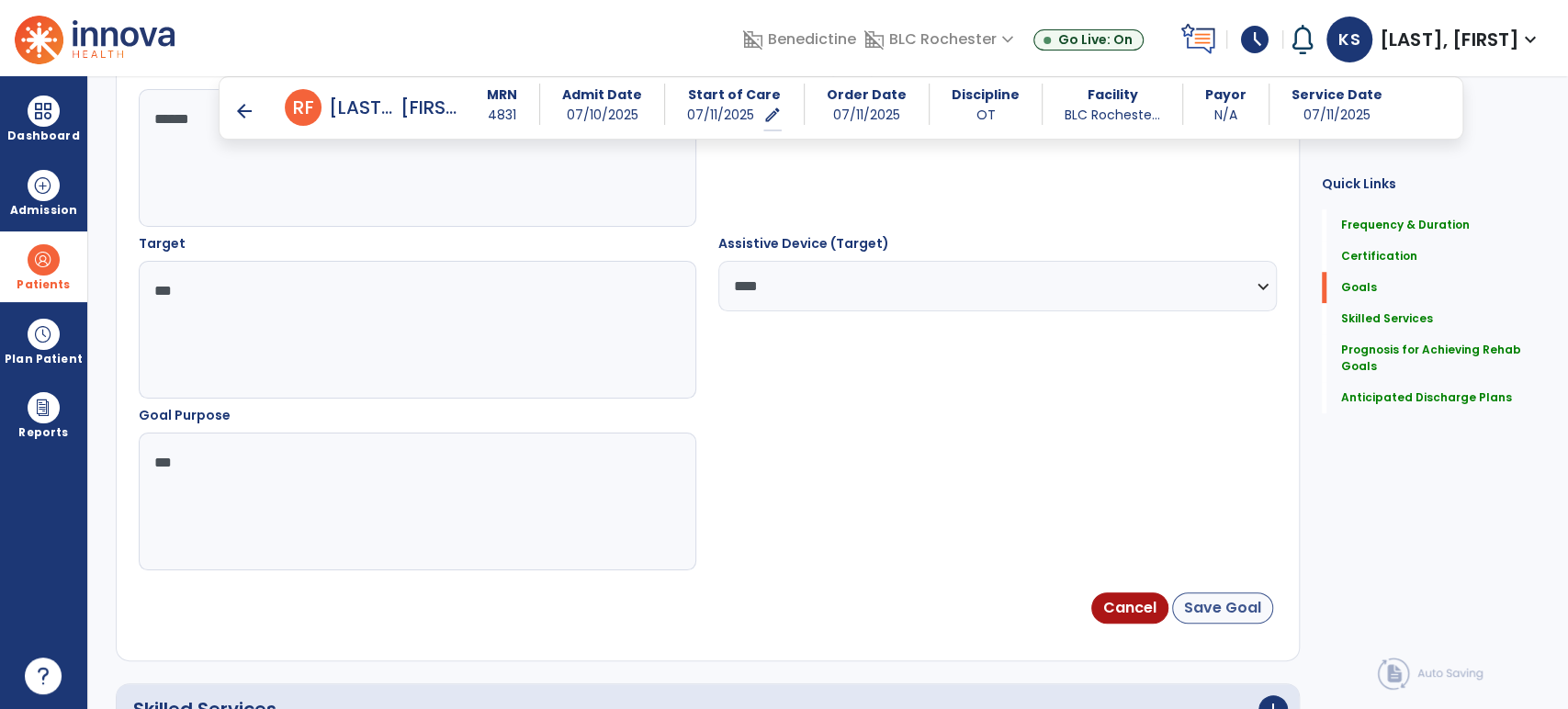 type on "***" 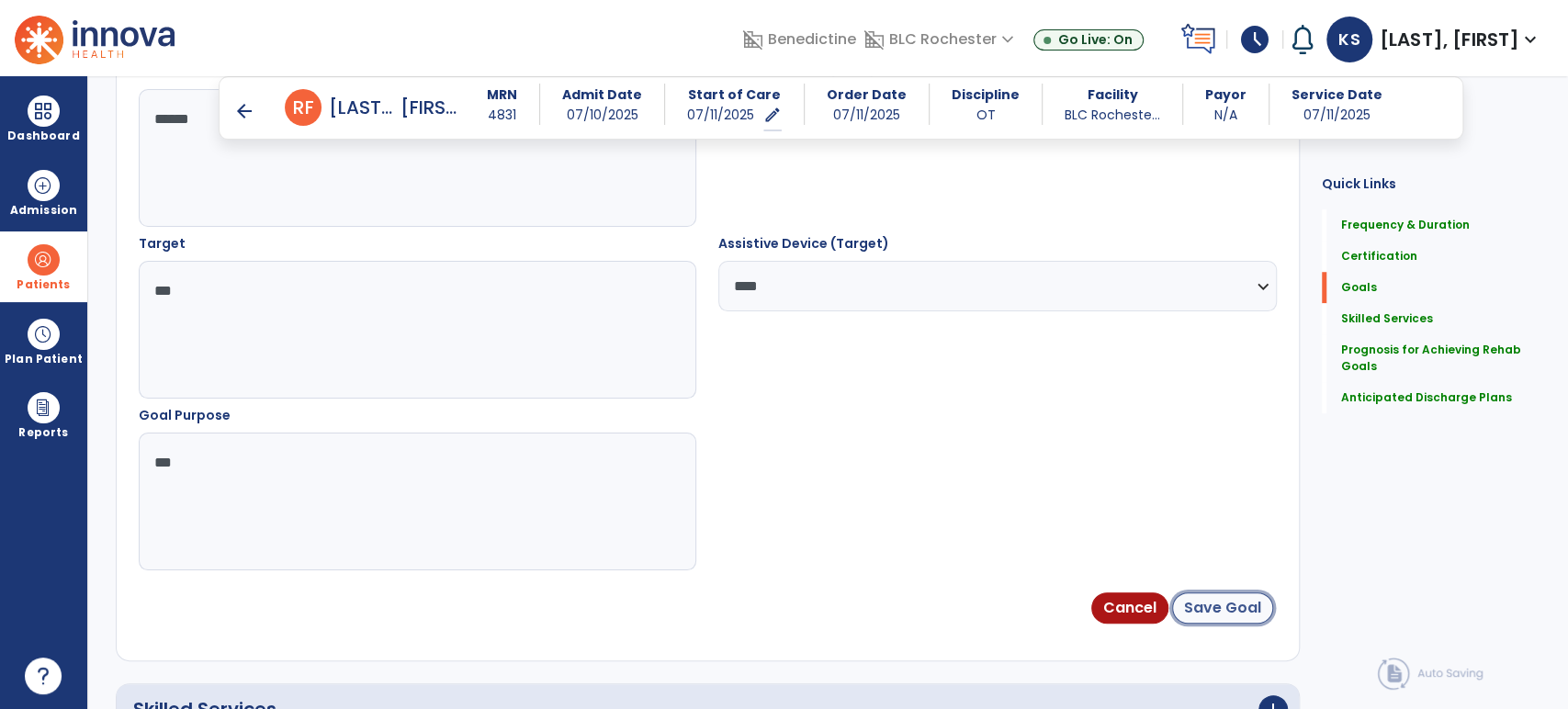click on "Save Goal" at bounding box center [1223, 608] 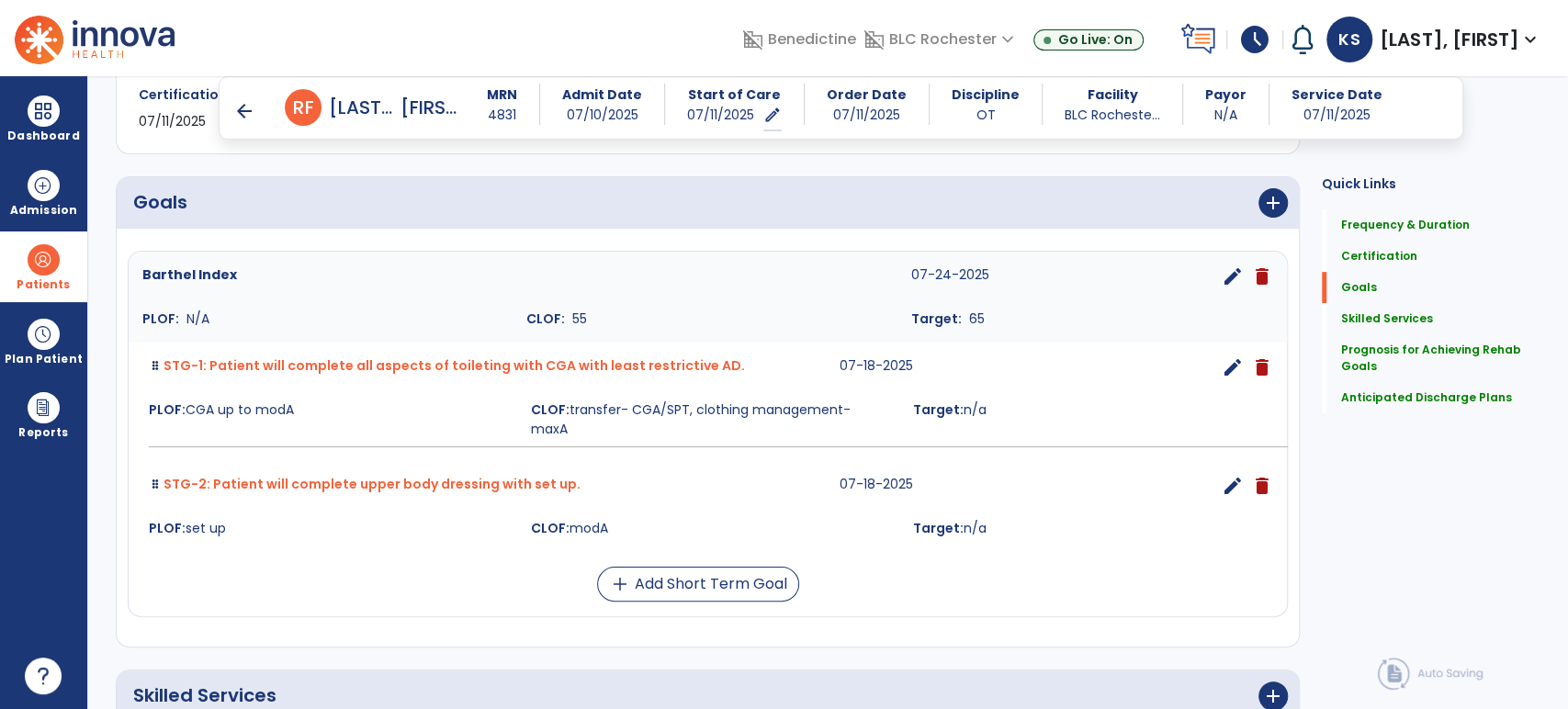scroll, scrollTop: 408, scrollLeft: 0, axis: vertical 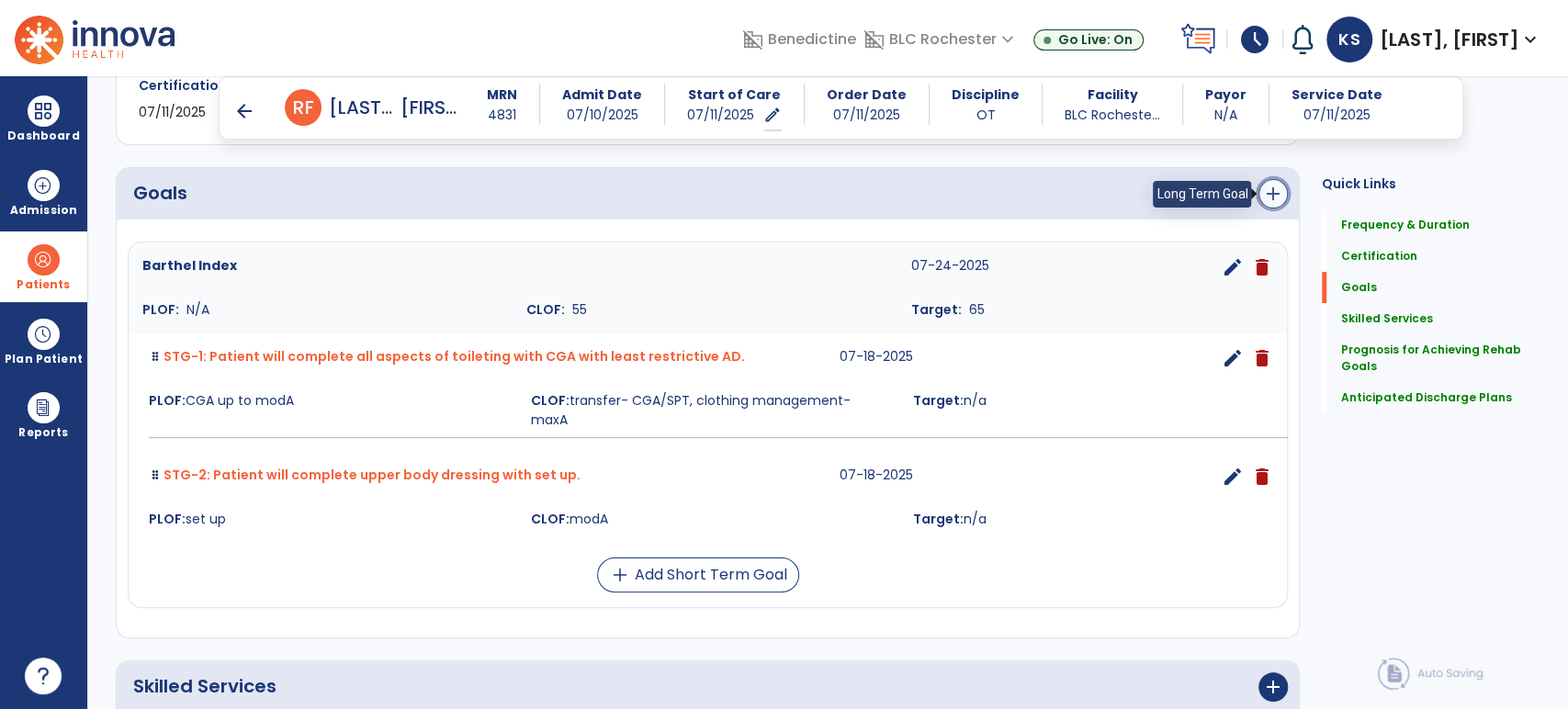 click on "add" at bounding box center [1273, 194] 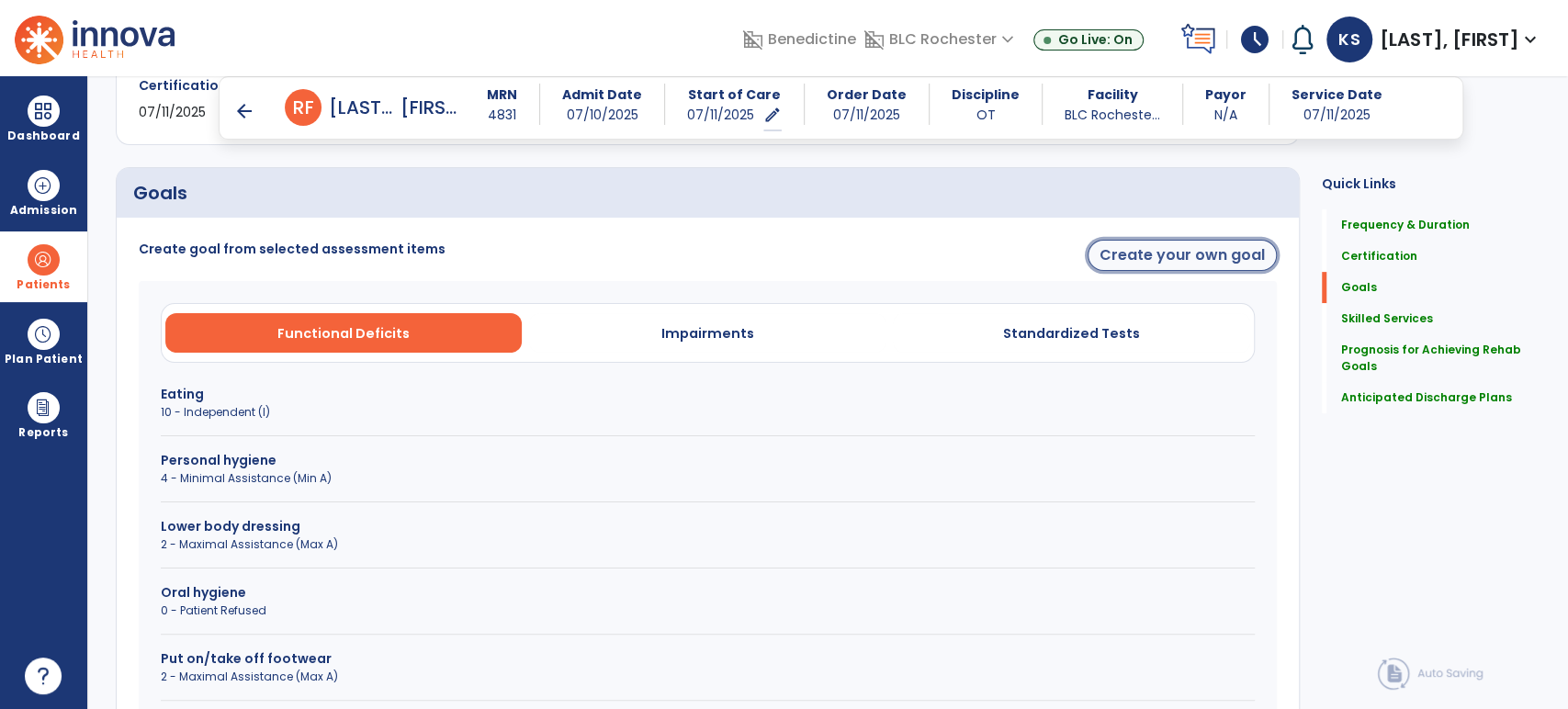 click on "Create your own goal" at bounding box center (1182, 255) 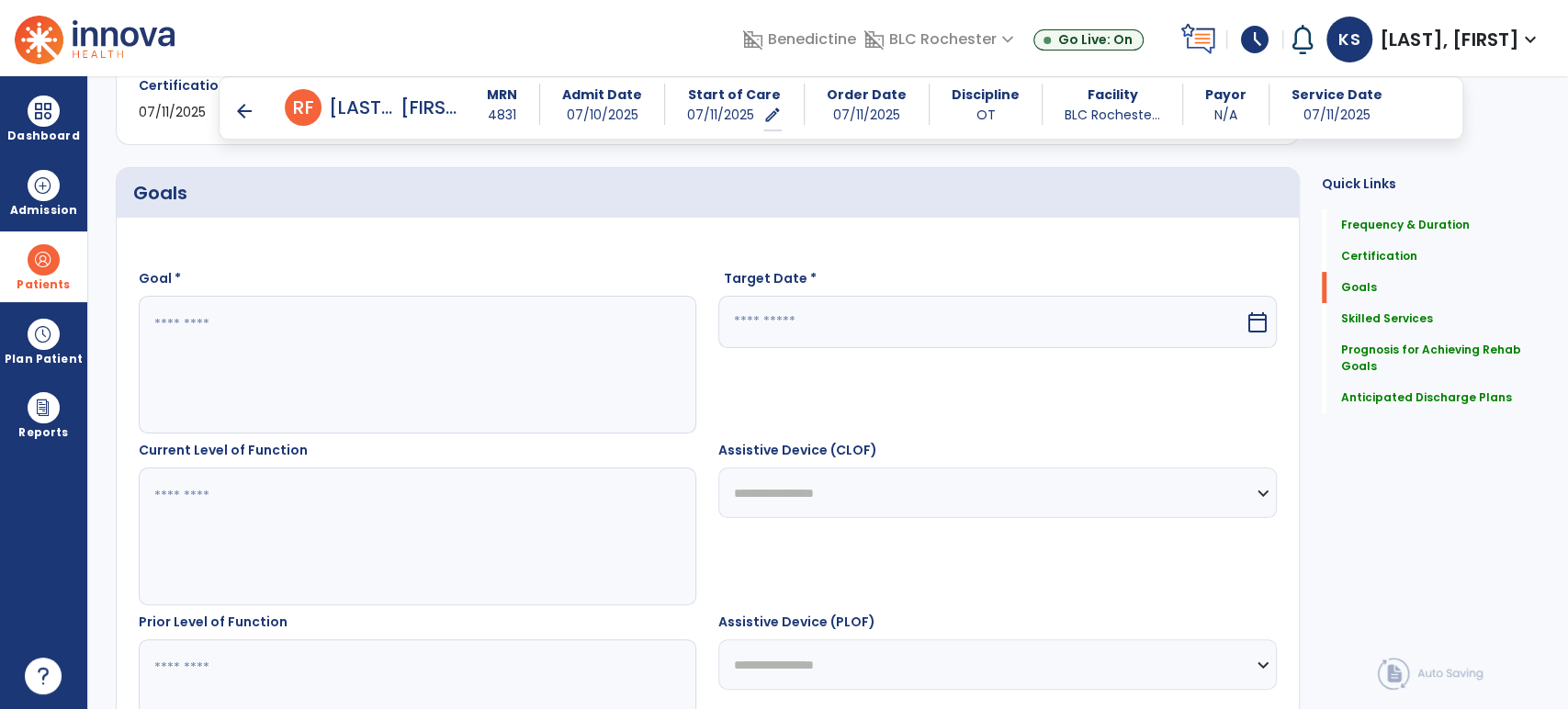 click at bounding box center [417, 365] 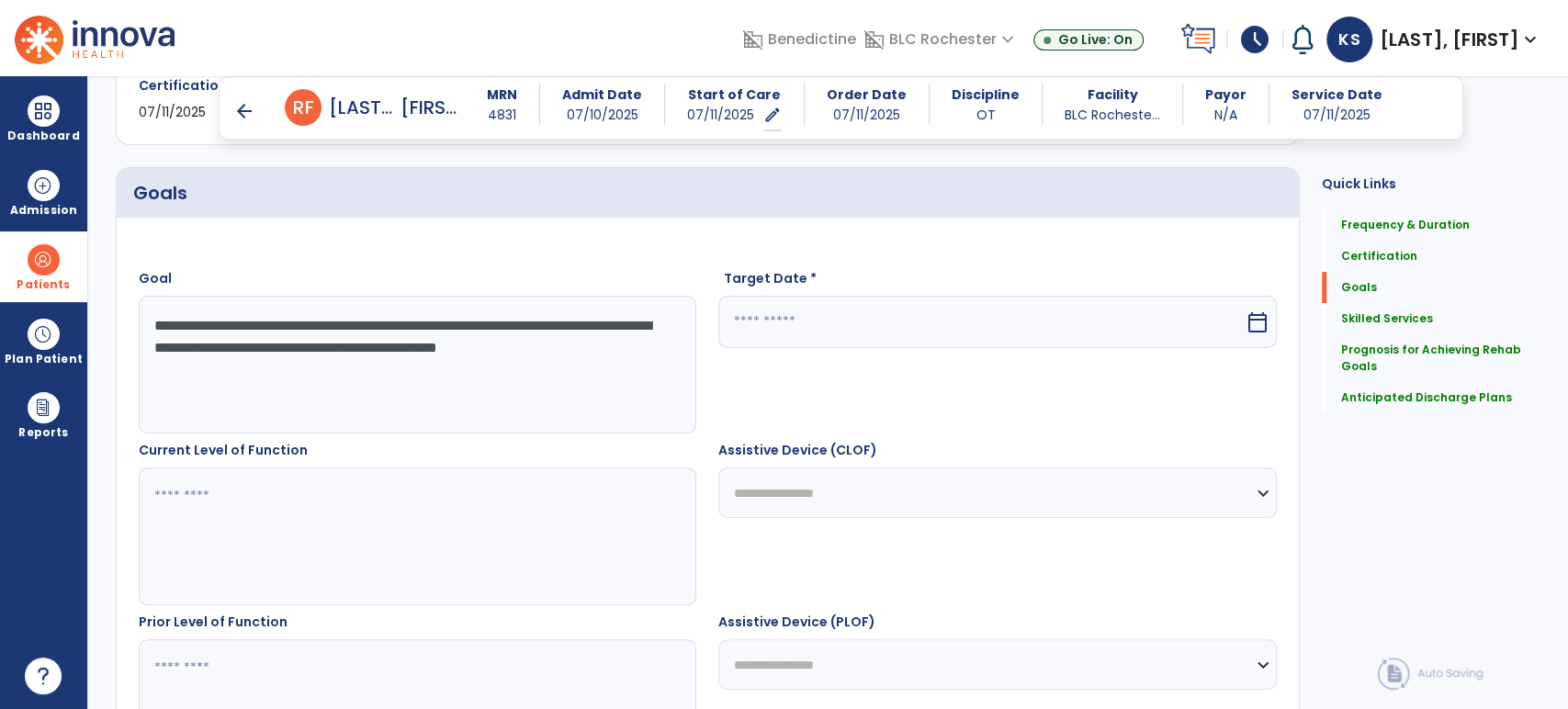 type on "**********" 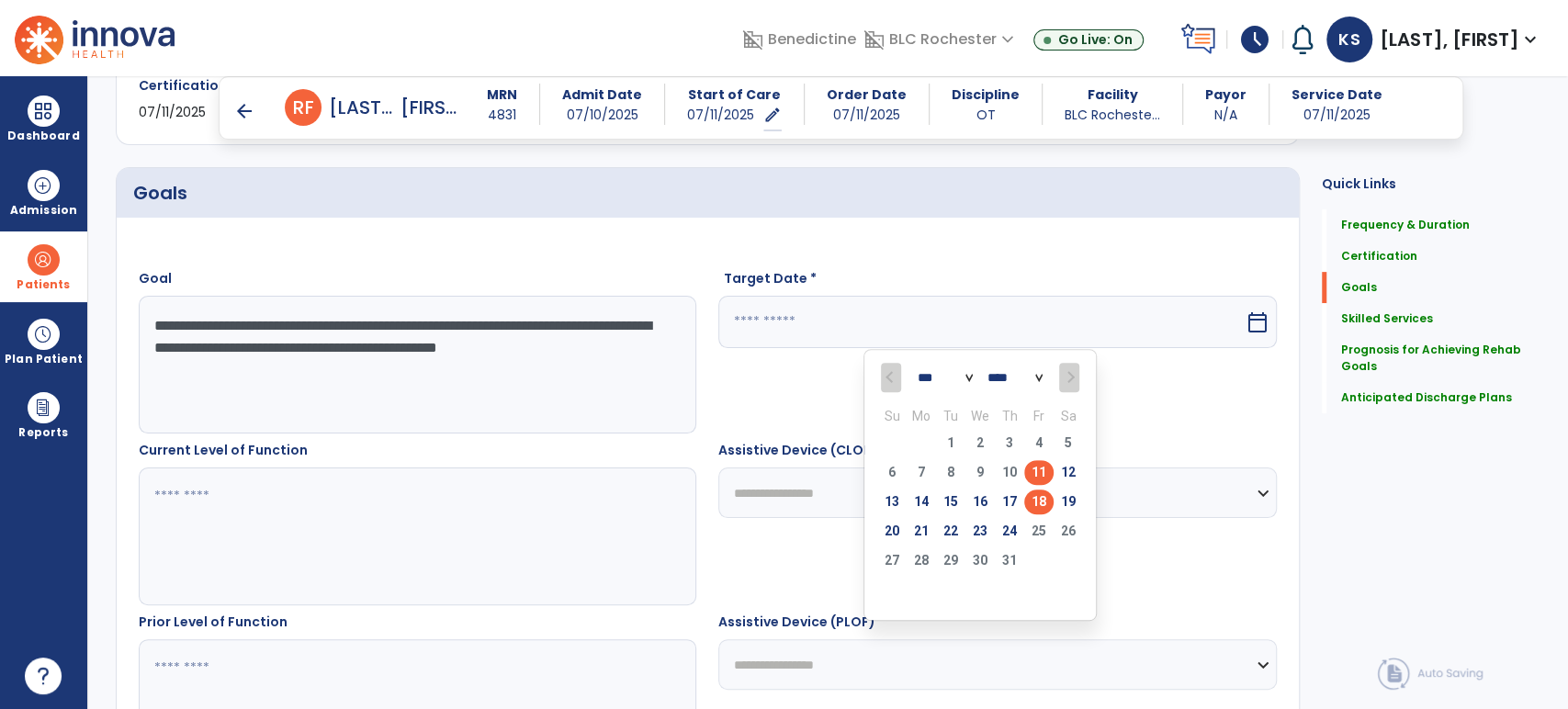 click on "18" at bounding box center (1039, 501) 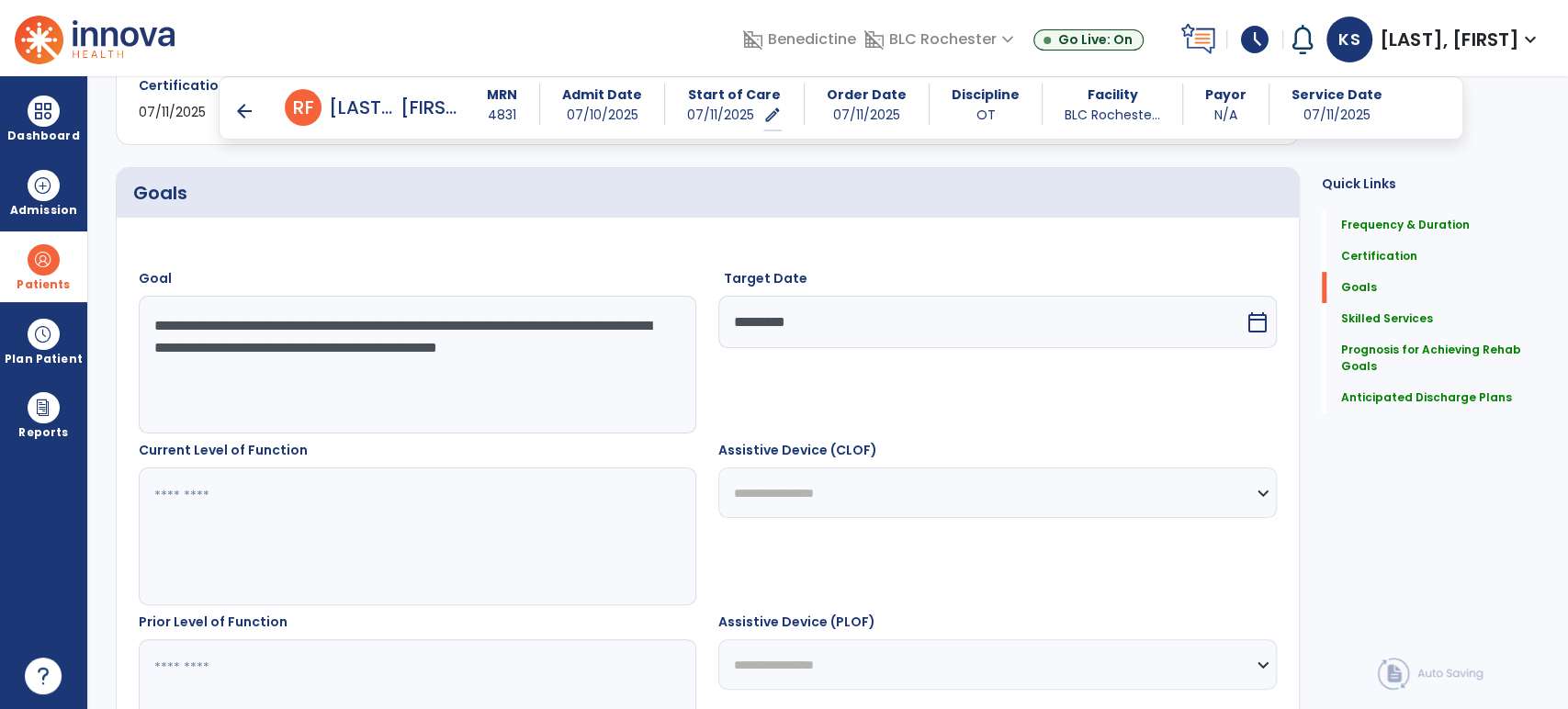 click on "*********" at bounding box center [981, 321] 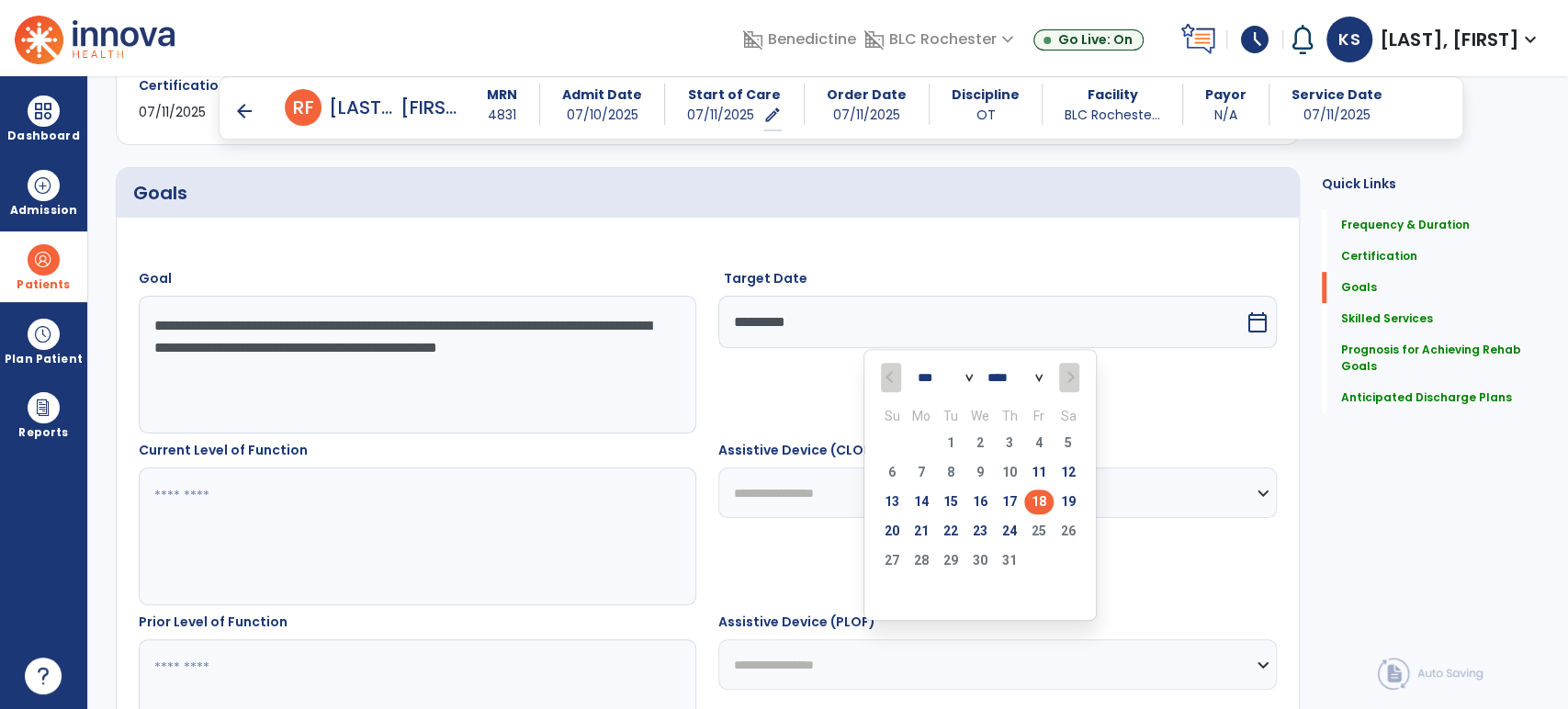 drag, startPoint x: 1006, startPoint y: 532, endPoint x: 838, endPoint y: 533, distance: 168.00298 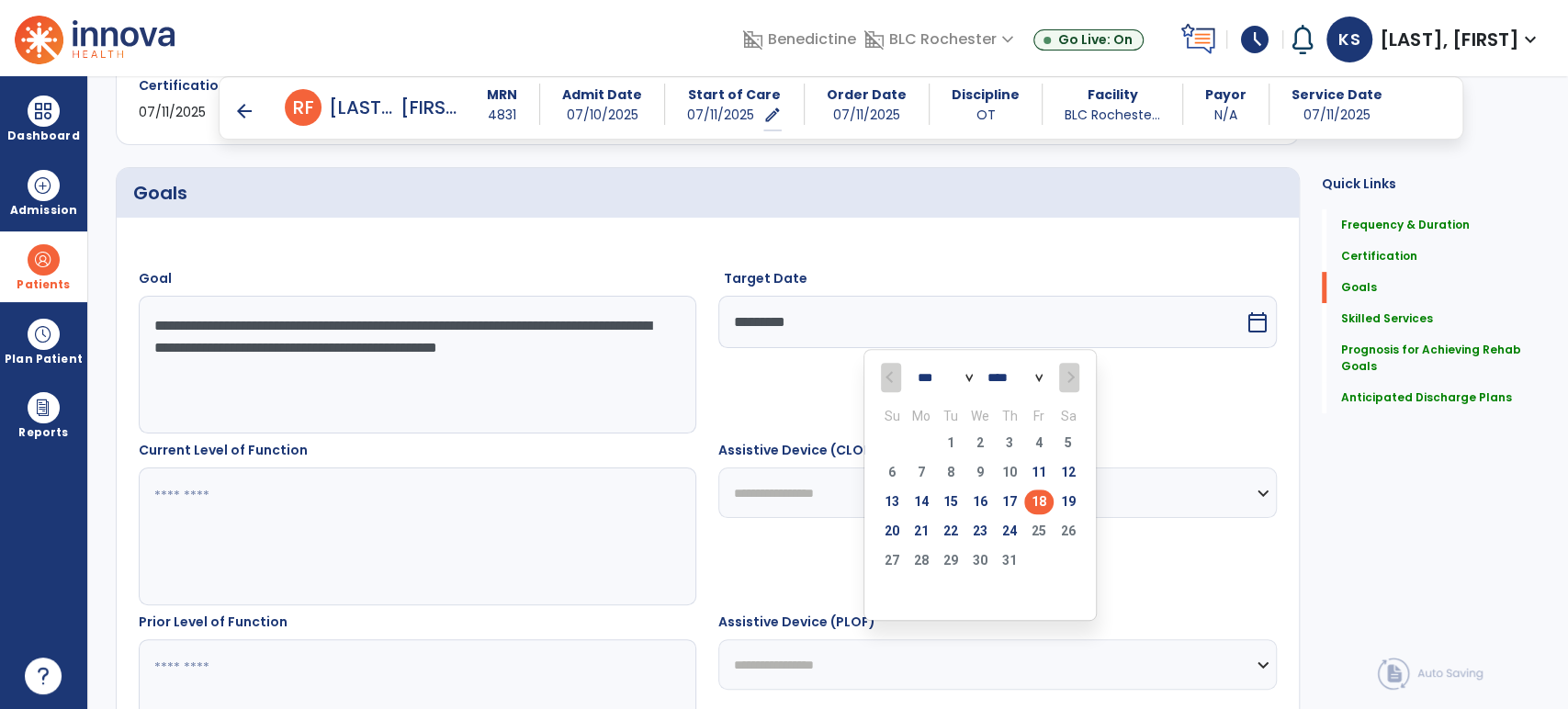 type on "*********" 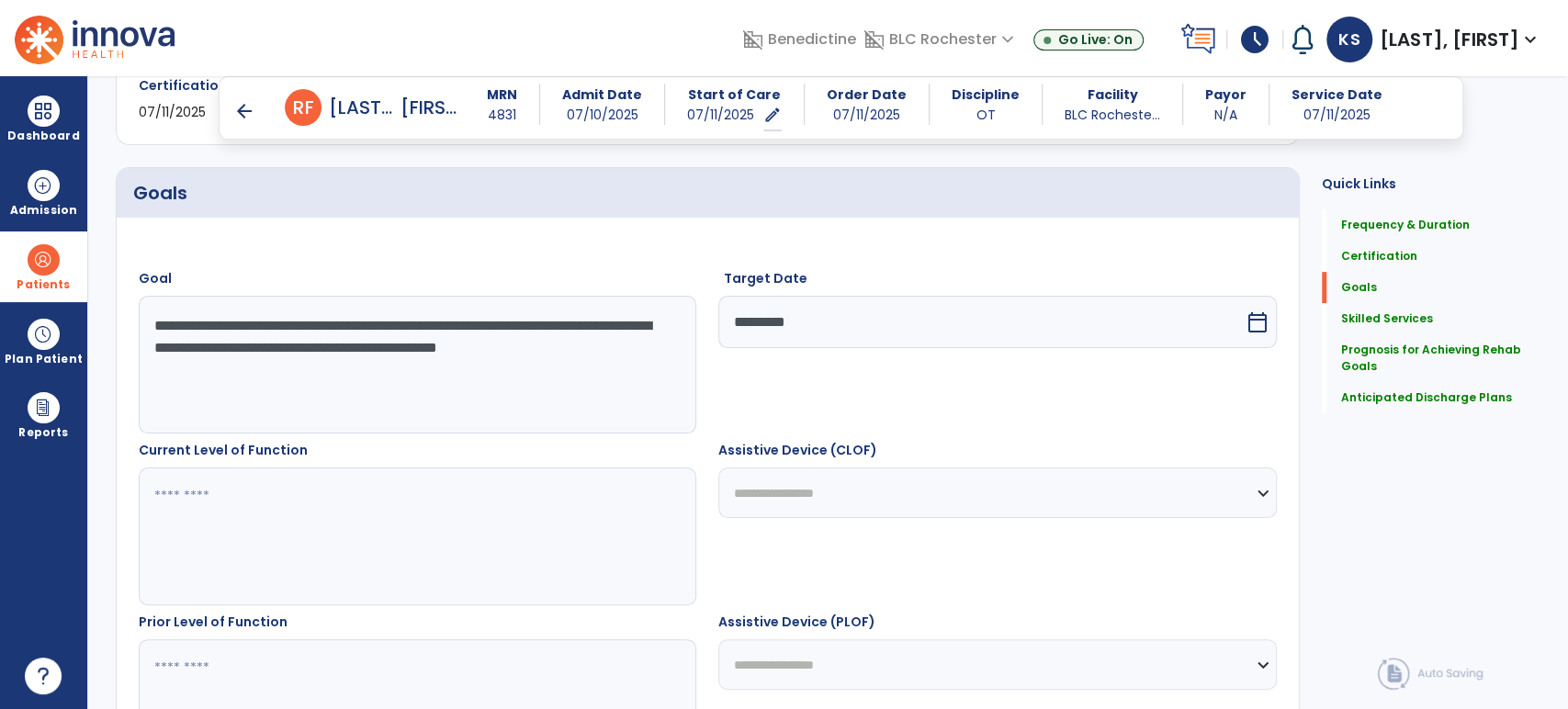 click at bounding box center [417, 536] 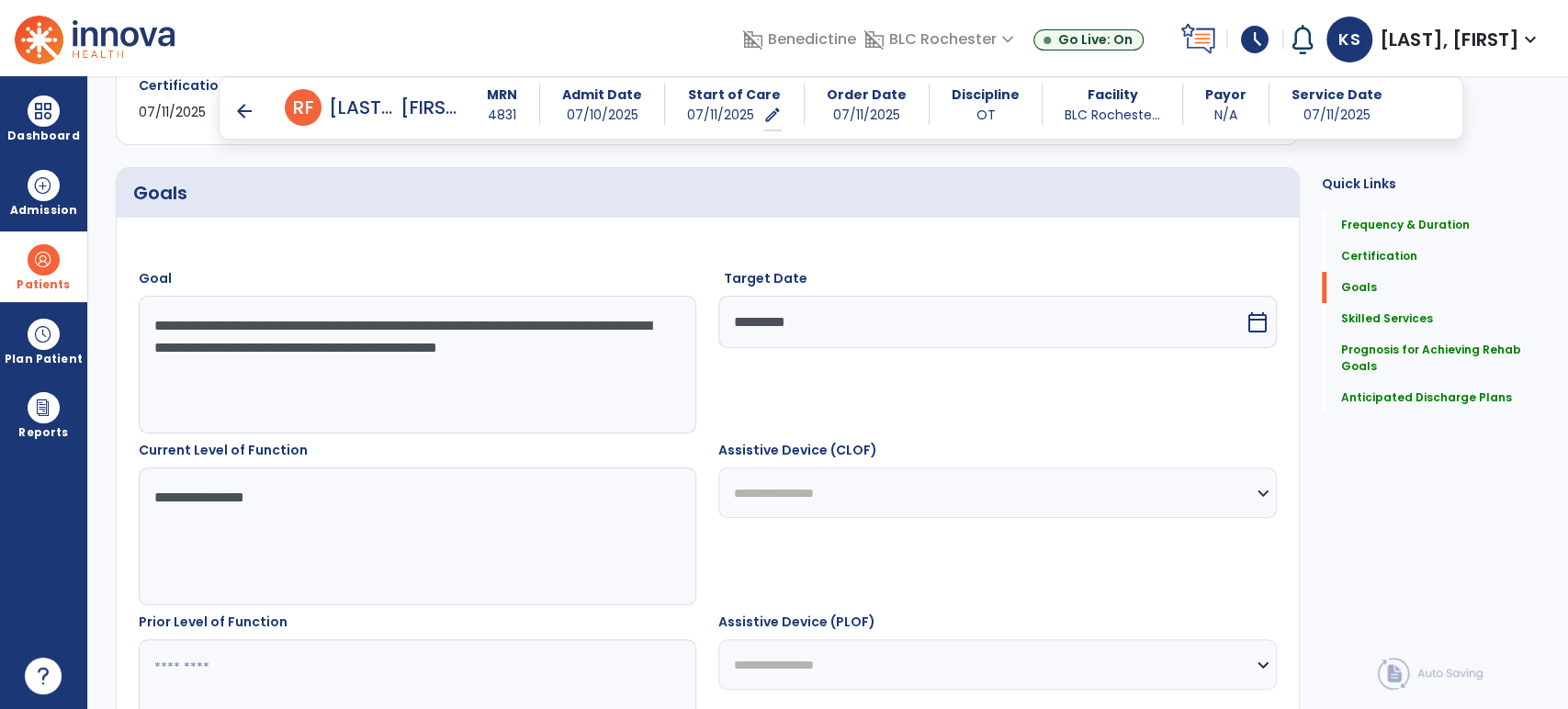 type on "**********" 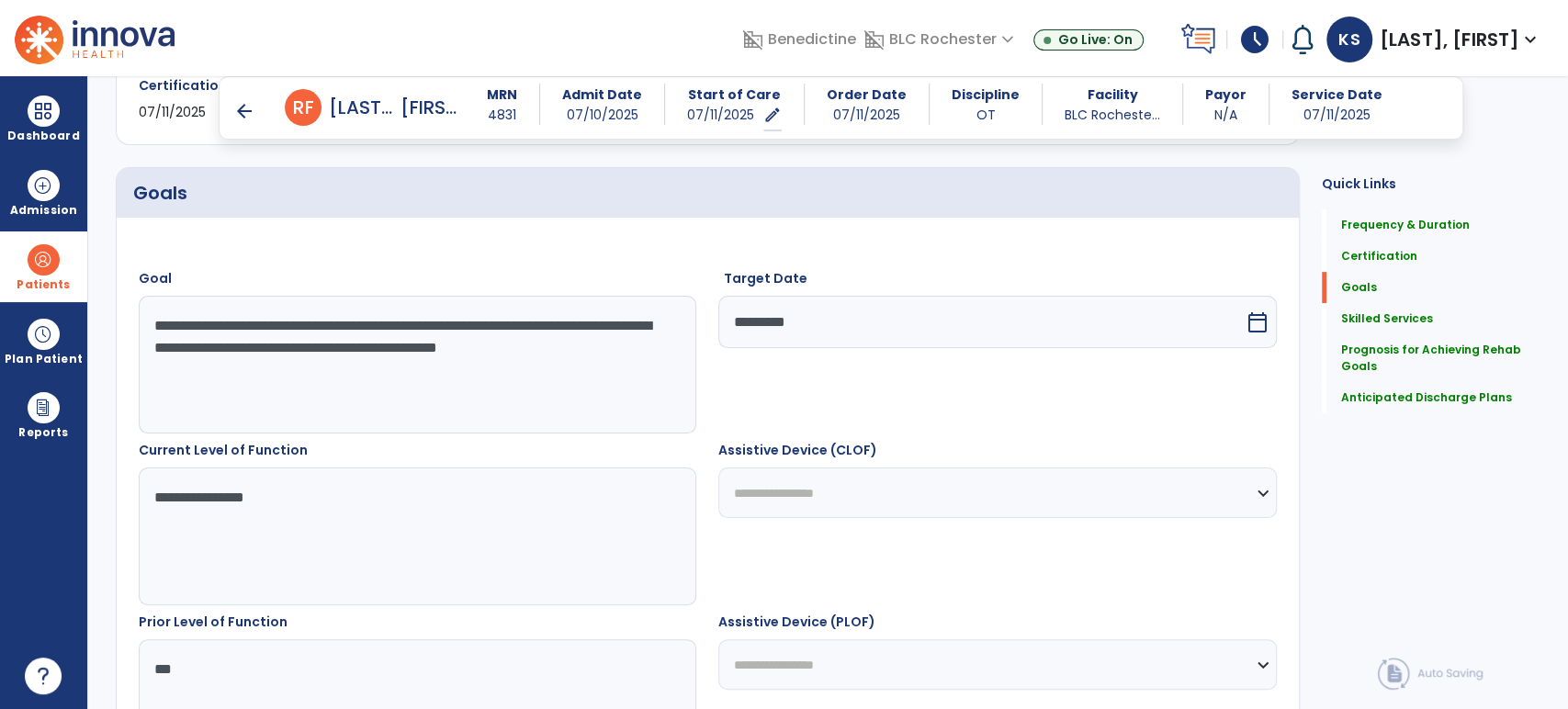 type on "***" 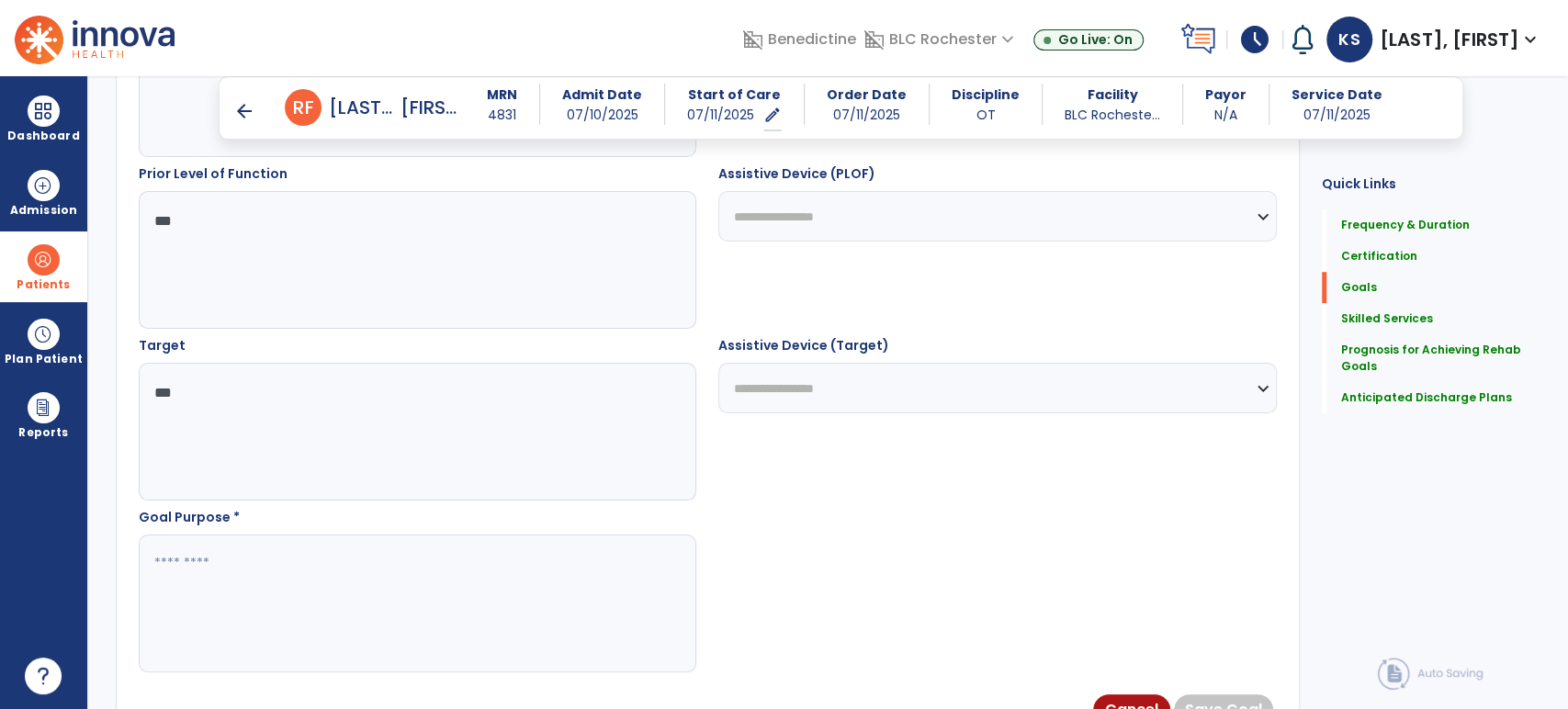 type on "***" 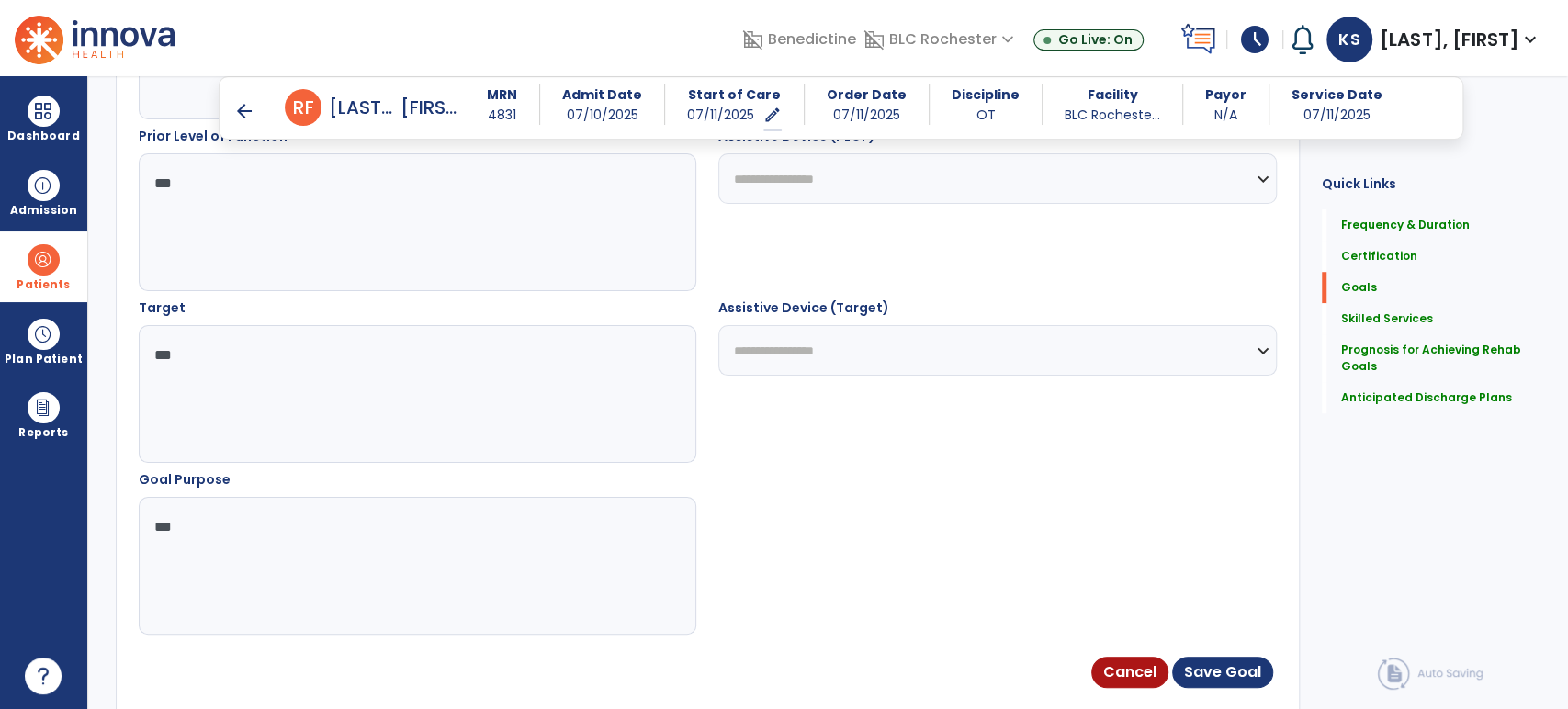 scroll, scrollTop: 958, scrollLeft: 0, axis: vertical 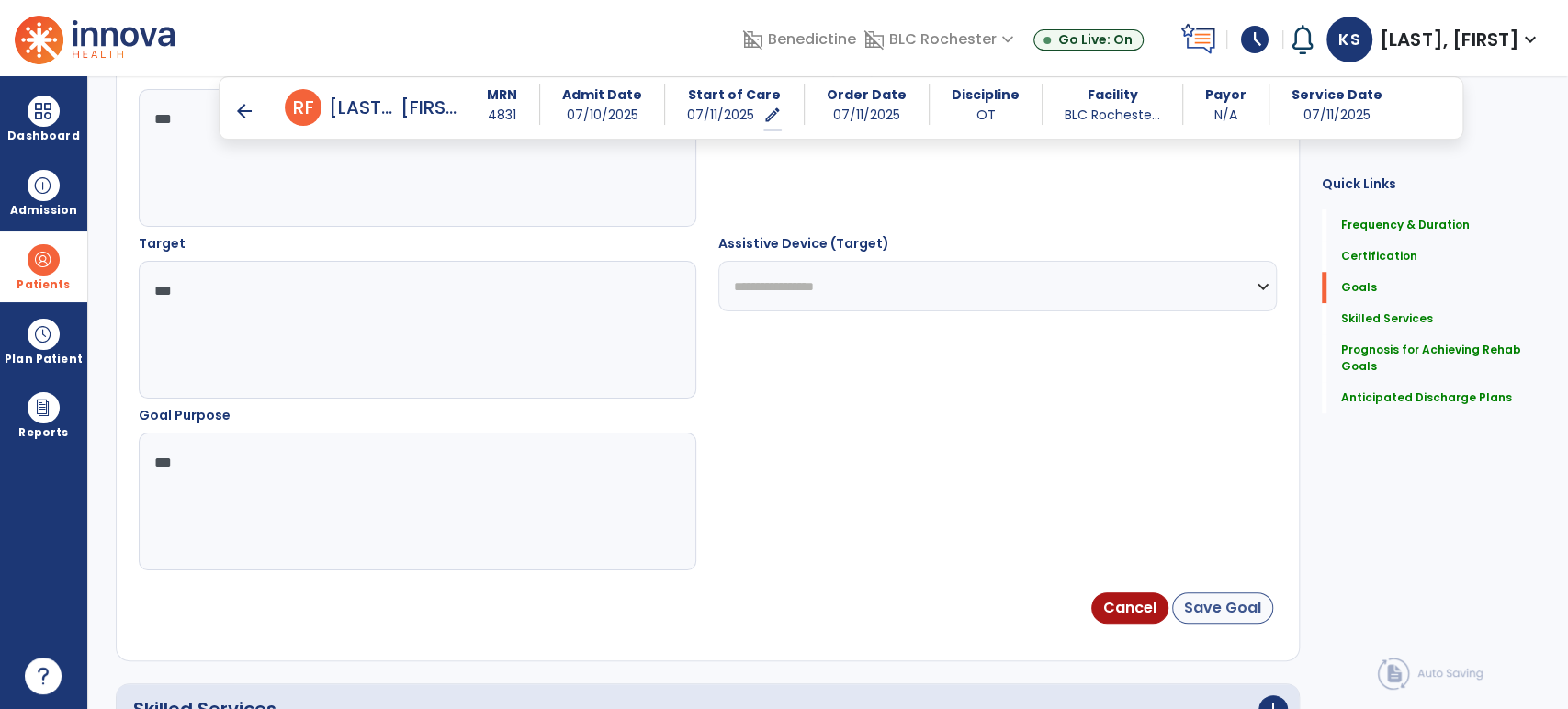 type on "***" 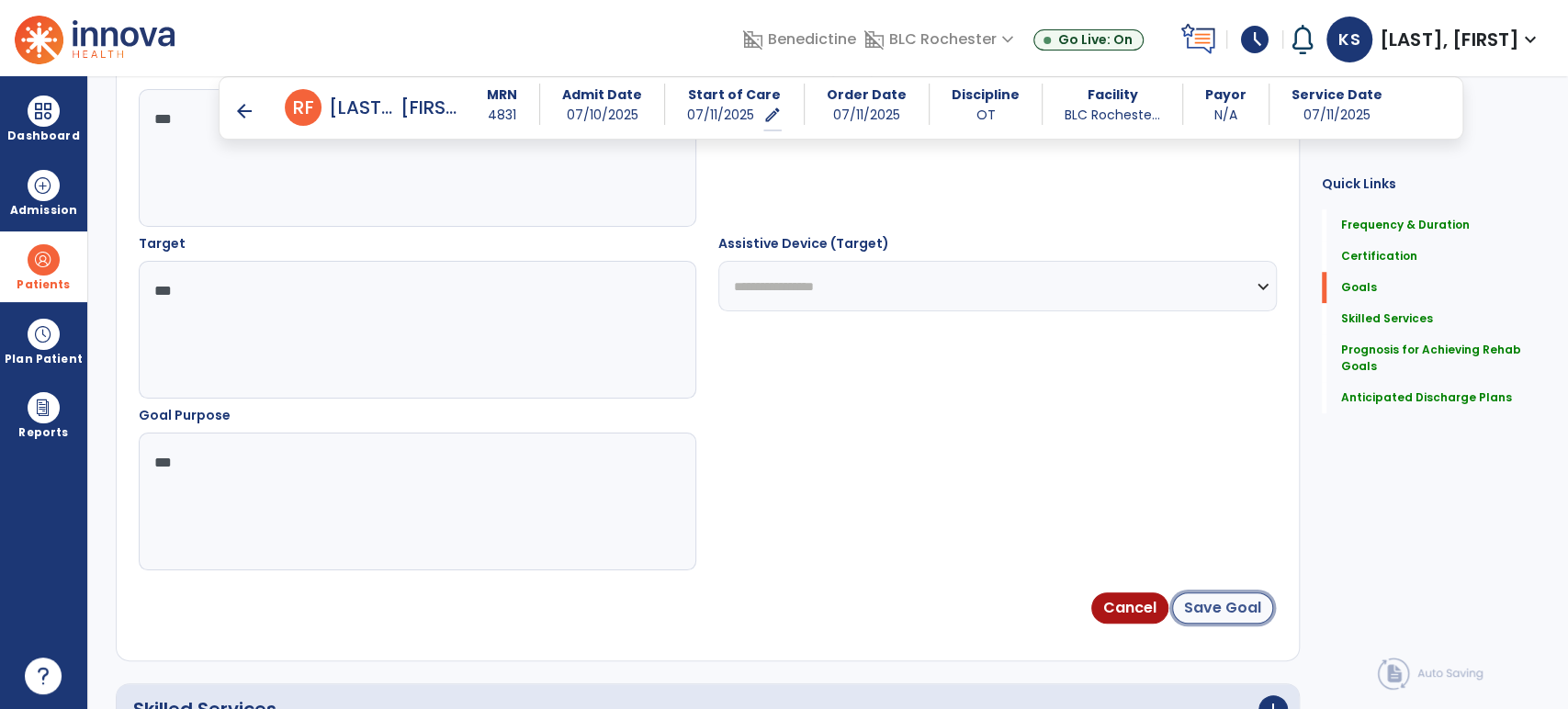 click on "Save Goal" at bounding box center (1223, 608) 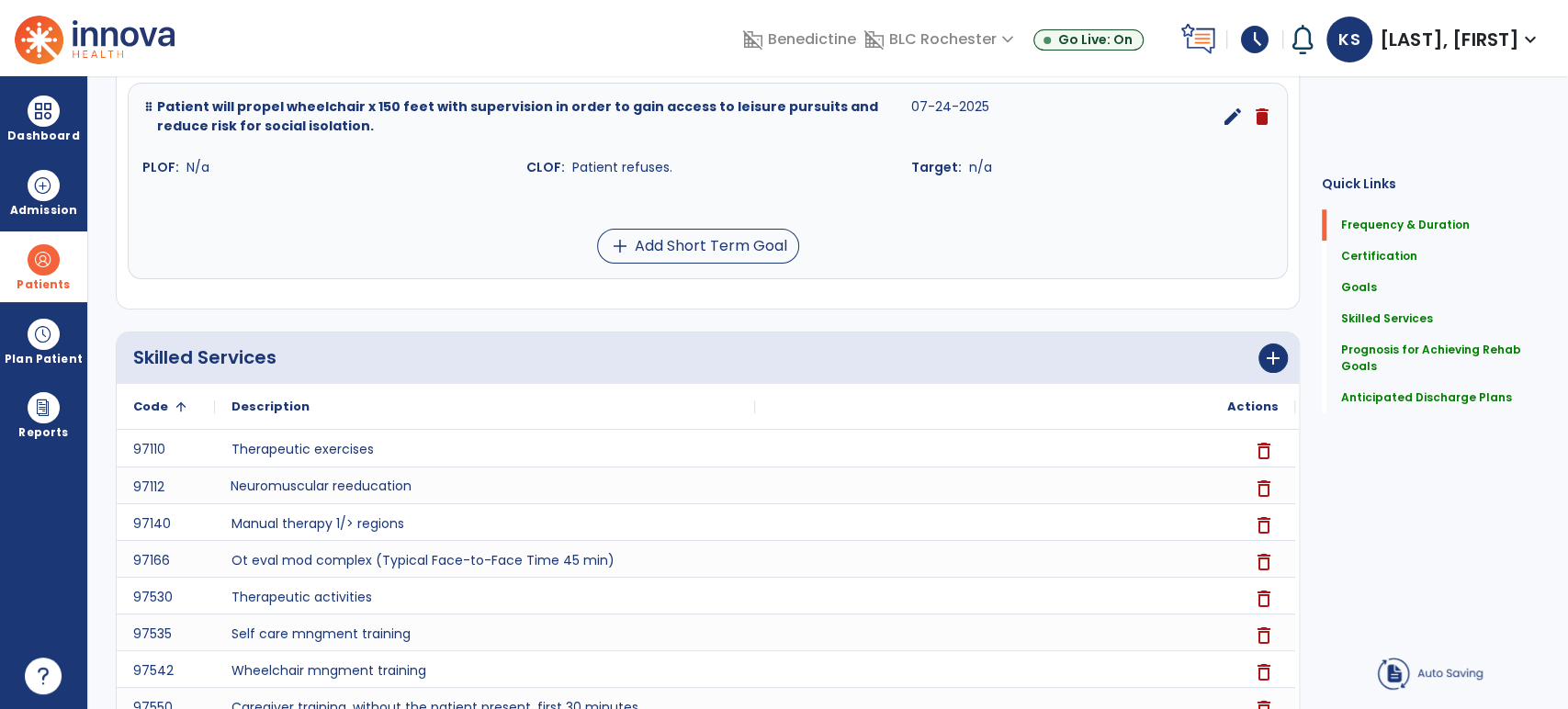 scroll, scrollTop: 0, scrollLeft: 0, axis: both 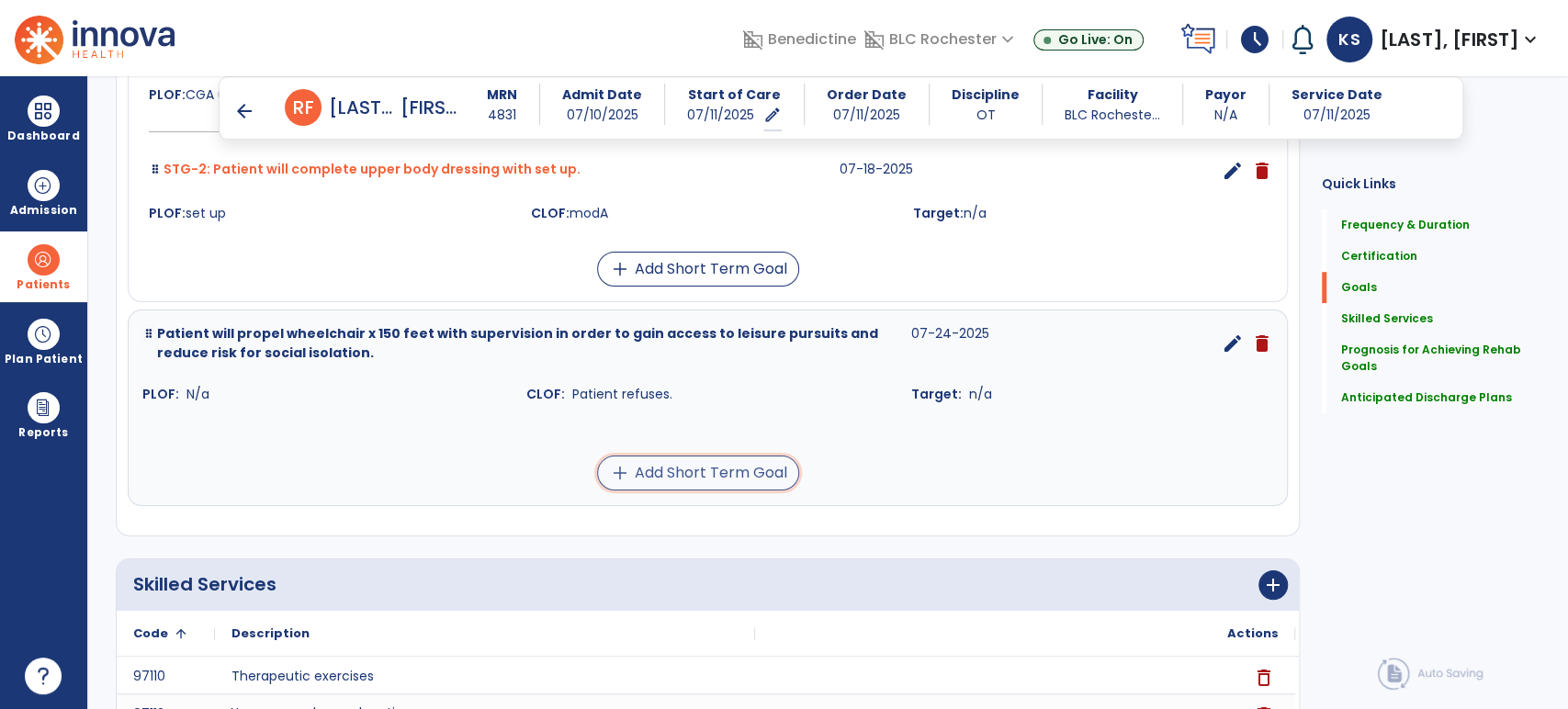 click on "add  Add Short Term Goal" at bounding box center (698, 473) 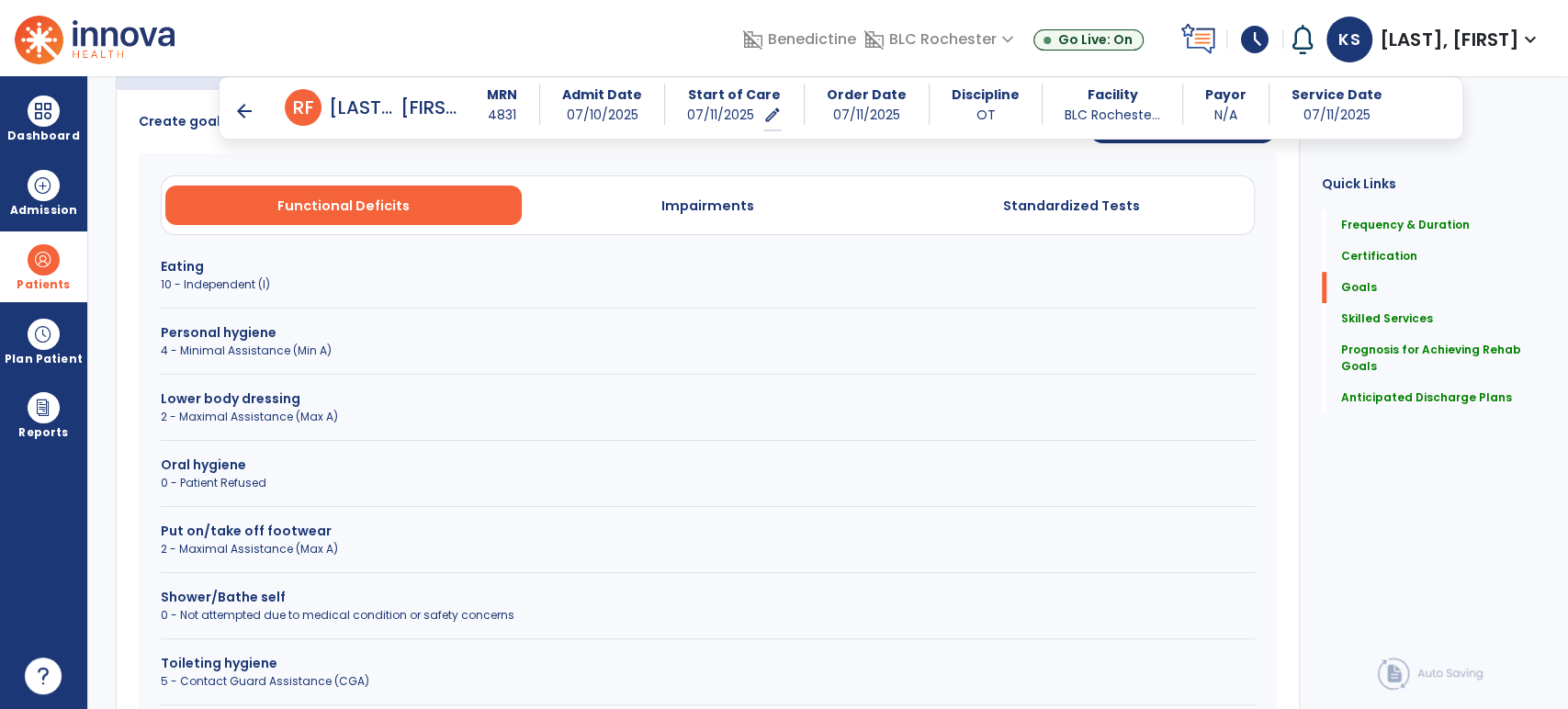 scroll, scrollTop: 499, scrollLeft: 0, axis: vertical 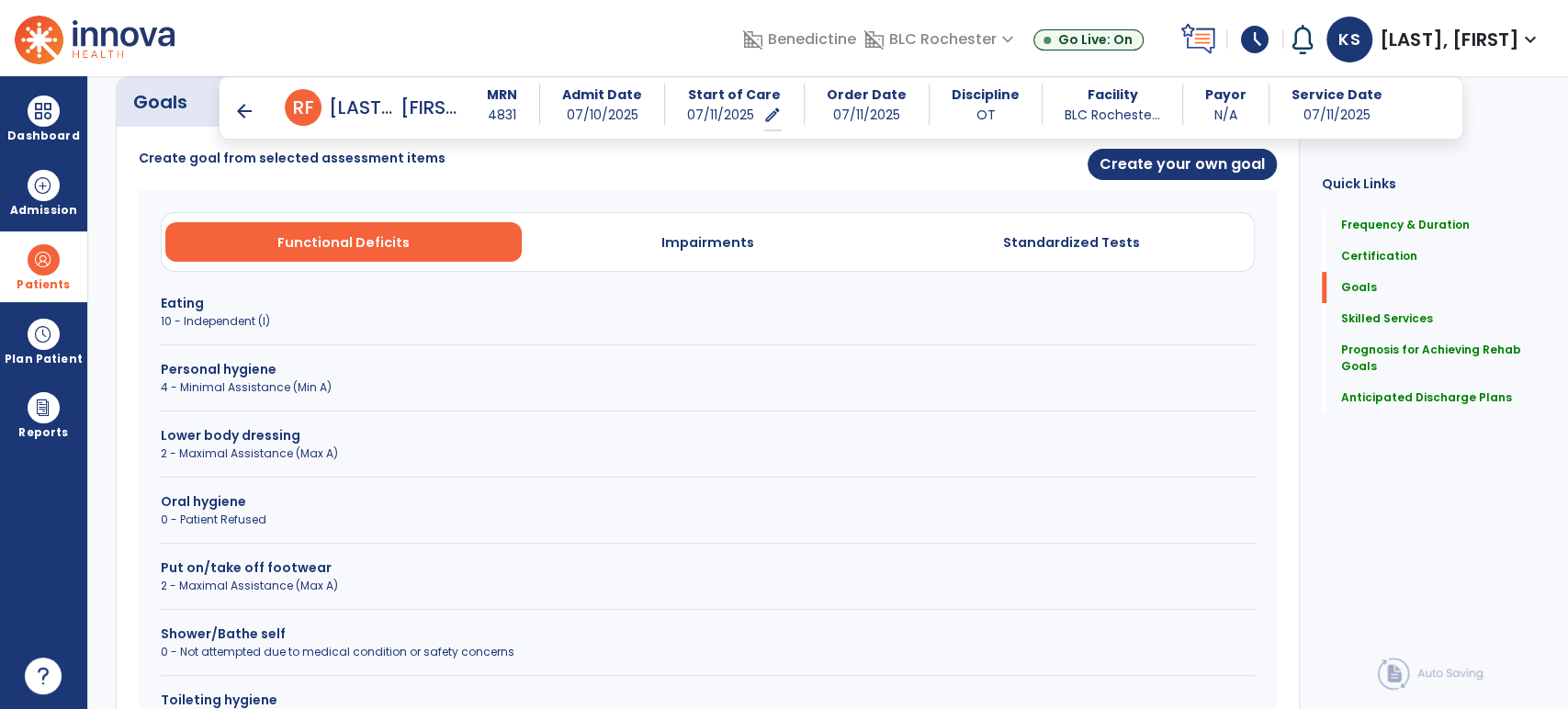 click on "Create goal from selected assessment items  Create your own goal   Functional Deficits   Impairments   Standardized Tests  Eating 10 - Independent (I) Personal hygiene 4 - Minimal Assistance (Min A) Lower body dressing 2 - Maximal Assistance (Max A) Oral hygiene 0 - Patient Refused Put on/take off footwear 2 - Maximal Assistance (Max A) Shower/Bathe self 0 - Not attempted due to medical condition or safety concerns Toileting hygiene 5 - Contact Guard Assistance (CGA) Upper body dressing 3 - Moderate Assistance (Mod A) Cancel" at bounding box center (707, 530) 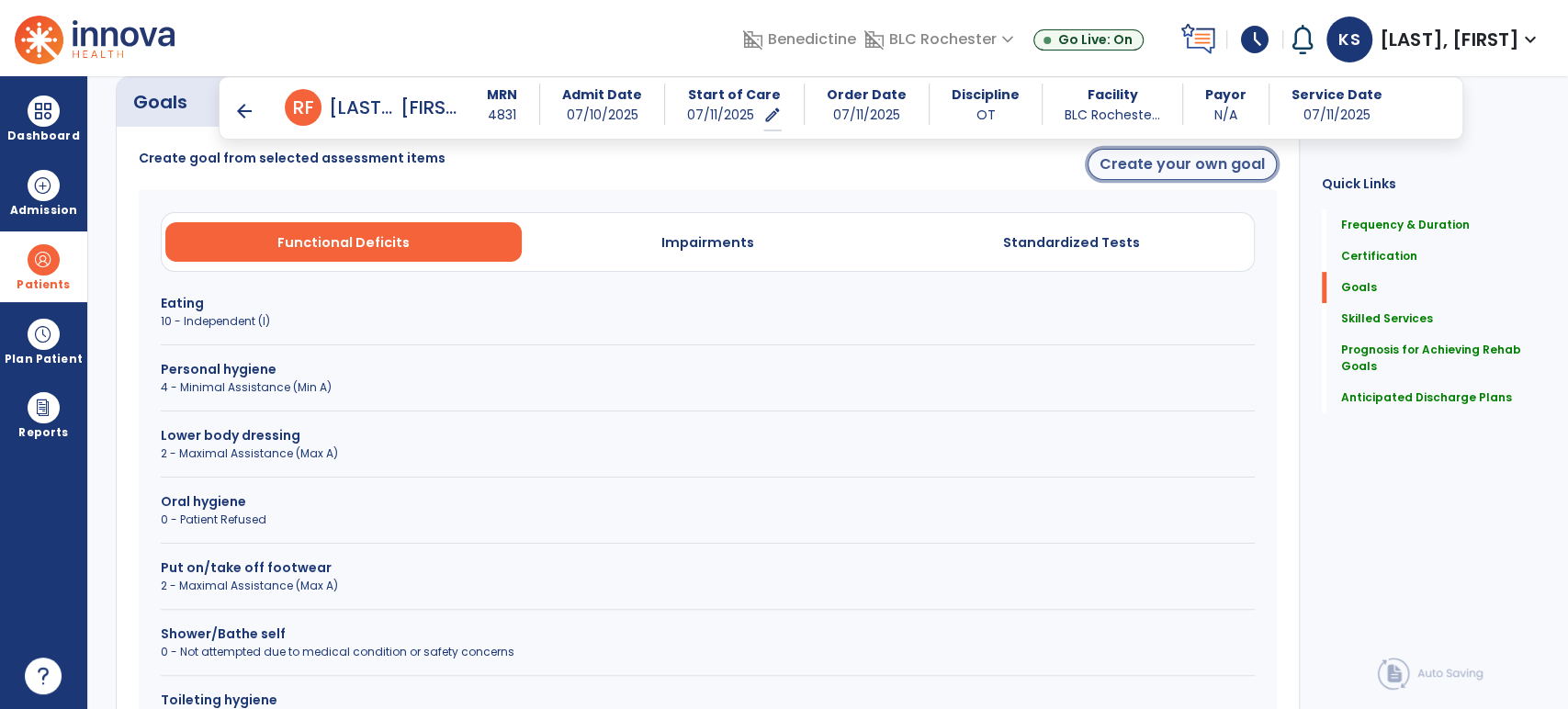 click on "Create your own goal" at bounding box center [1182, 164] 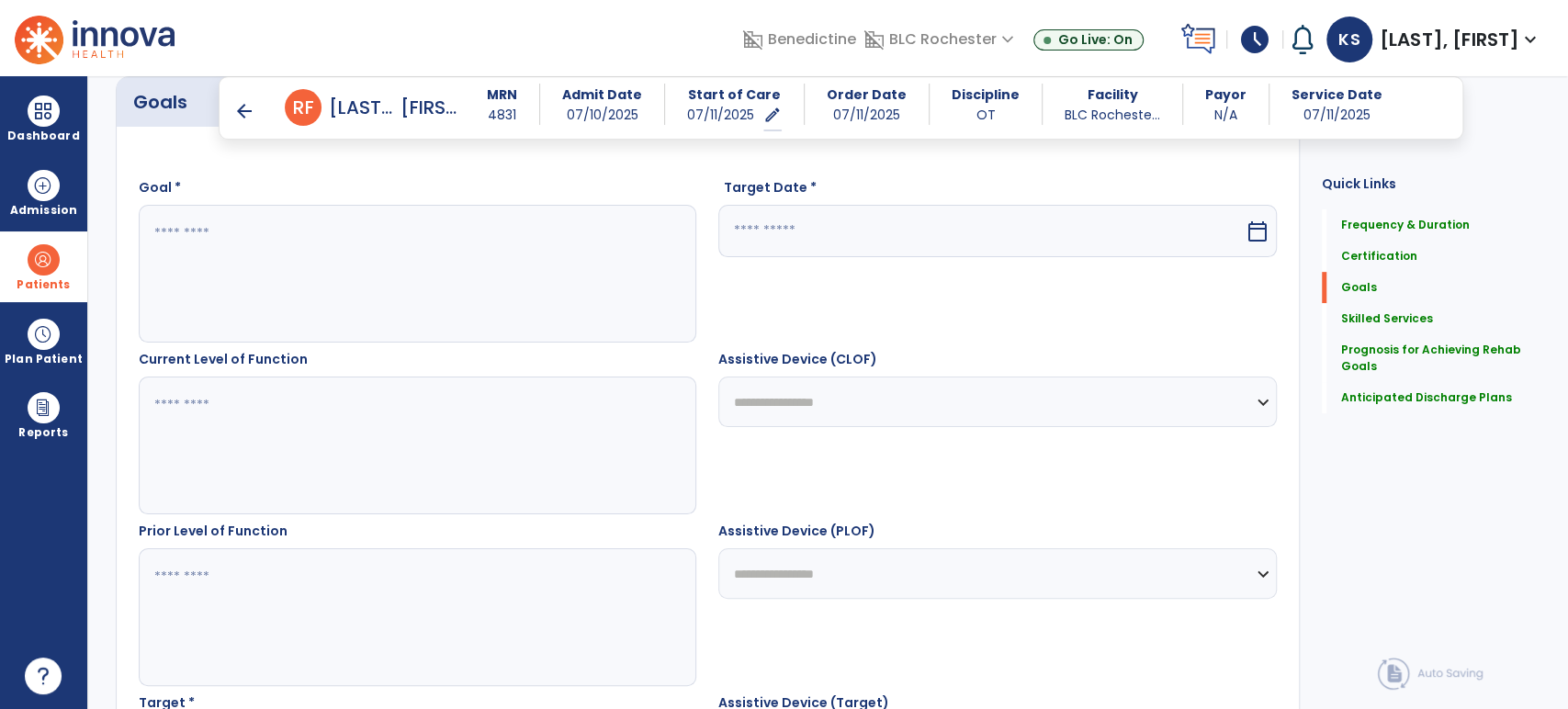 click at bounding box center [417, 274] 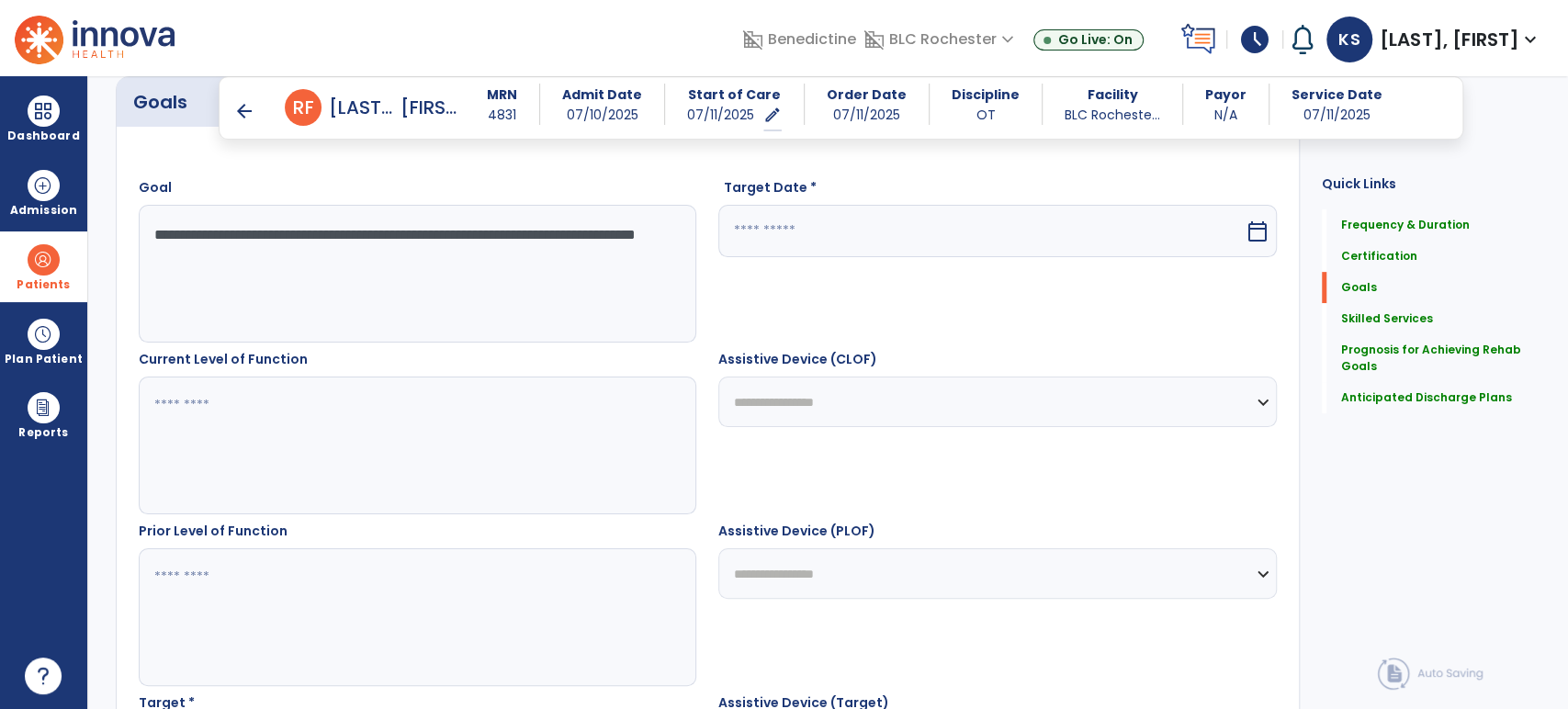 type on "**********" 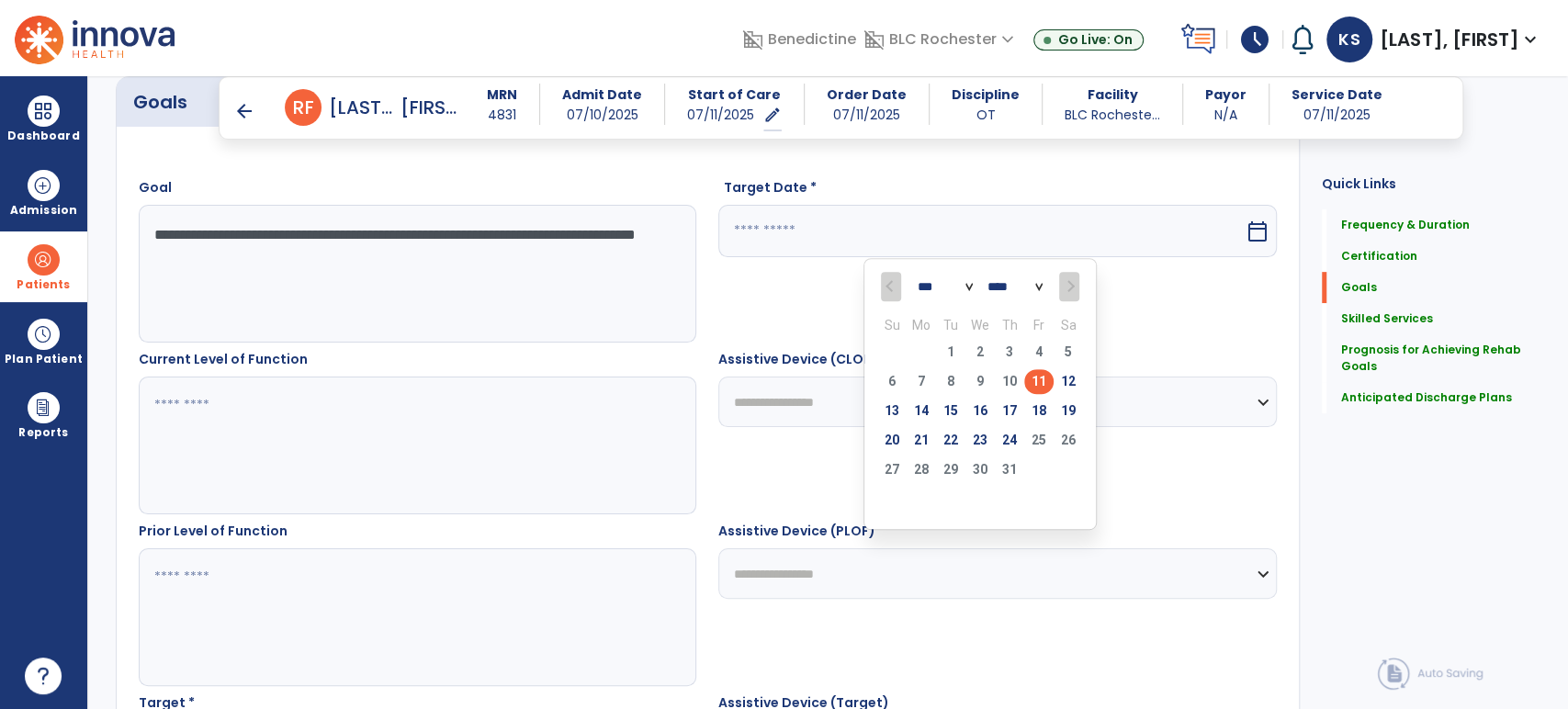 click on "18" at bounding box center [1039, 411] 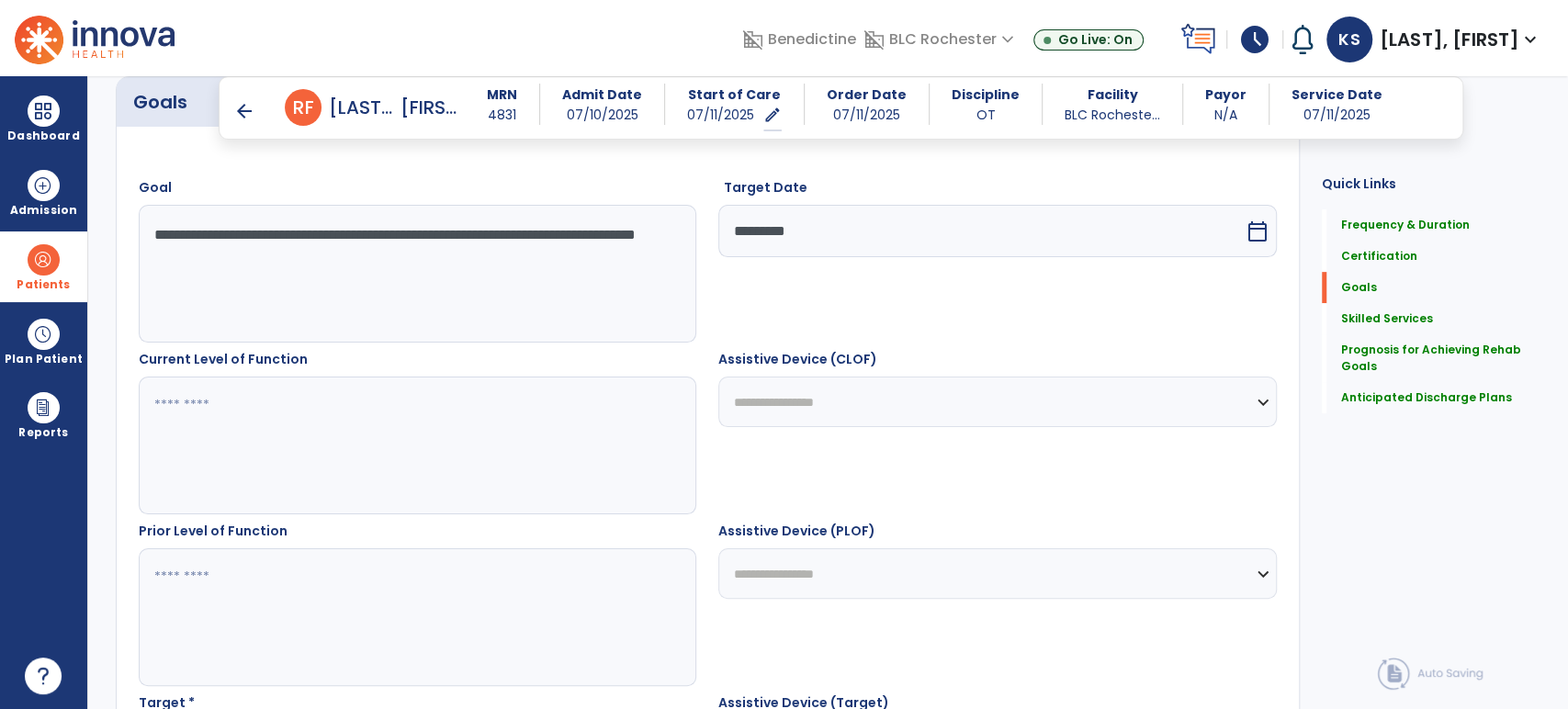 click at bounding box center (417, 445) 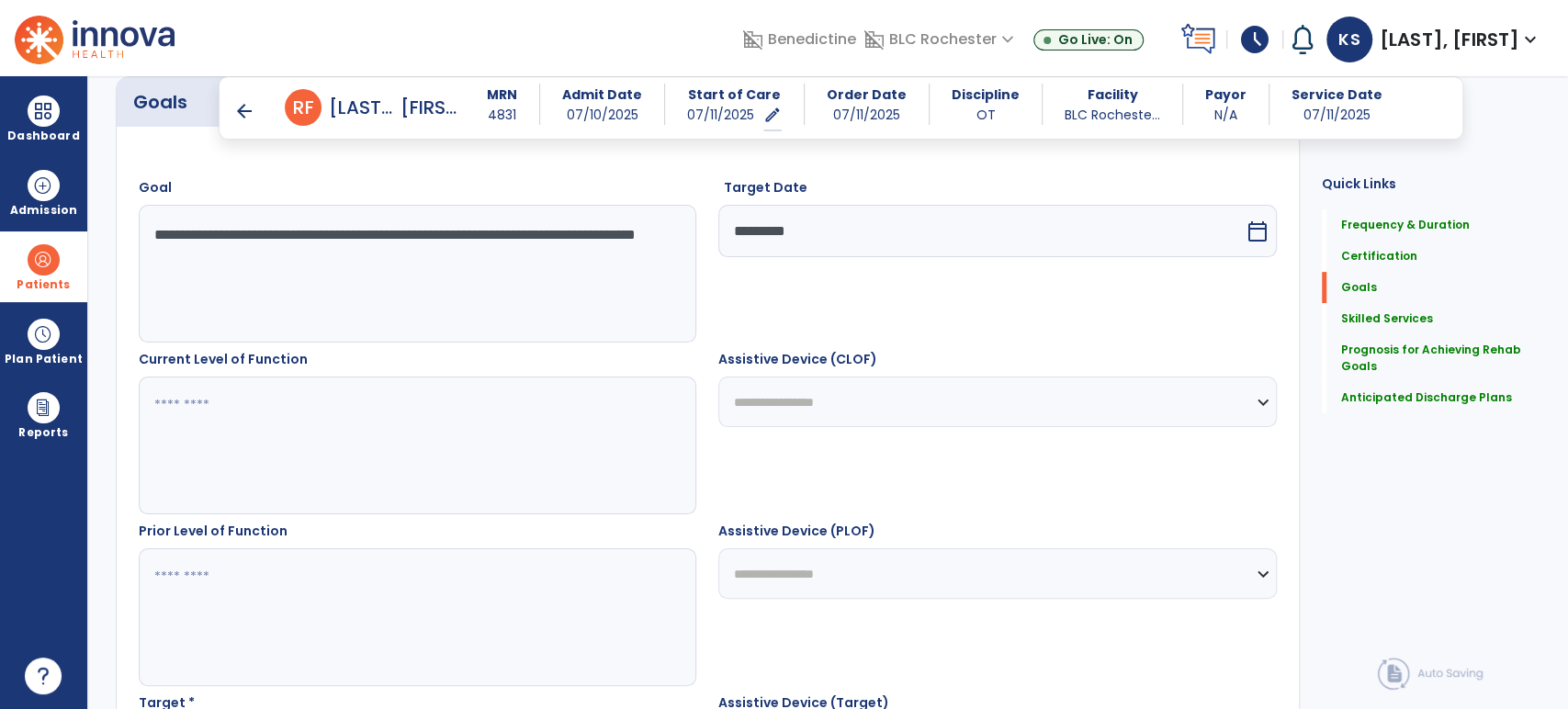 click on "**********" at bounding box center [417, 274] 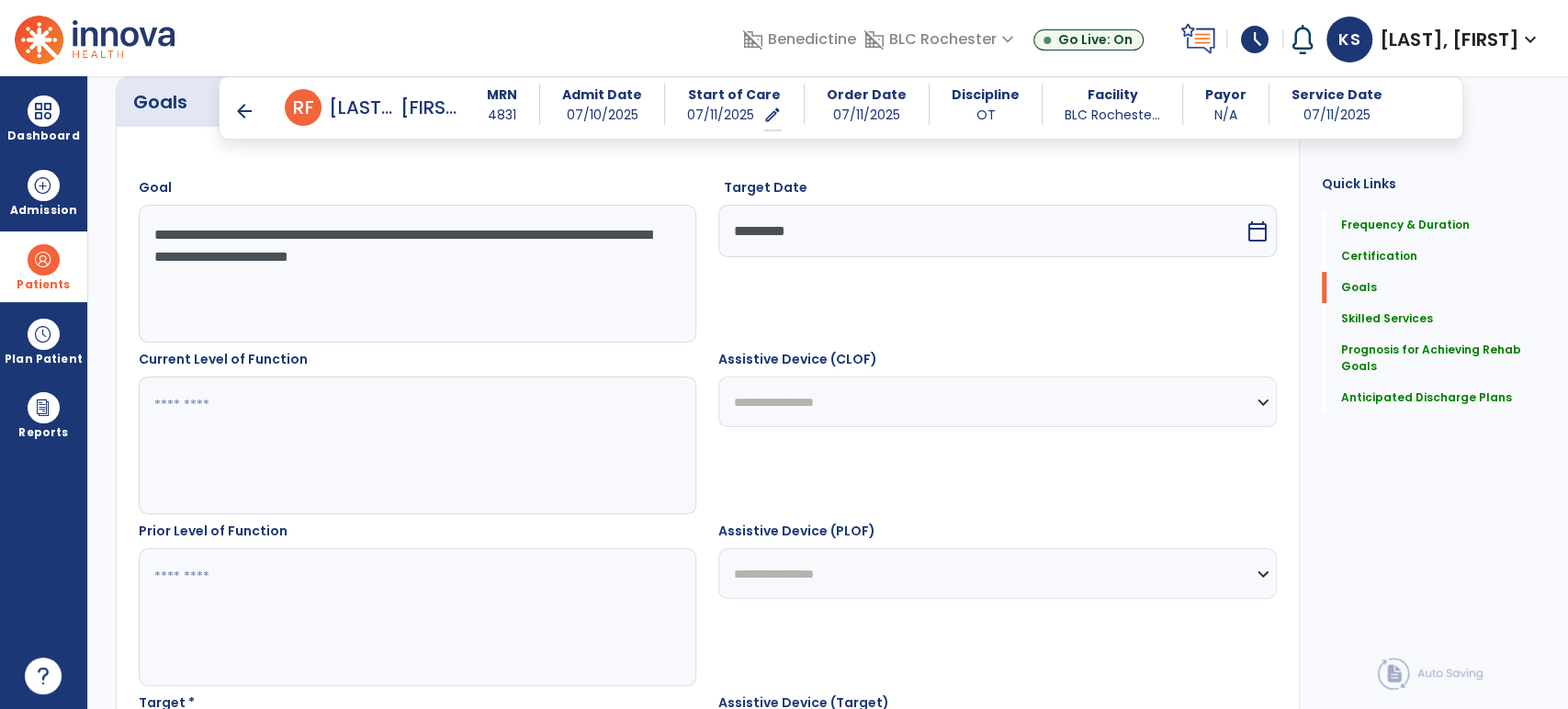 type on "**********" 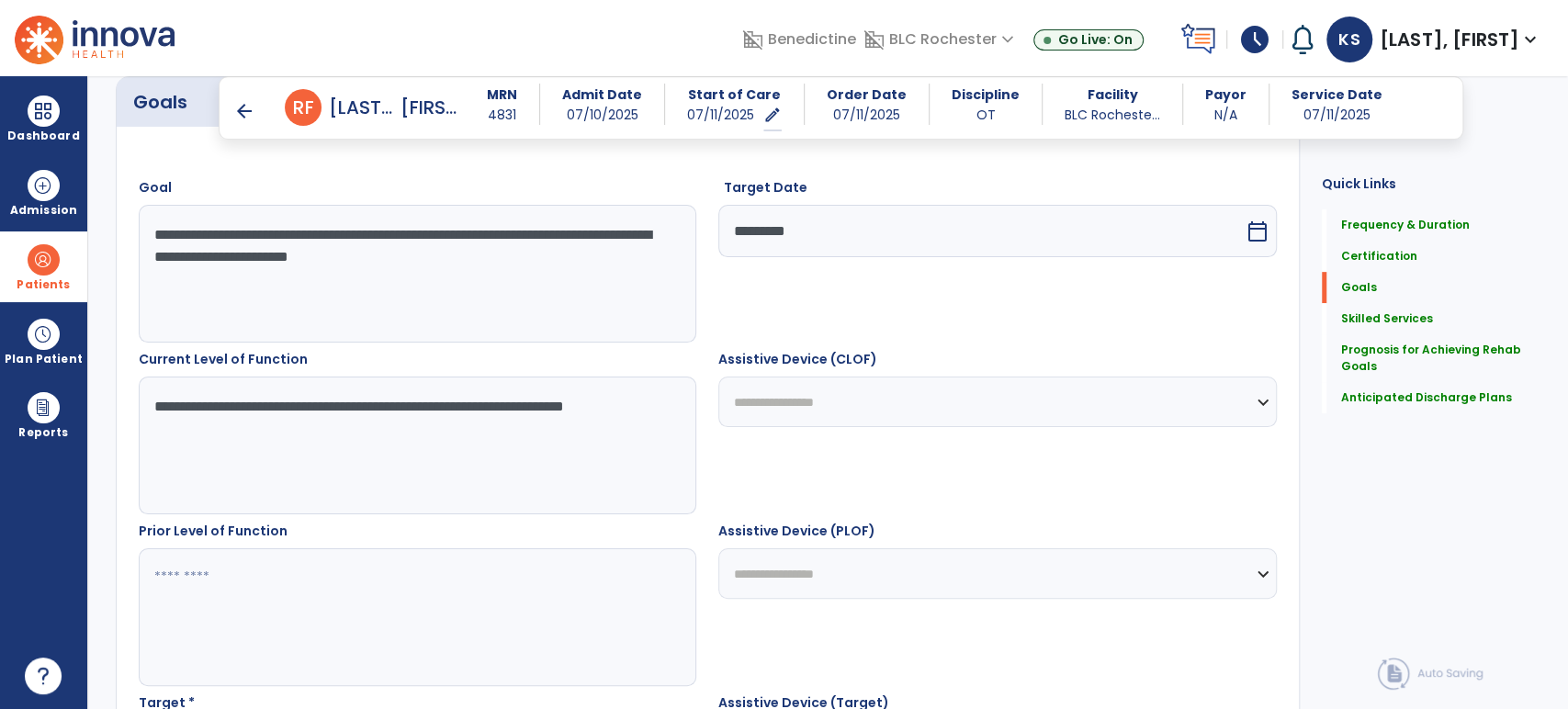 type on "**********" 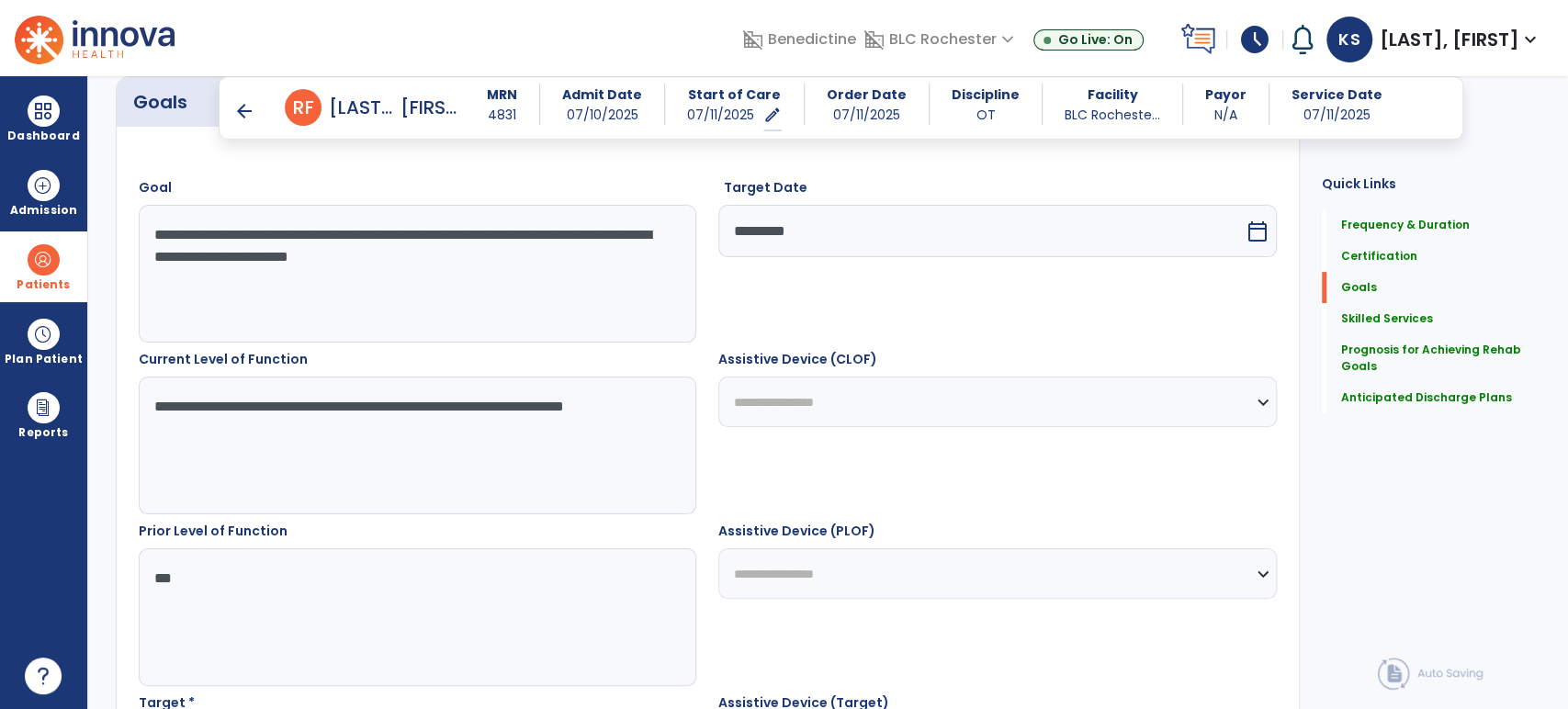 type on "***" 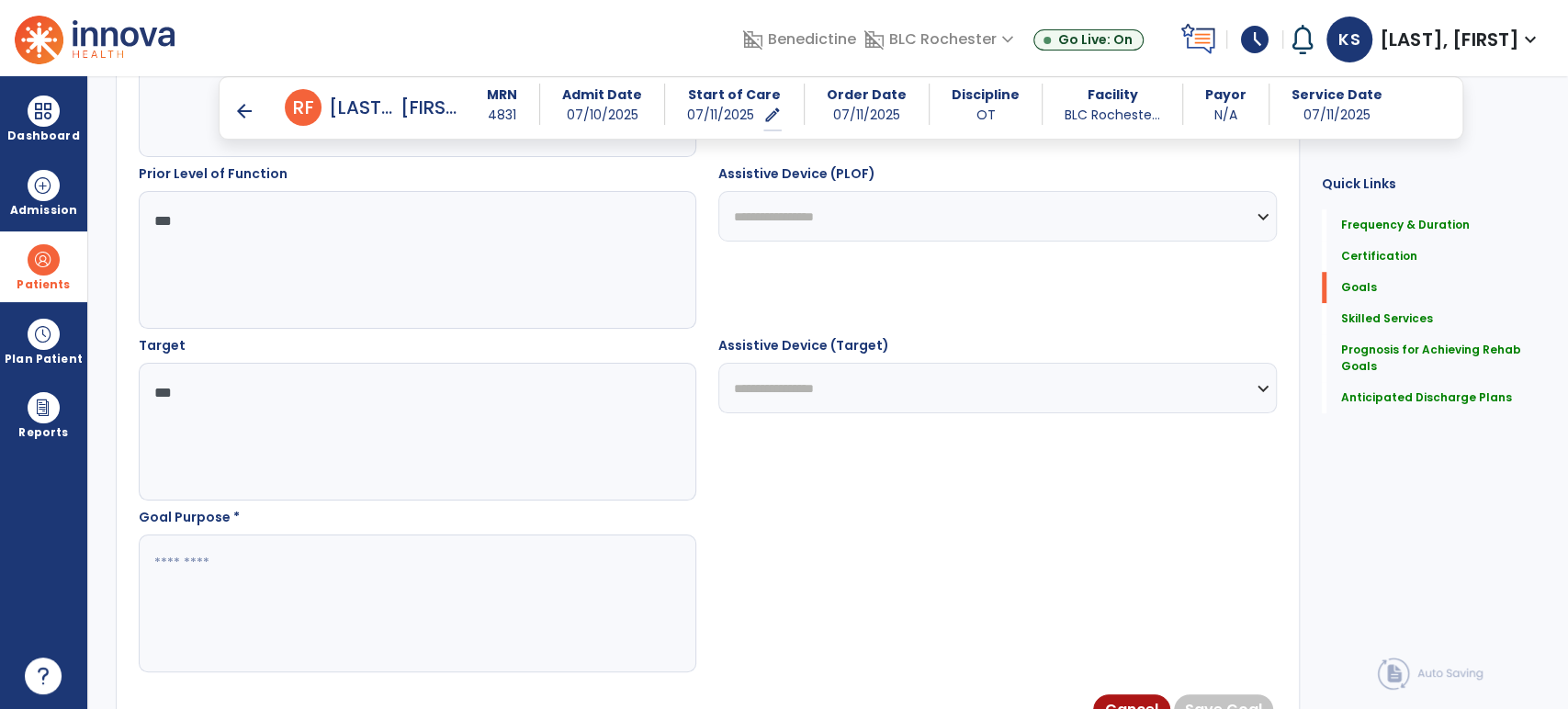 type on "***" 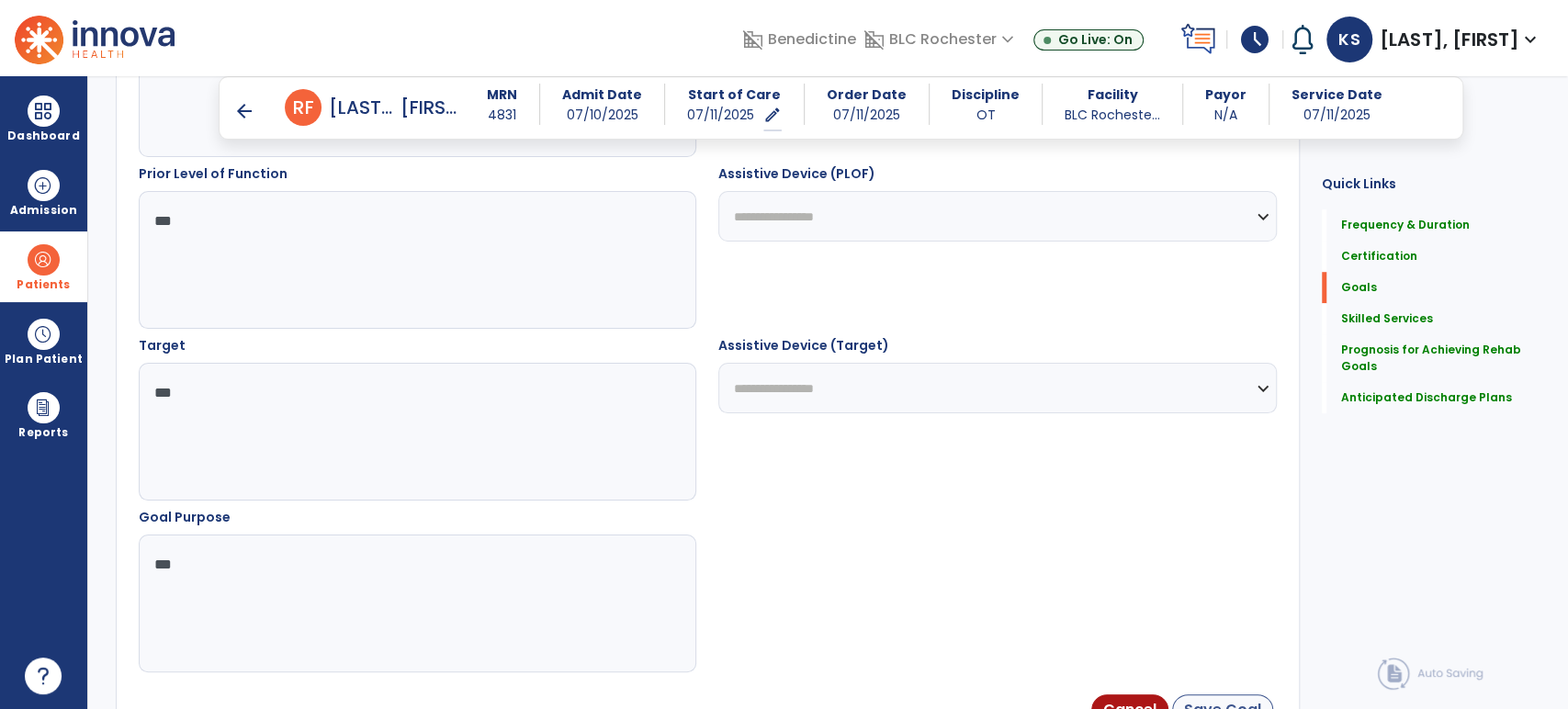 type on "***" 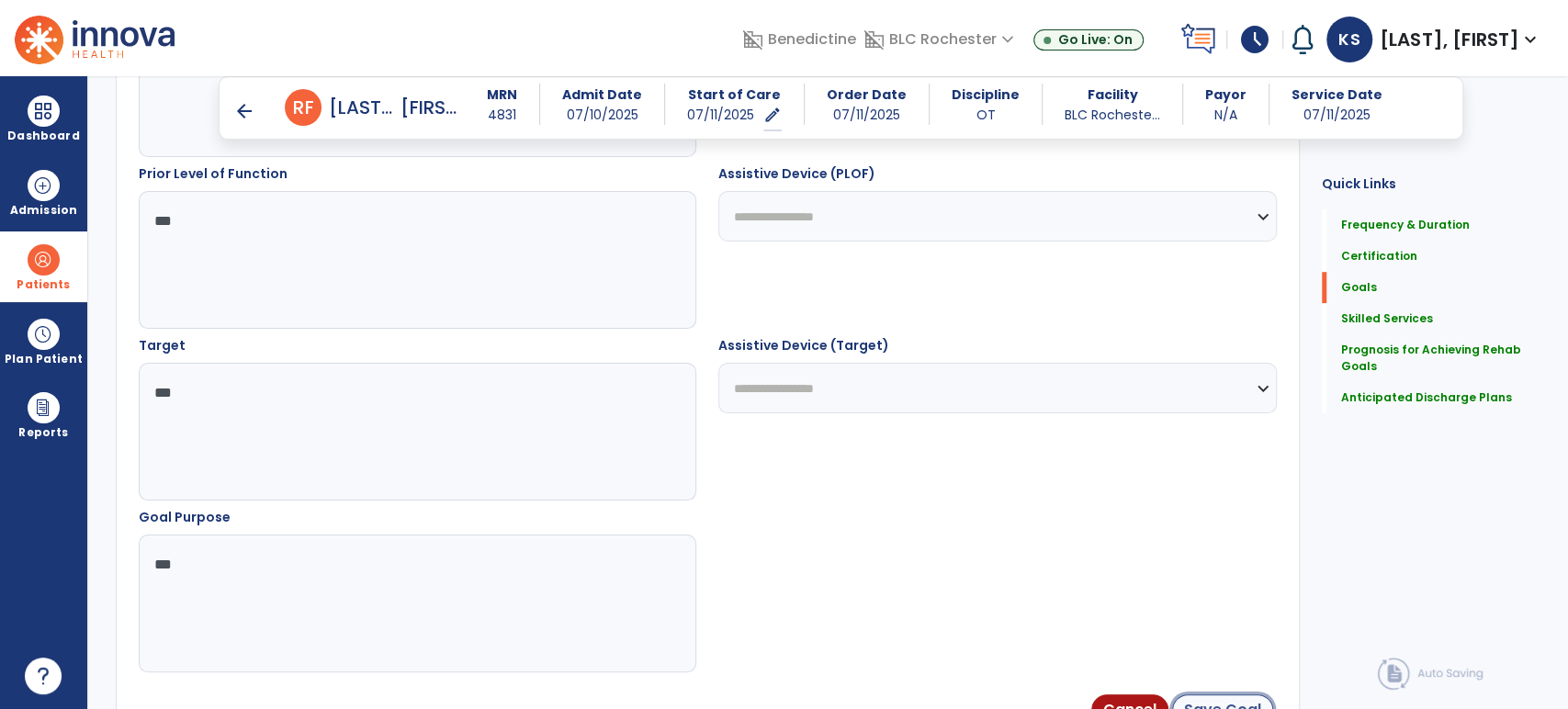 click on "Save Goal" at bounding box center [1223, 710] 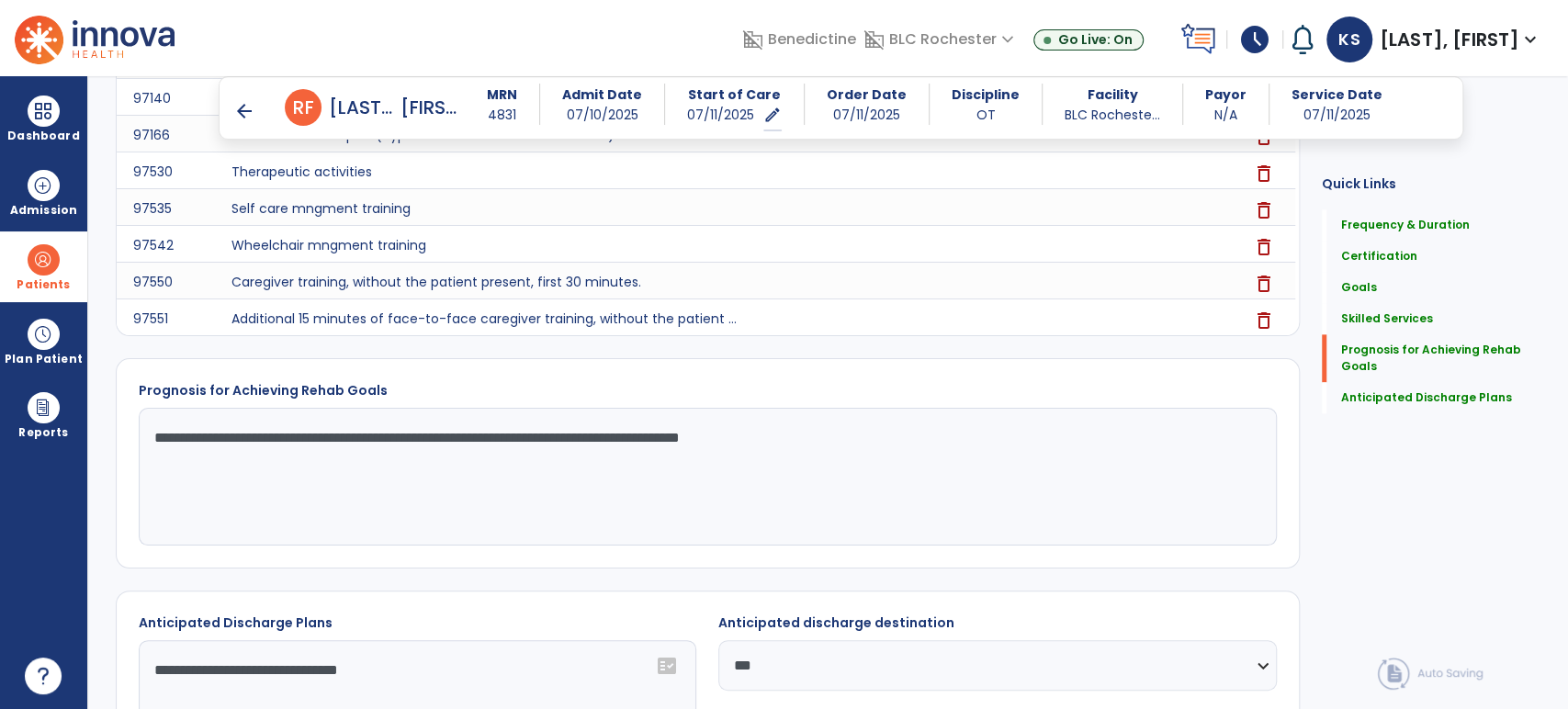 scroll, scrollTop: 1630, scrollLeft: 0, axis: vertical 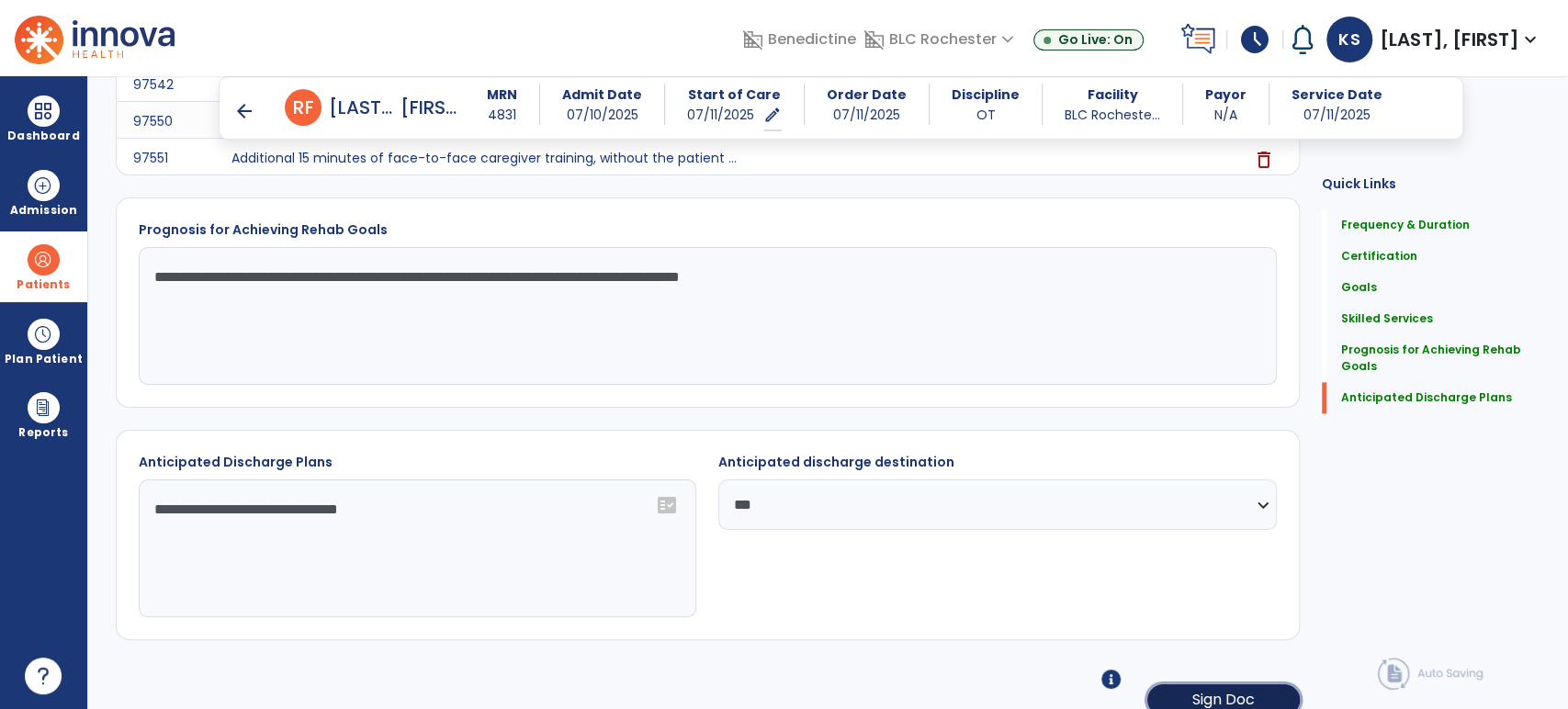 click on "Sign Doc" 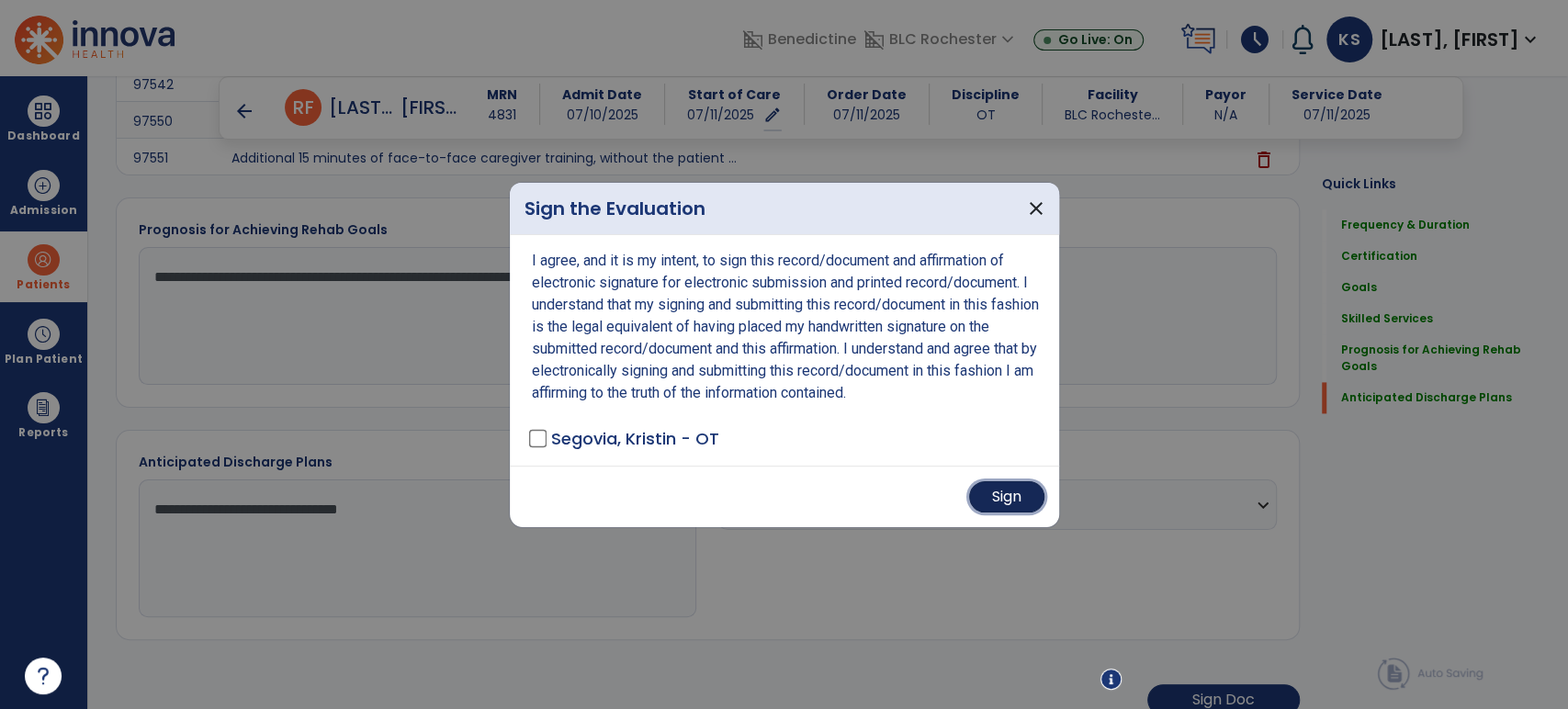 click on "Sign" at bounding box center [1007, 497] 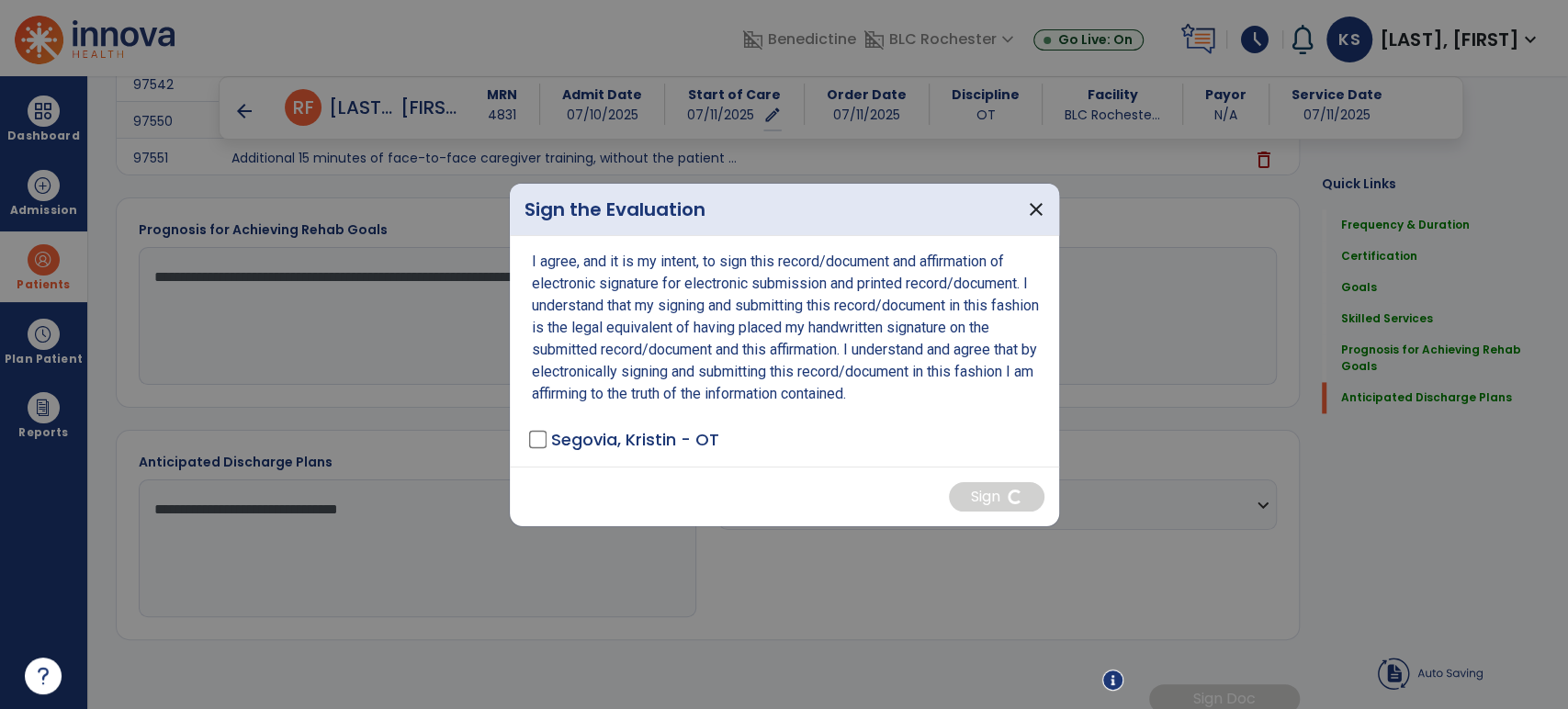 scroll, scrollTop: 1628, scrollLeft: 0, axis: vertical 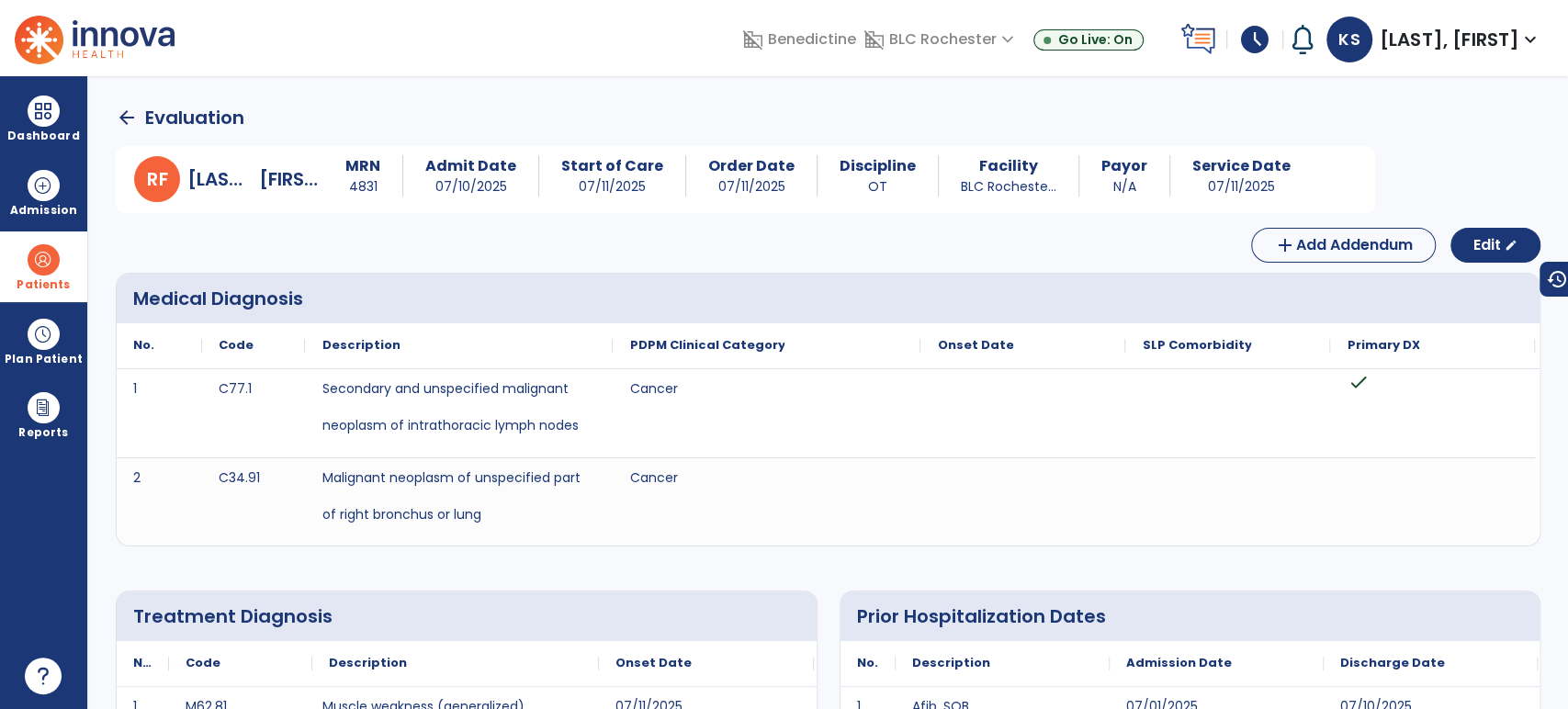 click on "arrow_back" 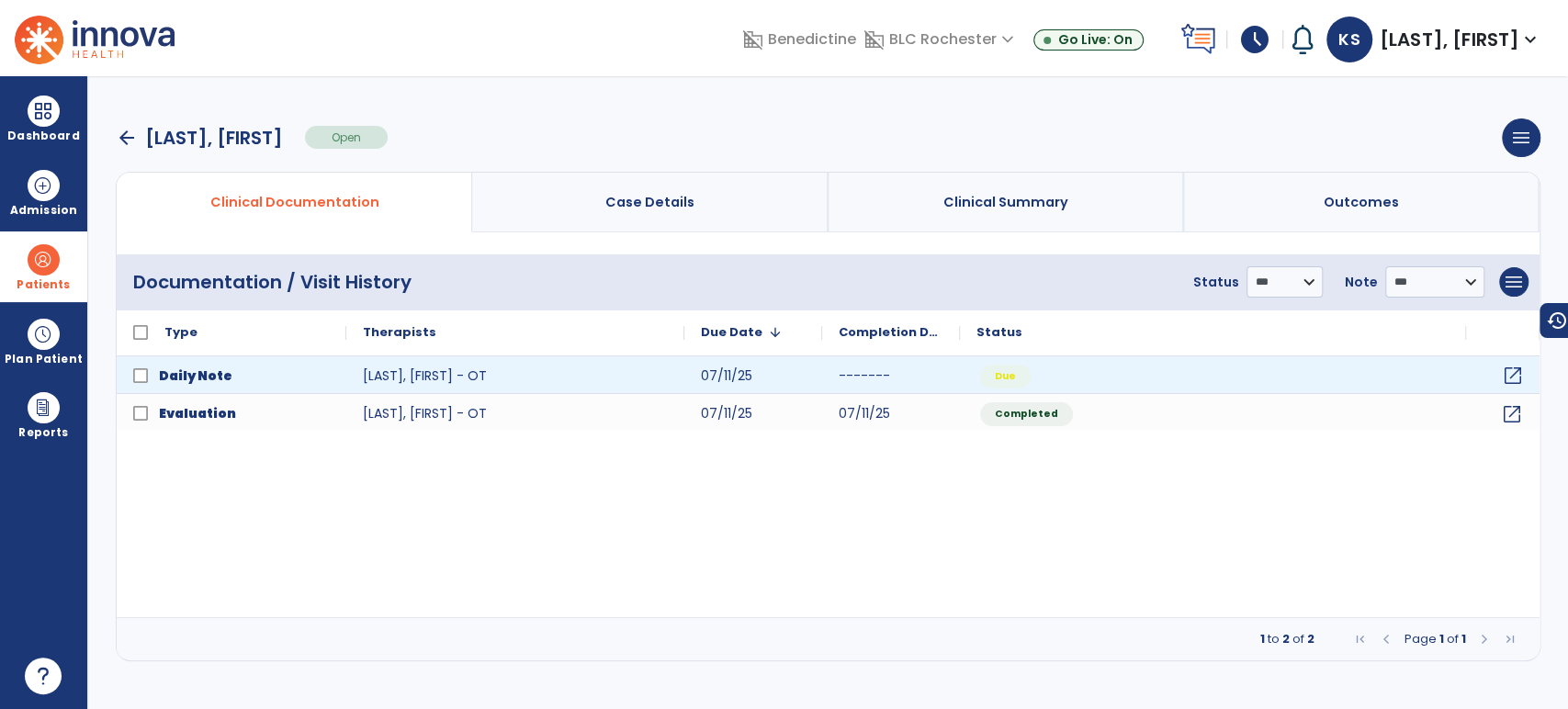 click on "open_in_new" 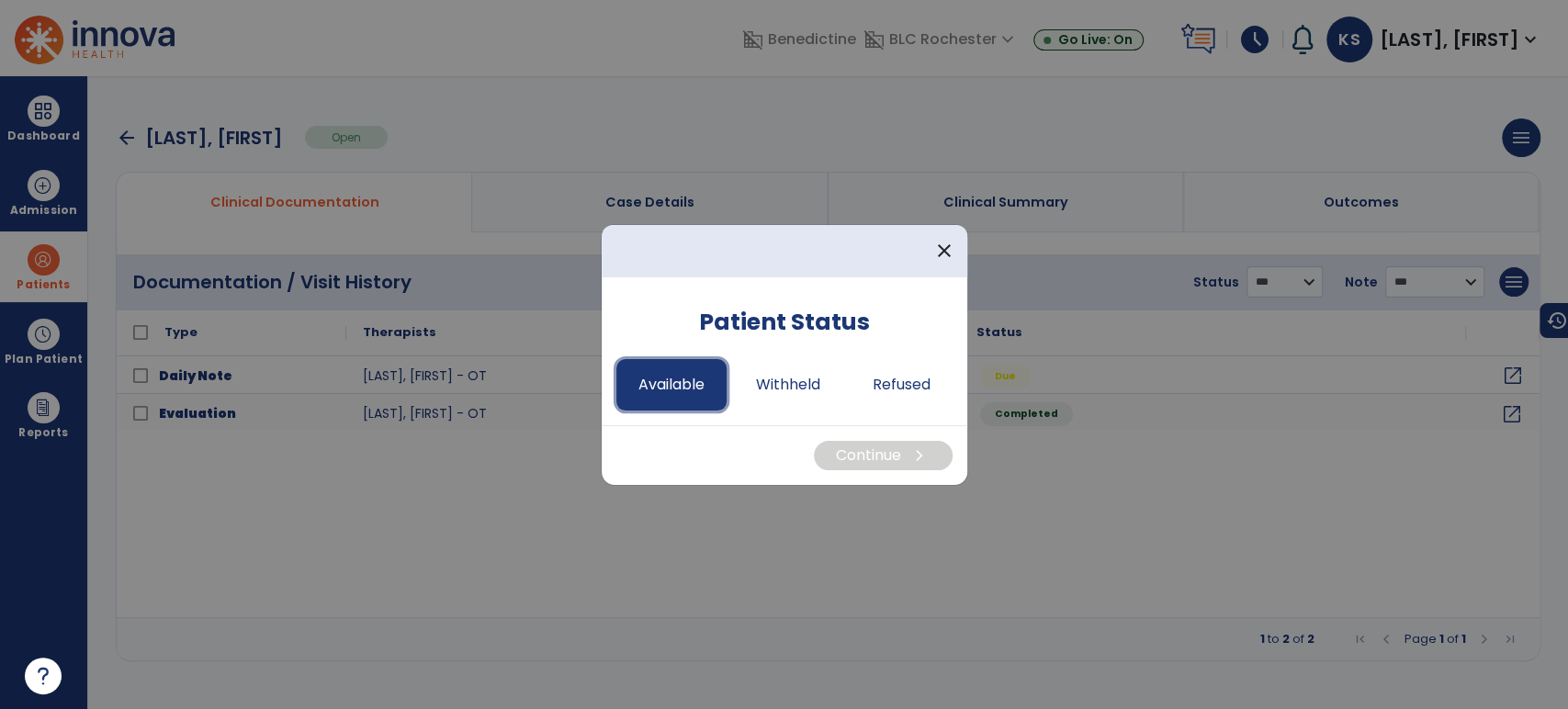 click on "Available" at bounding box center [671, 385] 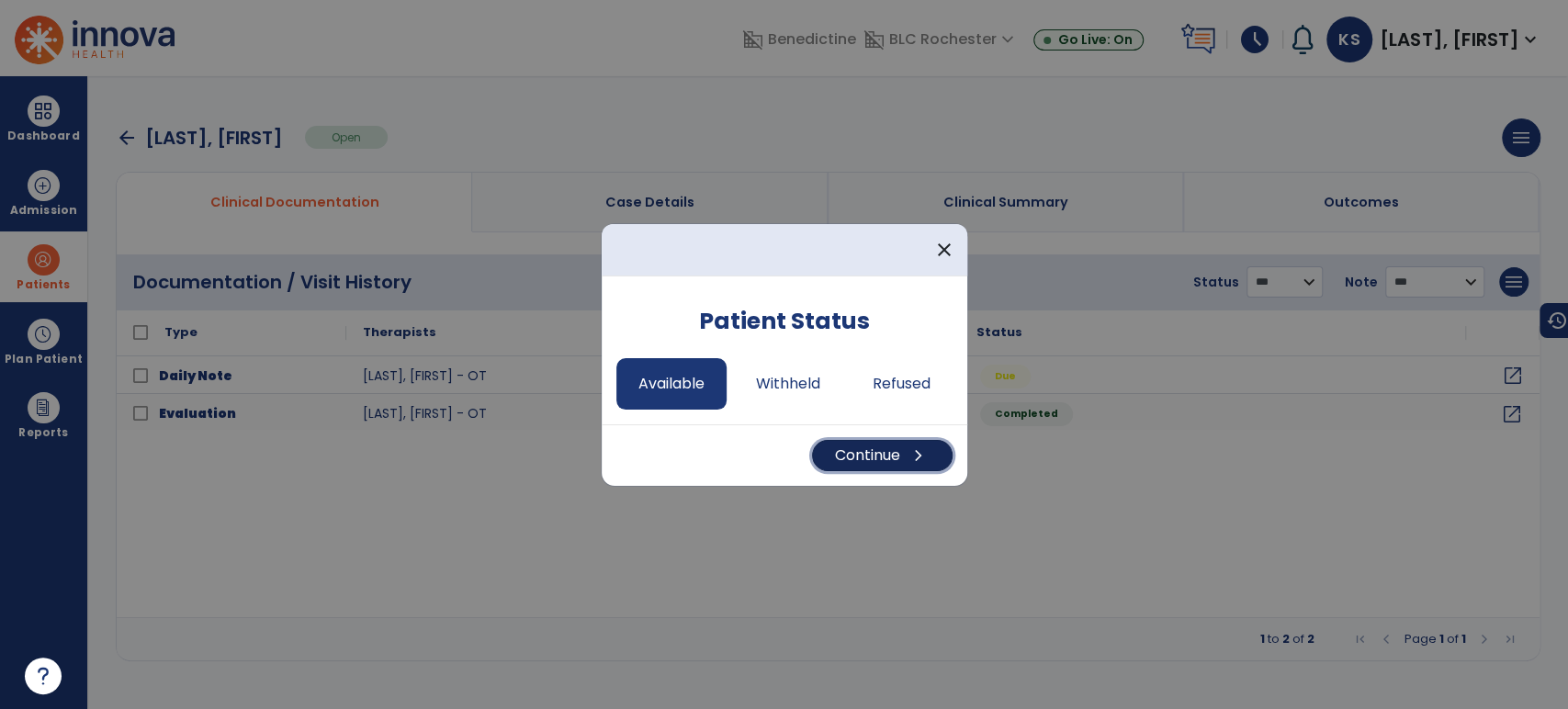 click on "Continue   chevron_right" at bounding box center (882, 456) 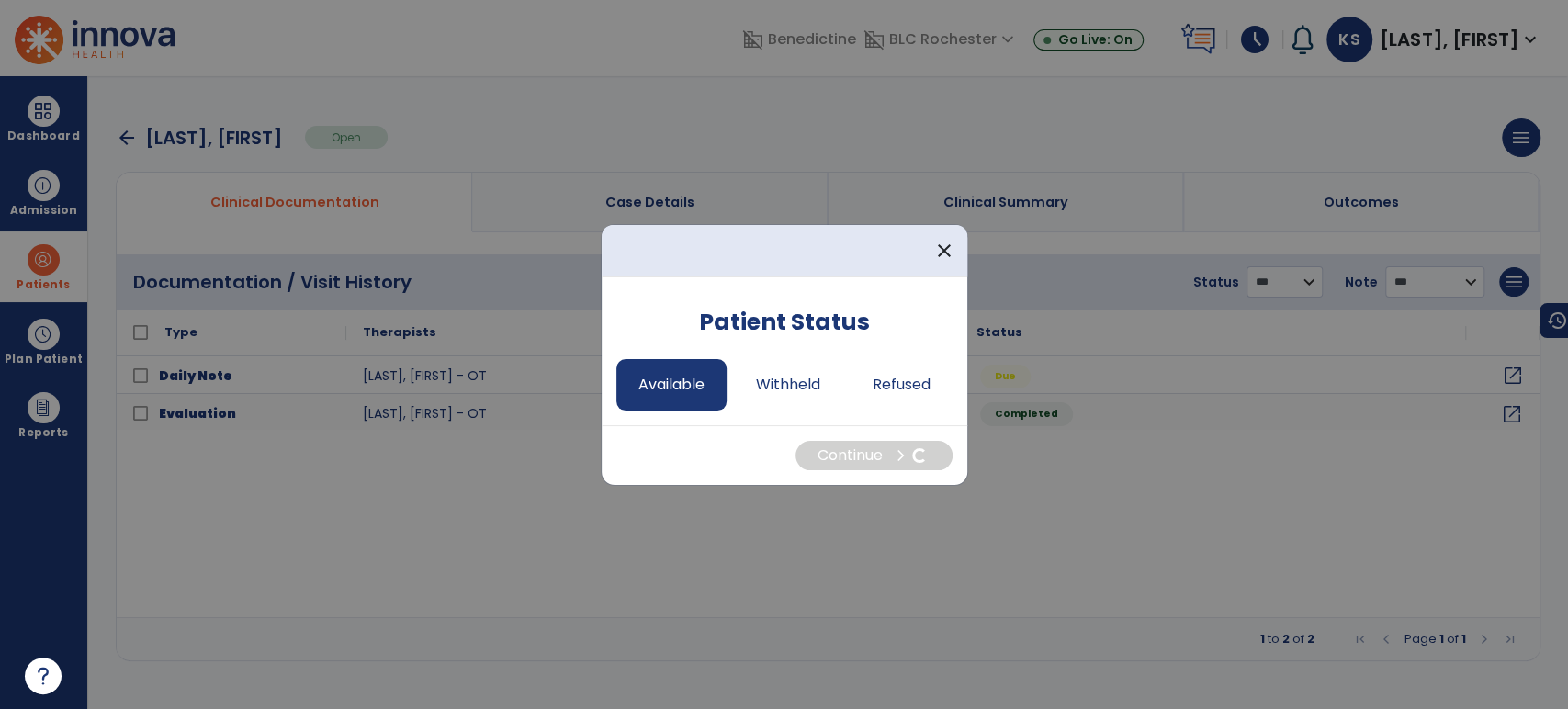 select on "*" 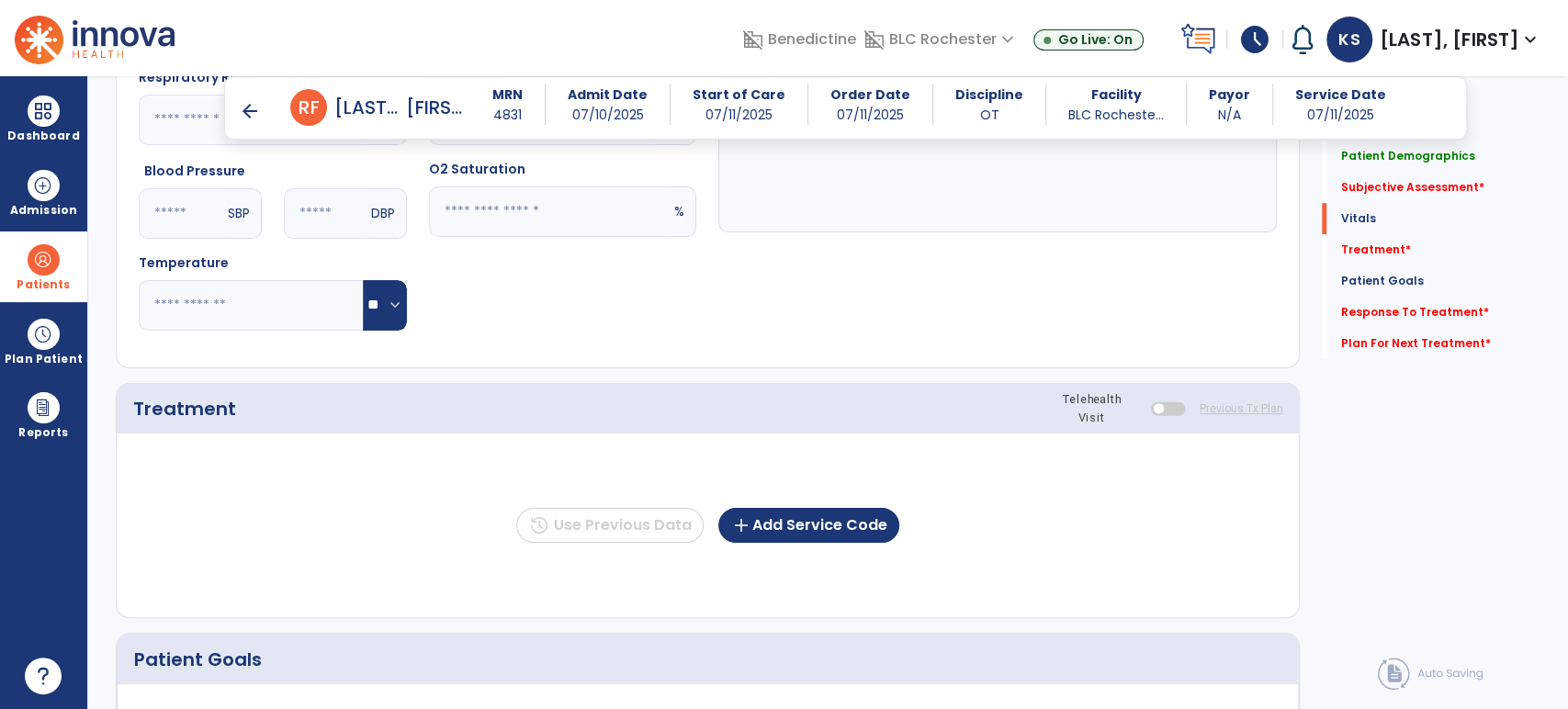 scroll, scrollTop: 816, scrollLeft: 0, axis: vertical 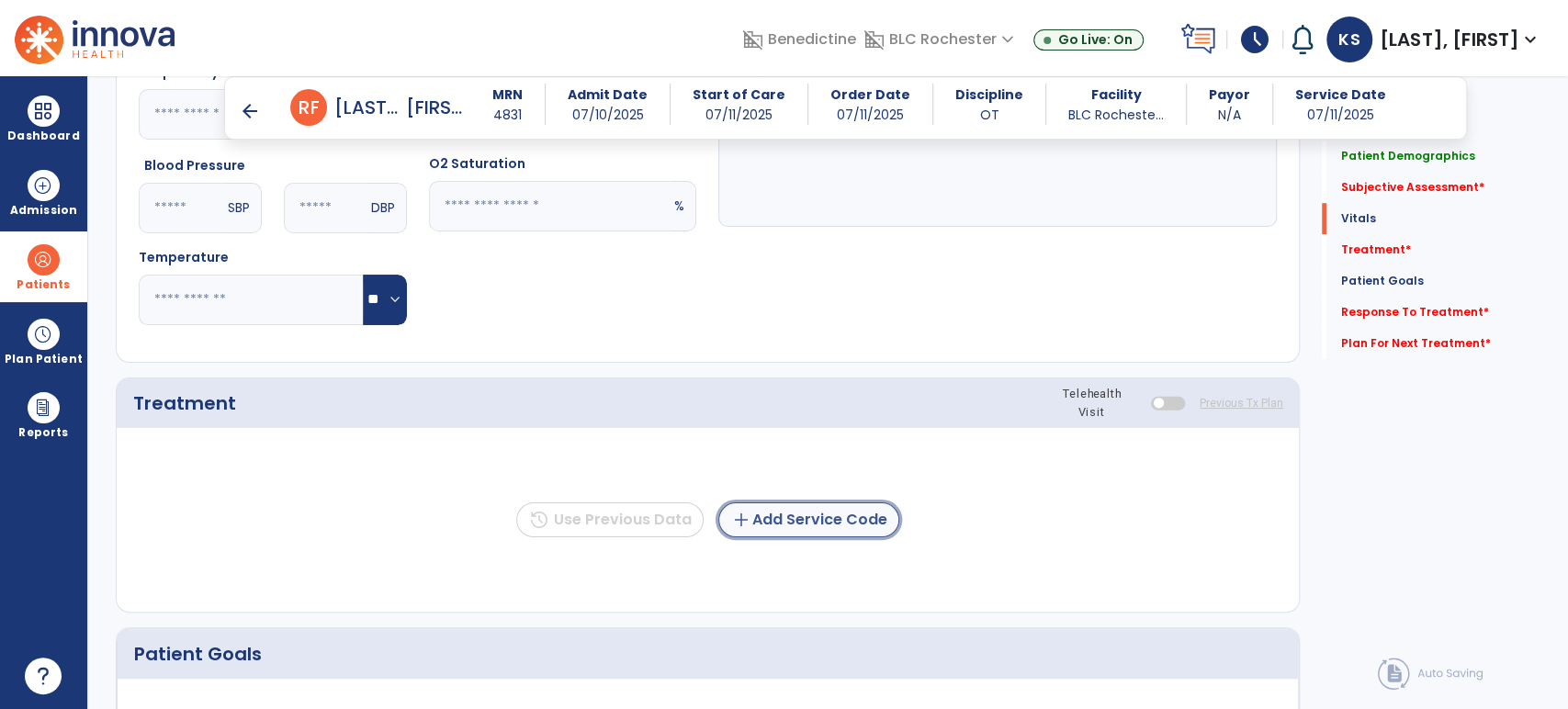click on "add  Add Service Code" 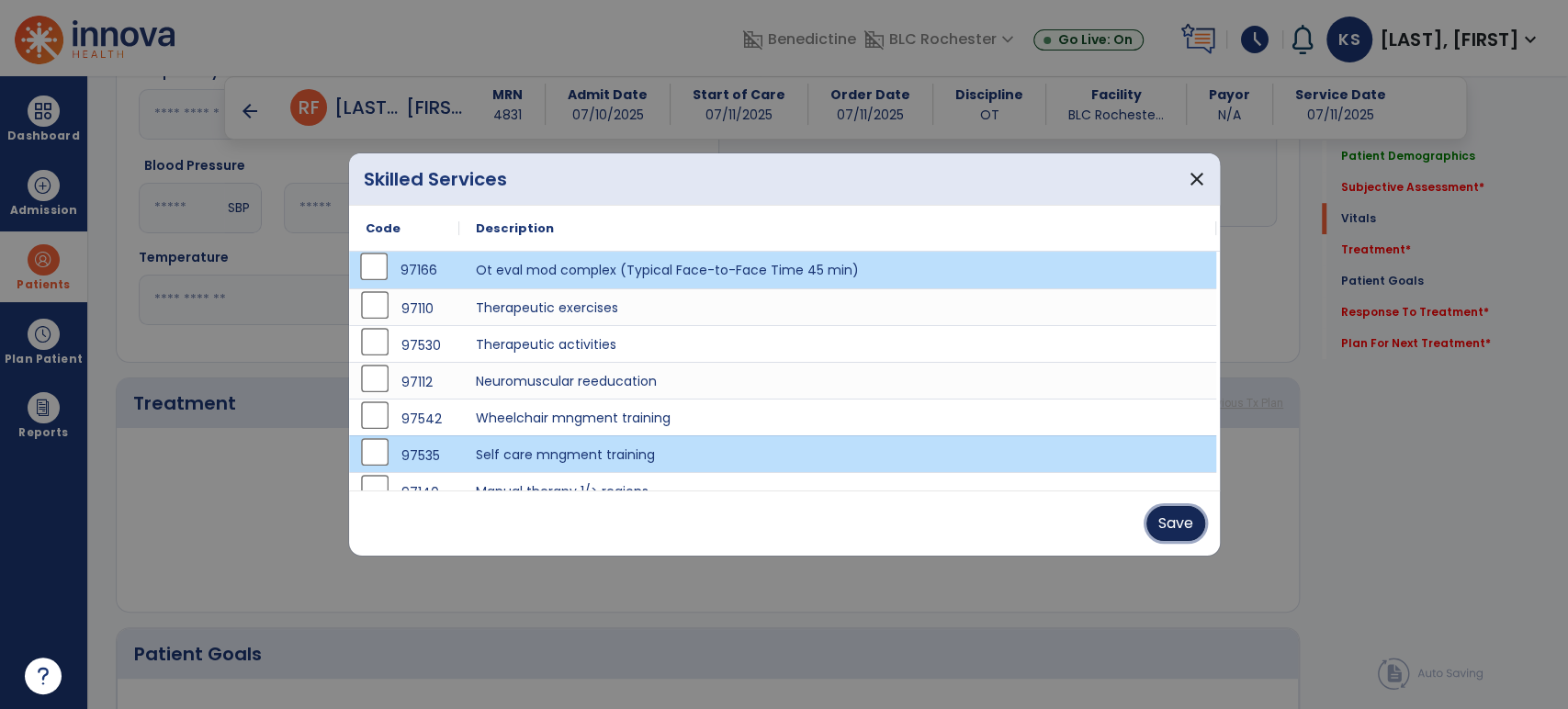 click on "Save" at bounding box center (1176, 523) 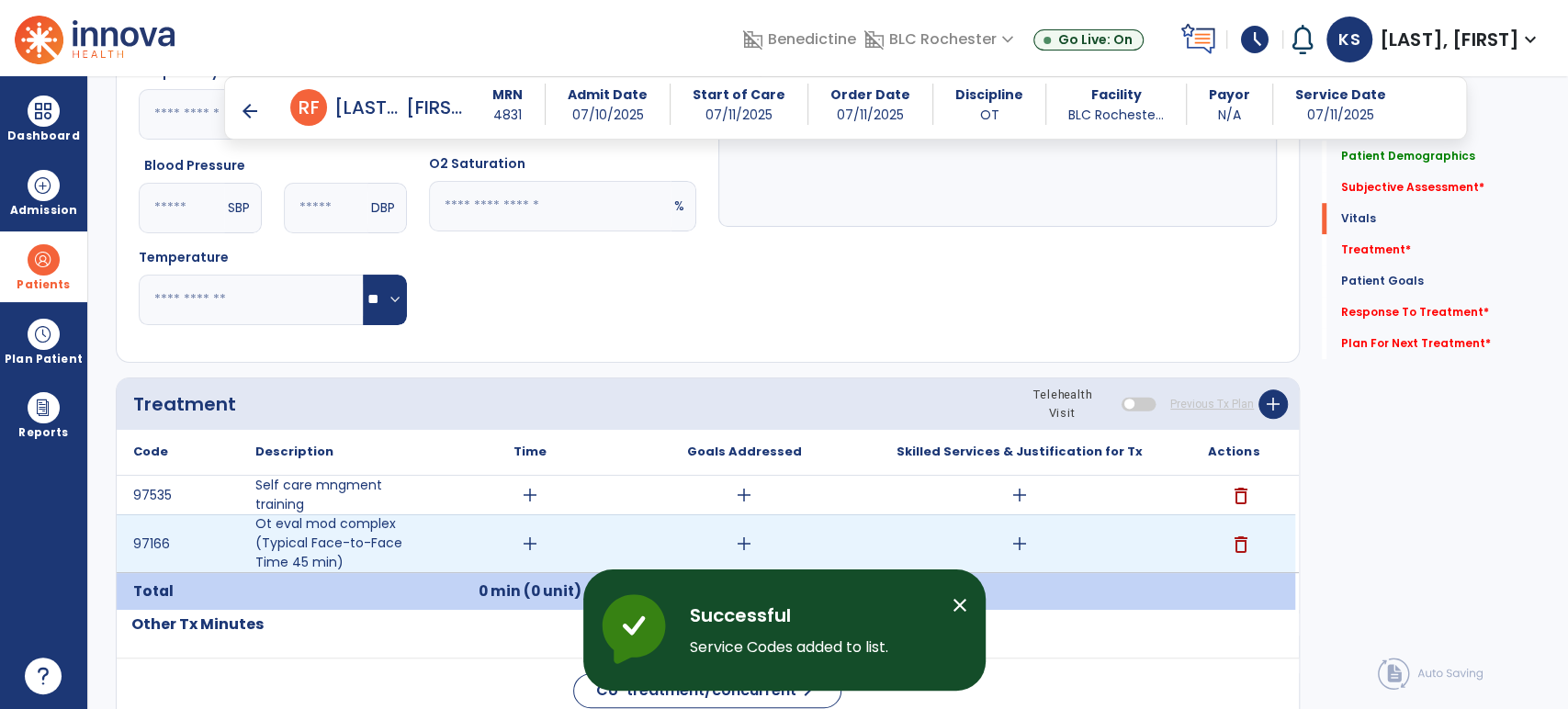 click on "add" at bounding box center (1020, 544) 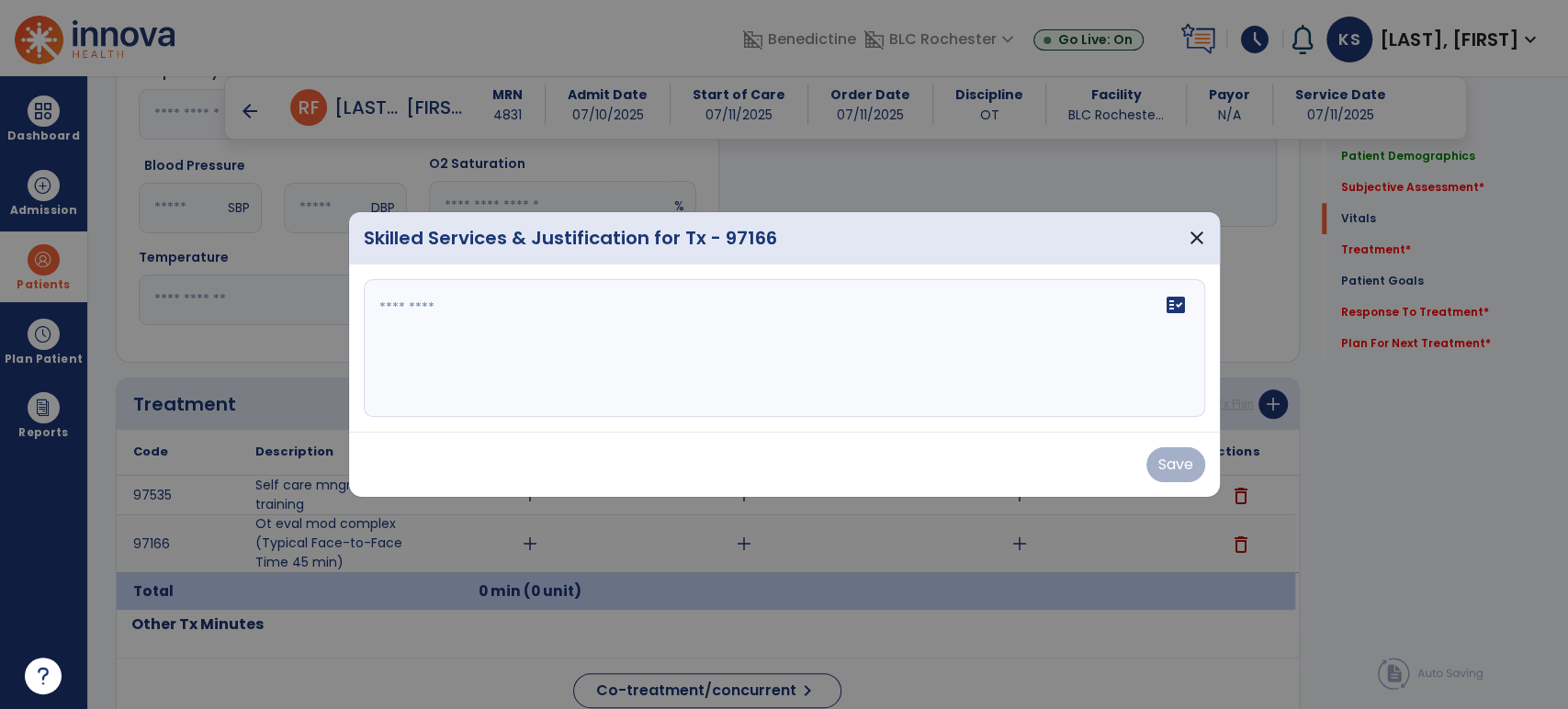 click on "fact_check" at bounding box center [784, 348] 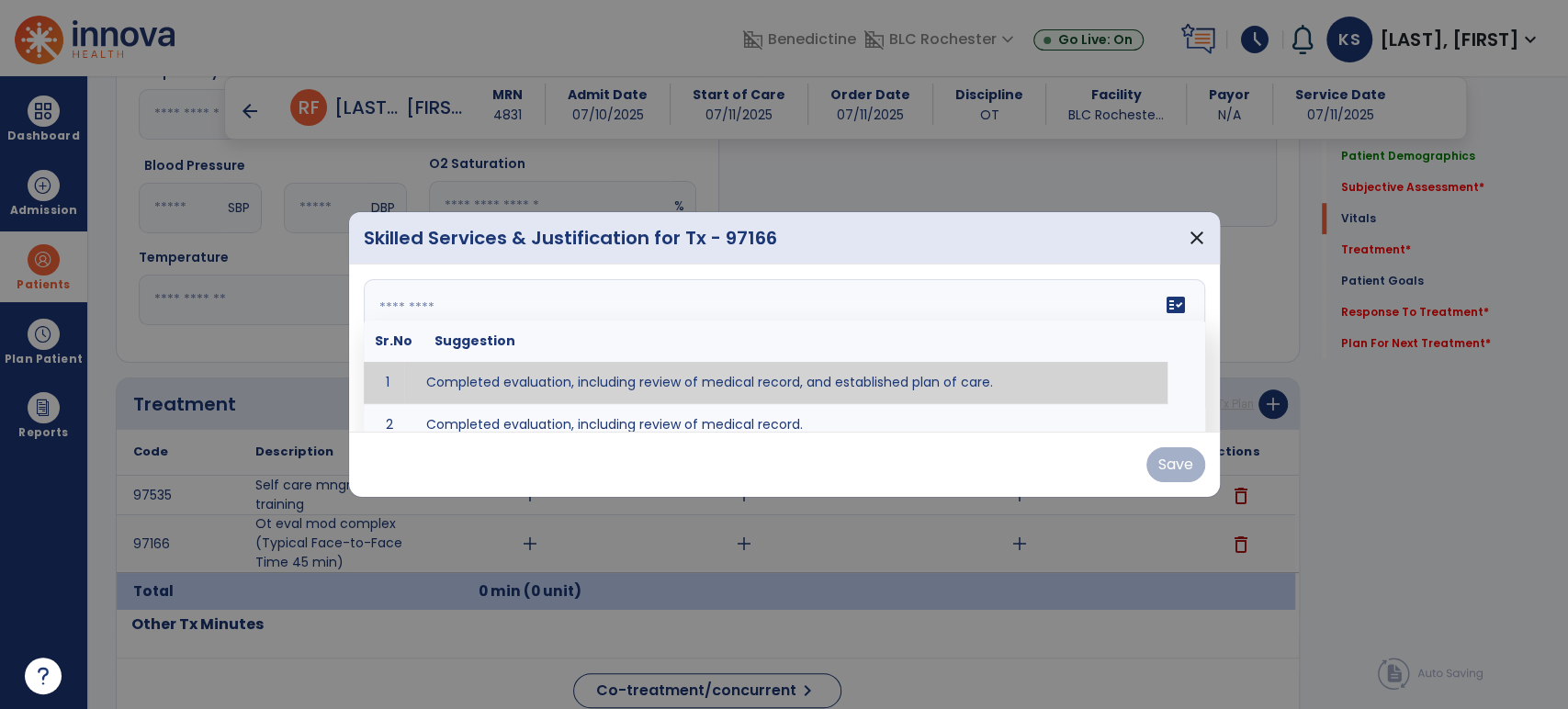 click at bounding box center (783, 348) 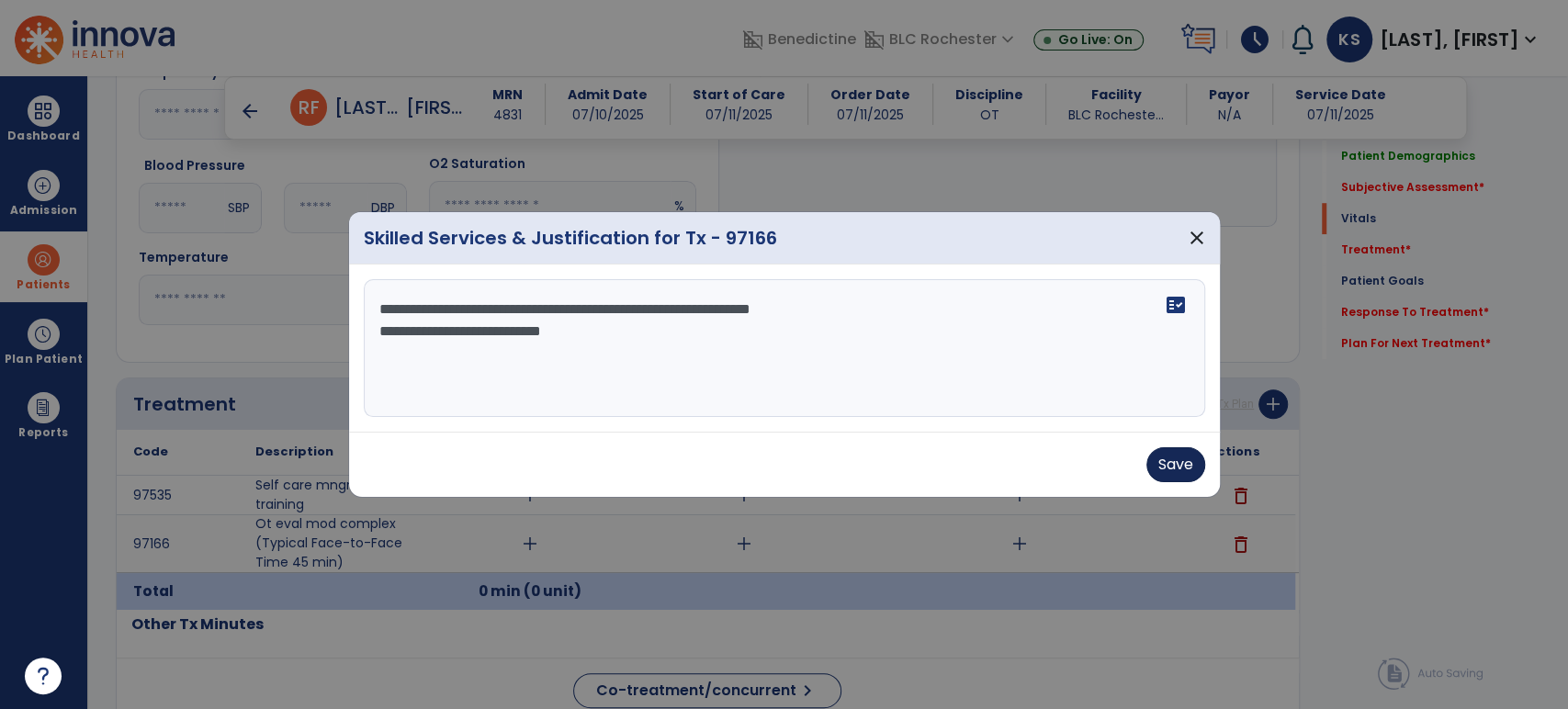 type on "**********" 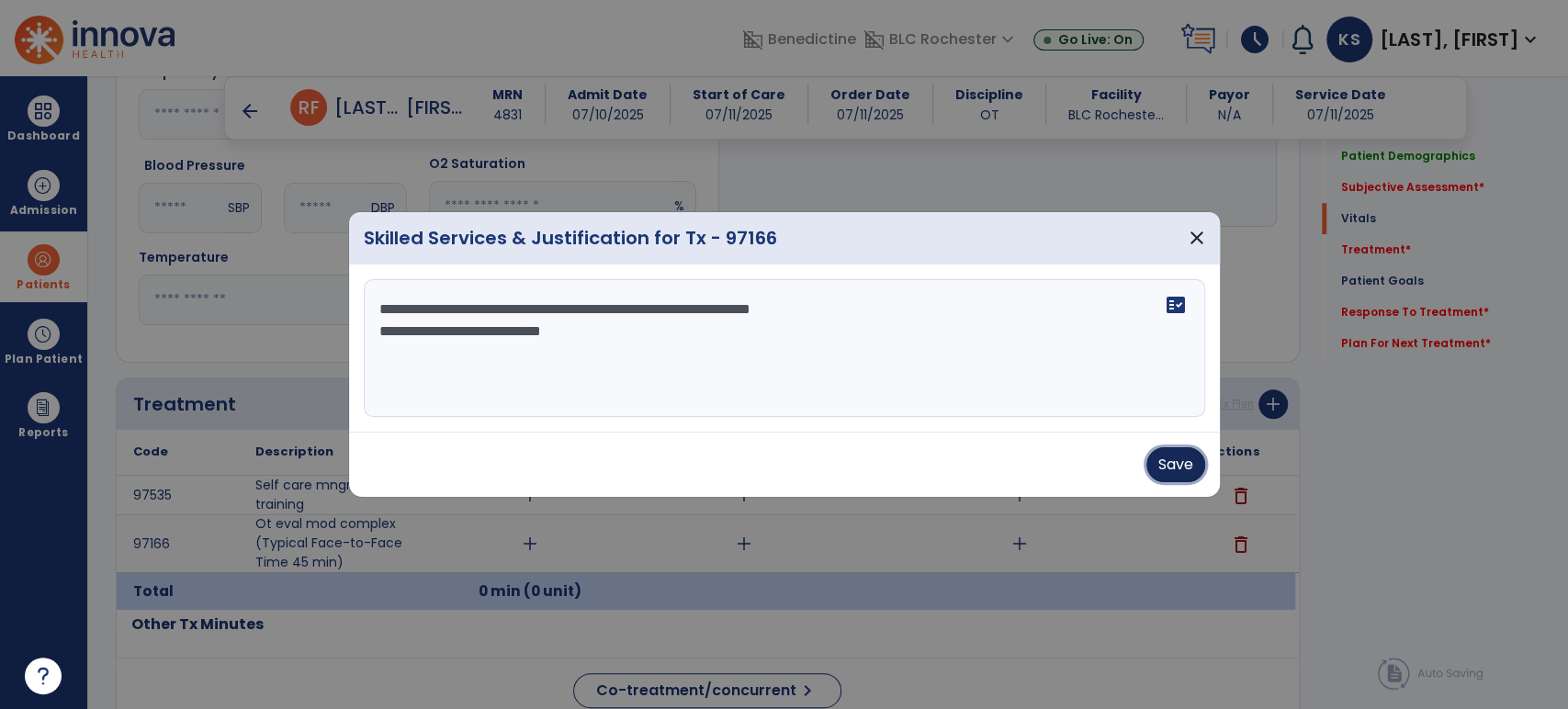 click on "Save" at bounding box center [1176, 465] 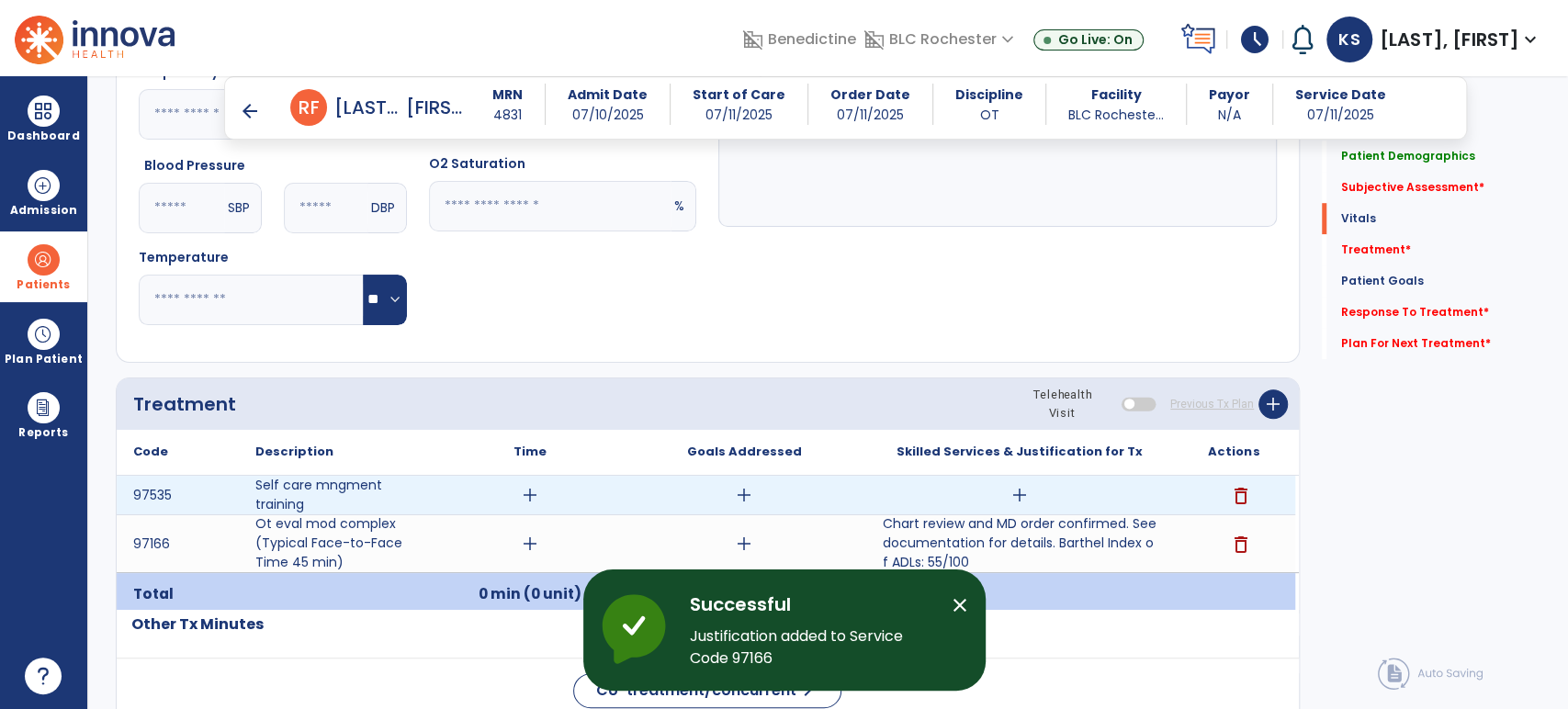 click on "add" at bounding box center [1020, 495] 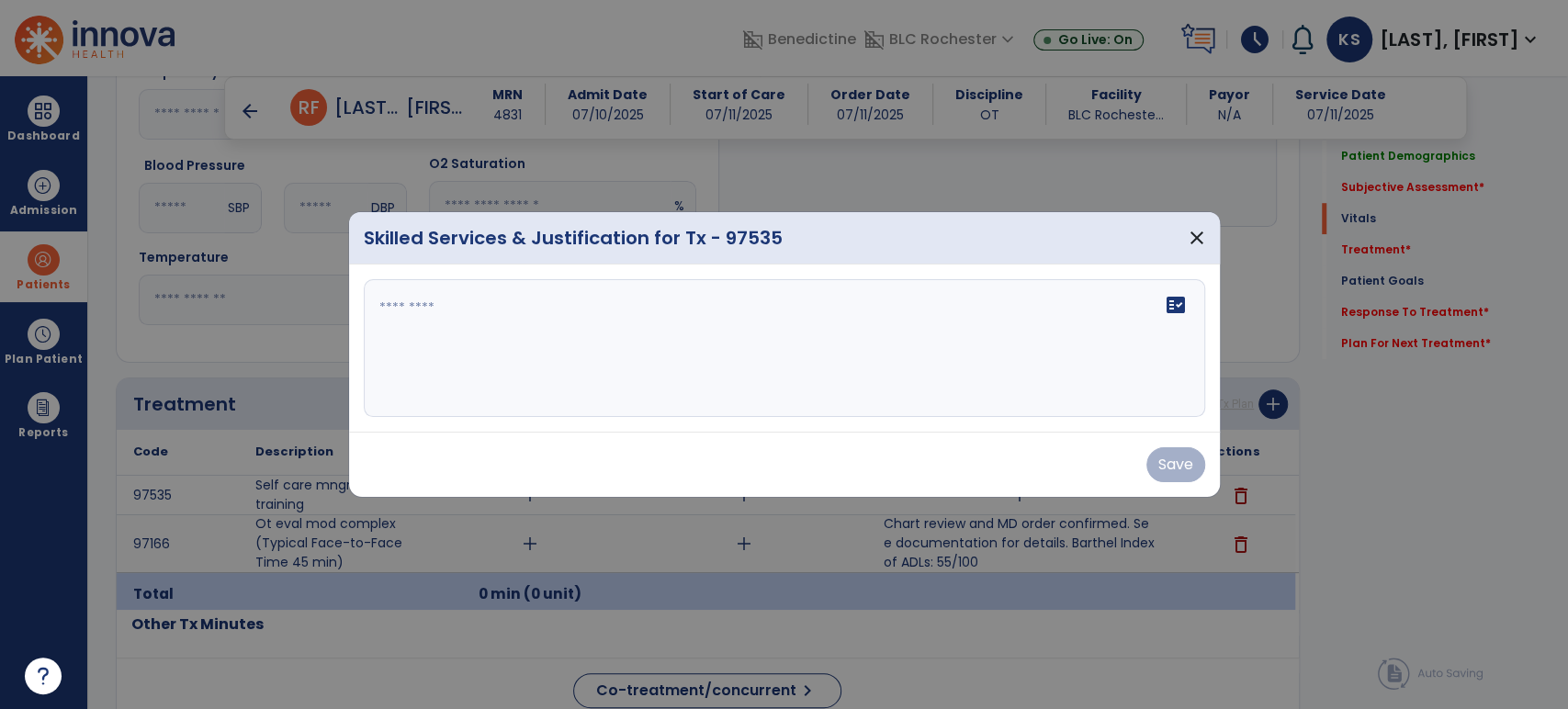 click at bounding box center (784, 348) 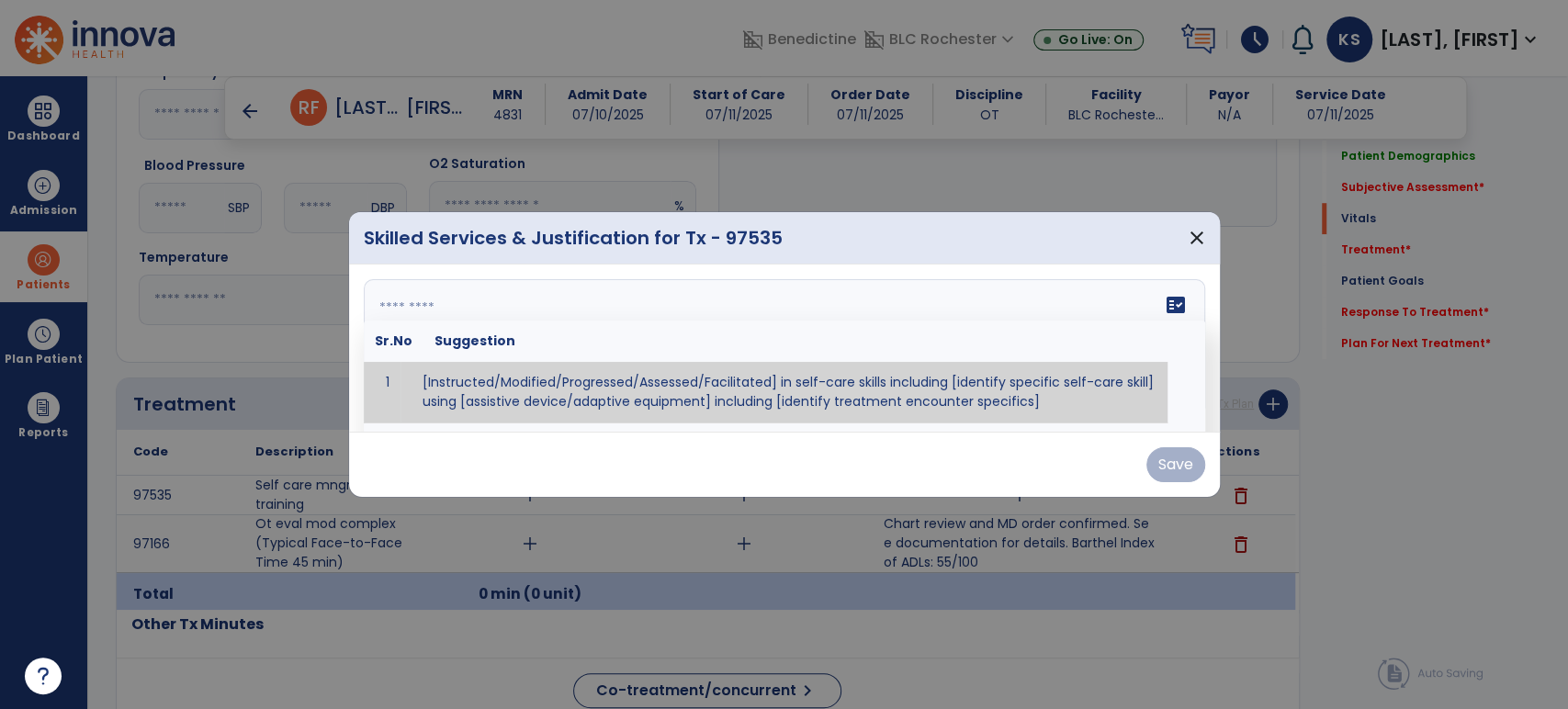 paste on "**********" 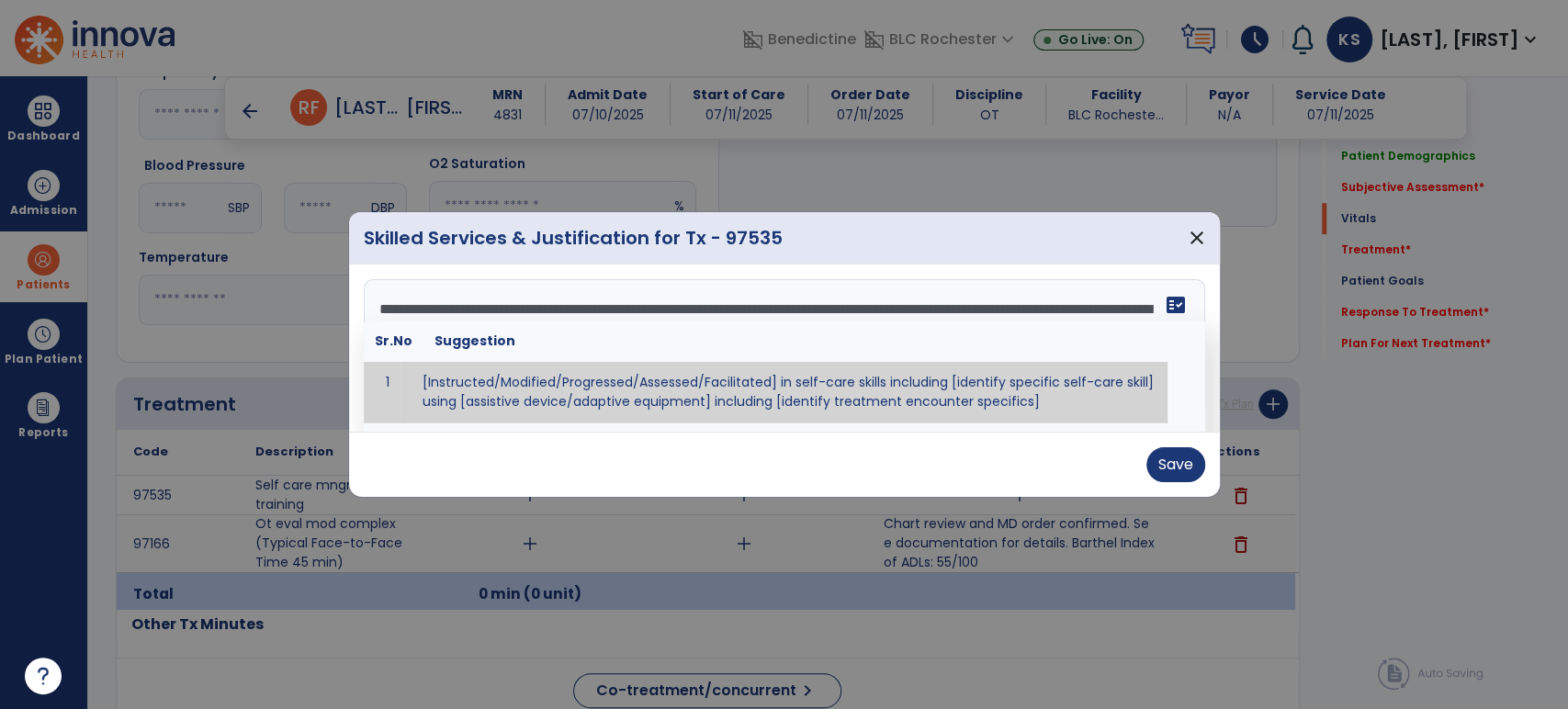 scroll, scrollTop: 345, scrollLeft: 0, axis: vertical 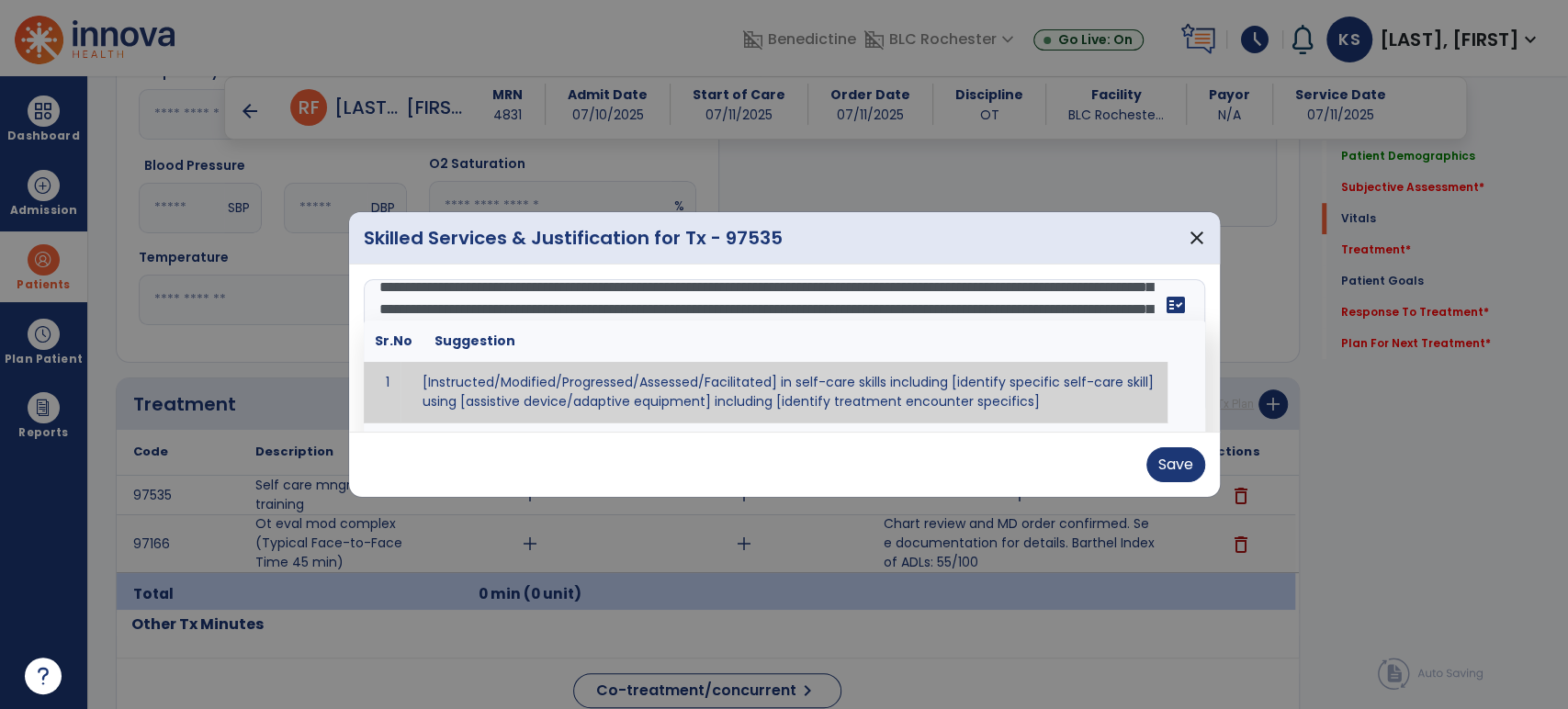 type on "**********" 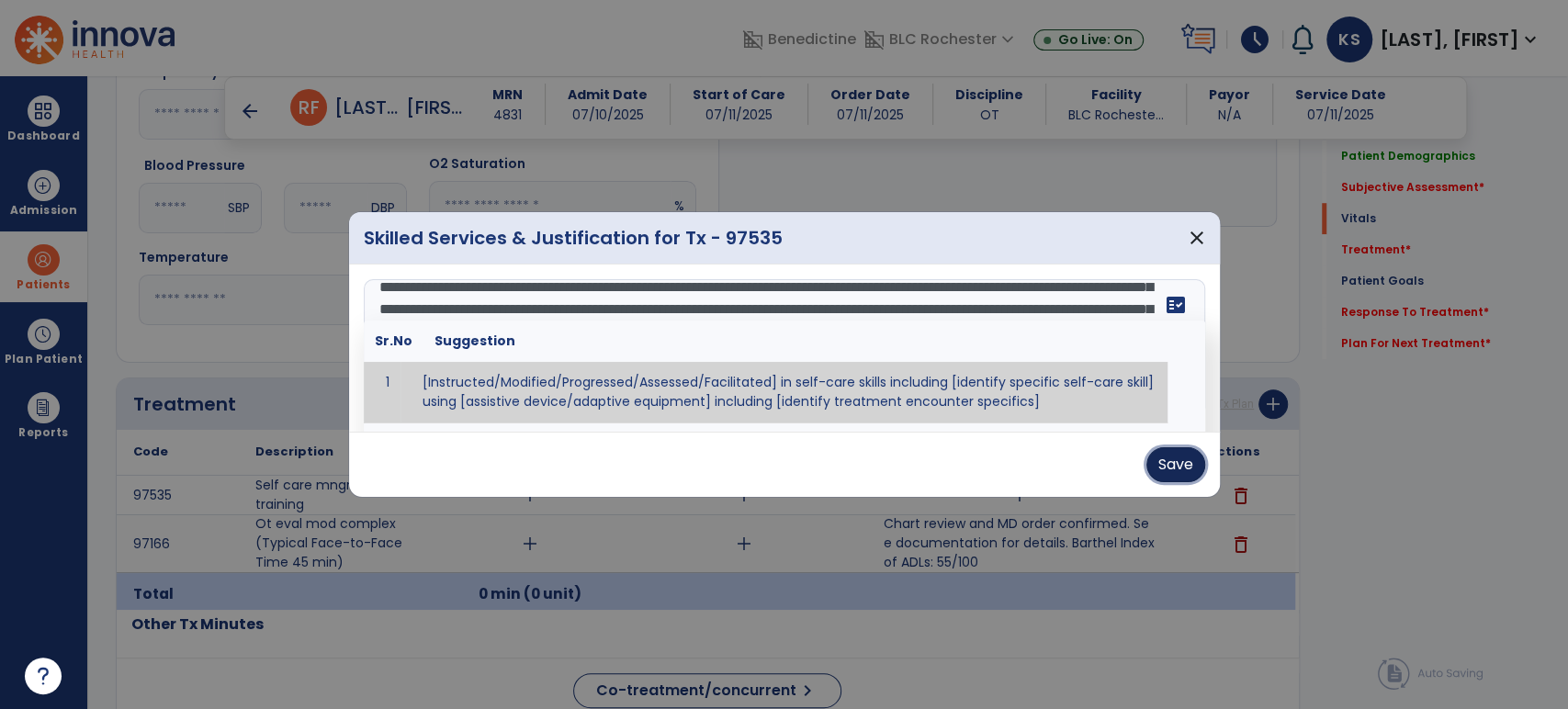click on "Save" at bounding box center [1176, 465] 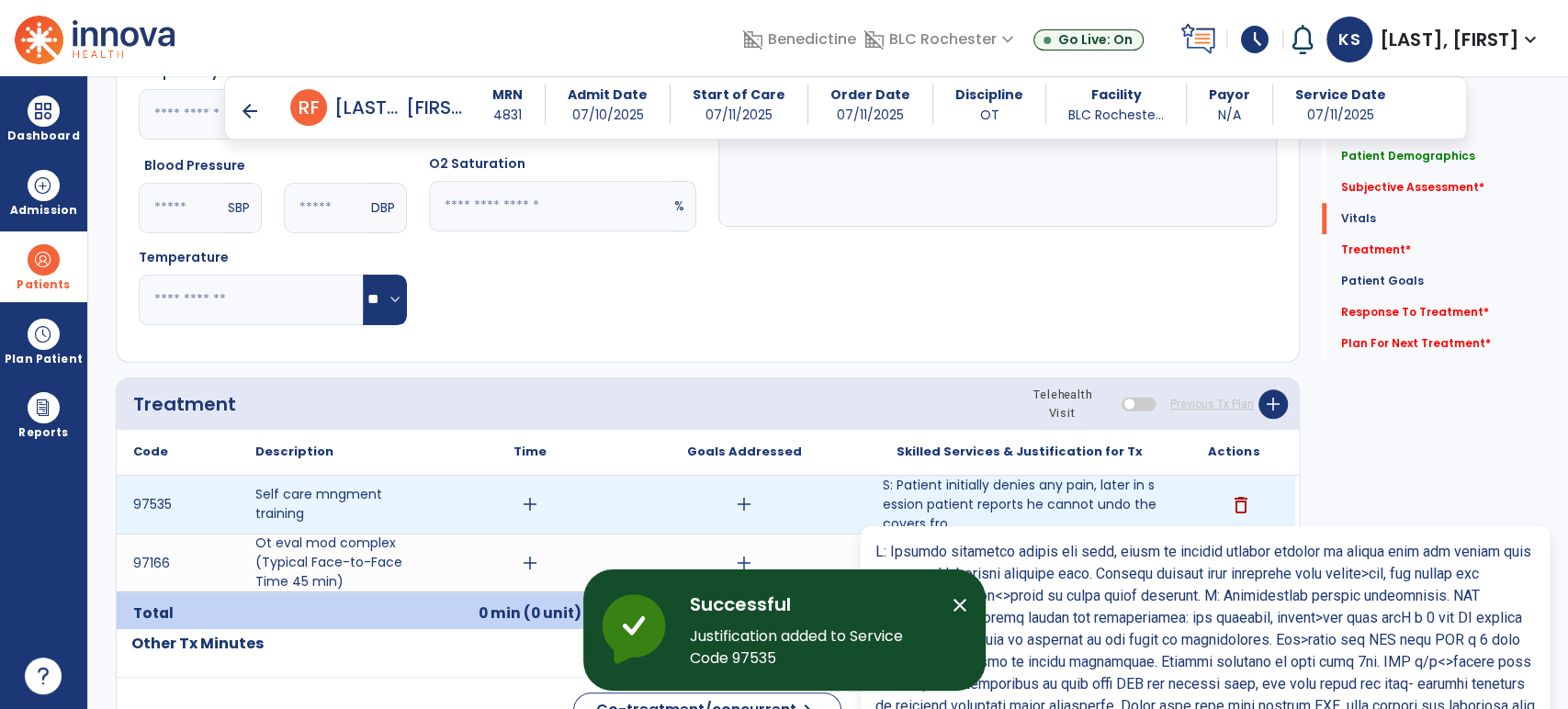 click on "S: Patient initially denies any pain, later in session patient reports he cannot undo the covers fro..." at bounding box center (1020, 504) 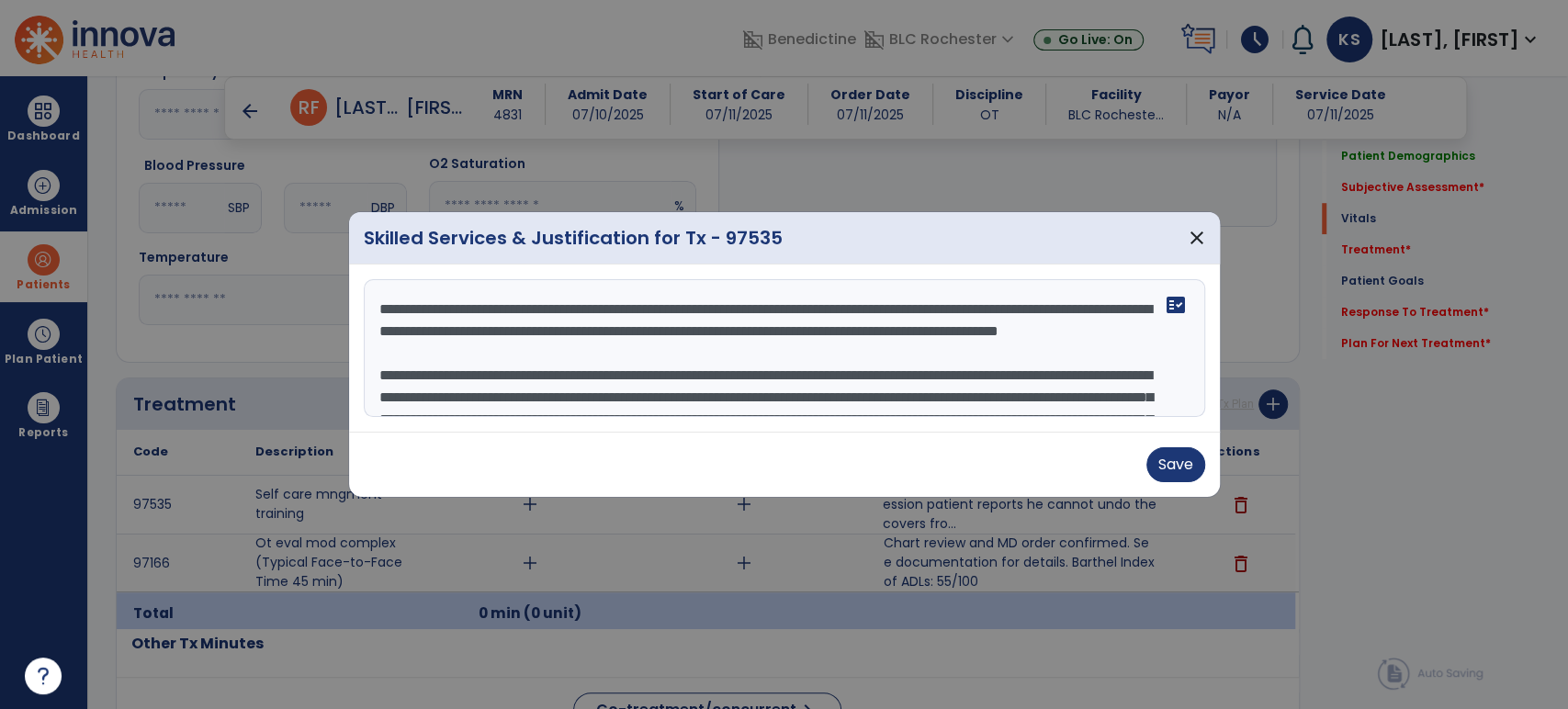drag, startPoint x: 642, startPoint y: 358, endPoint x: 237, endPoint y: 238, distance: 422.40384 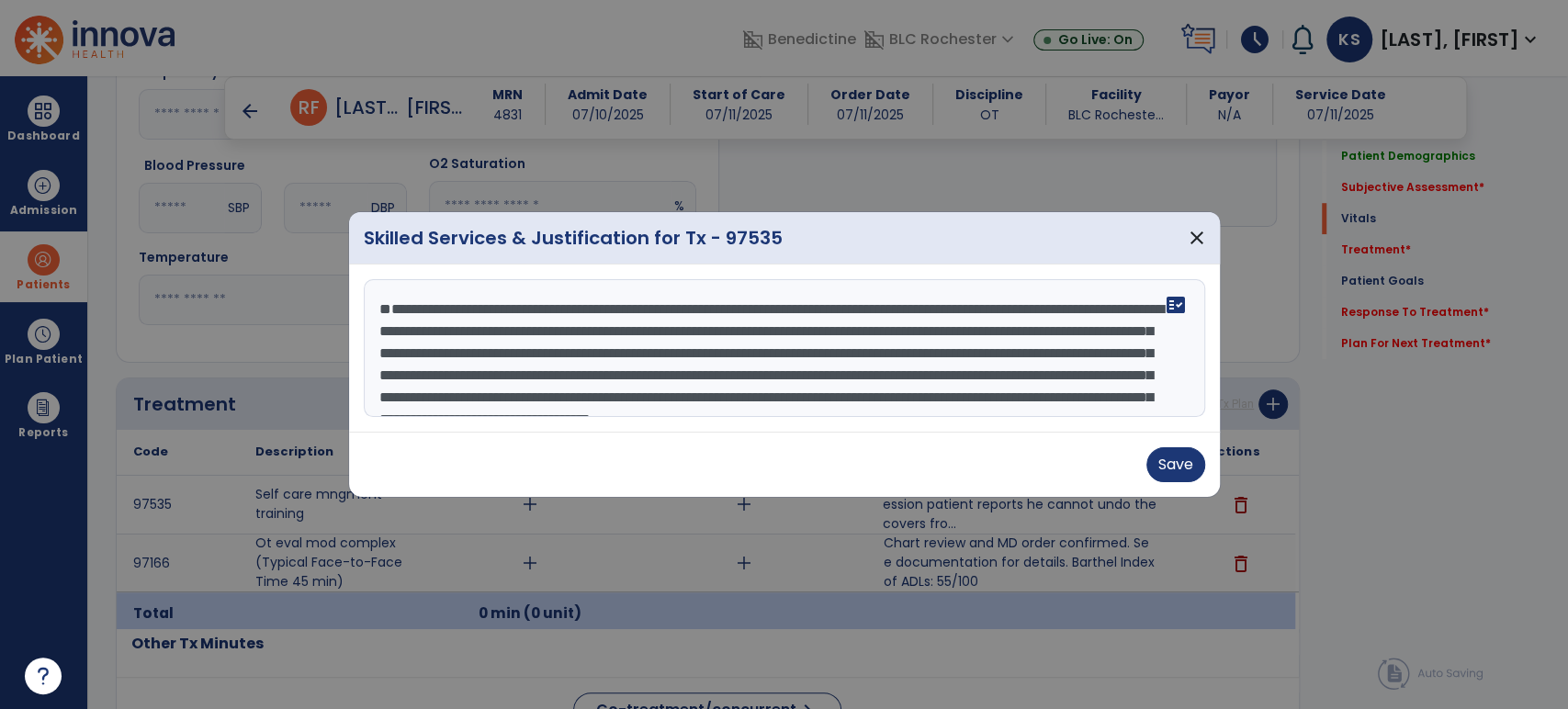 drag, startPoint x: 400, startPoint y: 346, endPoint x: 353, endPoint y: 258, distance: 99.76472 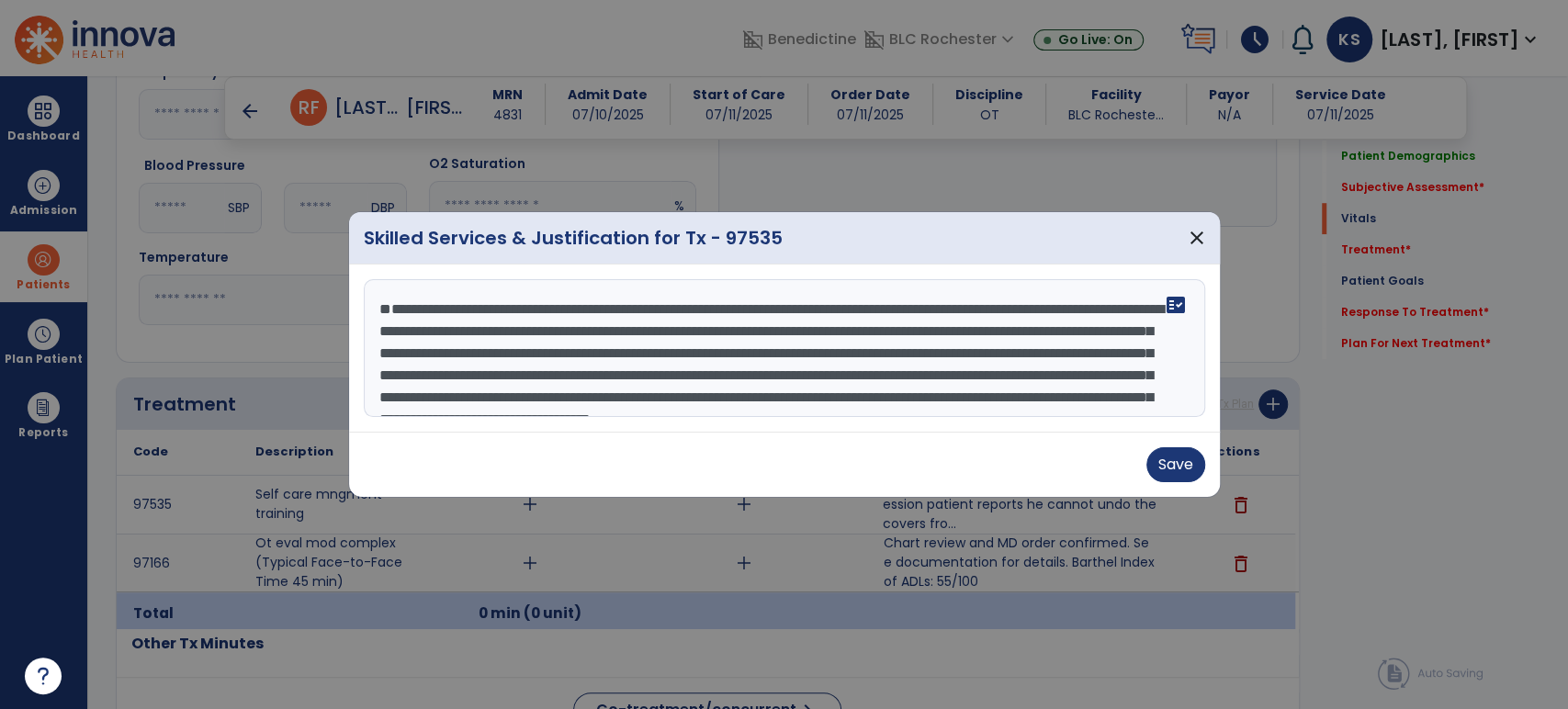 click on "Skilled Services & Justification for Tx - 97535   close   fact_check   Save" at bounding box center (784, 354) 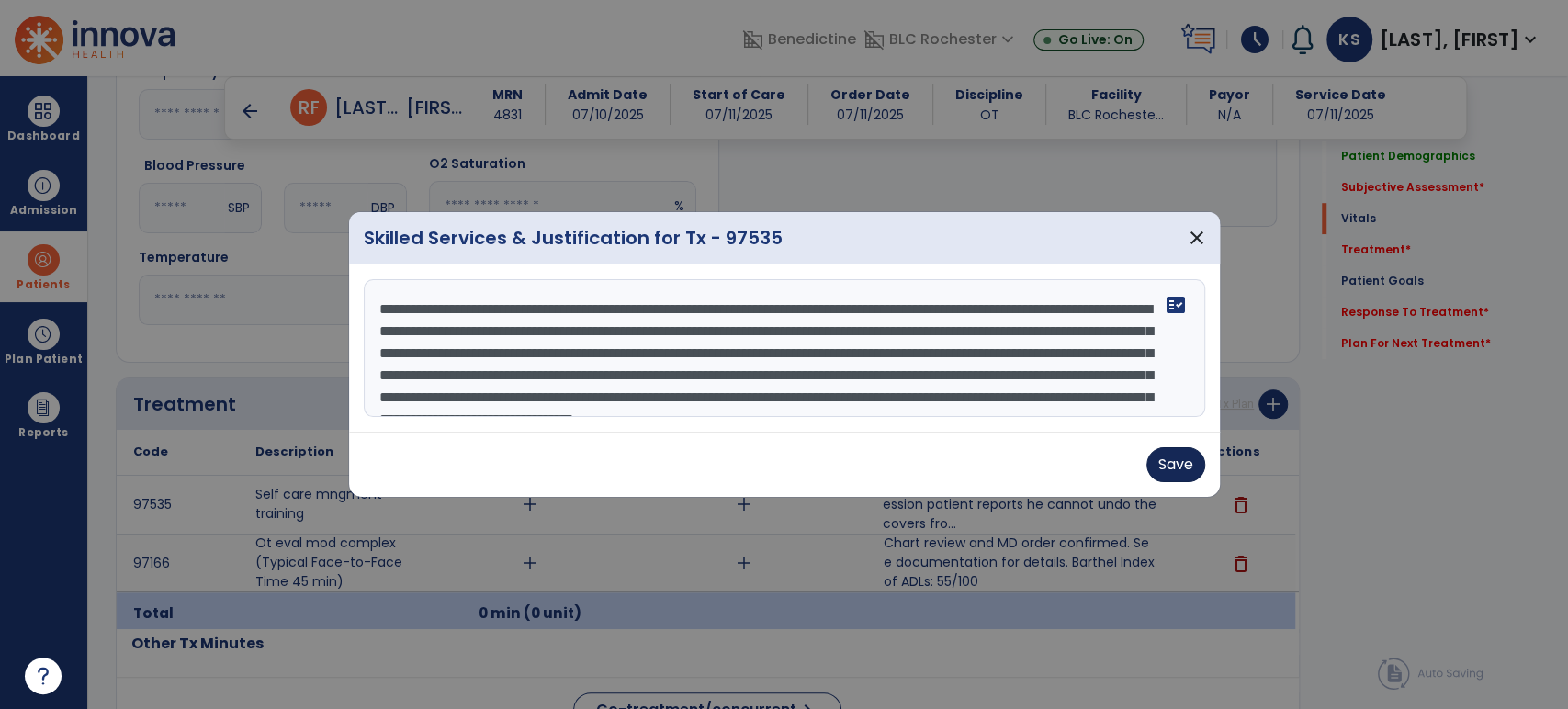 type on "**********" 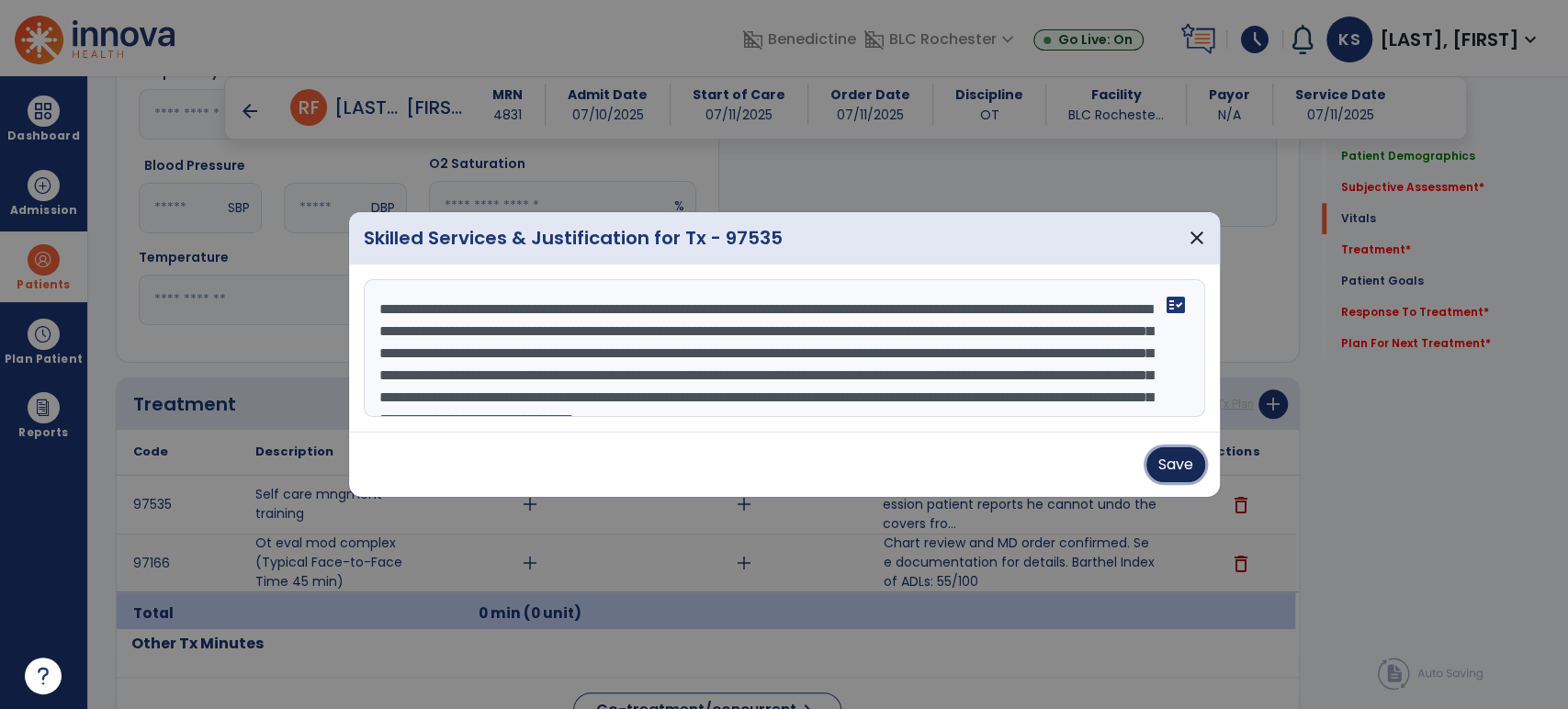 click on "Save" at bounding box center [1176, 465] 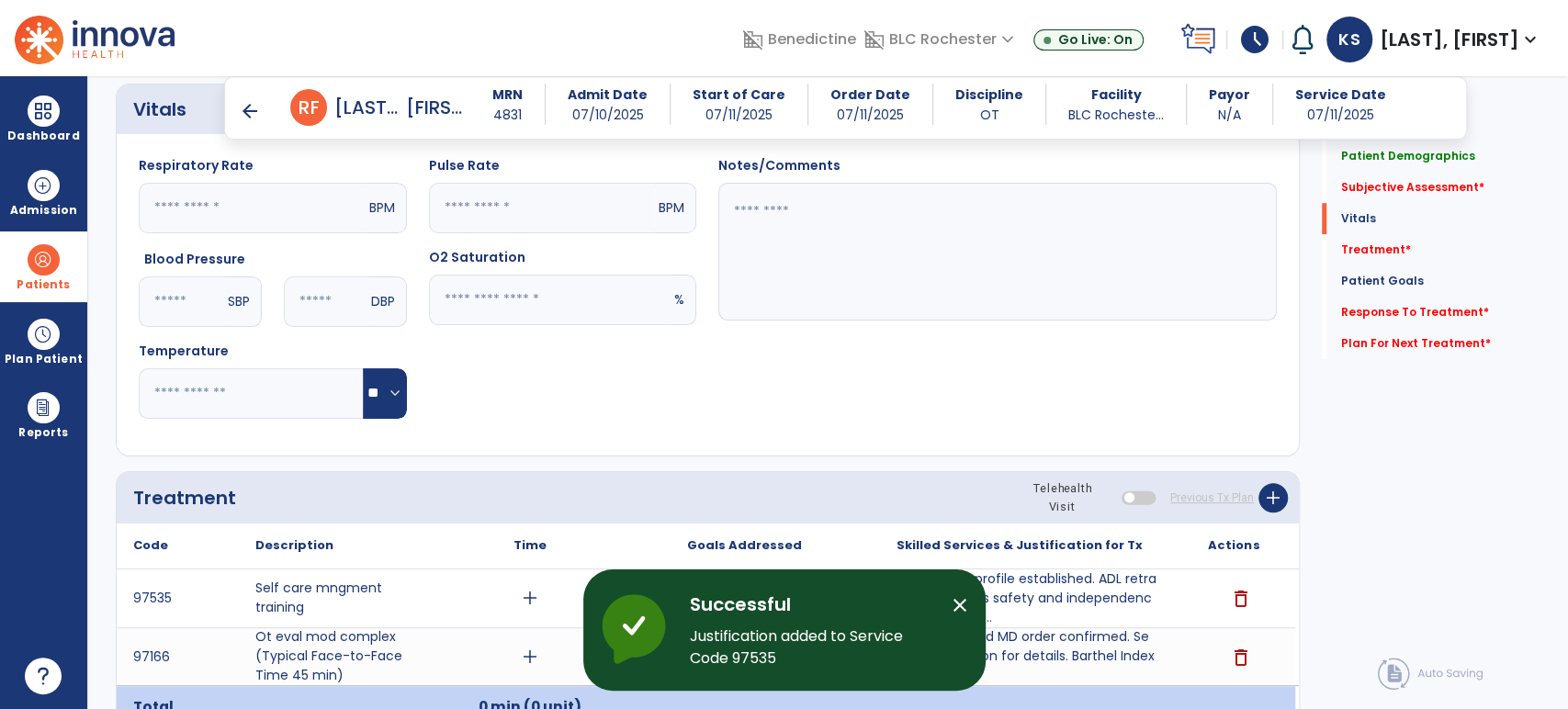 scroll, scrollTop: 408, scrollLeft: 0, axis: vertical 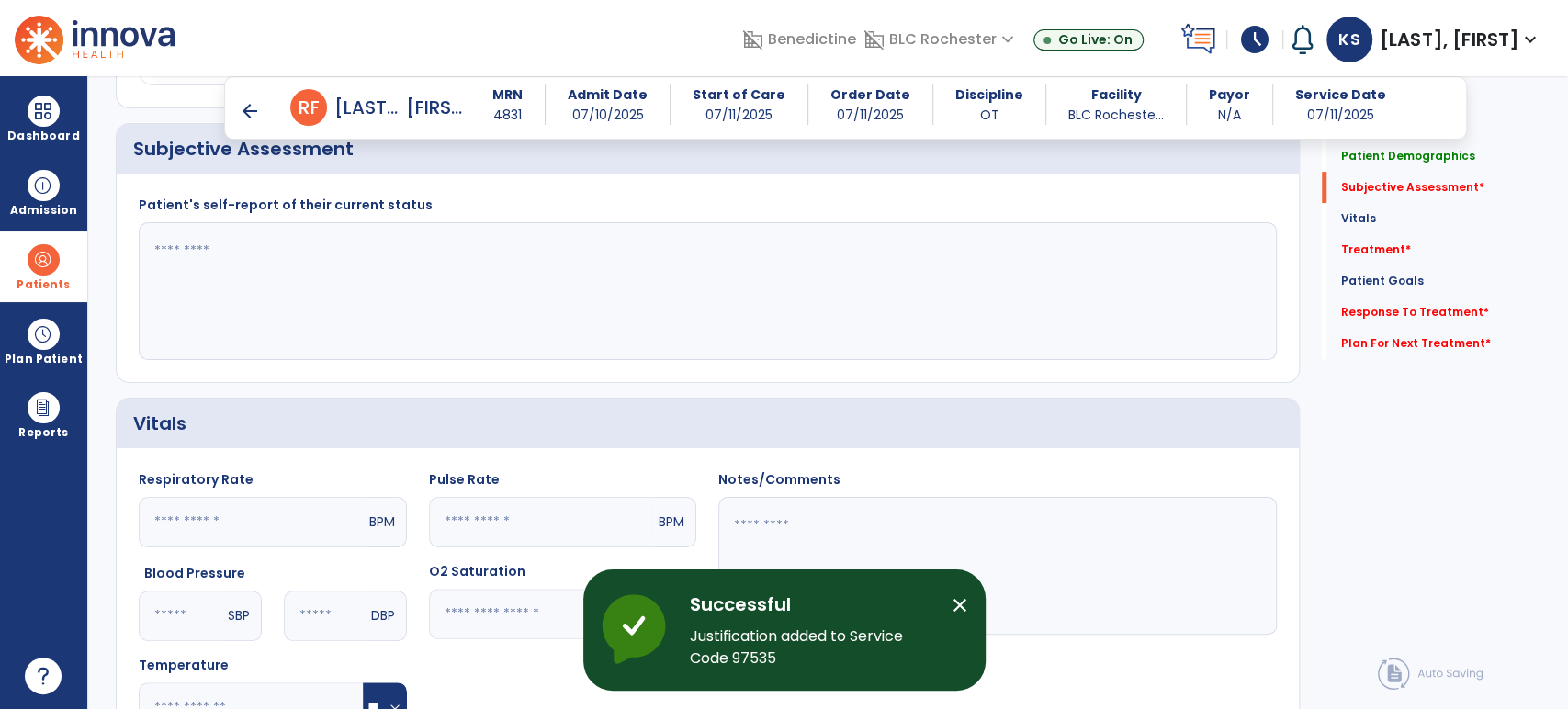 click 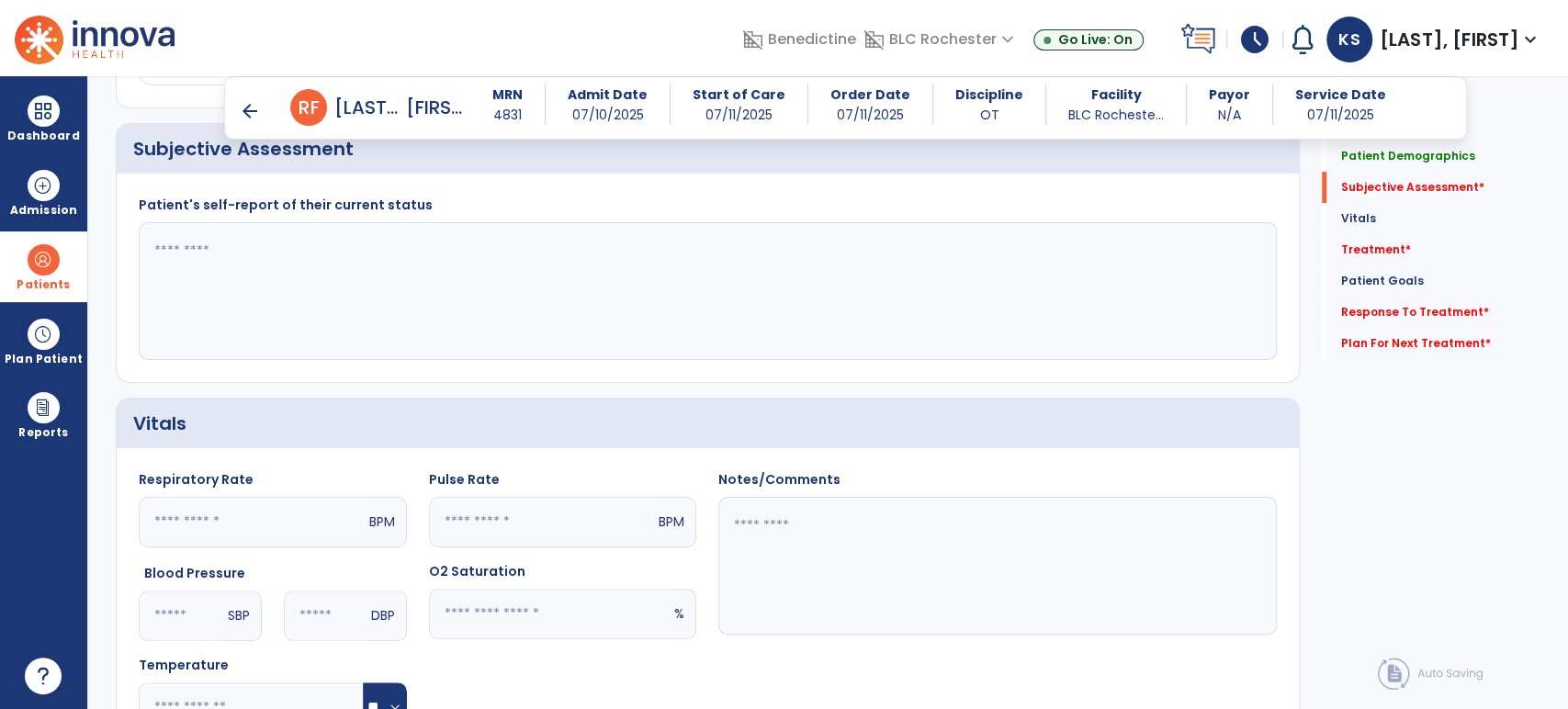 paste on "**********" 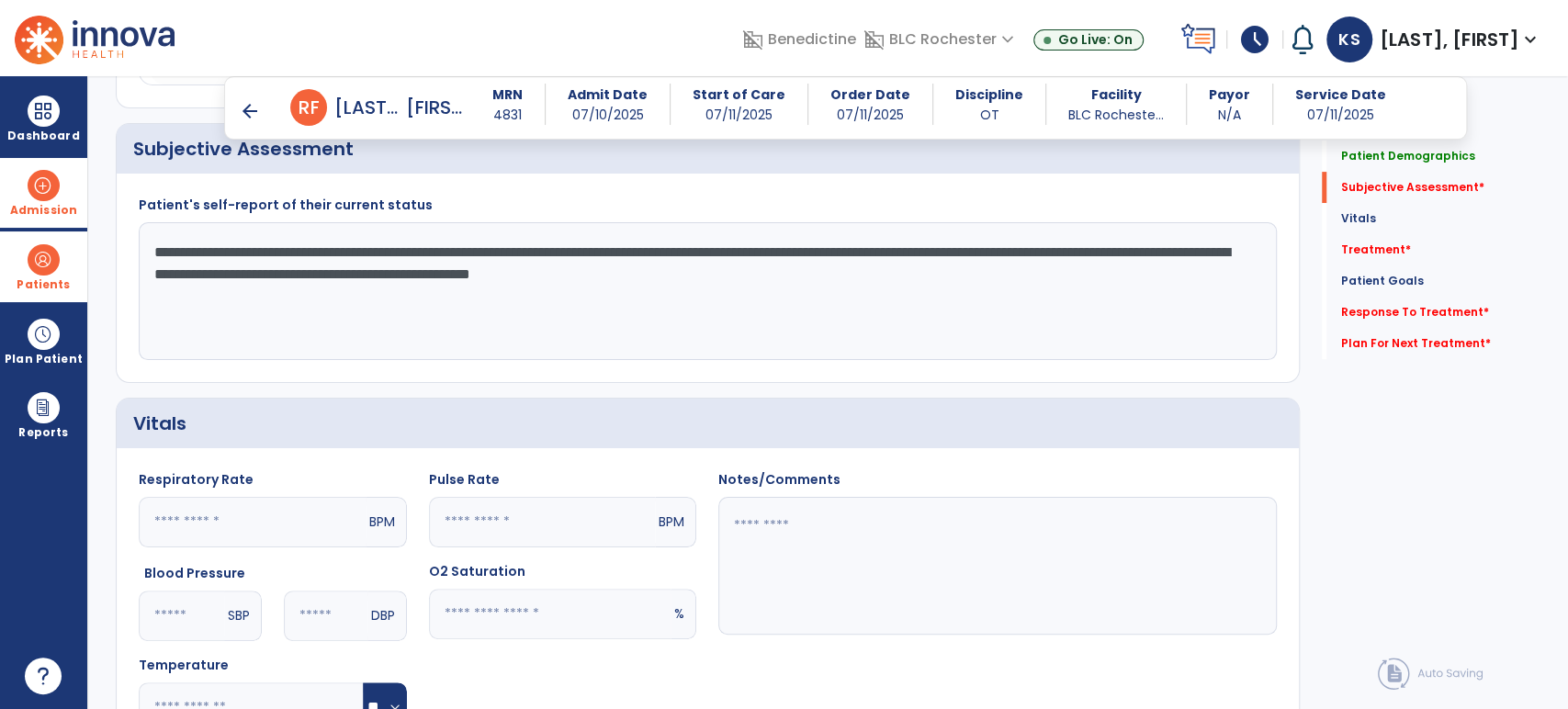 drag, startPoint x: 169, startPoint y: 243, endPoint x: 54, endPoint y: 211, distance: 119.36918 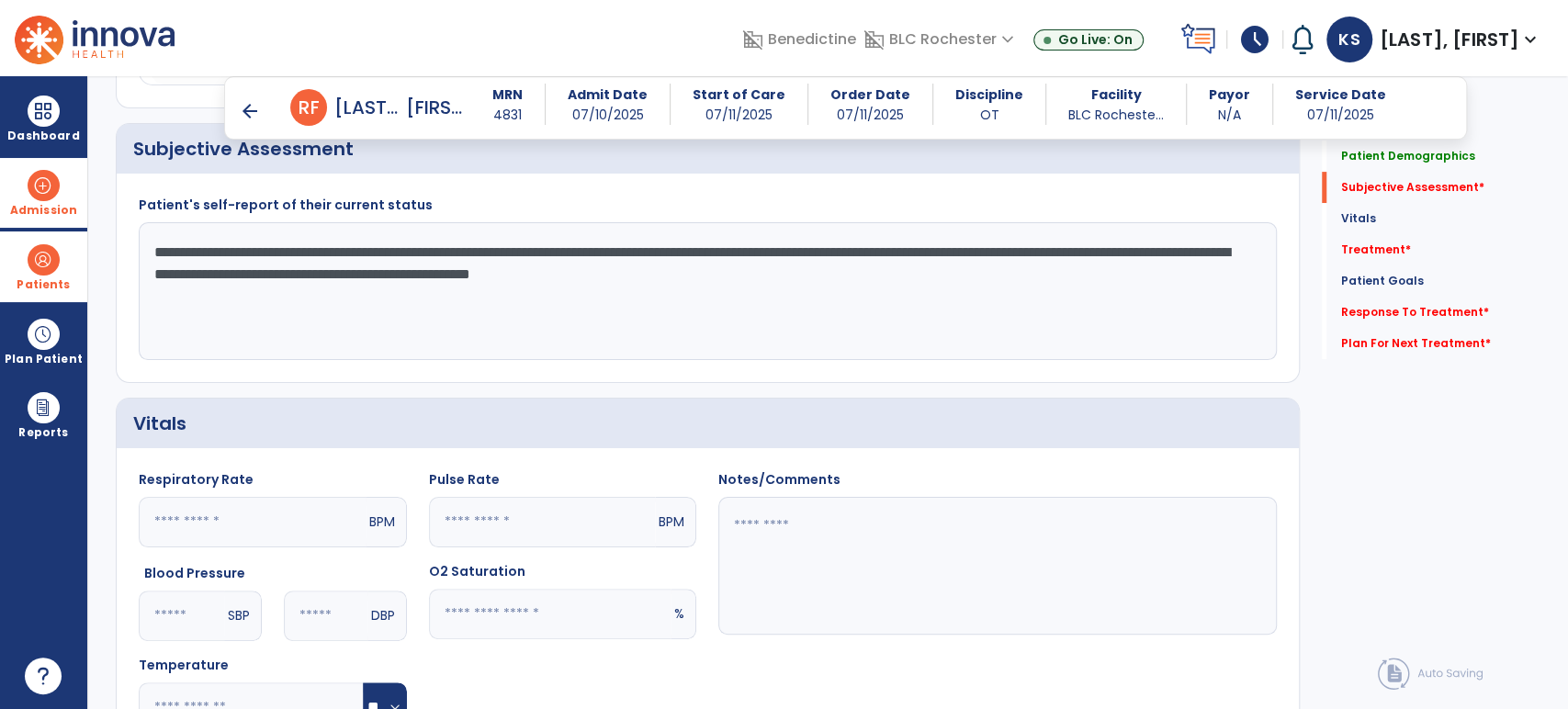 click on "Dashboard dashboard Therapist Dashboard Admission Patients format_list_bulleted Patient List space_dashboard Patient Board insert_chart PDPM Board Plan Patient event_note Planner content_paste_go Scheduler content_paste_go Whiteboard Reports export_notes Billing Exports note_alt EOM Report event_note Minutes By Payor inbox_customize Service Log playlist_add_check Triple Check Report arrow_back Daily Note arrow_back R F [LAST], Francis MRN 4831 Admit Date 07/10/2025 Start of Care 07/11/2025 Order Date 07/11/2025 Discipline OT Facility BLC Rocheste... Payor N/A Service Date 07/11/2025 Patient Demographics Medical Diagnosis Treatment Diagnosis Precautions Contraindications
Code" at bounding box center [784, 354] 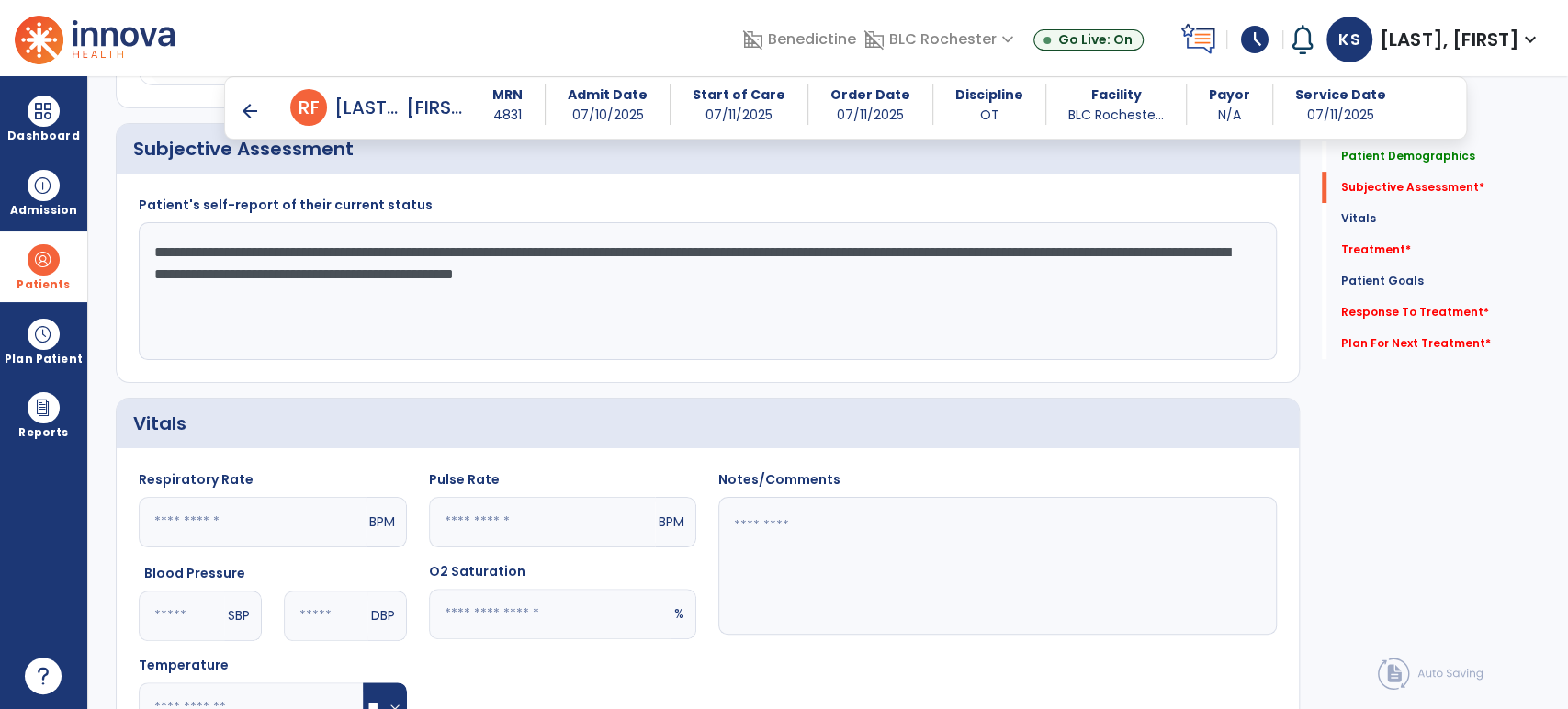 click on "**********" 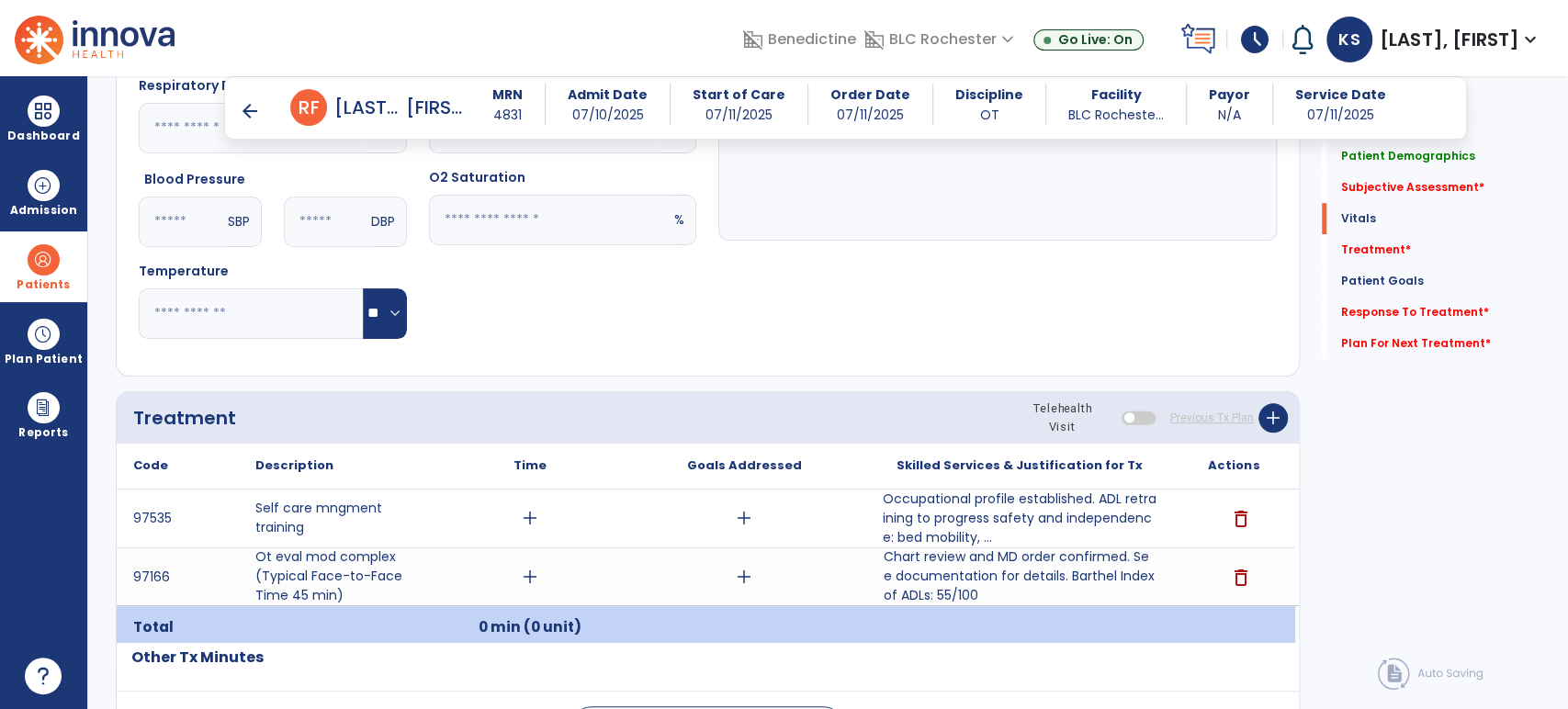 scroll, scrollTop: 816, scrollLeft: 0, axis: vertical 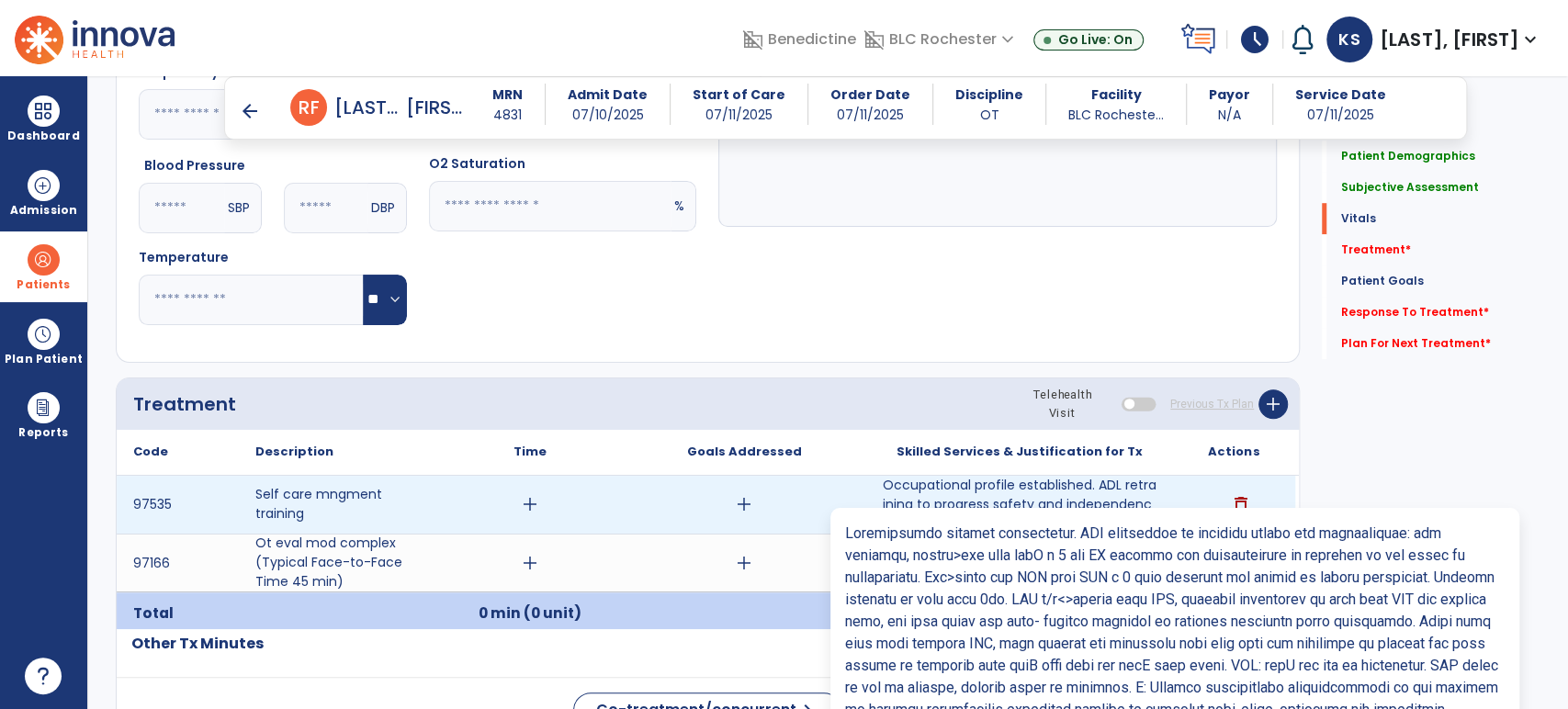 type on "**********" 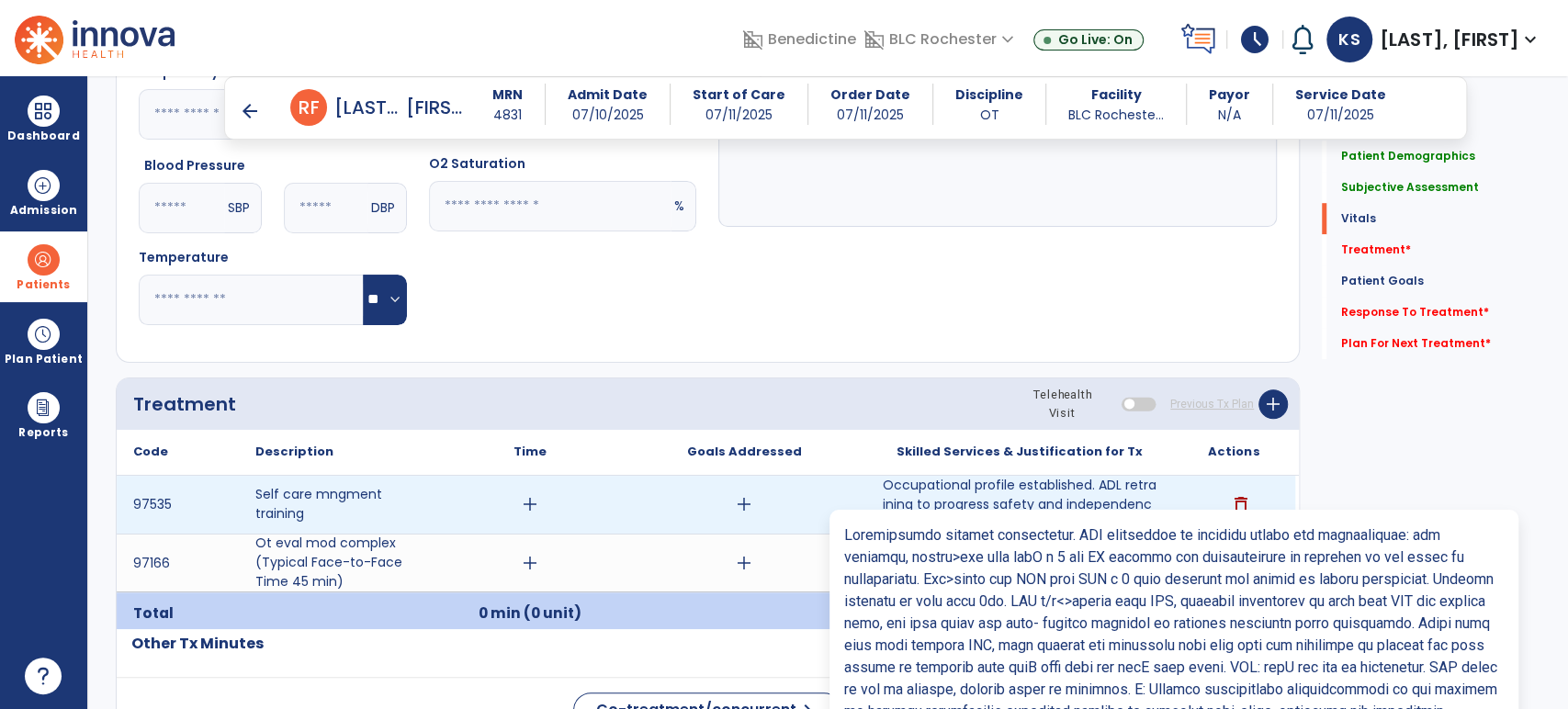 click on "Occupational profile established. ADL retraining to progress safety and independence: bed mobility, ..." at bounding box center (1020, 504) 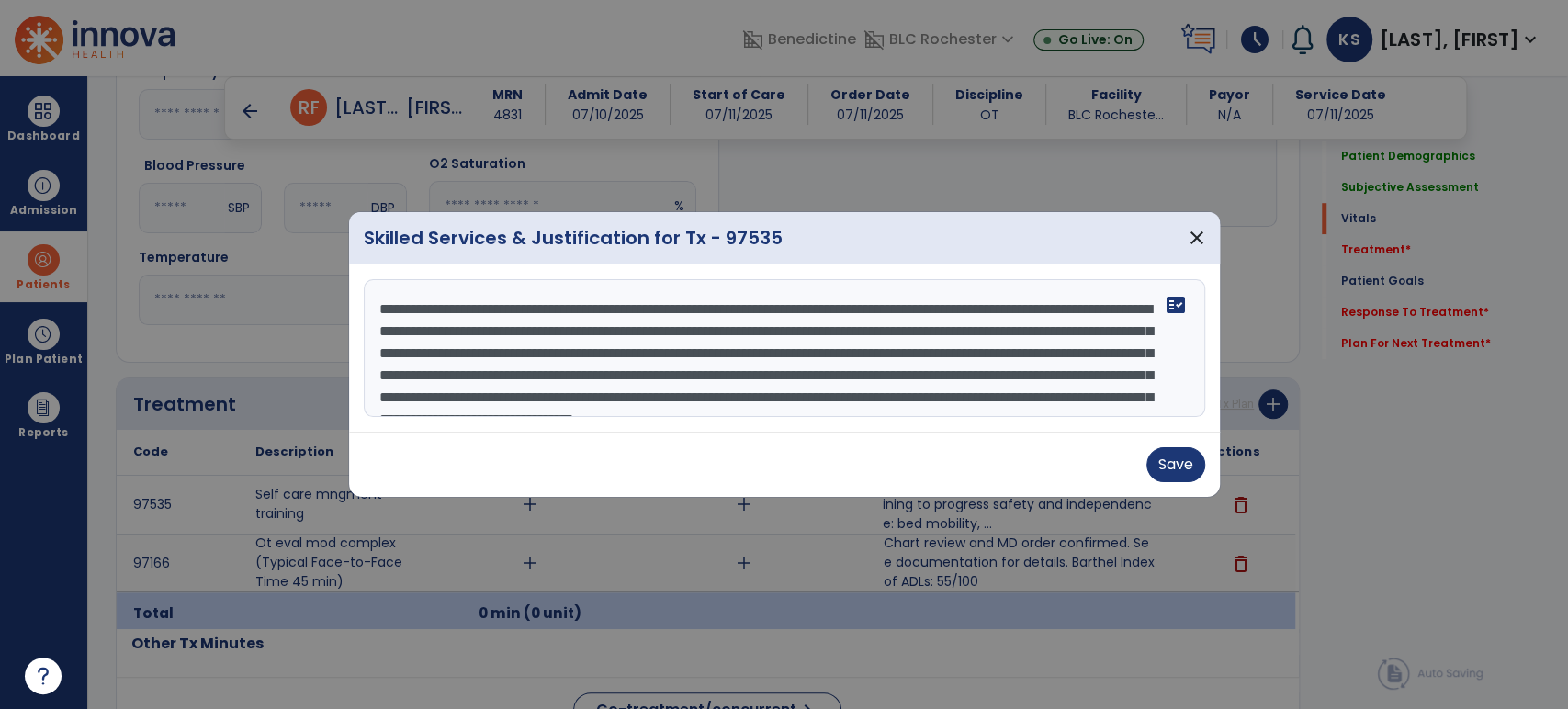 scroll, scrollTop: 102, scrollLeft: 0, axis: vertical 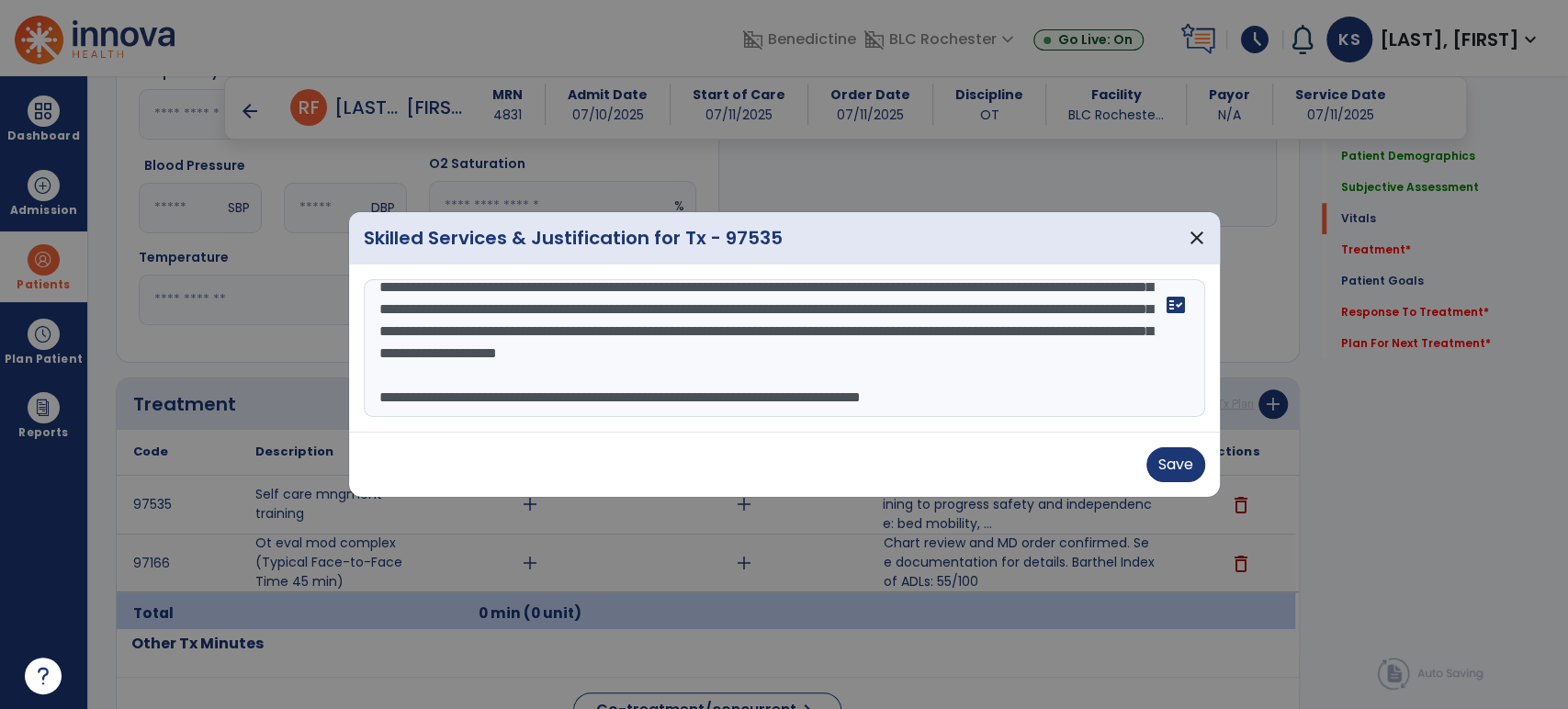 drag, startPoint x: 382, startPoint y: 382, endPoint x: 1166, endPoint y: 415, distance: 784.69421 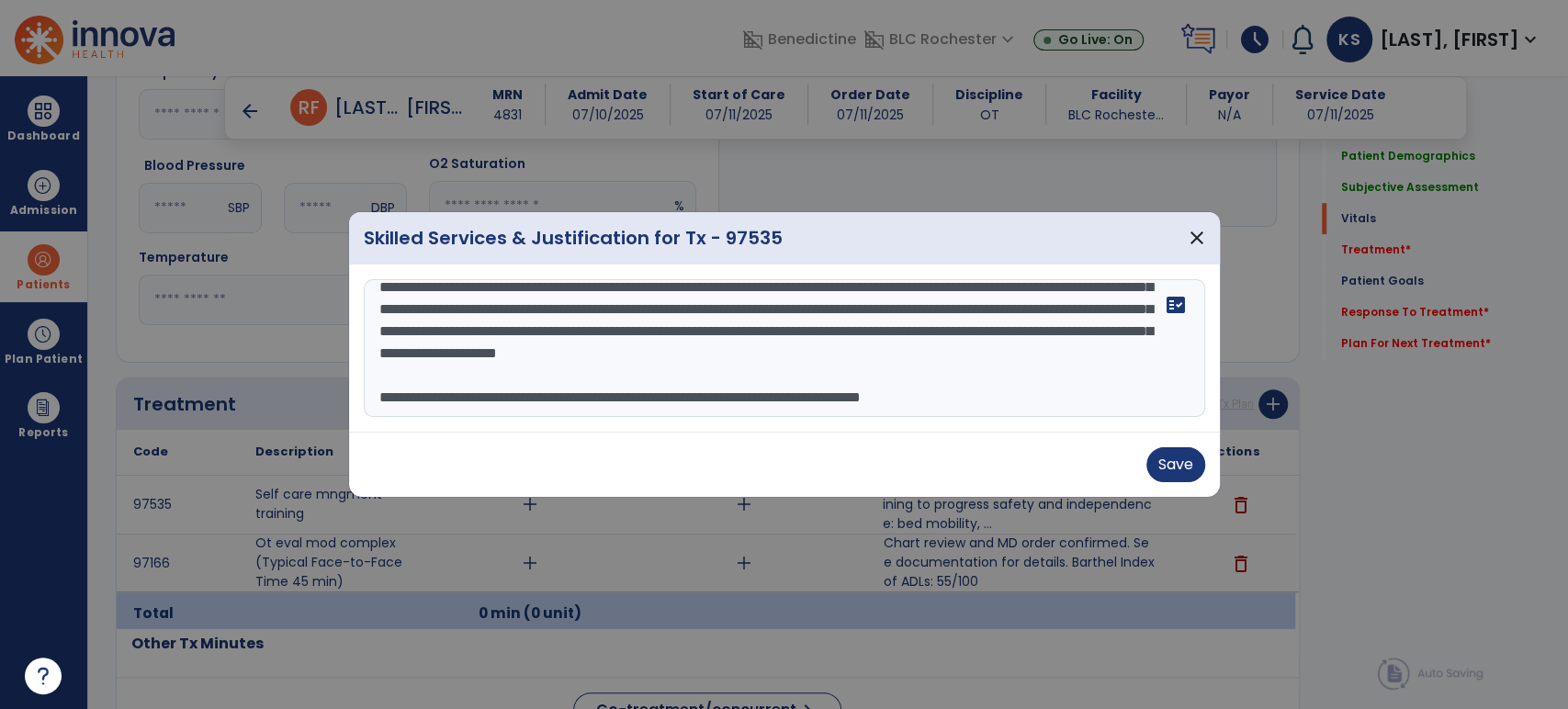 click on "Skilled Services & Justification for Tx - 97535   close   fact_check   Save" at bounding box center [784, 354] 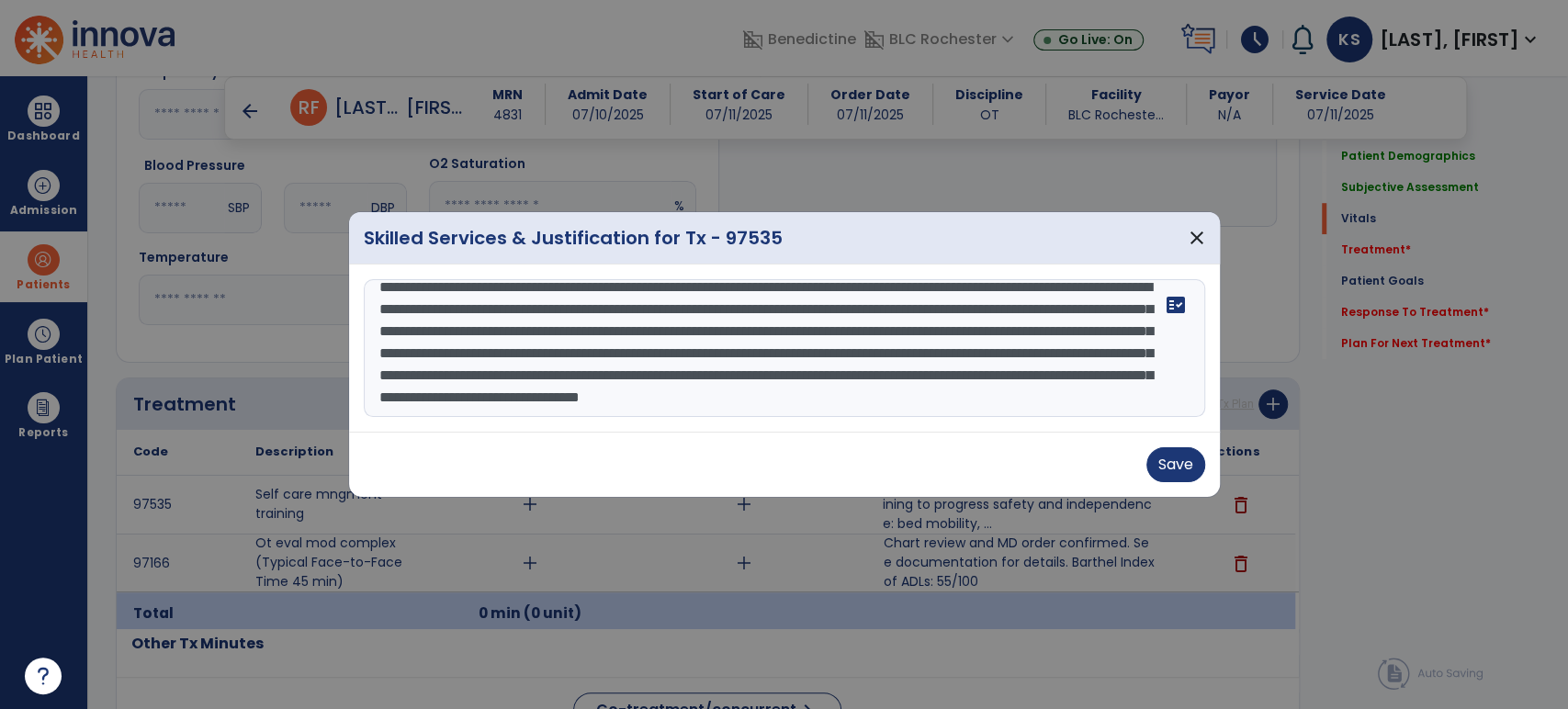 scroll, scrollTop: 88, scrollLeft: 0, axis: vertical 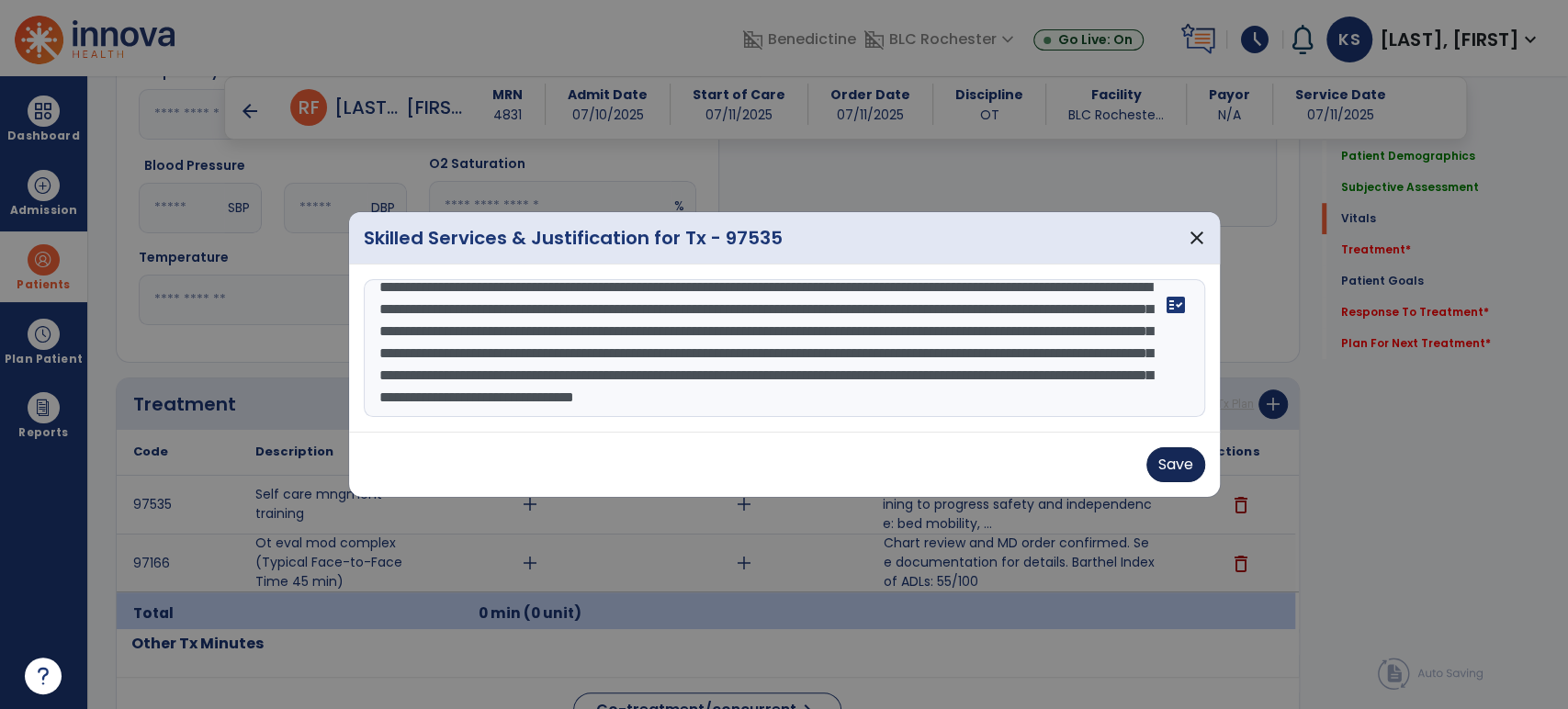 type on "**********" 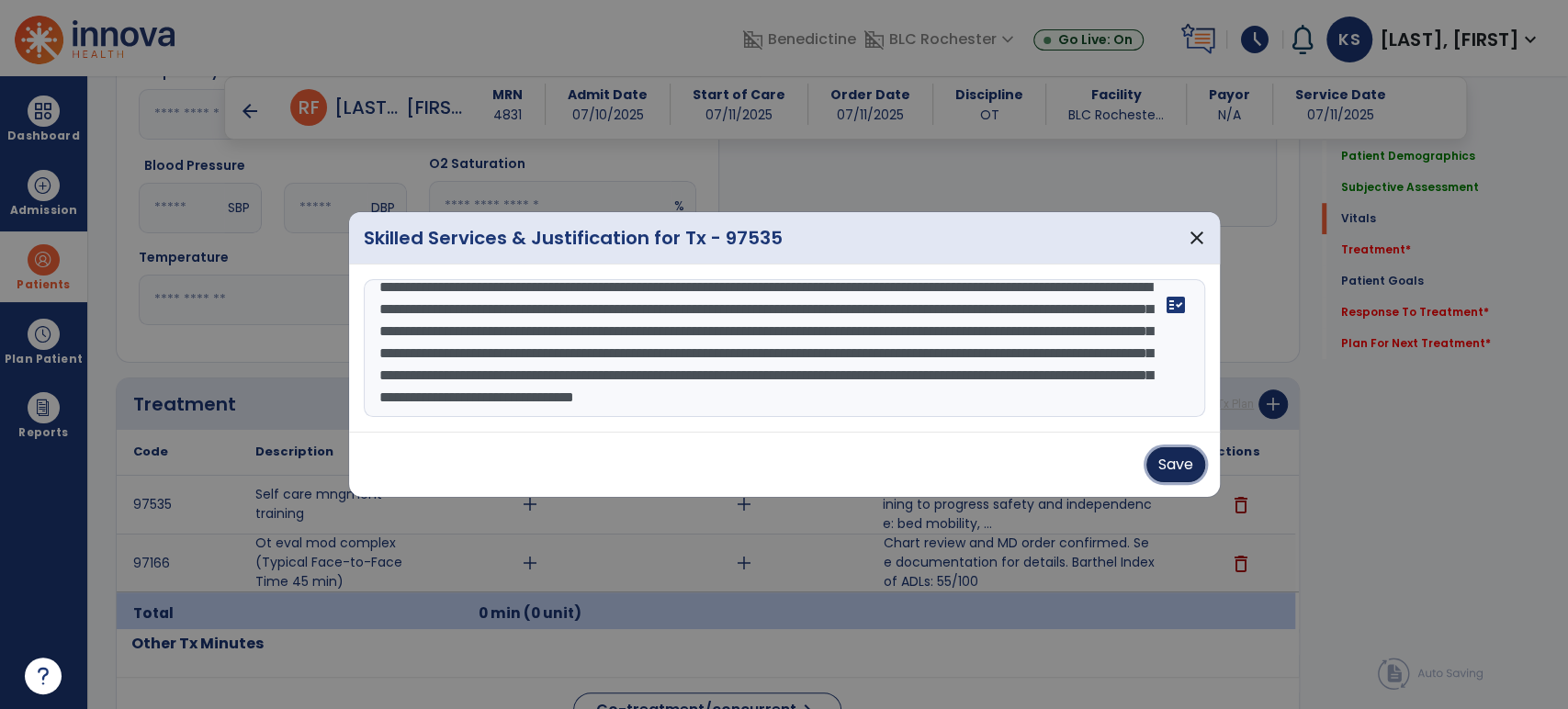 click on "Save" at bounding box center [1176, 465] 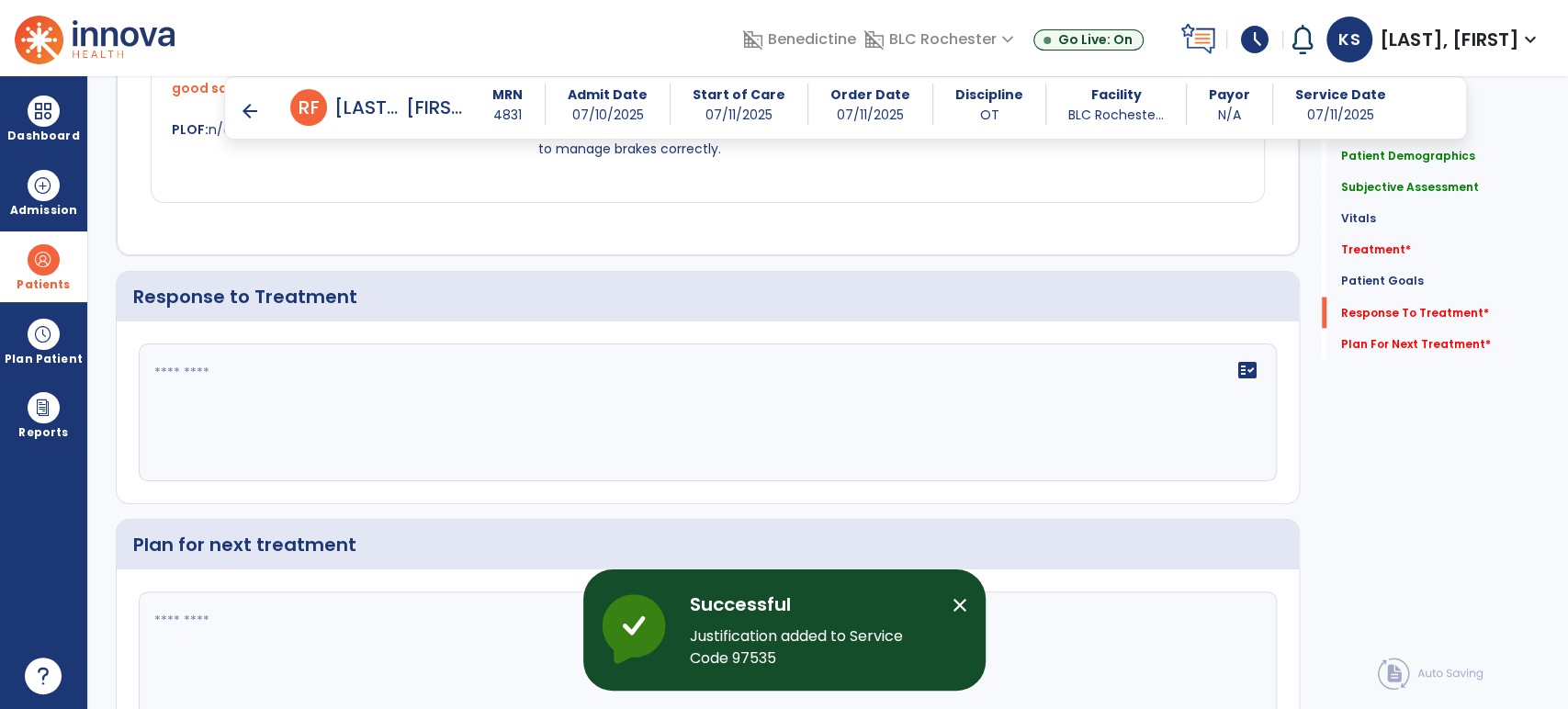 scroll, scrollTop: 2214, scrollLeft: 0, axis: vertical 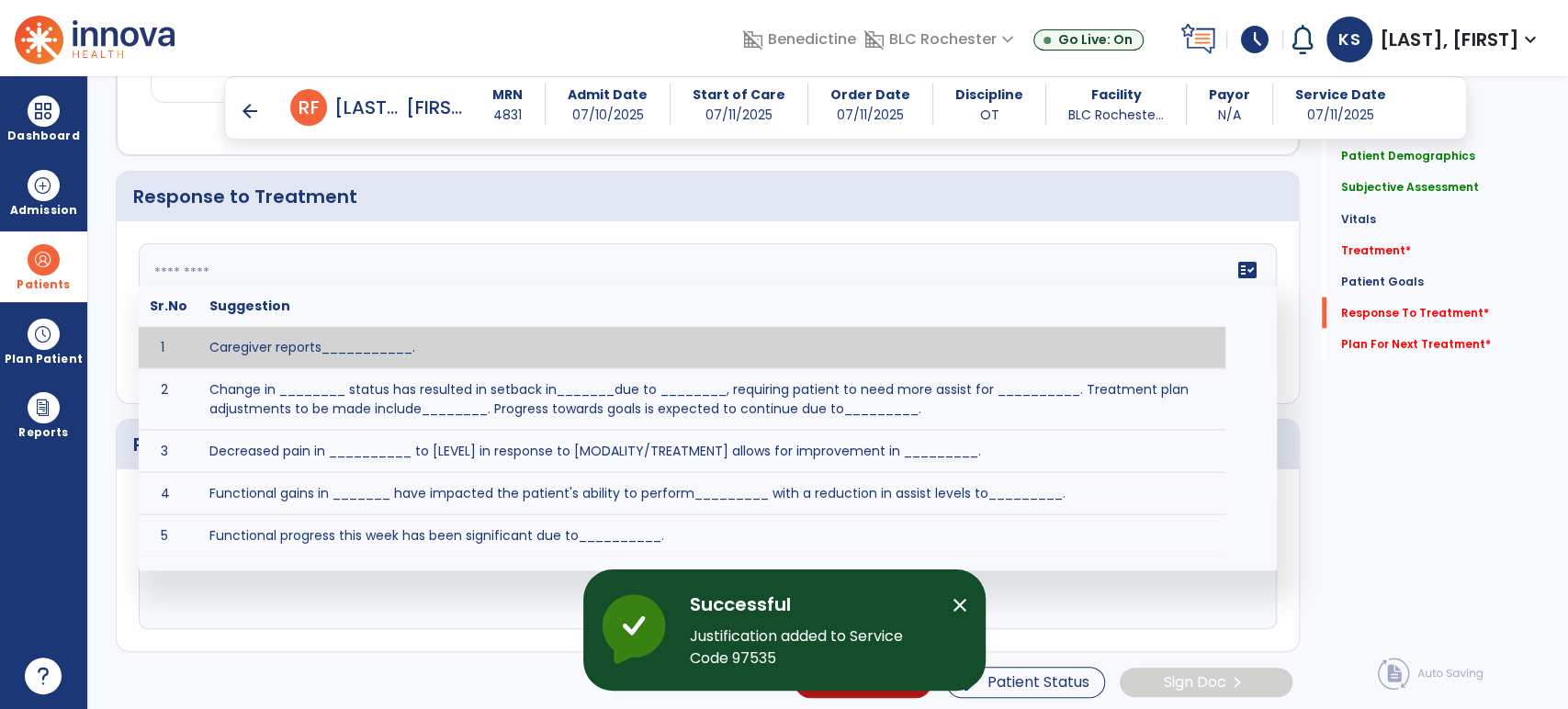 click on "fact_check  Sr.No Suggestion 1 Caregiver reports___________. 2 Change in ________ status has resulted in setback in_______due to ________, requiring patient to need more assist for __________.   Treatment plan adjustments to be made include________.  Progress towards goals is expected to continue due to_________. 3 Decreased pain in __________ to [LEVEL] in response to [MODALITY/TREATMENT] allows for improvement in _________. 4 Functional gains in _______ have impacted the patient's ability to perform_________ with a reduction in assist levels to_________. 5 Functional progress this week has been significant due to__________. 6 Gains in ________ have improved the patient's ability to perform ______with decreased levels of assist to___________. 7 Improvement in ________allows patient to tolerate higher levels of challenges in_________. 8 Pain in [AREA] has decreased to [LEVEL] in response to [TREATMENT/MODALITY], allowing fore ease in completing__________. 9 10 11 12 13 14 15 16 17 18 19 20 21" 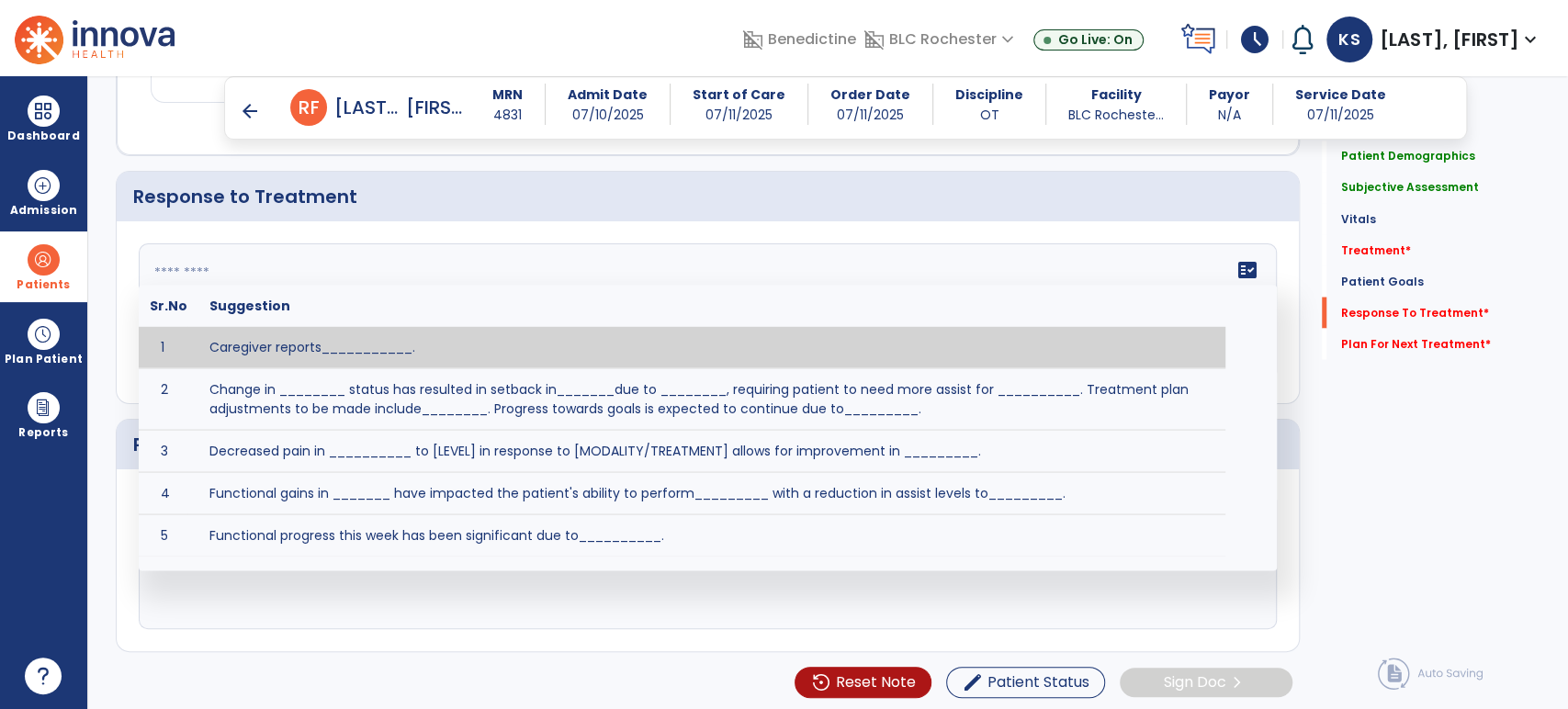 drag, startPoint x: 227, startPoint y: 299, endPoint x: 174, endPoint y: 261, distance: 65.215029 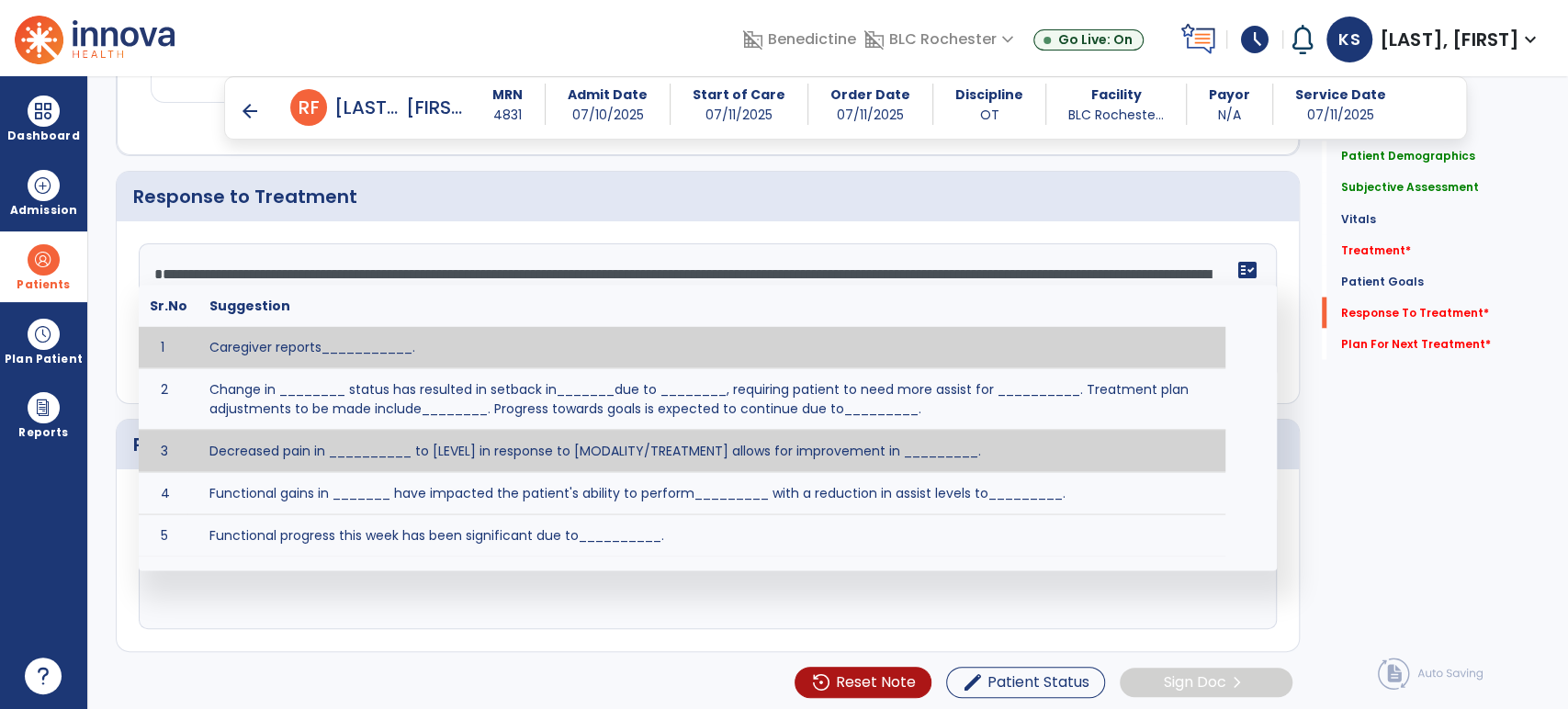 scroll, scrollTop: 37, scrollLeft: 0, axis: vertical 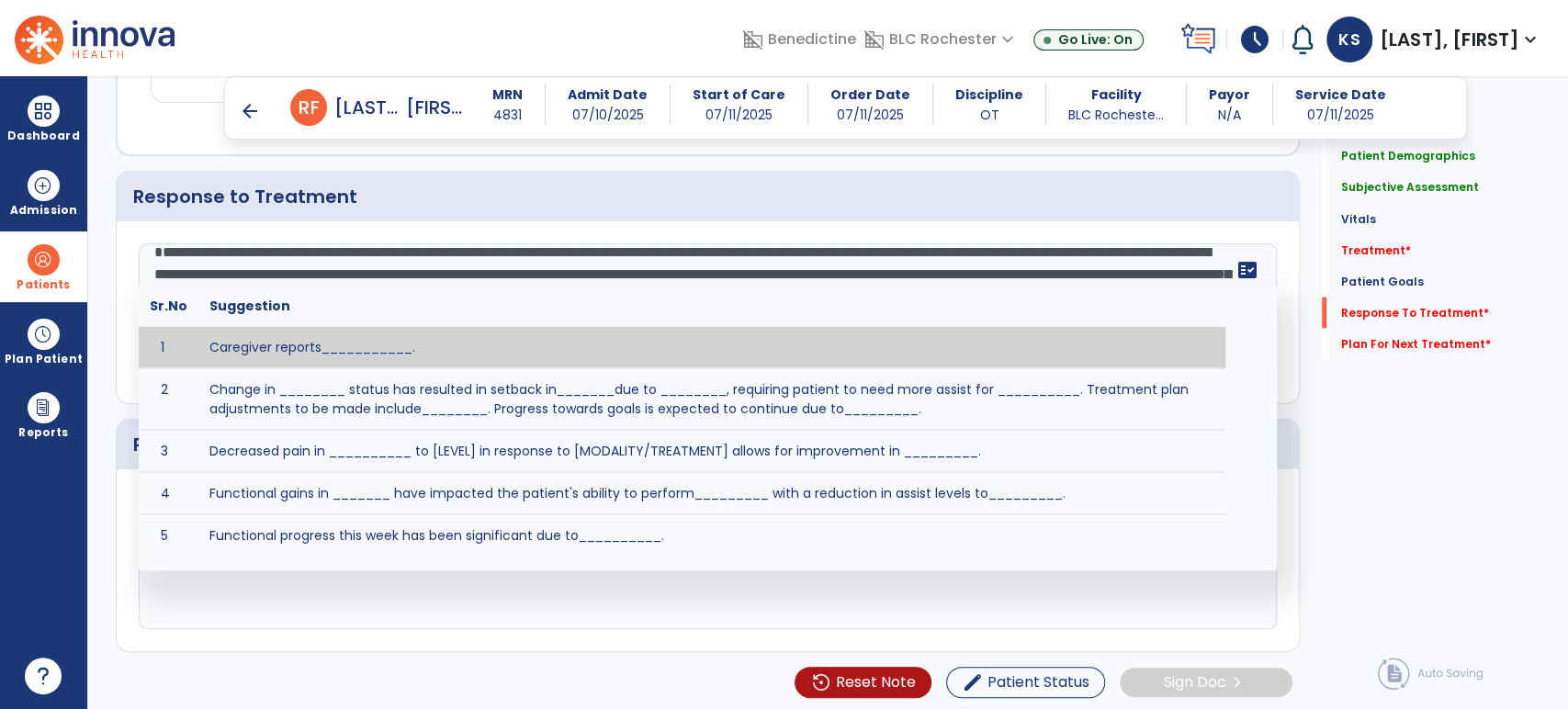 click on "**********" 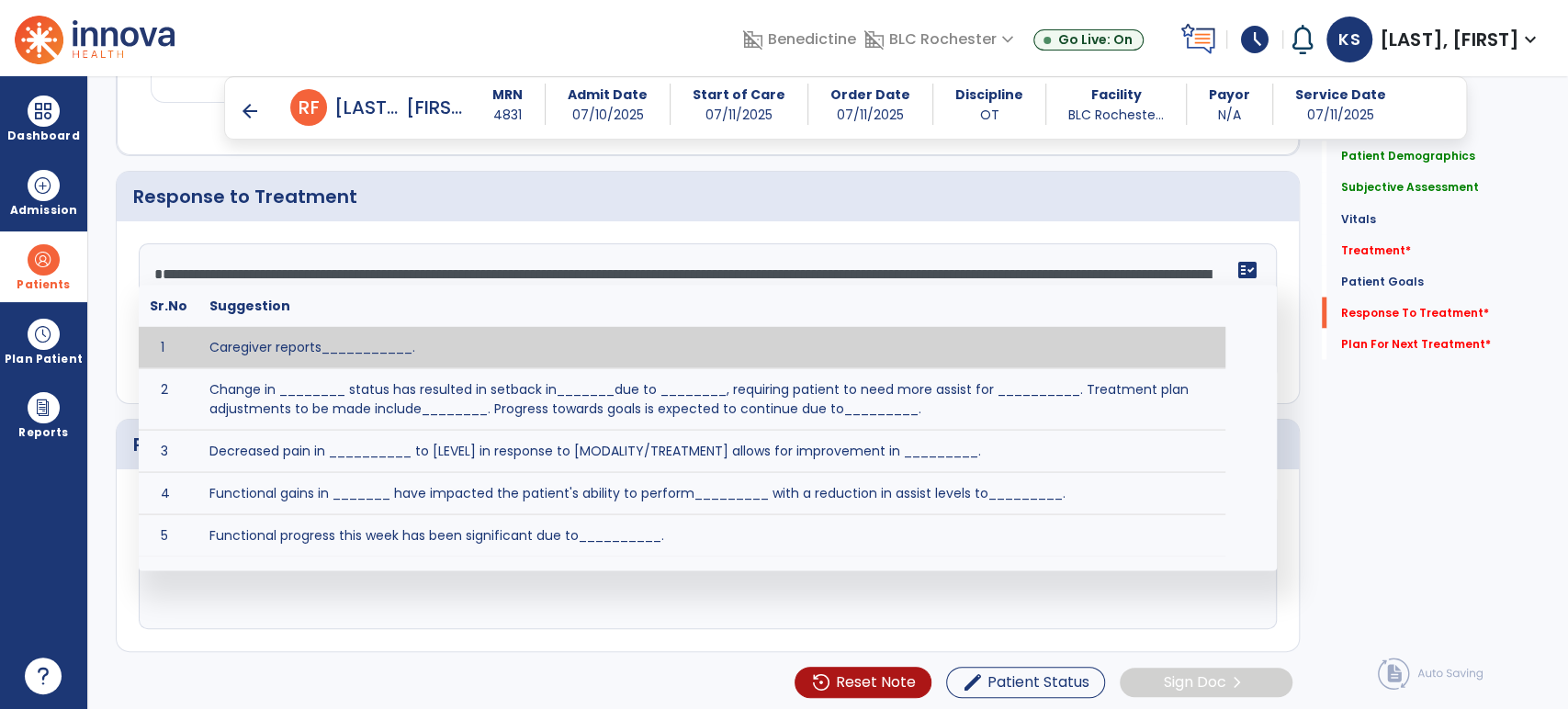 scroll, scrollTop: 0, scrollLeft: 0, axis: both 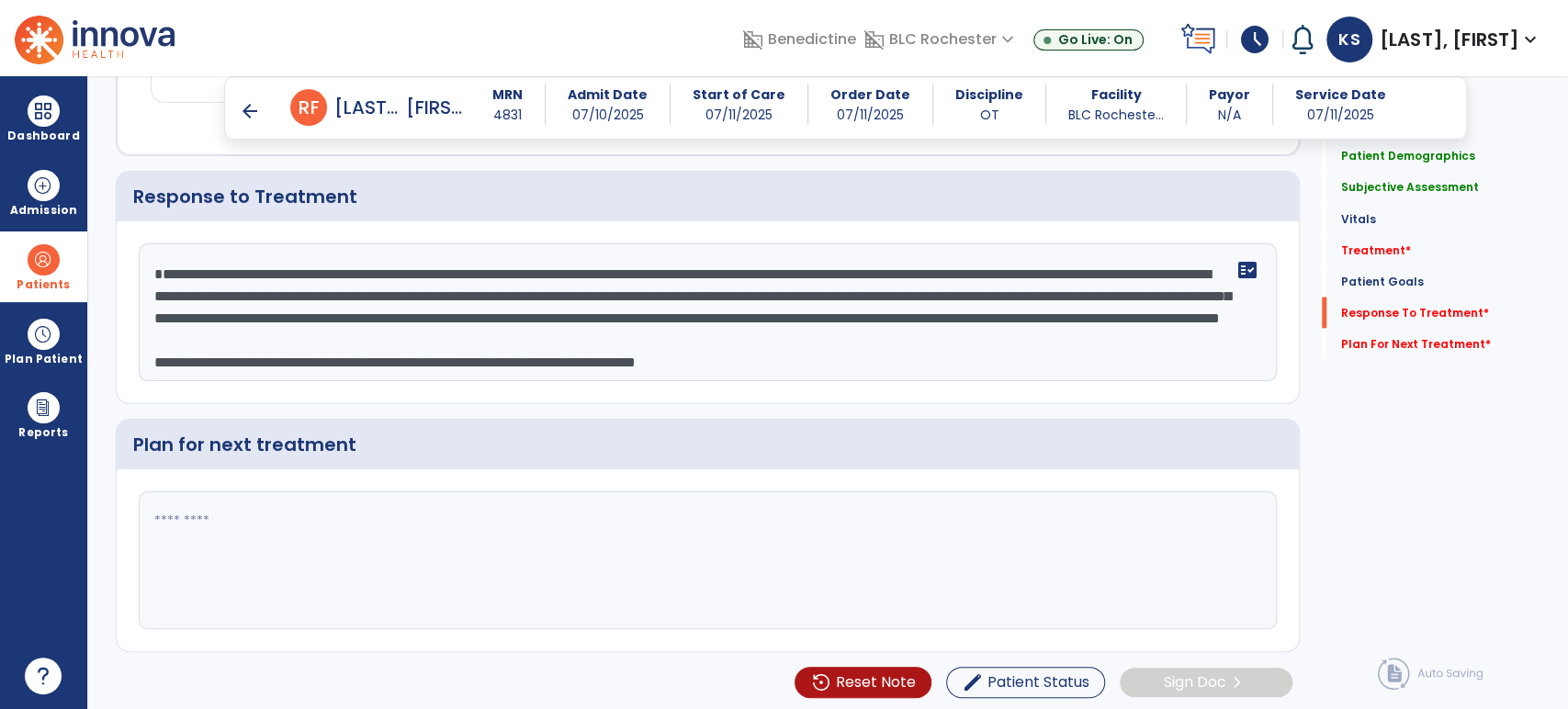 drag, startPoint x: 161, startPoint y: 270, endPoint x: 149, endPoint y: 270, distance: 12 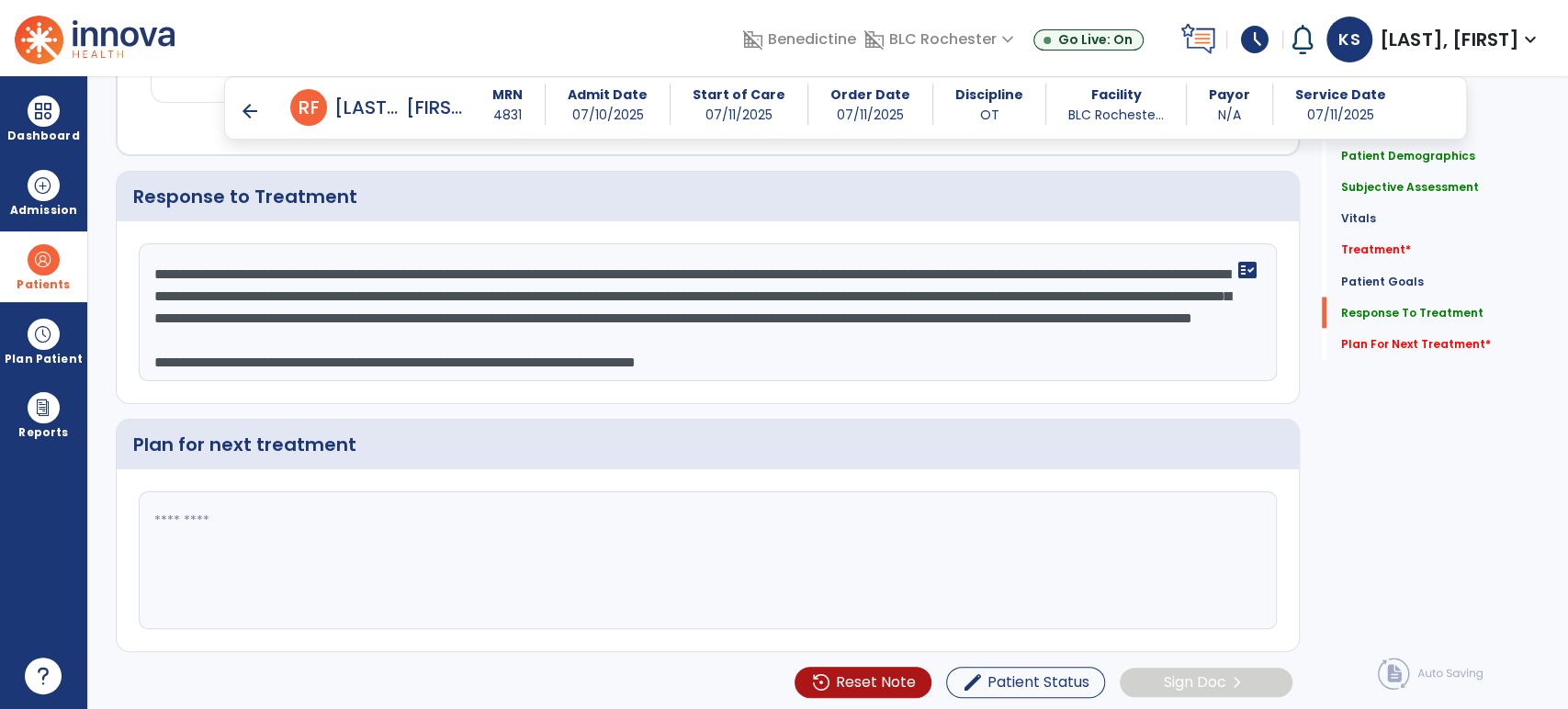 scroll, scrollTop: 2213, scrollLeft: 0, axis: vertical 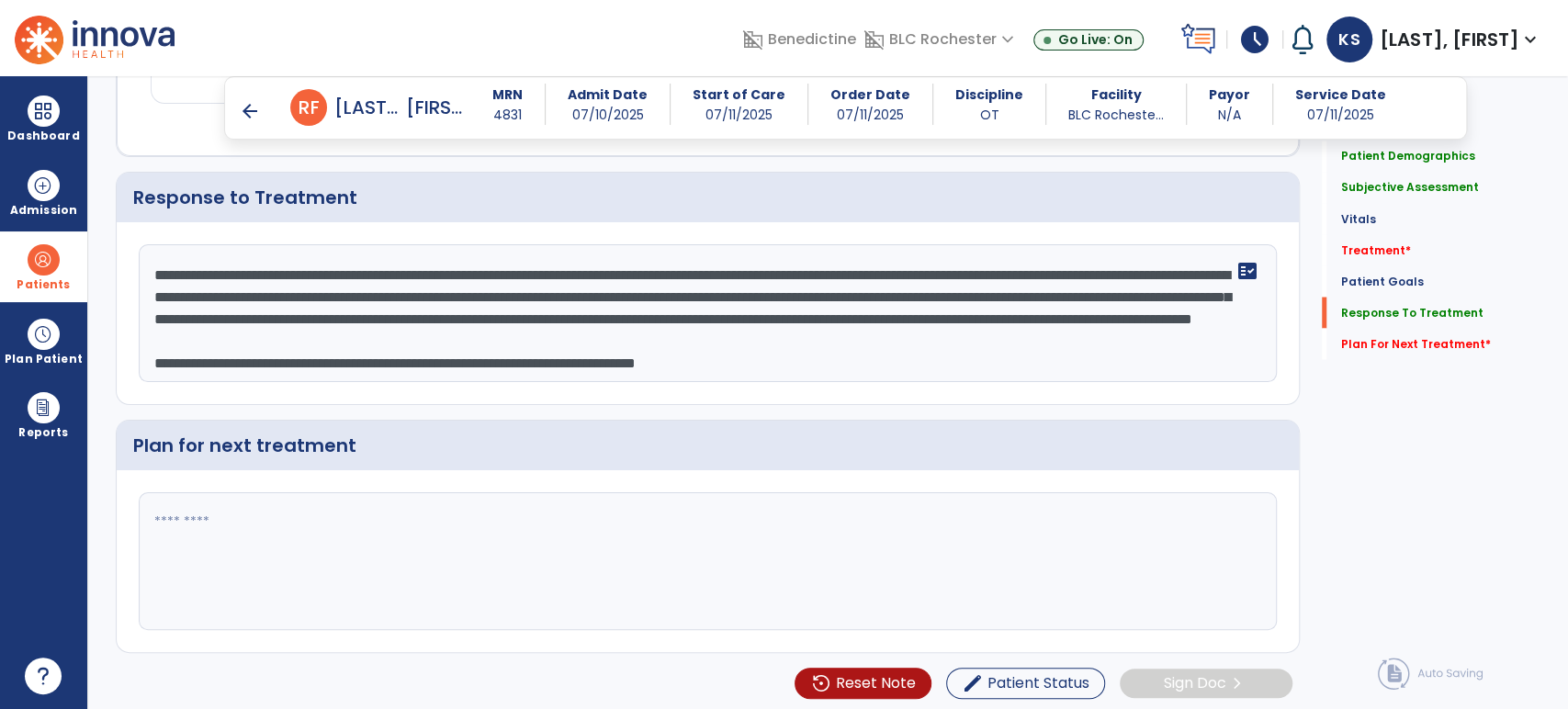 drag, startPoint x: 179, startPoint y: 331, endPoint x: 646, endPoint y: 340, distance: 467.08672 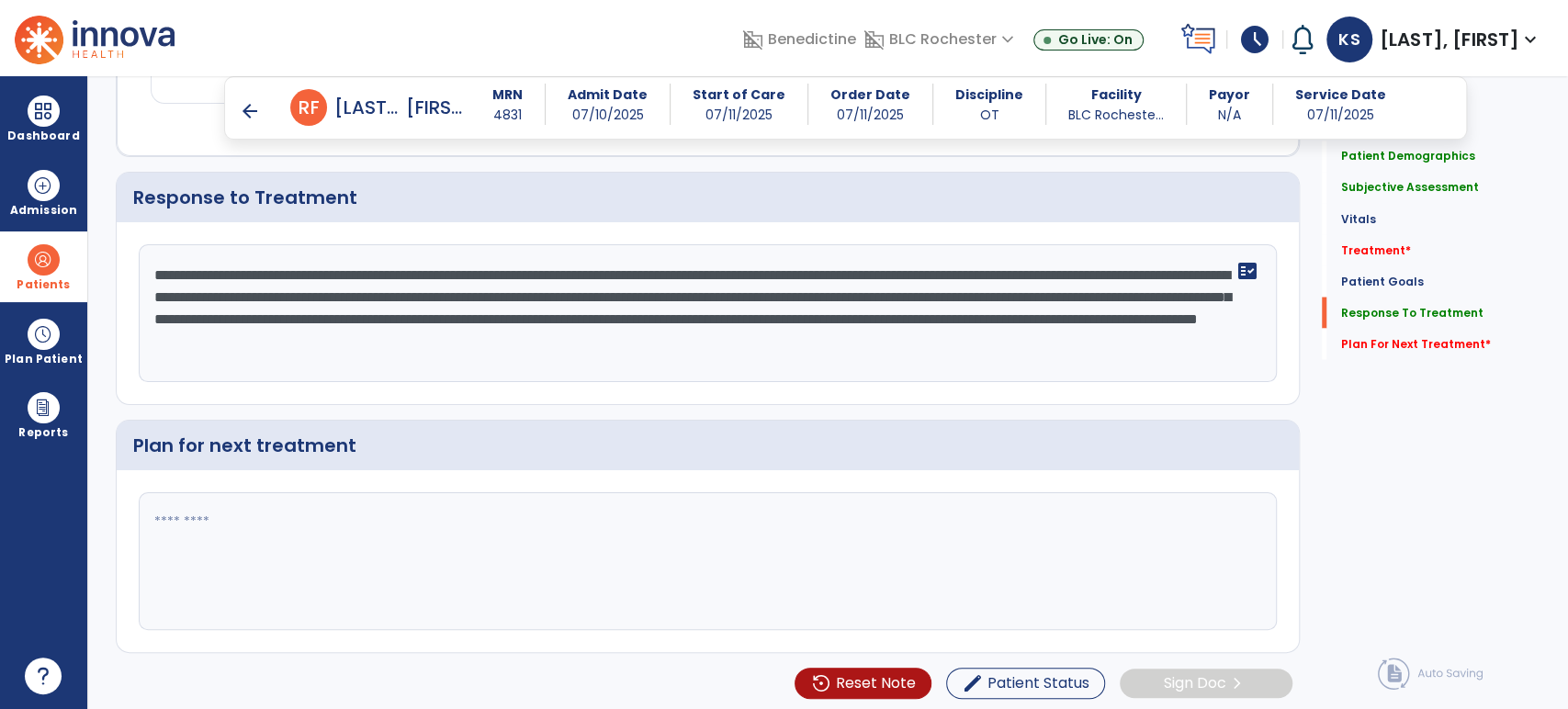 scroll, scrollTop: 0, scrollLeft: 0, axis: both 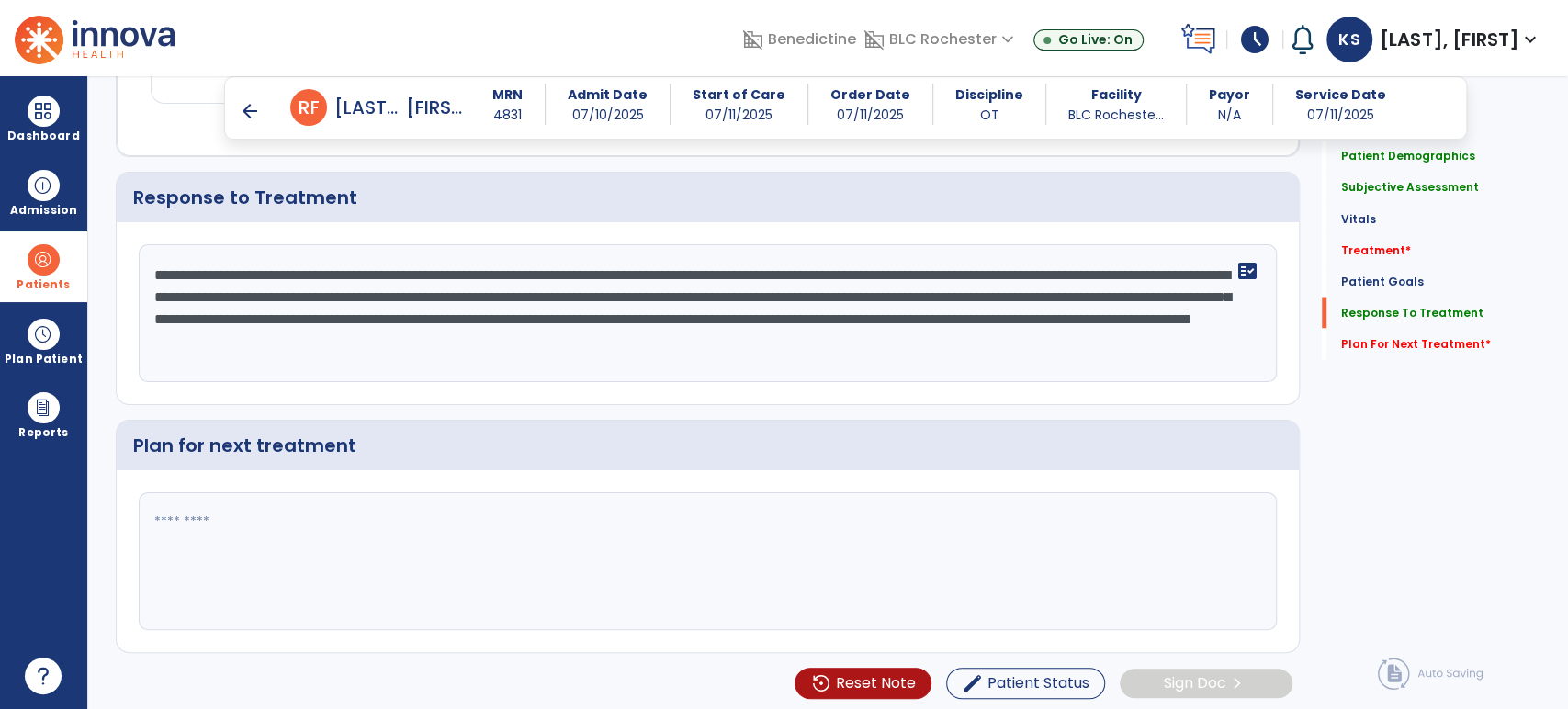 type on "**********" 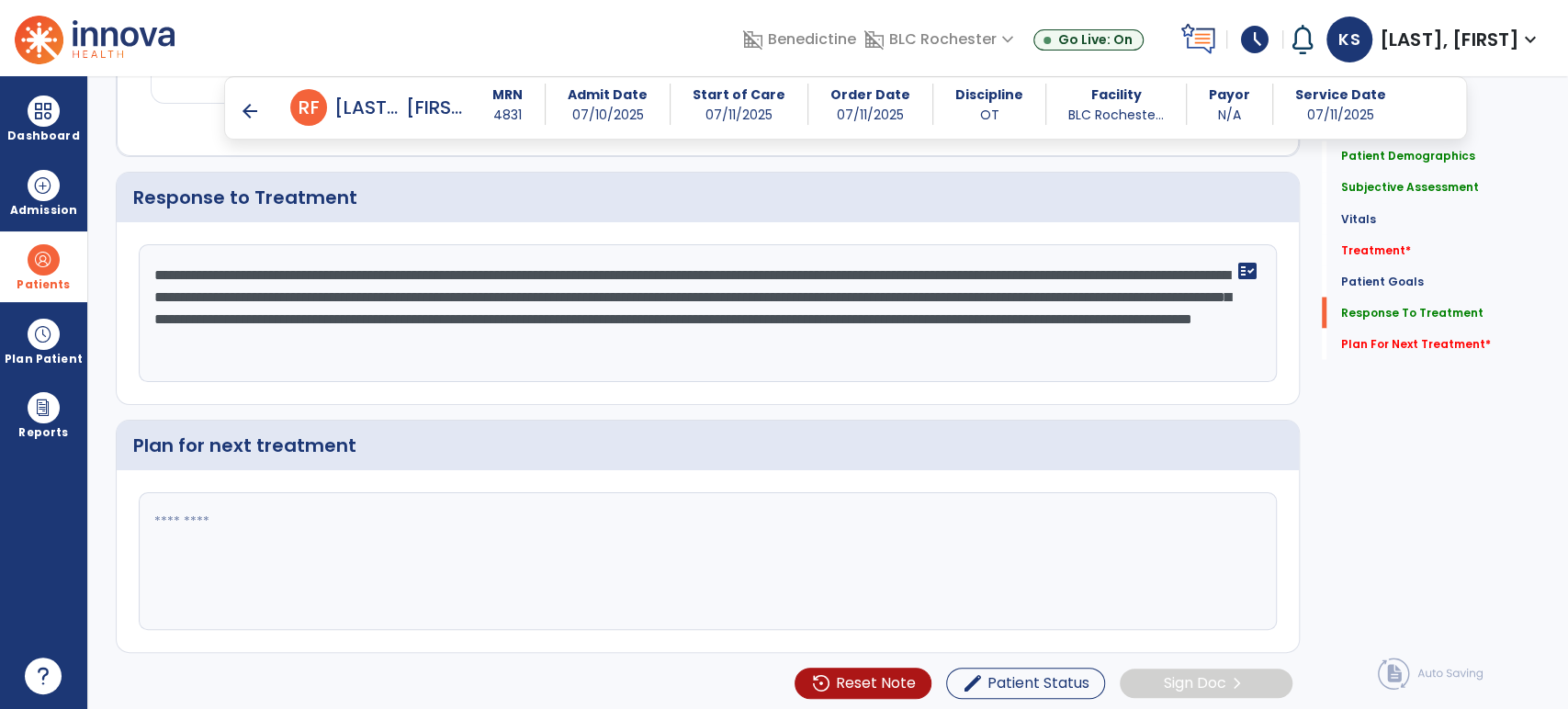 paste on "**********" 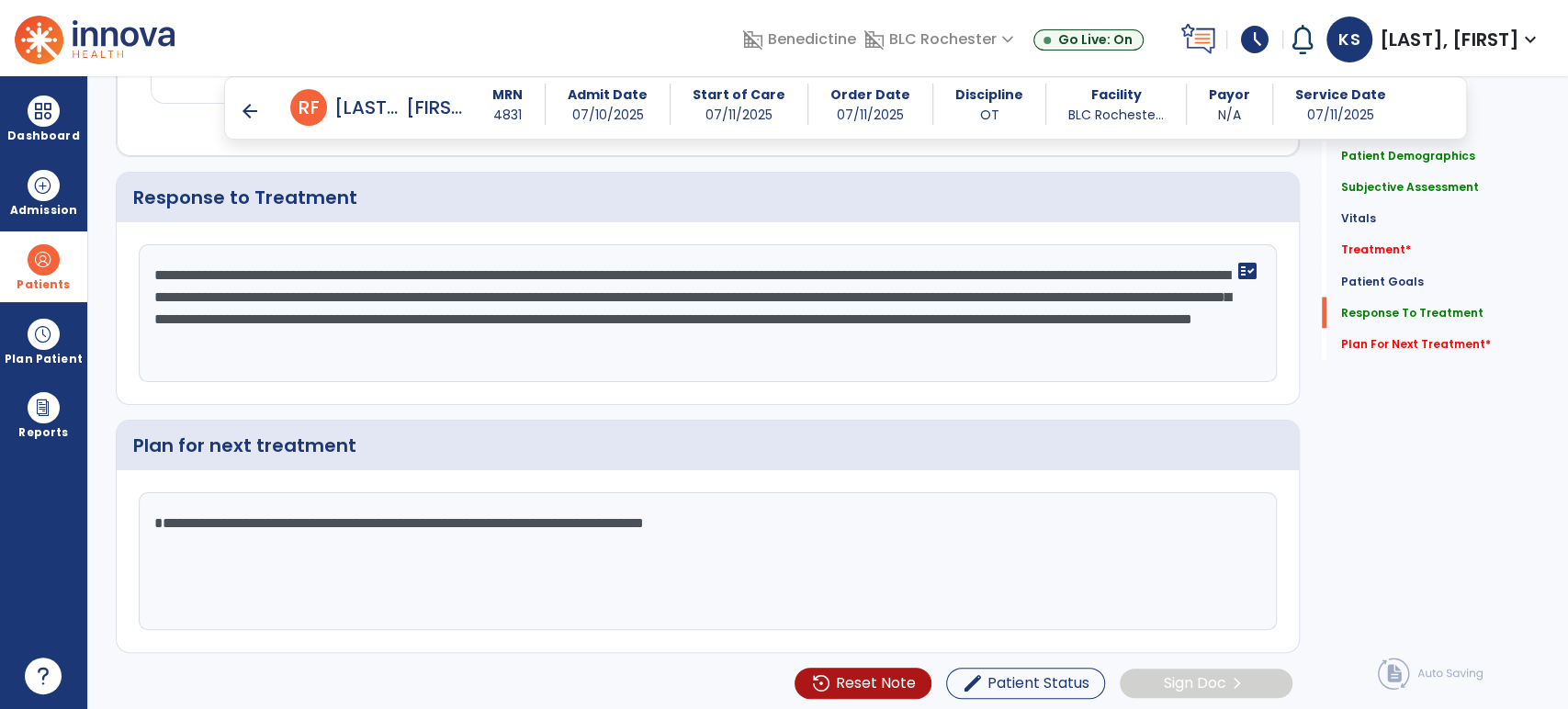 scroll, scrollTop: 2212, scrollLeft: 0, axis: vertical 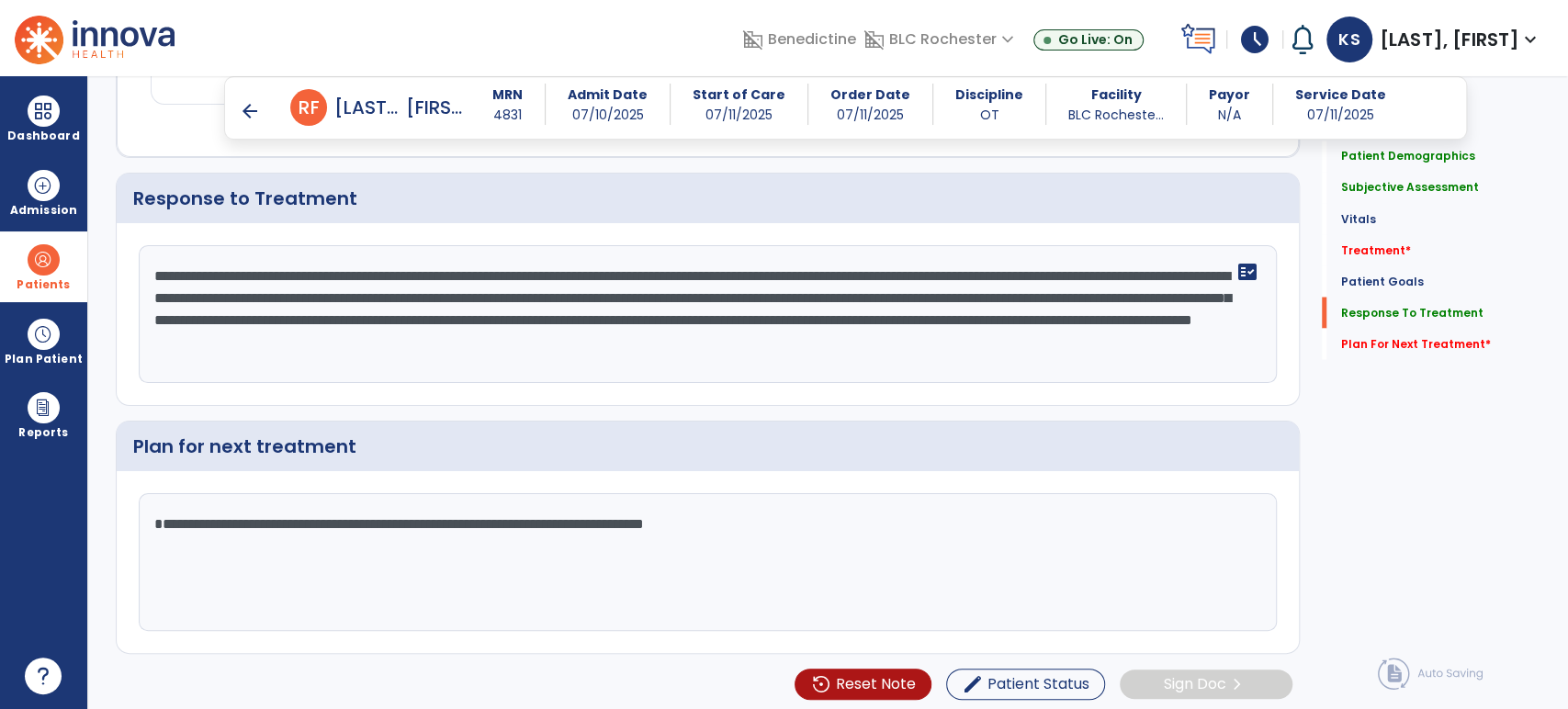 drag, startPoint x: 168, startPoint y: 535, endPoint x: 120, endPoint y: 452, distance: 95.88013 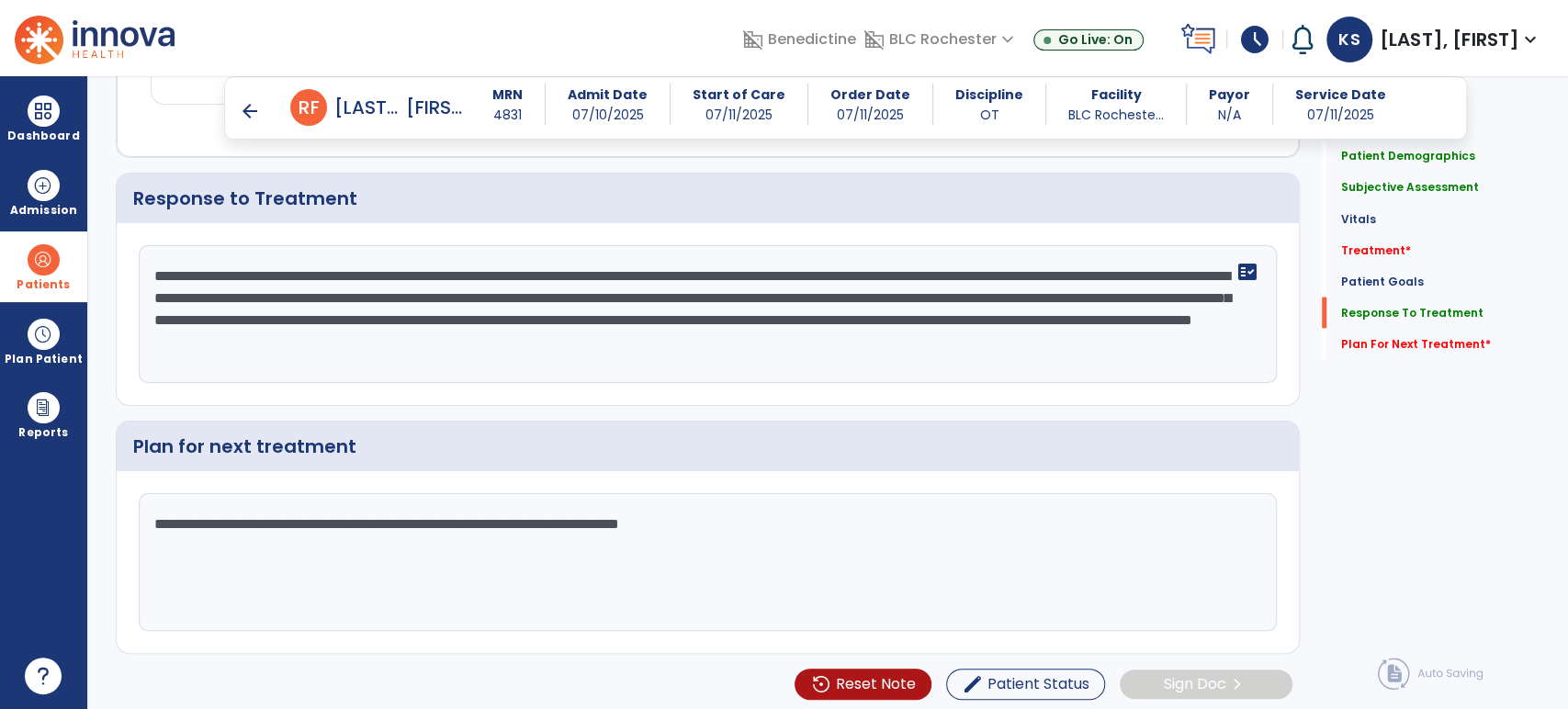 drag, startPoint x: 1044, startPoint y: 594, endPoint x: 995, endPoint y: 376, distance: 223.43903 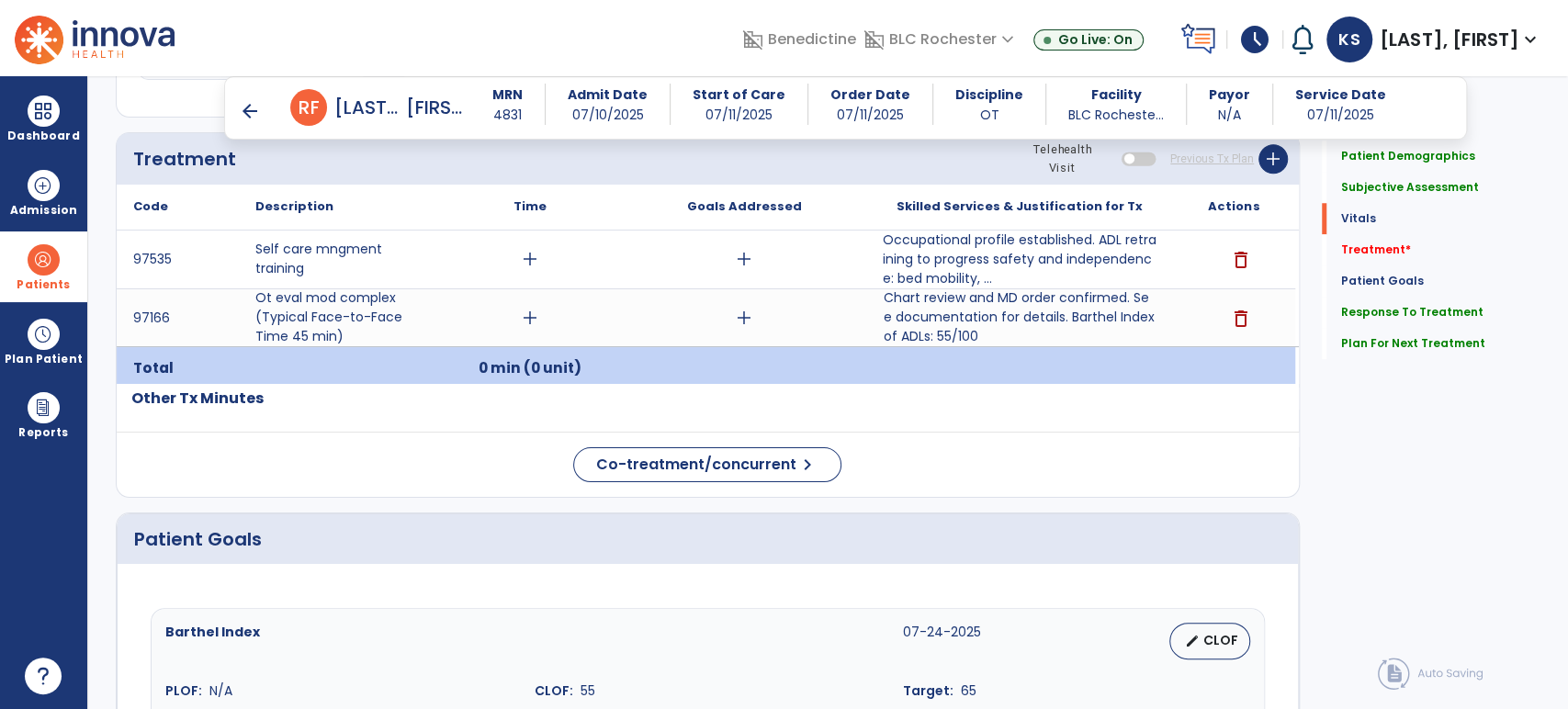 scroll, scrollTop: 784, scrollLeft: 0, axis: vertical 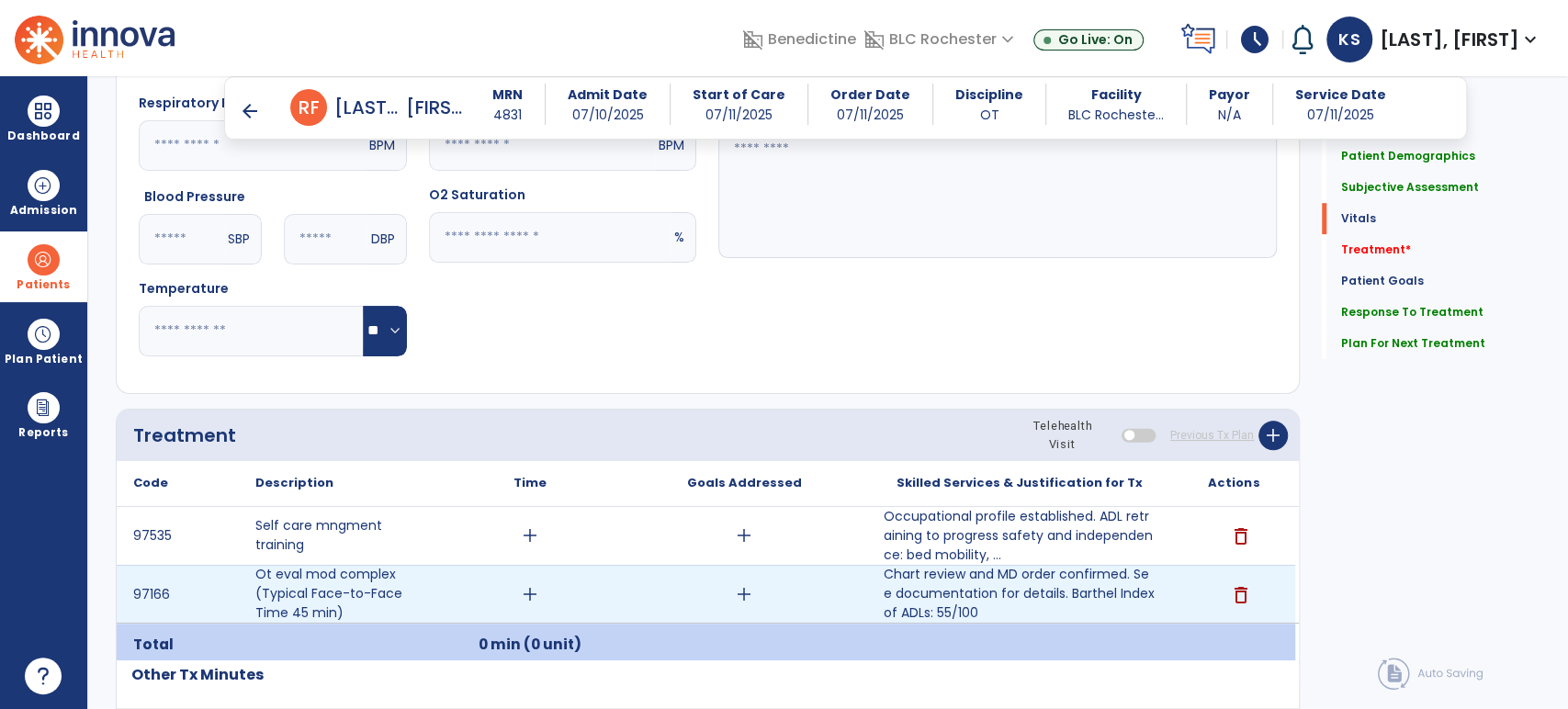 click on "add" at bounding box center (530, 594) 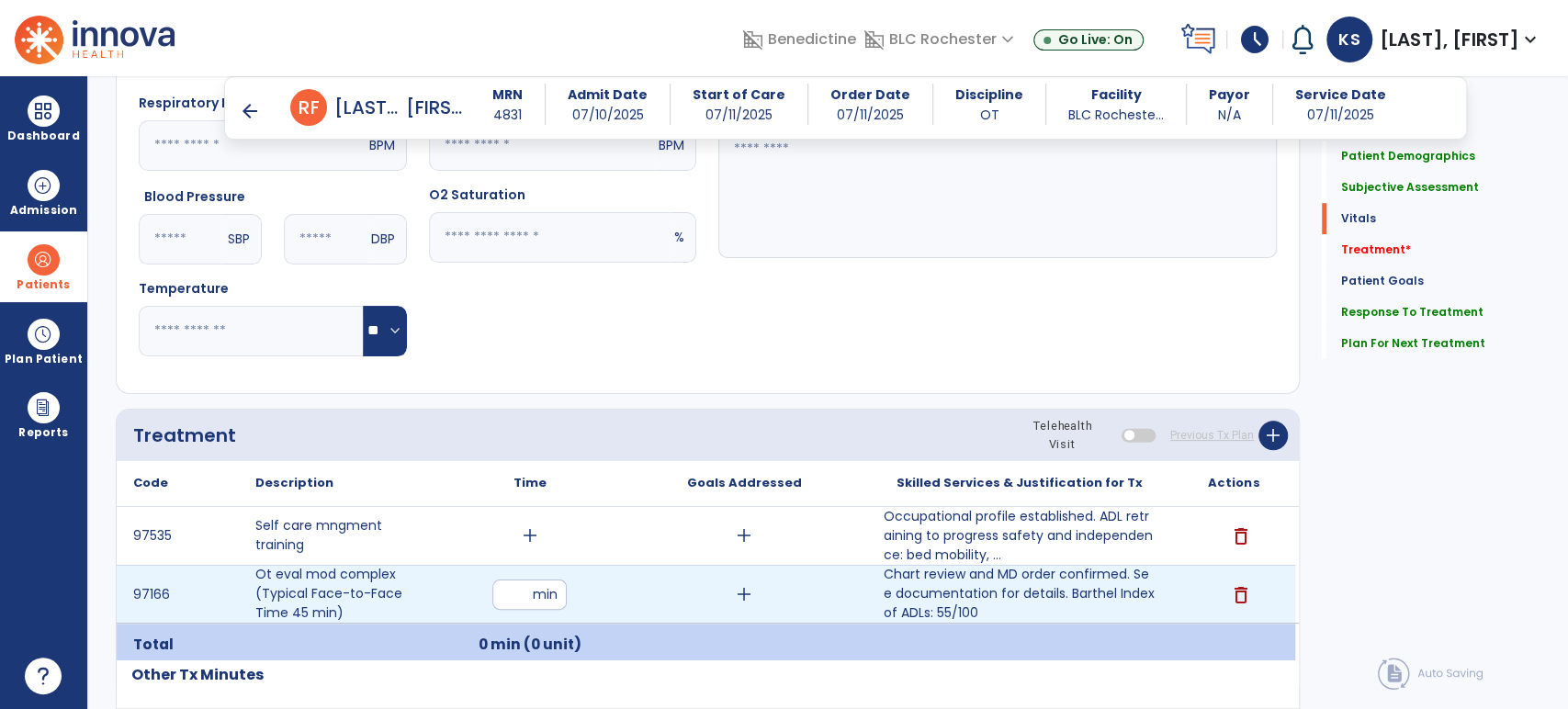 type on "**" 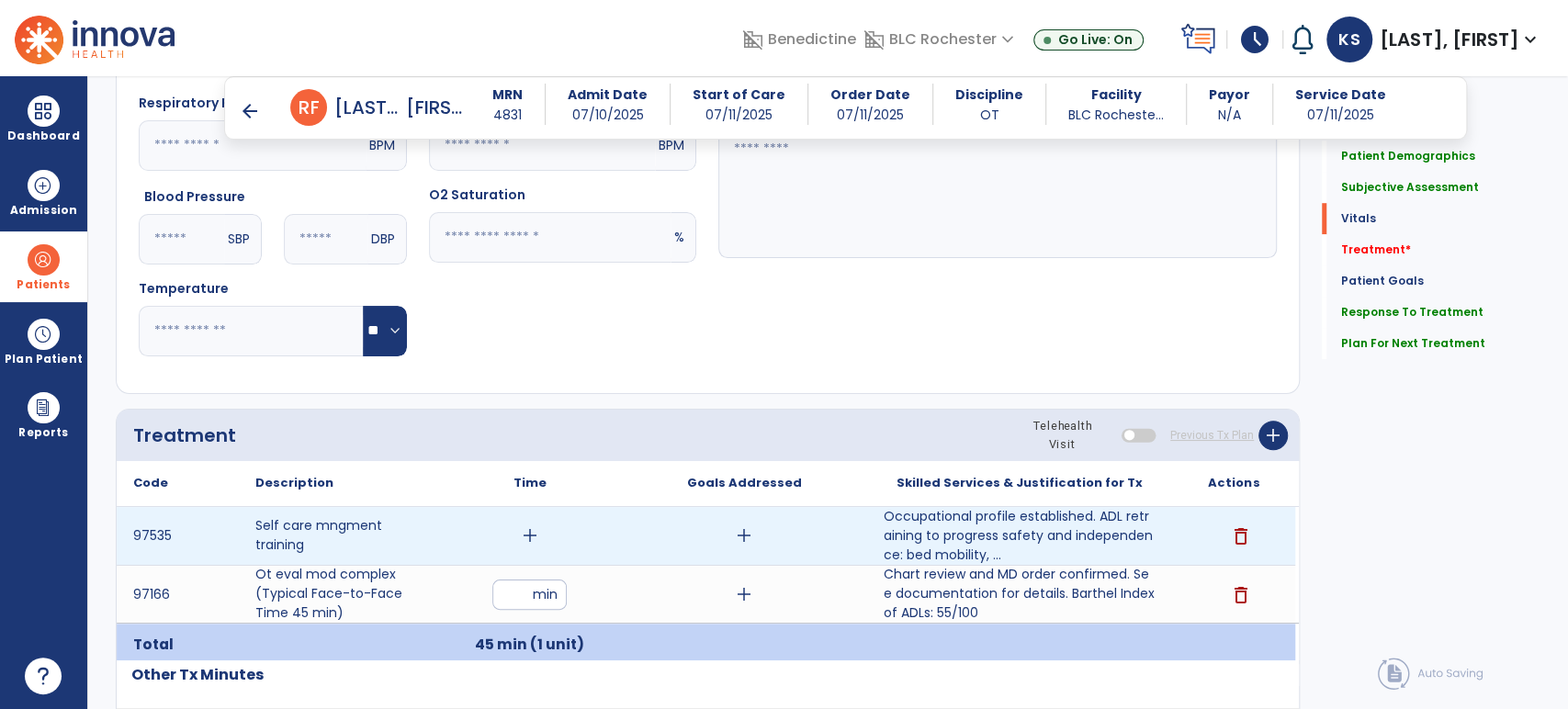 click on "add" at bounding box center (530, 535) 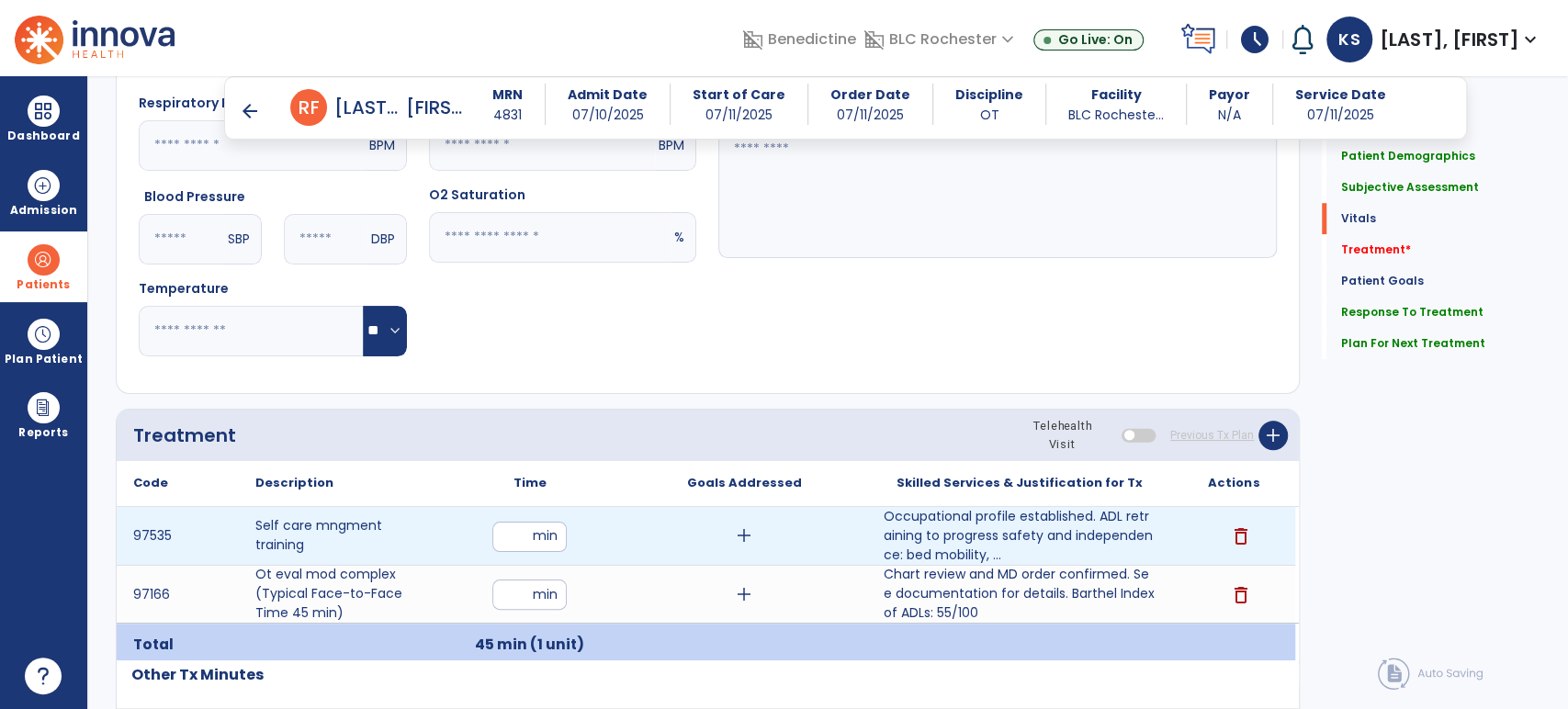 type on "**" 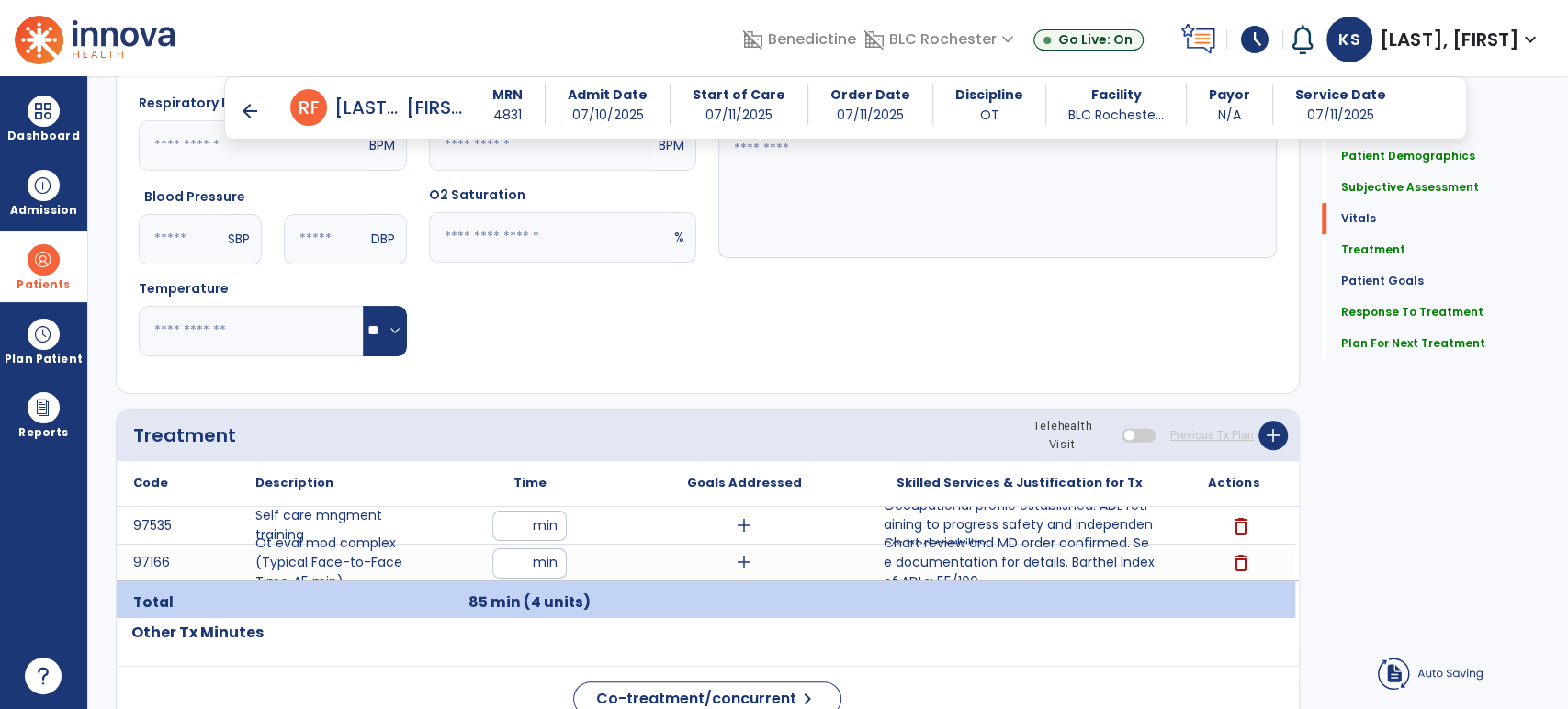 click on "Respiratory Rate  BPM Blood Pressure   SBP   DBP Temperature  ** ** Pulse Rate  BPM O2 Saturation  % Notes/Comments" 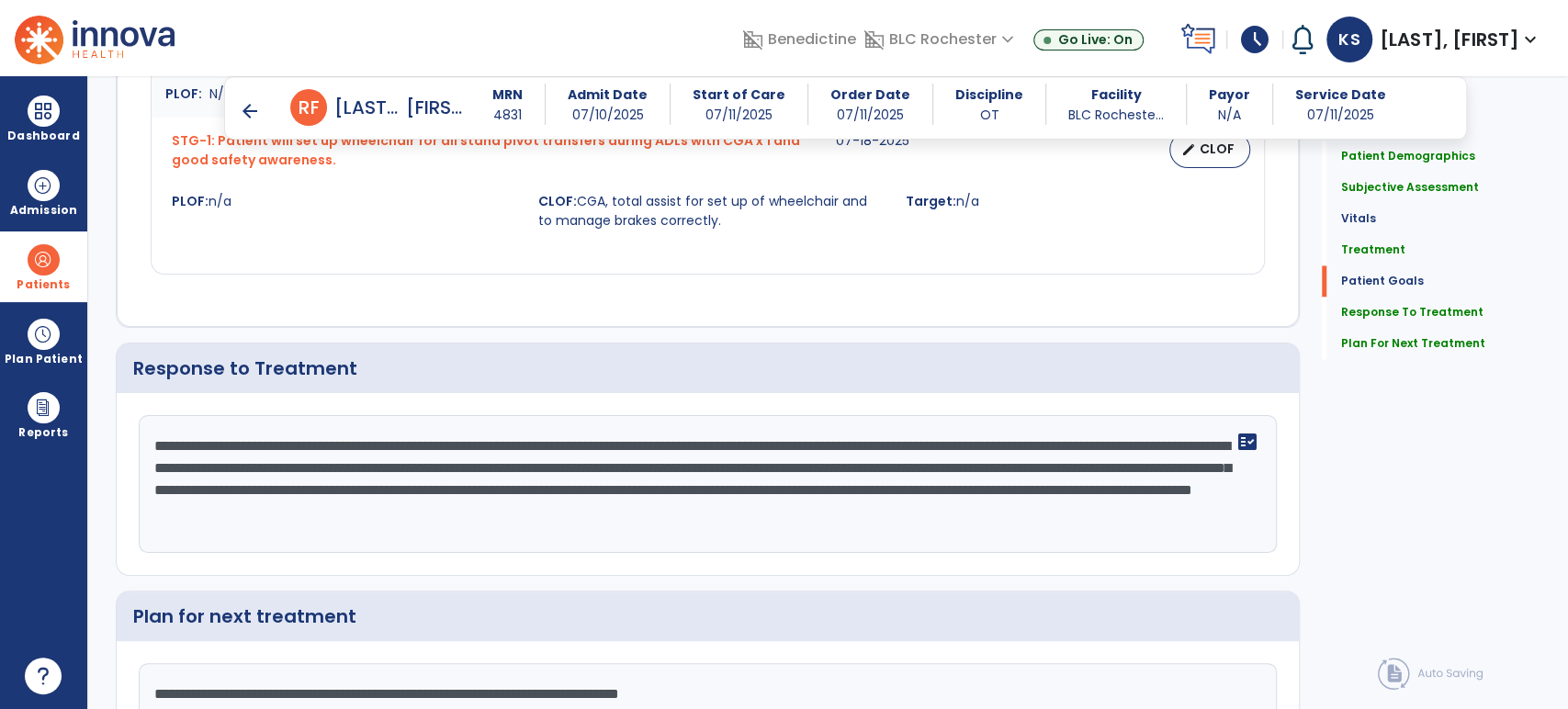 scroll, scrollTop: 2212, scrollLeft: 0, axis: vertical 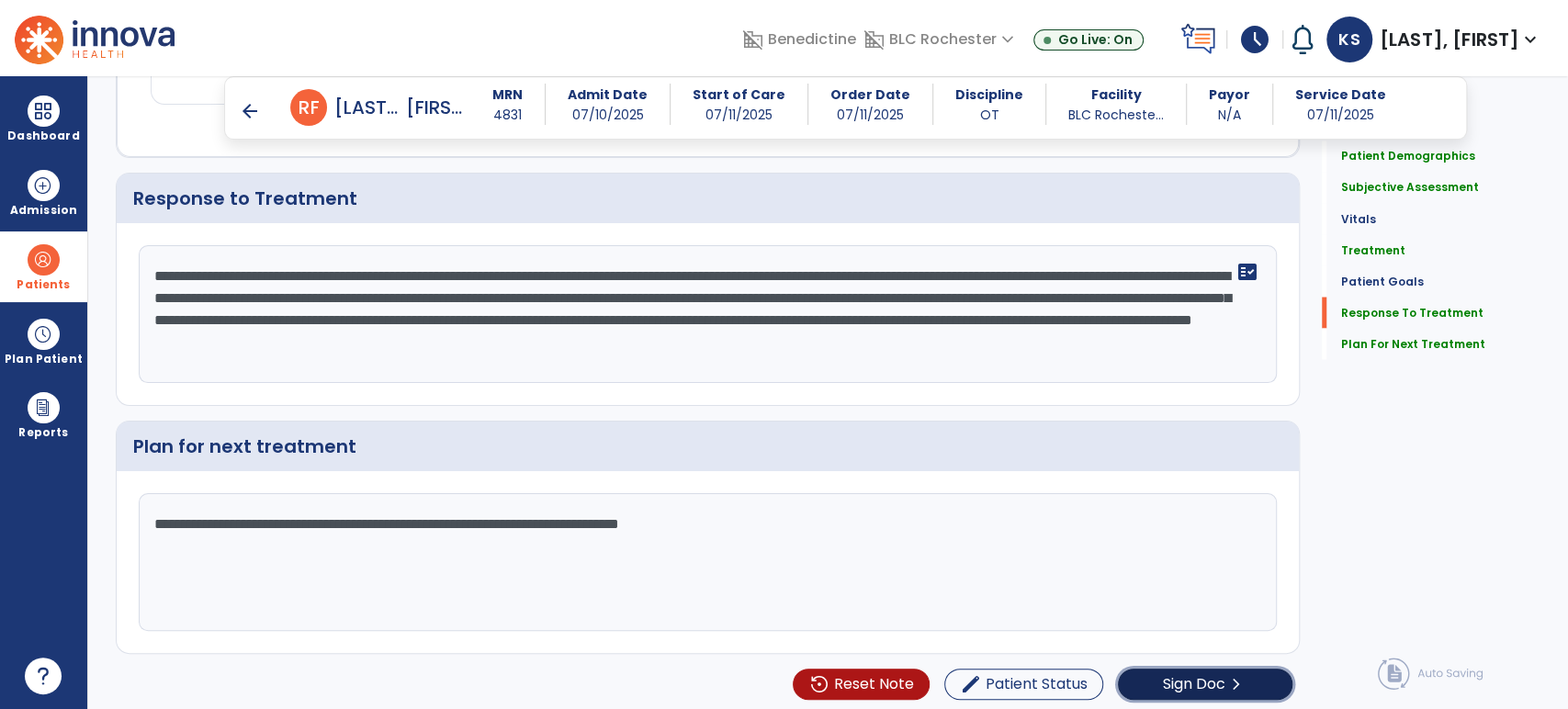 click on "Sign Doc" 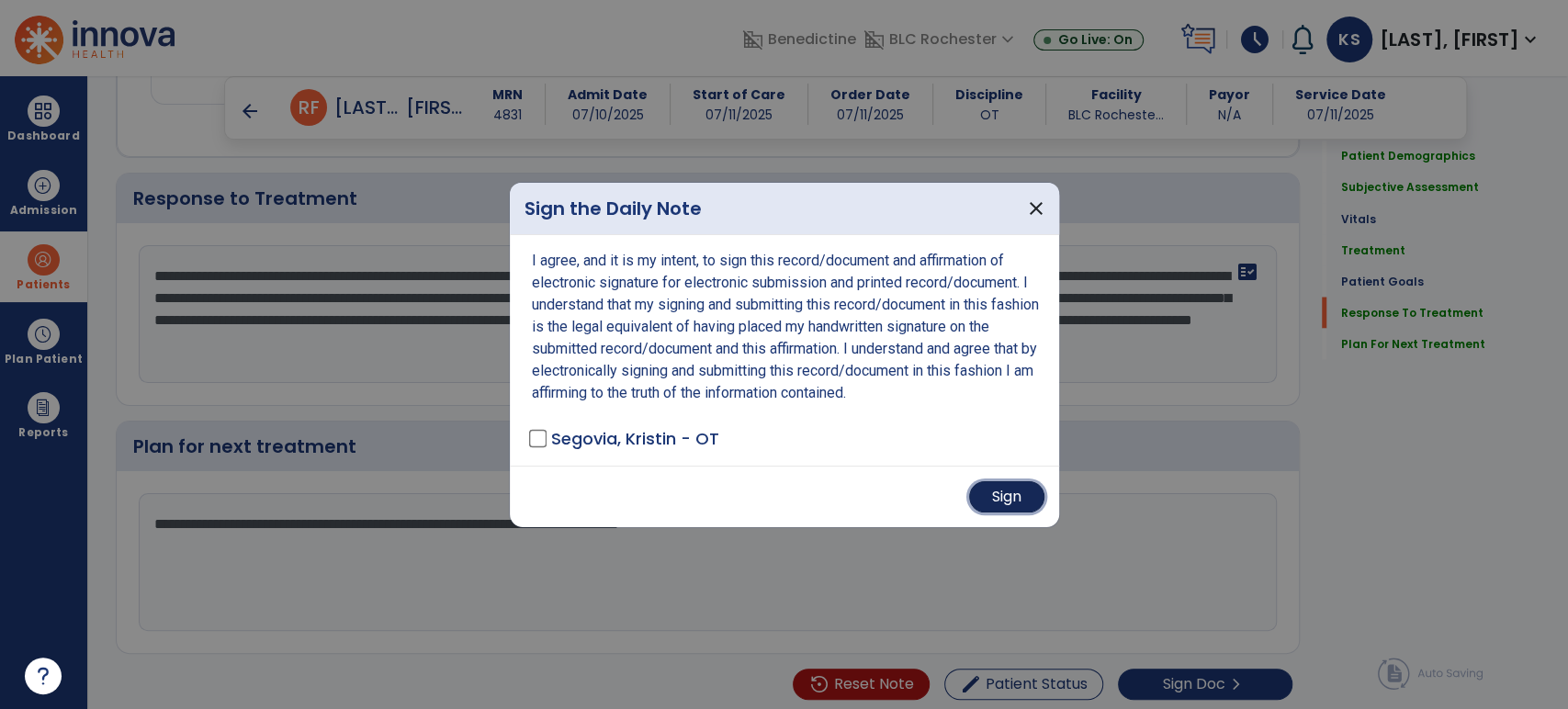 click on "Sign" at bounding box center (1007, 497) 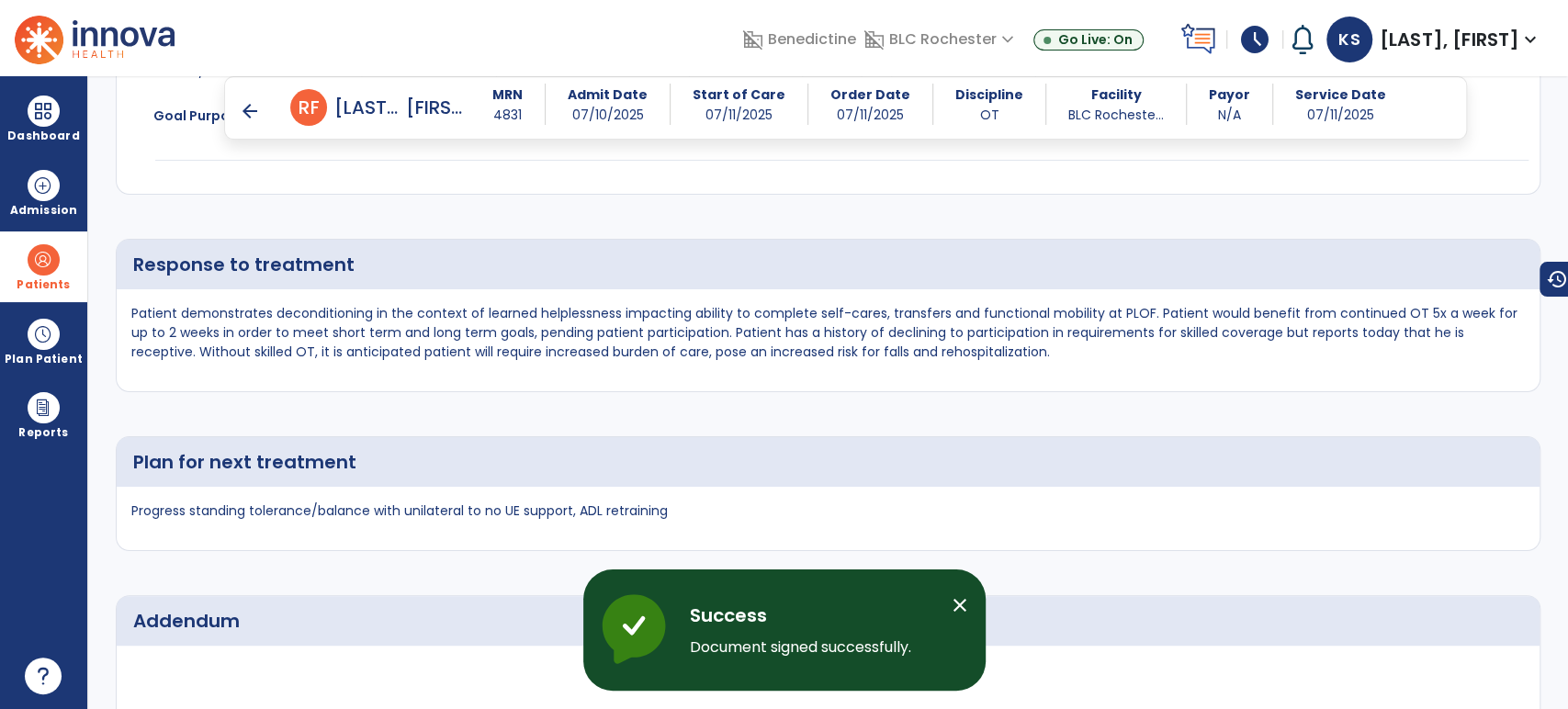 scroll 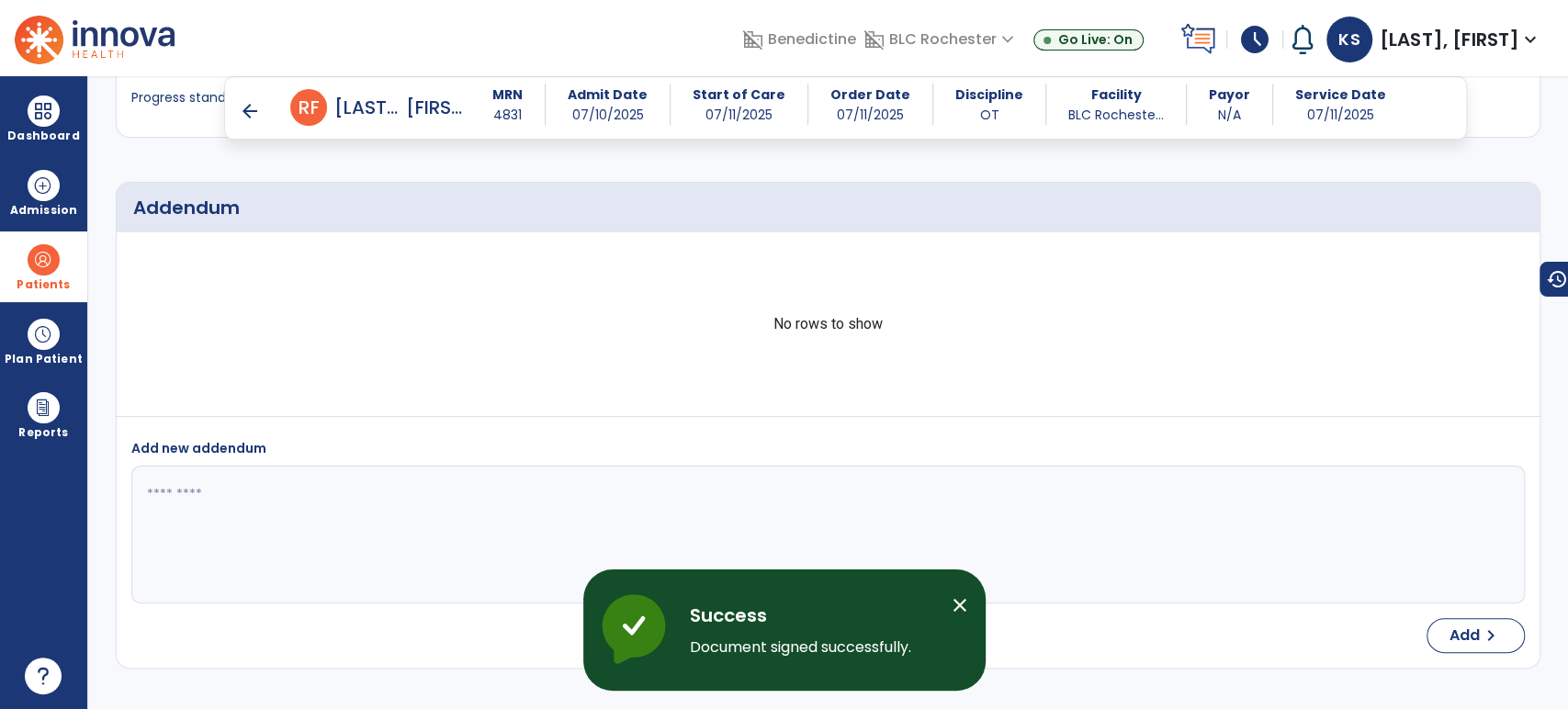 click on "arrow_back" at bounding box center (250, 111) 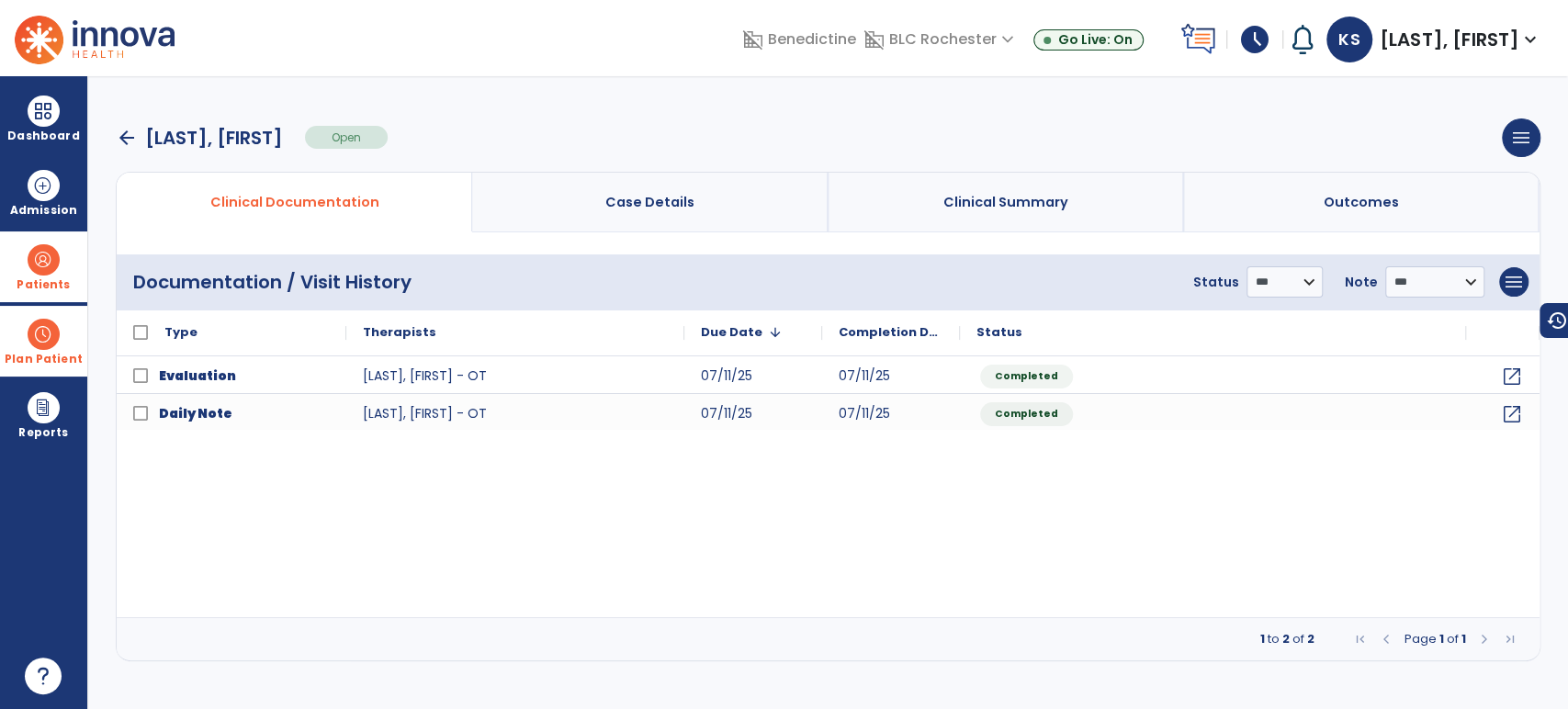 click on "Plan Patient" at bounding box center (43, 266) 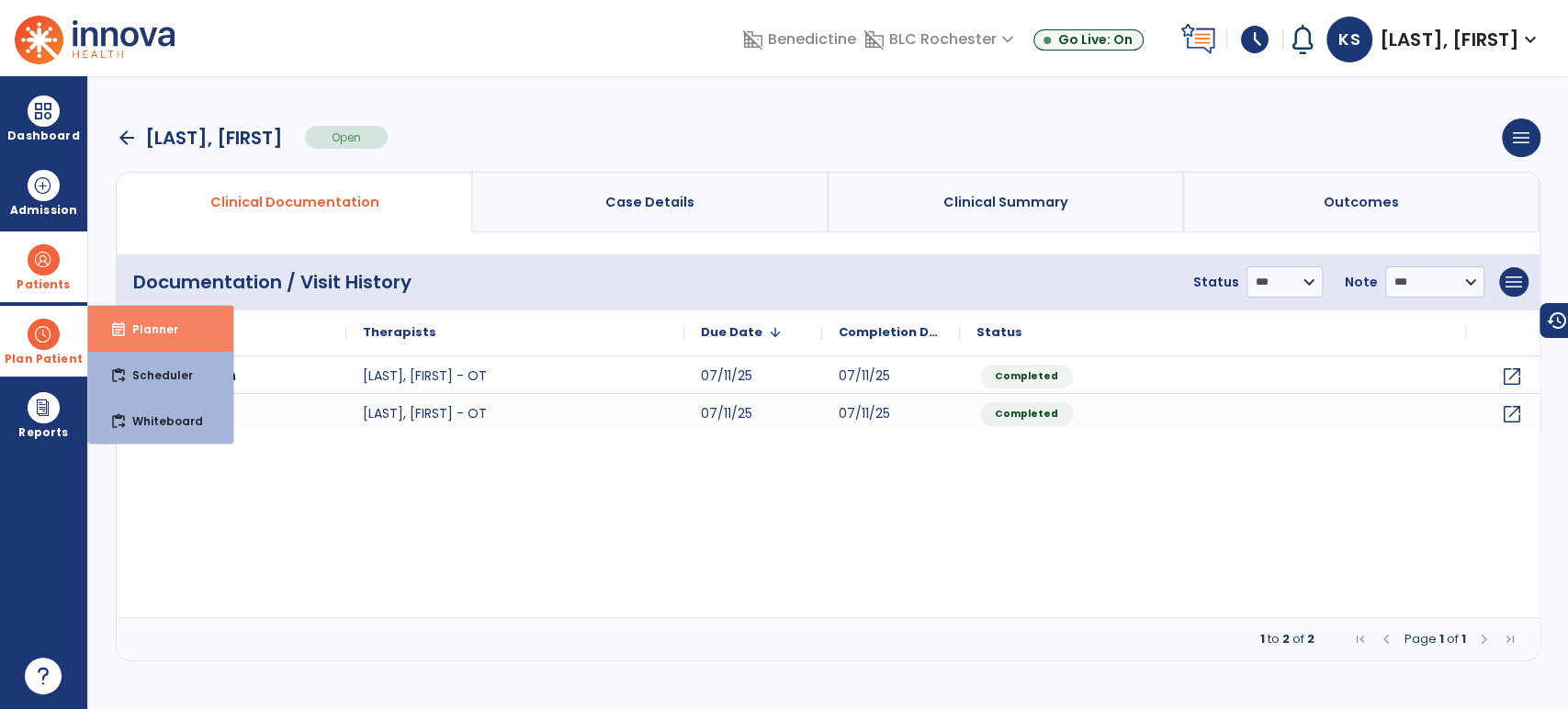 click on "Planner" at bounding box center (148, 329) 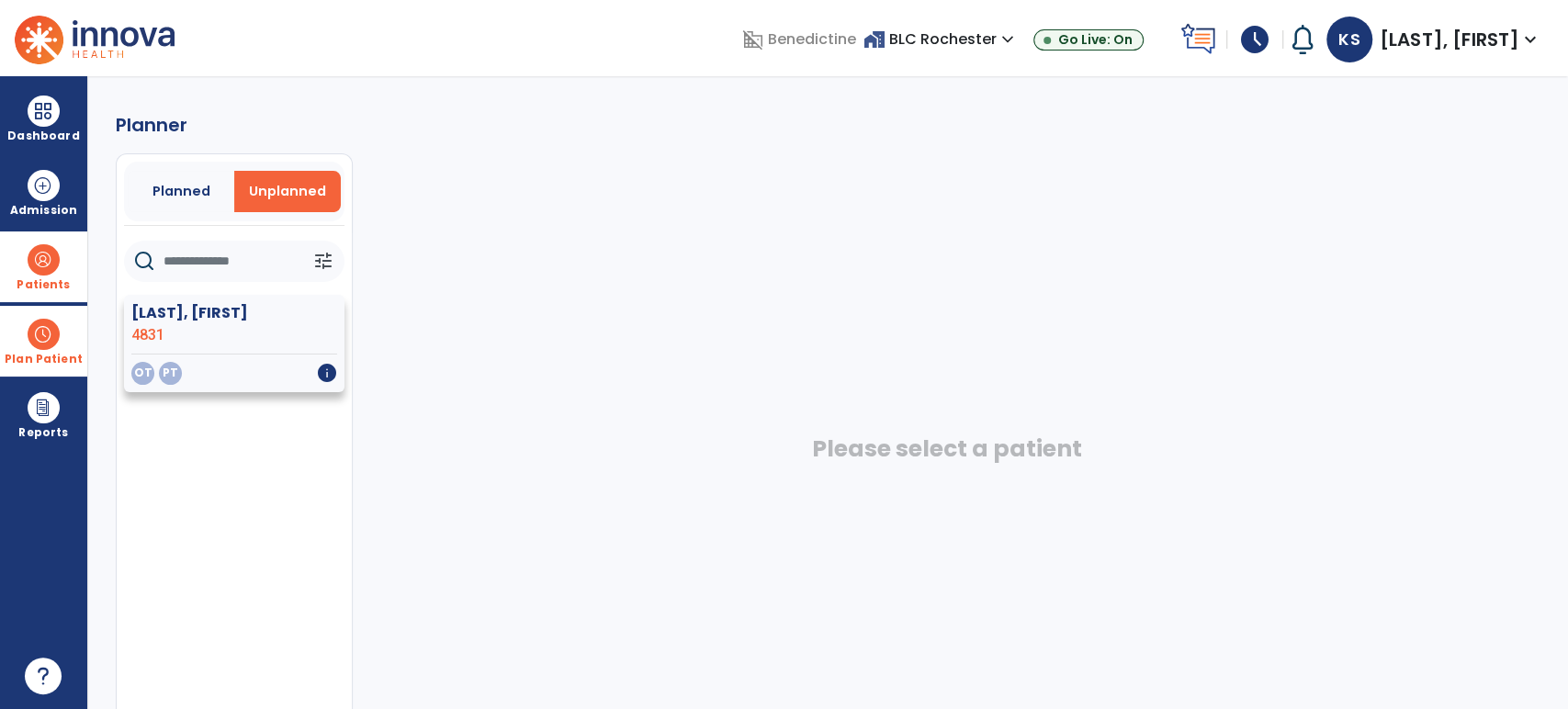 click on "[LAST], [FIRST]  4831" 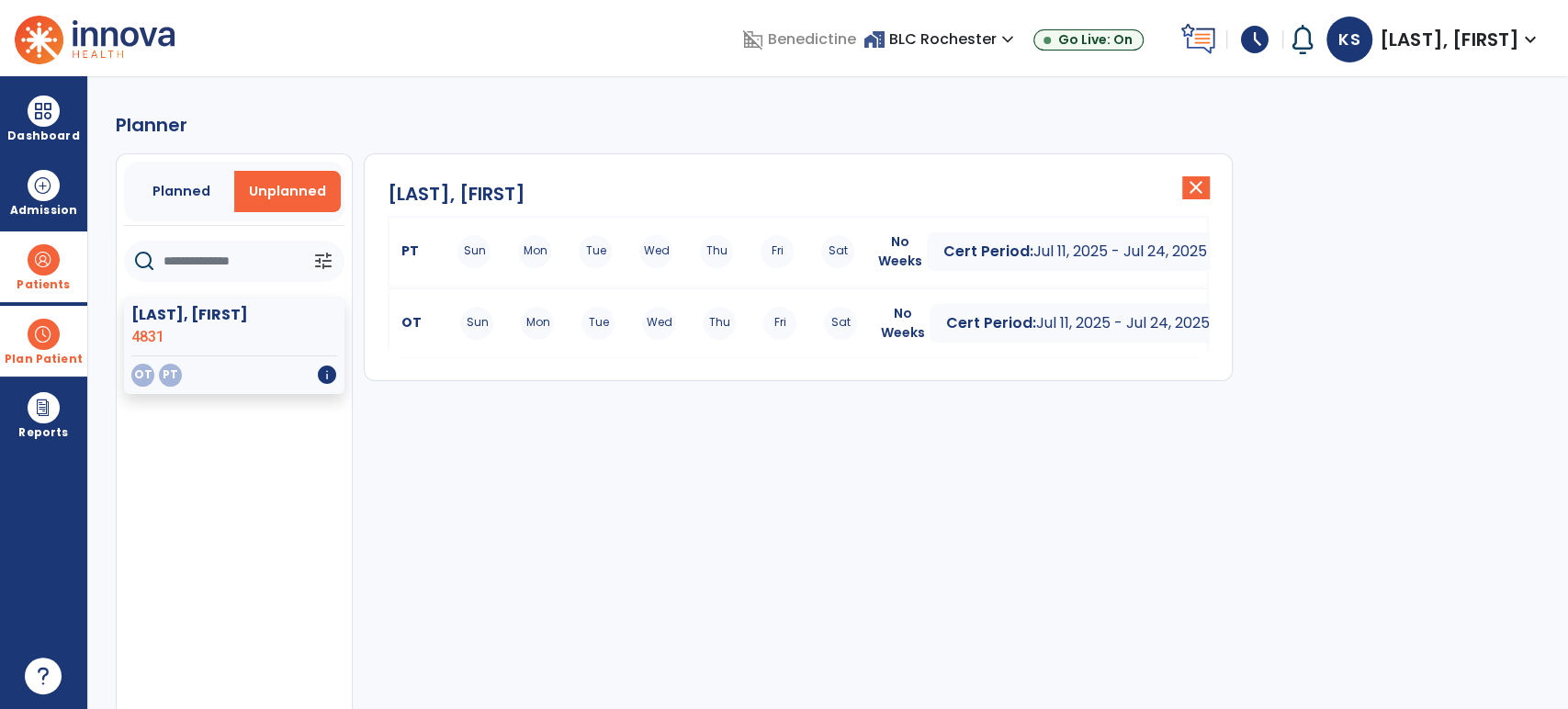 click on "Sun Mon Tue Wed Thu Fri Sat" at bounding box center (659, 323) 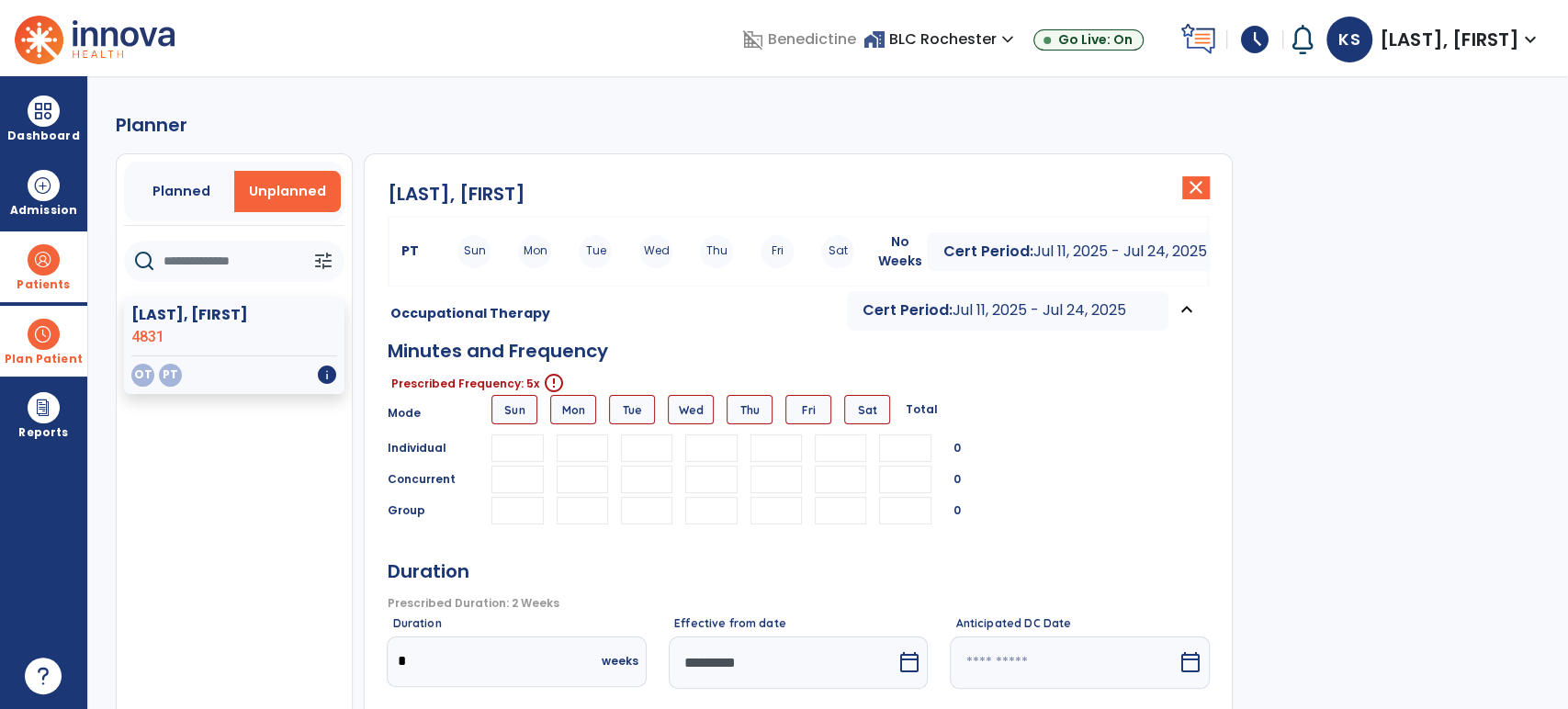 click at bounding box center (582, 448) 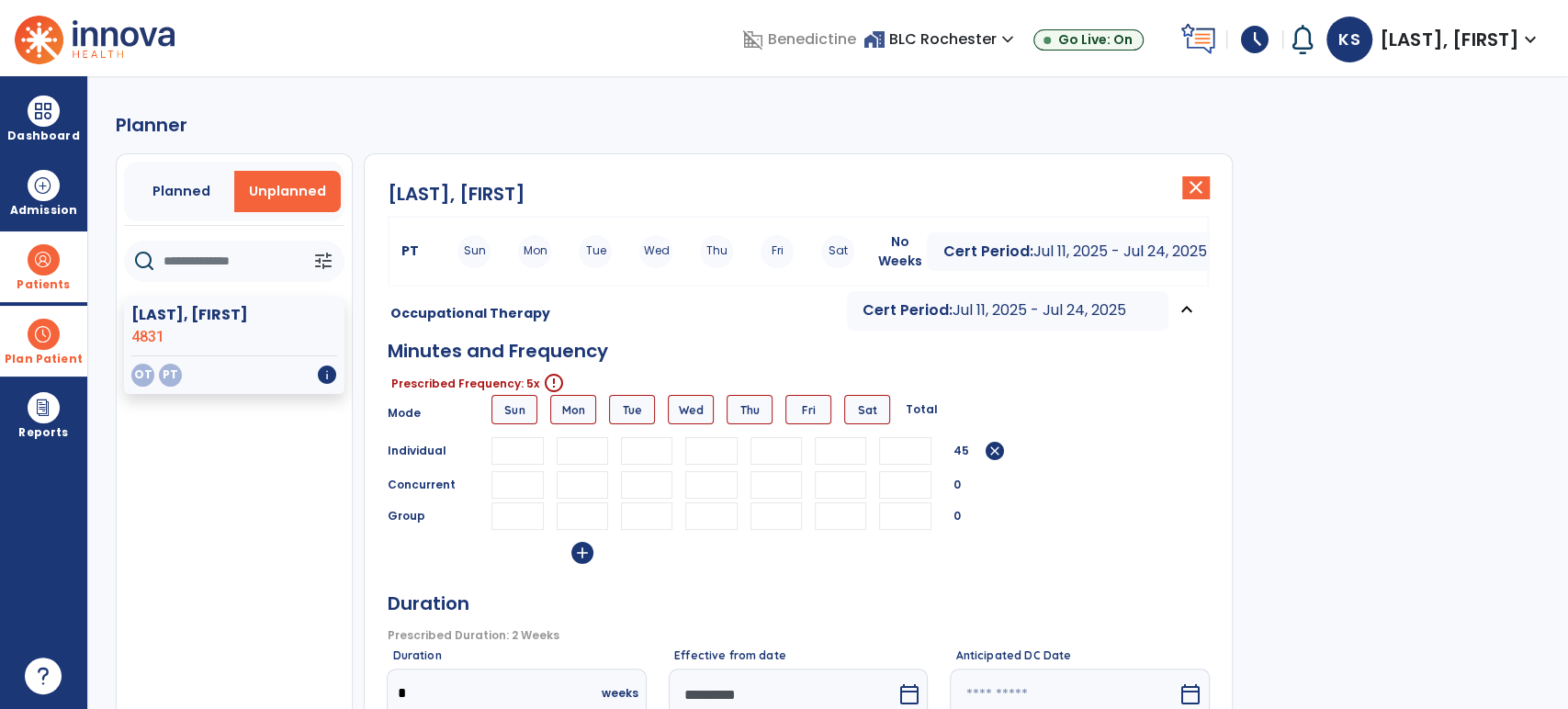 type on "**" 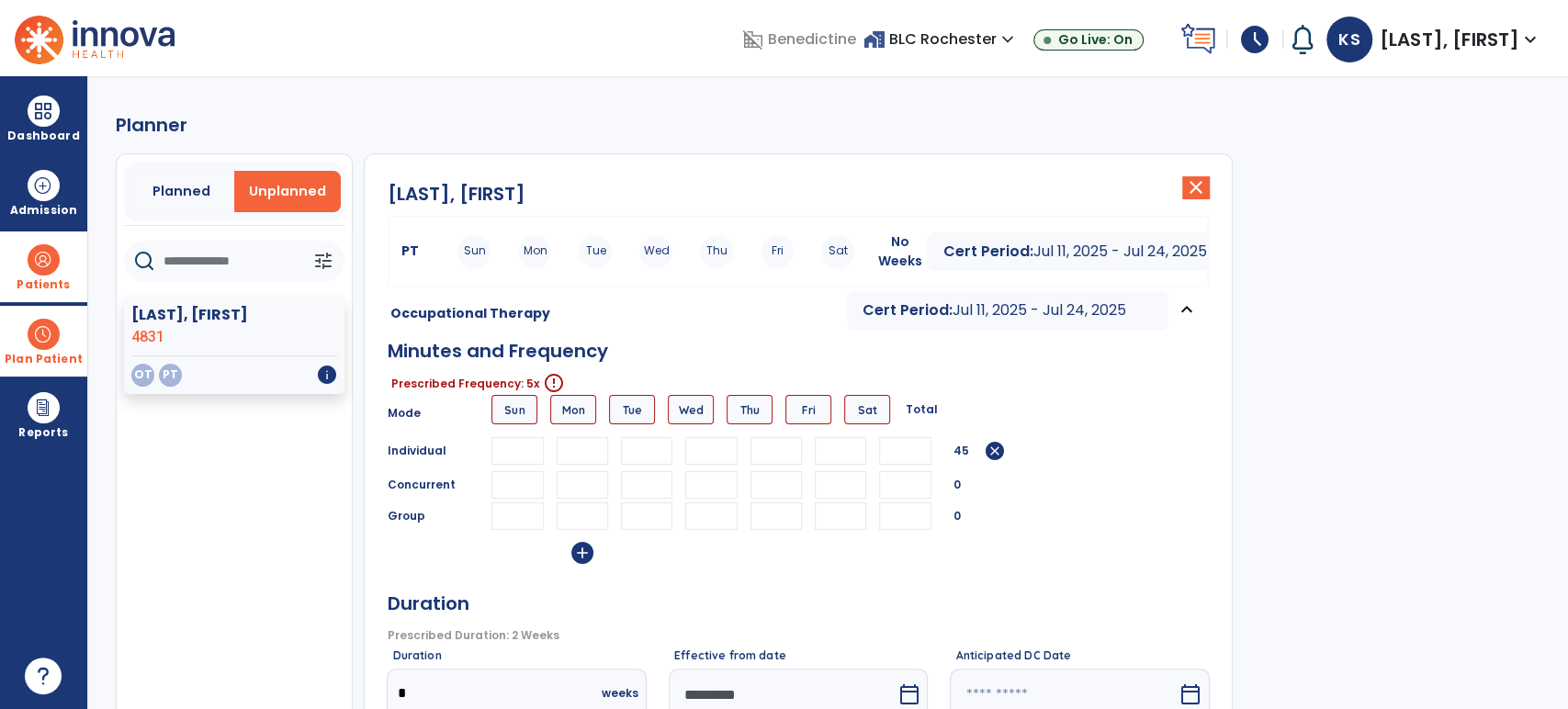 click at bounding box center (647, 451) 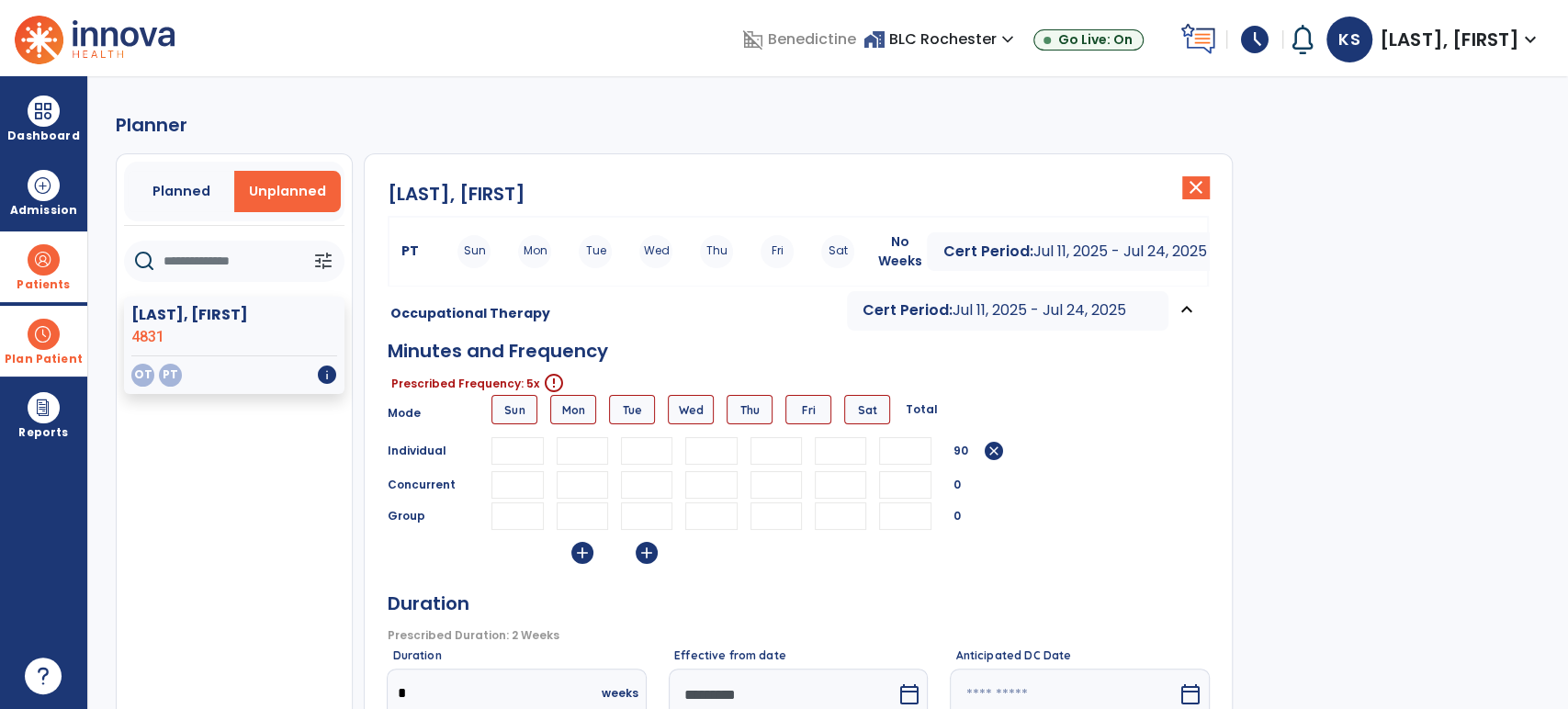 type on "**" 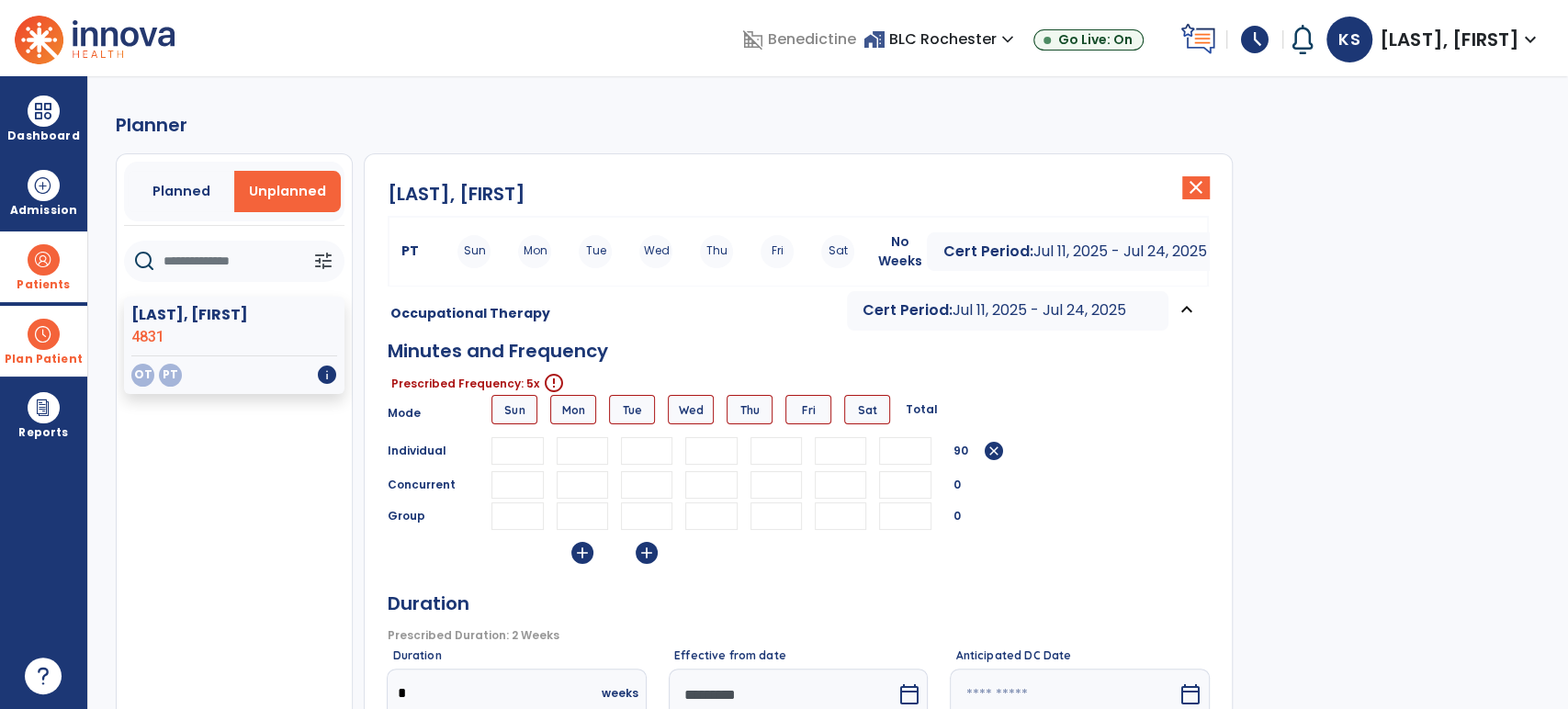 click at bounding box center (711, 451) 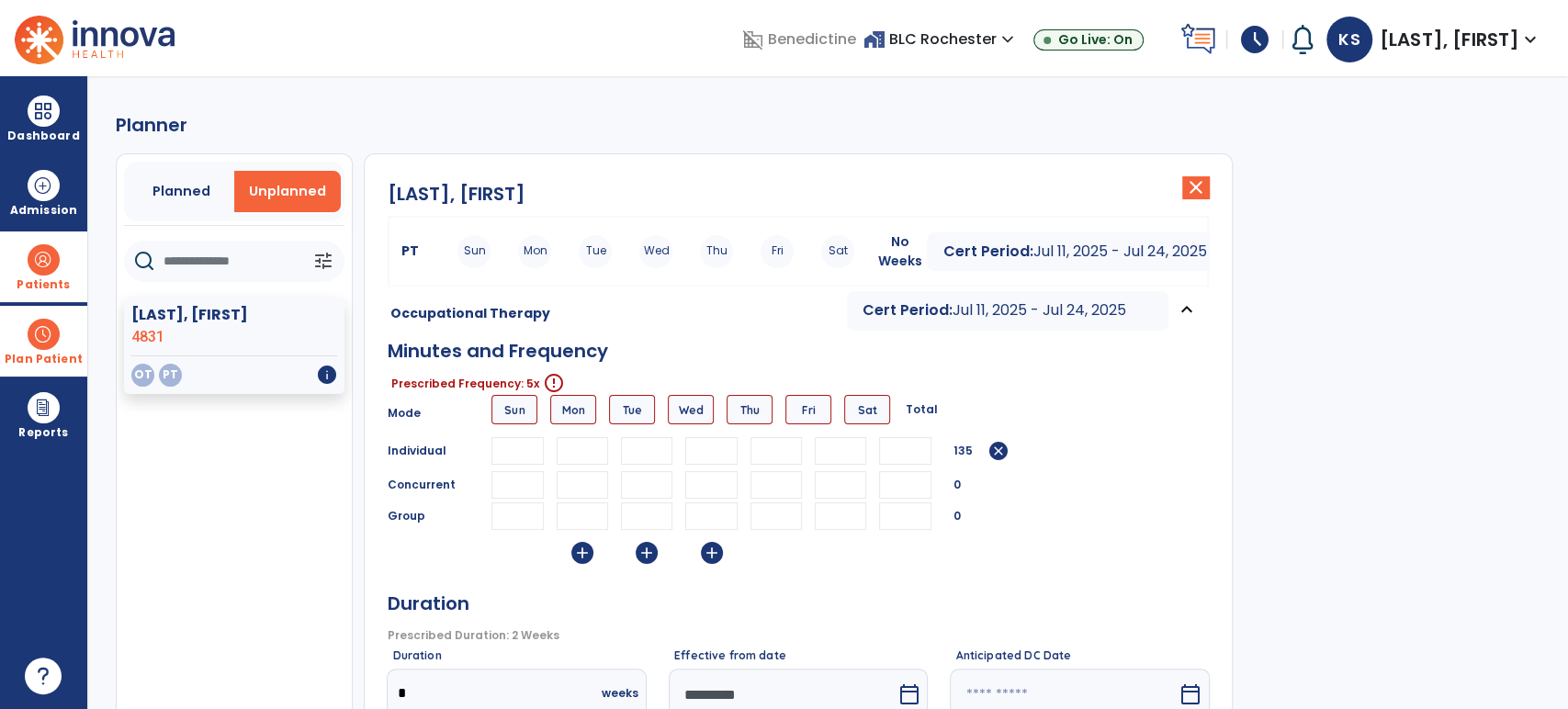 type on "**" 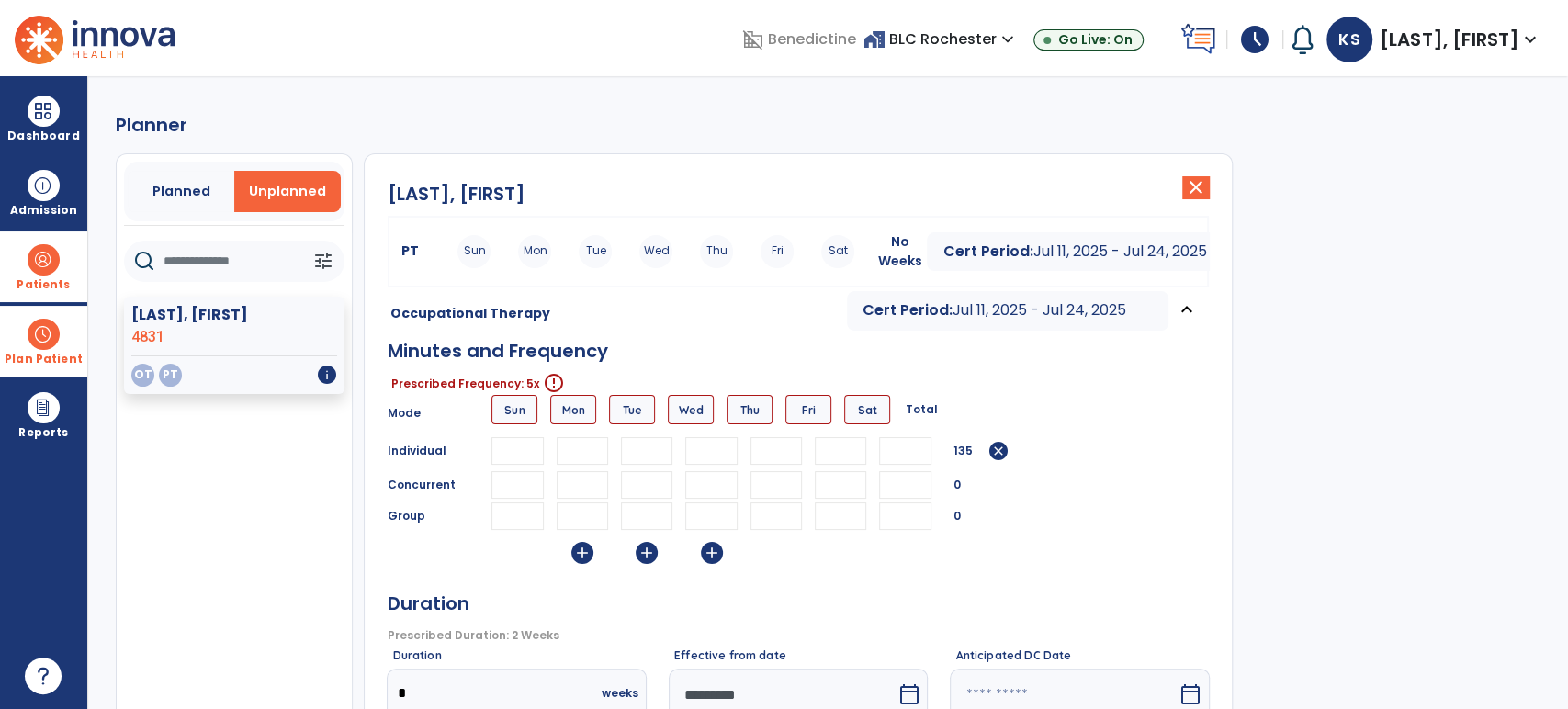 click on "** ** **" at bounding box center (712, 451) 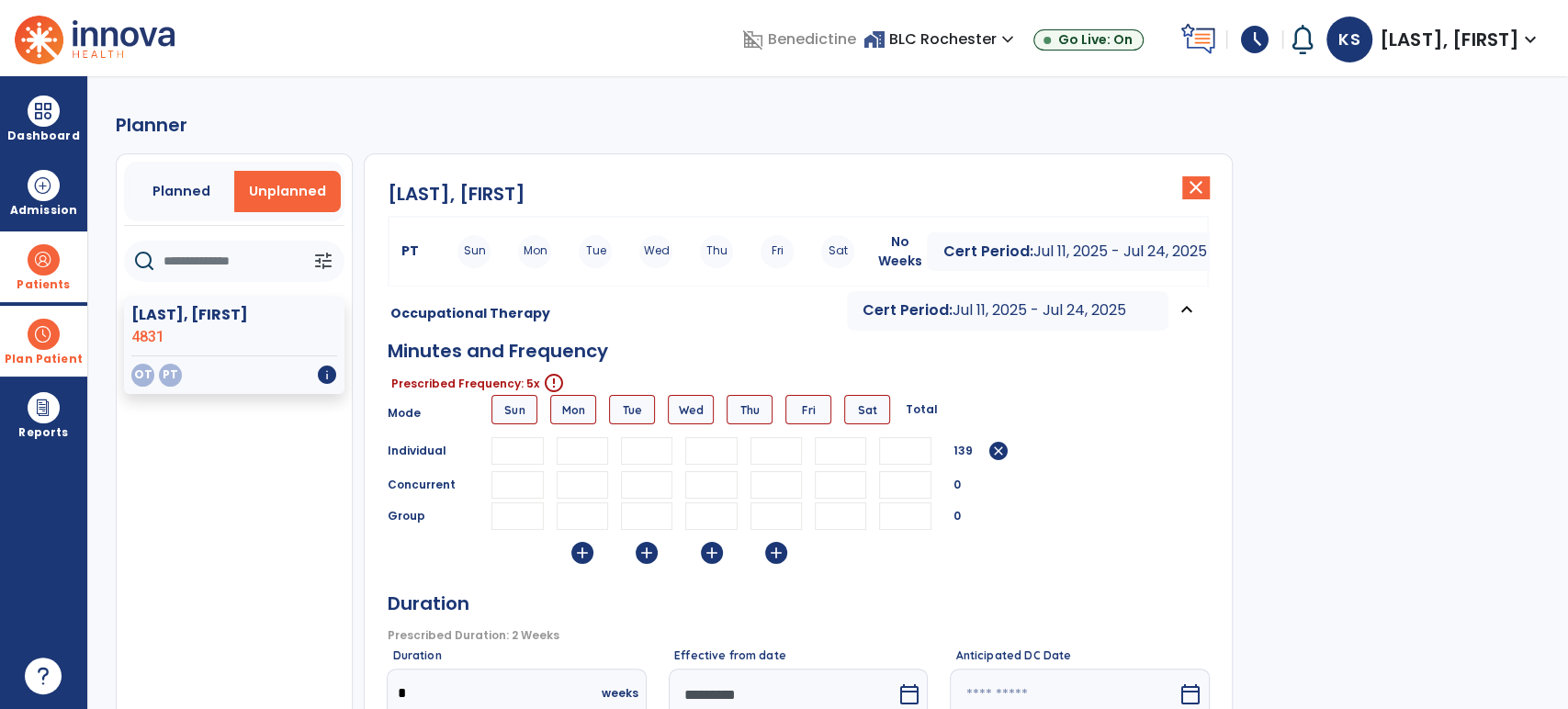 type on "**" 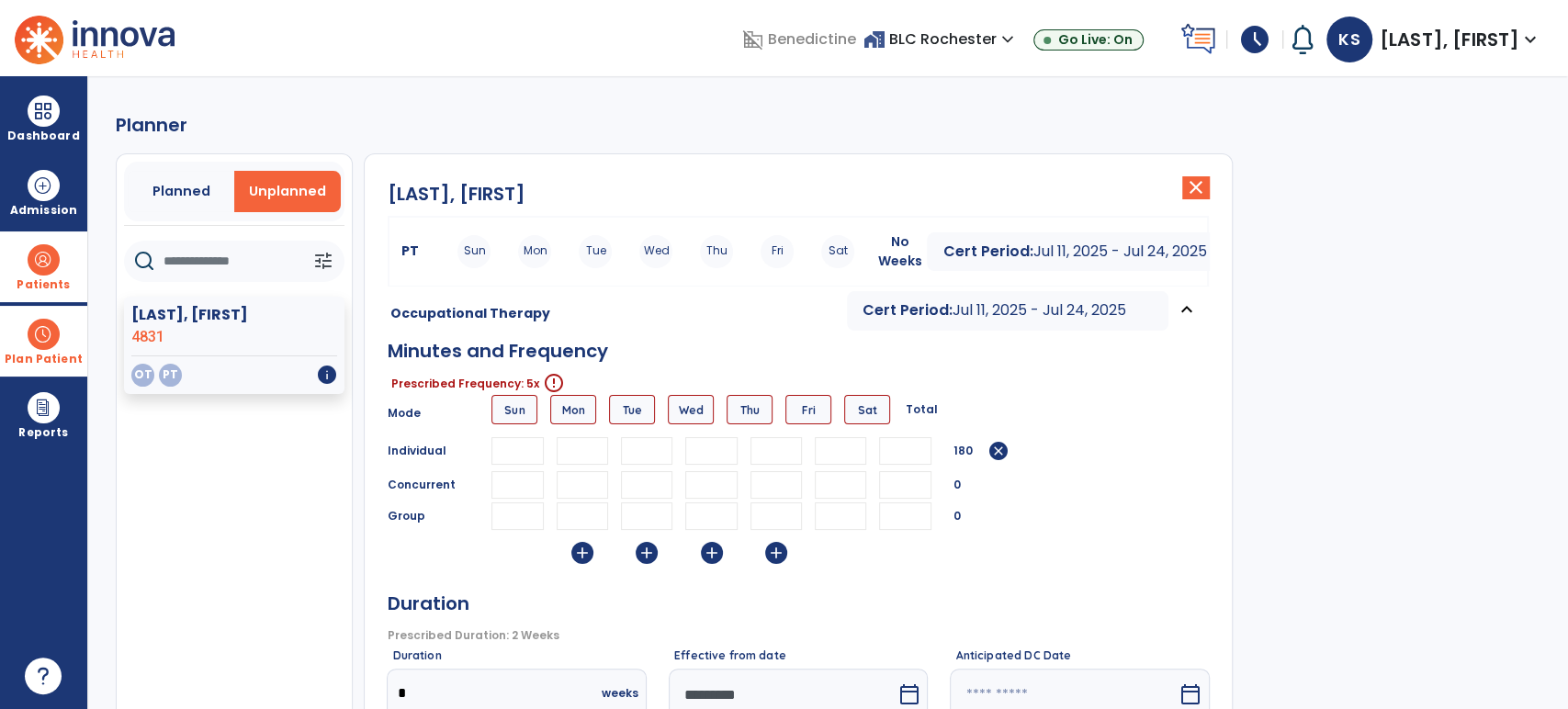 click at bounding box center [840, 451] 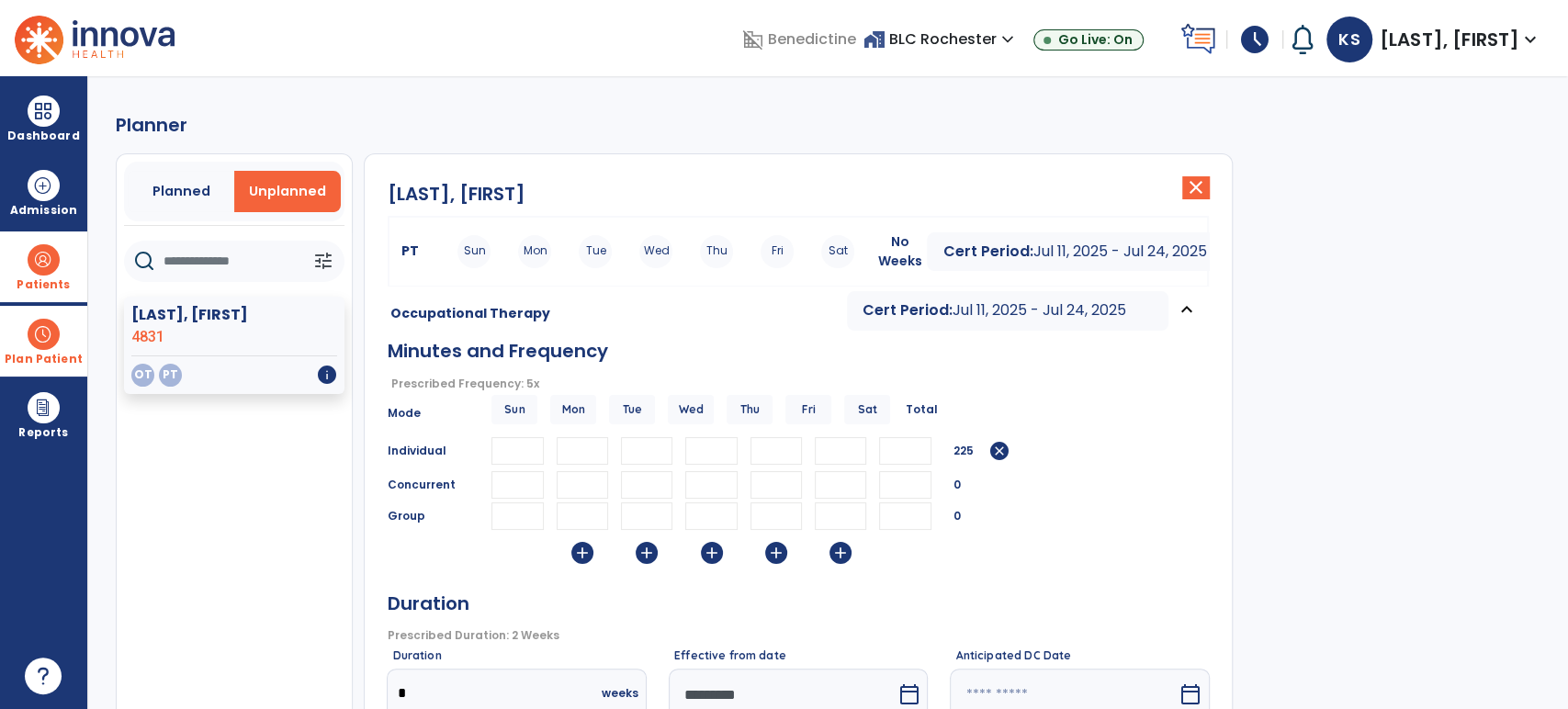 type on "**" 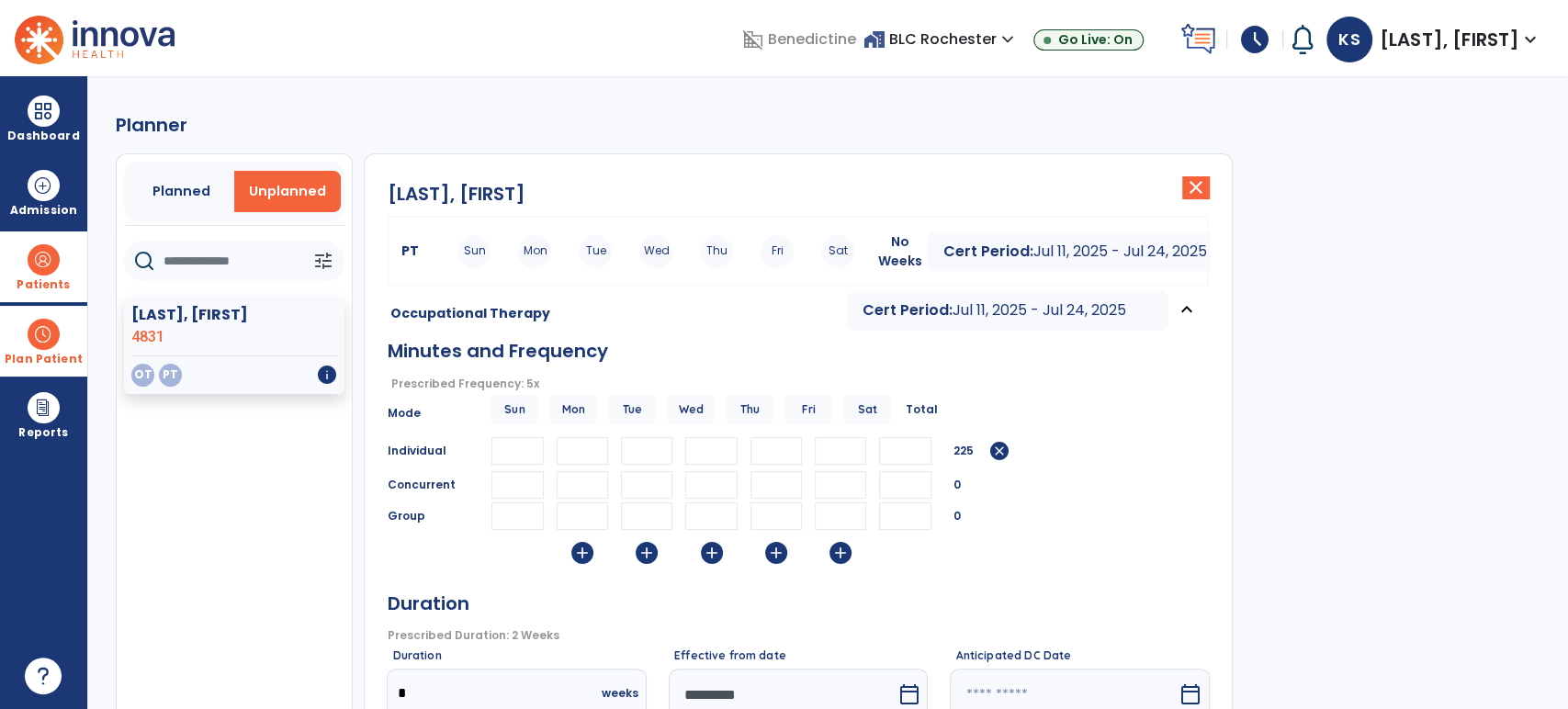 click on "Minutes and Frequency  Prescribed Frequency: 5x   error_outline  Mode Sun Mon Tue Wed Thu Fri Sat Total Individual ** ** ** ** ** 225  cancel  Concurrent 0 Group 0  add   add   add   add   add" at bounding box center [797, 452] 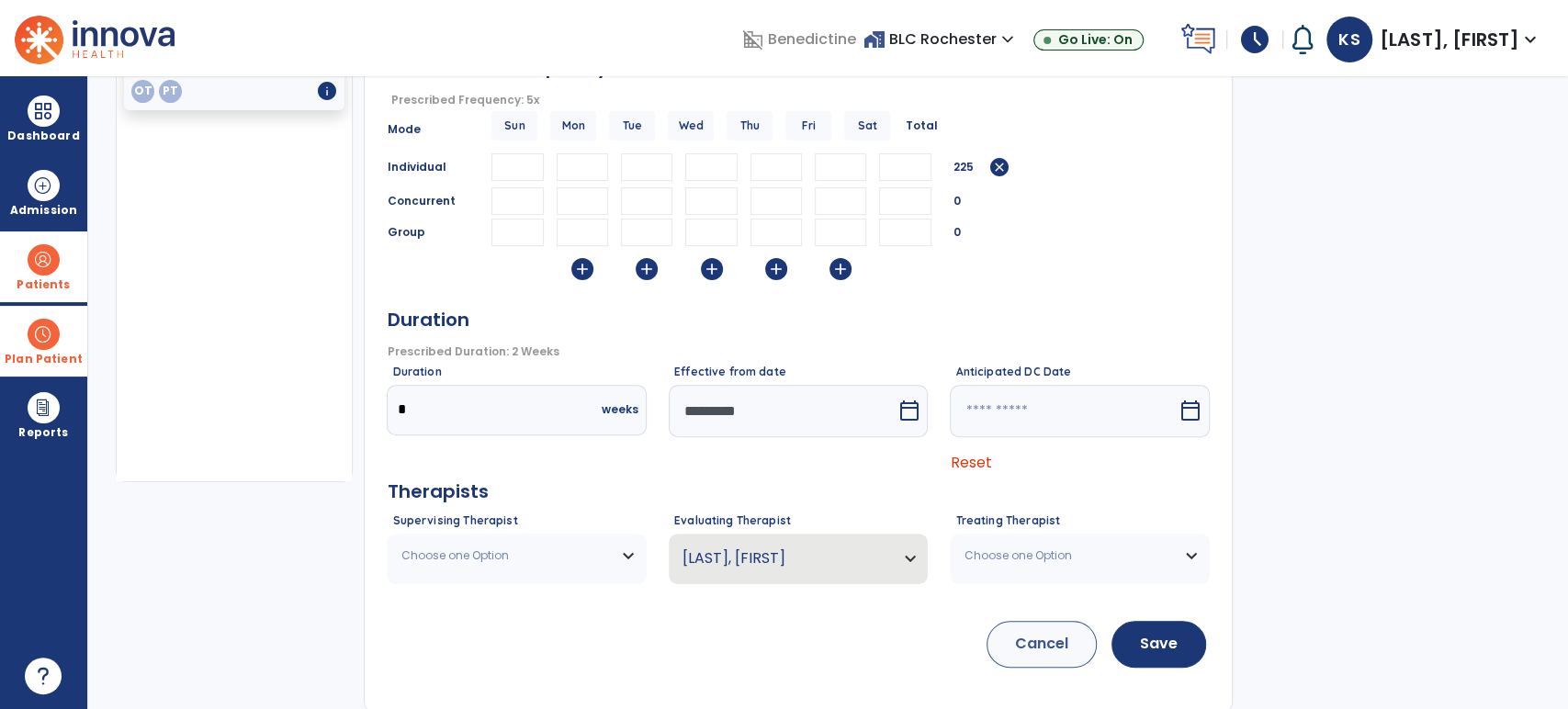 click on "Choose one Option" at bounding box center [504, 556] 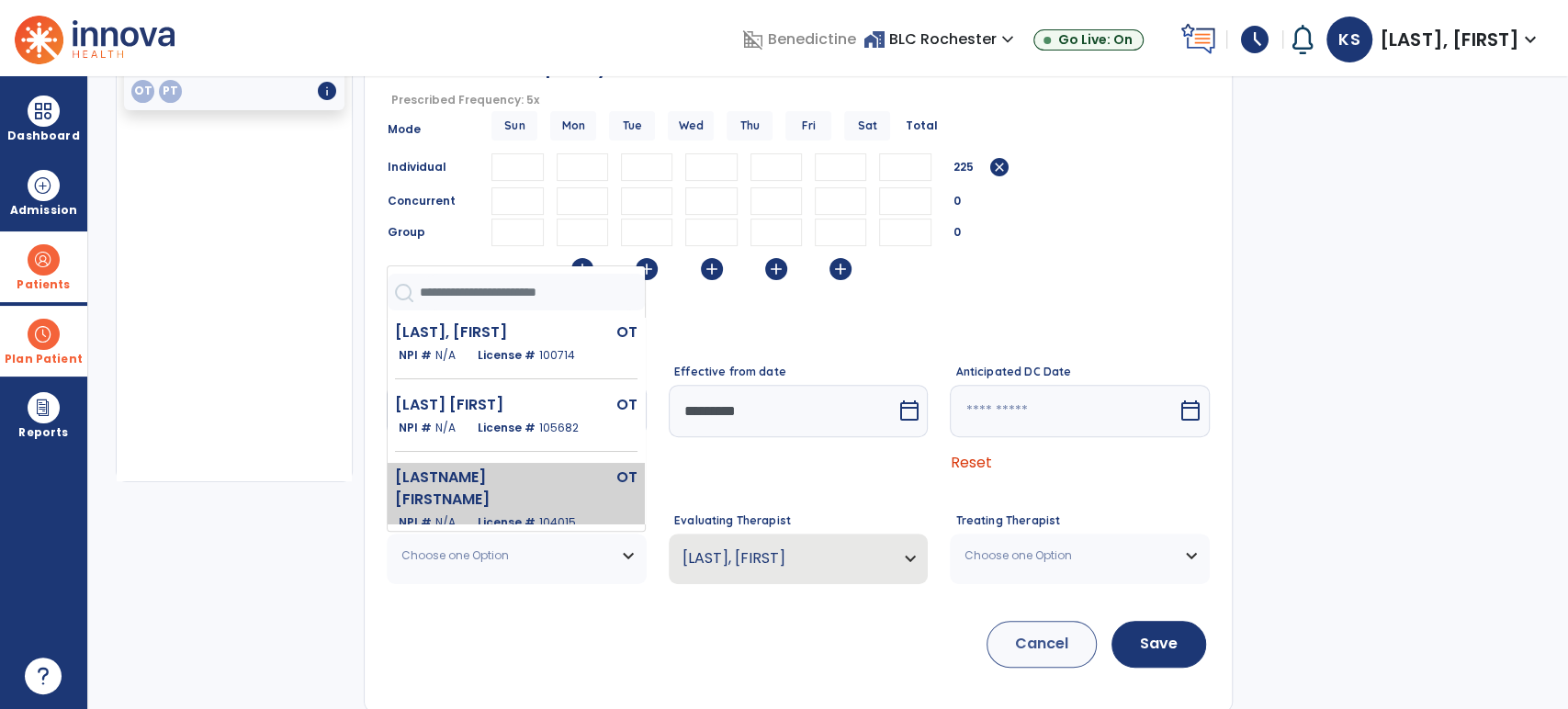 click on "[LASTNAME] [FIRSTNAME]" at bounding box center (472, 489) 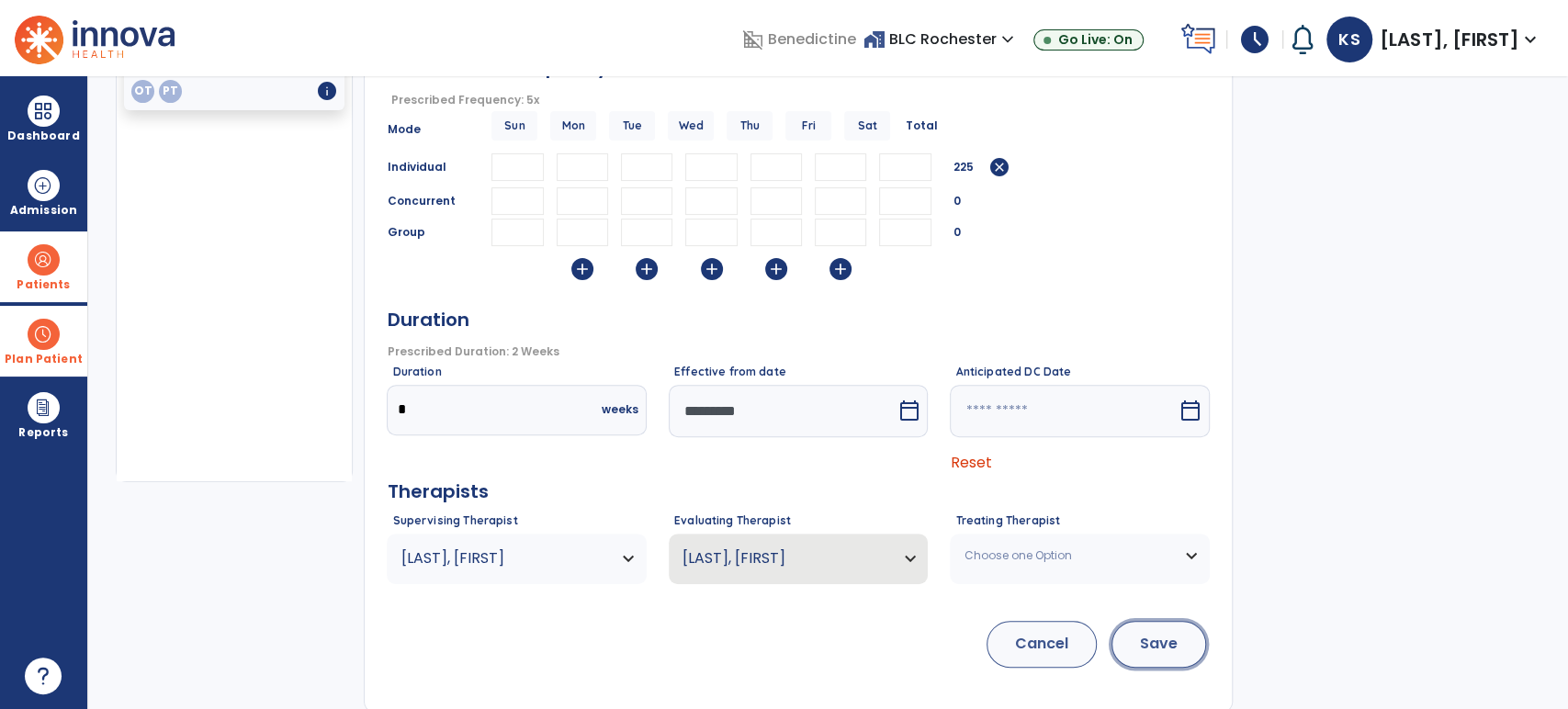 click on "Save" at bounding box center [1158, 644] 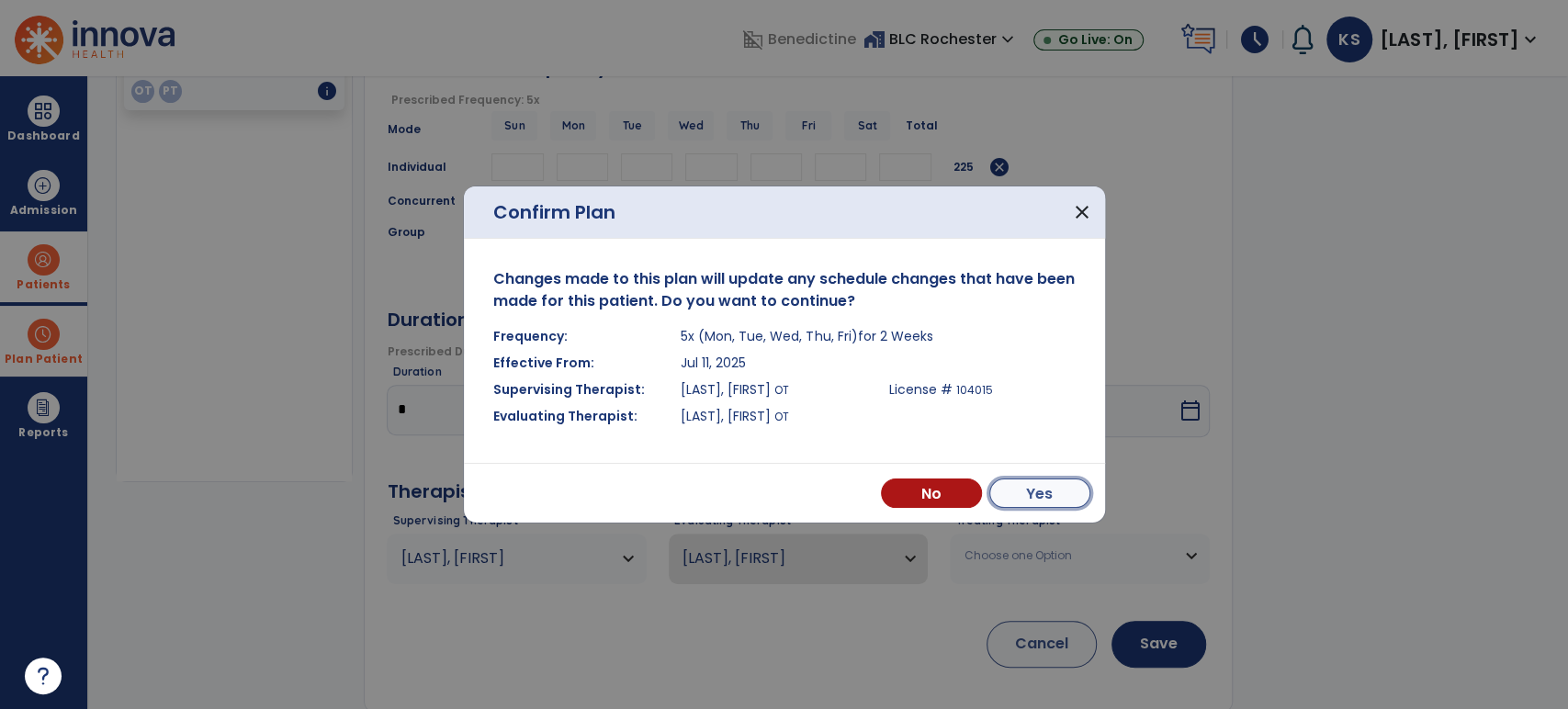 click on "Yes" at bounding box center [1040, 493] 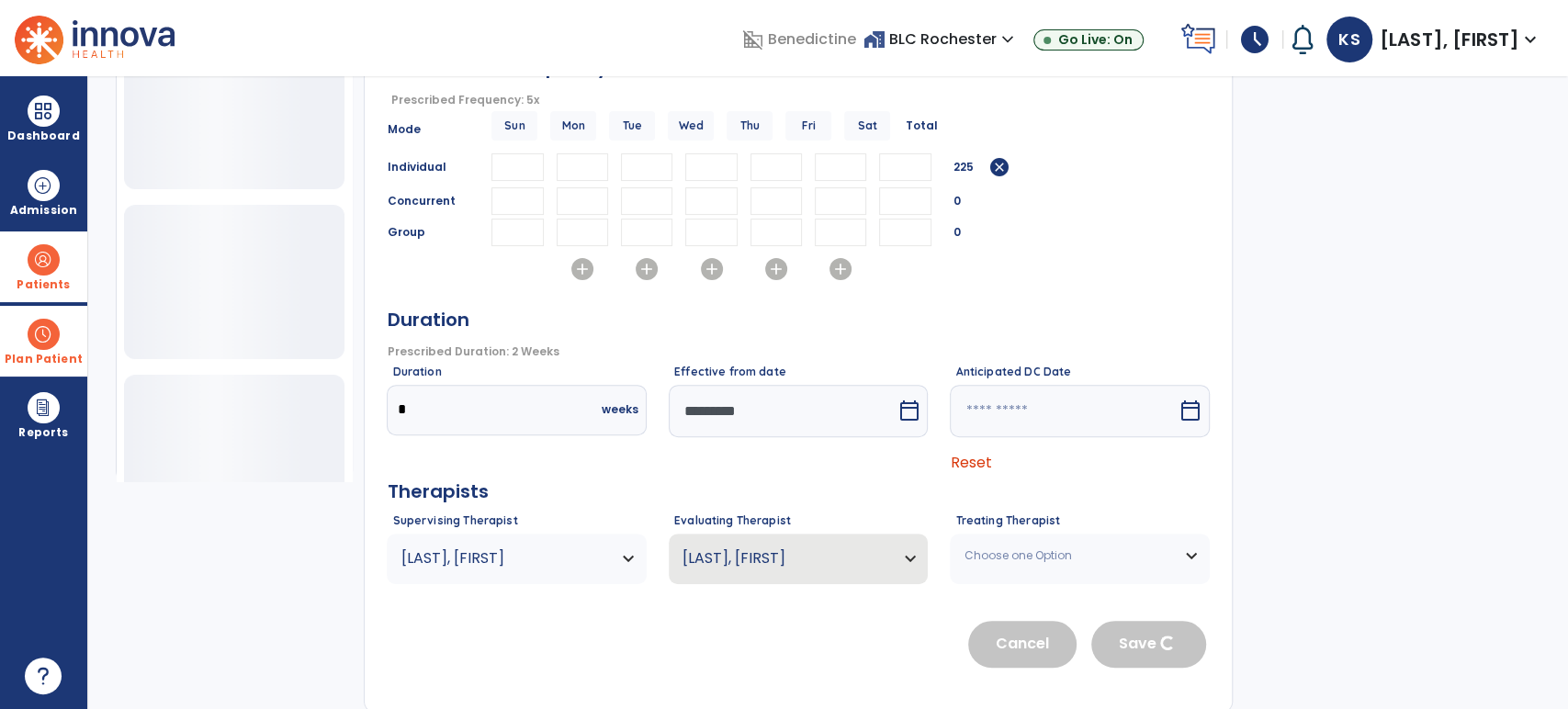 type 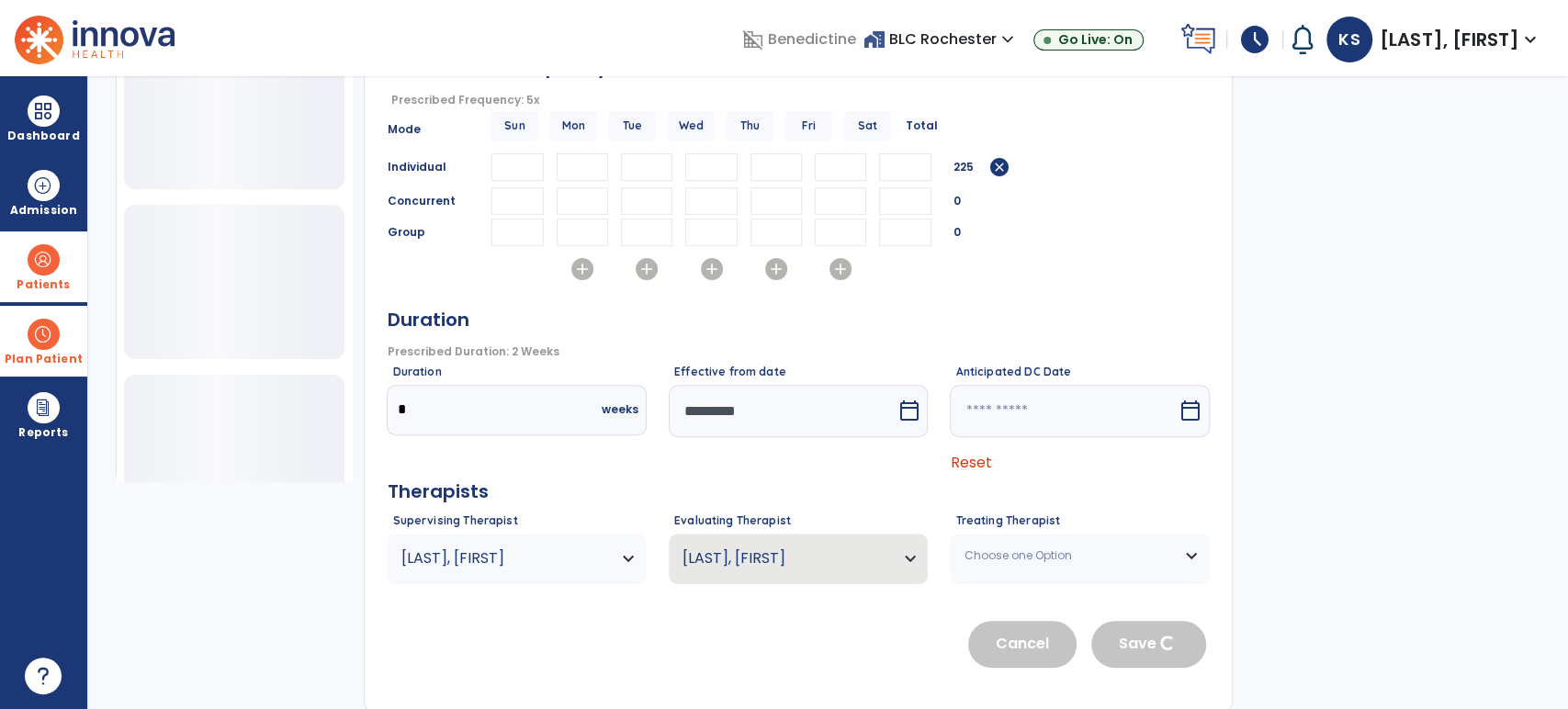 type 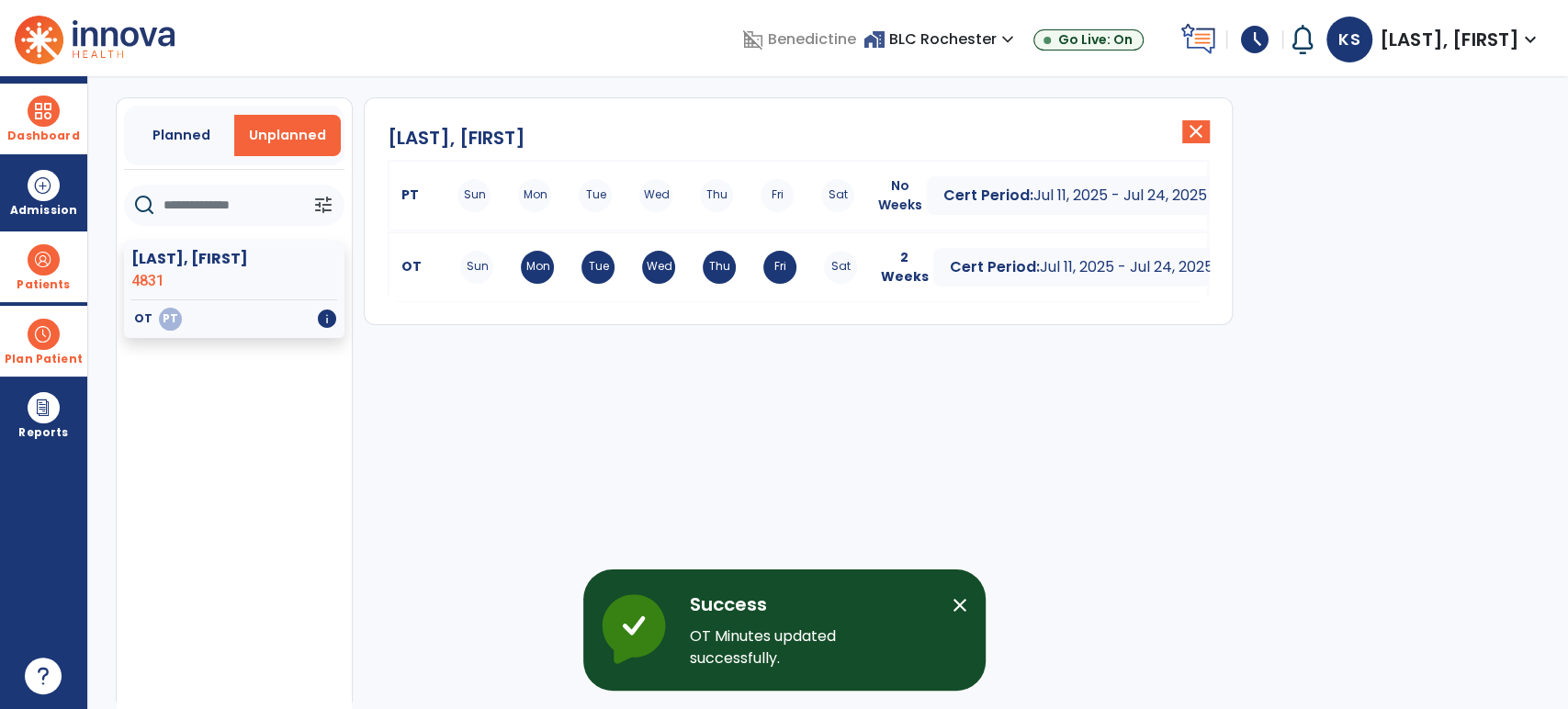 drag, startPoint x: 27, startPoint y: 117, endPoint x: 166, endPoint y: 117, distance: 139 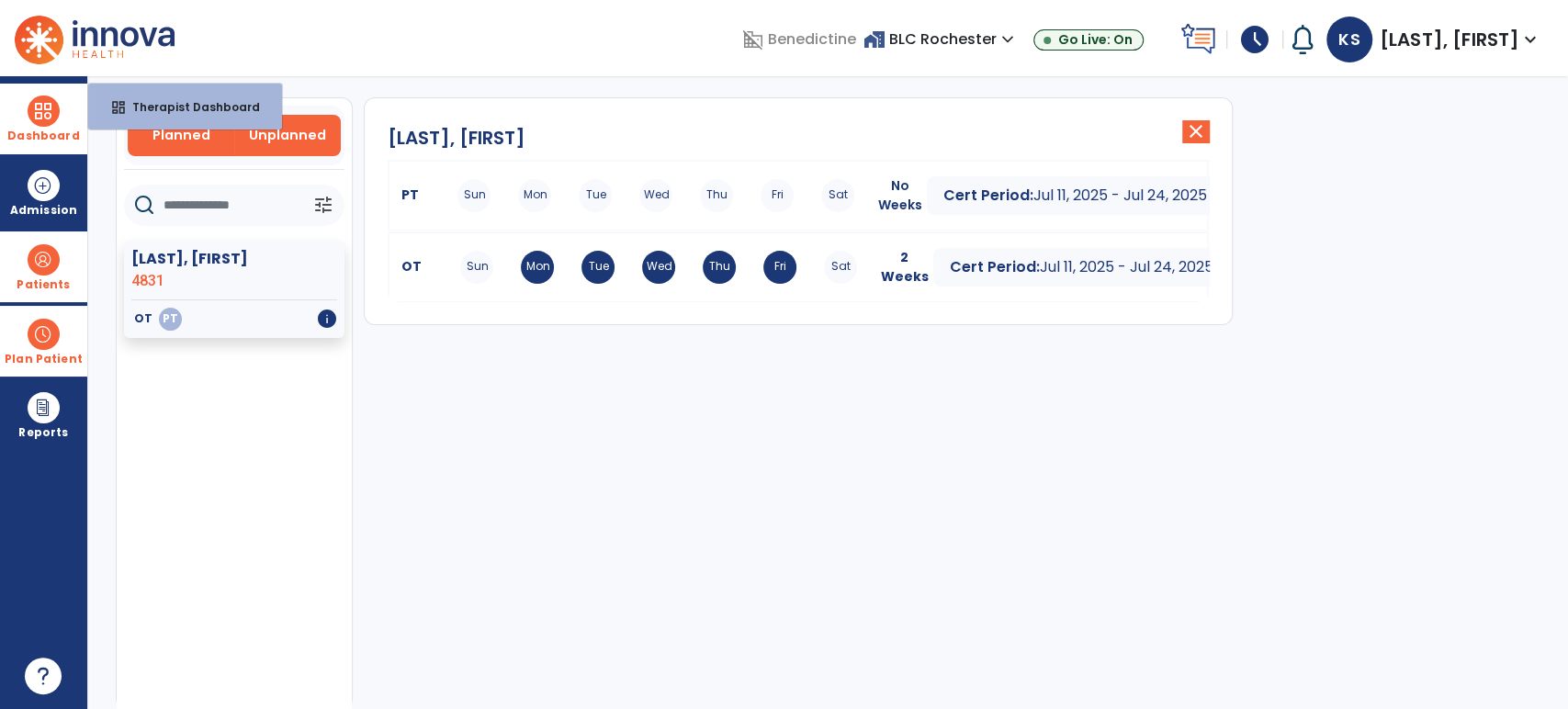 click on "Planned" at bounding box center [181, 135] 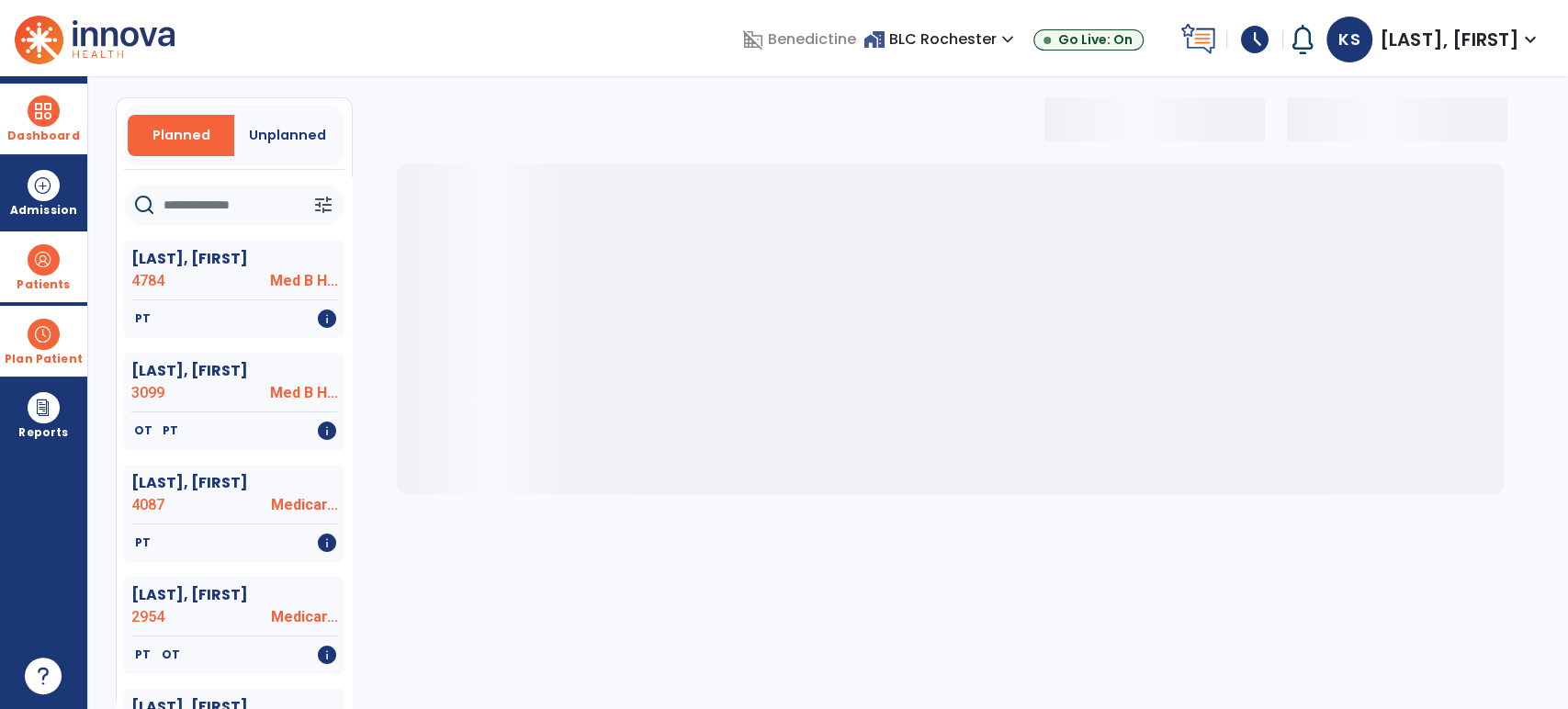 click on "Dashboard" at bounding box center (43, 118) 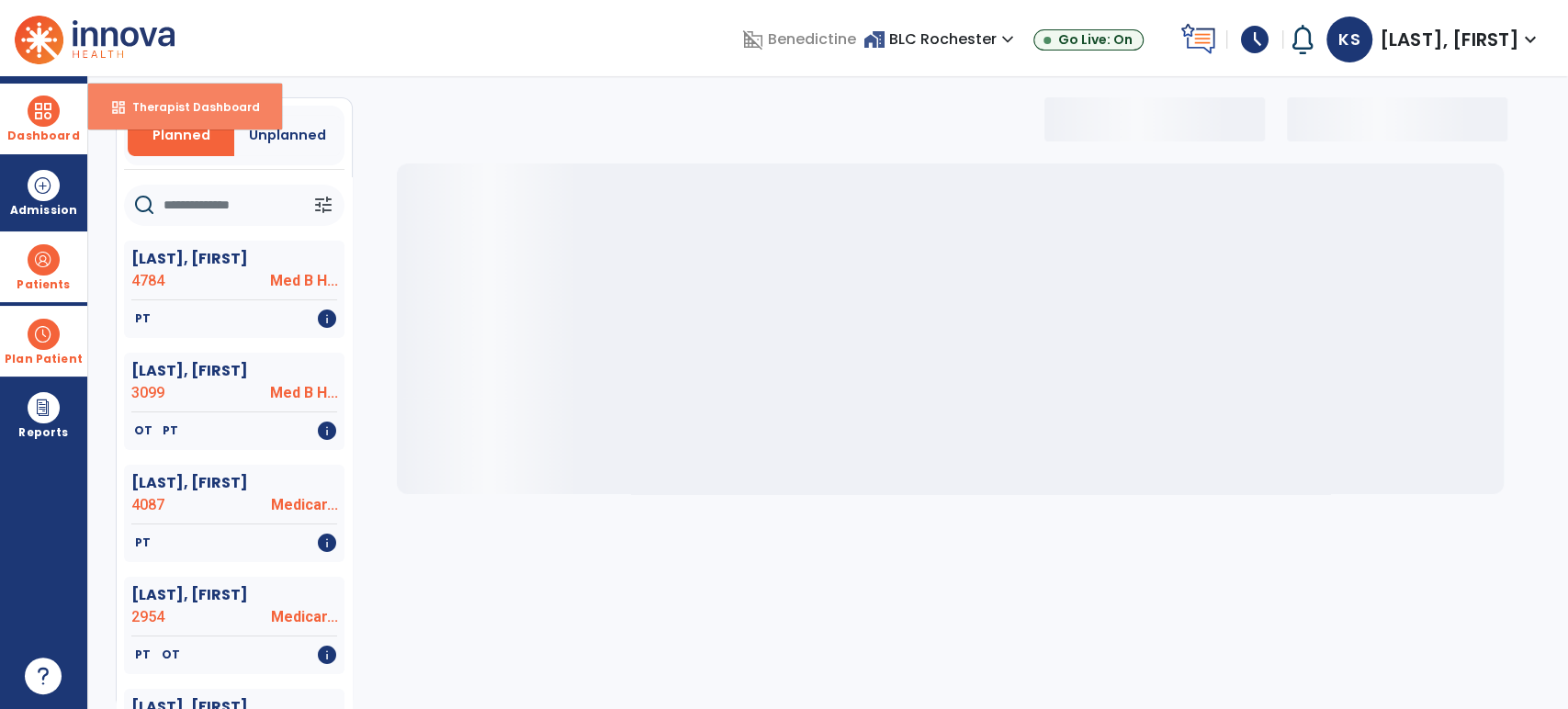 click on "dashboard  Therapist Dashboard" at bounding box center (185, 107) 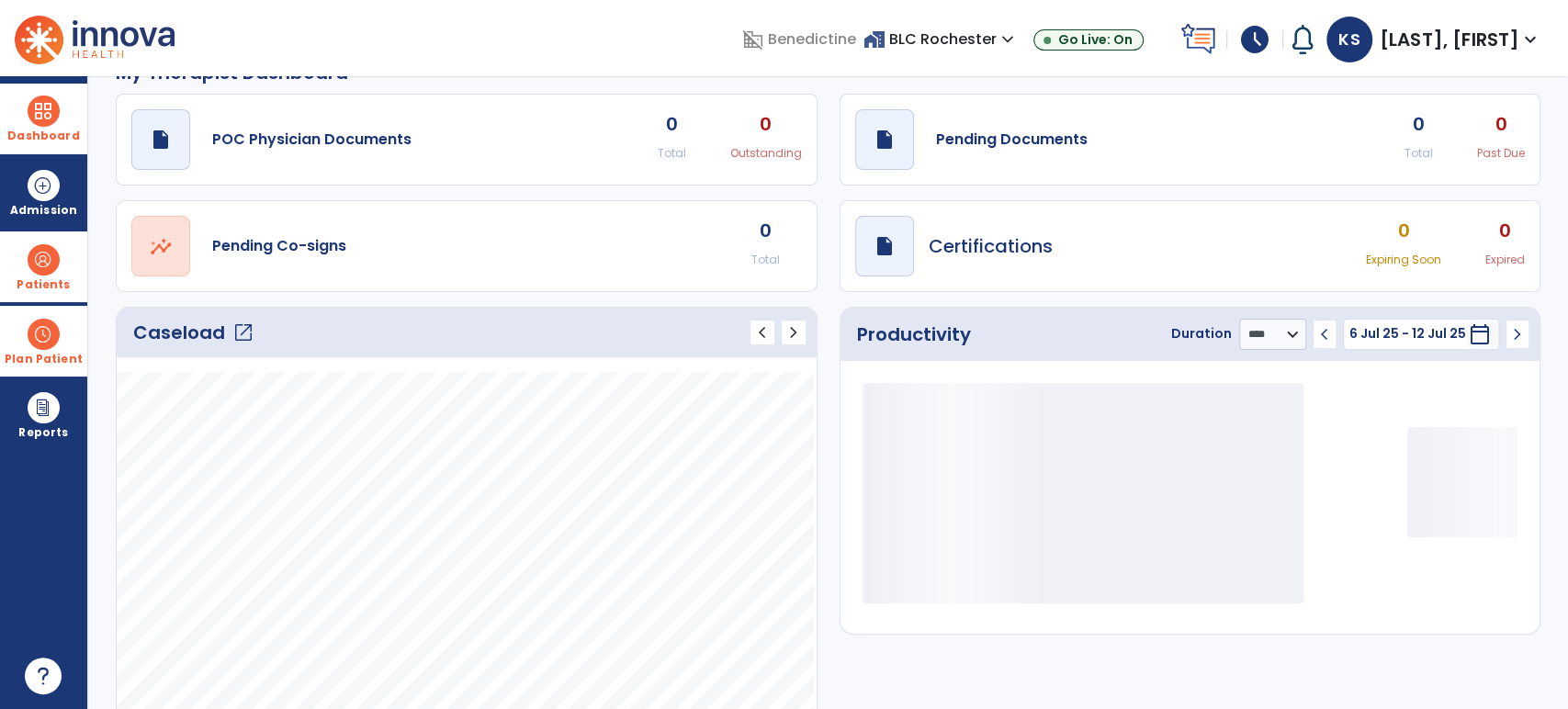 scroll, scrollTop: 0, scrollLeft: 0, axis: both 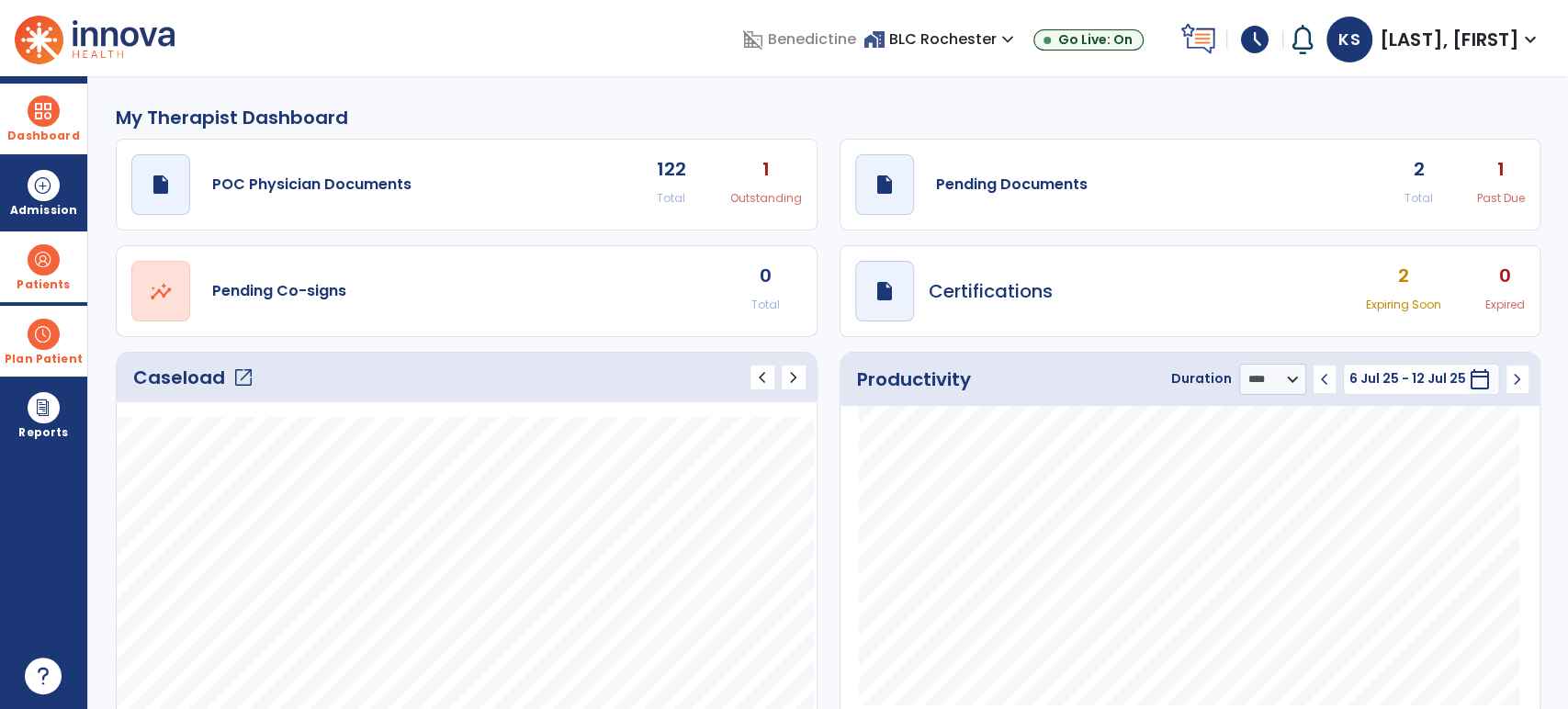 click on "open_in_new" 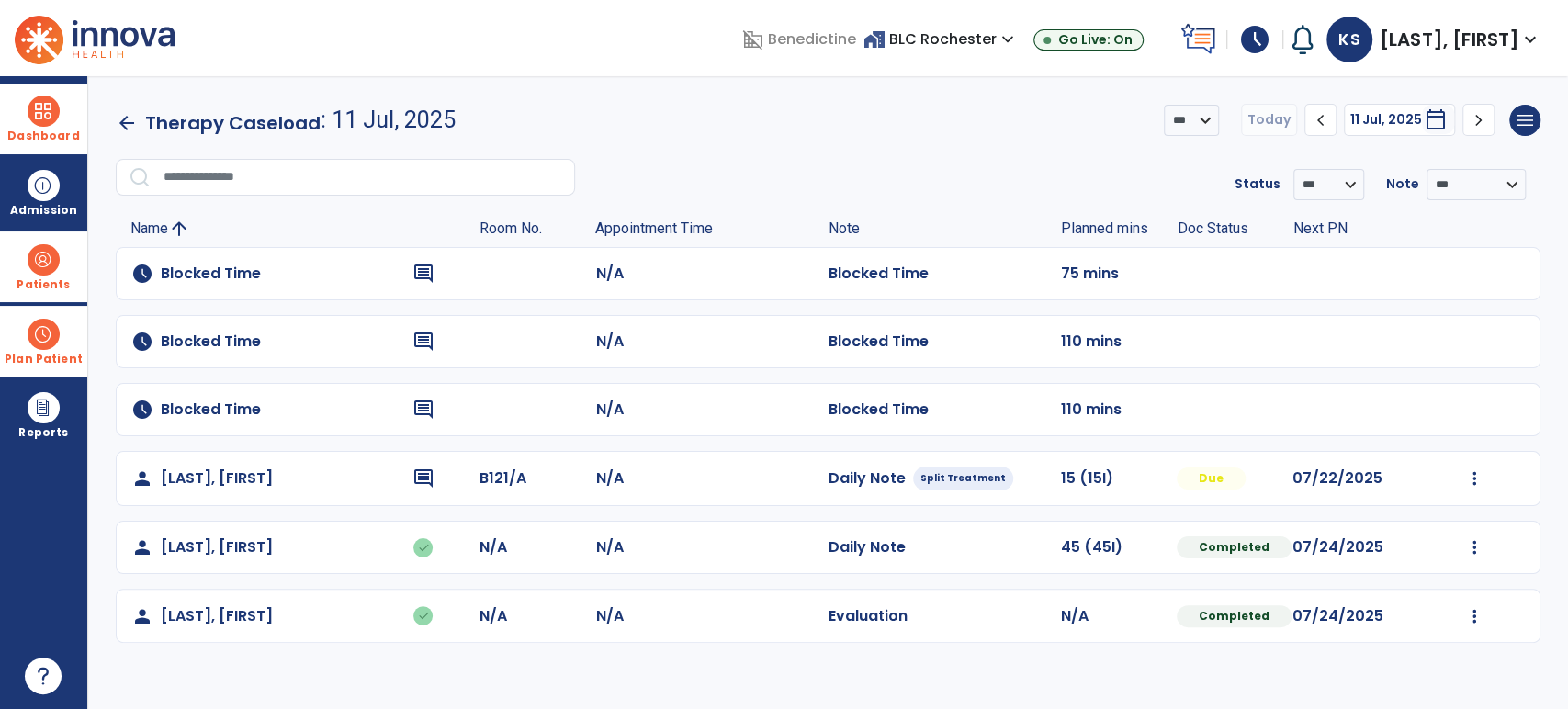 drag, startPoint x: 35, startPoint y: 336, endPoint x: 107, endPoint y: 332, distance: 72.111026 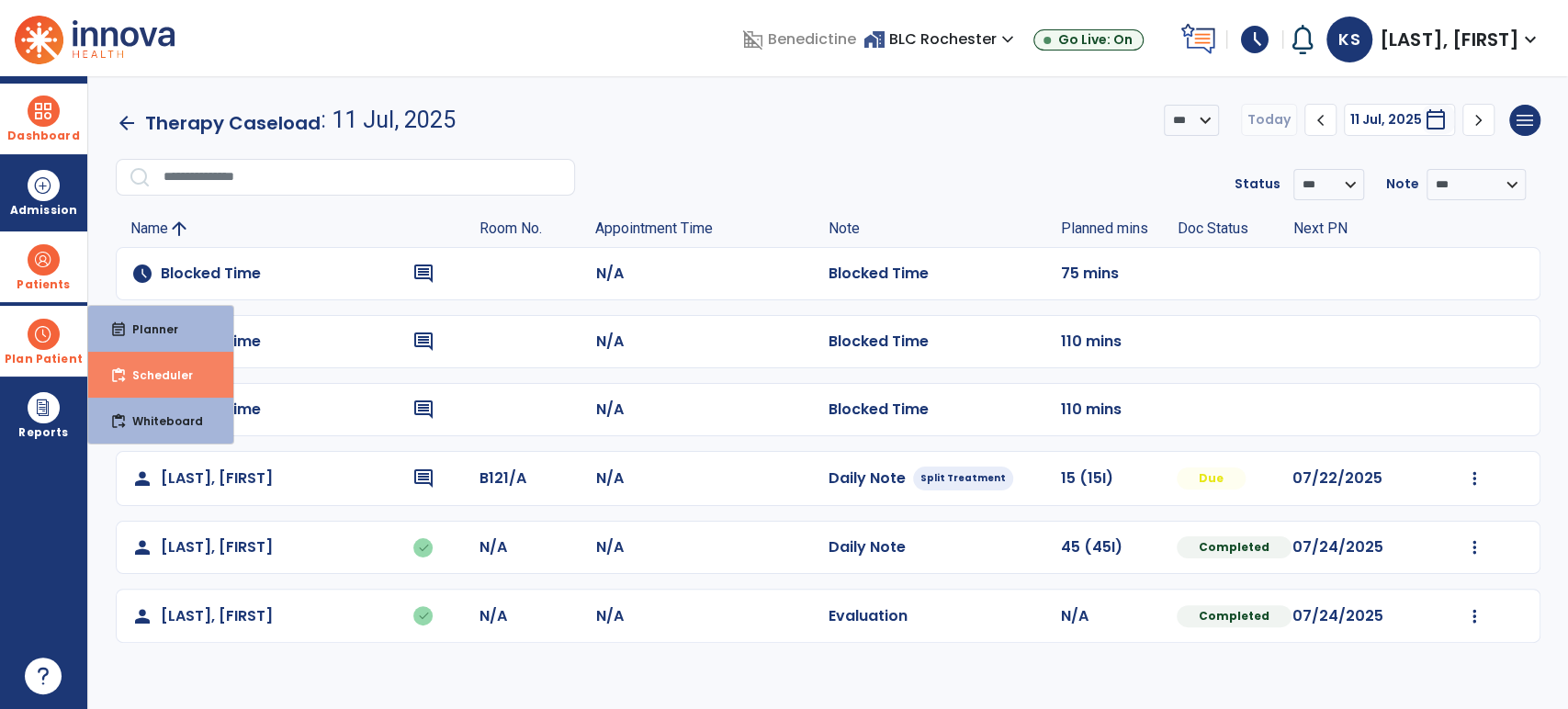 click on "Scheduler" at bounding box center [155, 375] 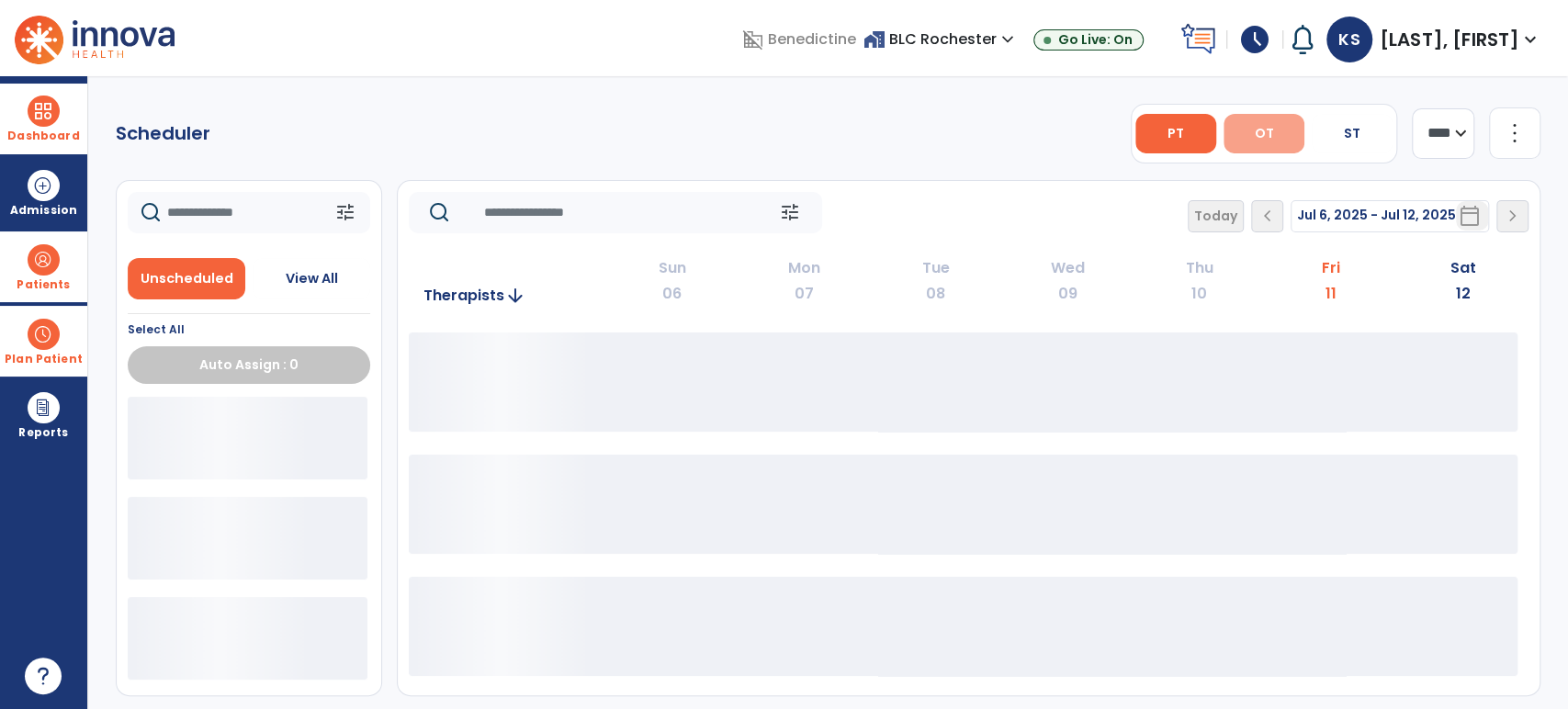 click on "OT" at bounding box center [1264, 133] 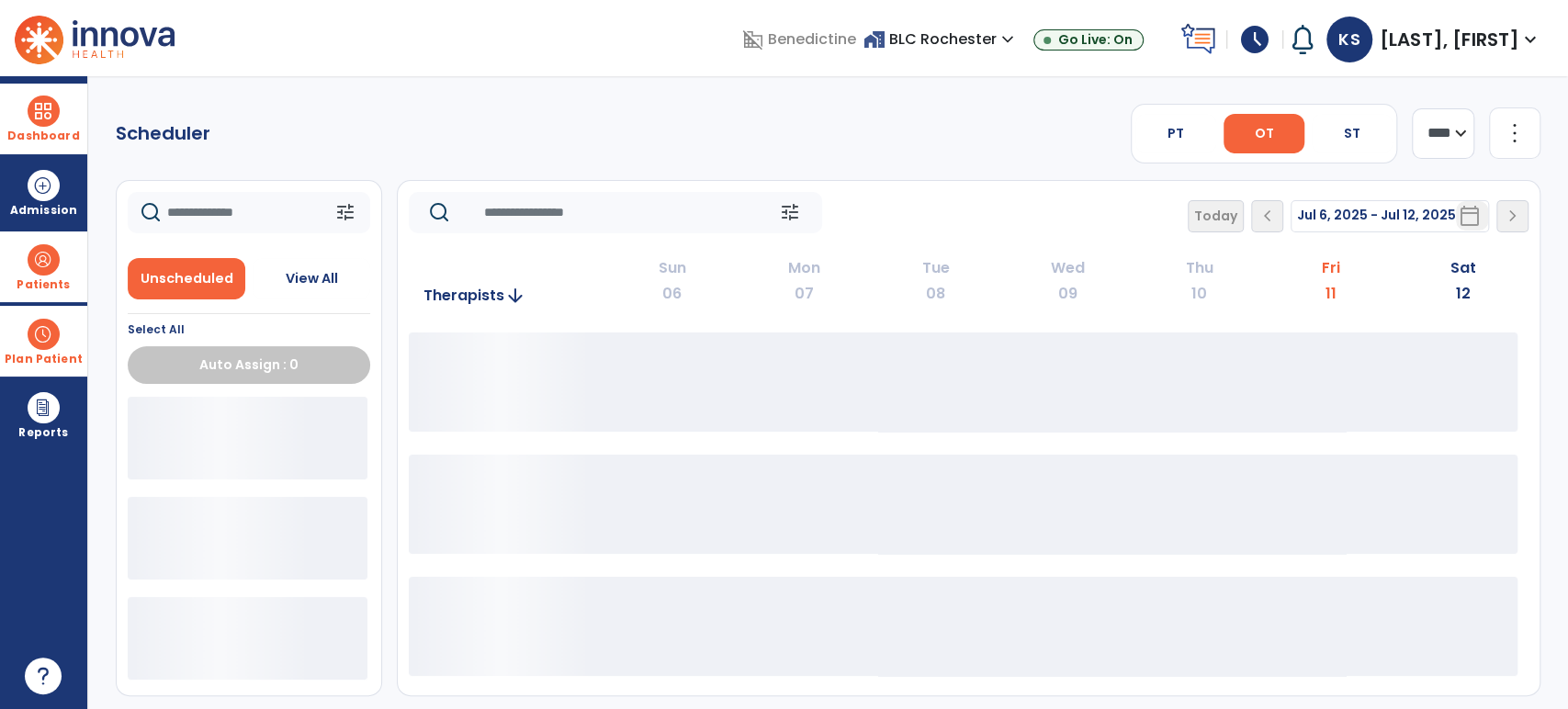 click on "**** ***" 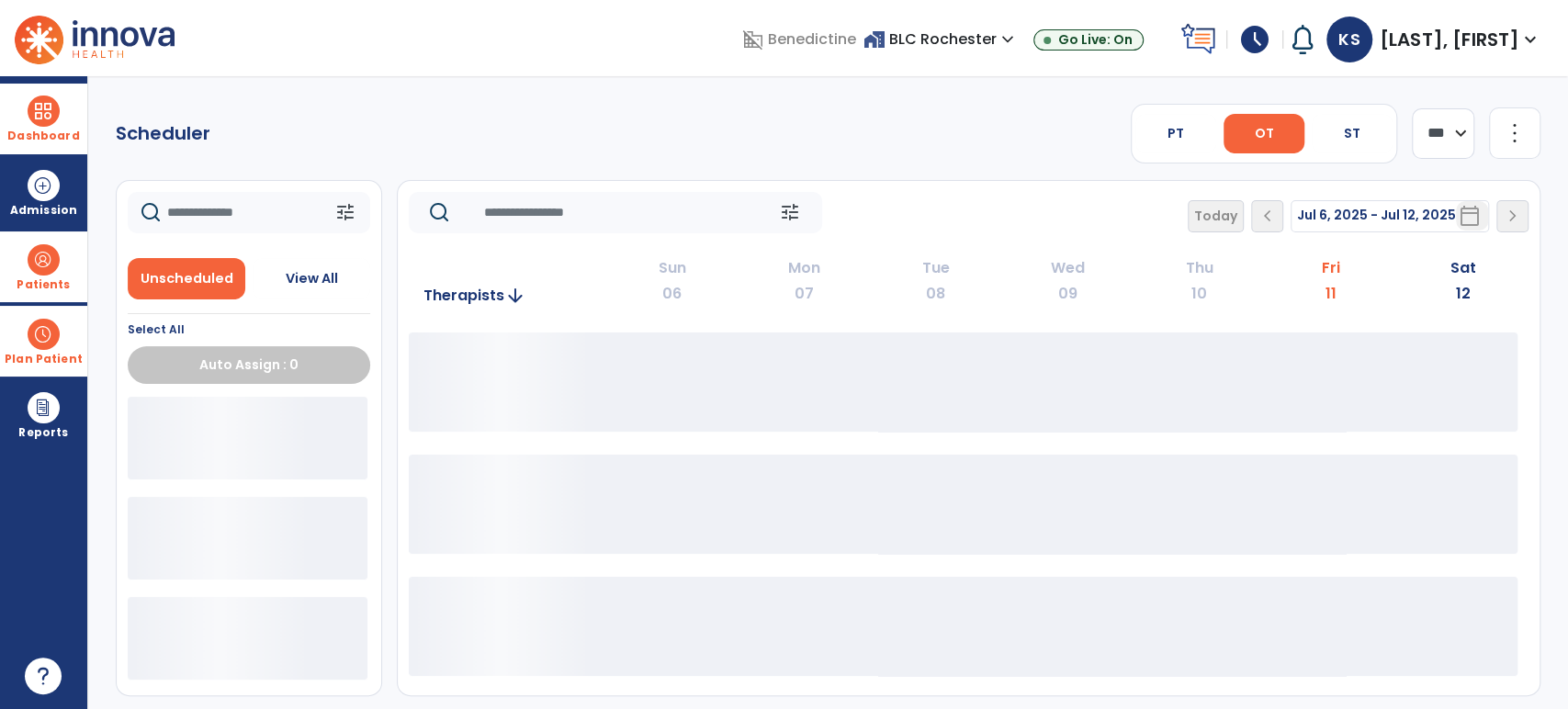 click on "**** ***" 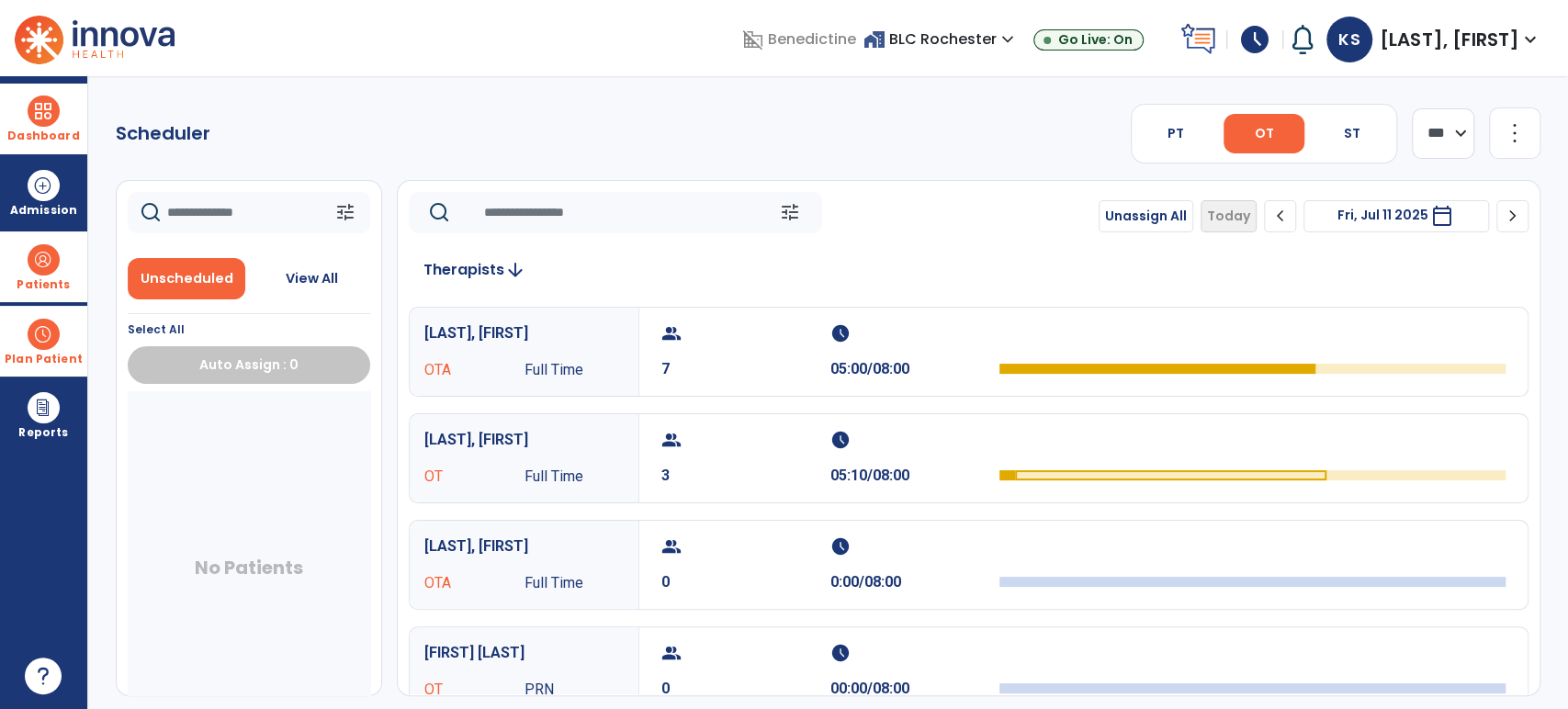click on "Plan Patient" at bounding box center (43, 341) 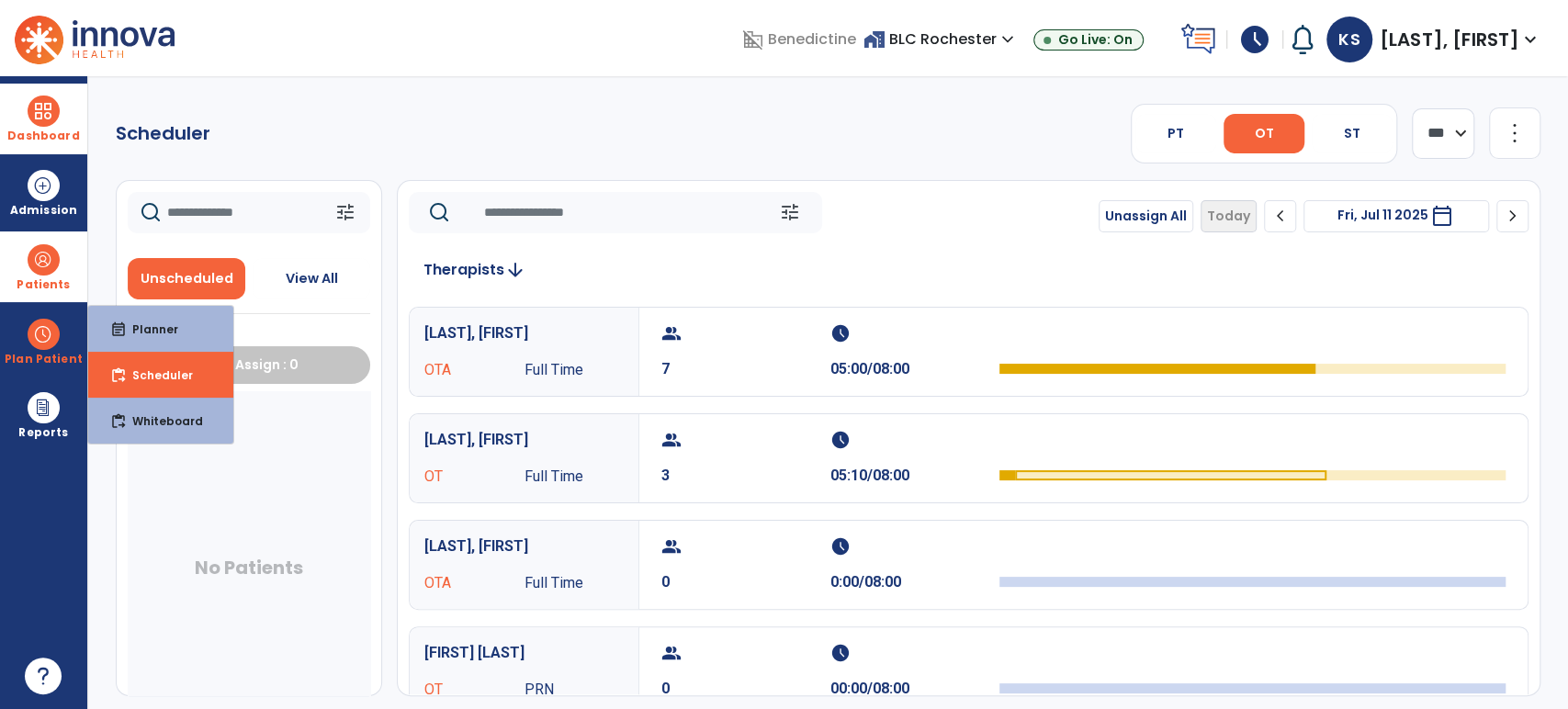 click at bounding box center [43, 260] 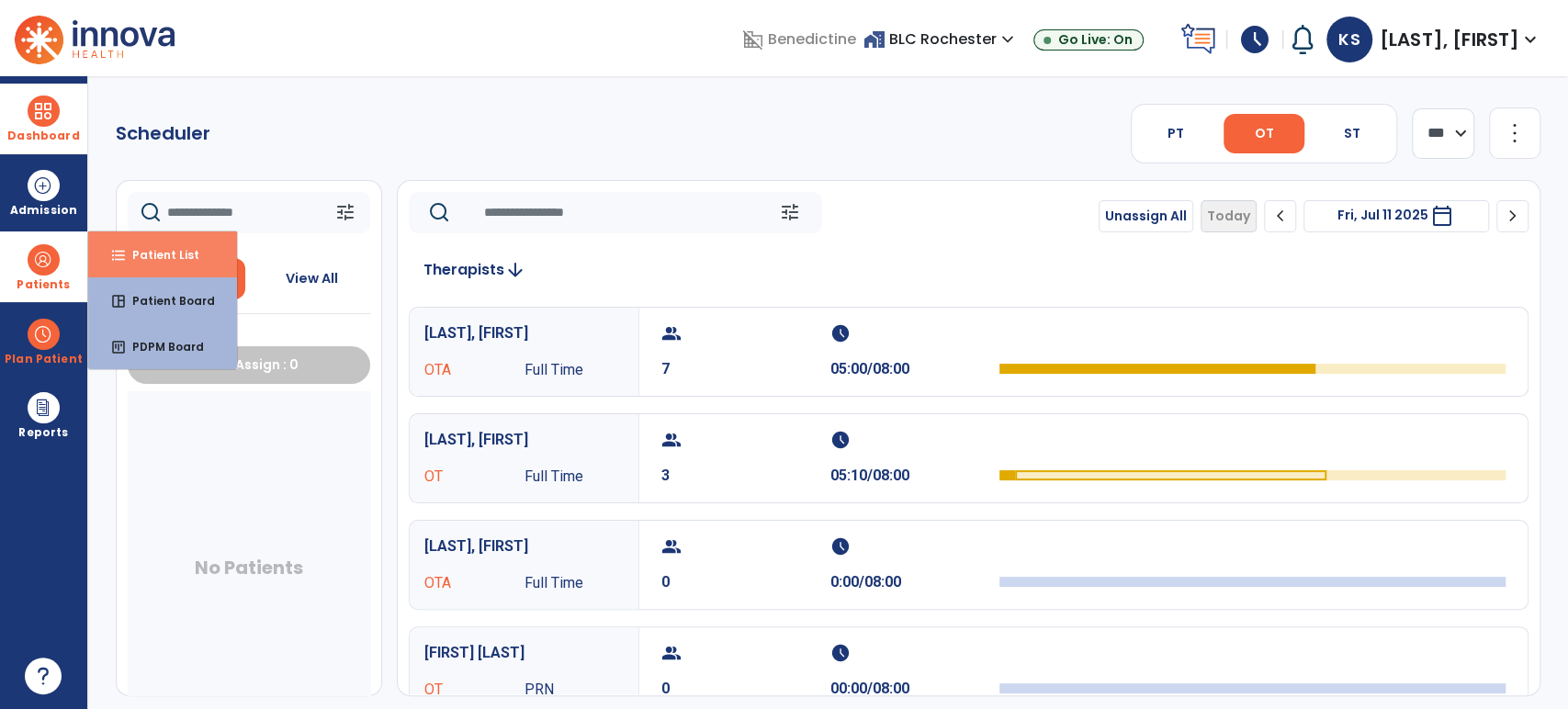 click on "format_list_bulleted  Patient List" at bounding box center (163, 254) 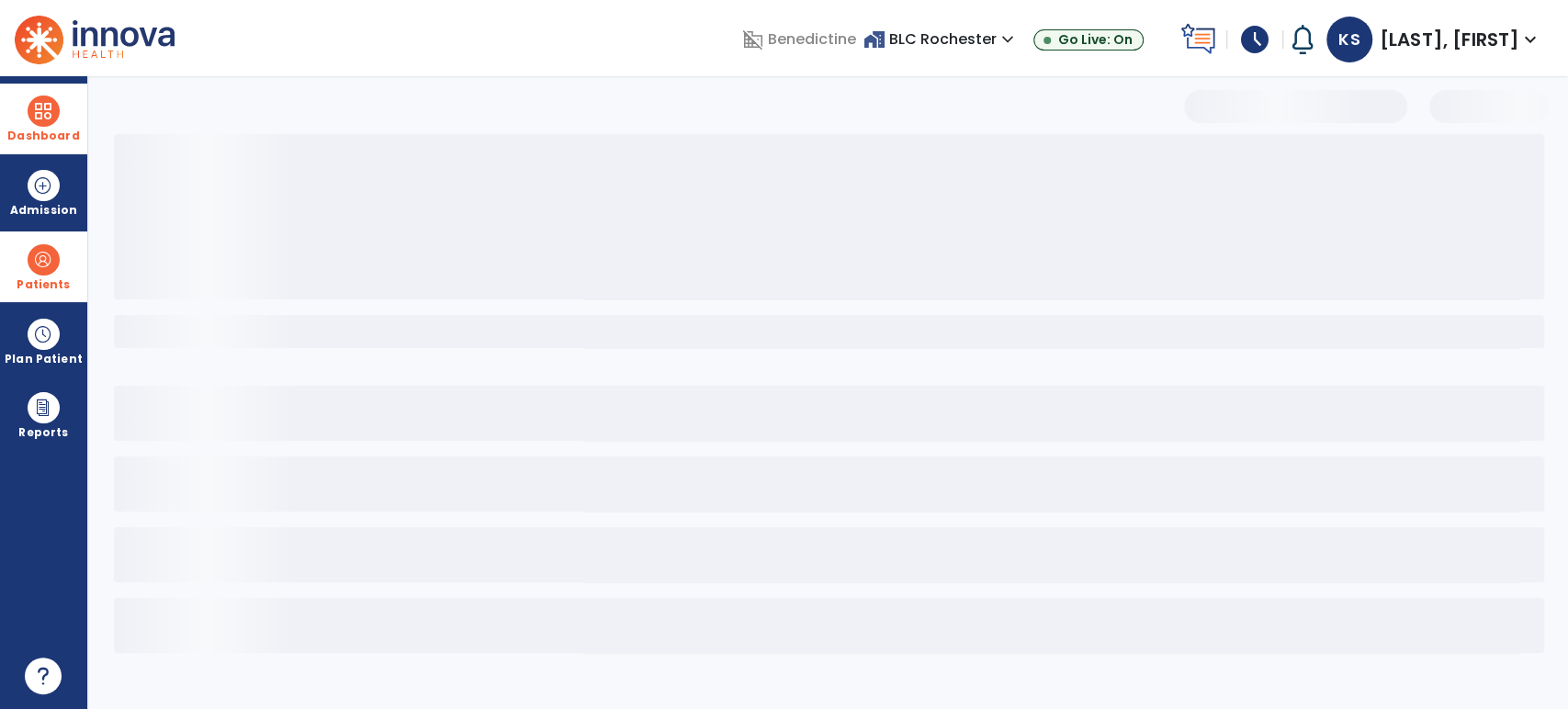 select on "***" 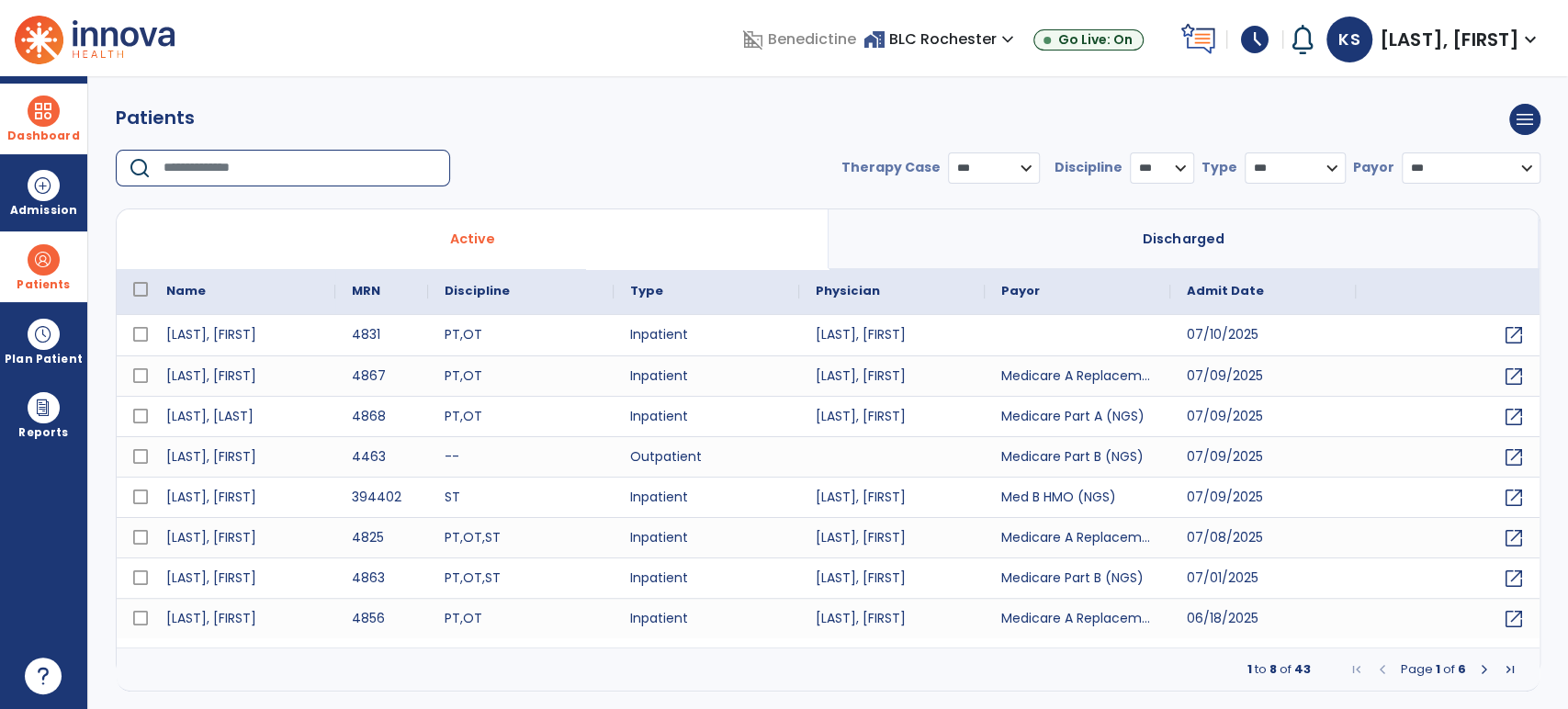 click at bounding box center [300, 168] 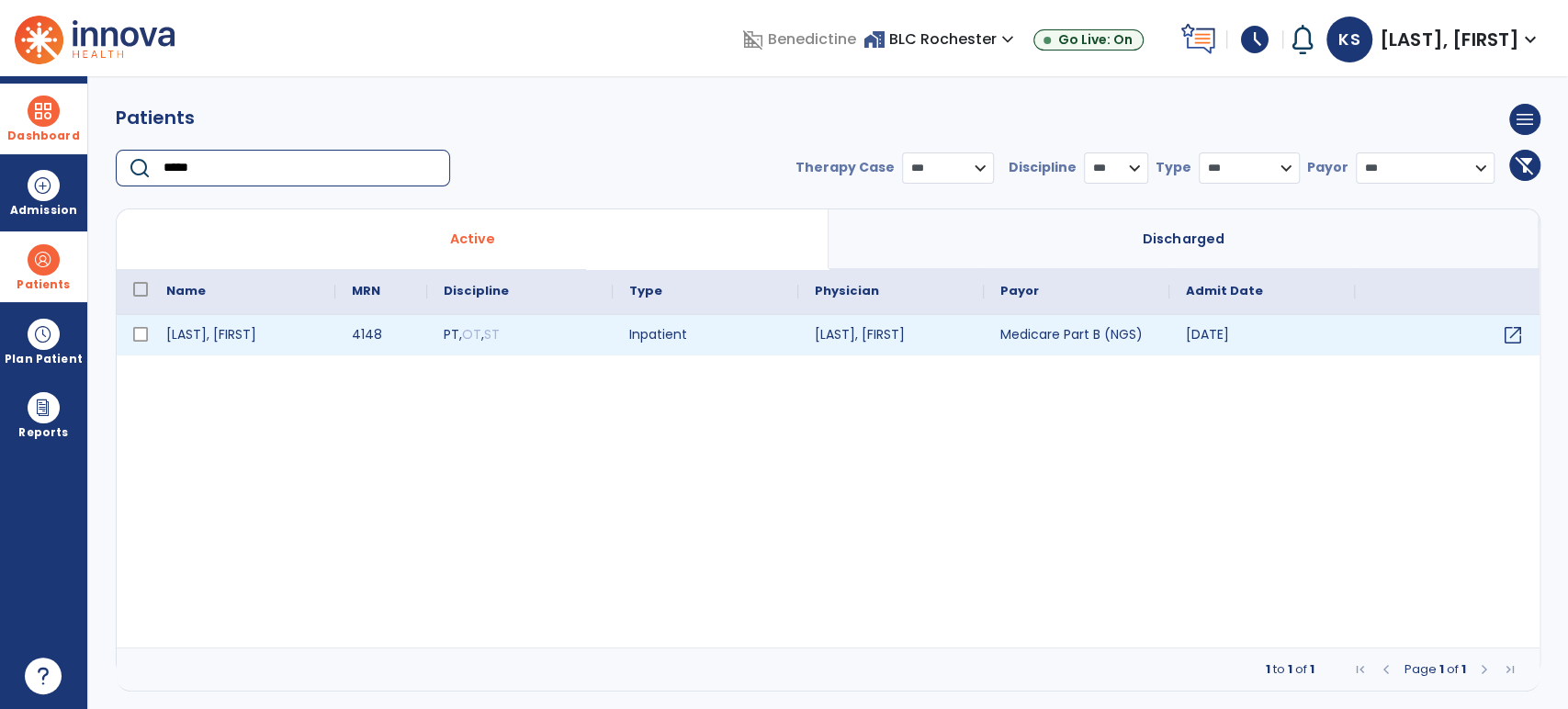 type on "*****" 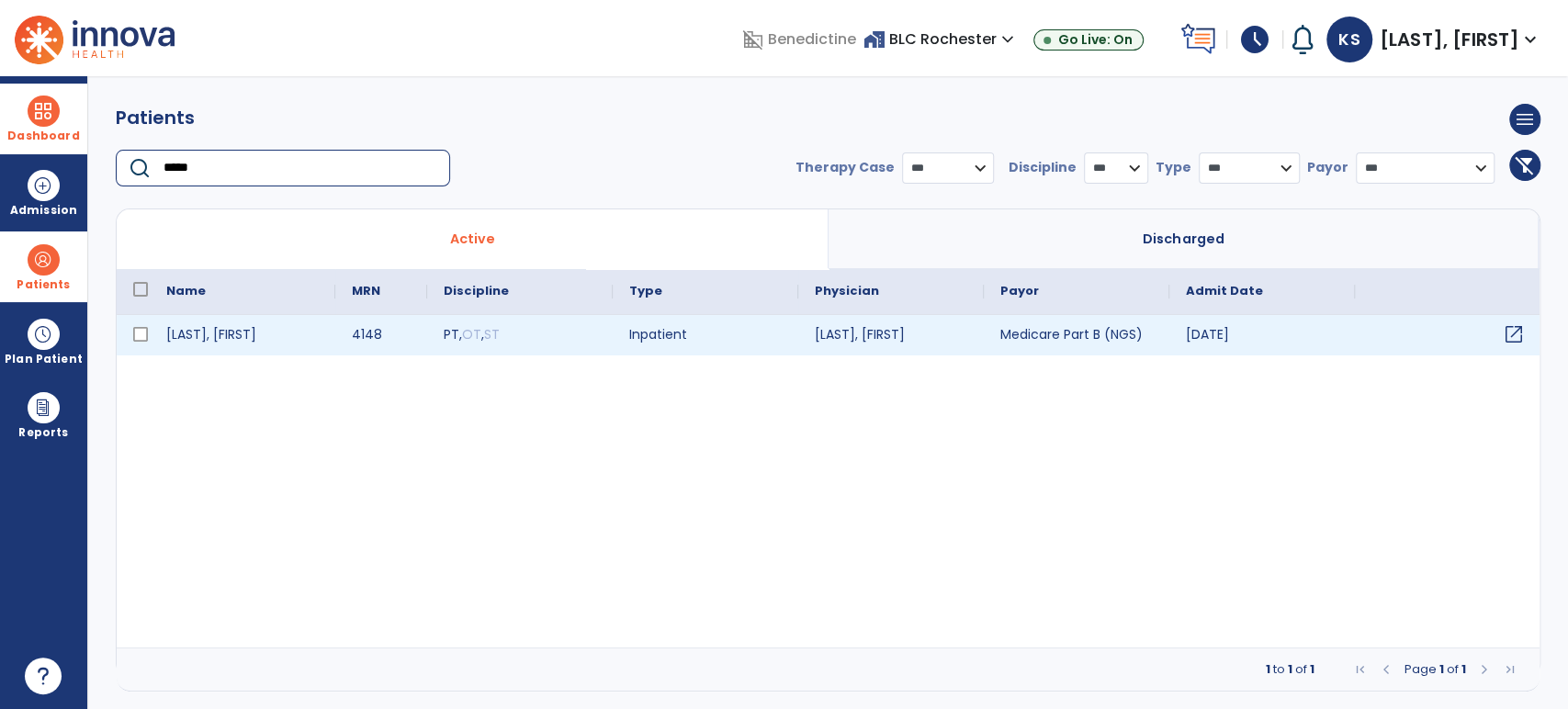 click on "open_in_new" at bounding box center [1514, 334] 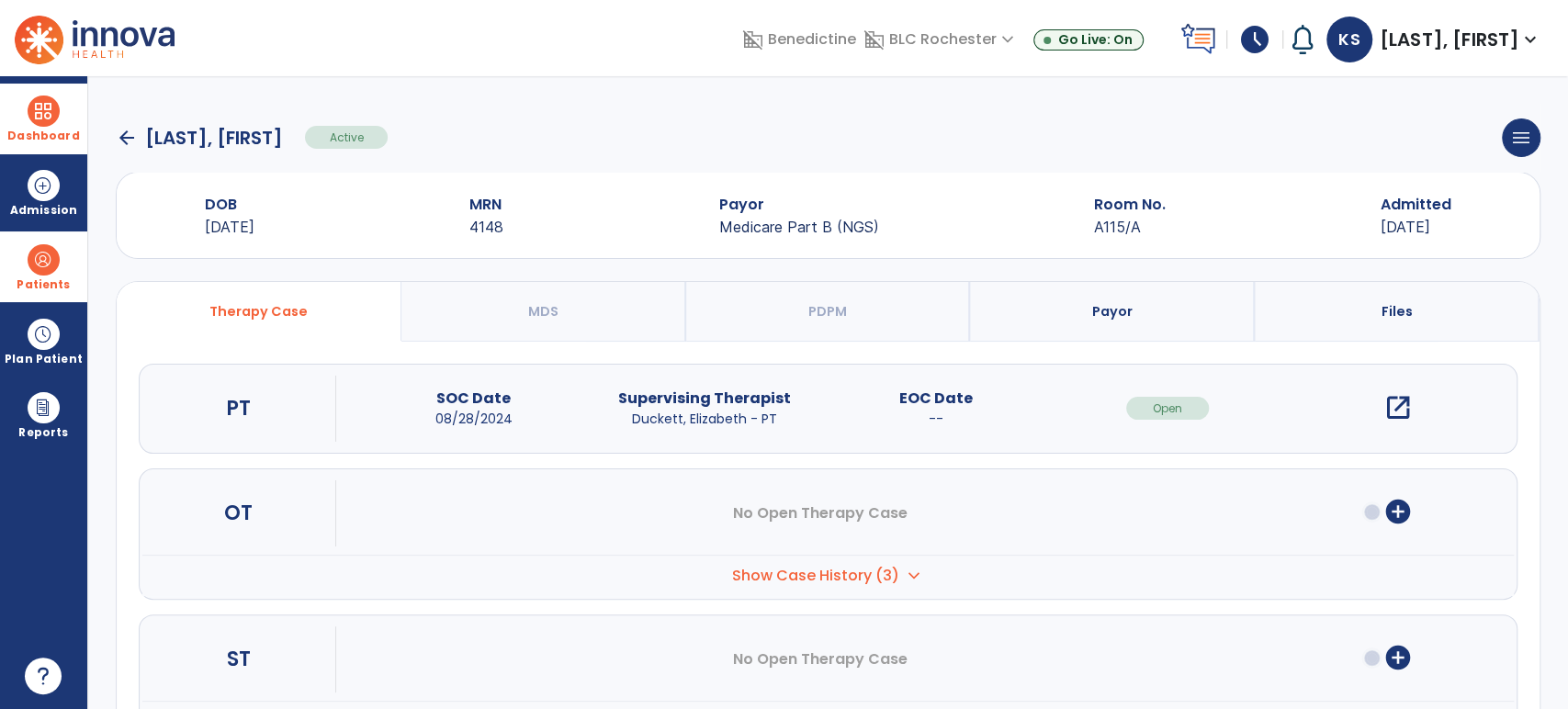 click on "Show Case History (3)" at bounding box center (816, 576) 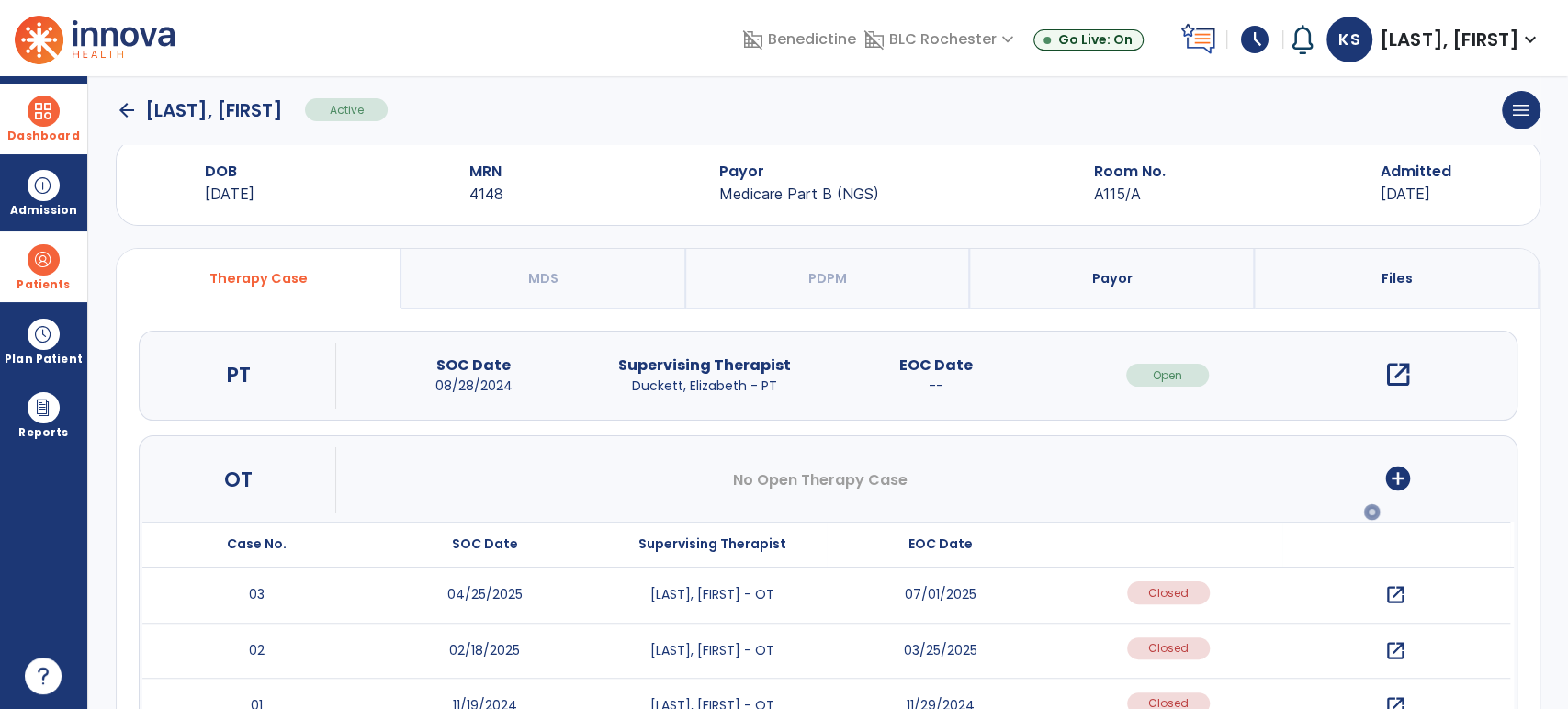 scroll, scrollTop: 0, scrollLeft: 0, axis: both 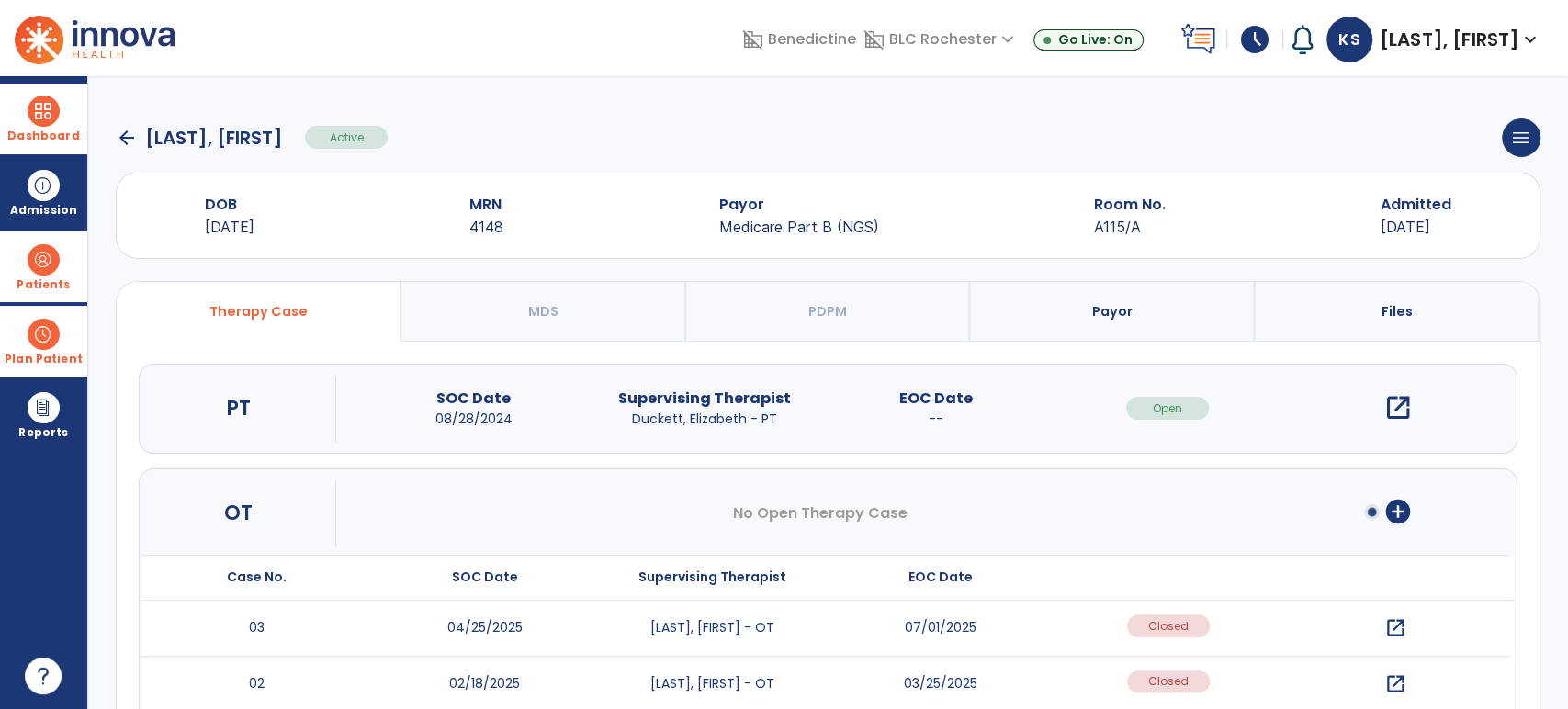 click on "Plan Patient" at bounding box center [43, 266] 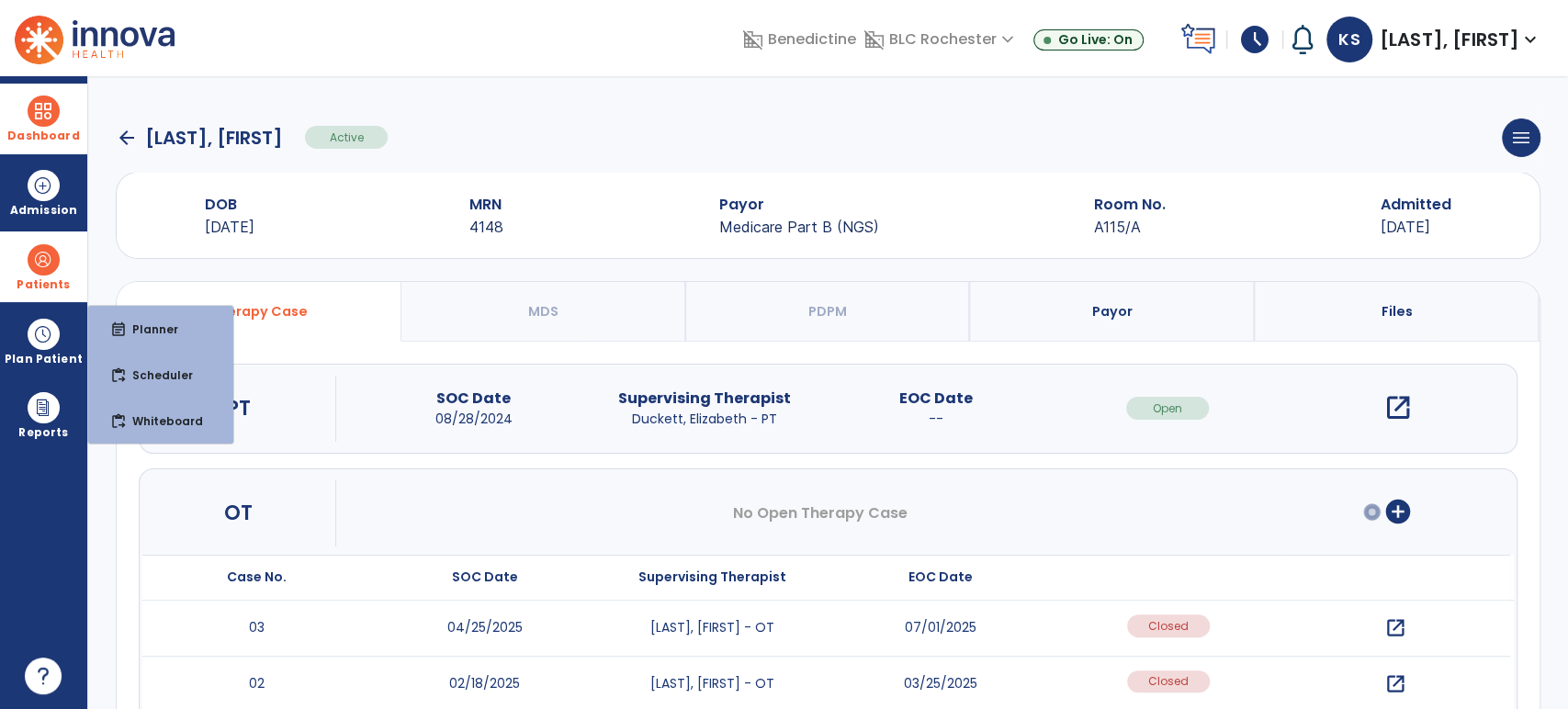 click at bounding box center (43, 260) 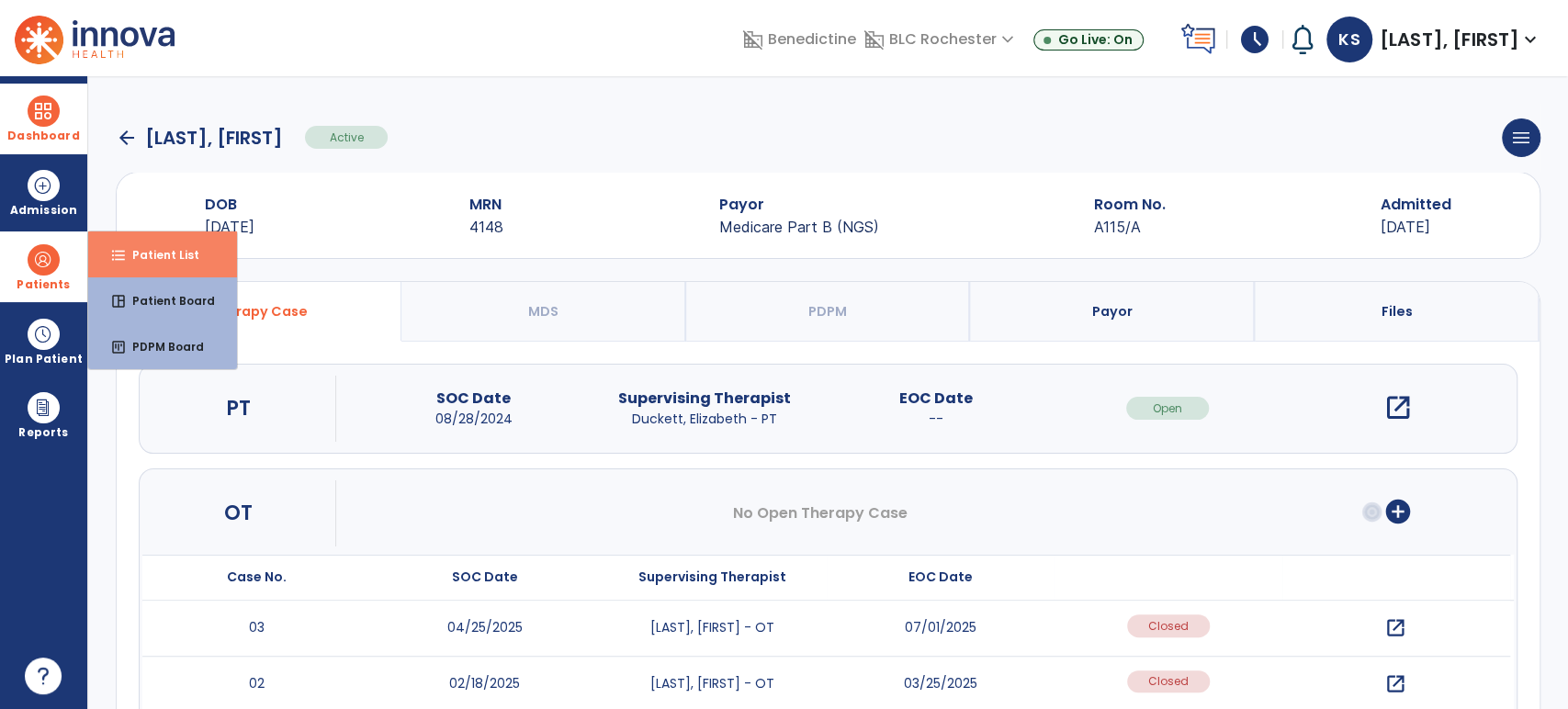 click on "Patient List" at bounding box center (158, 254) 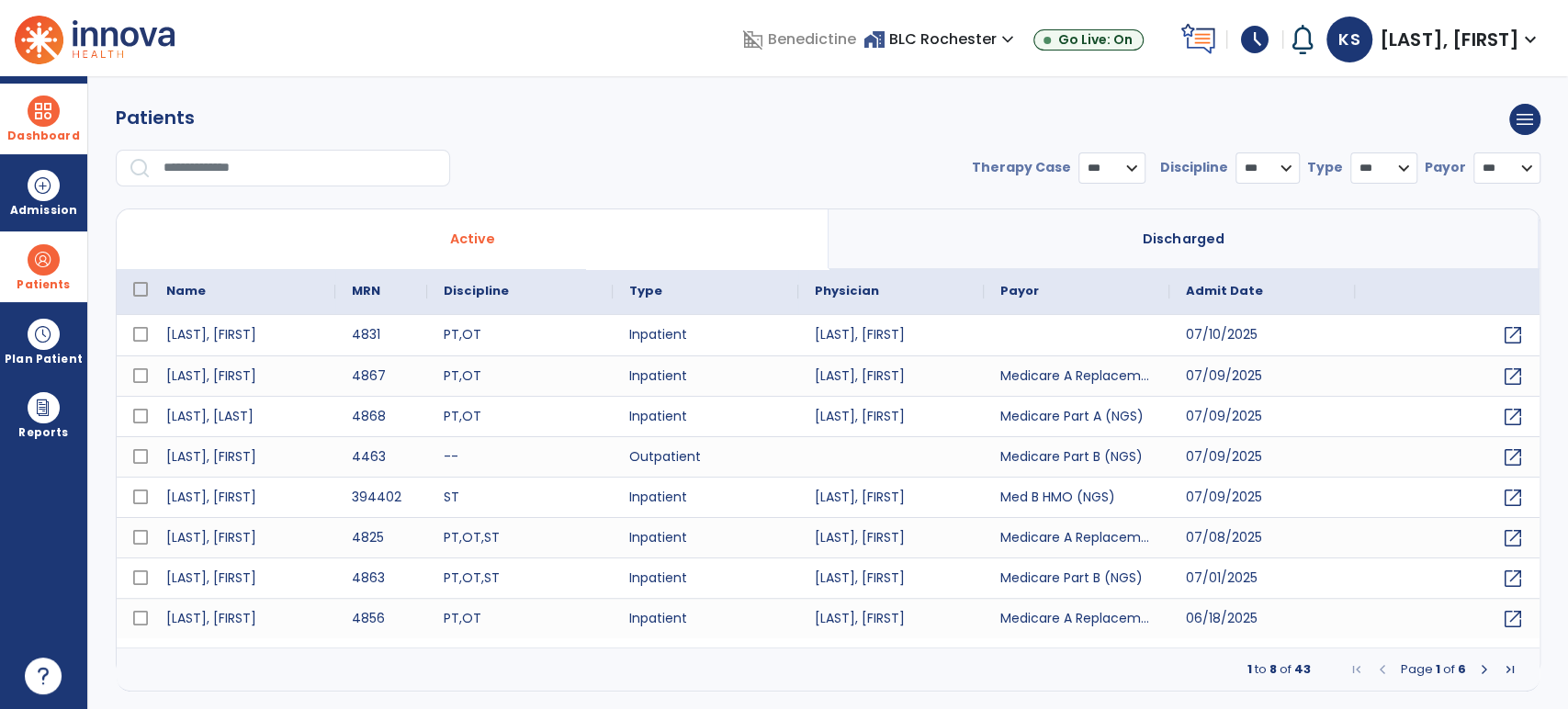 select on "***" 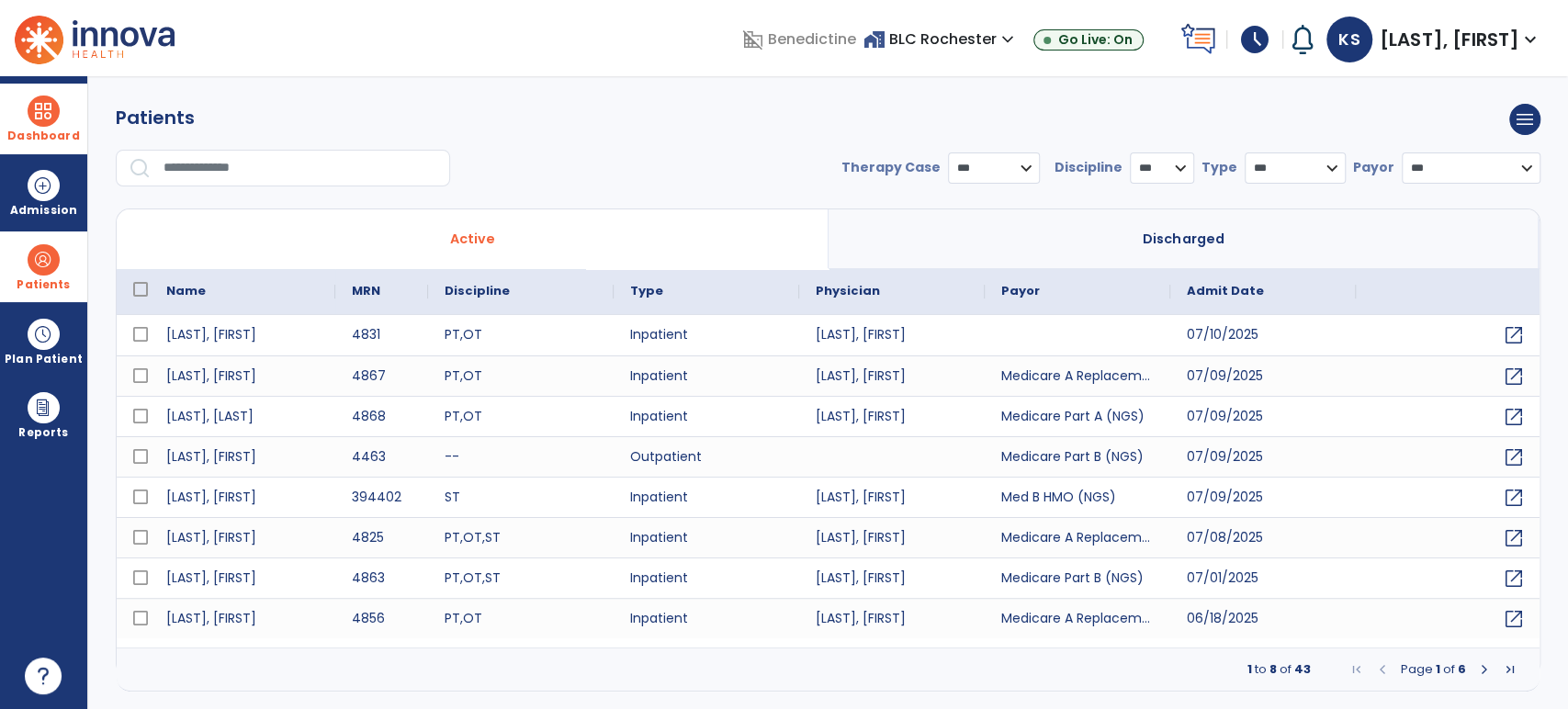 click at bounding box center (300, 168) 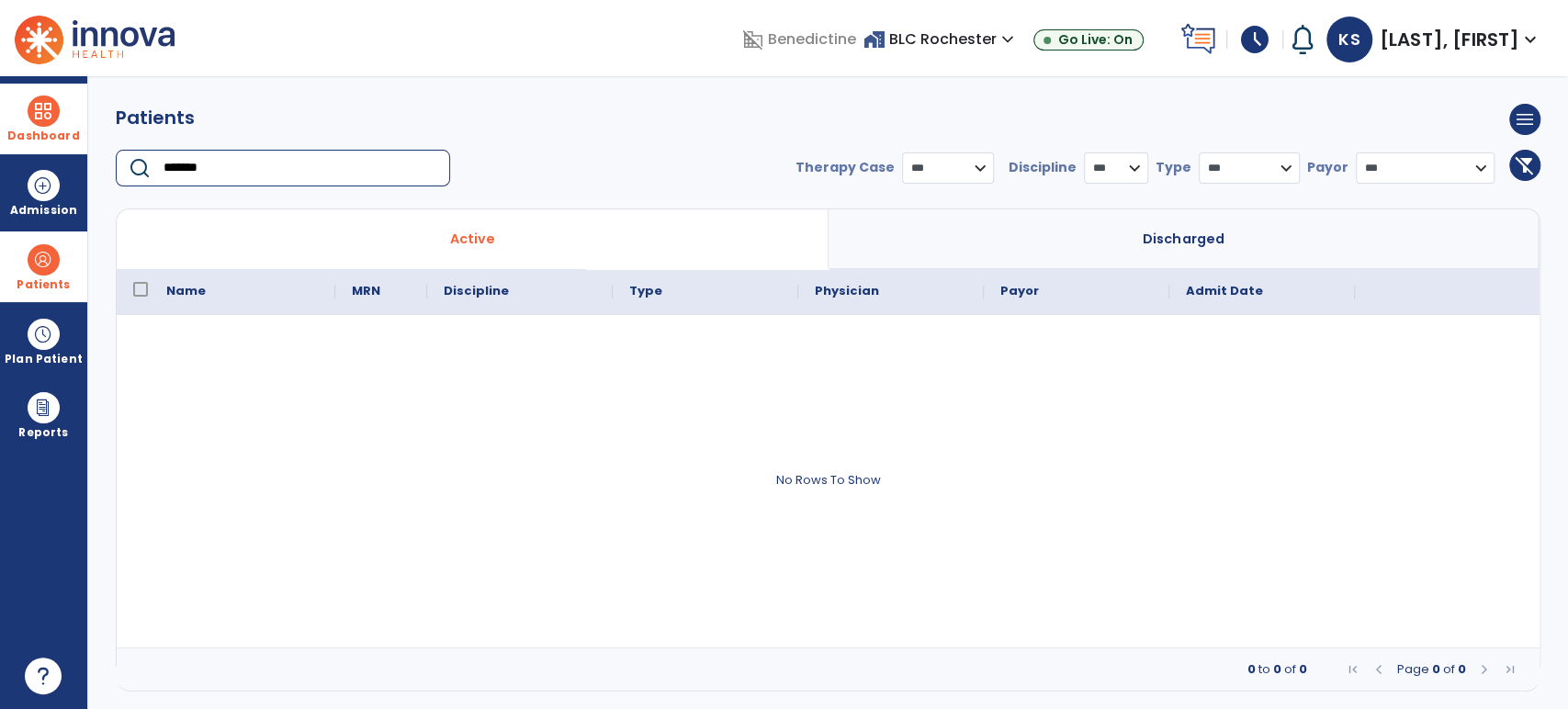 type on "*******" 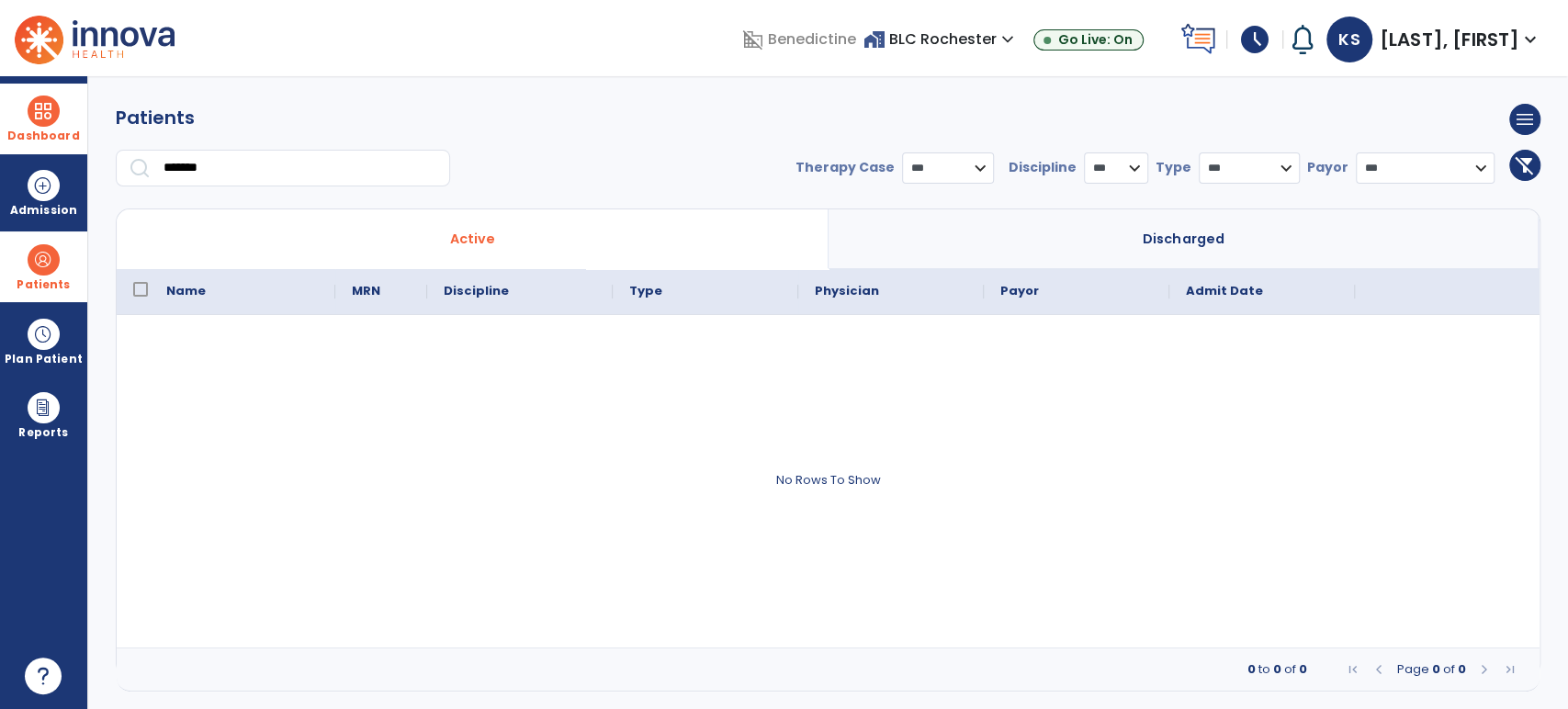 click on "Discharged" at bounding box center [1184, 239] 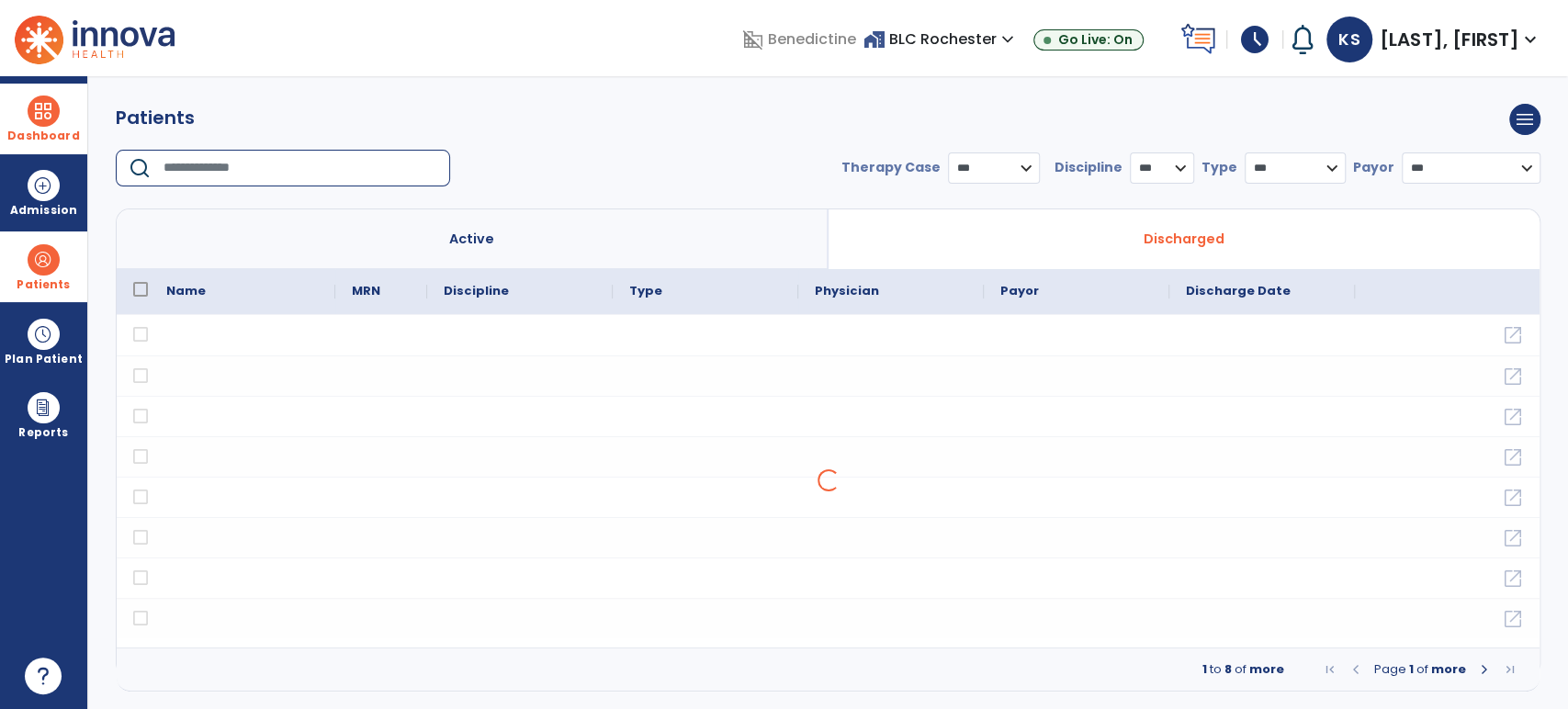 drag, startPoint x: 191, startPoint y: 167, endPoint x: 196, endPoint y: 159, distance: 9.43398 